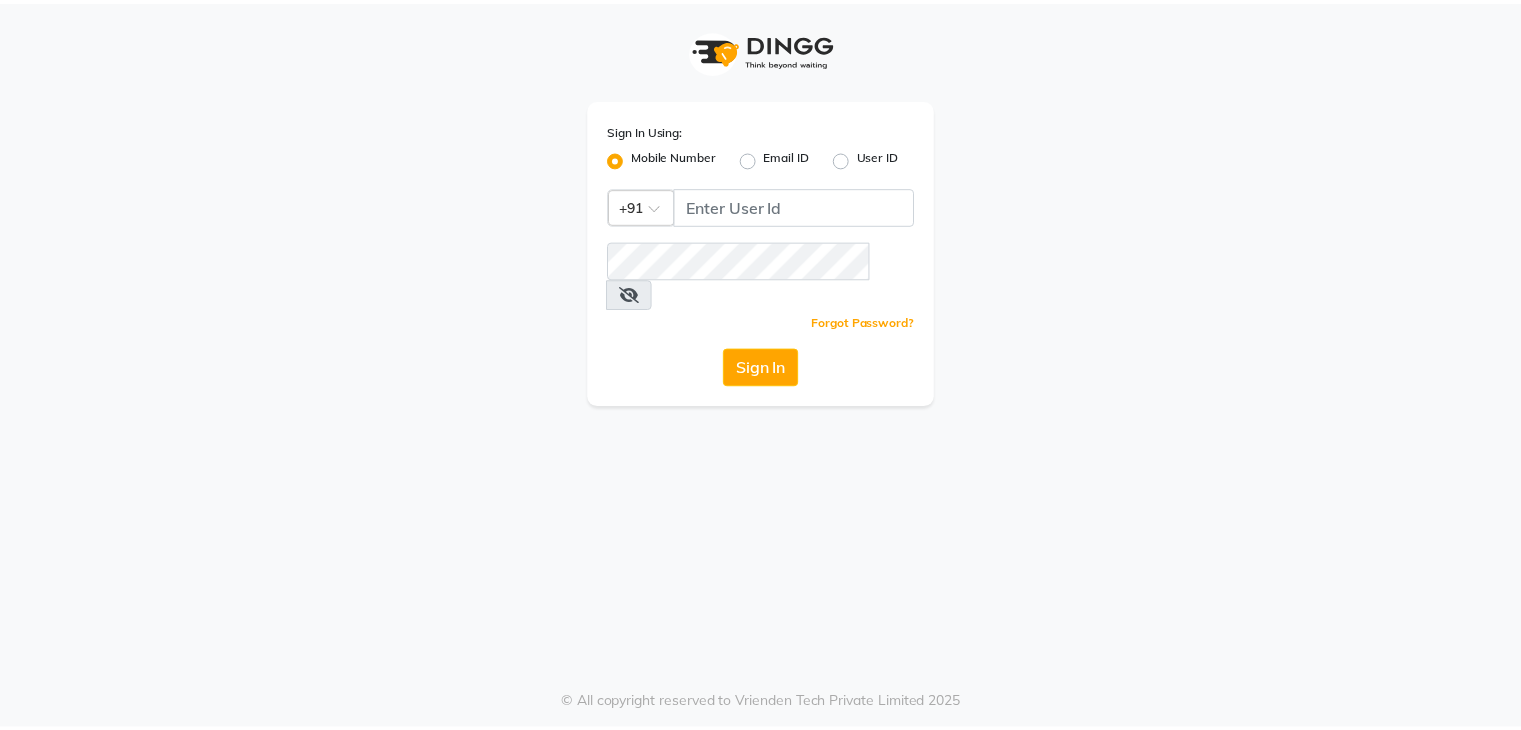 scroll, scrollTop: 0, scrollLeft: 0, axis: both 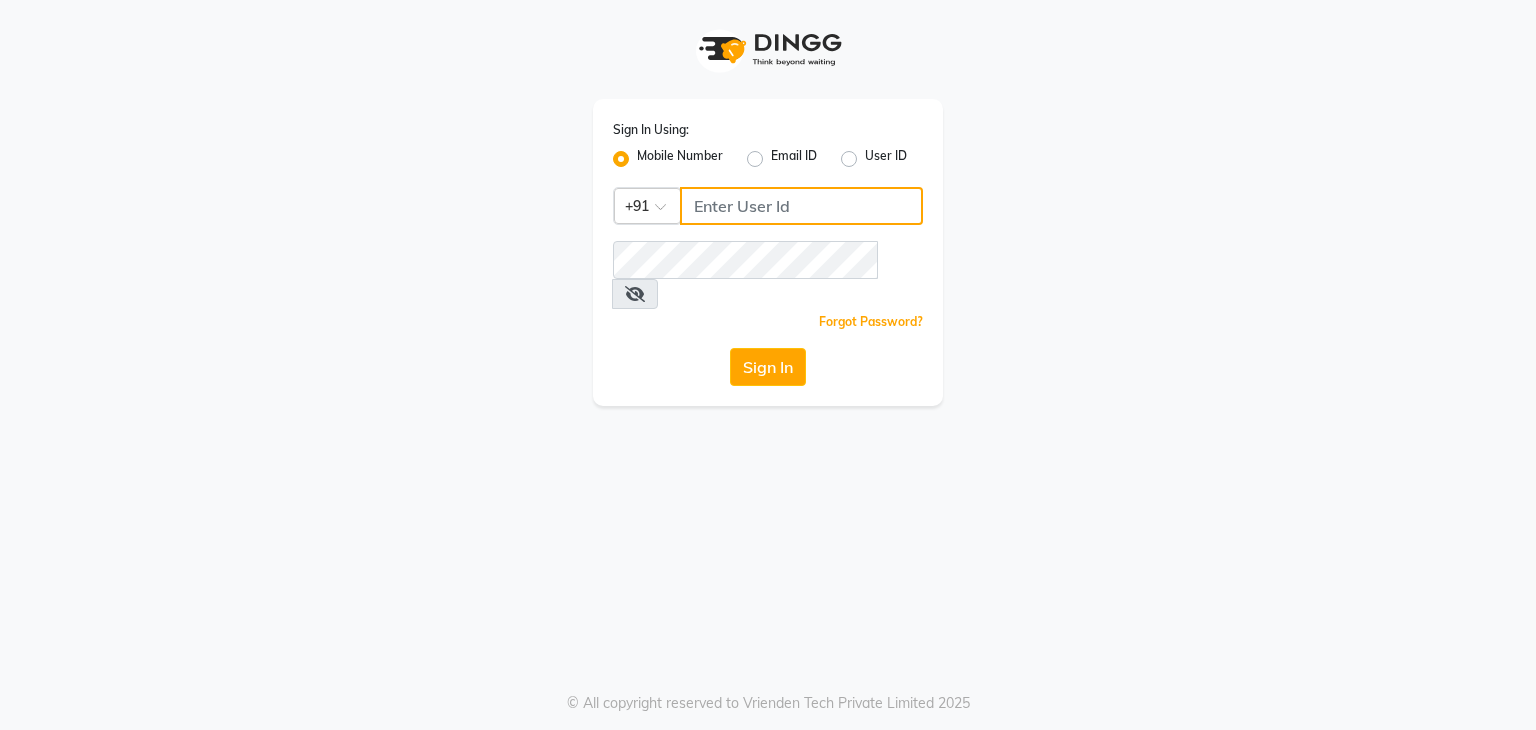 click 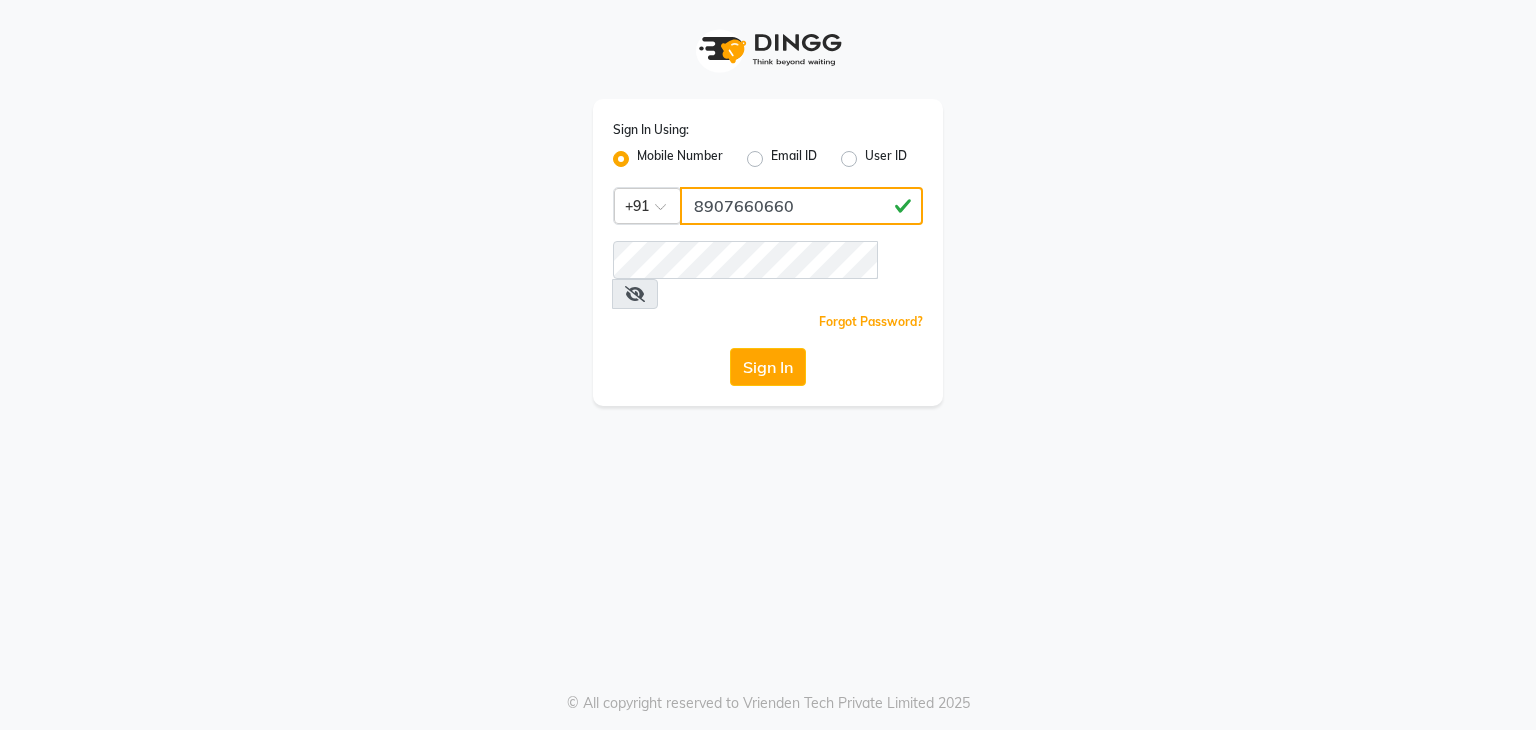 type on "8907660660" 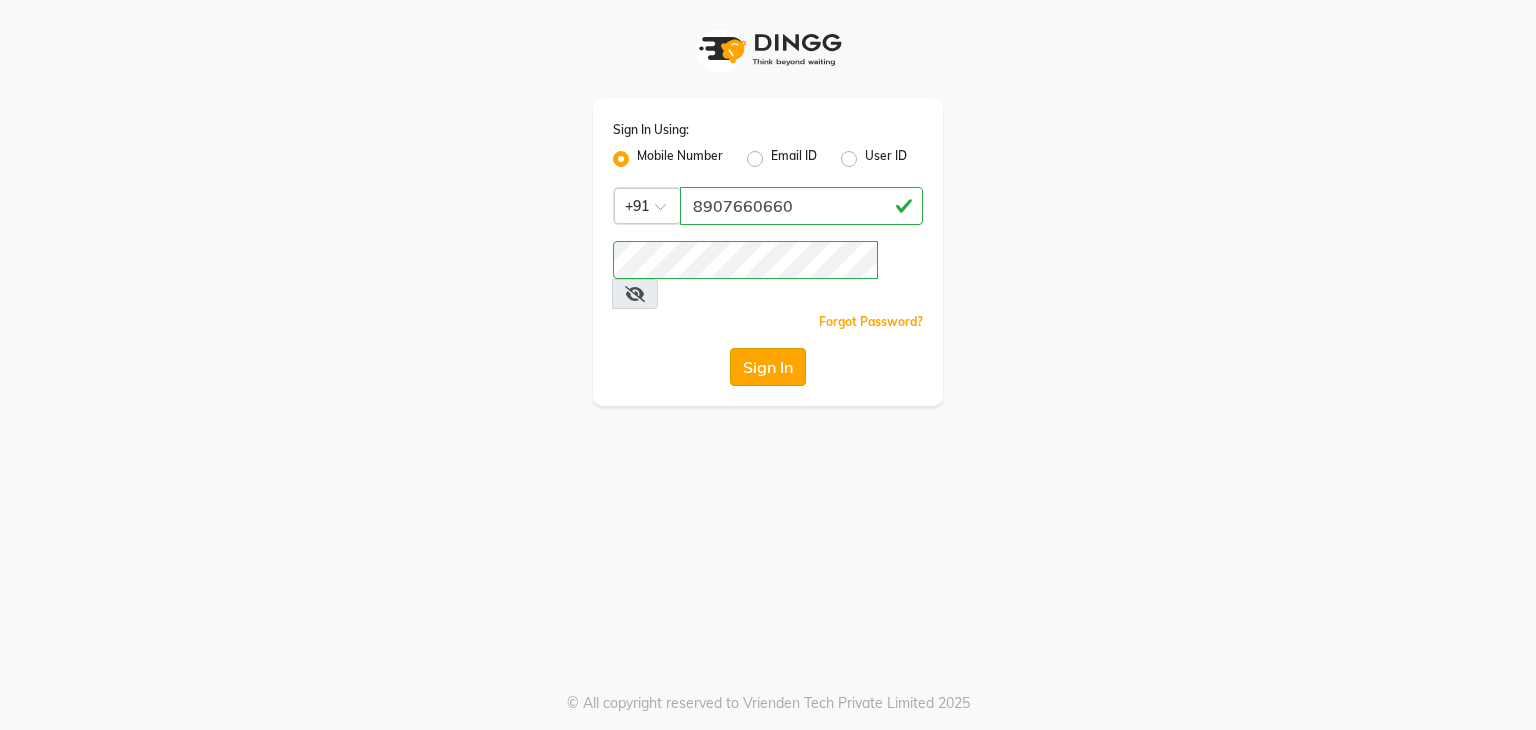 click on "Sign In" 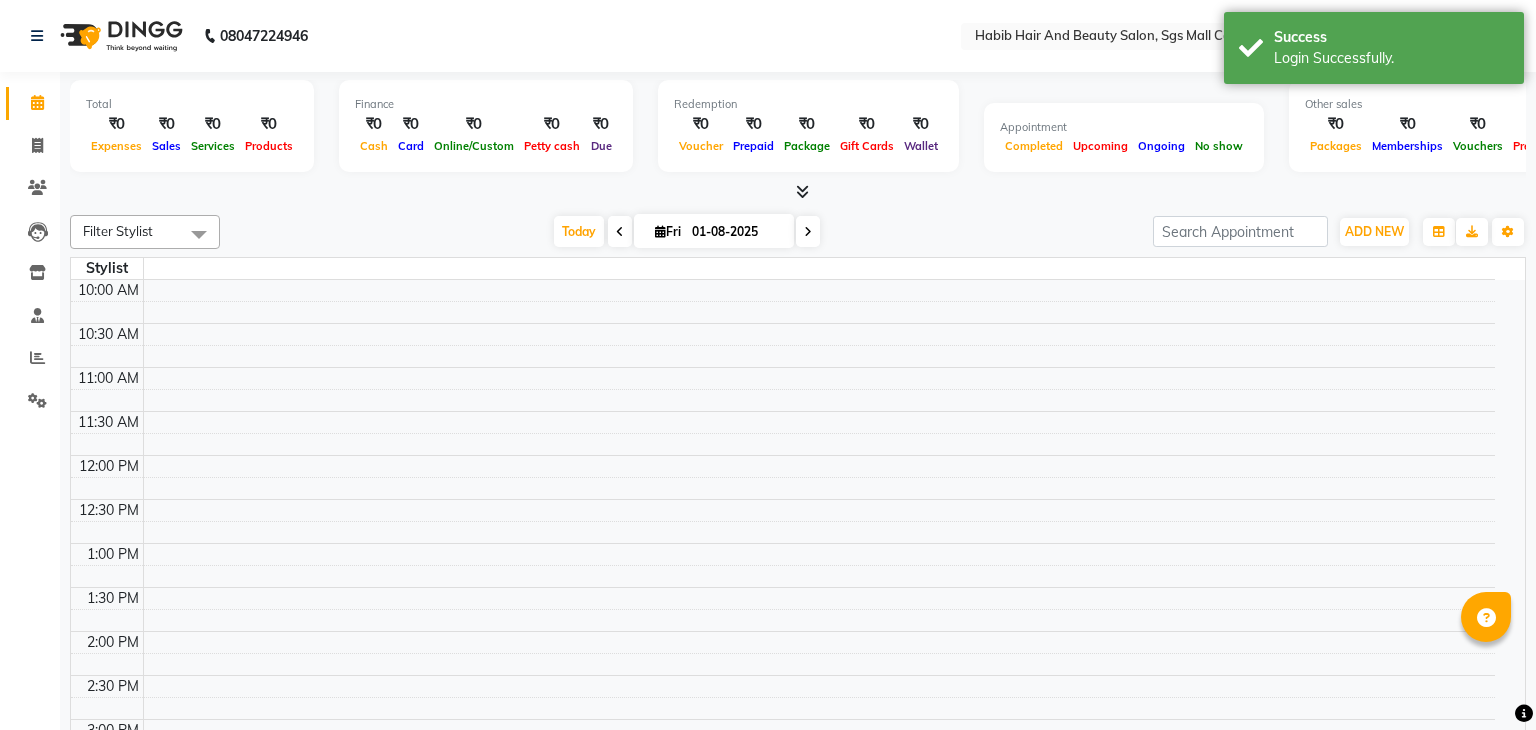 select on "en" 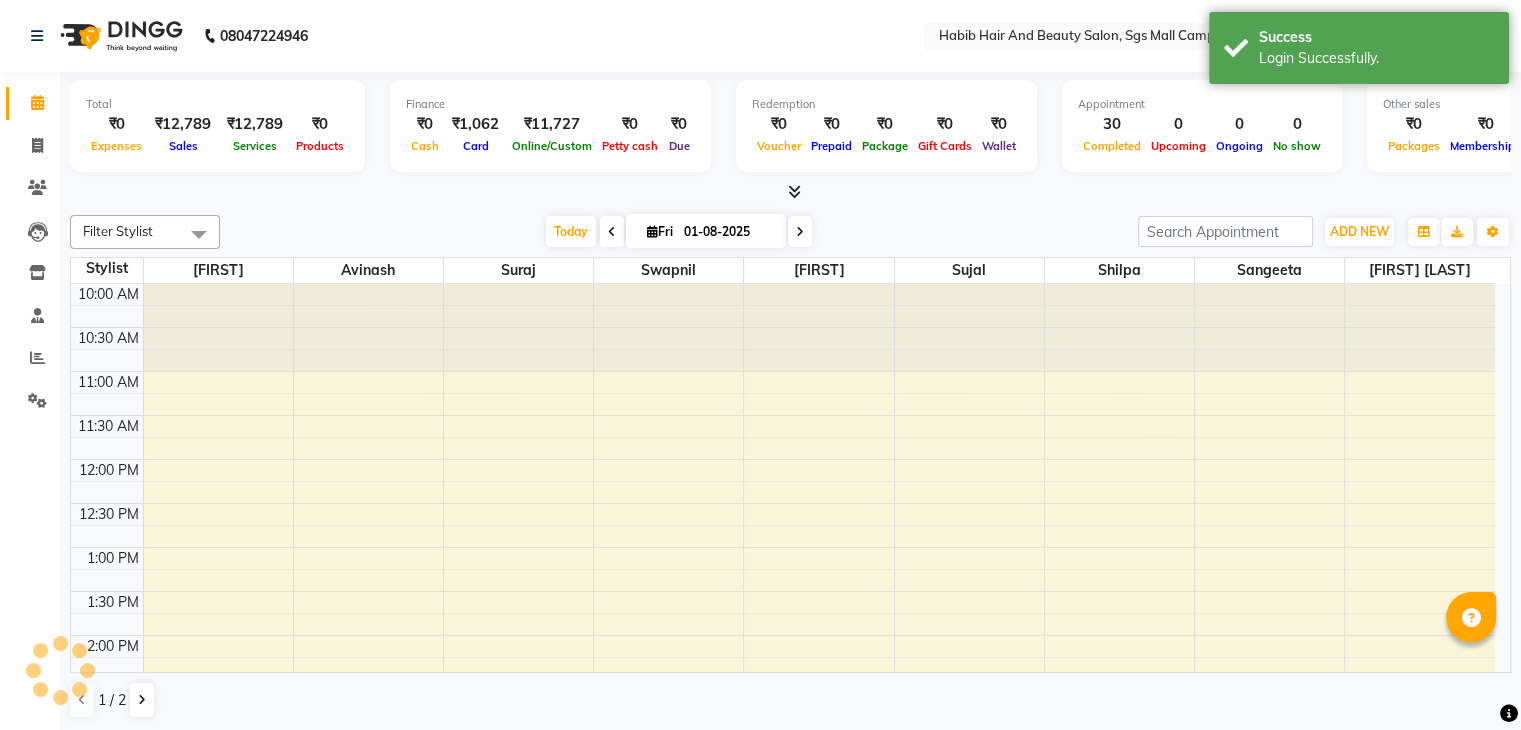 scroll, scrollTop: 705, scrollLeft: 0, axis: vertical 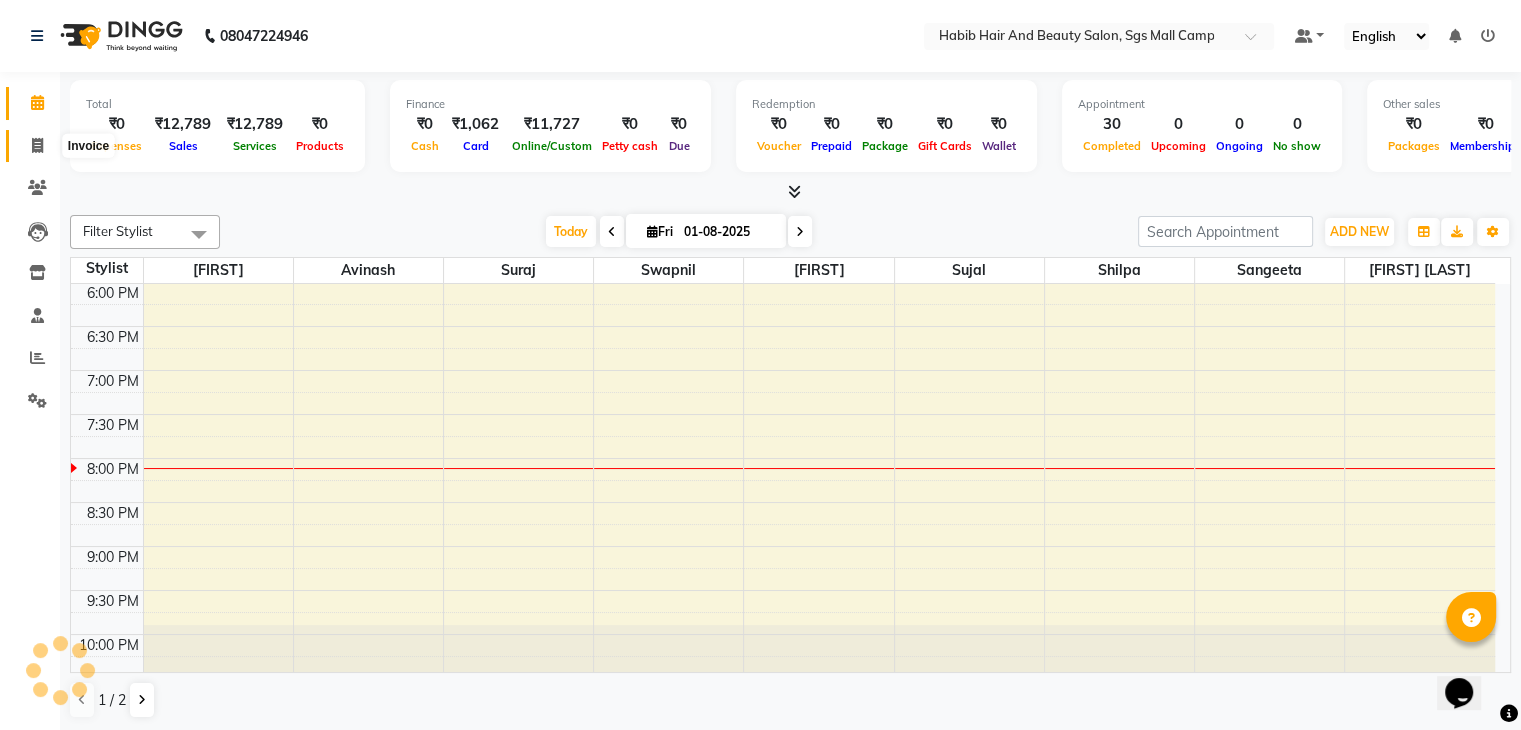 click 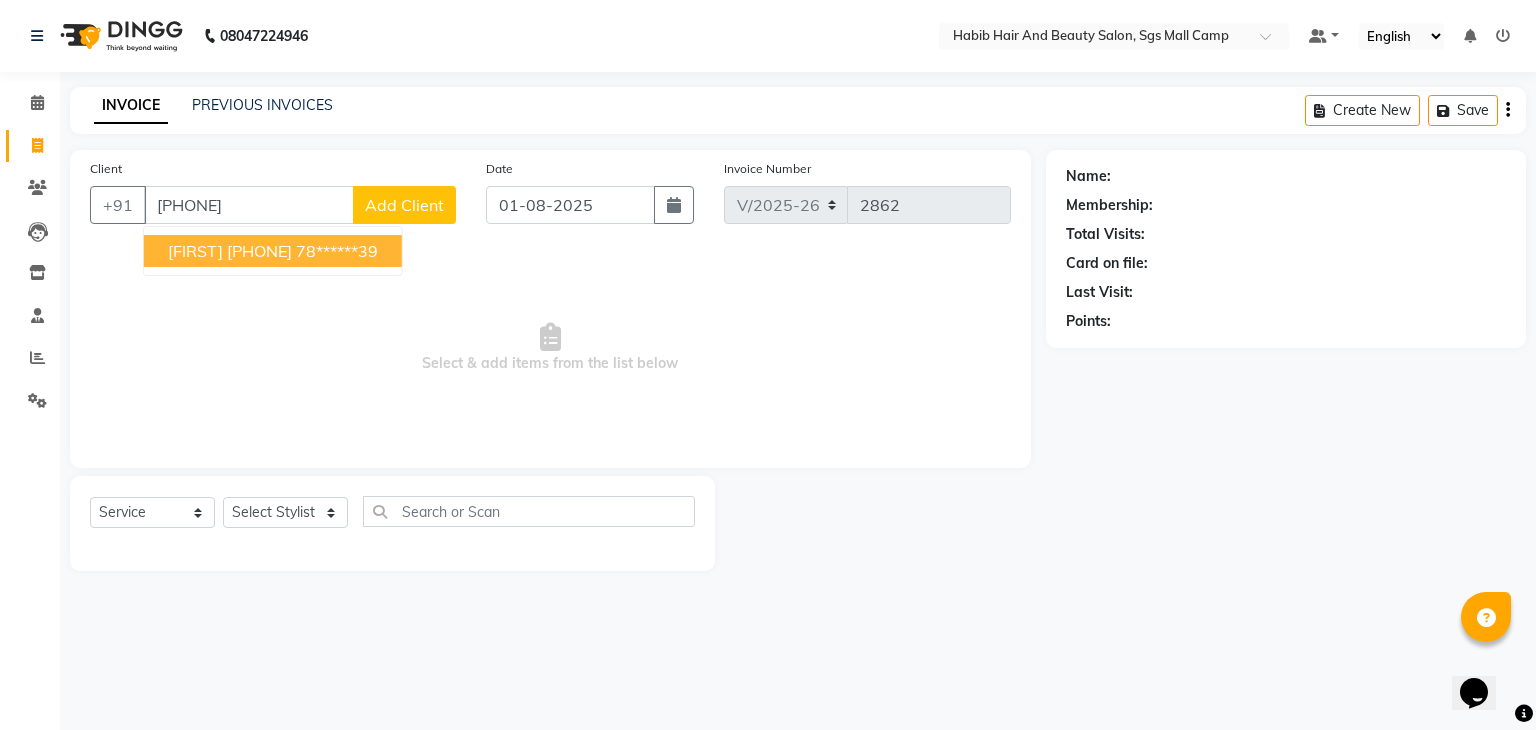 click on "[FIRST] [PHONE]" at bounding box center [230, 251] 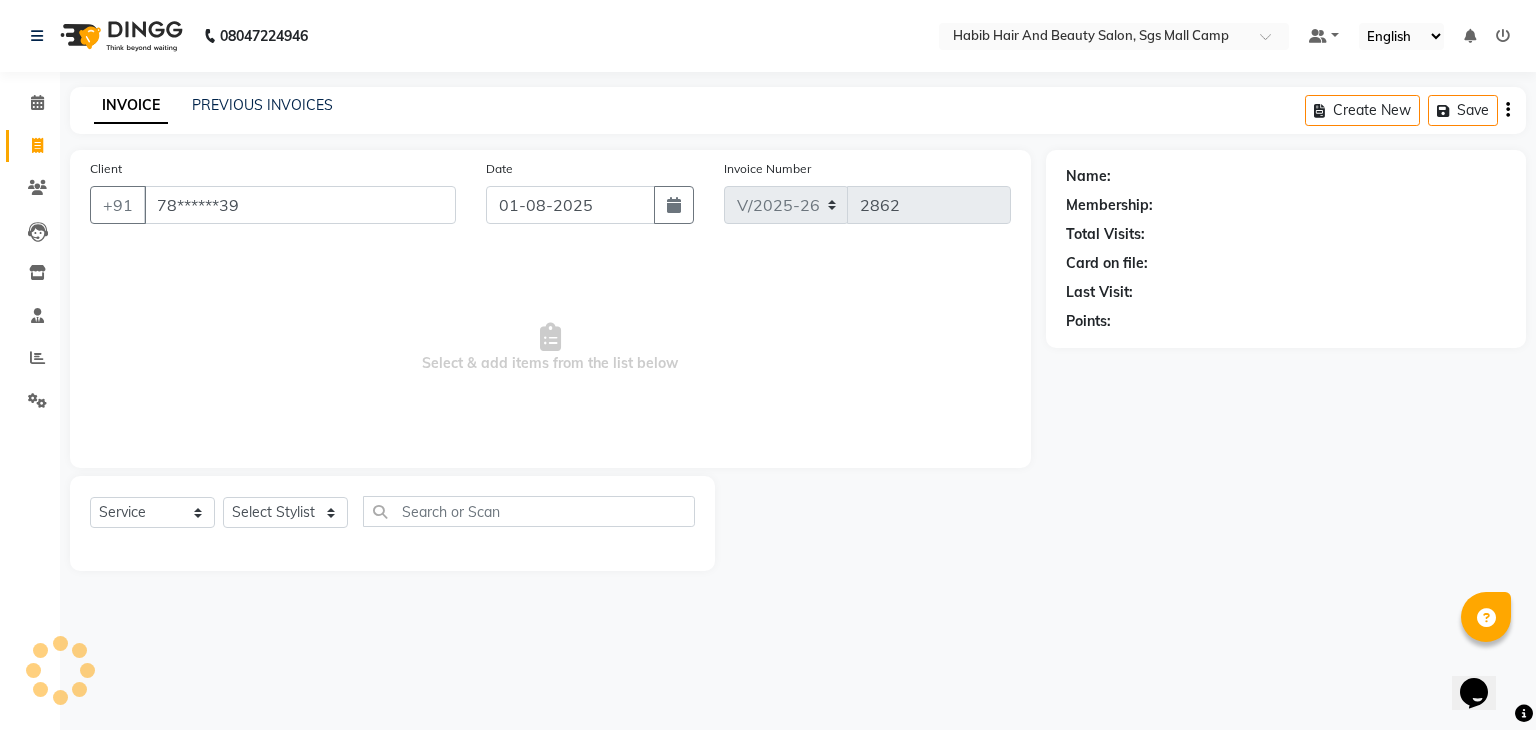 type on "78******39" 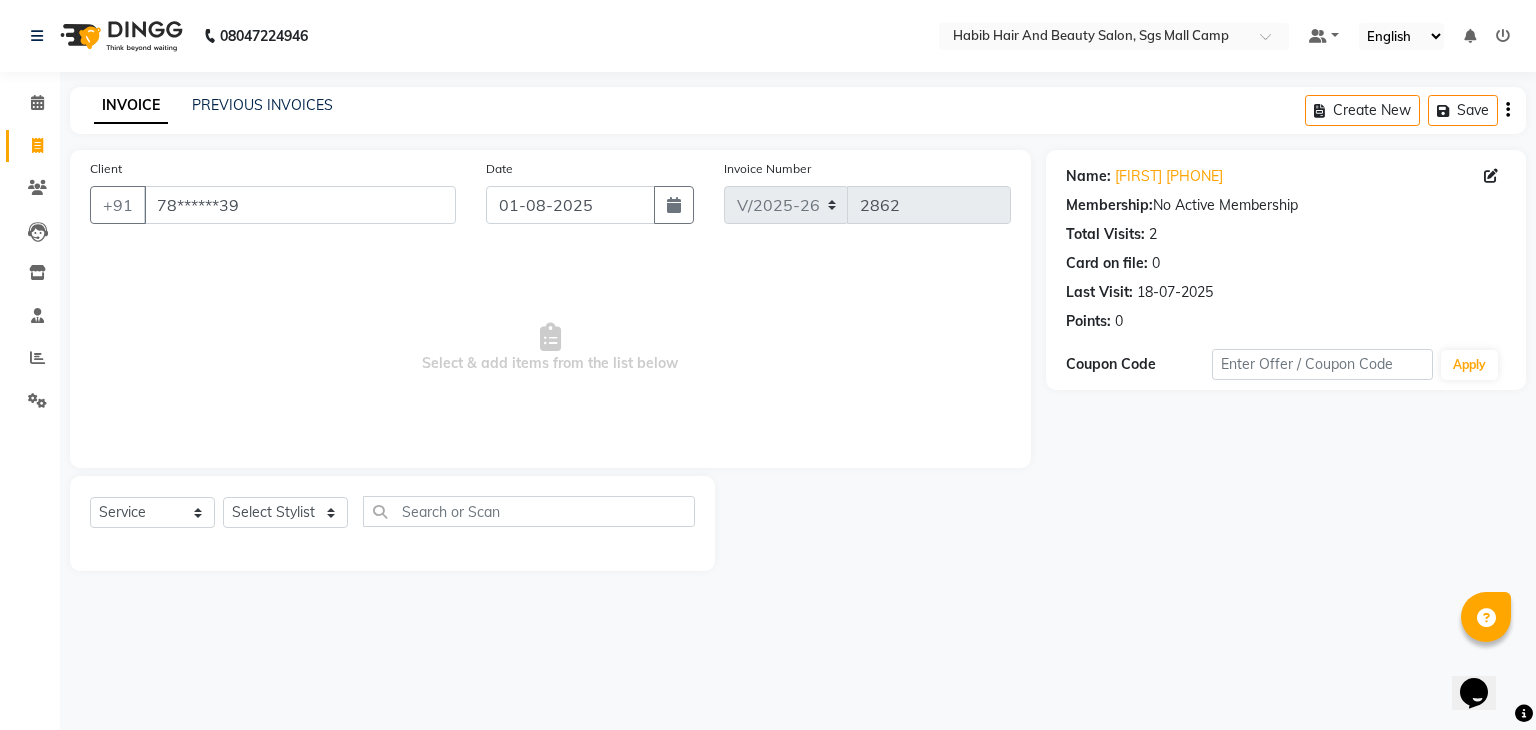 drag, startPoint x: 326, startPoint y: 539, endPoint x: 336, endPoint y: 505, distance: 35.44009 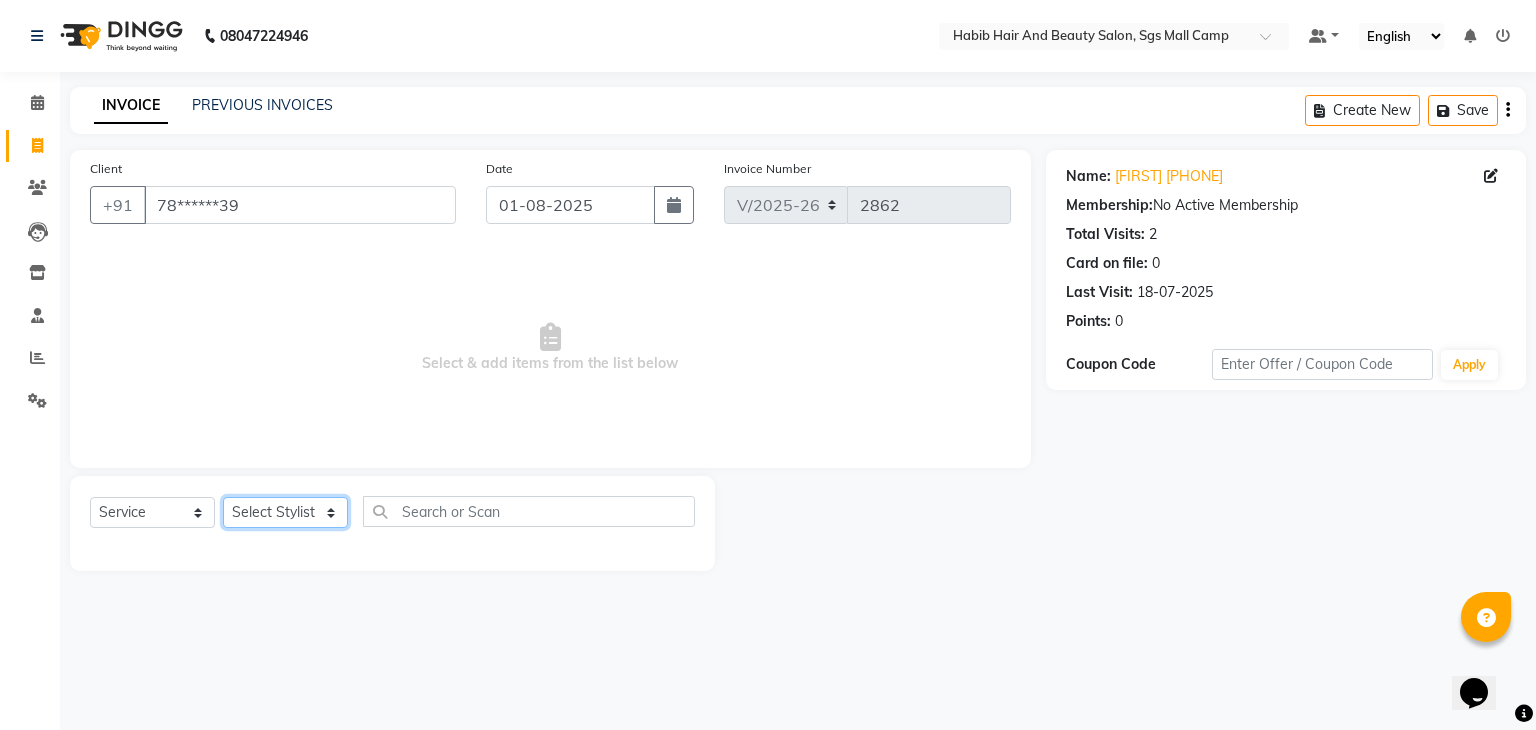 click on "Select Stylist [FIRST] [LAST] [FIRST]  [LAST] Manager [LAST]  [NAME] [NAME] [NAME] [NAME]  [NAME] [NAME] Polishing - Under Arms  Polishing - Half Hands  Polishing - Back  Polishing - Full Hands  Polishing - Full Legs  Polishing - Full Body  clean up  products  waxing  female nor hcut wsh bd  extra root touch  basic spa  long hair wash cut bldry  femal highlight  femal highlight  male wash  tip gel extention  gel polish  beard trimming  male blowdry   nail cutting  D-Tan/Bleach - Upper Lip  D-Tan/Bleach - Face & Neck  D-Tan/Bleach - Back Neck  D-Tan/Bleach - Under Arms  D-Tan/Bleach - Full Arms  D-Tan/Bleach - Full Legs  D-Tan/Bleach - Half Arms  D-Tan/Bleach - Full Back or Front  D-Tan/Bleach - Half Back or Stomach  D-Tan/Bleach - Feet or Palms  D-Tan/Bleach - Full Body  upperlips  upperlips wax  male globle  globle  Make-Up, Hairstyle And Saree Draping - Saree Draping  Make-Up, Hairstyle And Saree Draping - Make-up: Simple  facial" 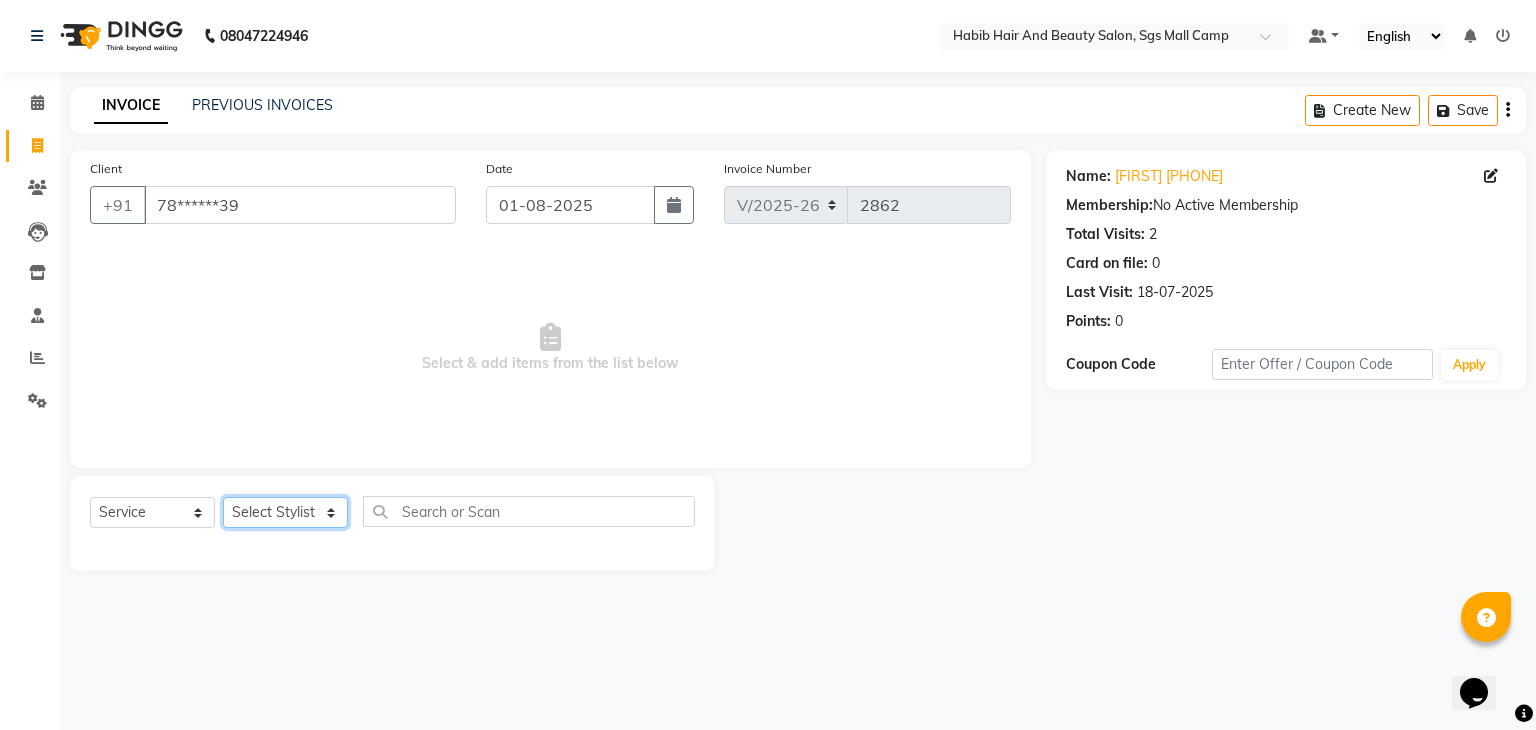 select on "81153" 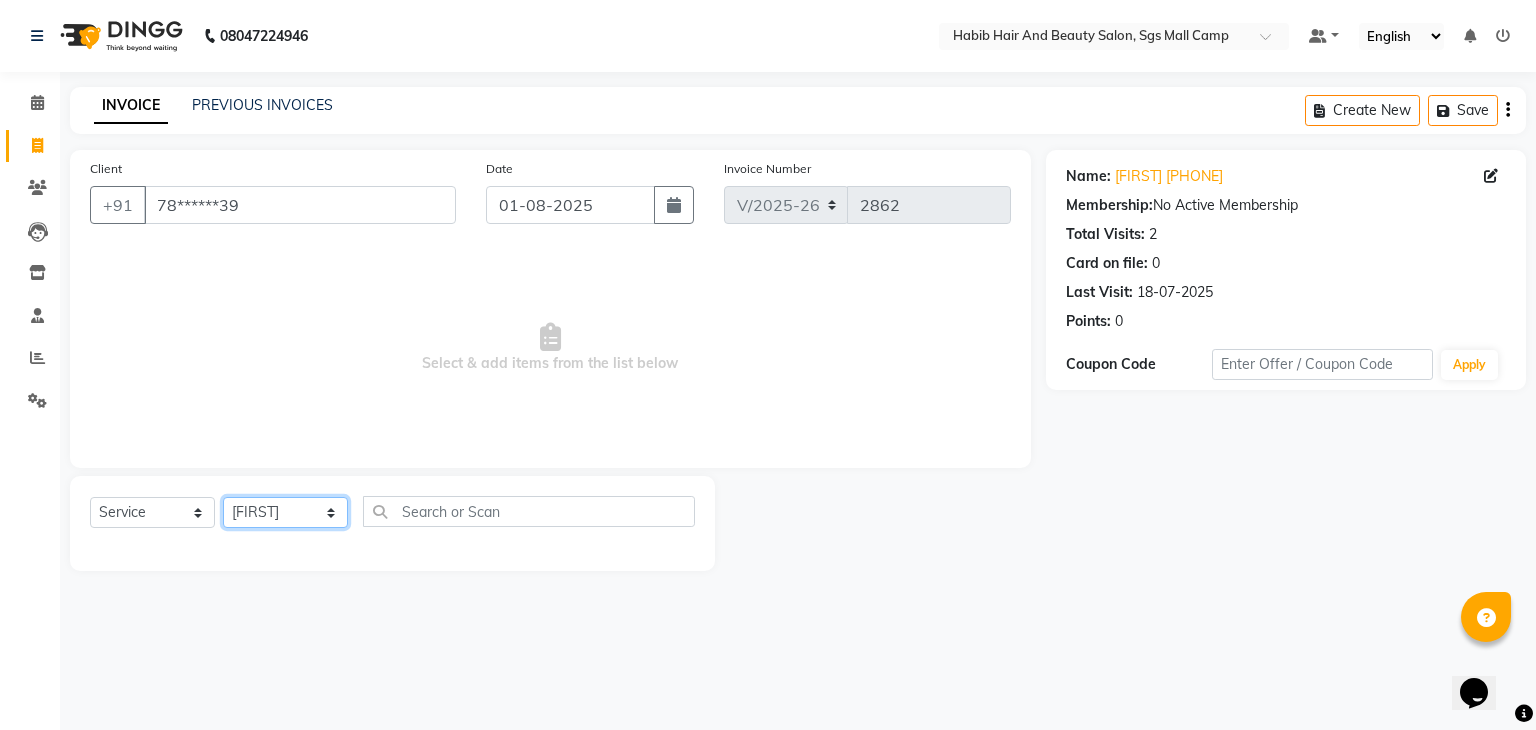 click on "Select Stylist [FIRST] [LAST] [FIRST]  [LAST] Manager [LAST]  [NAME] [NAME] [NAME] [NAME]  [NAME] [NAME] Polishing - Under Arms  Polishing - Half Hands  Polishing - Back  Polishing - Full Hands  Polishing - Full Legs  Polishing - Full Body  clean up  products  waxing  female nor hcut wsh bd  extra root touch  basic spa  long hair wash cut bldry  femal highlight  femal highlight  male wash  tip gel extention  gel polish  beard trimming  male blowdry   nail cutting  D-Tan/Bleach - Upper Lip  D-Tan/Bleach - Face & Neck  D-Tan/Bleach - Back Neck  D-Tan/Bleach - Under Arms  D-Tan/Bleach - Full Arms  D-Tan/Bleach - Full Legs  D-Tan/Bleach - Half Arms  D-Tan/Bleach - Full Back or Front  D-Tan/Bleach - Half Back or Stomach  D-Tan/Bleach - Feet or Palms  D-Tan/Bleach - Full Body  upperlips  upperlips wax  male globle  globle  Make-Up, Hairstyle And Saree Draping - Saree Draping  Make-Up, Hairstyle And Saree Draping - Make-up: Simple  facial" 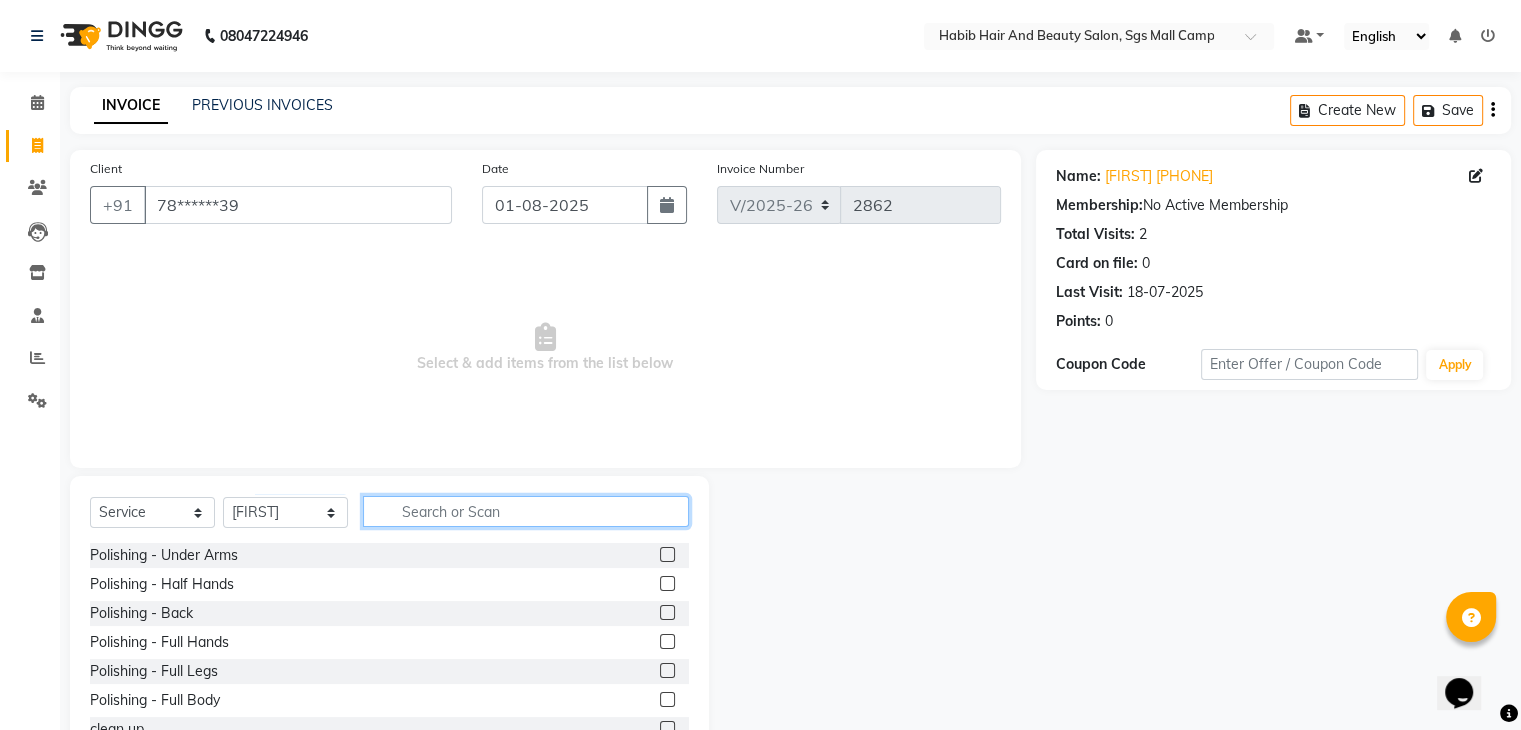 click 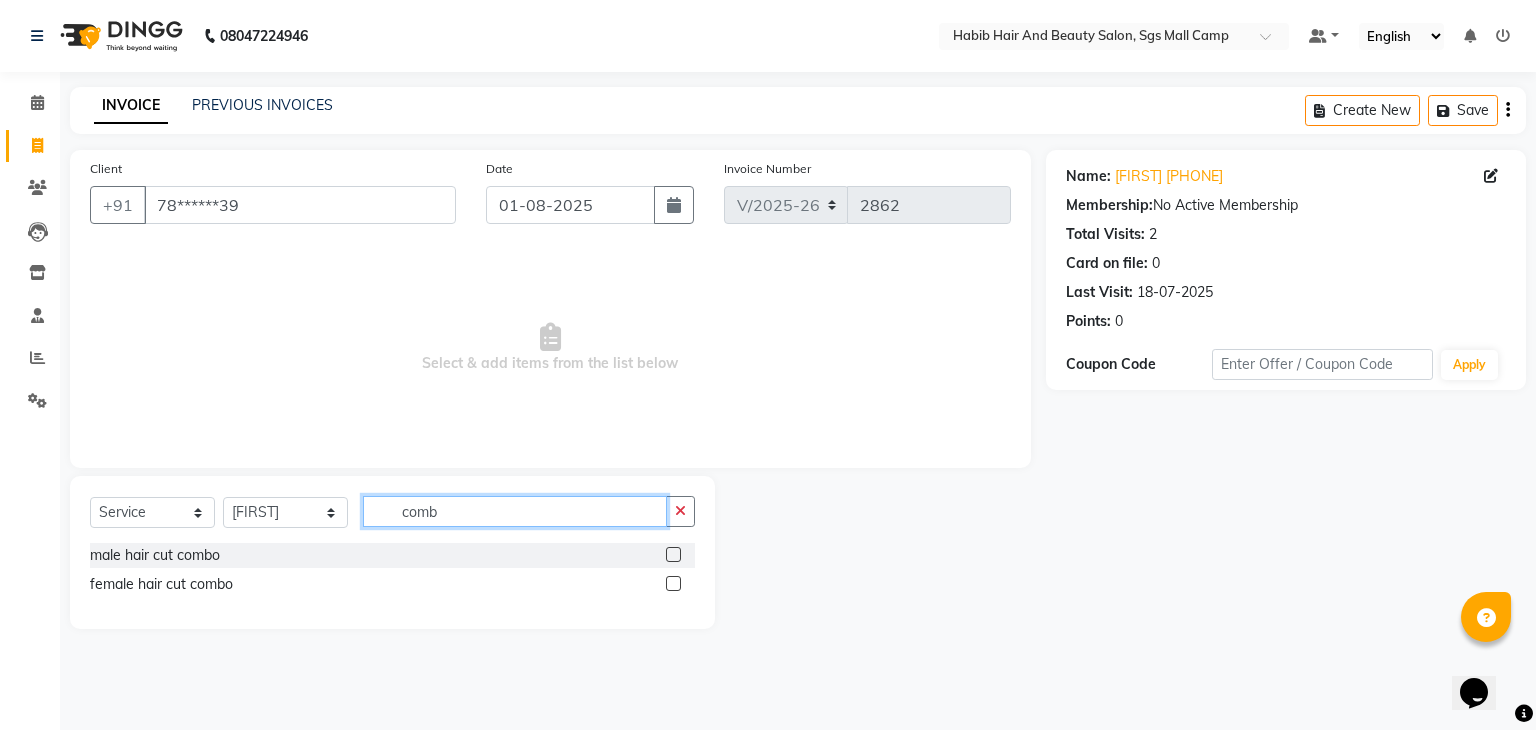 type on "comb" 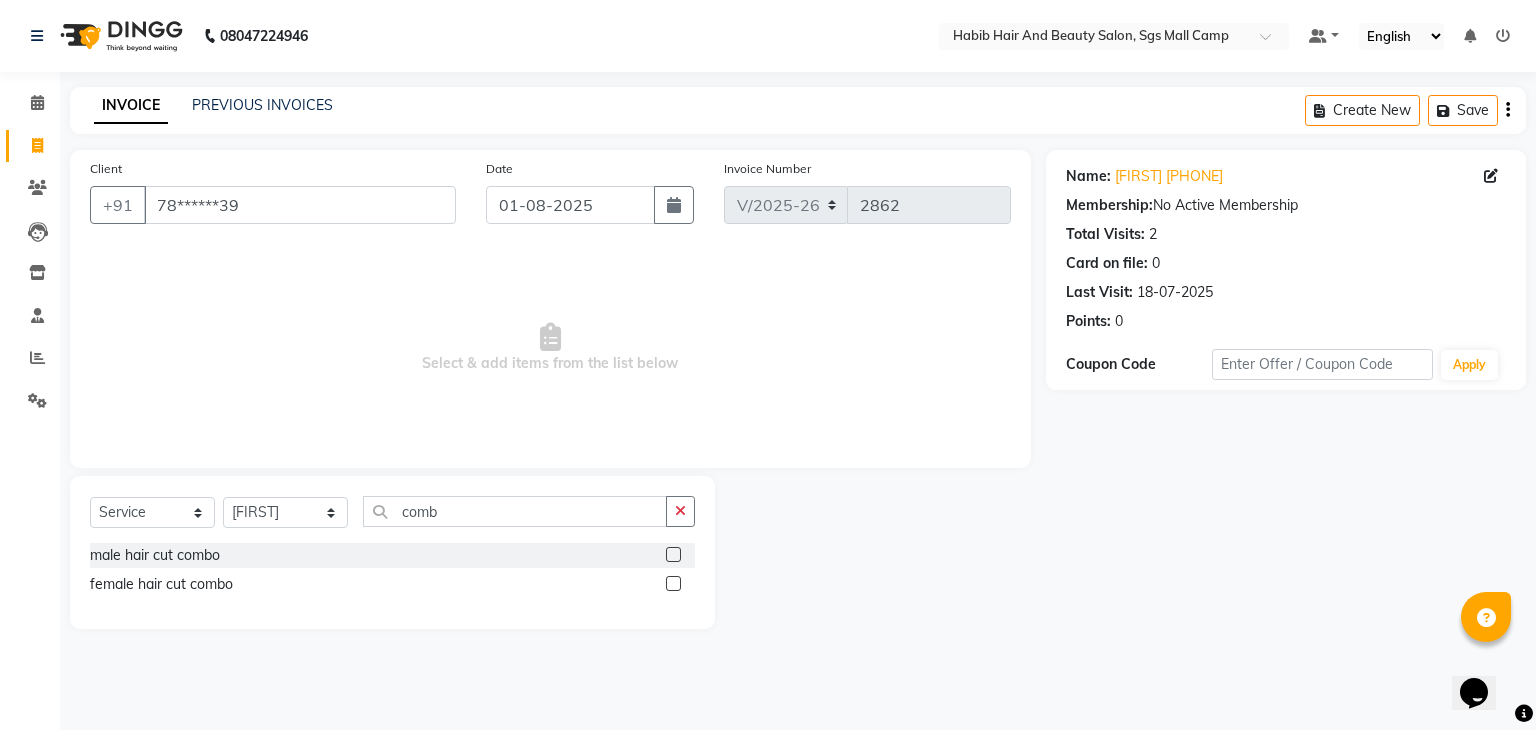 click 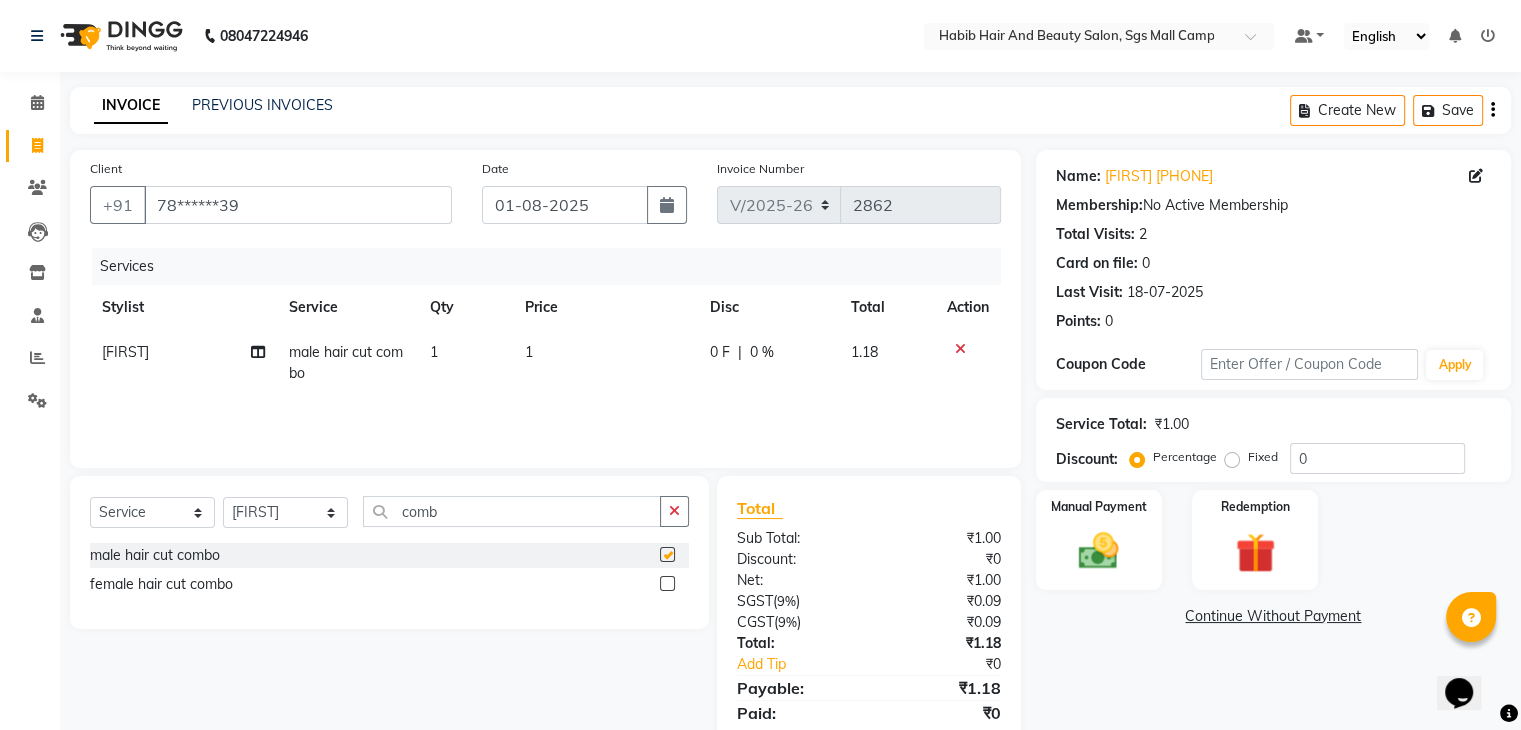 checkbox on "false" 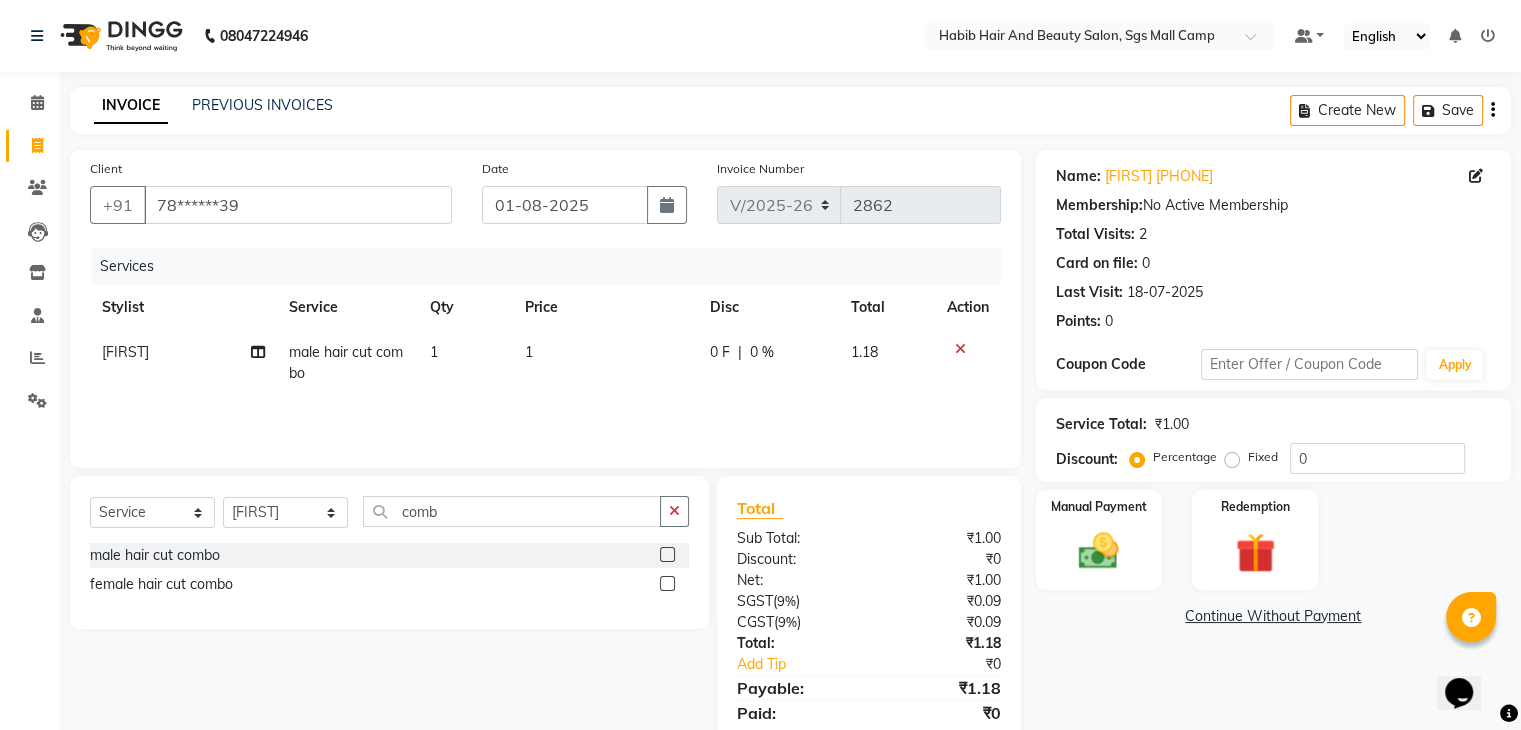 click on "1" 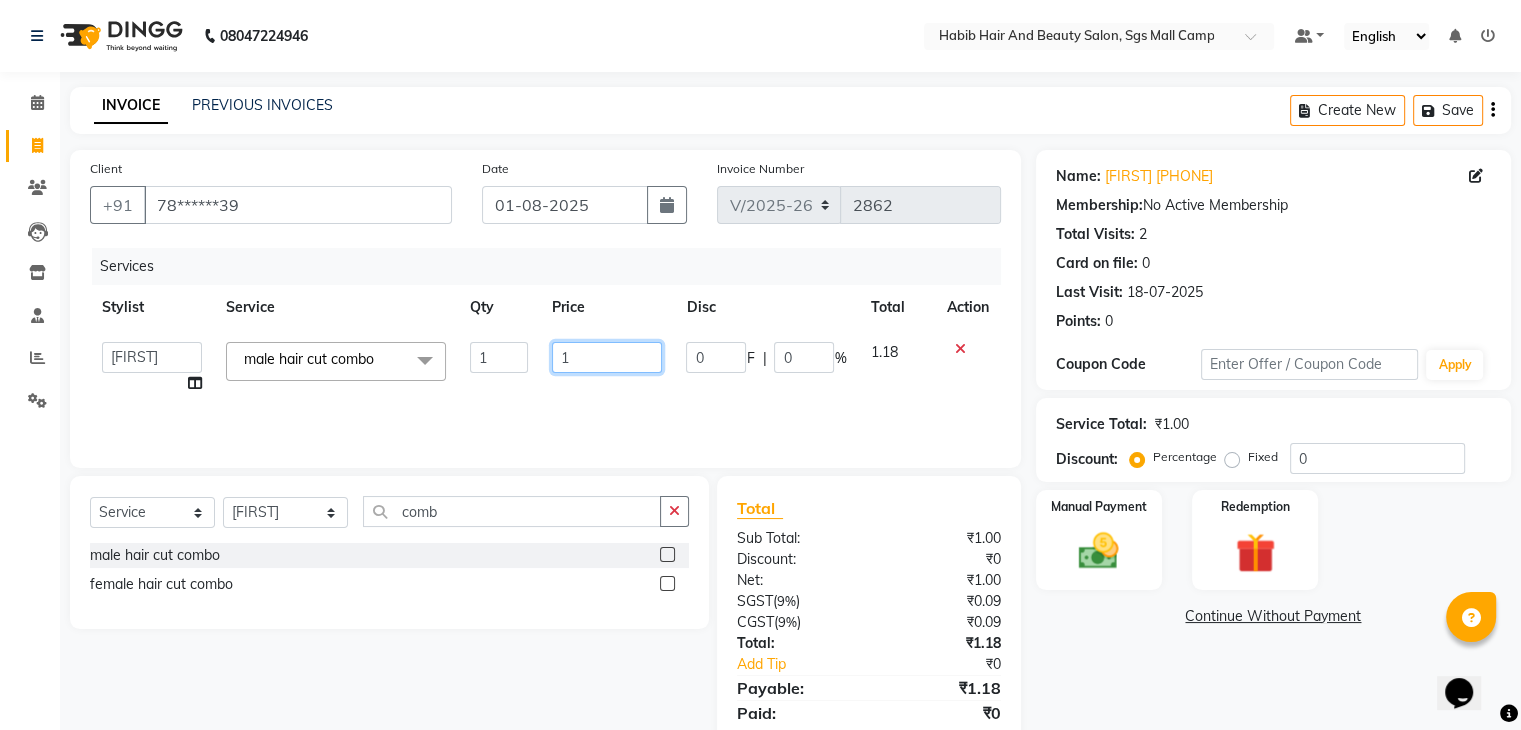 click on "1" 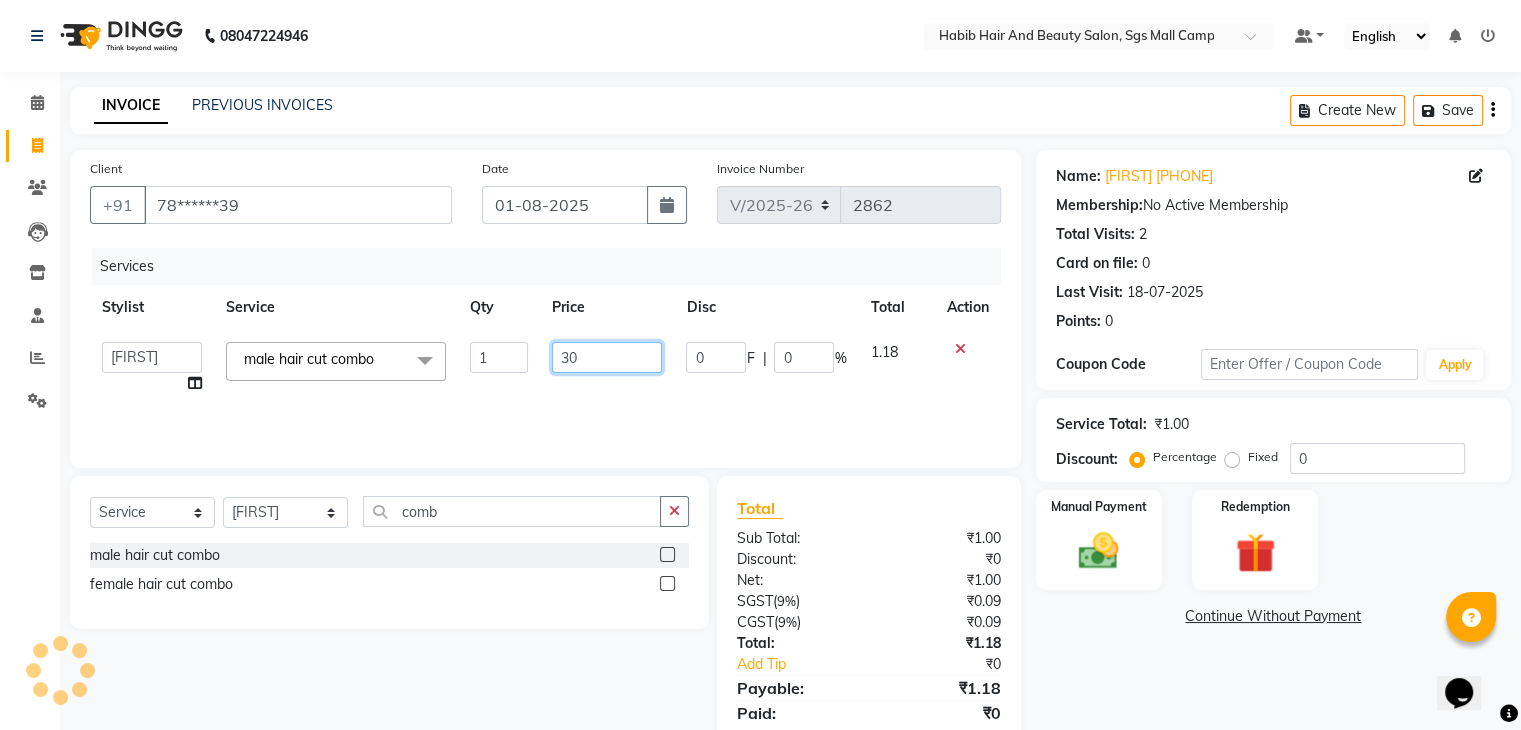 type on "300" 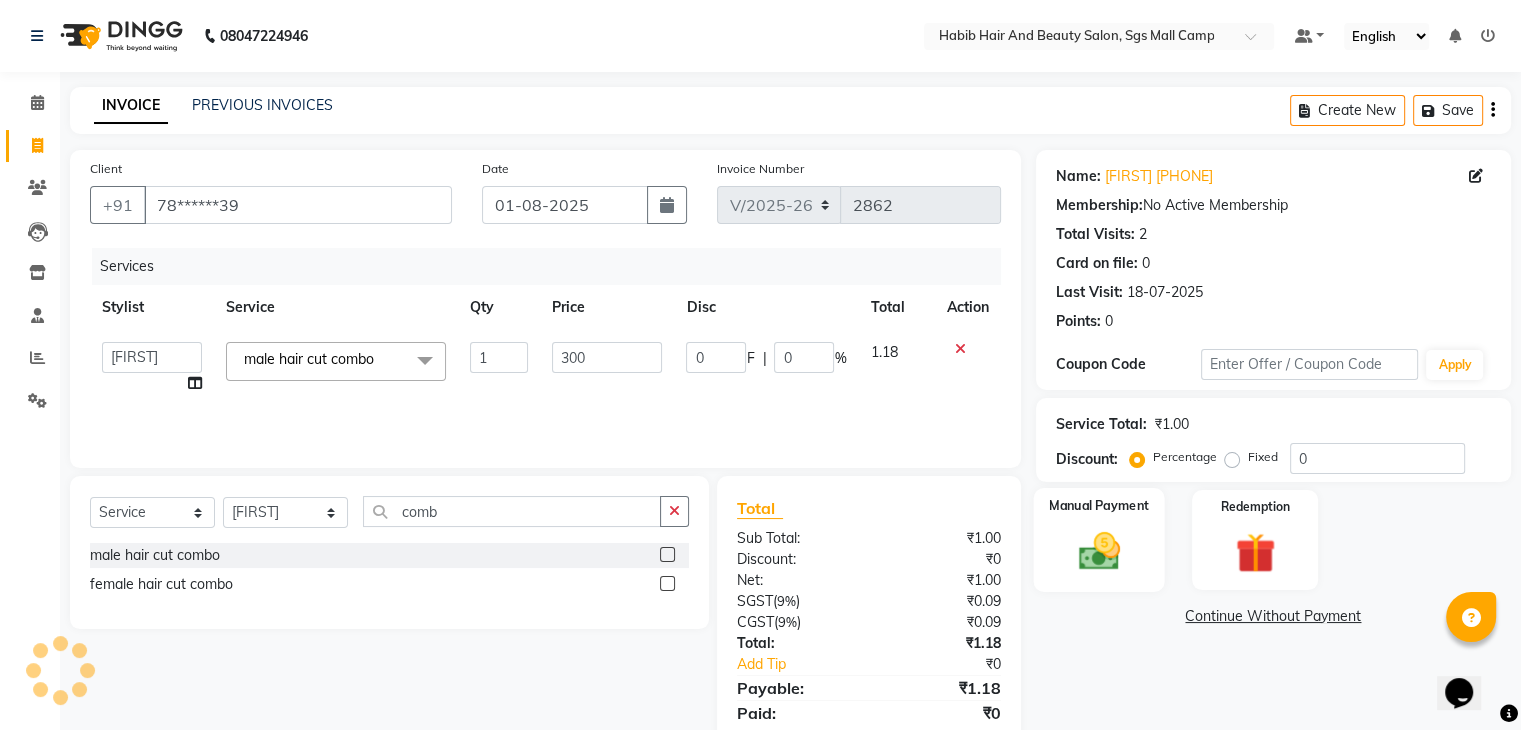 click 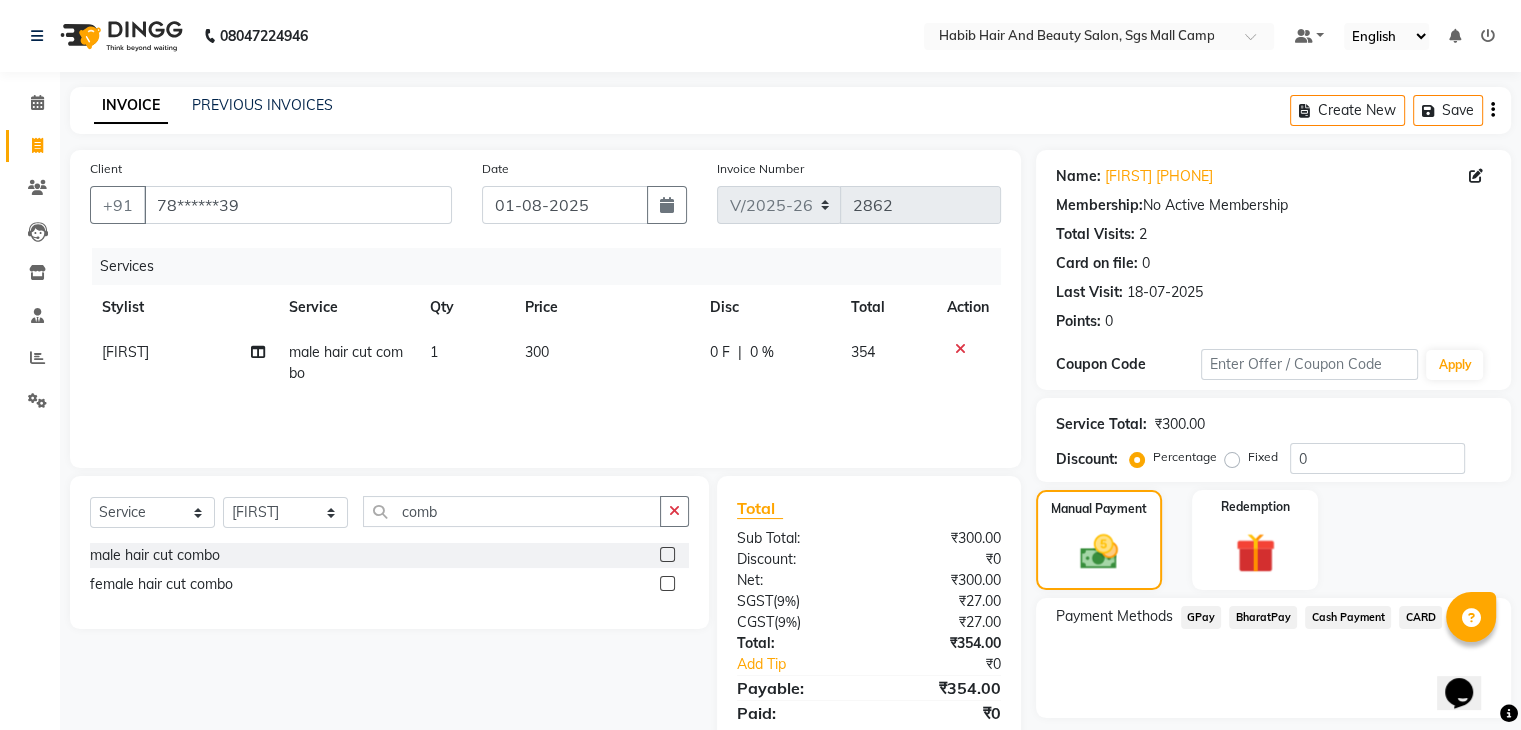 click on "BharatPay" 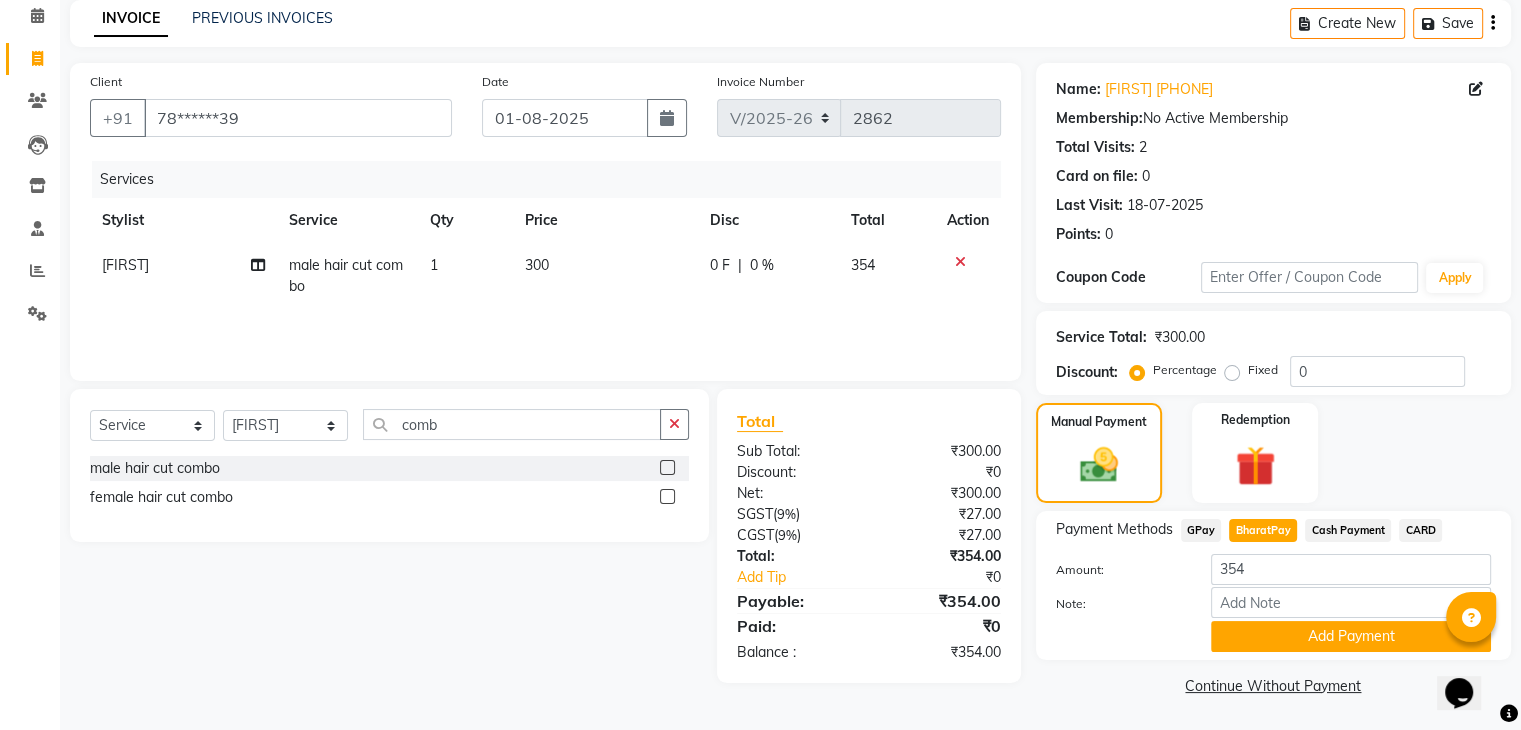 scroll, scrollTop: 89, scrollLeft: 0, axis: vertical 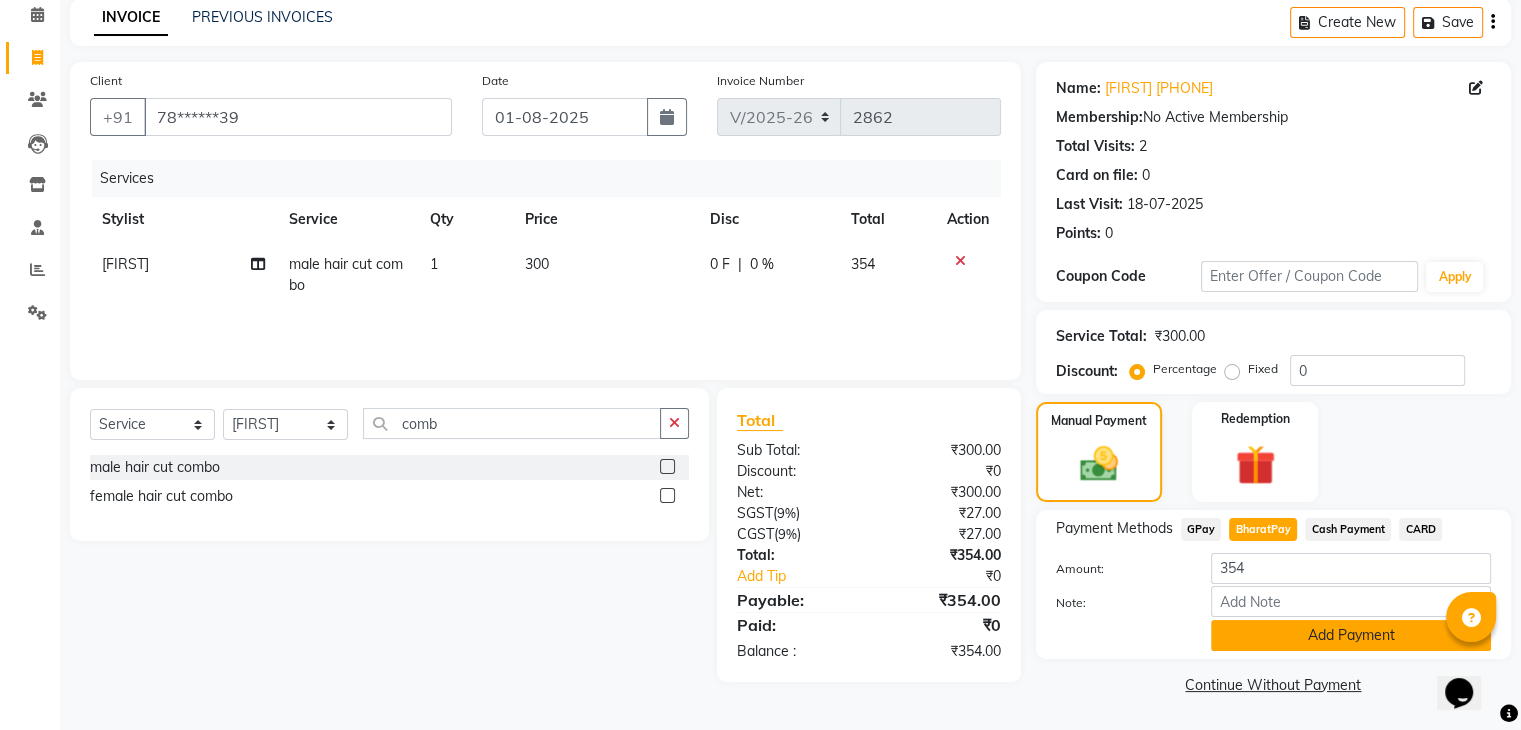 click on "Add Payment" 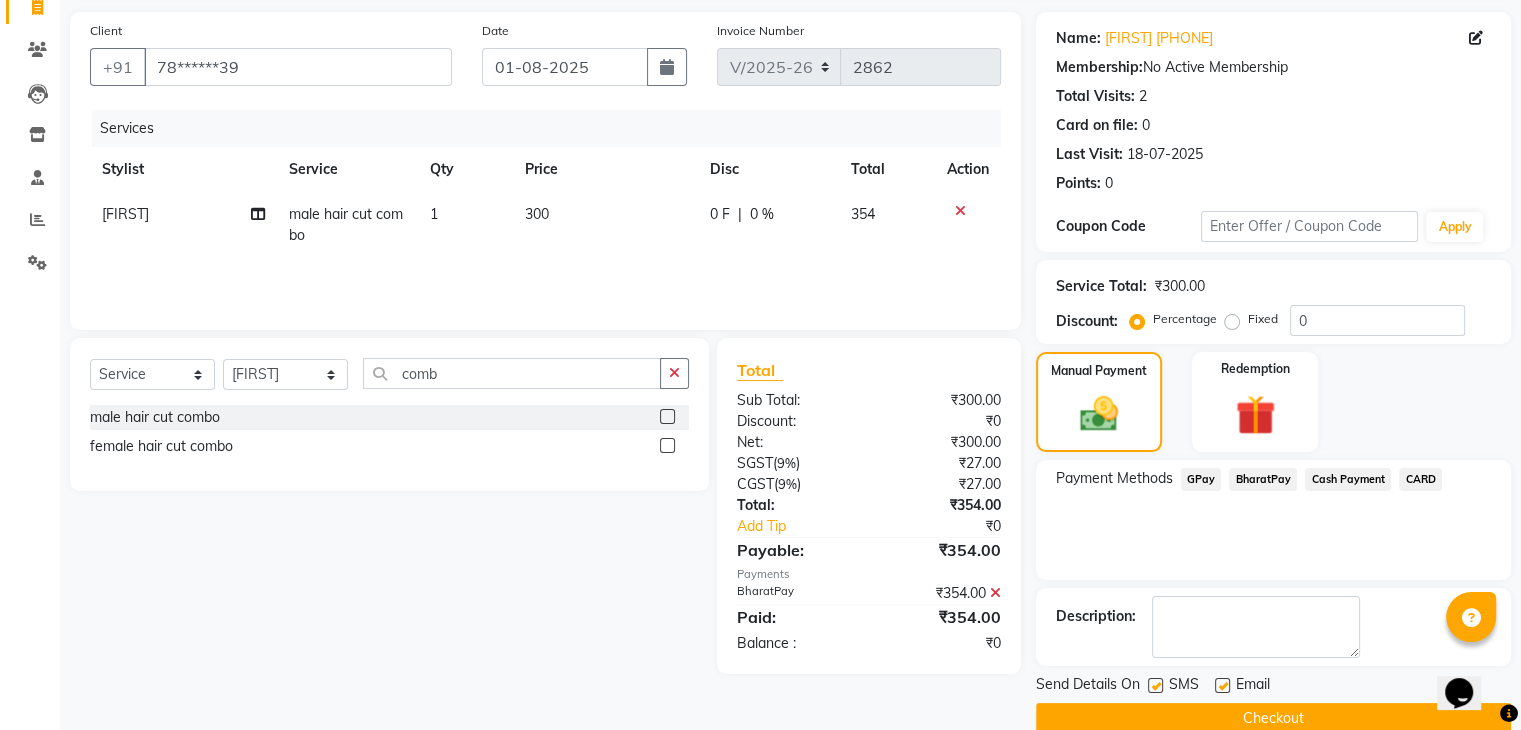 scroll, scrollTop: 171, scrollLeft: 0, axis: vertical 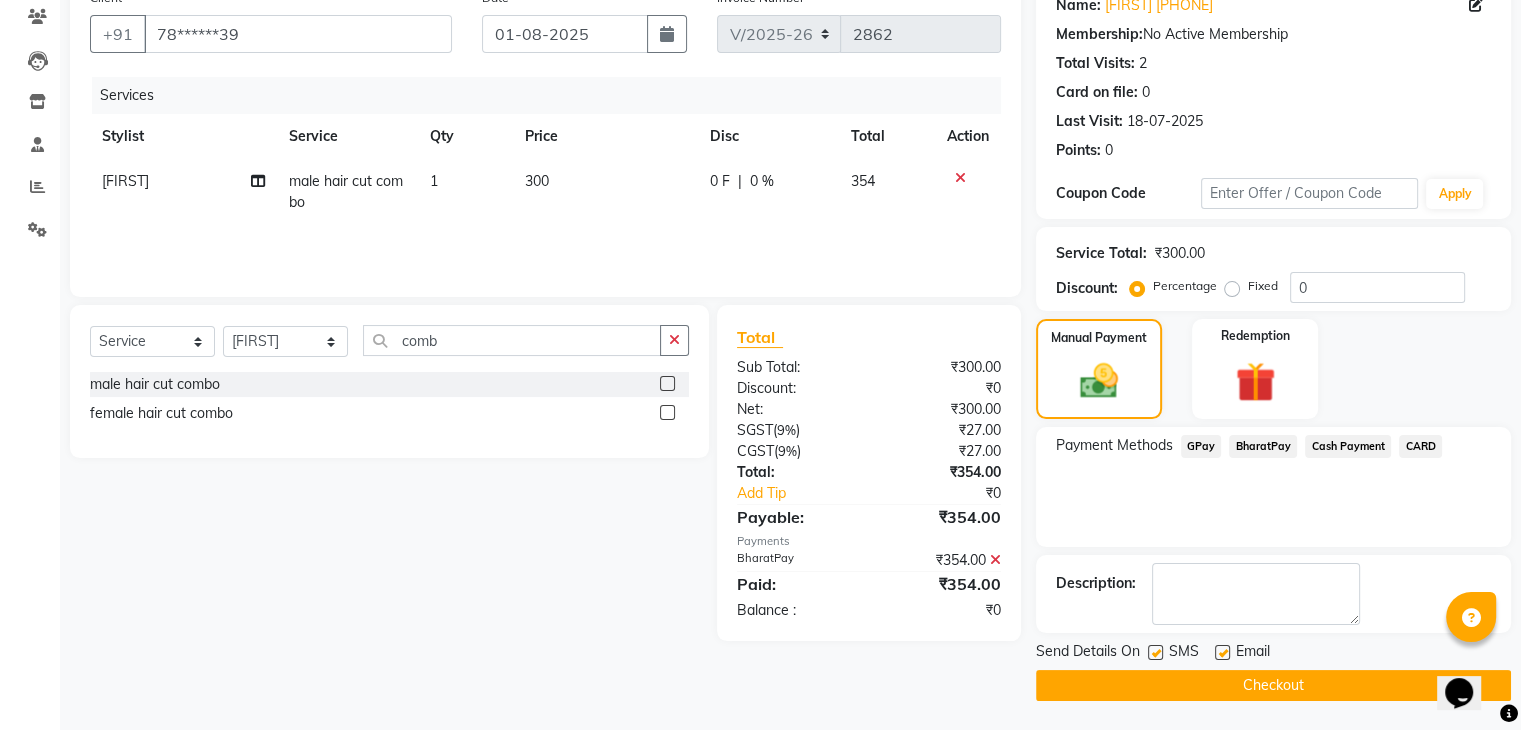 click on "Checkout" 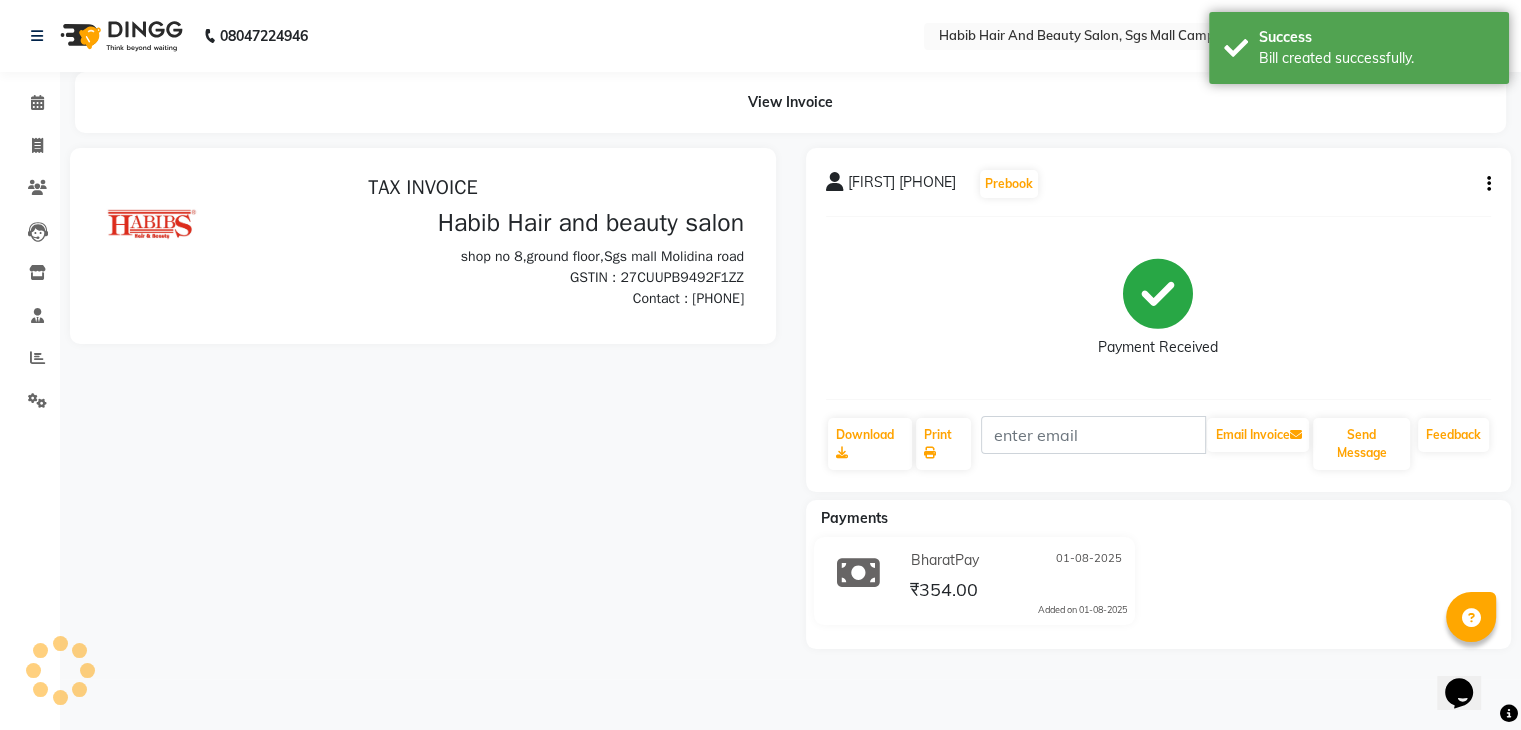 scroll, scrollTop: 0, scrollLeft: 0, axis: both 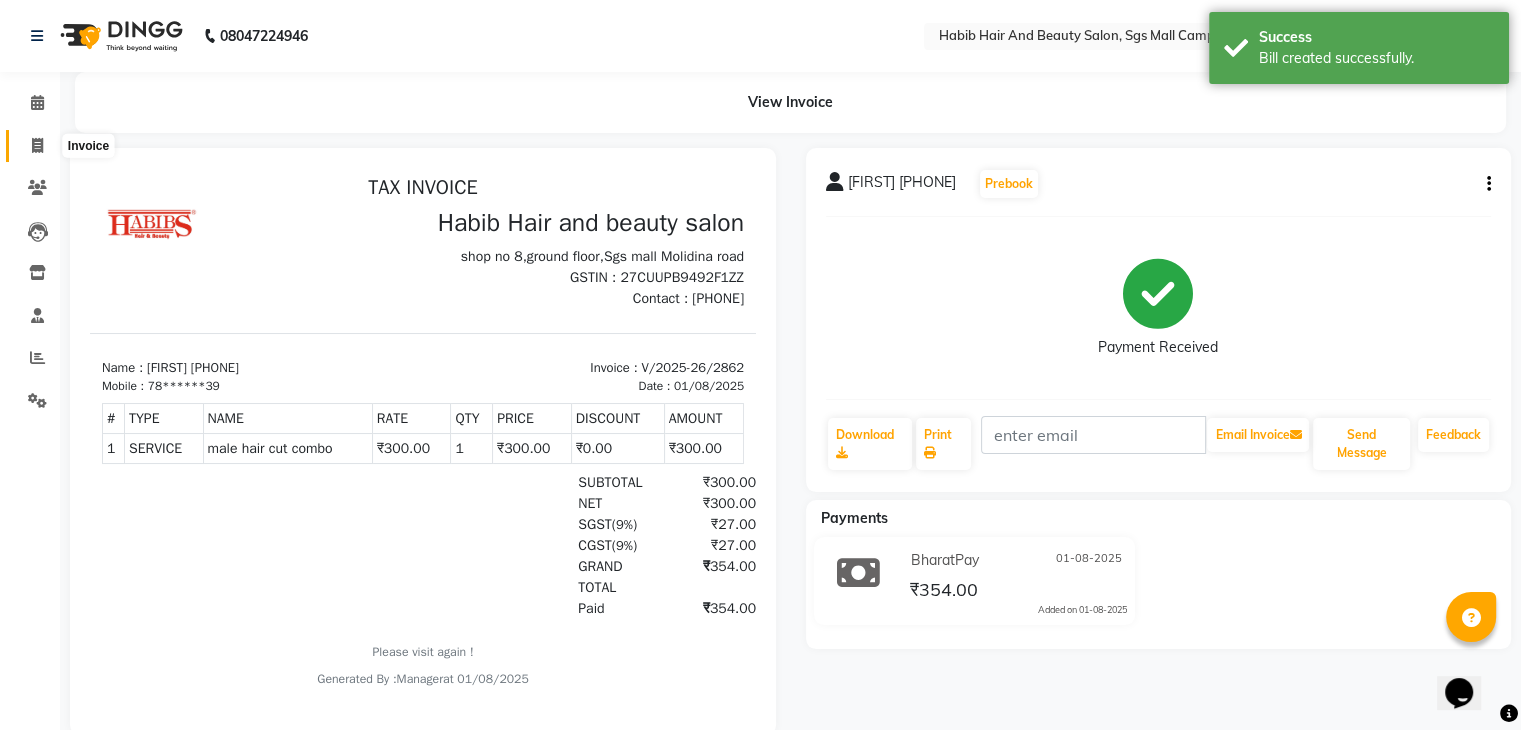 click 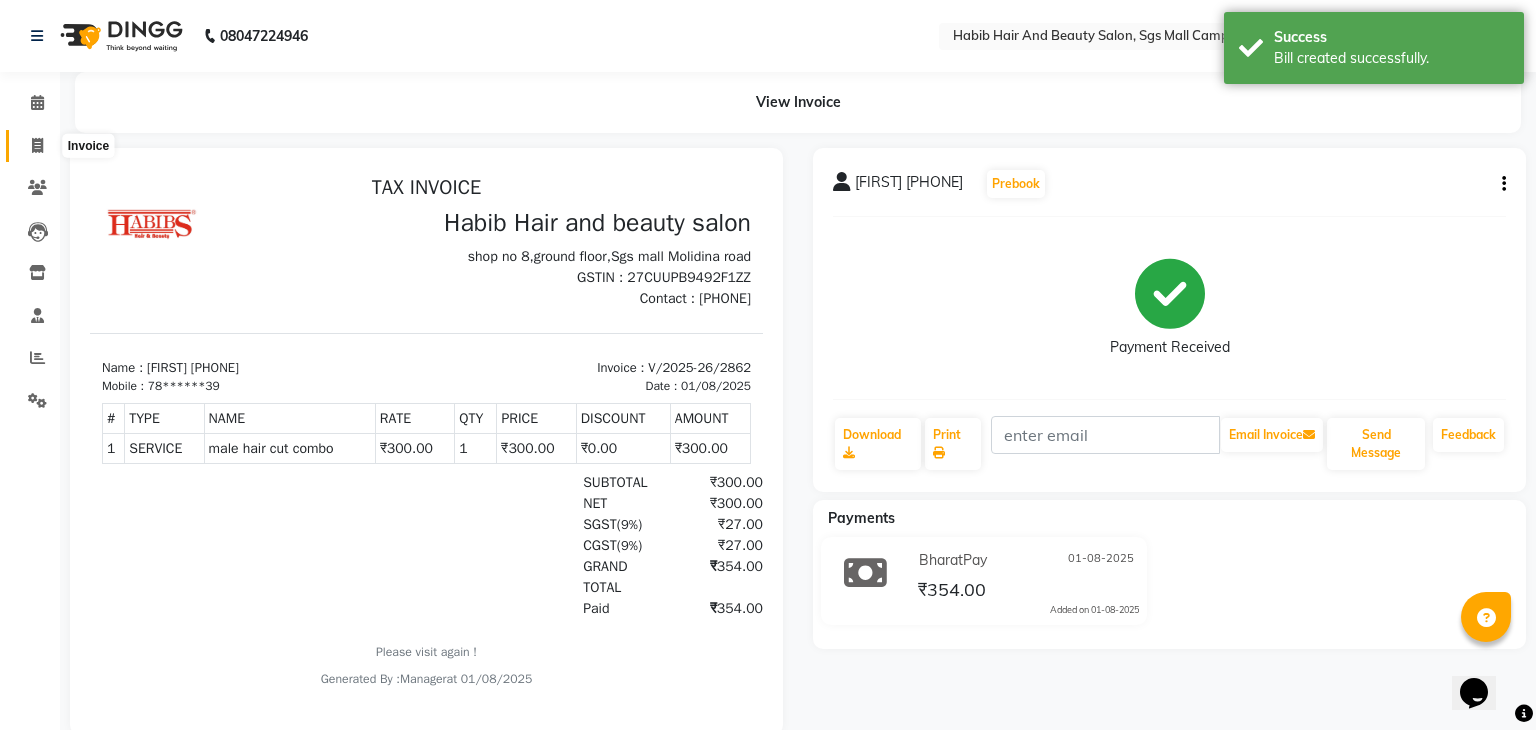 select on "service" 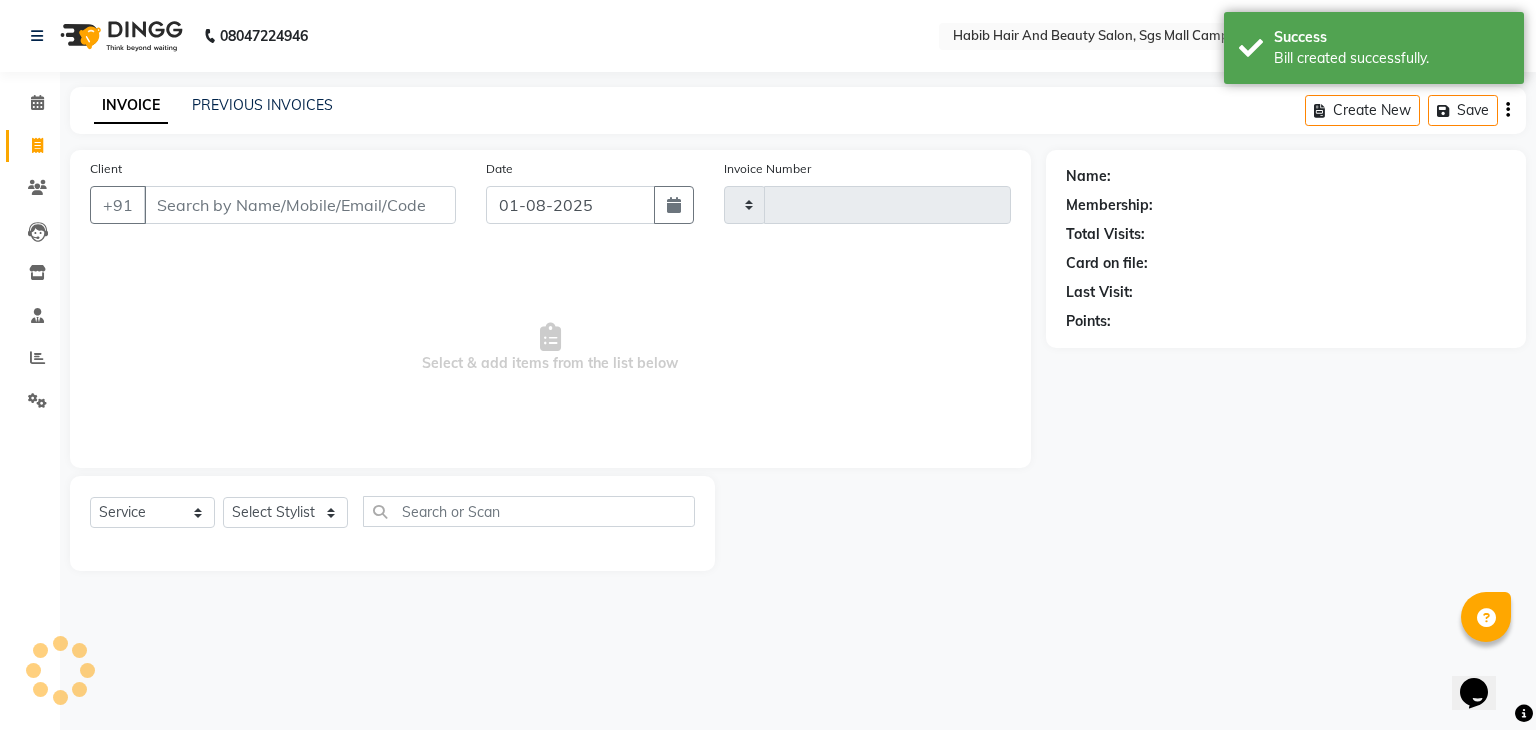 click on "Client" at bounding box center (300, 205) 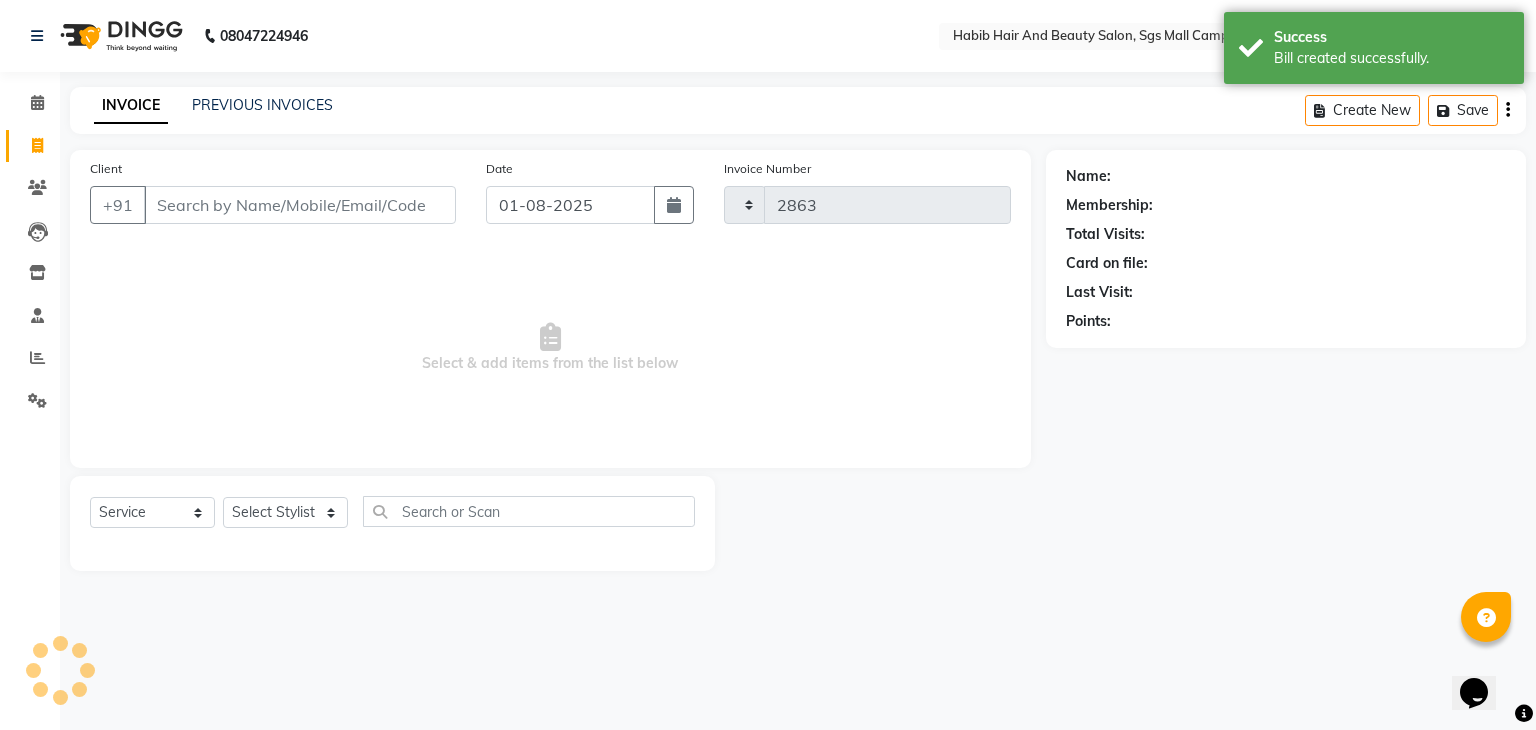 select on "8362" 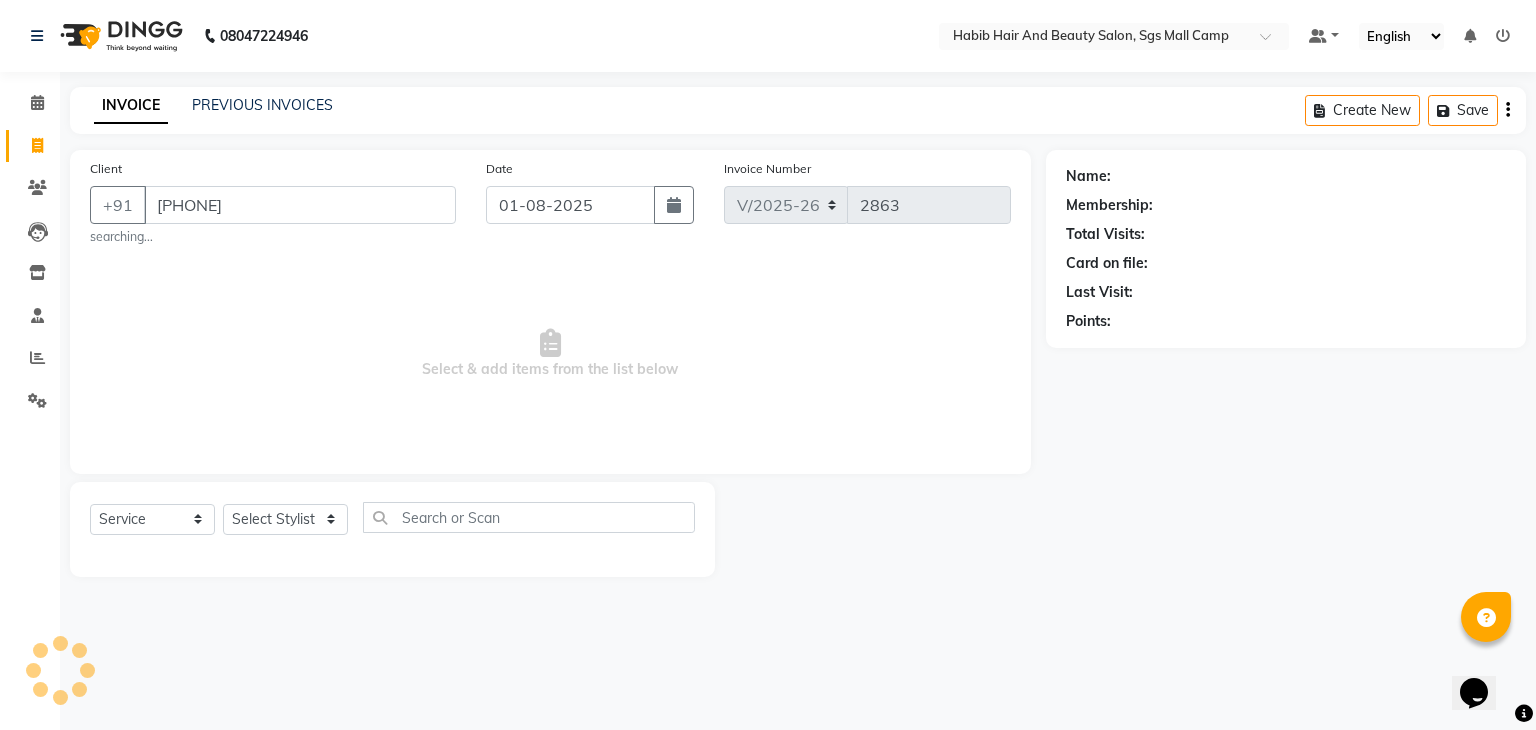 type on "7387126965" 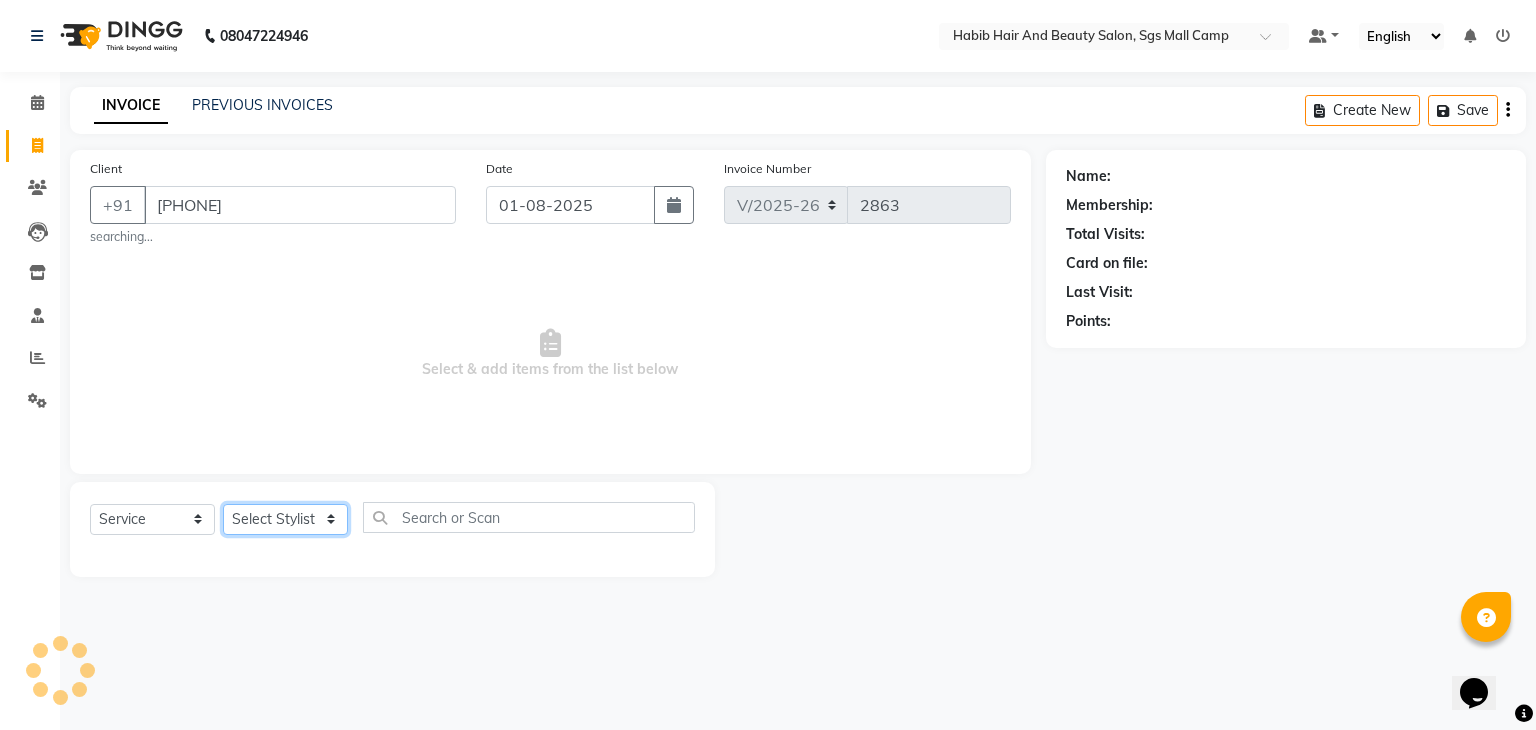 click on "Select Stylist" 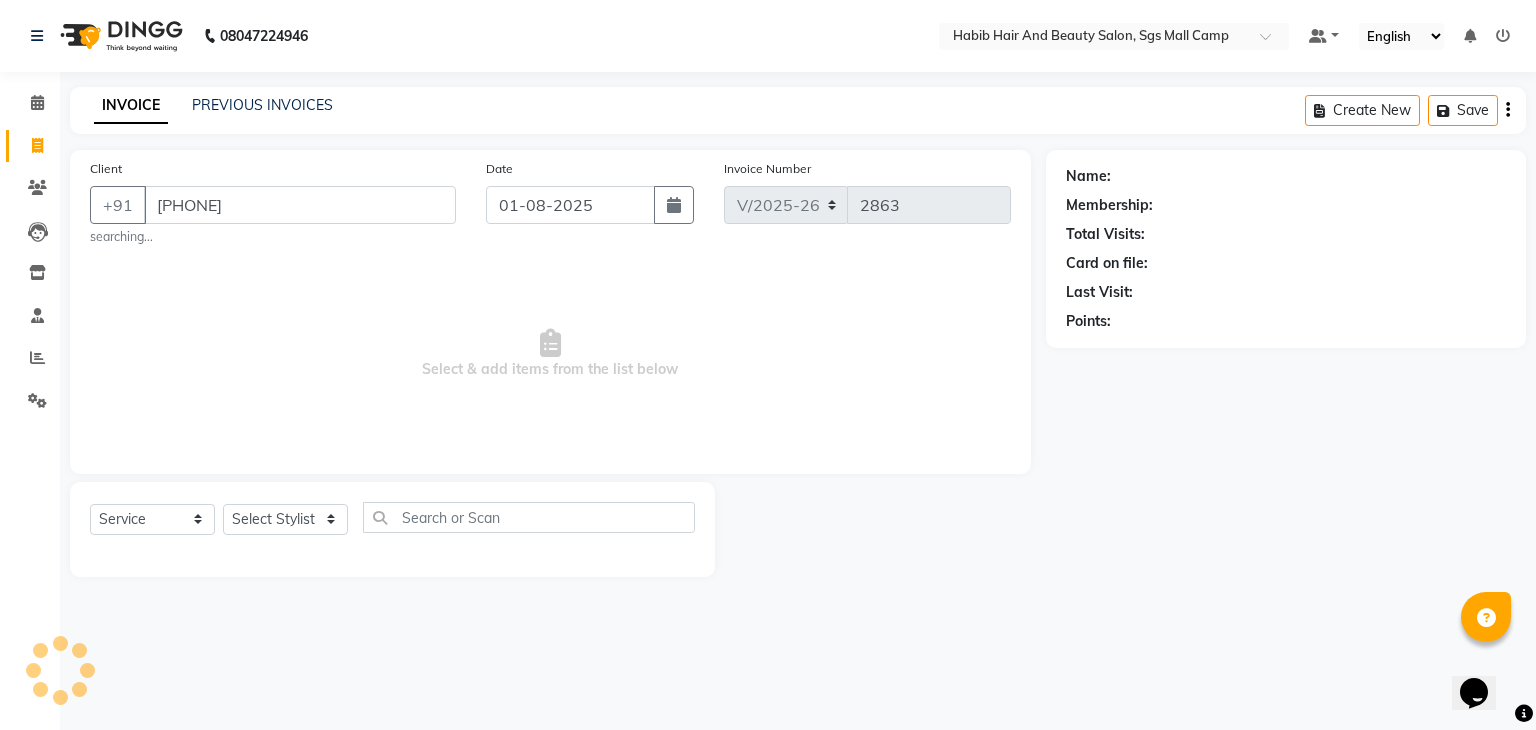 click on "Select & add items from the list below" at bounding box center [550, 354] 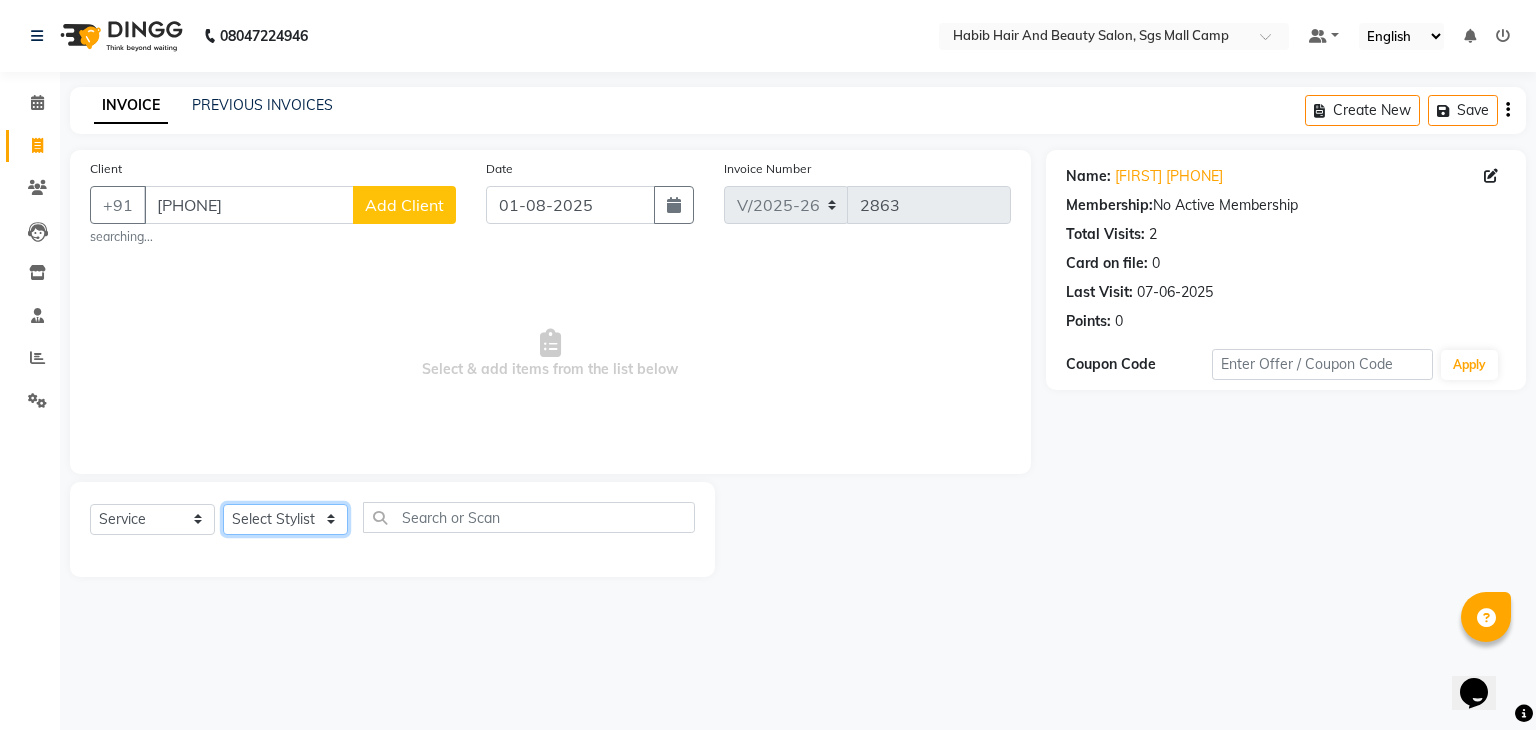 click on "Select Stylist [FIRST] [LAST] [FIRST]  [LAST] Manager [LAST]  [NAME] [NAME] [NAME] [NAME]  [NAME] [NAME] Polishing - Under Arms  Polishing - Half Hands  Polishing - Back  Polishing - Full Hands  Polishing - Full Legs  Polishing - Full Body  clean up  products  waxing  female nor hcut wsh bd  extra root touch  basic spa  long hair wash cut bldry  femal highlight  femal highlight  male wash  tip gel extention  gel polish  beard trimming  male blowdry   nail cutting  D-Tan/Bleach - Upper Lip  D-Tan/Bleach - Face & Neck  D-Tan/Bleach - Back Neck  D-Tan/Bleach - Under Arms  D-Tan/Bleach - Full Arms  D-Tan/Bleach - Full Legs  D-Tan/Bleach - Half Arms  D-Tan/Bleach - Full Back or Front  D-Tan/Bleach - Half Back or Stomach  D-Tan/Bleach - Feet or Palms  D-Tan/Bleach - Full Body  upperlips  upperlips wax  male globle  globle  Make-Up, Hairstyle And Saree Draping - Saree Draping  Make-Up, Hairstyle And Saree Draping - Make-up: Simple  facial" 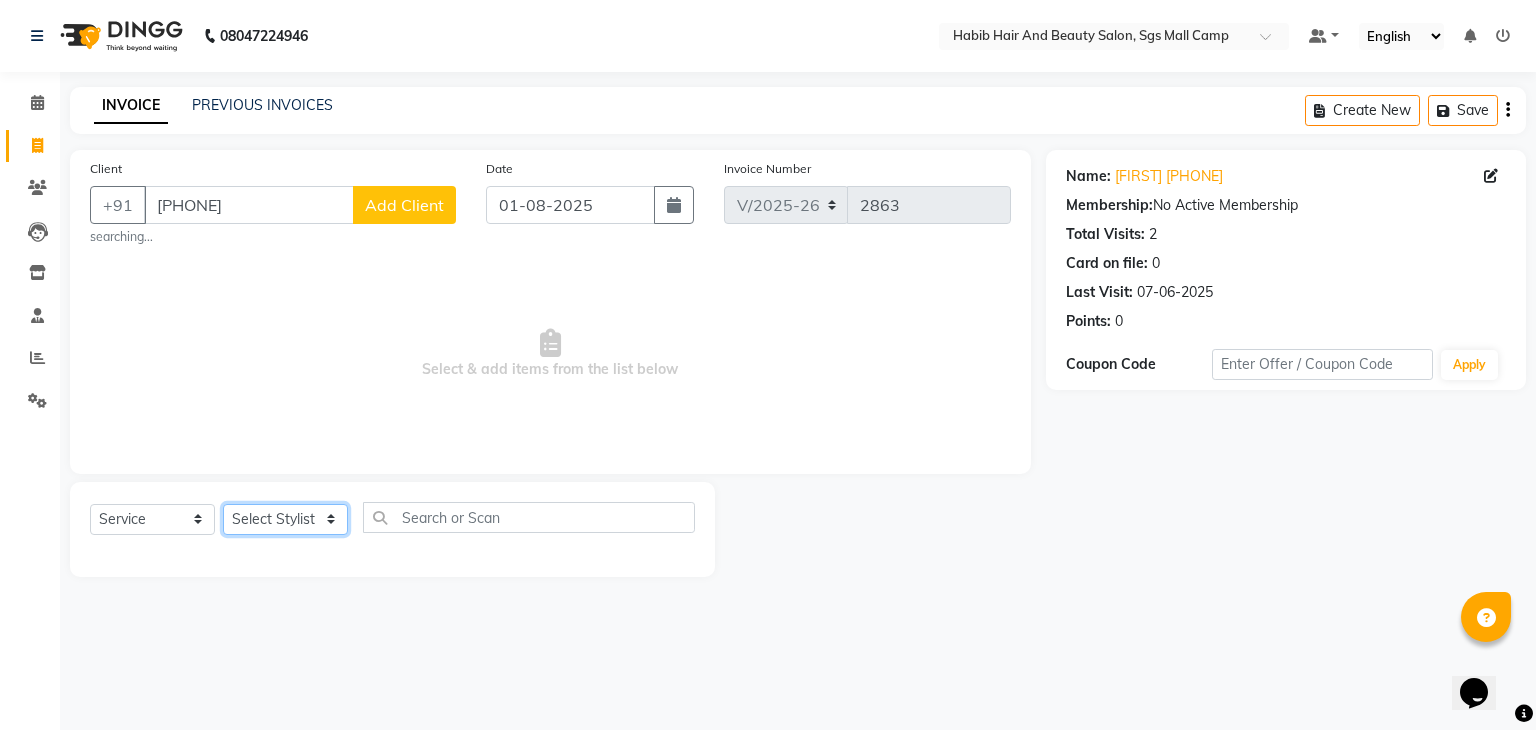 select on "81161" 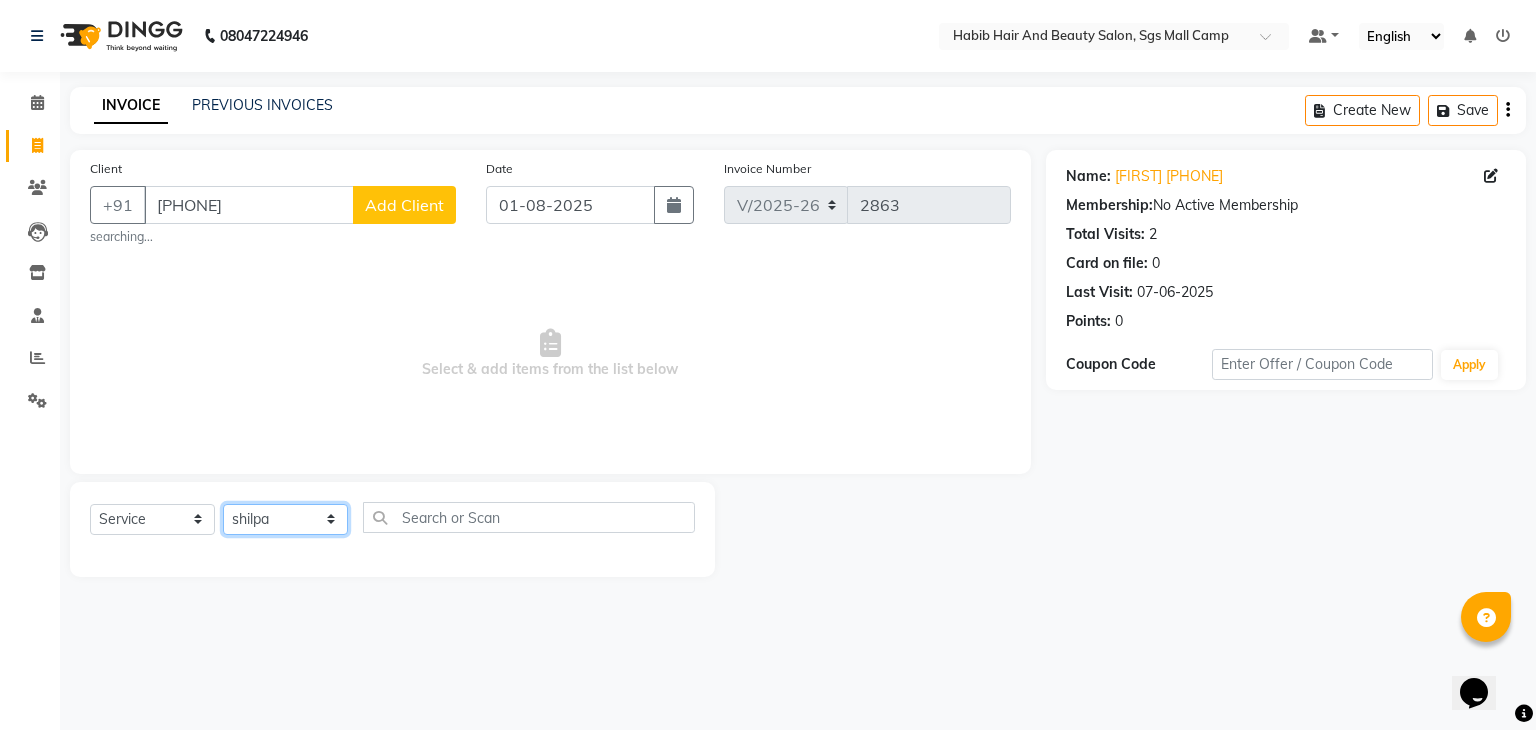 click on "Select Stylist [FIRST] [LAST] [FIRST]  [LAST] Manager [LAST]  [NAME] [NAME] [NAME] [NAME]  [NAME] [NAME] Polishing - Under Arms  Polishing - Half Hands  Polishing - Back  Polishing - Full Hands  Polishing - Full Legs  Polishing - Full Body  clean up  products  waxing  female nor hcut wsh bd  extra root touch  basic spa  long hair wash cut bldry  femal highlight  femal highlight  male wash  tip gel extention  gel polish  beard trimming  male blowdry   nail cutting  D-Tan/Bleach - Upper Lip  D-Tan/Bleach - Face & Neck  D-Tan/Bleach - Back Neck  D-Tan/Bleach - Under Arms  D-Tan/Bleach - Full Arms  D-Tan/Bleach - Full Legs  D-Tan/Bleach - Half Arms  D-Tan/Bleach - Full Back or Front  D-Tan/Bleach - Half Back or Stomach  D-Tan/Bleach - Feet or Palms  D-Tan/Bleach - Full Body  upperlips  upperlips wax  male globle  globle  Make-Up, Hairstyle And Saree Draping - Saree Draping  Make-Up, Hairstyle And Saree Draping - Make-up: Simple  facial" 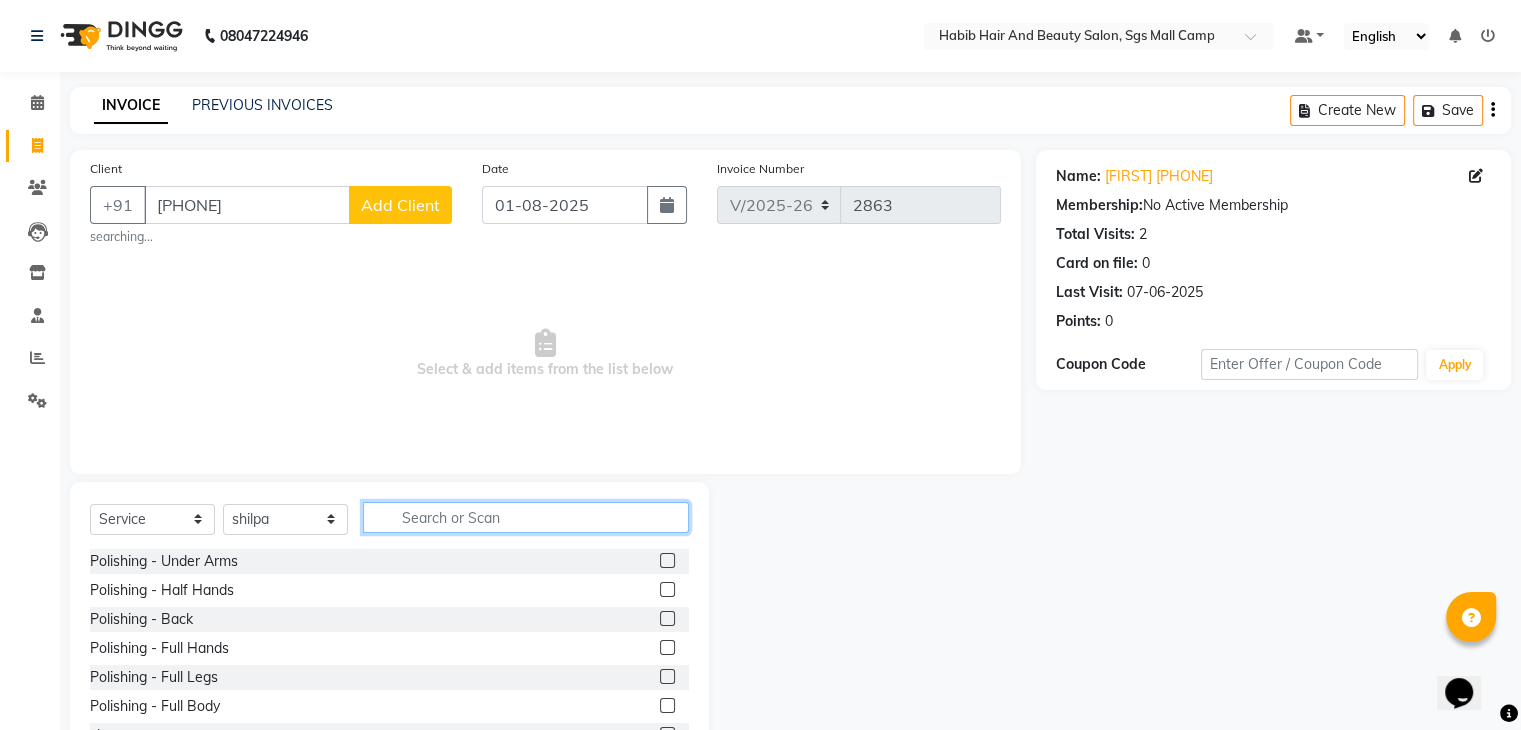 click 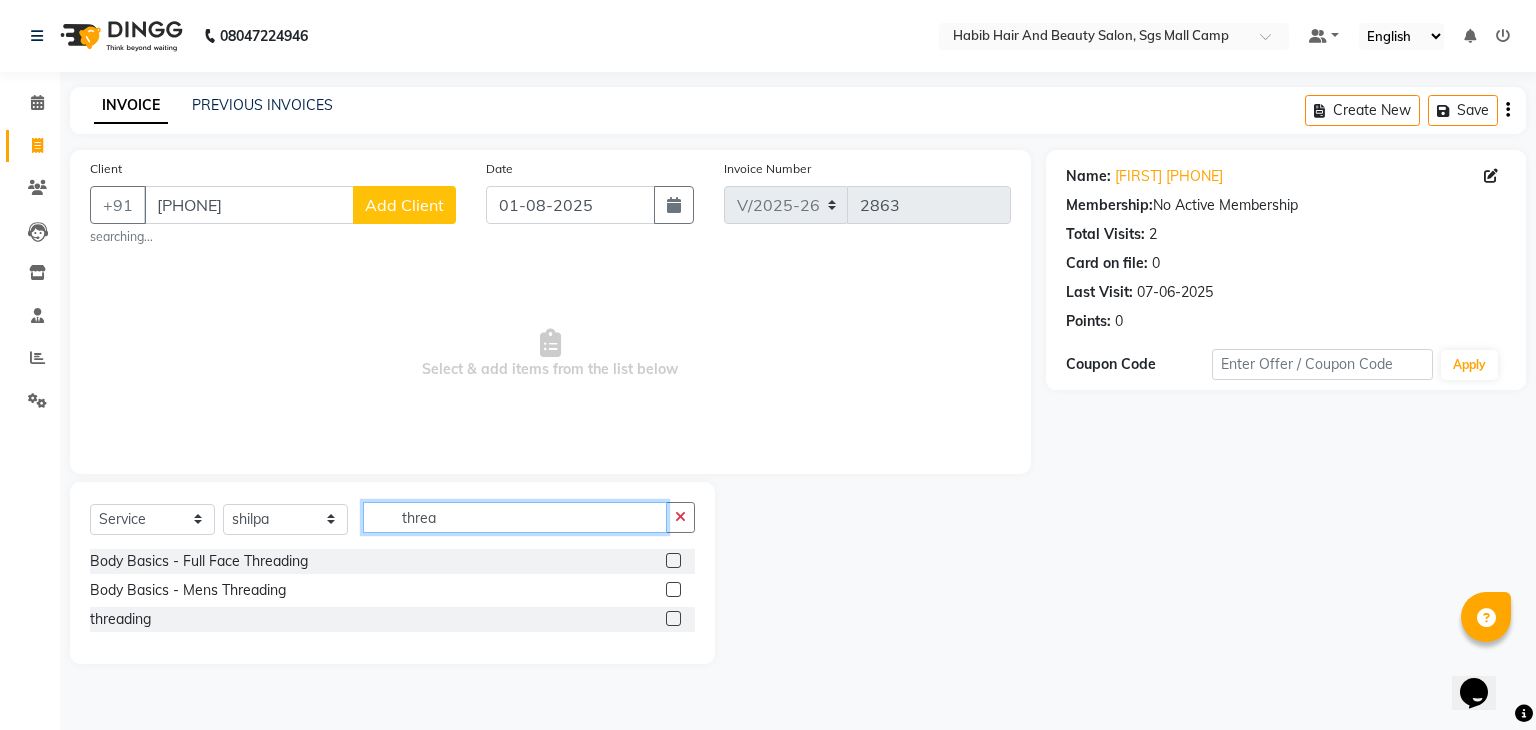 type on "threa" 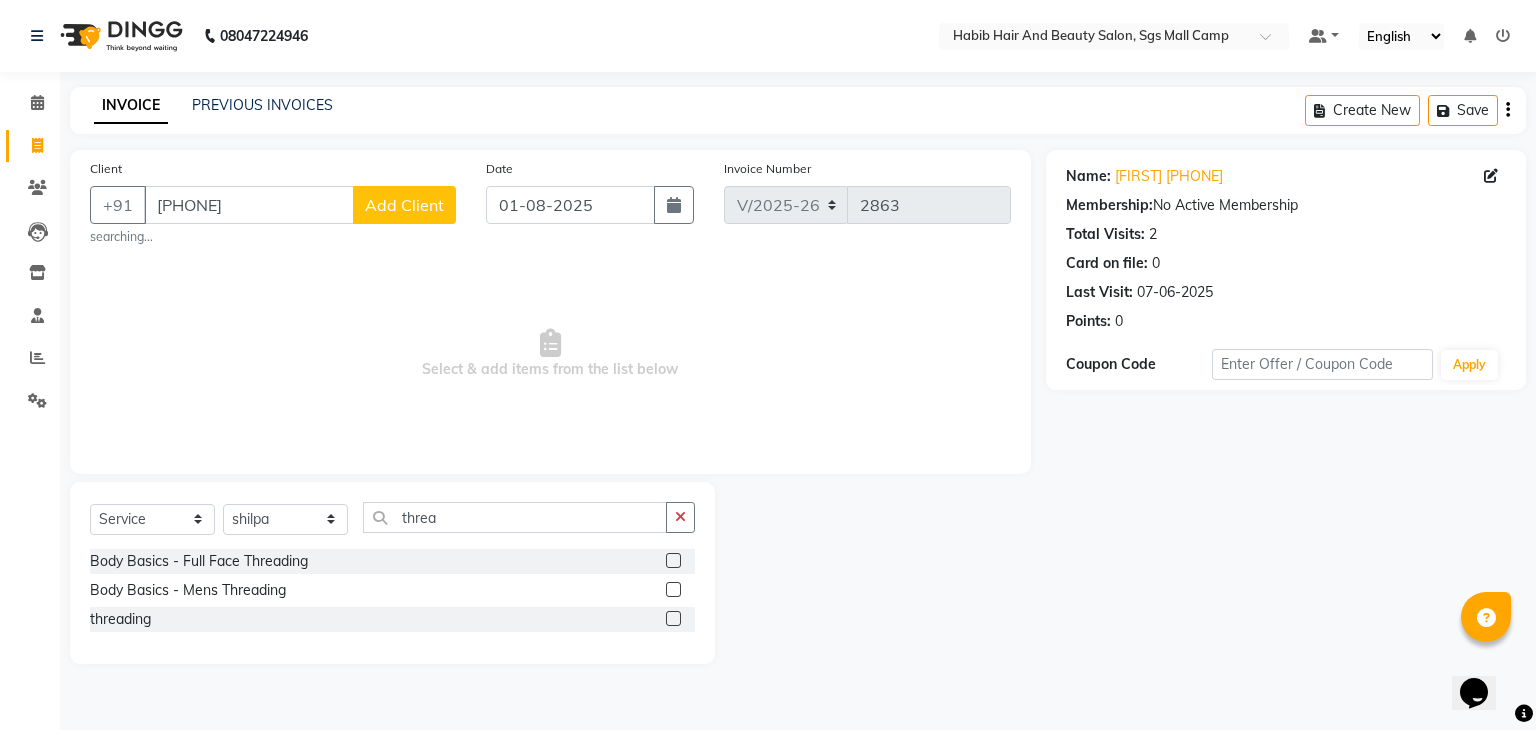 click 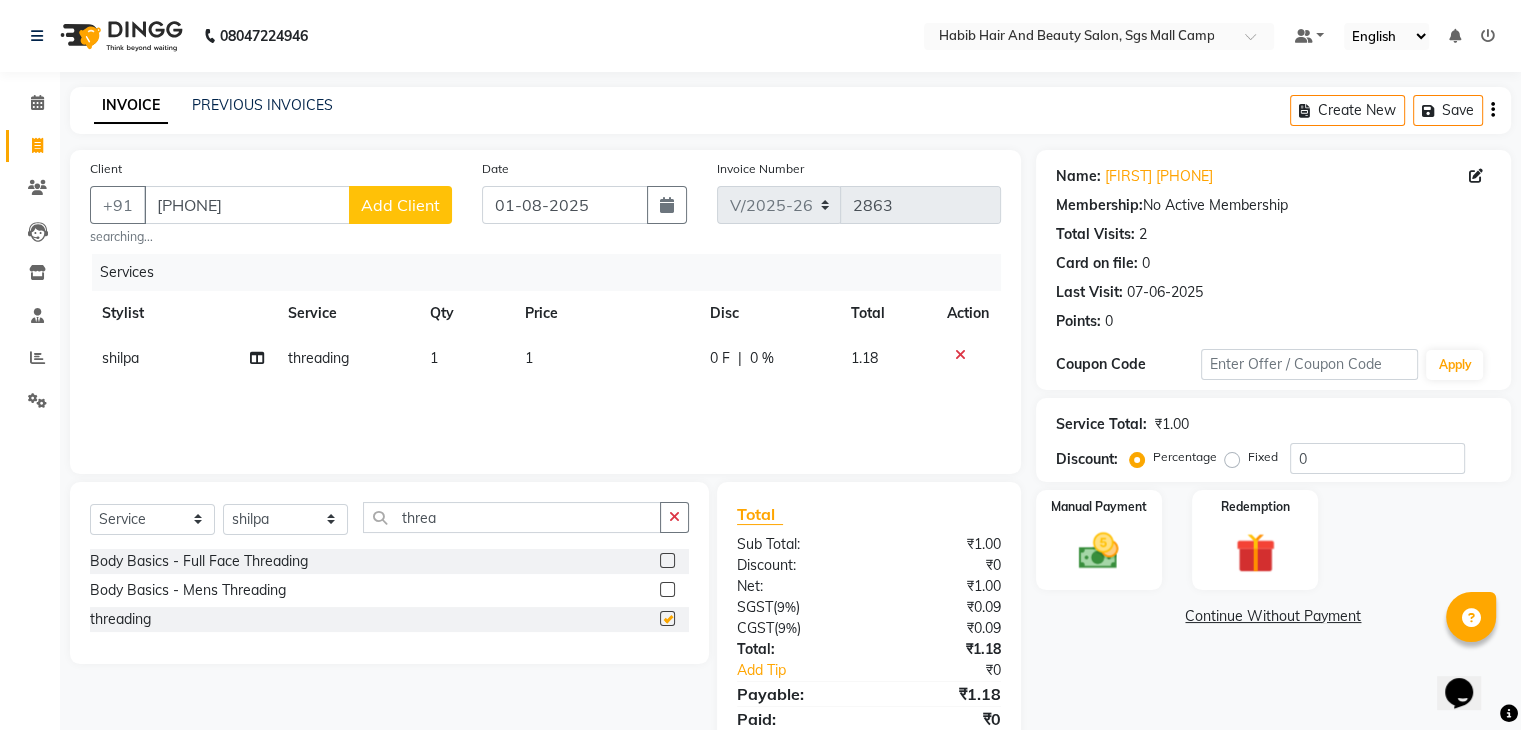checkbox on "false" 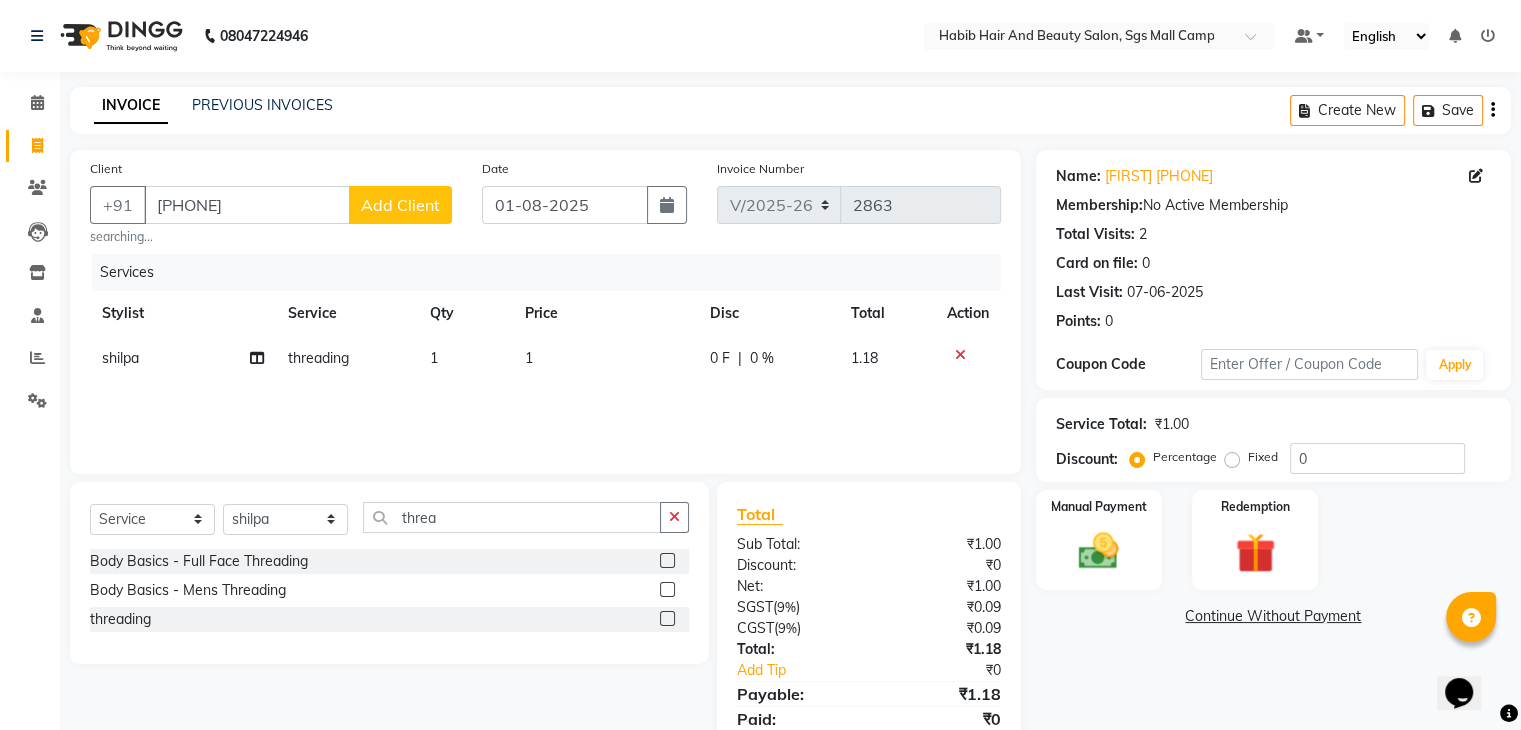 click on "1" 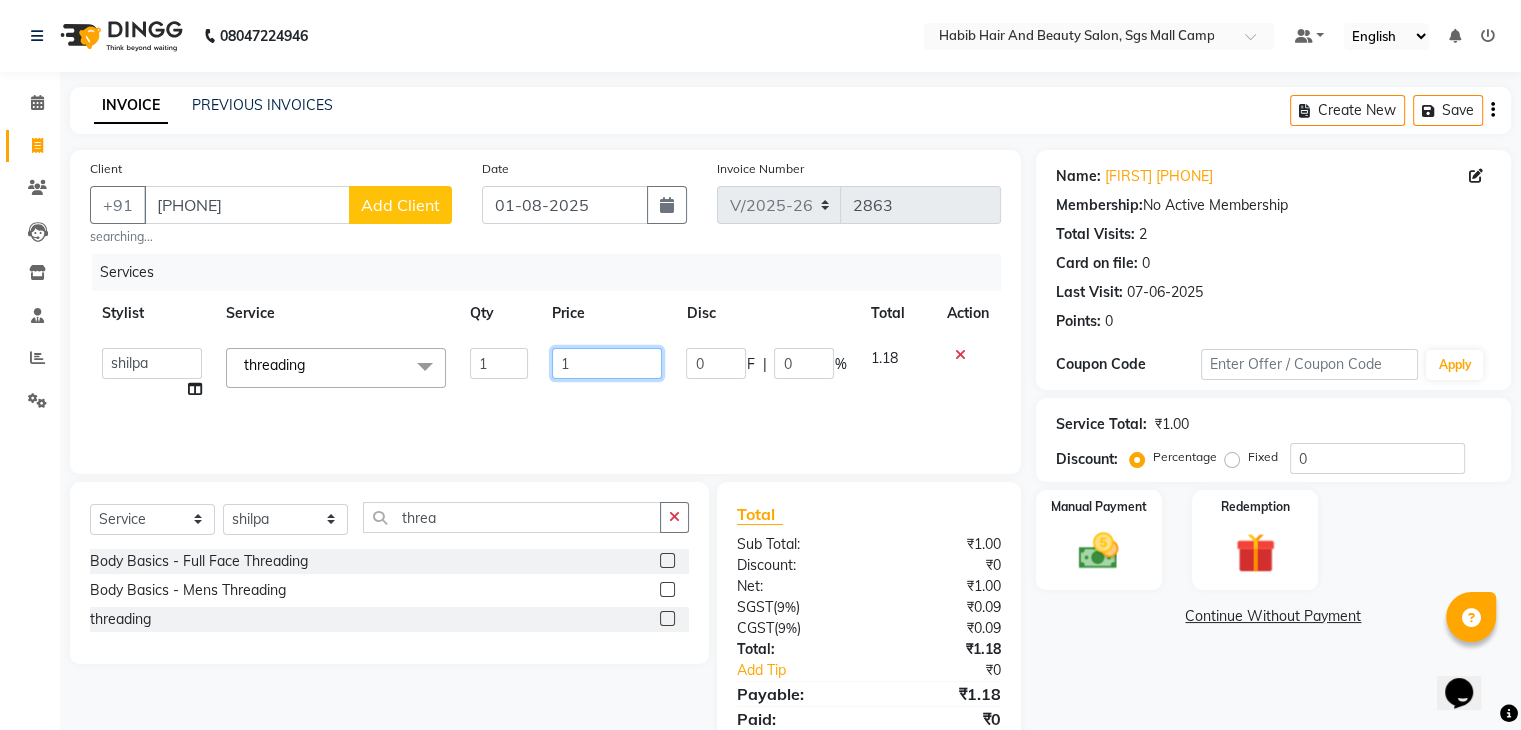 click on "1" 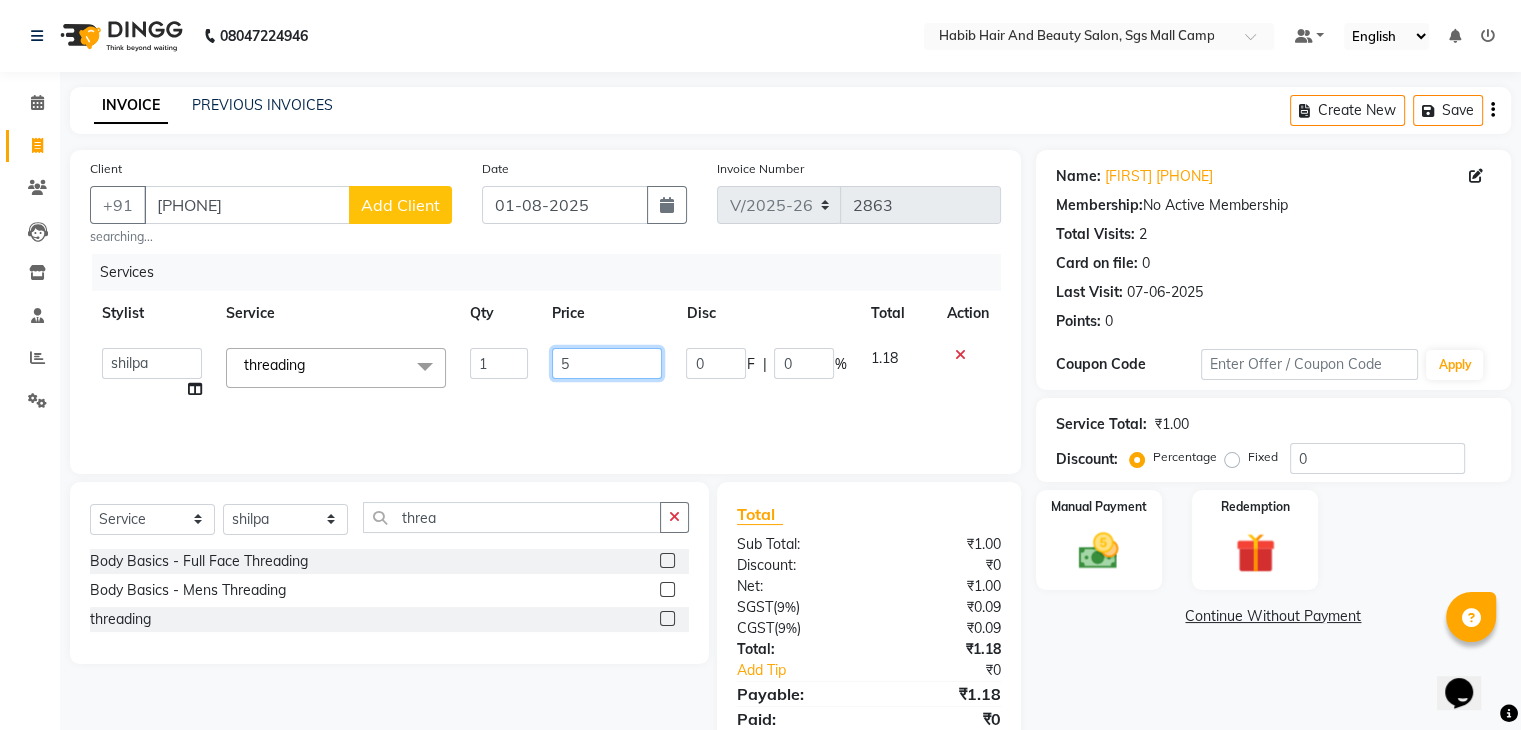 type on "51" 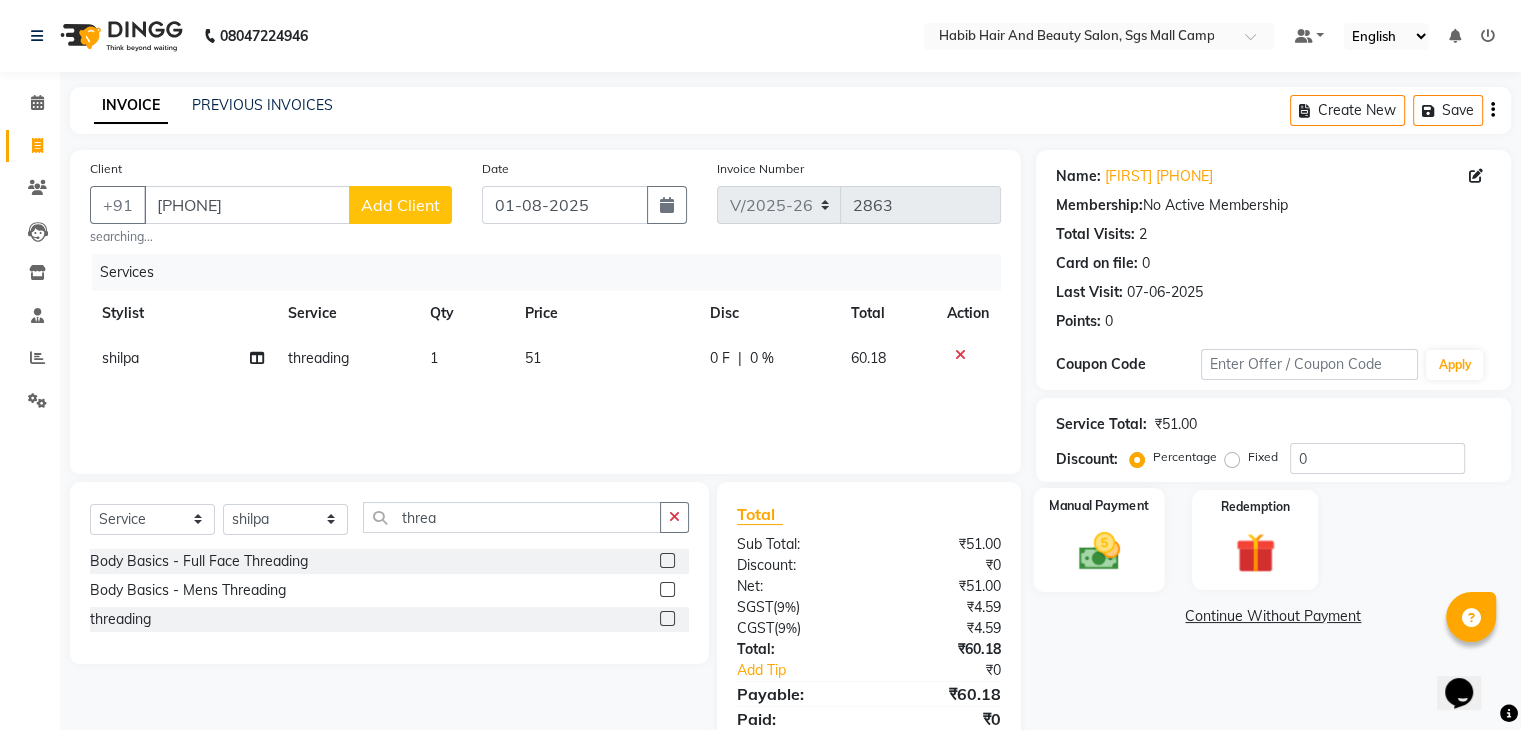 click 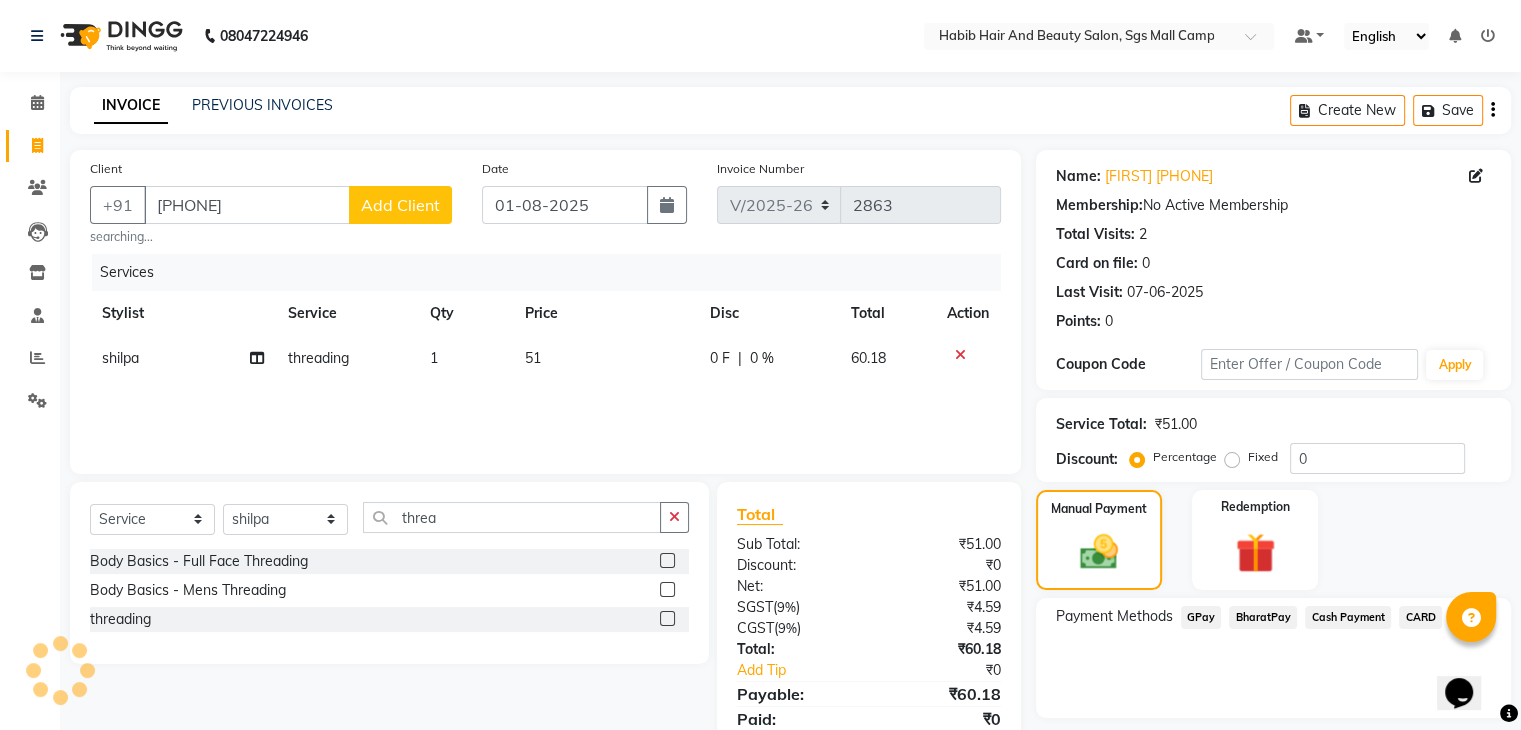 click on "Cash Payment" 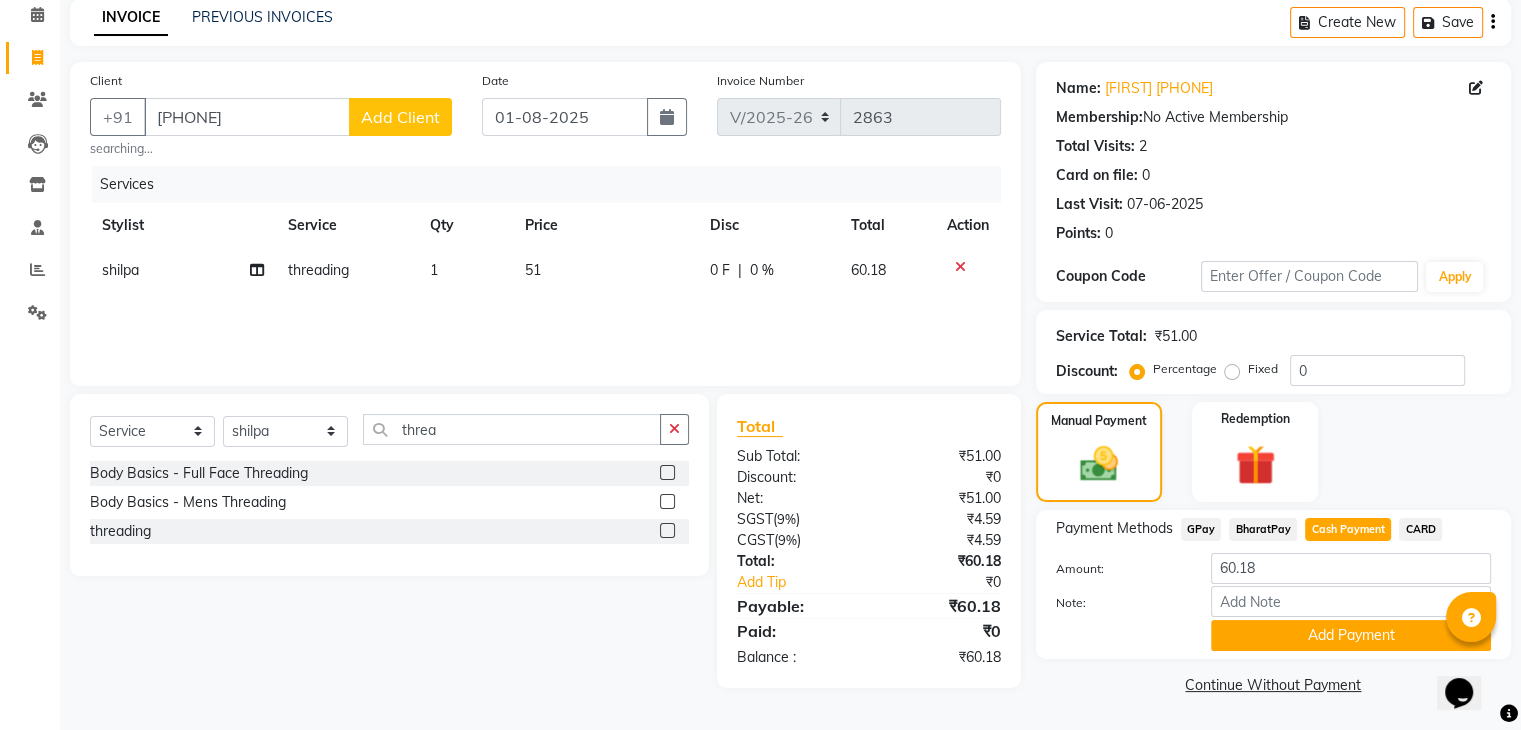 scroll, scrollTop: 89, scrollLeft: 0, axis: vertical 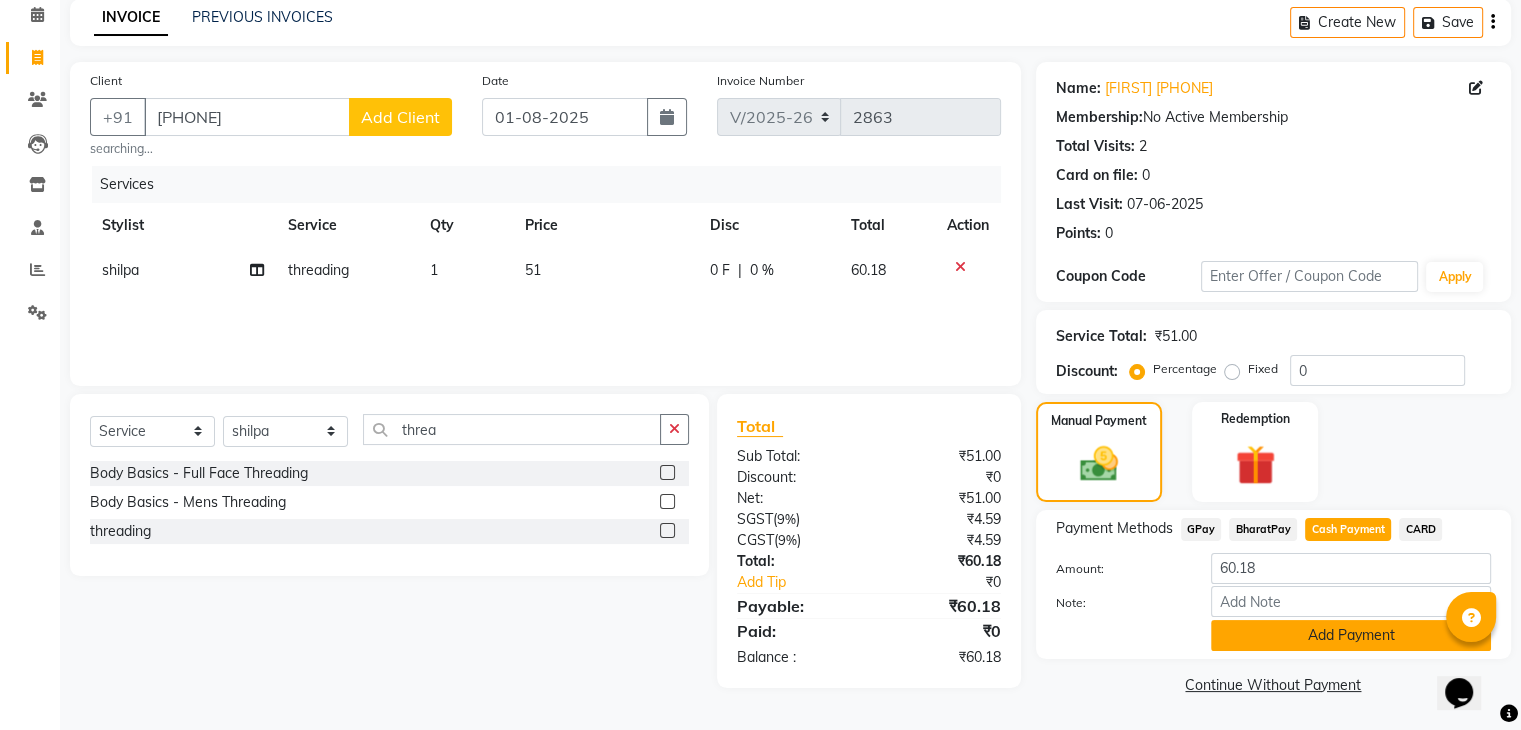 click on "Add Payment" 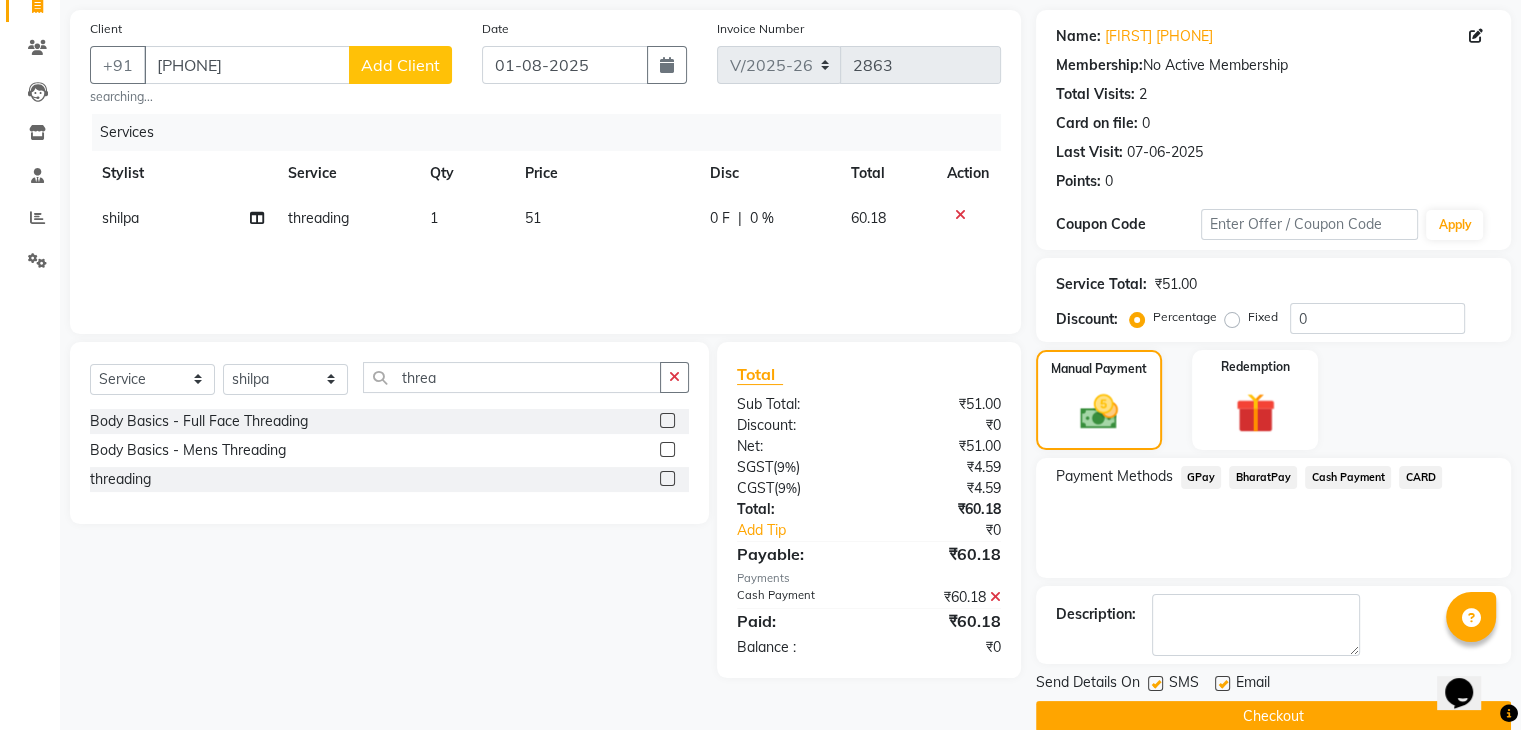 scroll, scrollTop: 171, scrollLeft: 0, axis: vertical 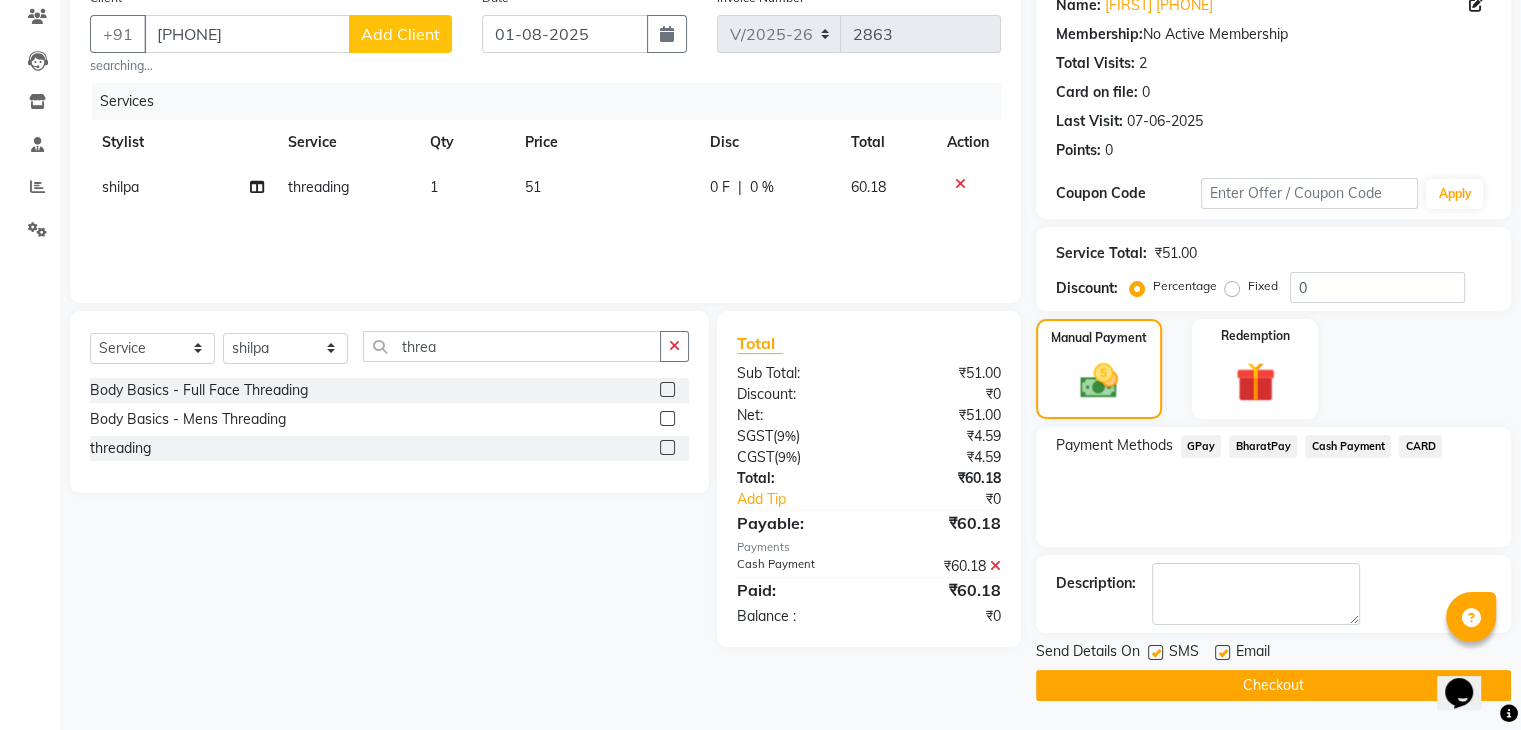 click on "Checkout" 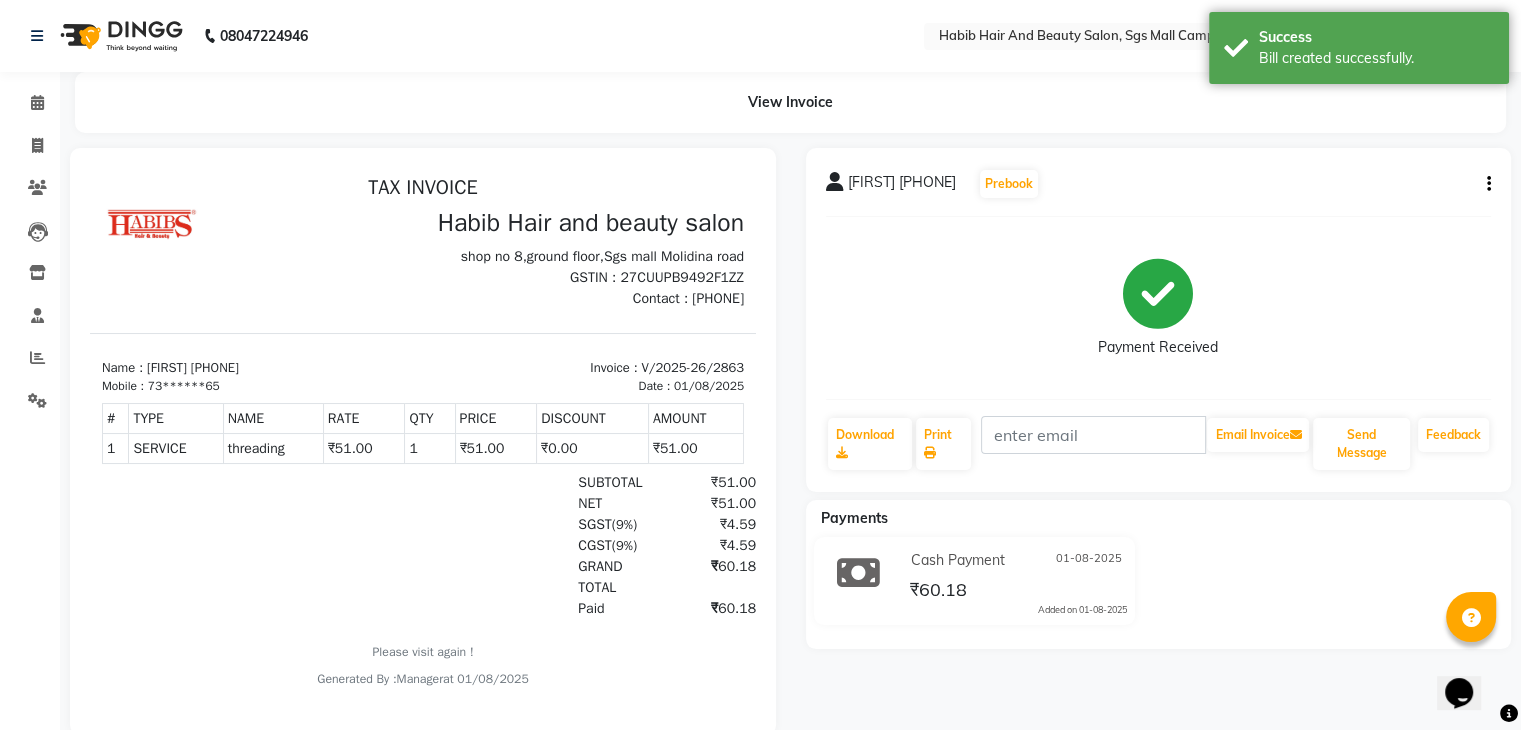 scroll, scrollTop: 0, scrollLeft: 0, axis: both 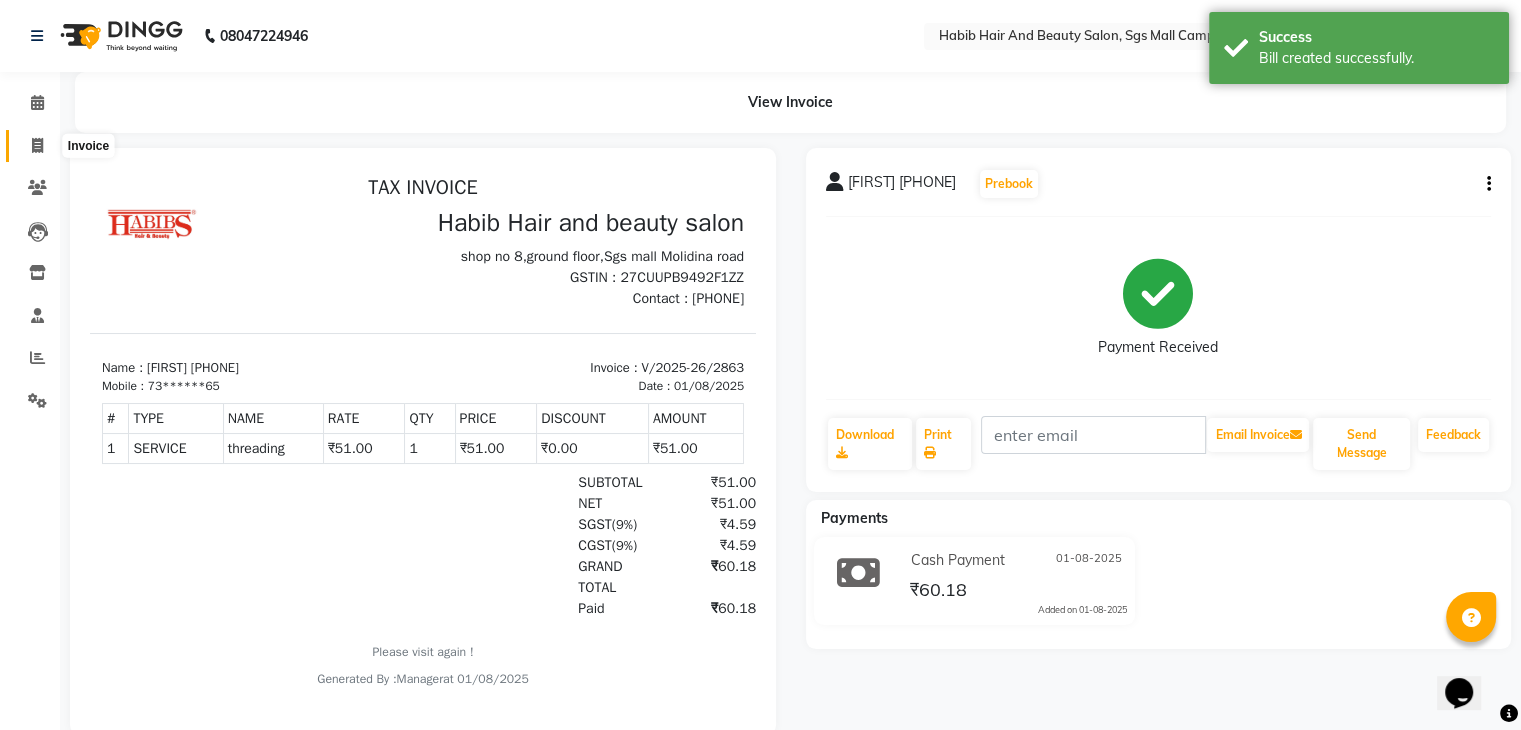 click 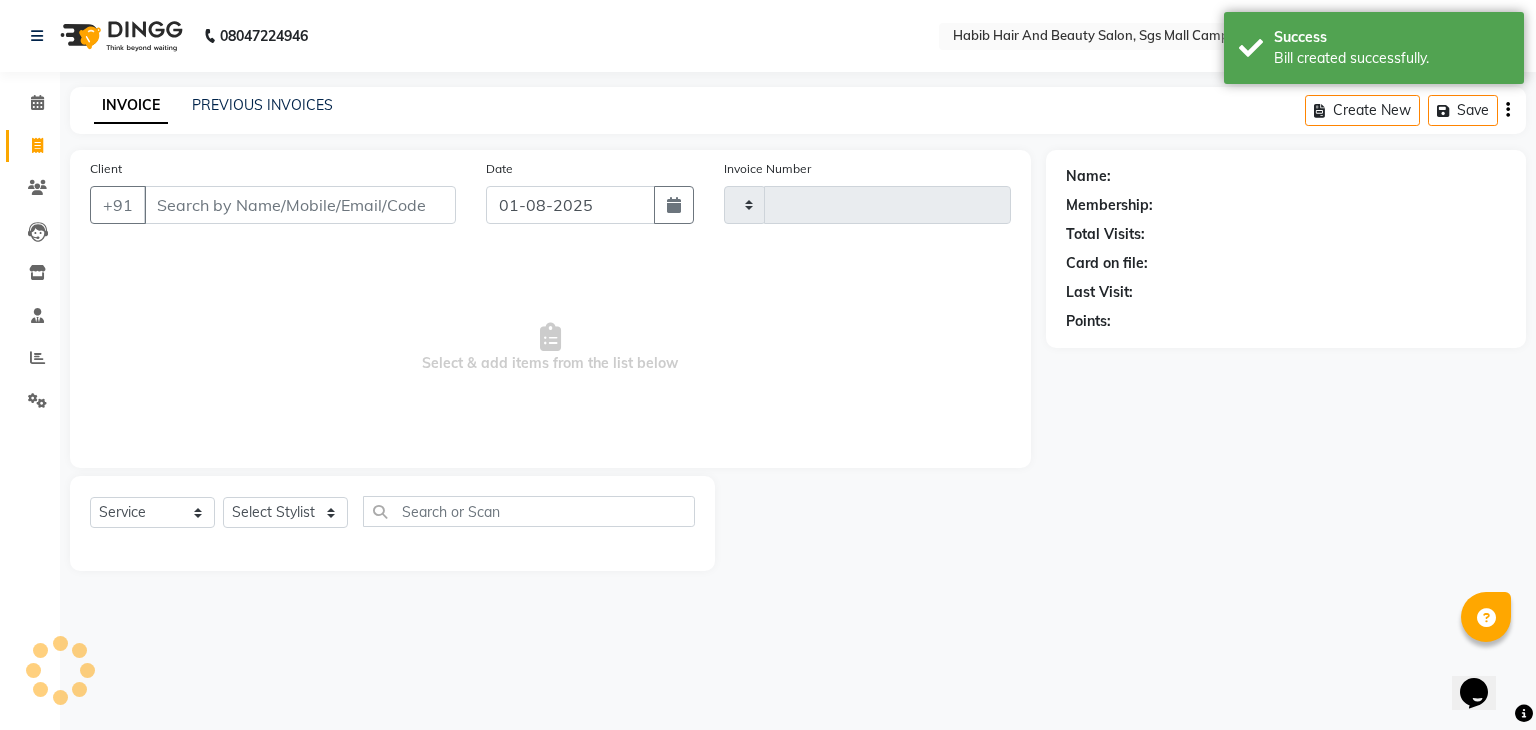 click on "Client" at bounding box center [300, 205] 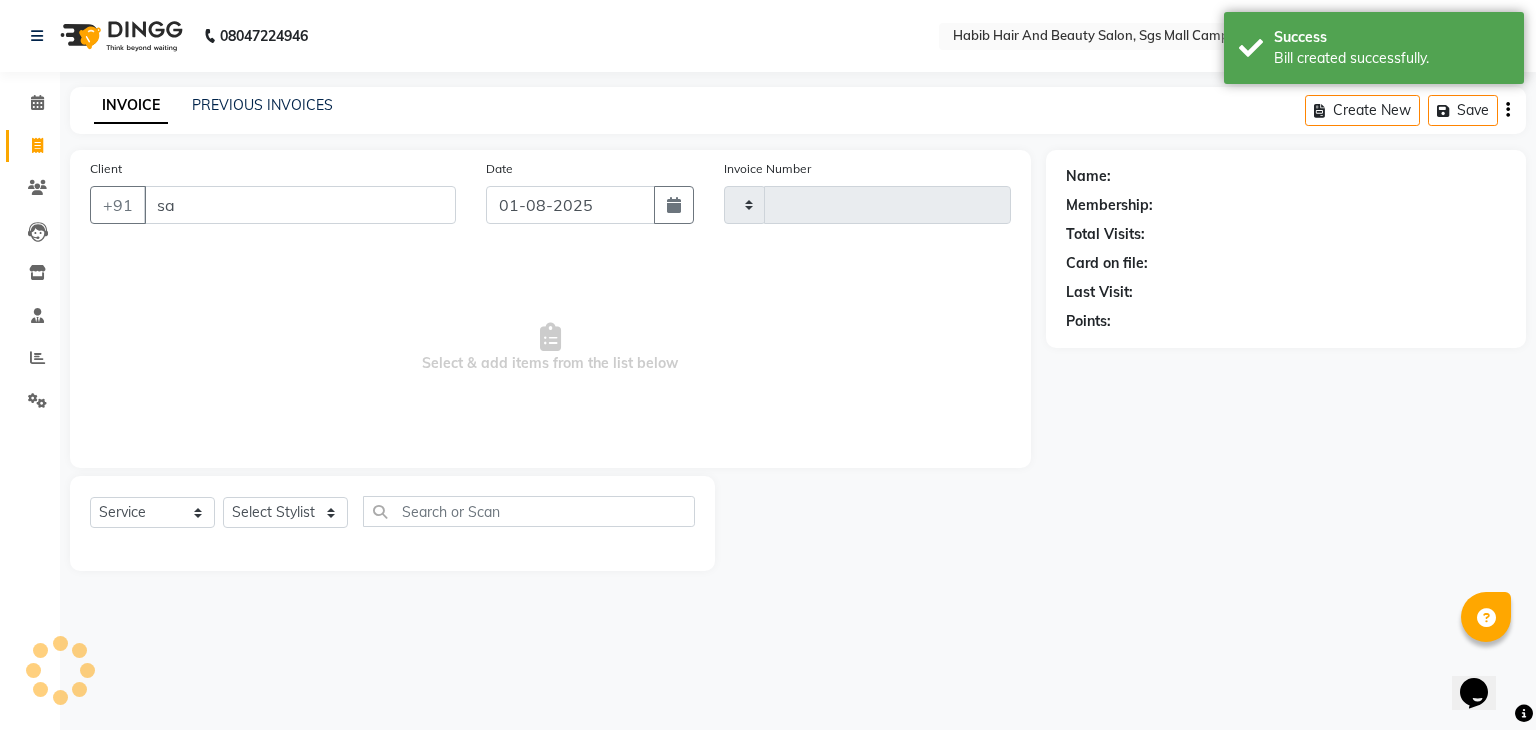 type on "sal" 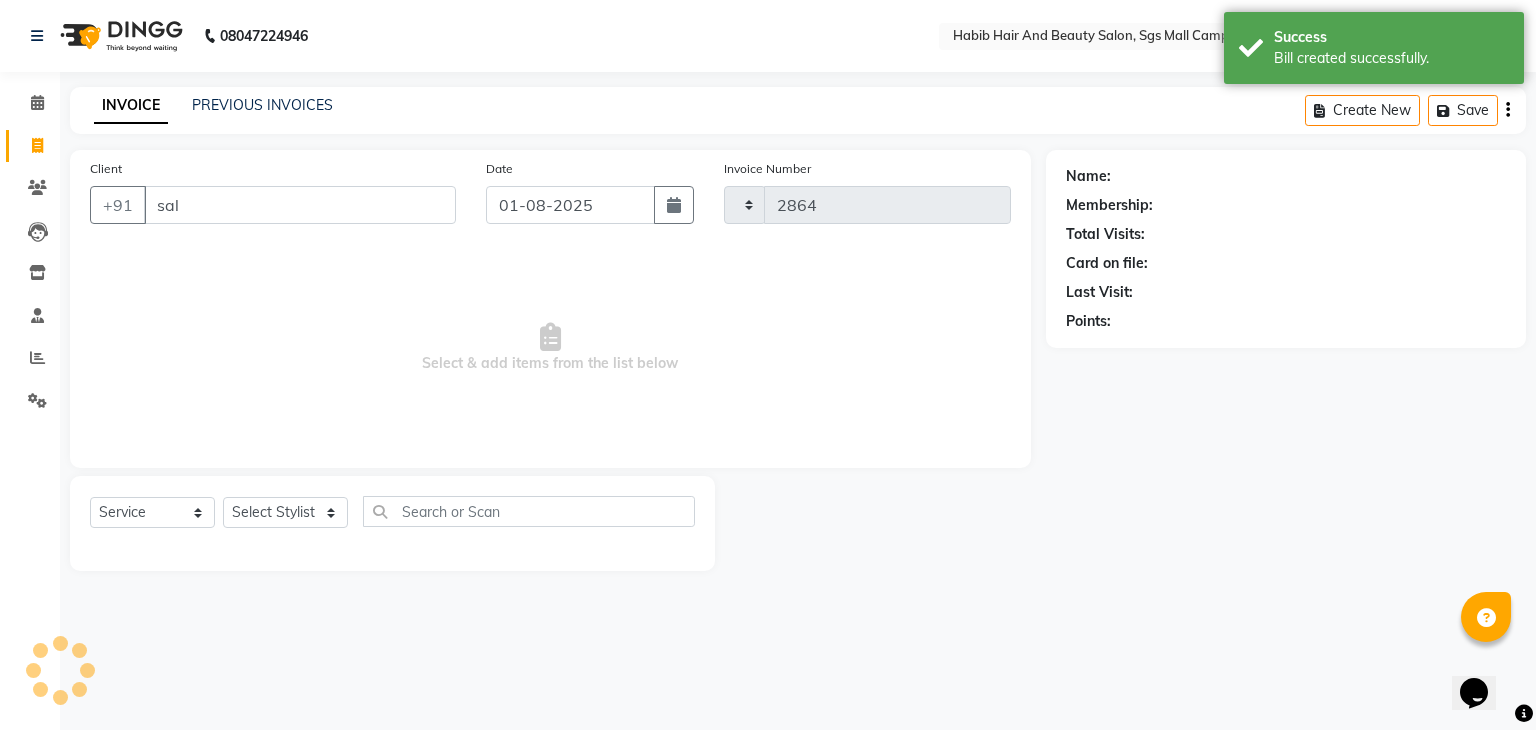 select on "8362" 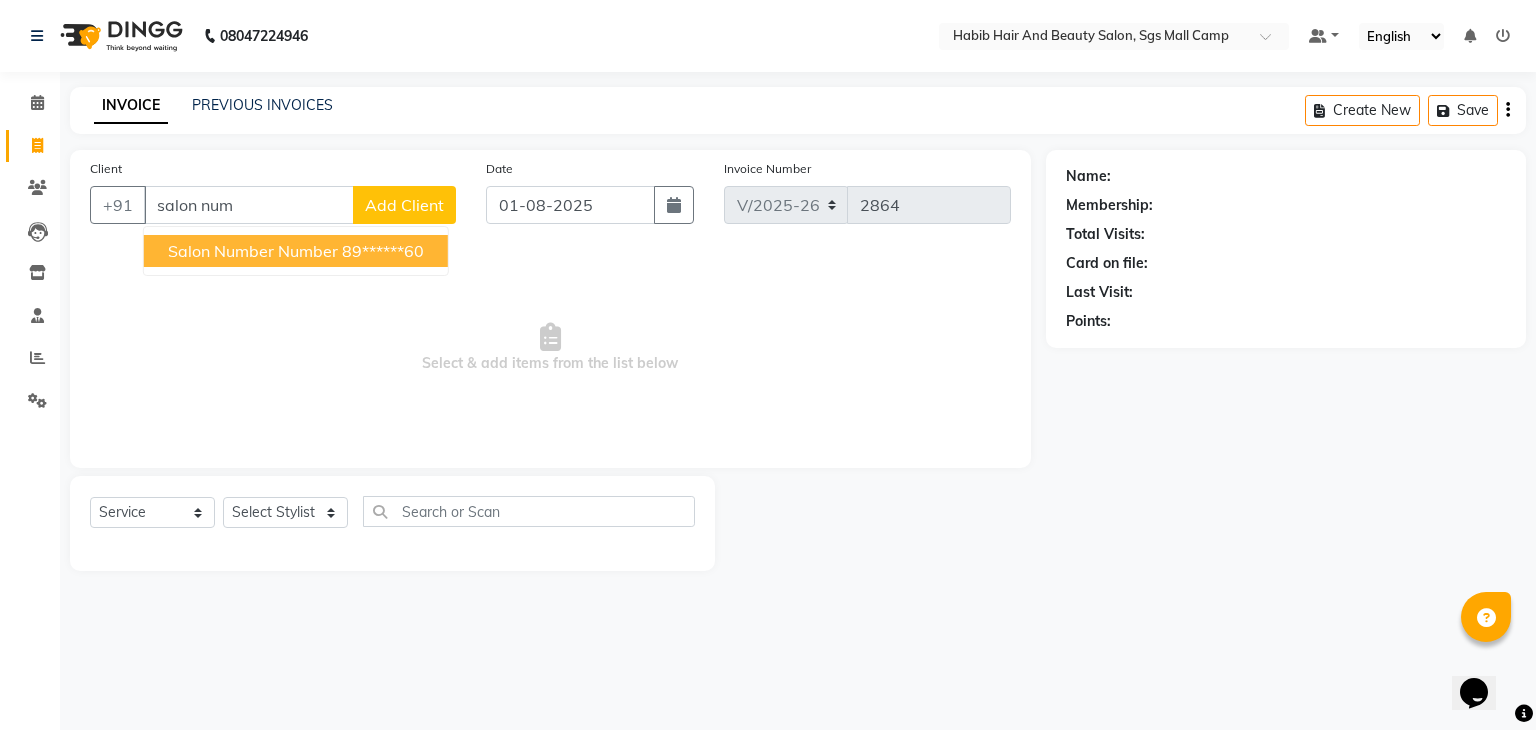 click on "salon number number" at bounding box center [253, 251] 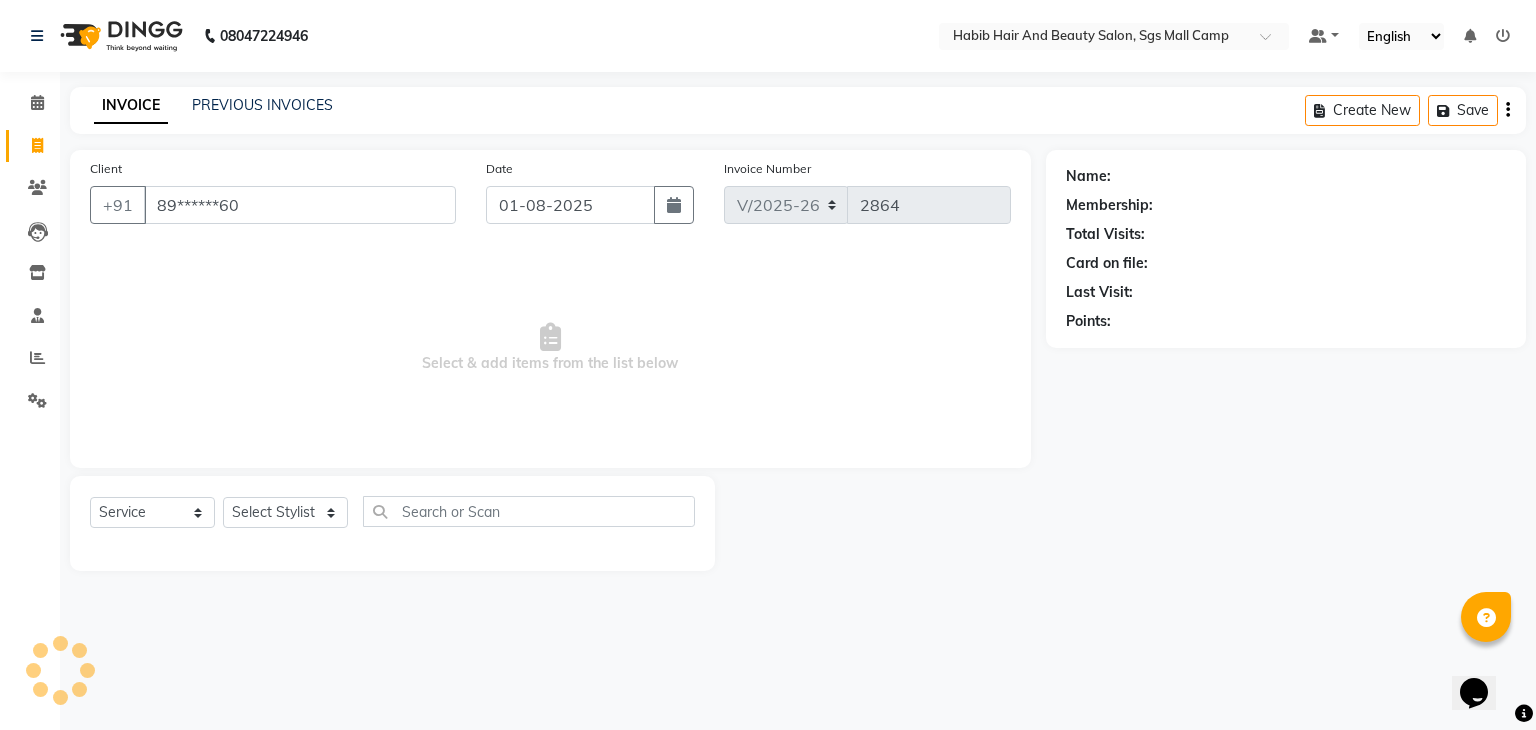 type on "89******60" 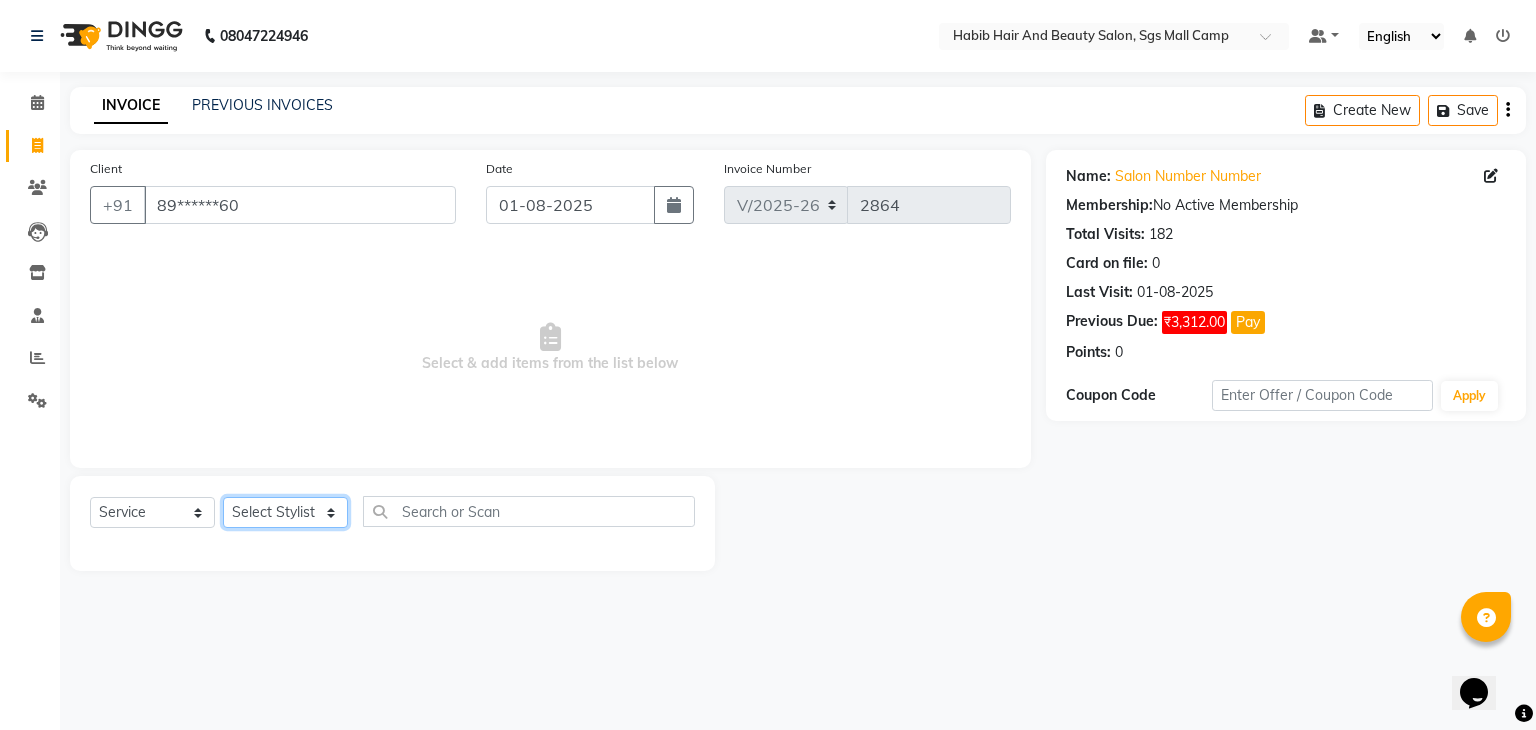 click on "Select Stylist [FIRST] [LAST] [FIRST]  [LAST] Manager [LAST]  [NAME] [NAME] [NAME] [NAME]  [NAME] [NAME] Polishing - Under Arms  Polishing - Half Hands  Polishing - Back  Polishing - Full Hands  Polishing - Full Legs  Polishing - Full Body  clean up  products  waxing  female nor hcut wsh bd  extra root touch  basic spa  long hair wash cut bldry  femal highlight  femal highlight  male wash  tip gel extention  gel polish  beard trimming  male blowdry   nail cutting  D-Tan/Bleach - Upper Lip  D-Tan/Bleach - Face & Neck  D-Tan/Bleach - Back Neck  D-Tan/Bleach - Under Arms  D-Tan/Bleach - Full Arms  D-Tan/Bleach - Full Legs  D-Tan/Bleach - Half Arms  D-Tan/Bleach - Full Back or Front  D-Tan/Bleach - Half Back or Stomach  D-Tan/Bleach - Feet or Palms  D-Tan/Bleach - Full Body  upperlips  upperlips wax  male globle  globle  Make-Up, Hairstyle And Saree Draping - Saree Draping  Make-Up, Hairstyle And Saree Draping - Make-up: Simple  facial" 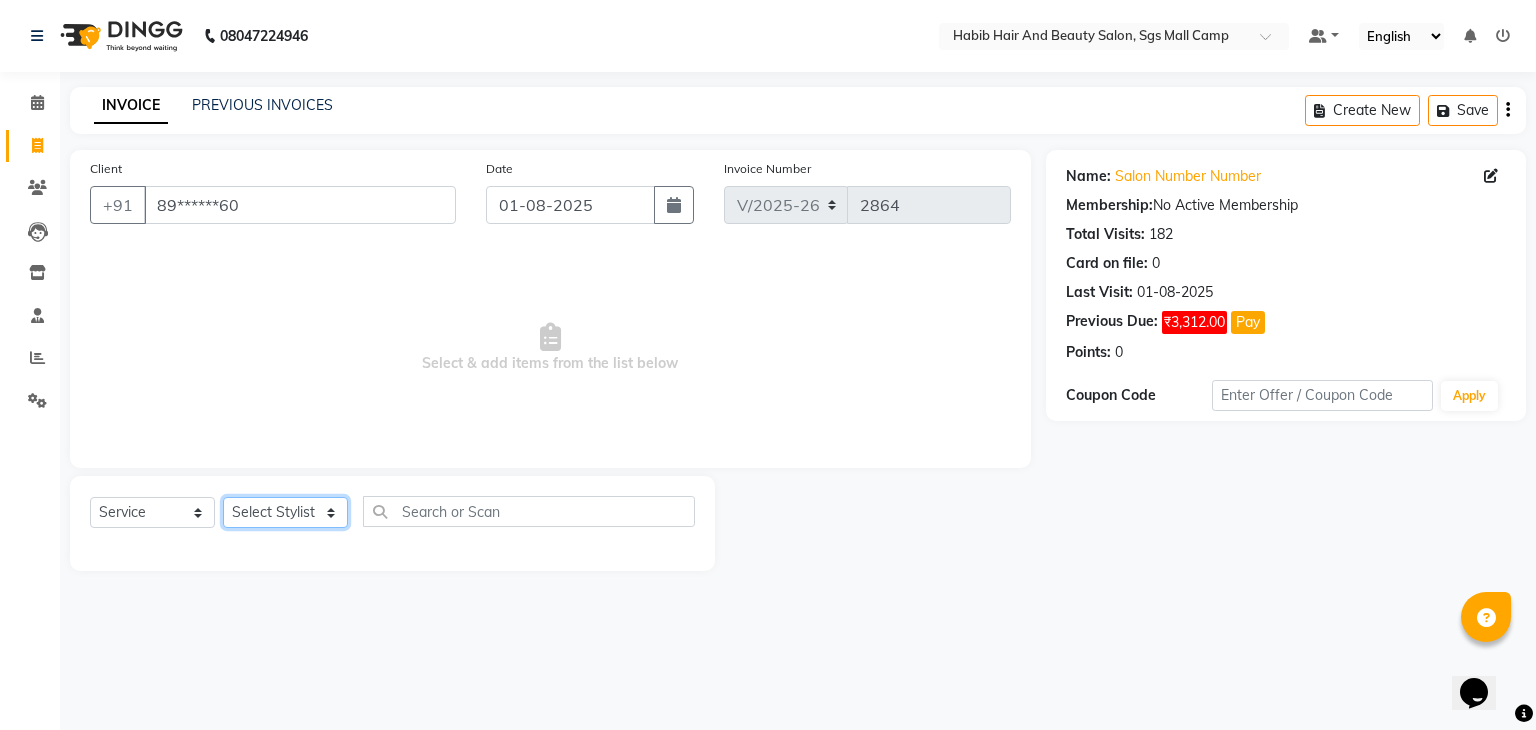 select on "81159" 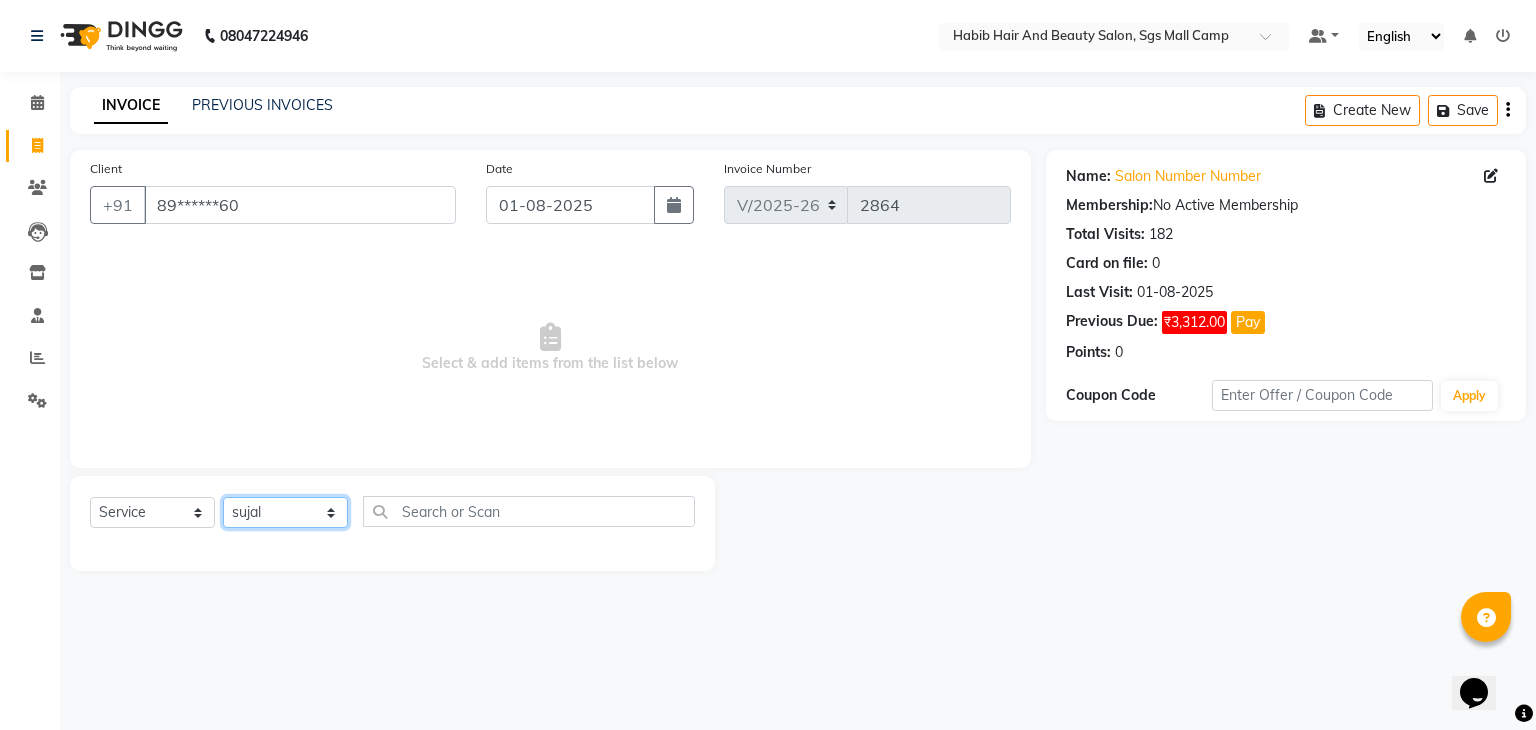 click on "Select Stylist [FIRST] [LAST] [FIRST]  [LAST] Manager [LAST]  [NAME] [NAME] [NAME] [NAME]  [NAME] [NAME] Polishing - Under Arms  Polishing - Half Hands  Polishing - Back  Polishing - Full Hands  Polishing - Full Legs  Polishing - Full Body  clean up  products  waxing  female nor hcut wsh bd  extra root touch  basic spa  long hair wash cut bldry  femal highlight  femal highlight  male wash  tip gel extention  gel polish  beard trimming  male blowdry   nail cutting  D-Tan/Bleach - Upper Lip  D-Tan/Bleach - Face & Neck  D-Tan/Bleach - Back Neck  D-Tan/Bleach - Under Arms  D-Tan/Bleach - Full Arms  D-Tan/Bleach - Full Legs  D-Tan/Bleach - Half Arms  D-Tan/Bleach - Full Back or Front  D-Tan/Bleach - Half Back or Stomach  D-Tan/Bleach - Feet or Palms  D-Tan/Bleach - Full Body  upperlips  upperlips wax  male globle  globle  Make-Up, Hairstyle And Saree Draping - Saree Draping  Make-Up, Hairstyle And Saree Draping - Make-up: Simple  facial" 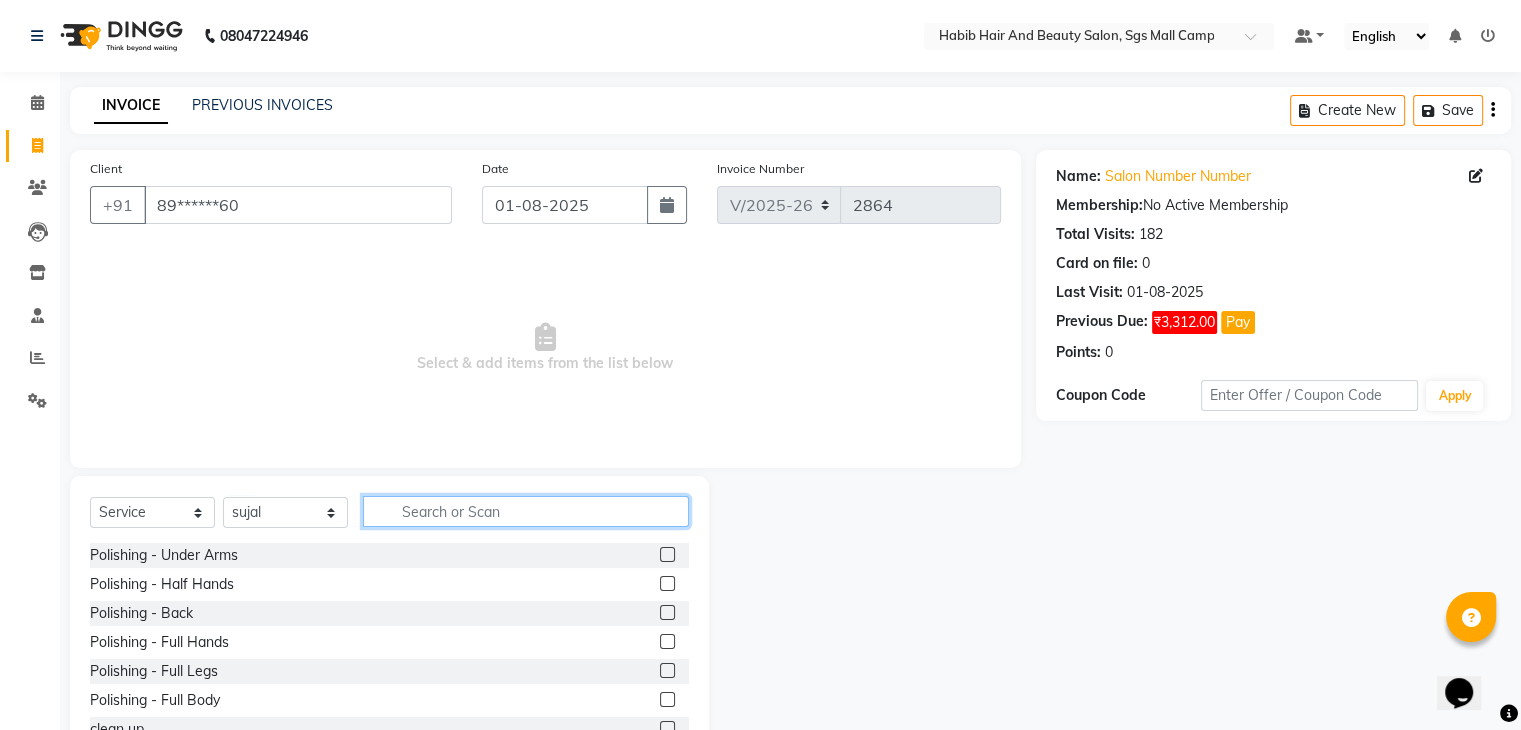 click 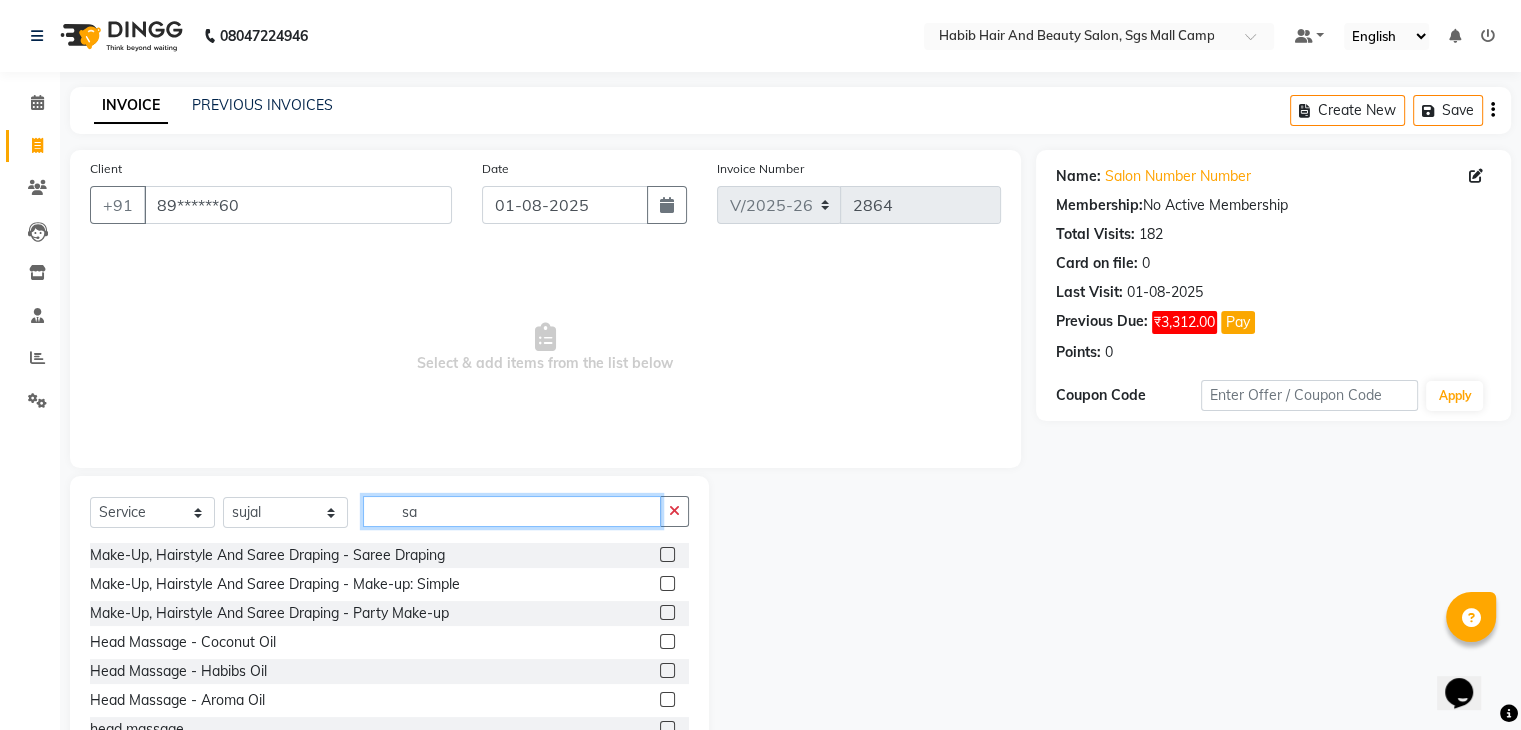 type on "s" 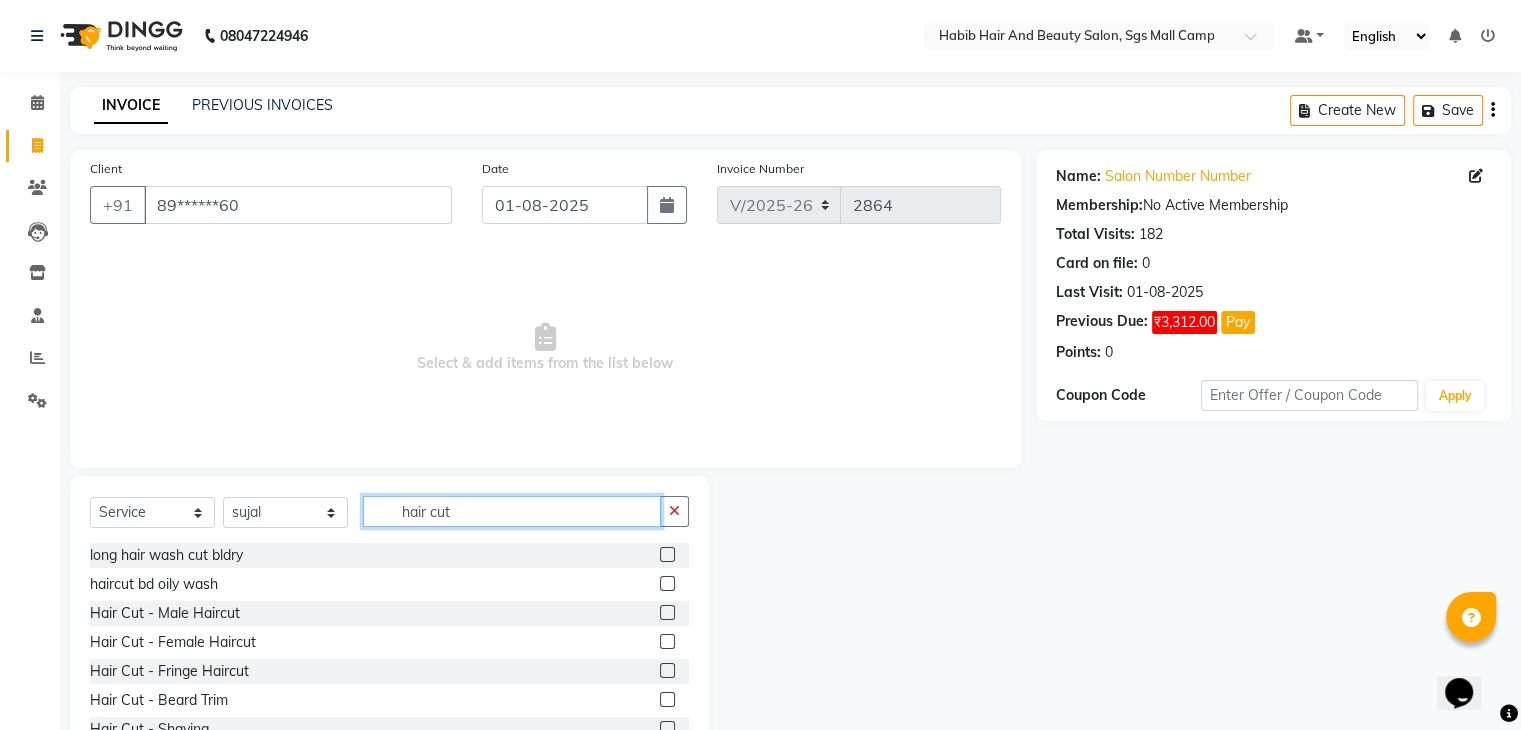 type on "hair cut" 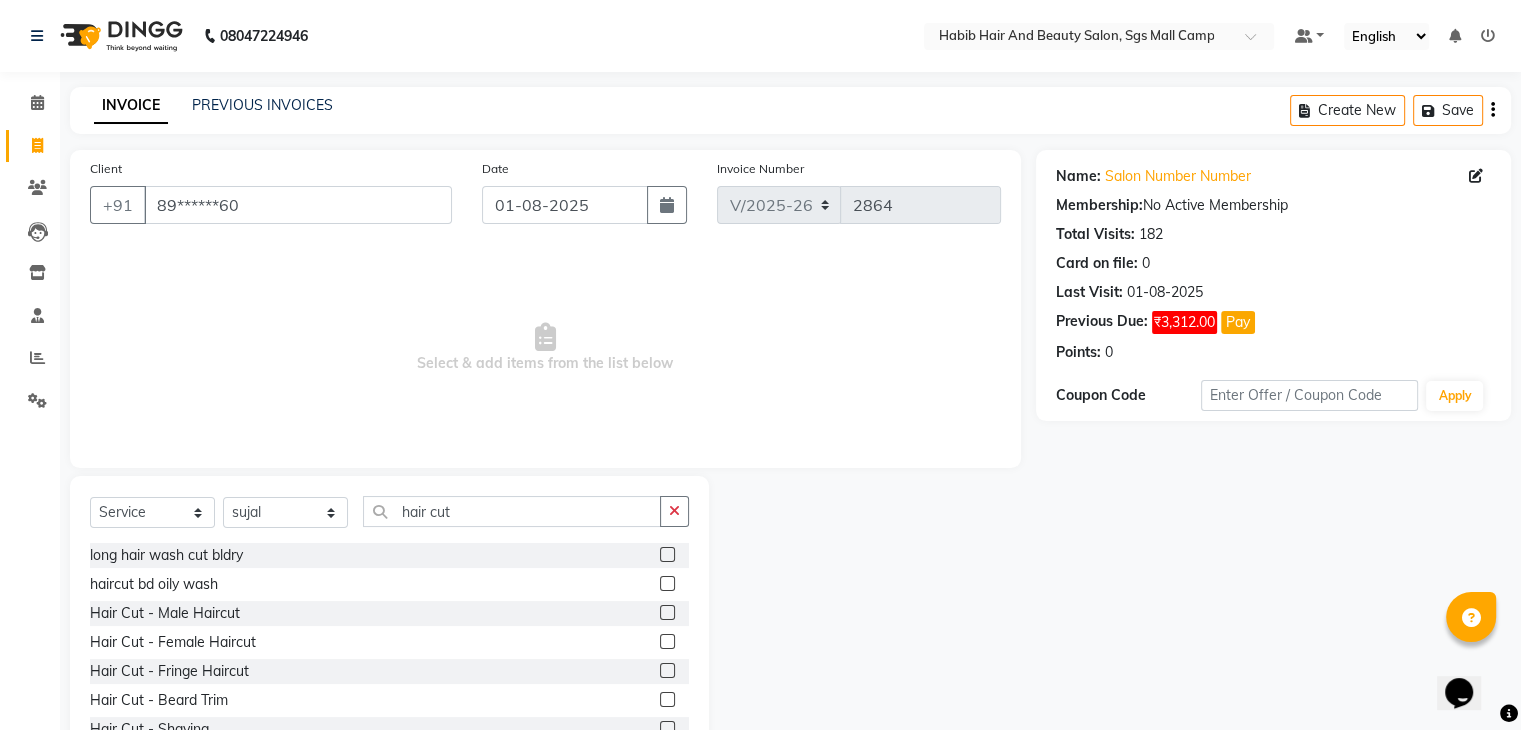 click 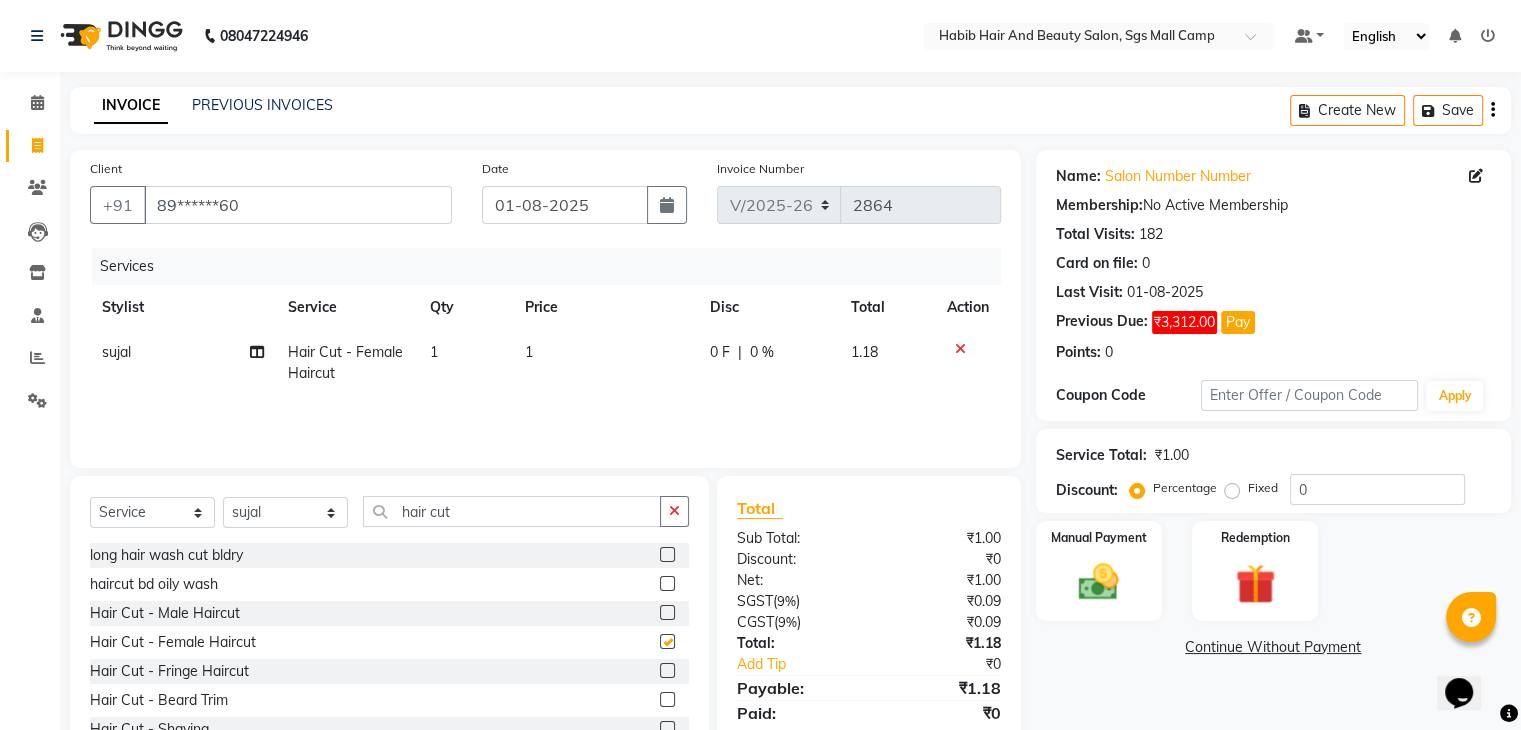 checkbox on "false" 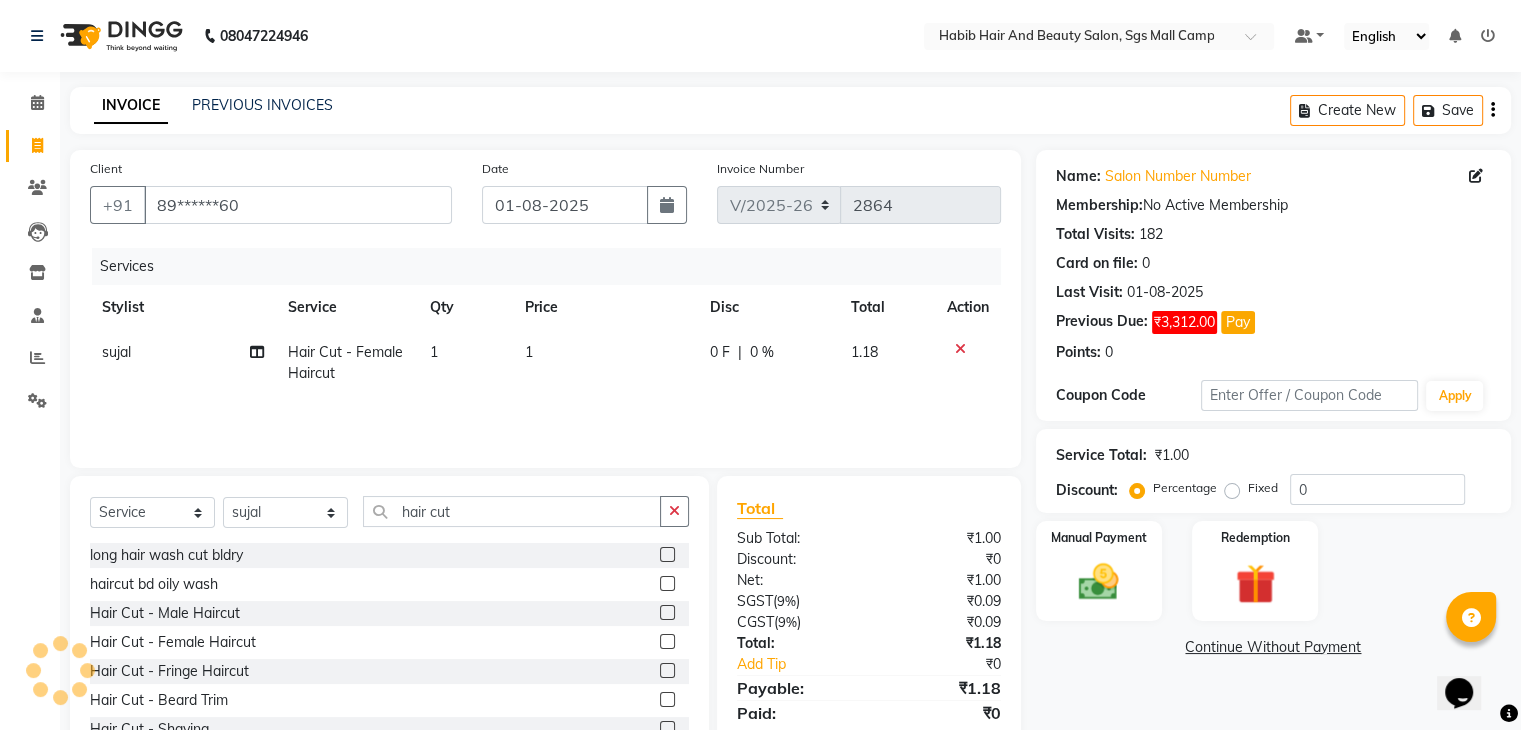 click on "1" 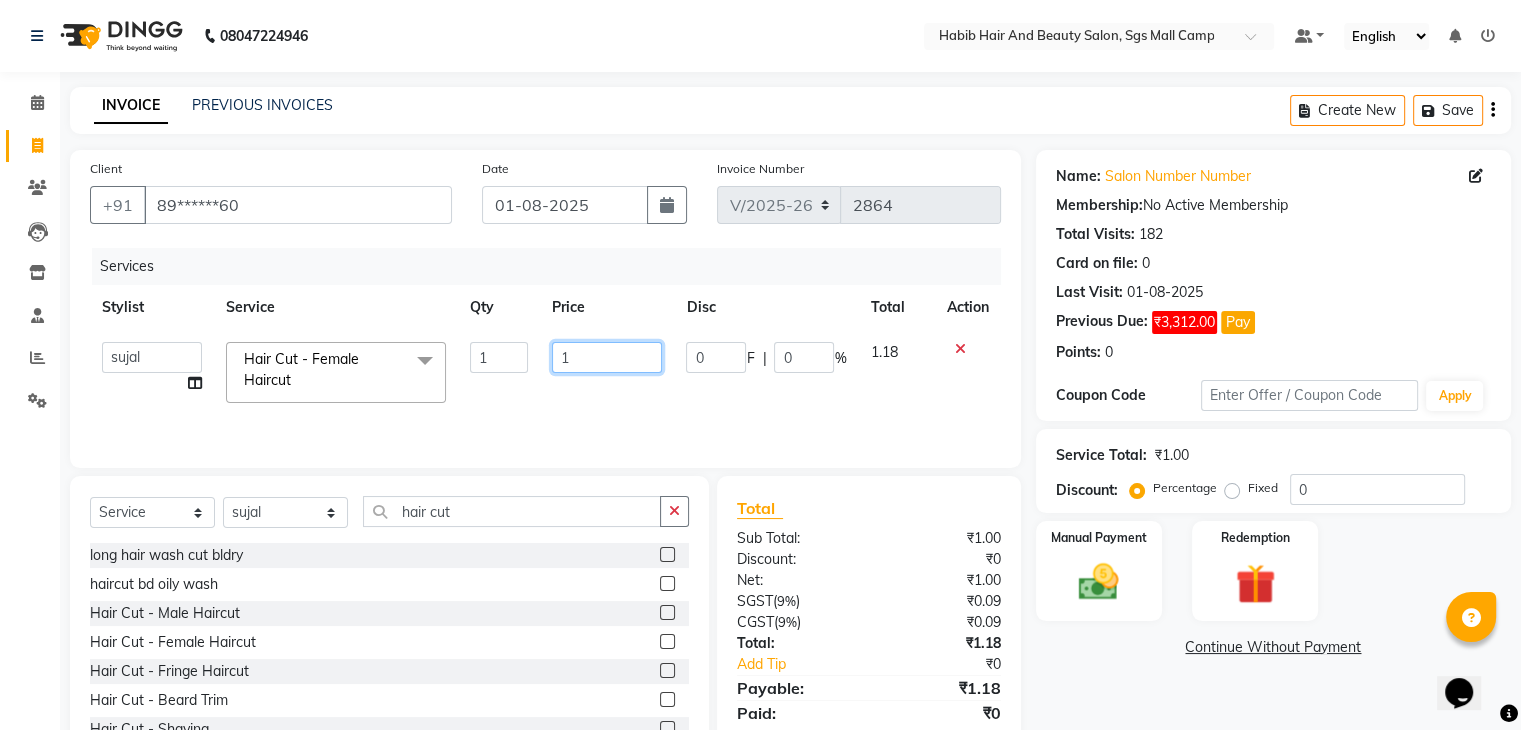 click on "1" 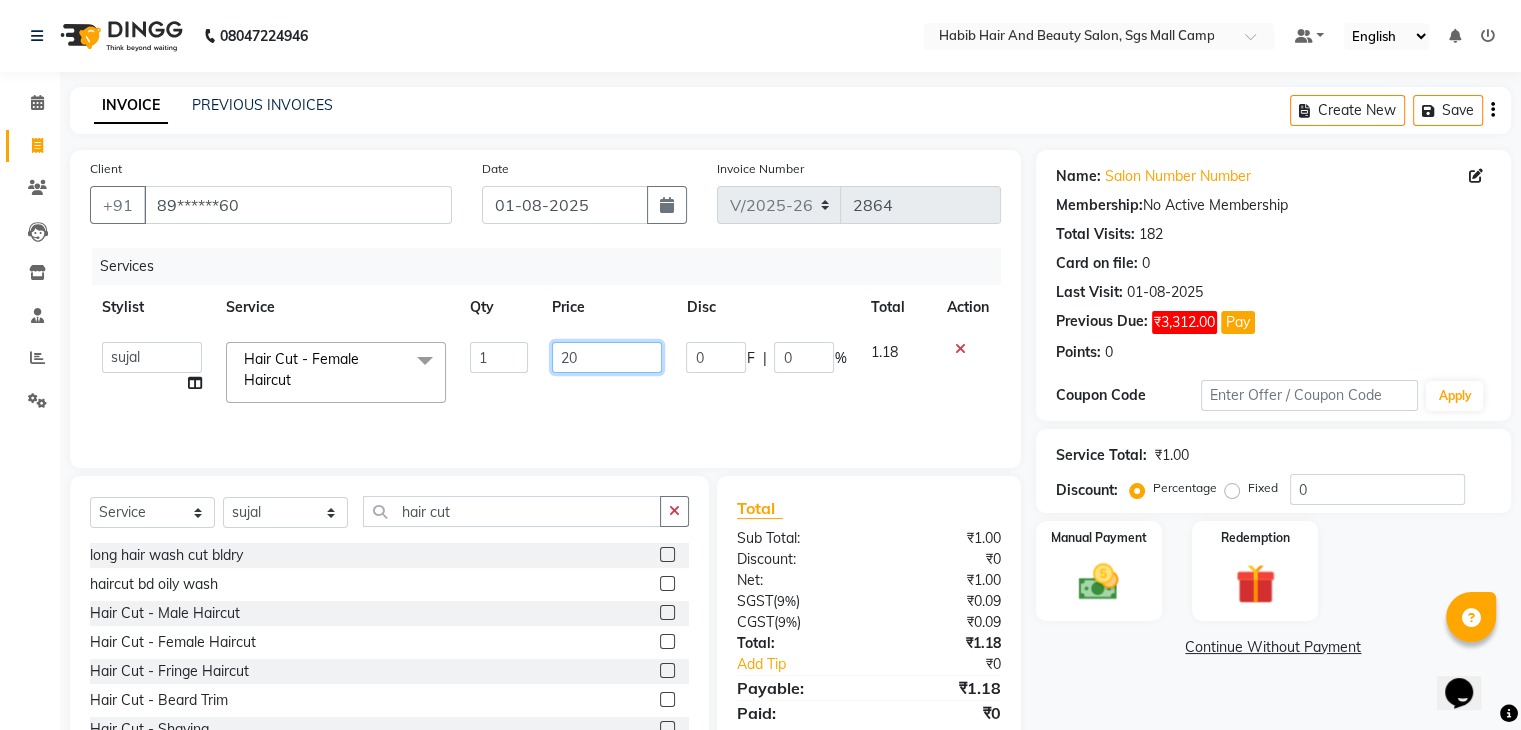 type on "200" 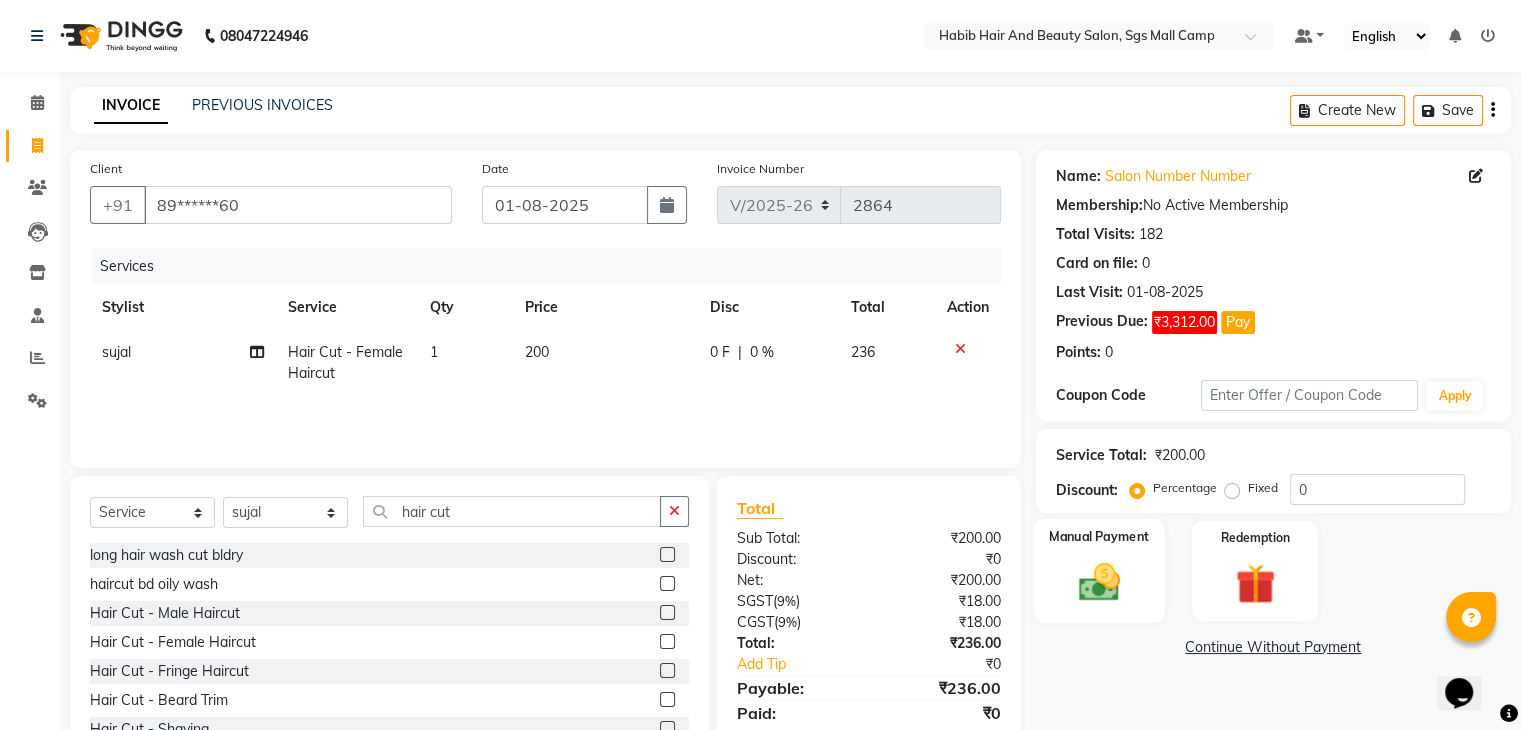 click 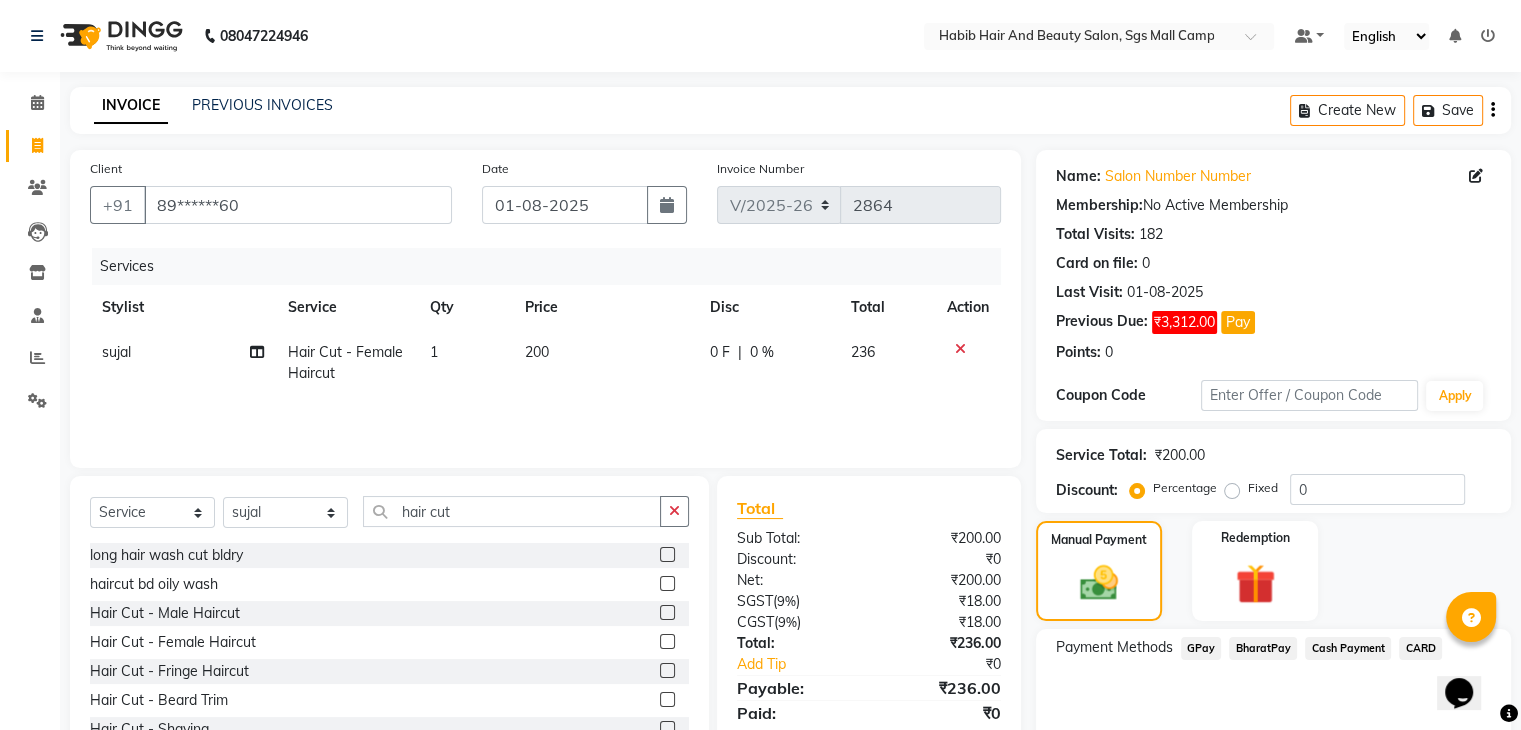 click on "Cash Payment" 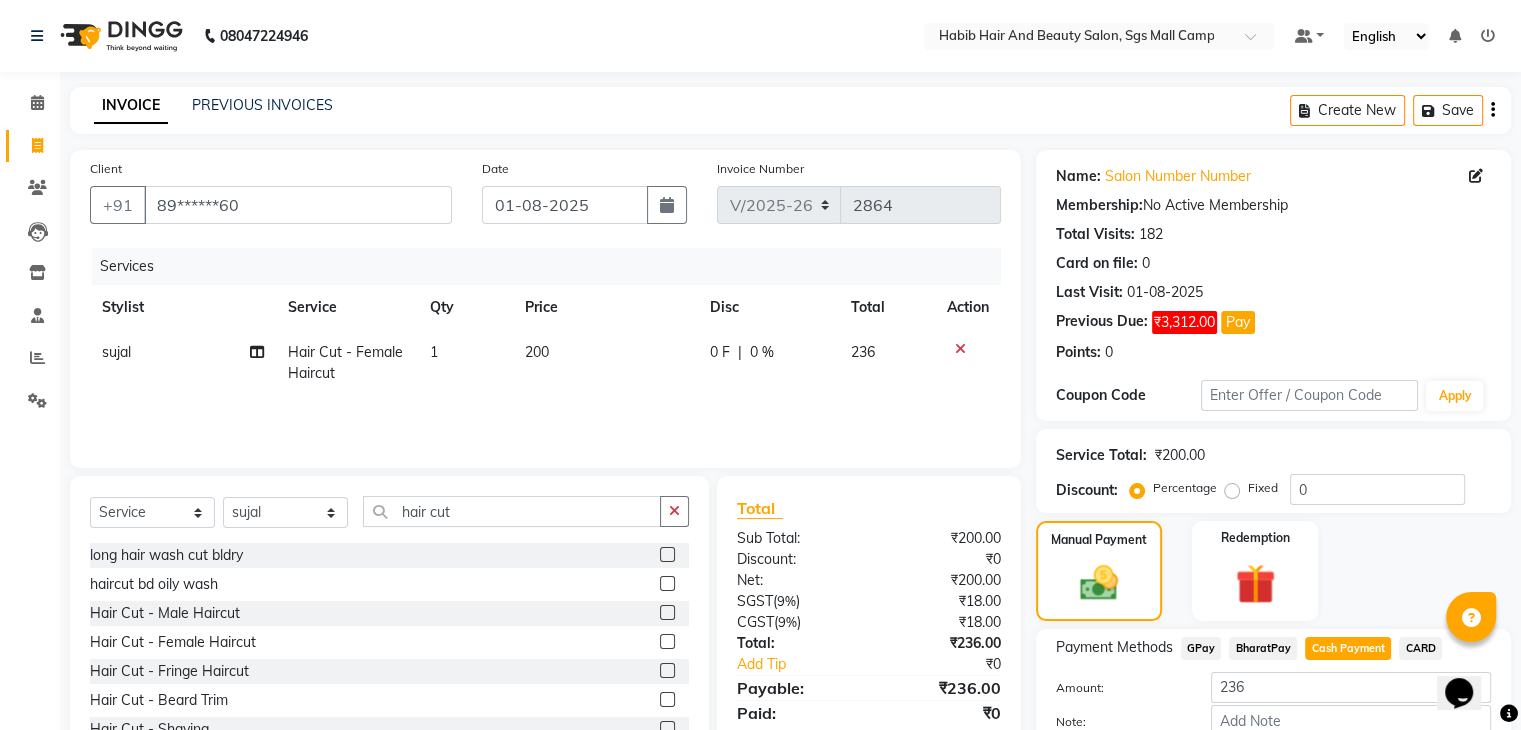 scroll, scrollTop: 120, scrollLeft: 0, axis: vertical 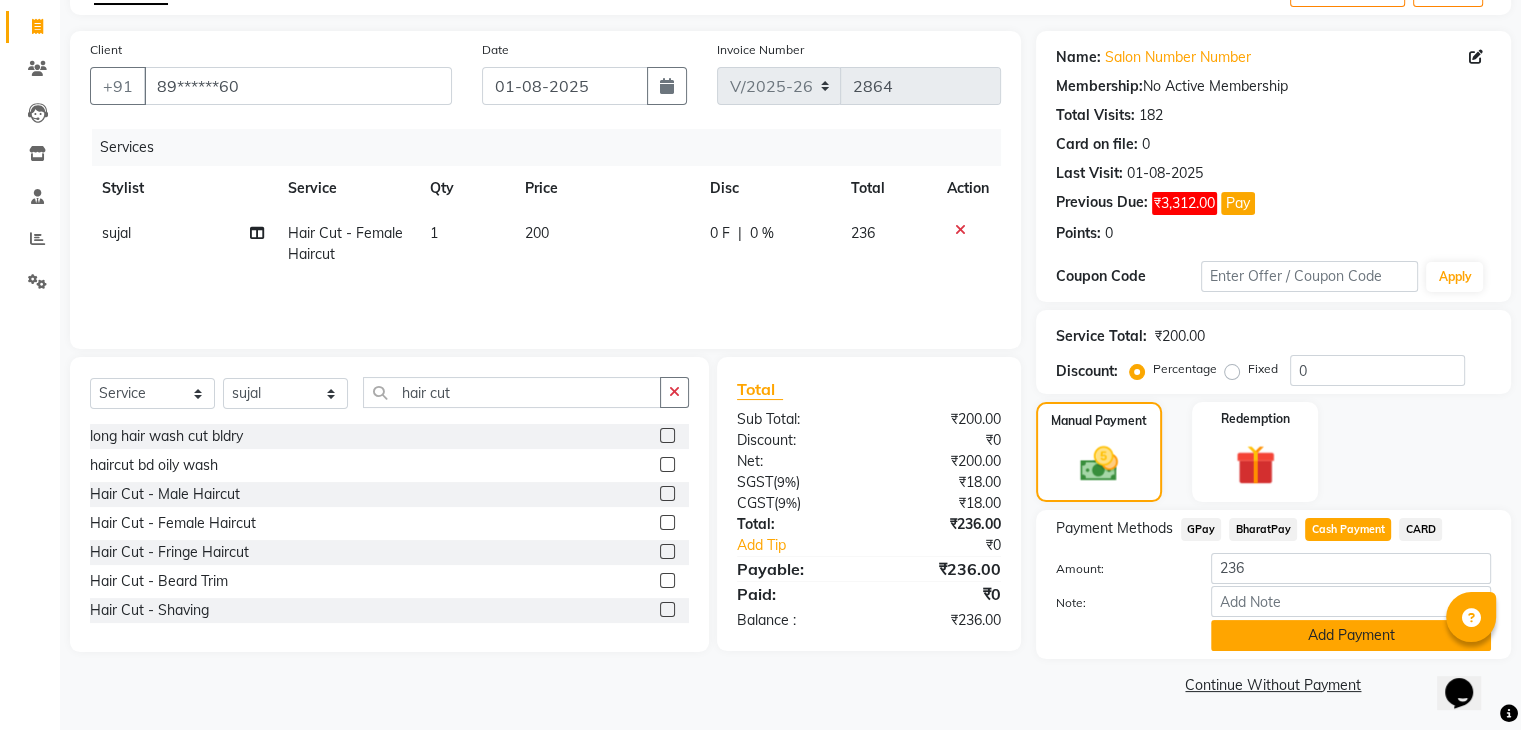 click on "Add Payment" 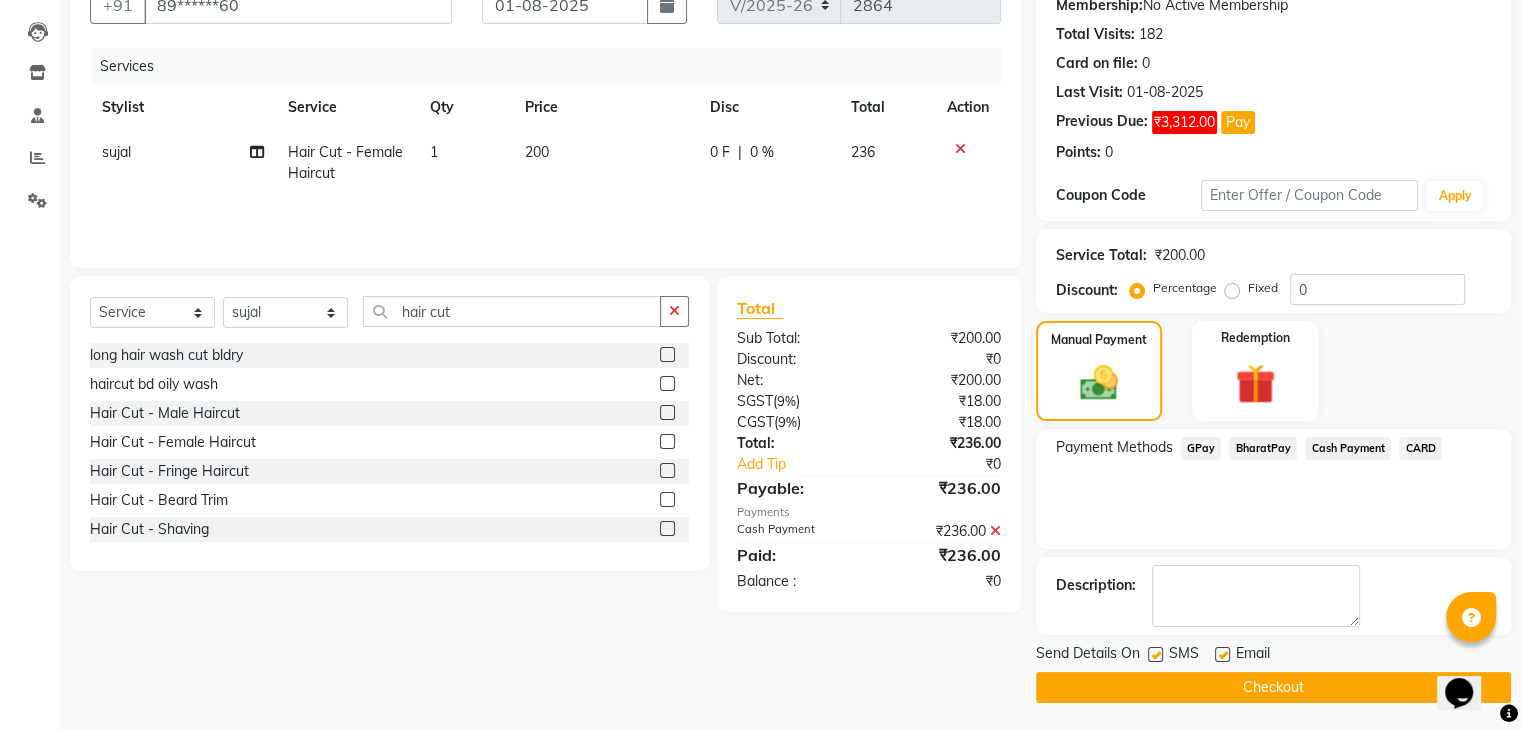 scroll, scrollTop: 201, scrollLeft: 0, axis: vertical 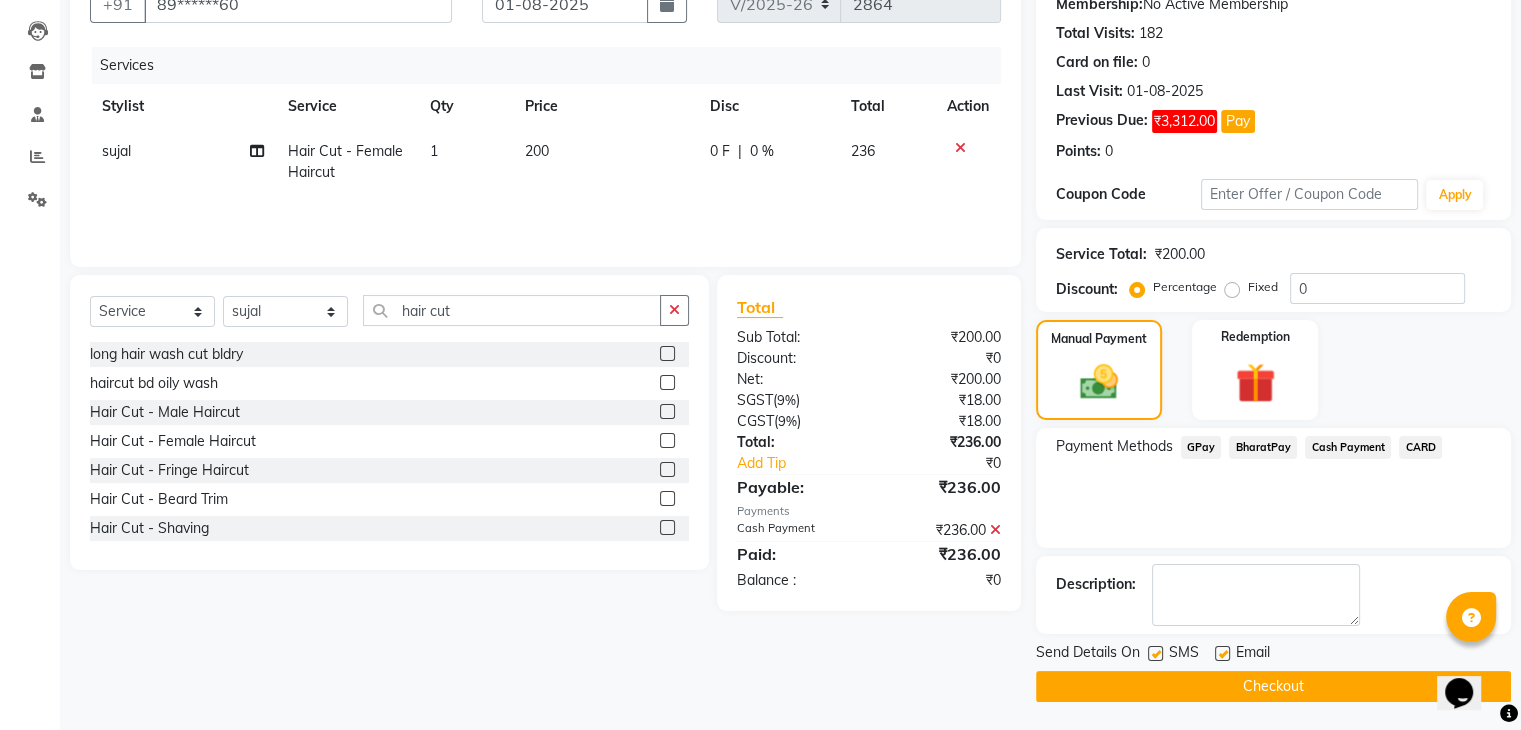 click on "Checkout" 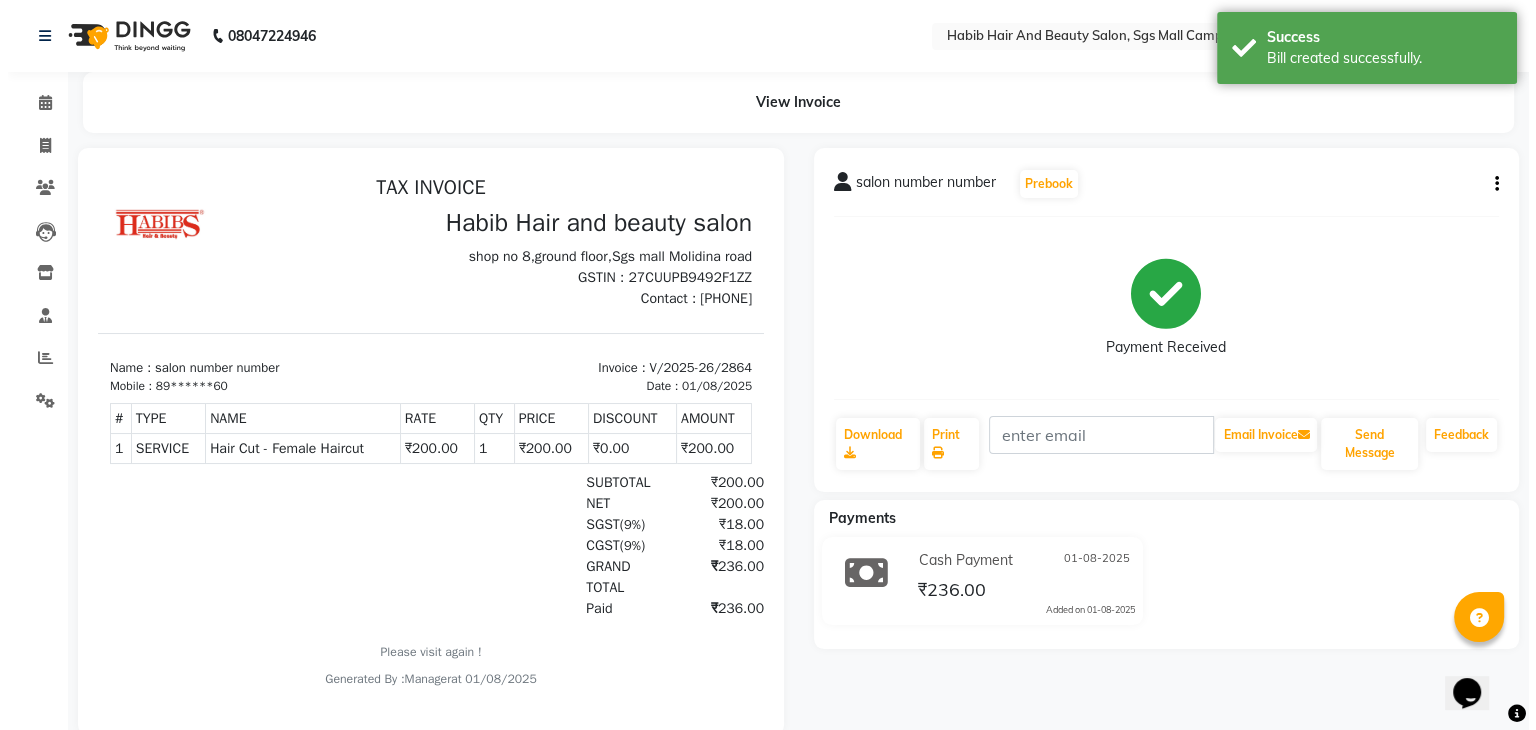 scroll, scrollTop: 0, scrollLeft: 0, axis: both 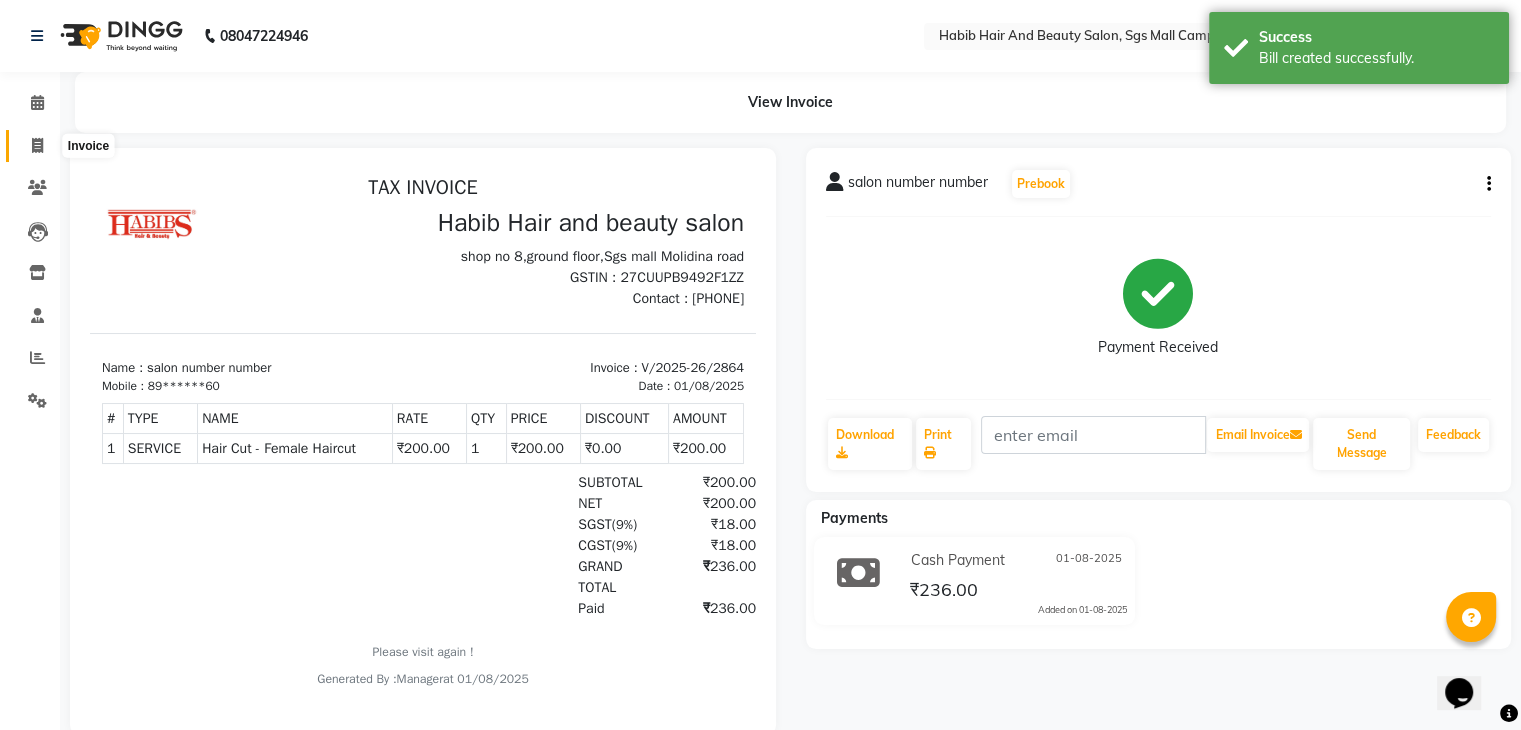 click 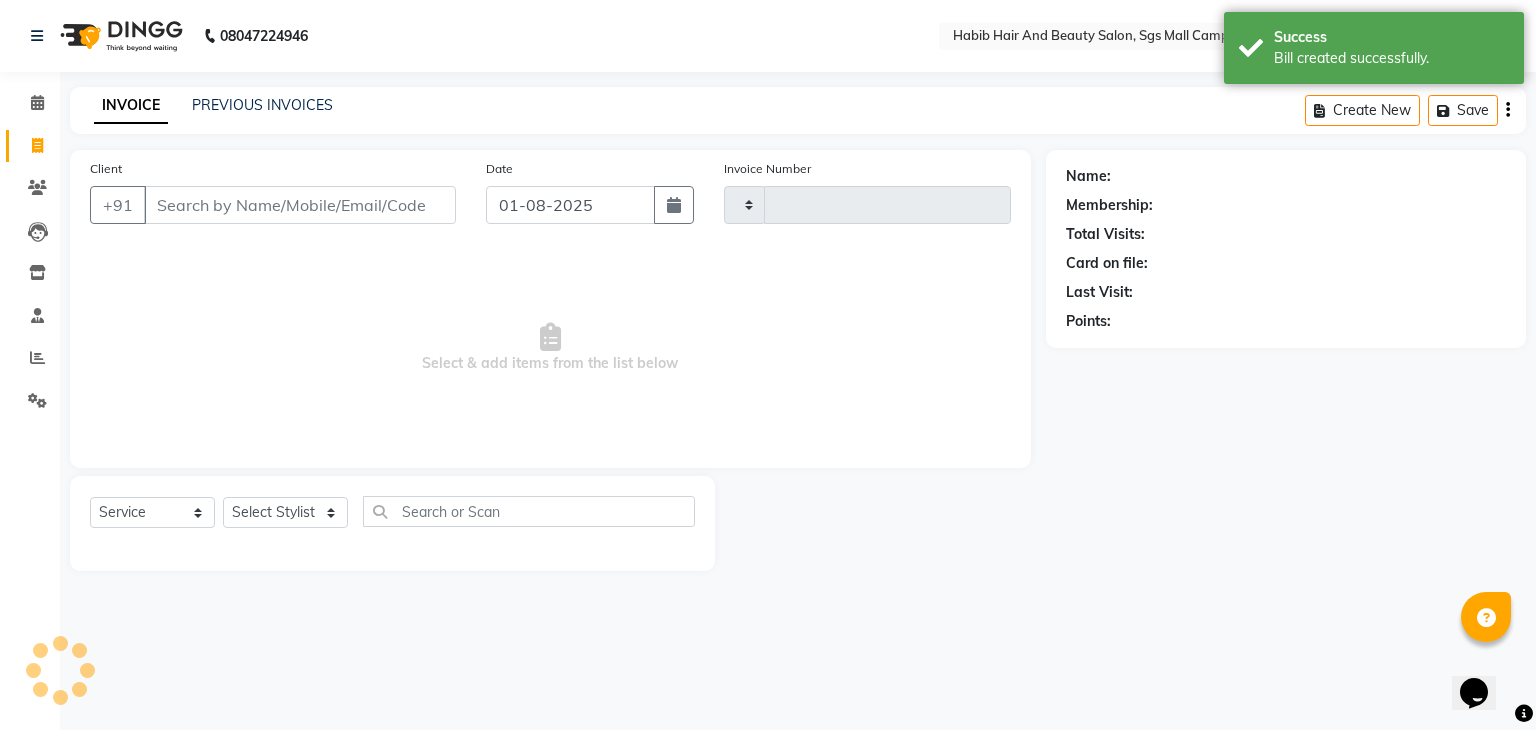 click on "Client" at bounding box center [300, 205] 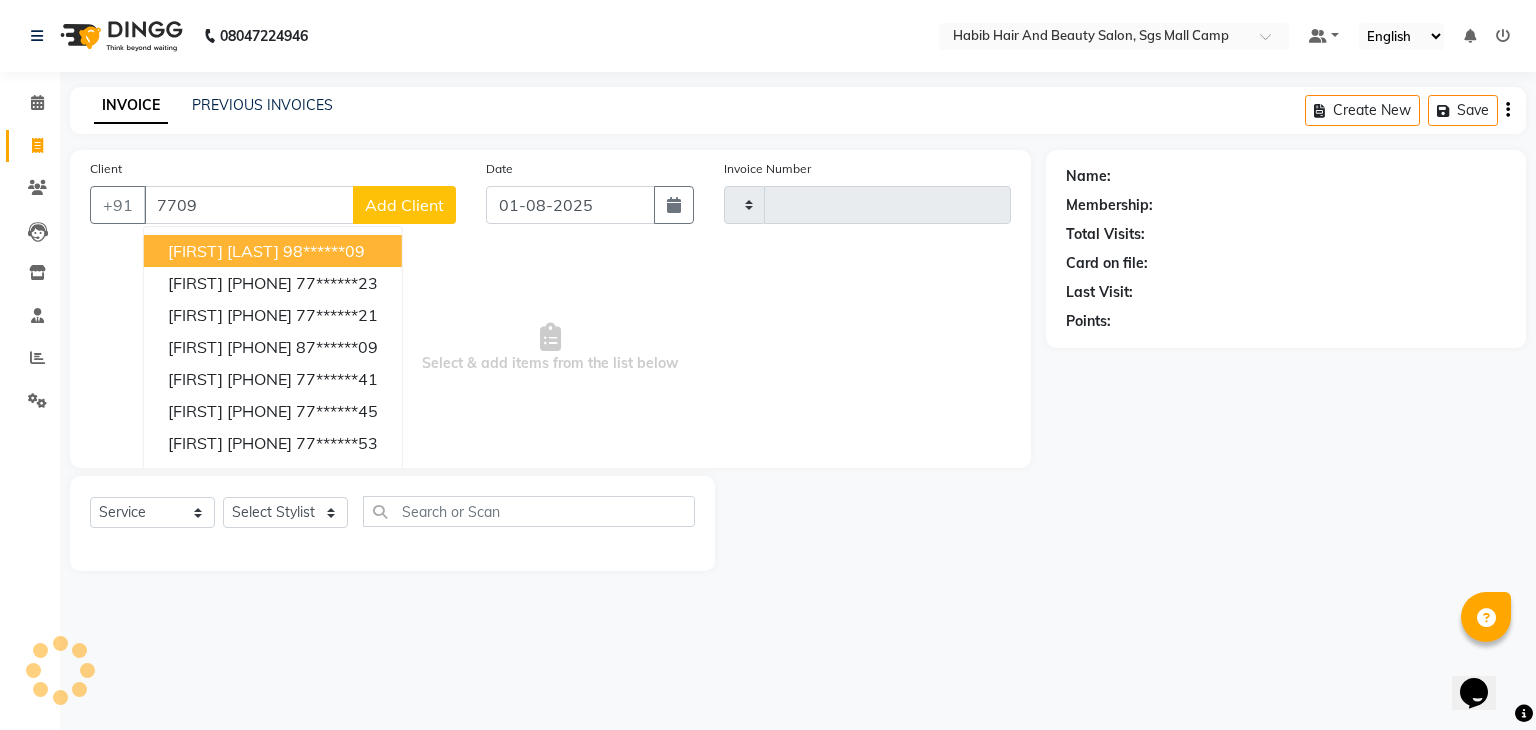 type on "77090" 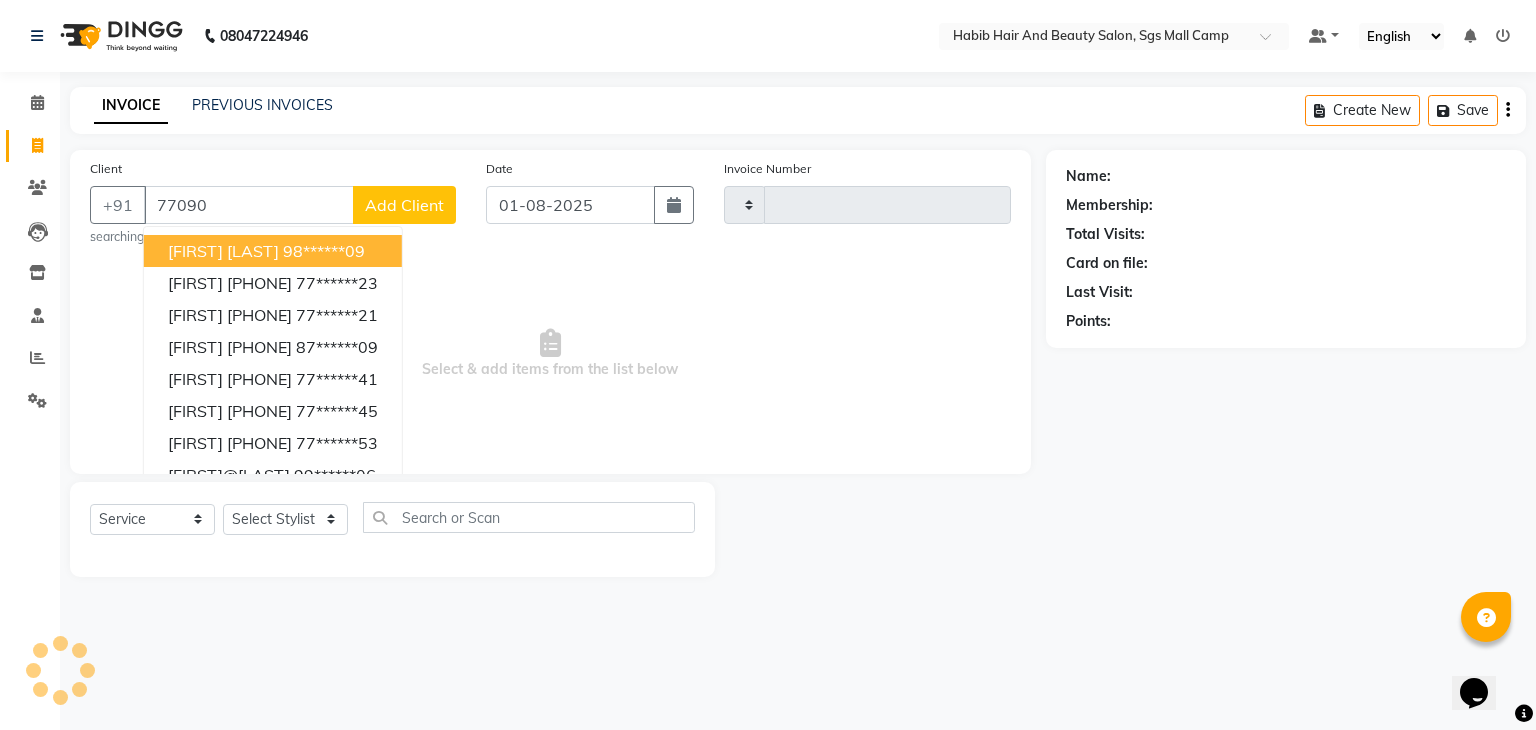 type on "2865" 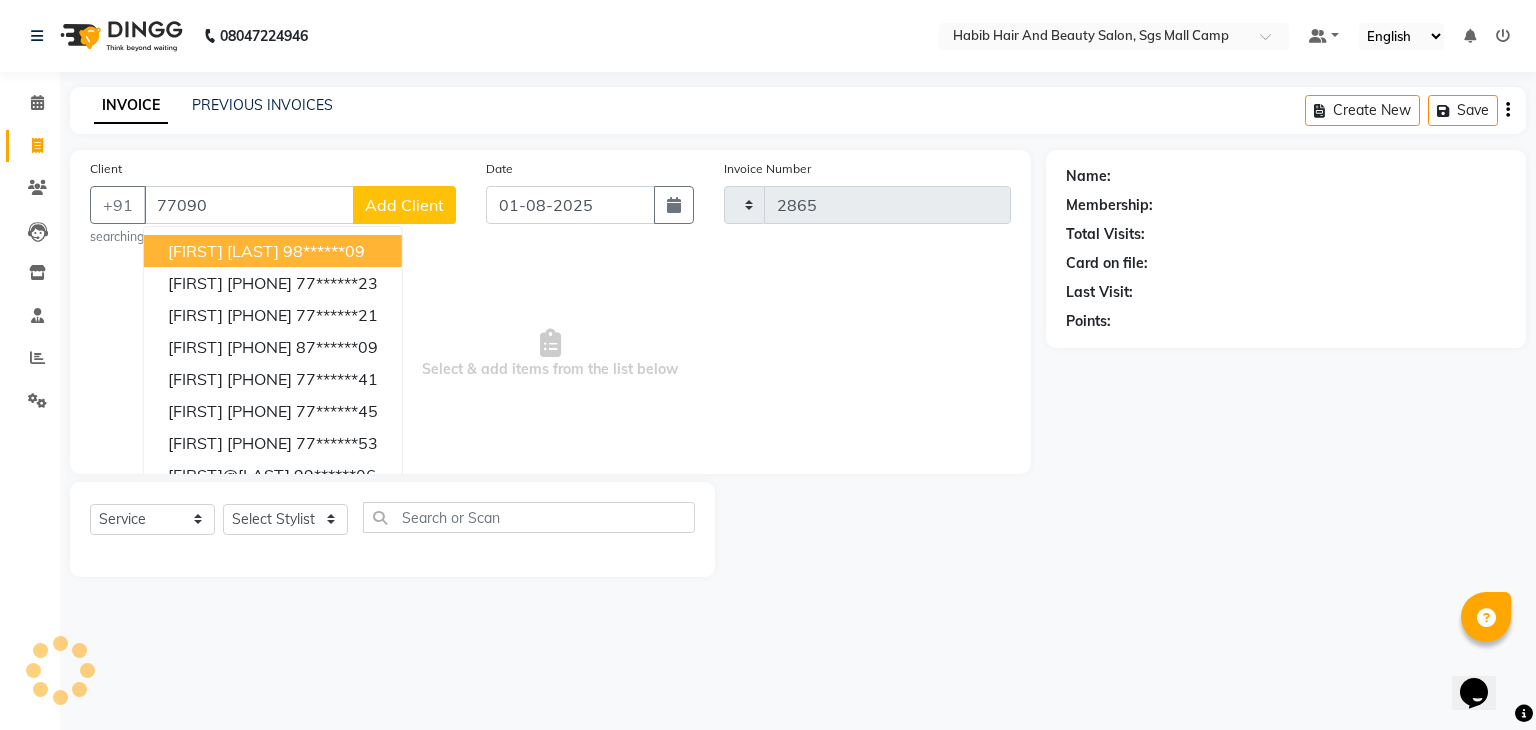 select on "8362" 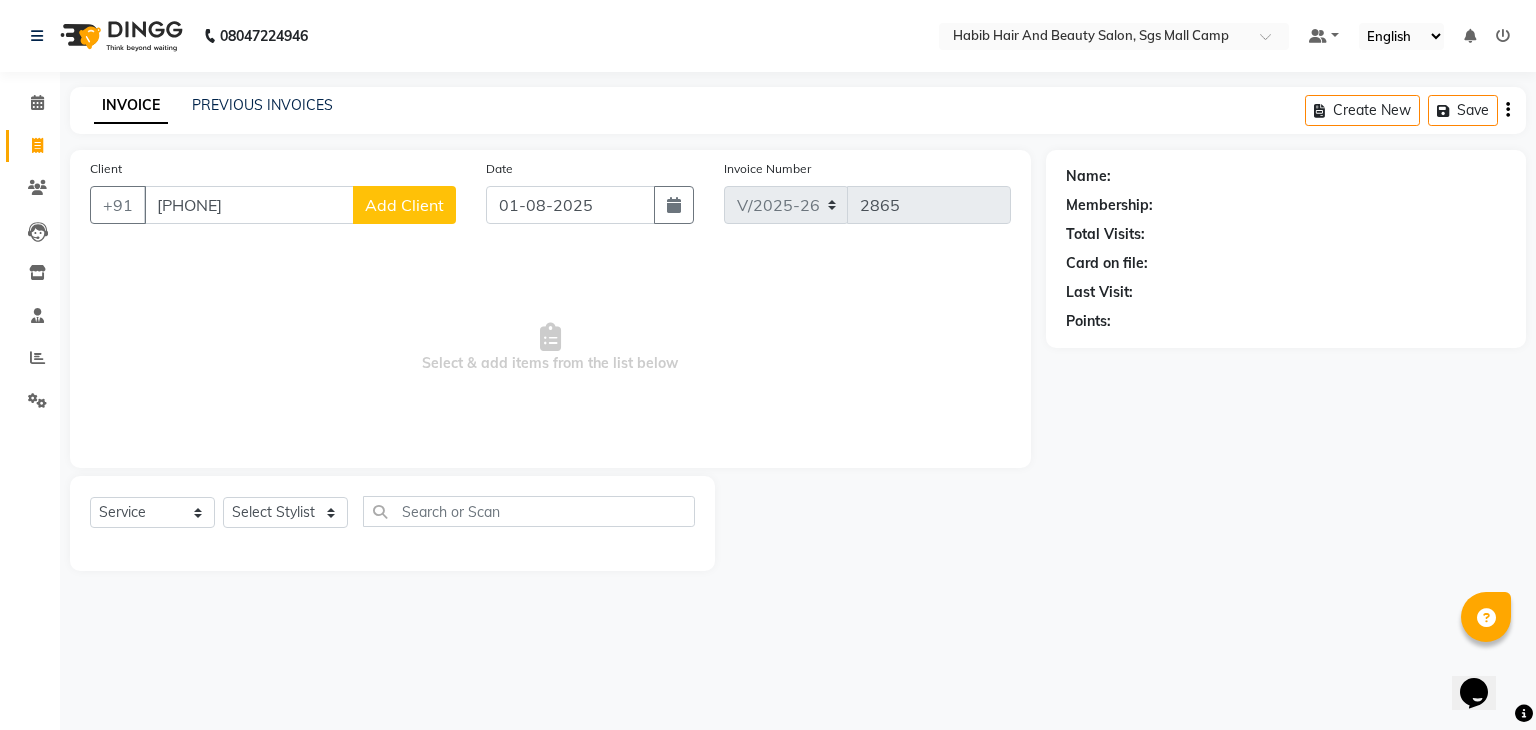 type on "7709041210" 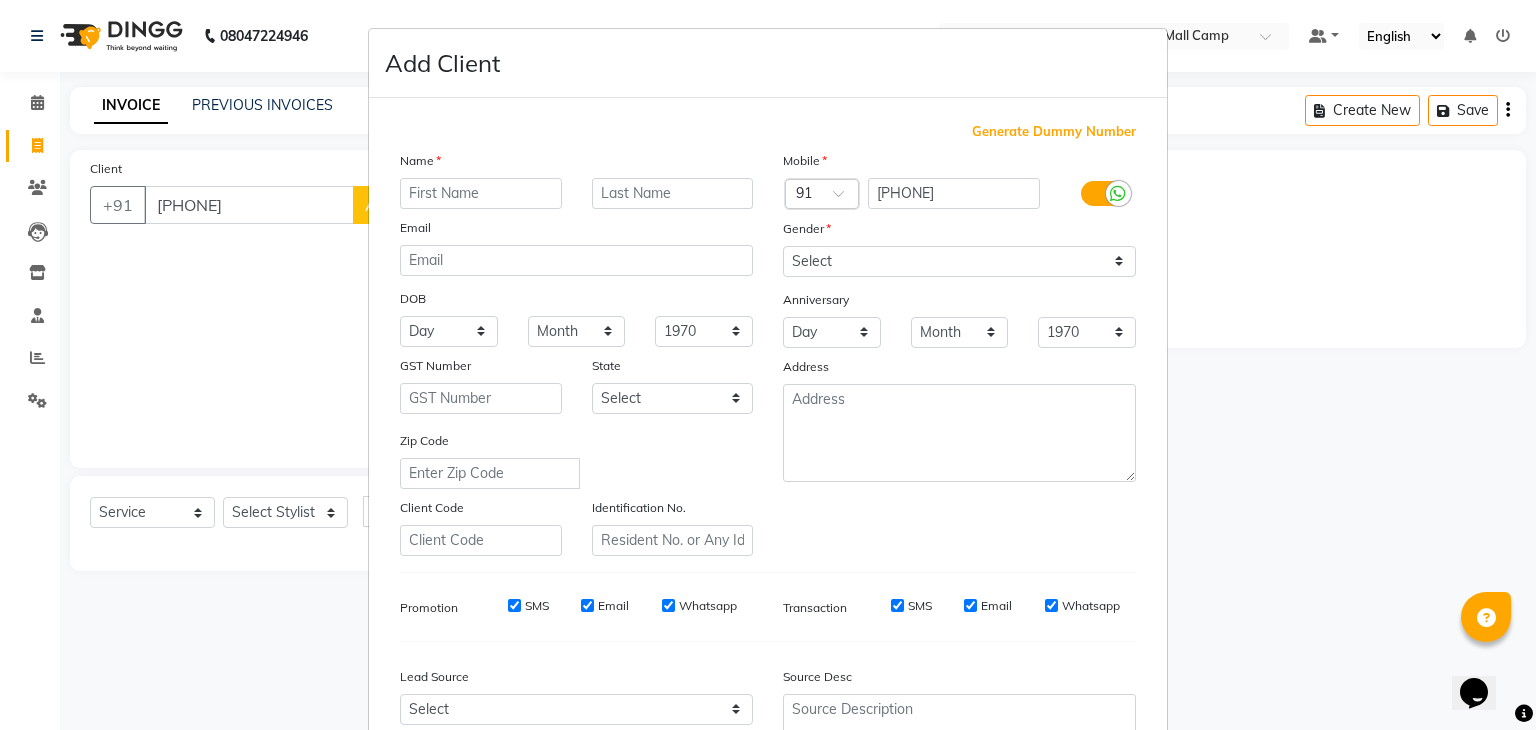 click at bounding box center [481, 193] 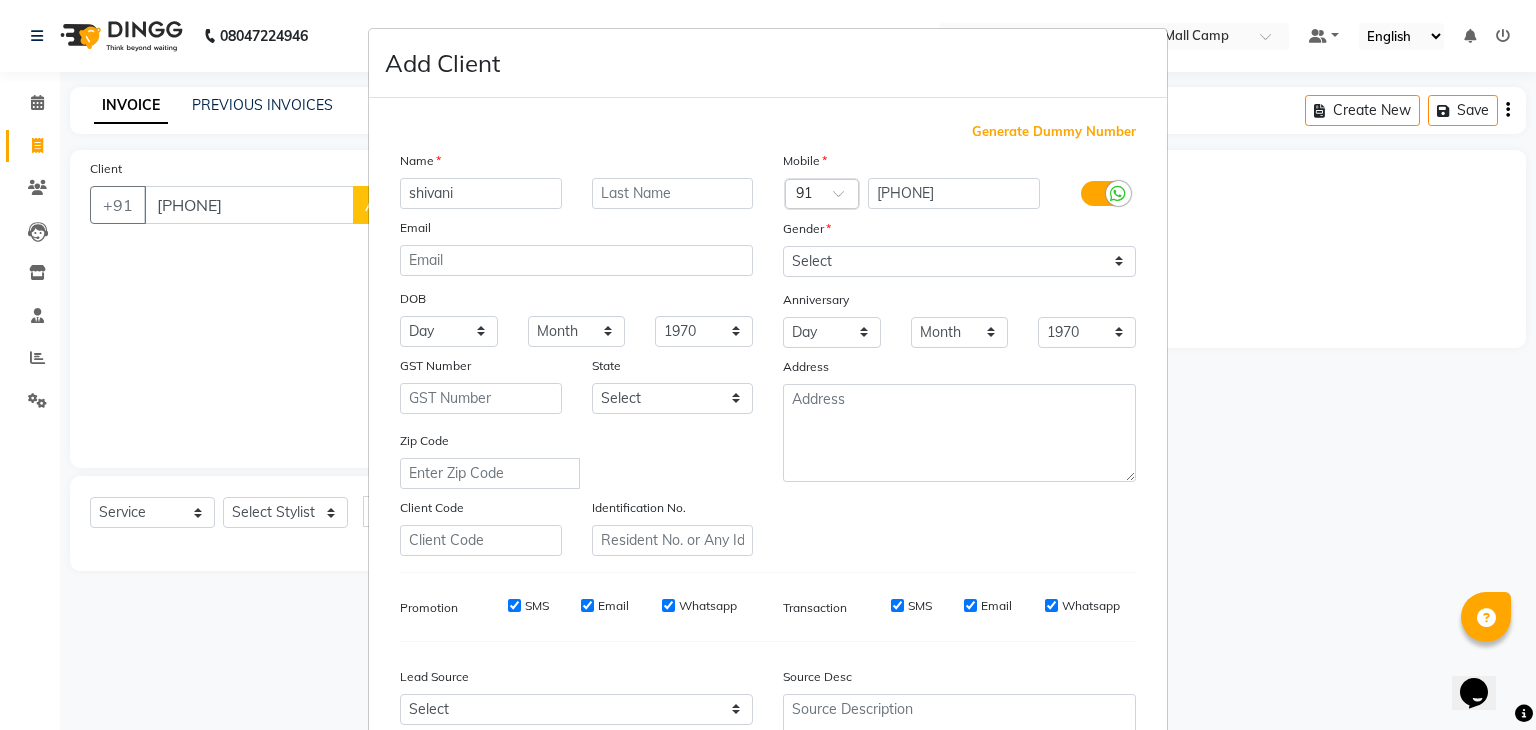 type on "shivani" 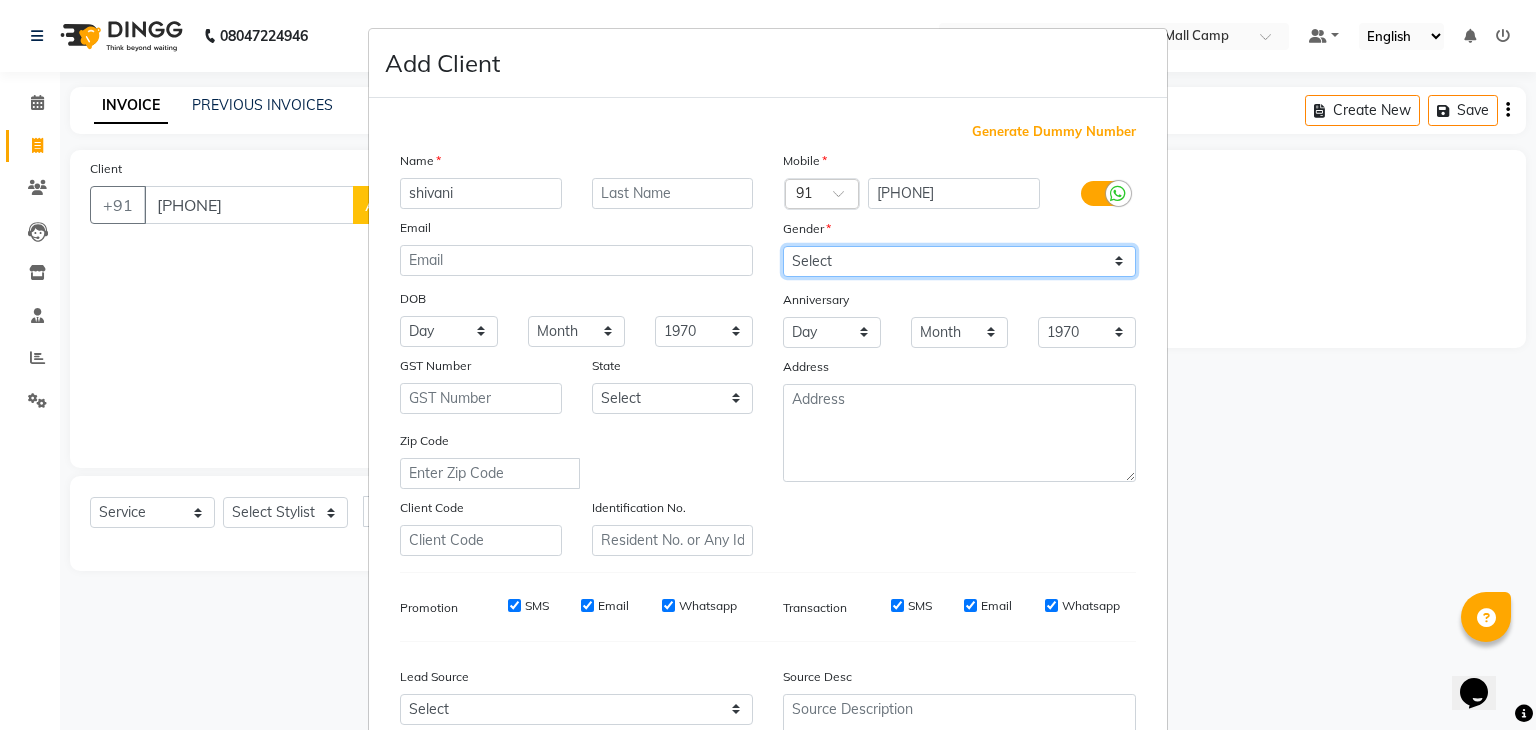 click on "Select Male Female Other Prefer Not To Say" at bounding box center [959, 261] 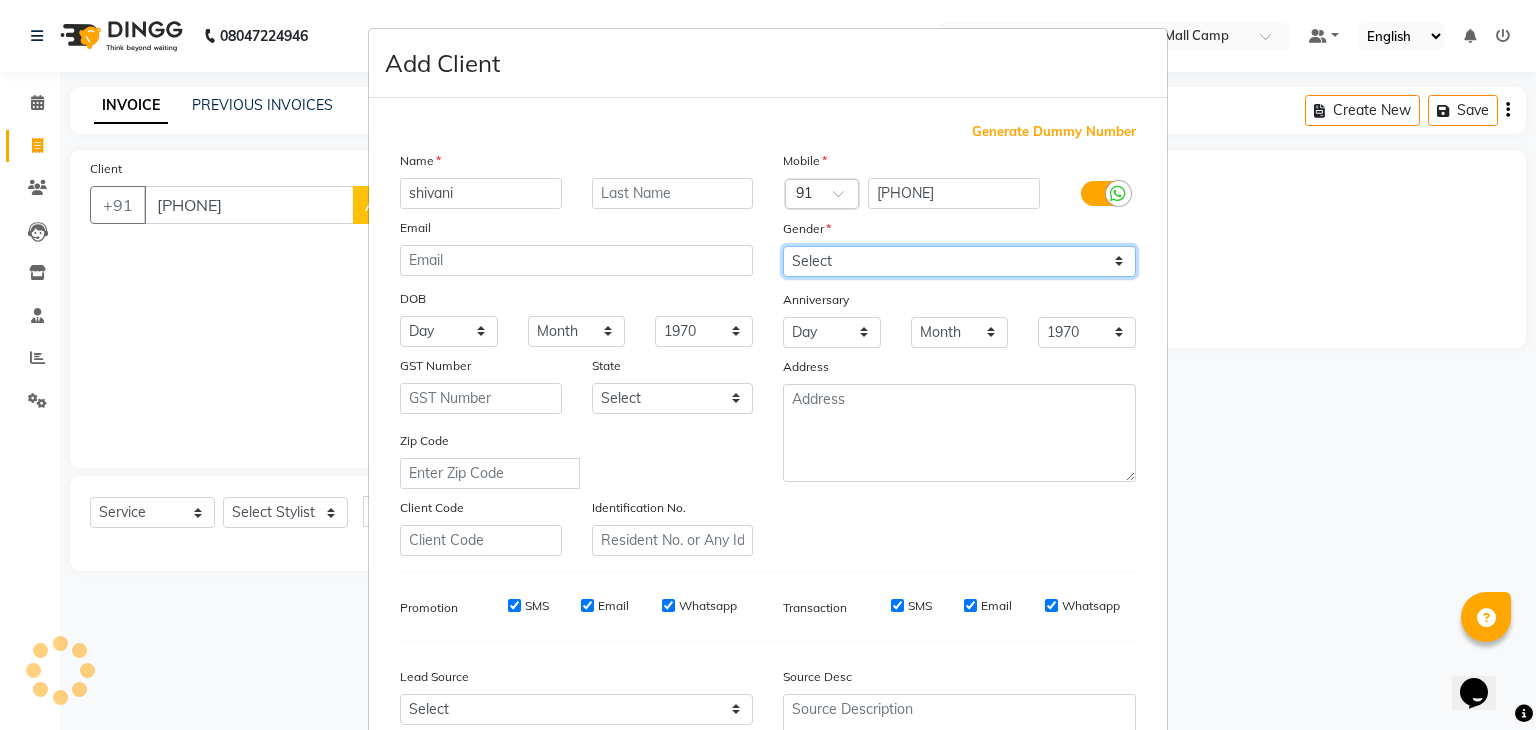 select on "female" 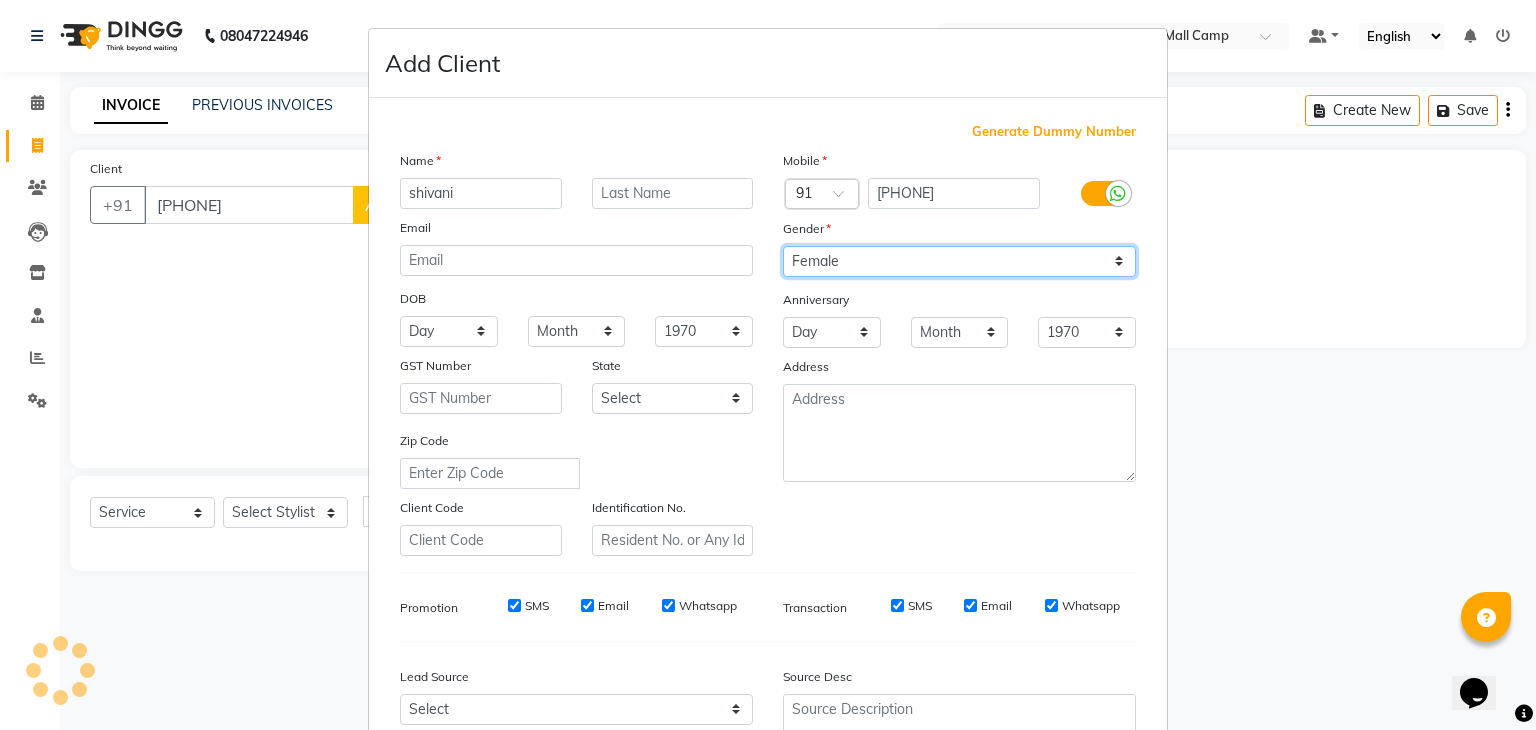 click on "Select Male Female Other Prefer Not To Say" at bounding box center (959, 261) 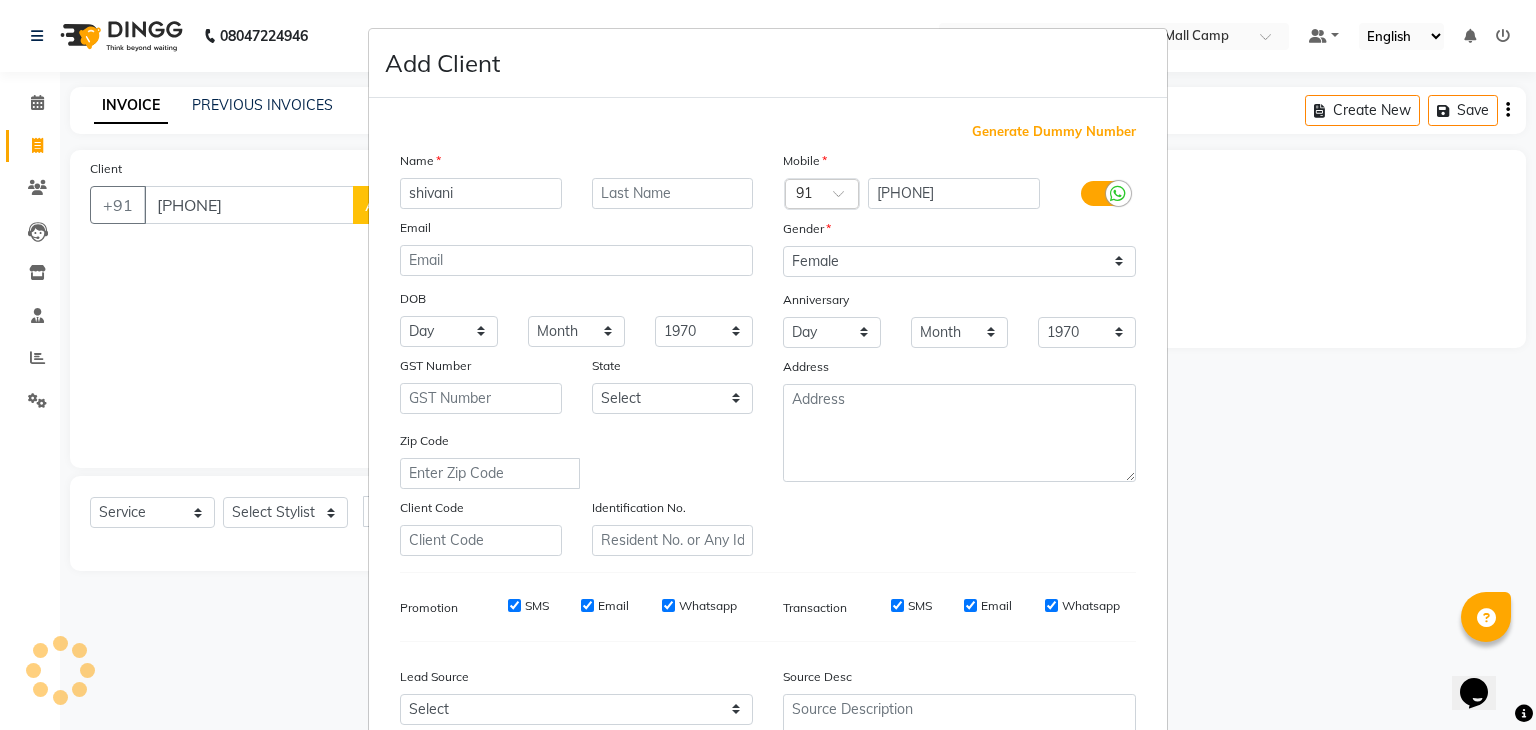 click on "Zip Code" at bounding box center (576, 459) 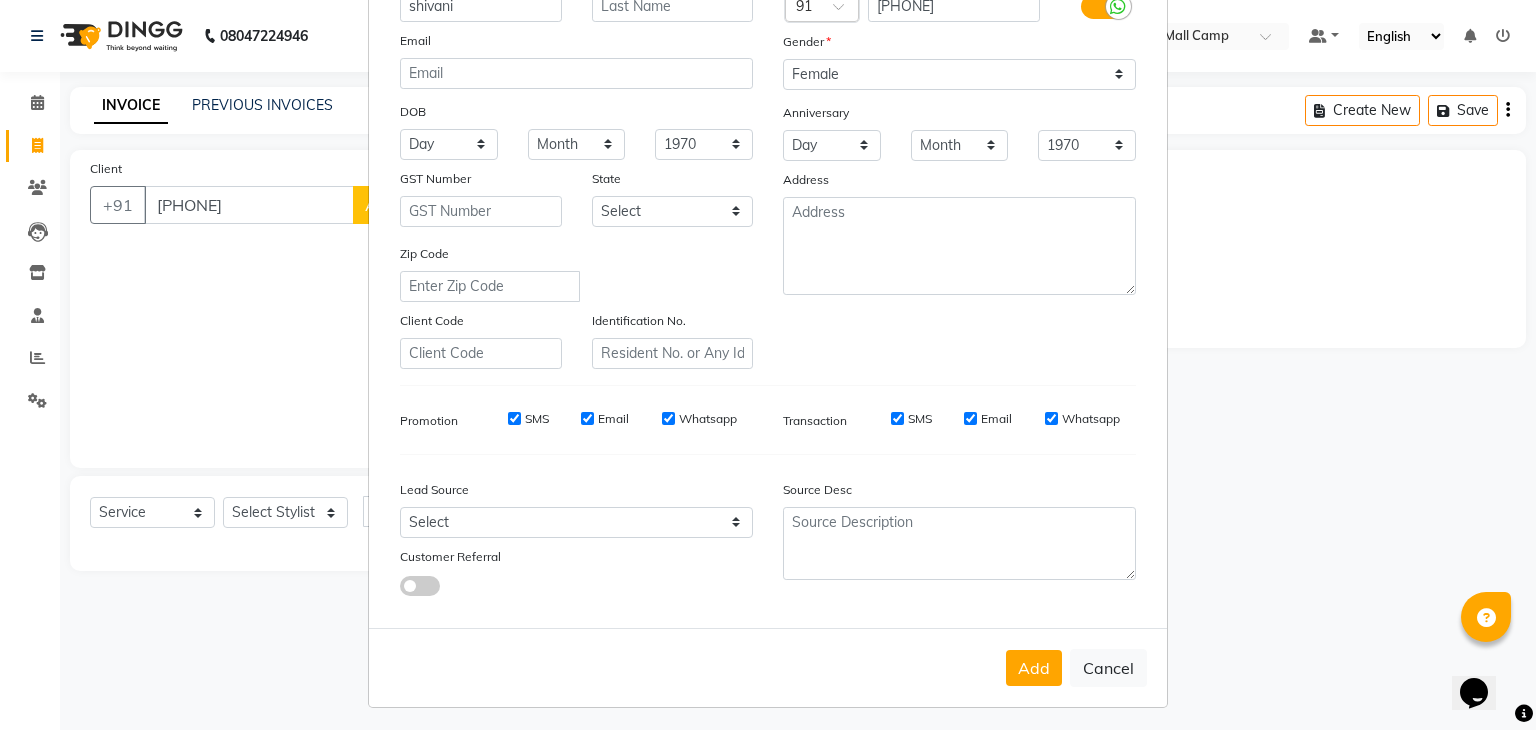 scroll, scrollTop: 203, scrollLeft: 0, axis: vertical 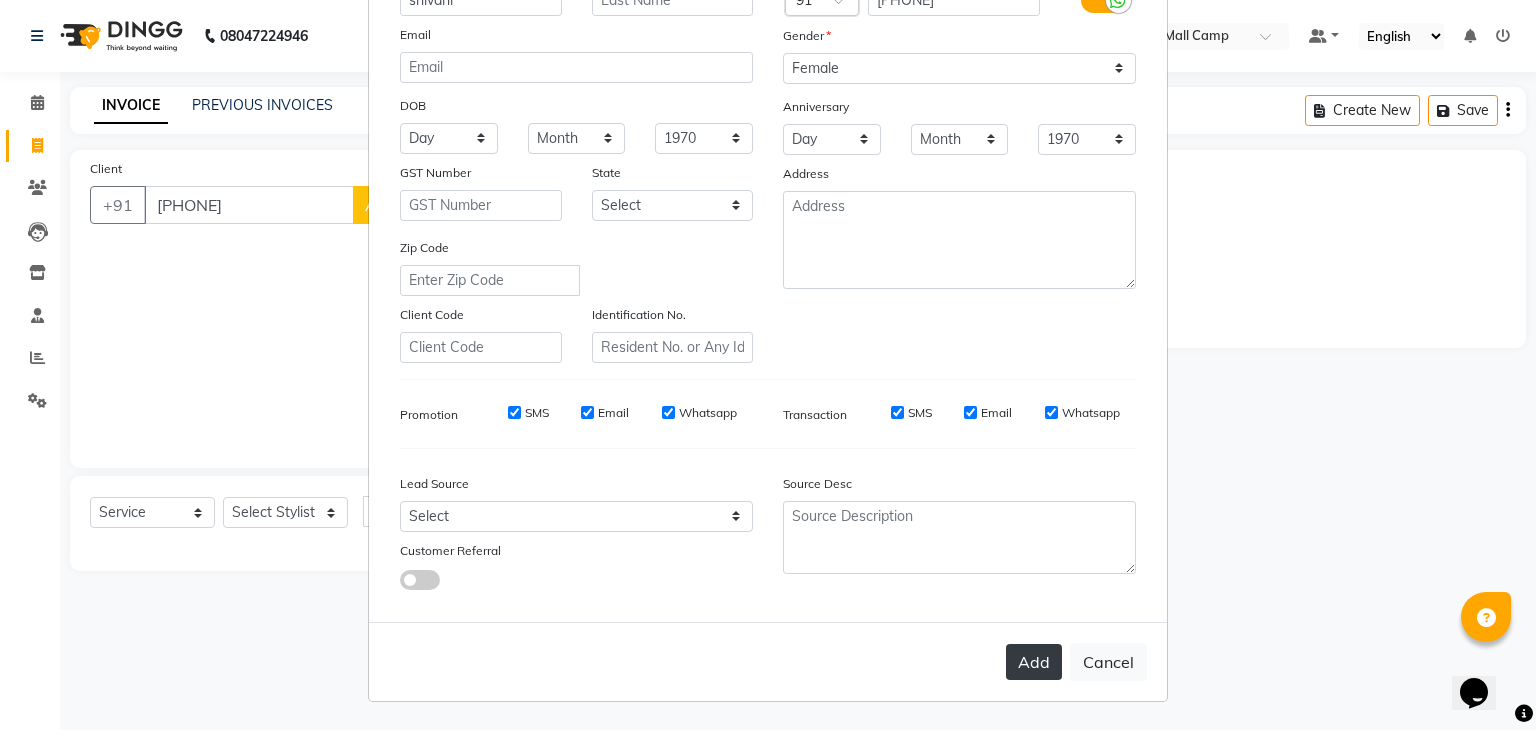 click on "Add" at bounding box center [1034, 662] 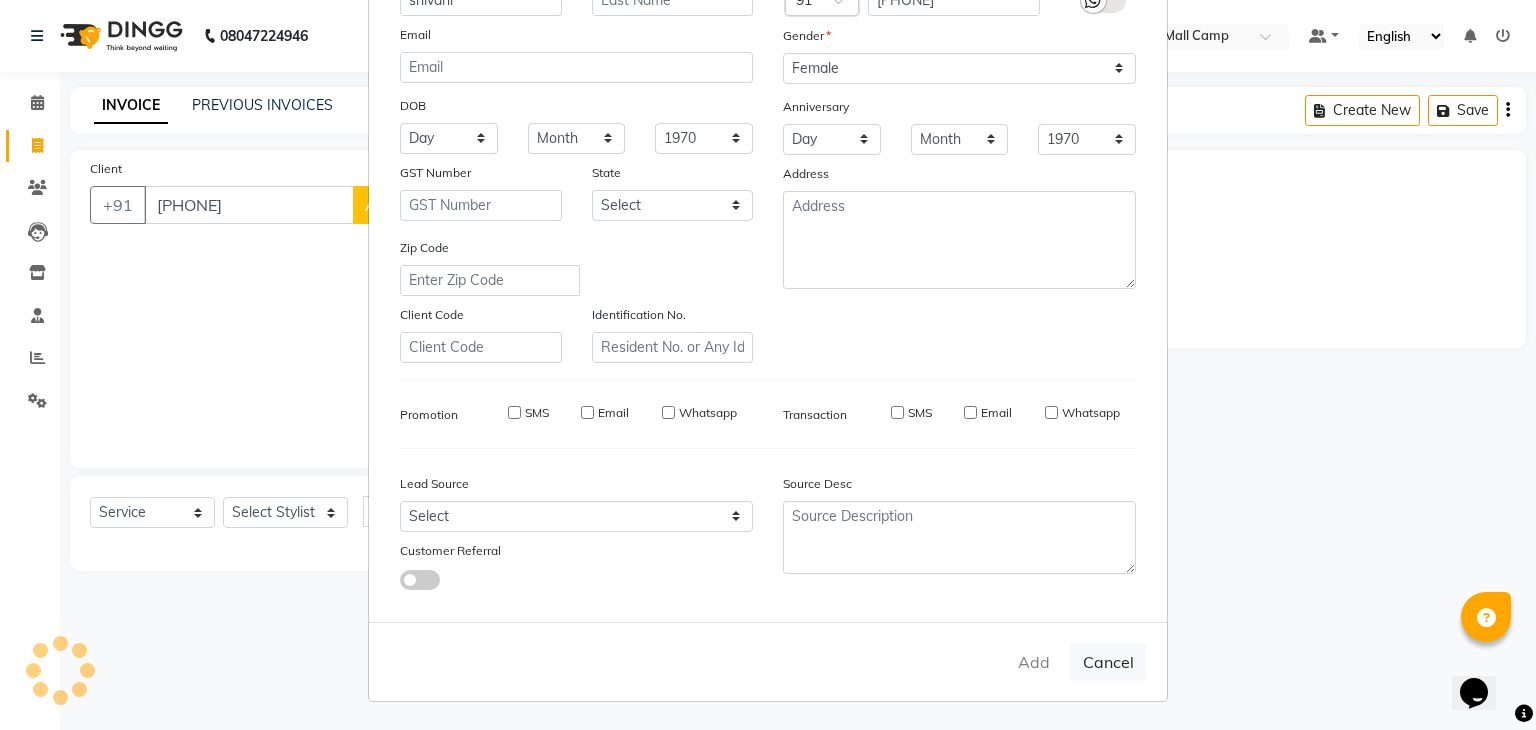 type on "77******10" 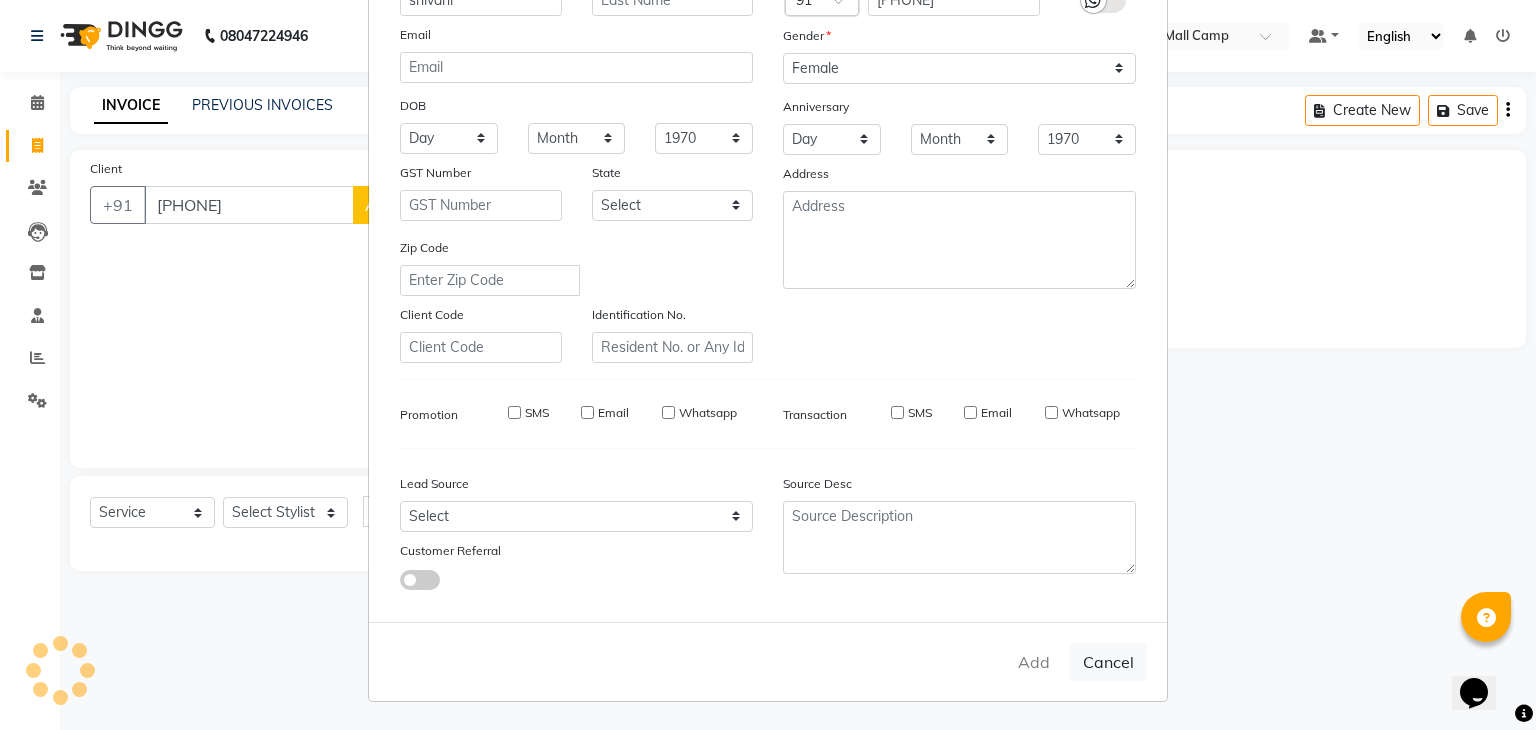 type 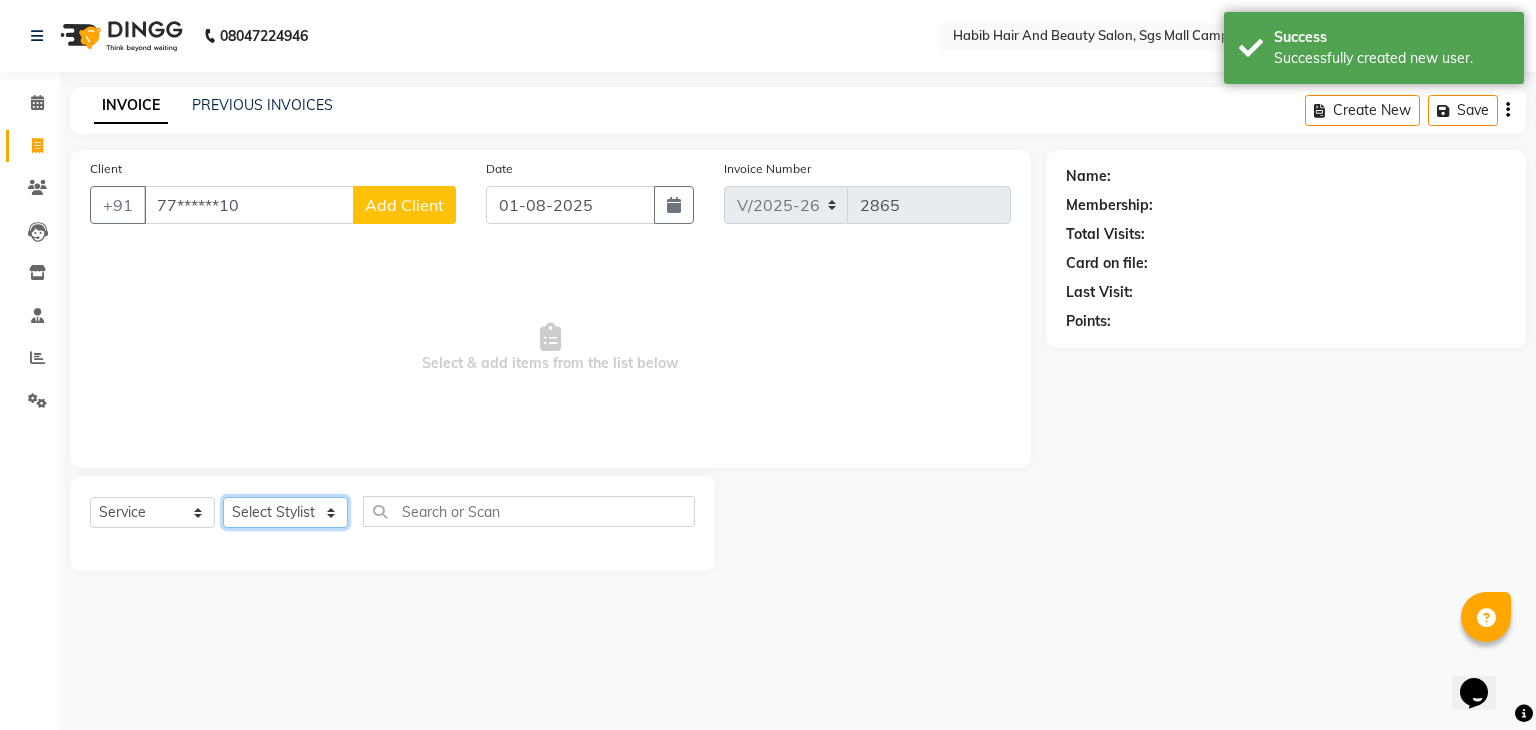 click on "Select Stylist [FIRST] [LAST] [FIRST]  [LAST] Manager [LAST]  [NAME] [NAME] [NAME] [NAME]  [NAME] [NAME] Polishing - Under Arms  Polishing - Half Hands  Polishing - Back  Polishing - Full Hands  Polishing - Full Legs  Polishing - Full Body  clean up  products  waxing  female nor hcut wsh bd  extra root touch  basic spa  long hair wash cut bldry  femal highlight  femal highlight  male wash  tip gel extention  gel polish  beard trimming  male blowdry   nail cutting  D-Tan/Bleach - Upper Lip  D-Tan/Bleach - Face & Neck  D-Tan/Bleach - Back Neck  D-Tan/Bleach - Under Arms  D-Tan/Bleach - Full Arms  D-Tan/Bleach - Full Legs  D-Tan/Bleach - Half Arms  D-Tan/Bleach - Full Back or Front  D-Tan/Bleach - Half Back or Stomach  D-Tan/Bleach - Feet or Palms  D-Tan/Bleach - Full Body  upperlips  upperlips wax  male globle  globle  Make-Up, Hairstyle And Saree Draping - Saree Draping  Make-Up, Hairstyle And Saree Draping - Make-up: Simple  facial" 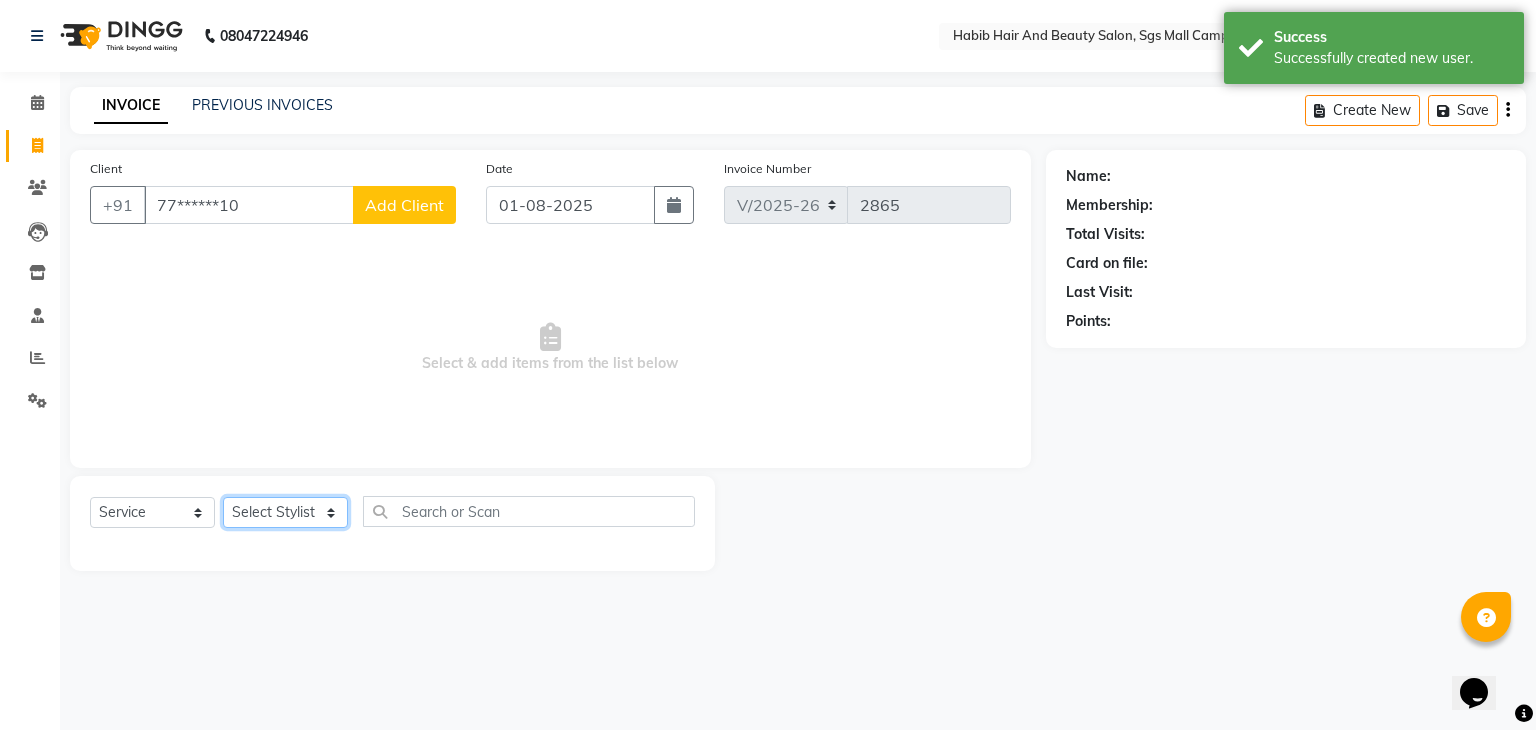 select on "[PHONE]" 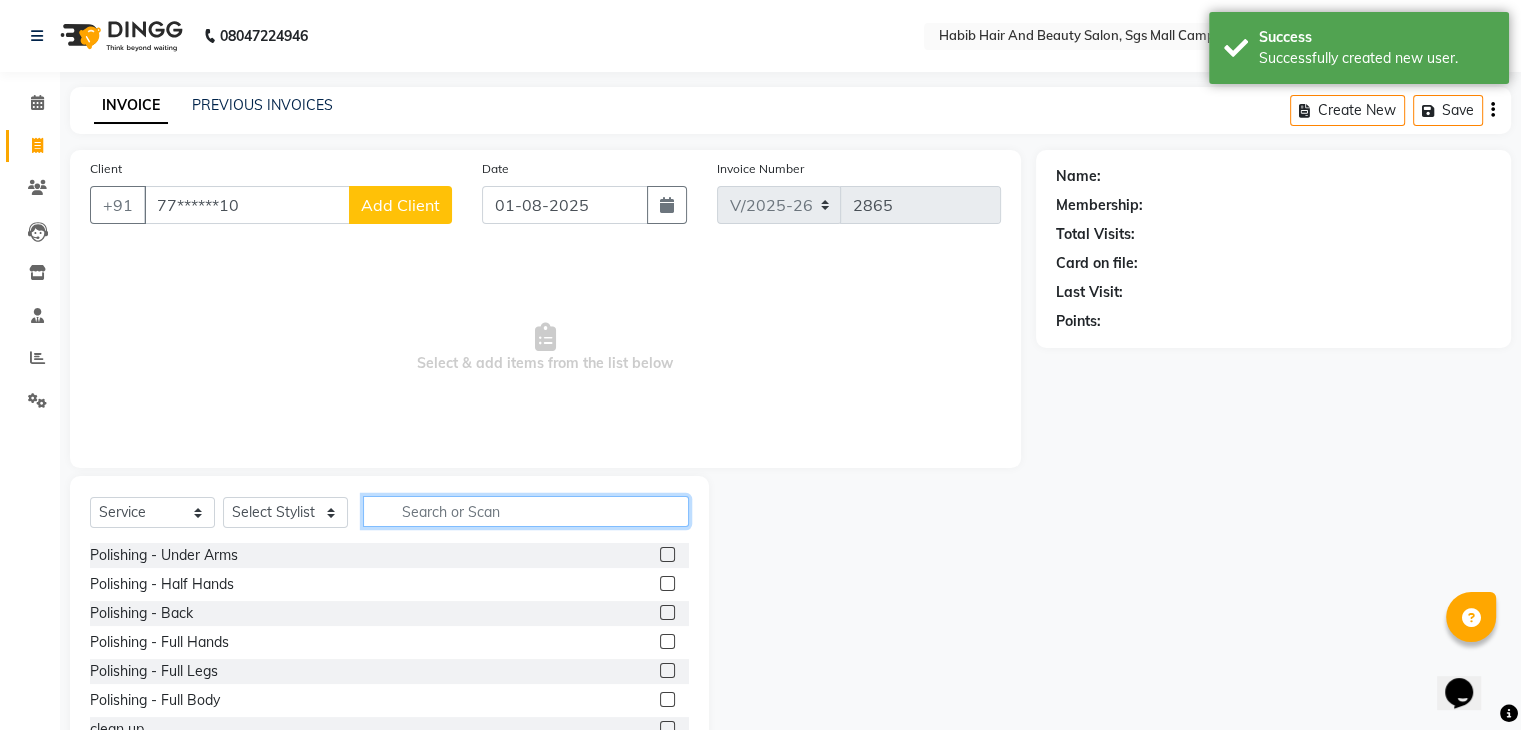 click 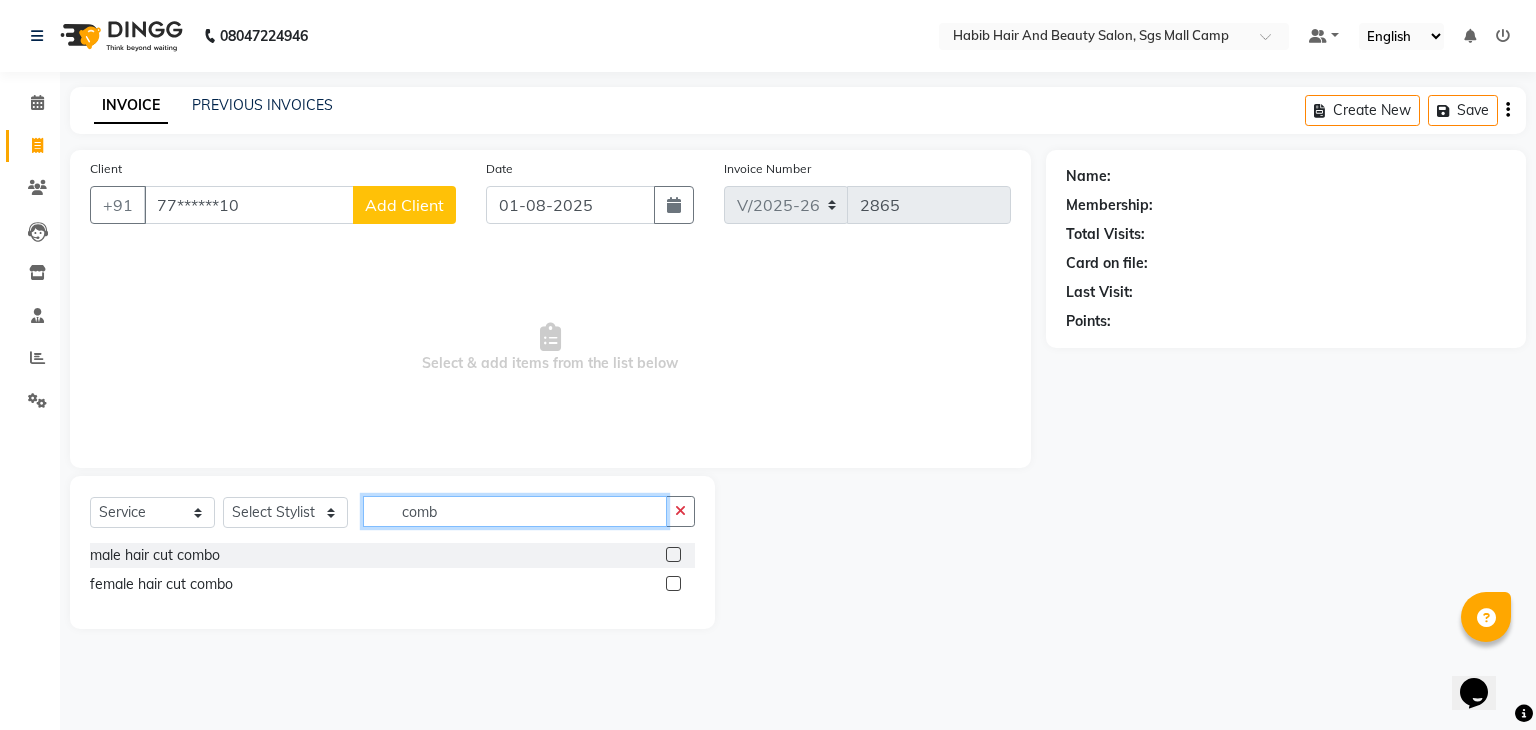 type on "comb" 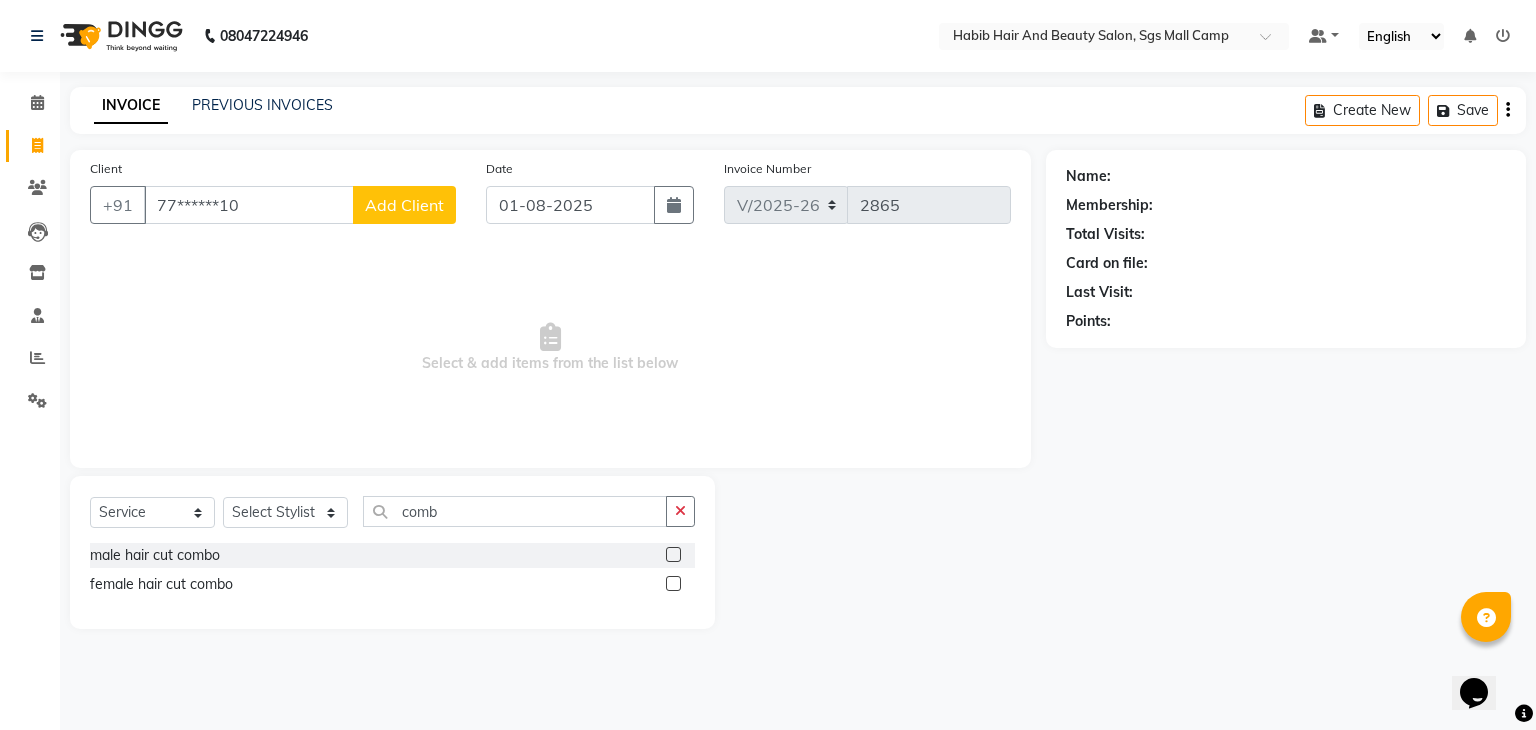 click 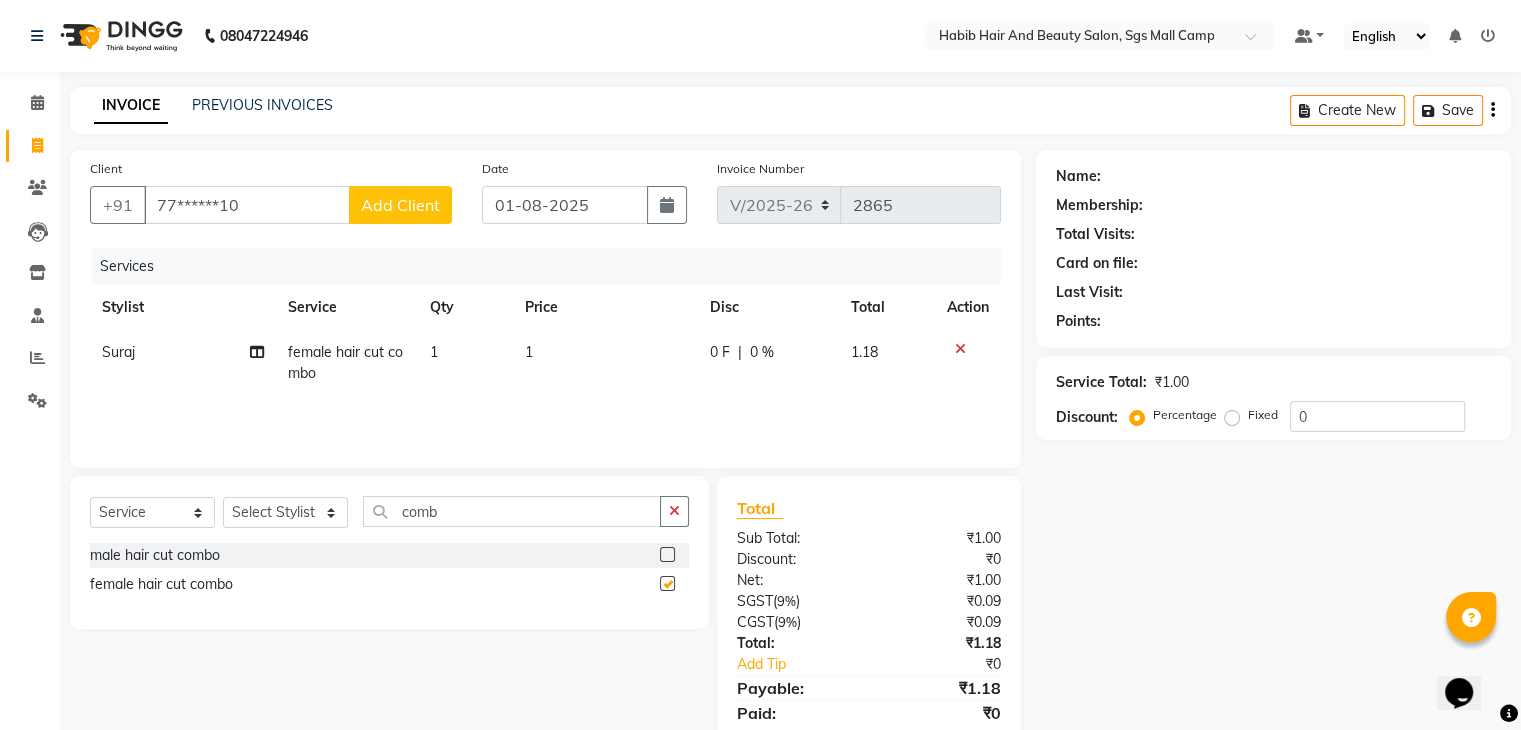 checkbox on "false" 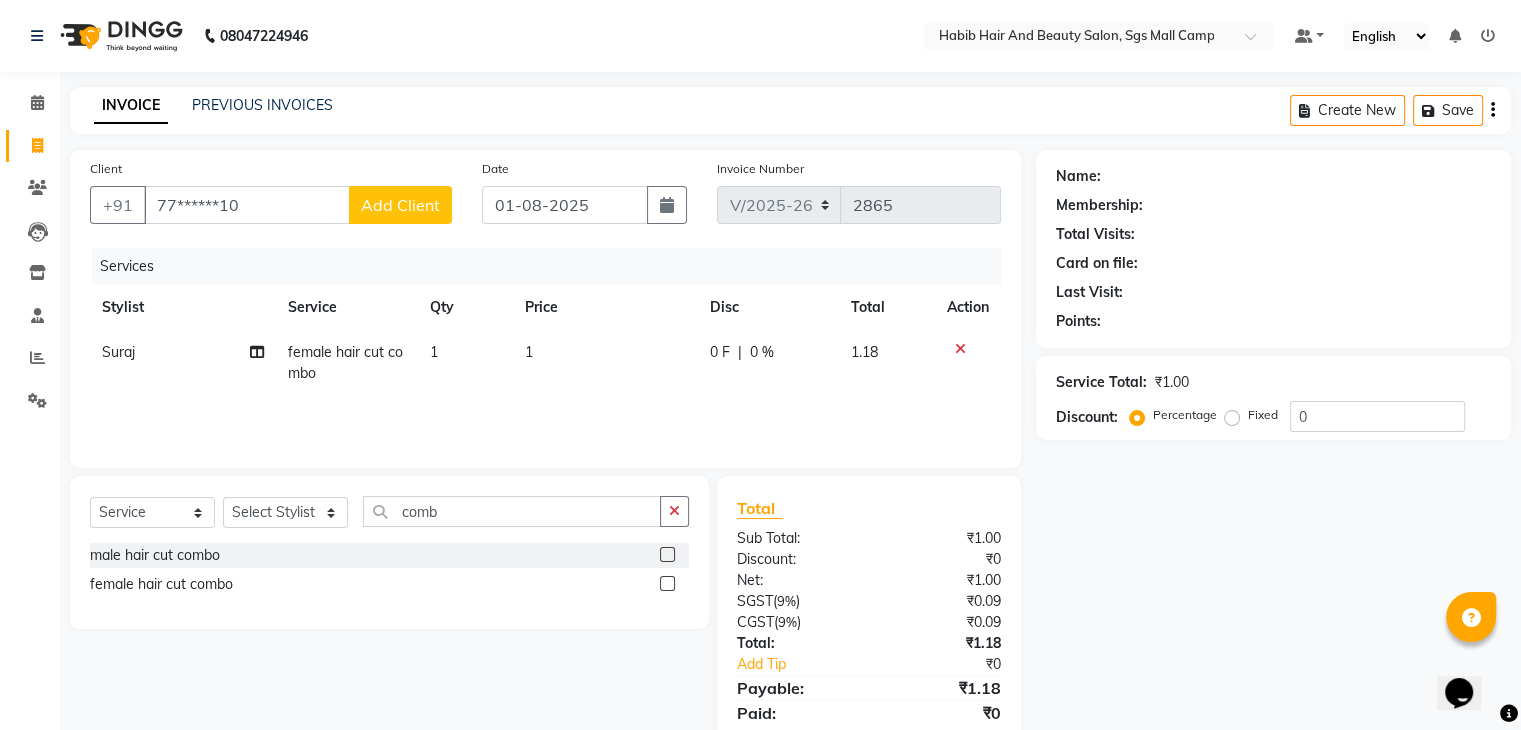 click on "1" 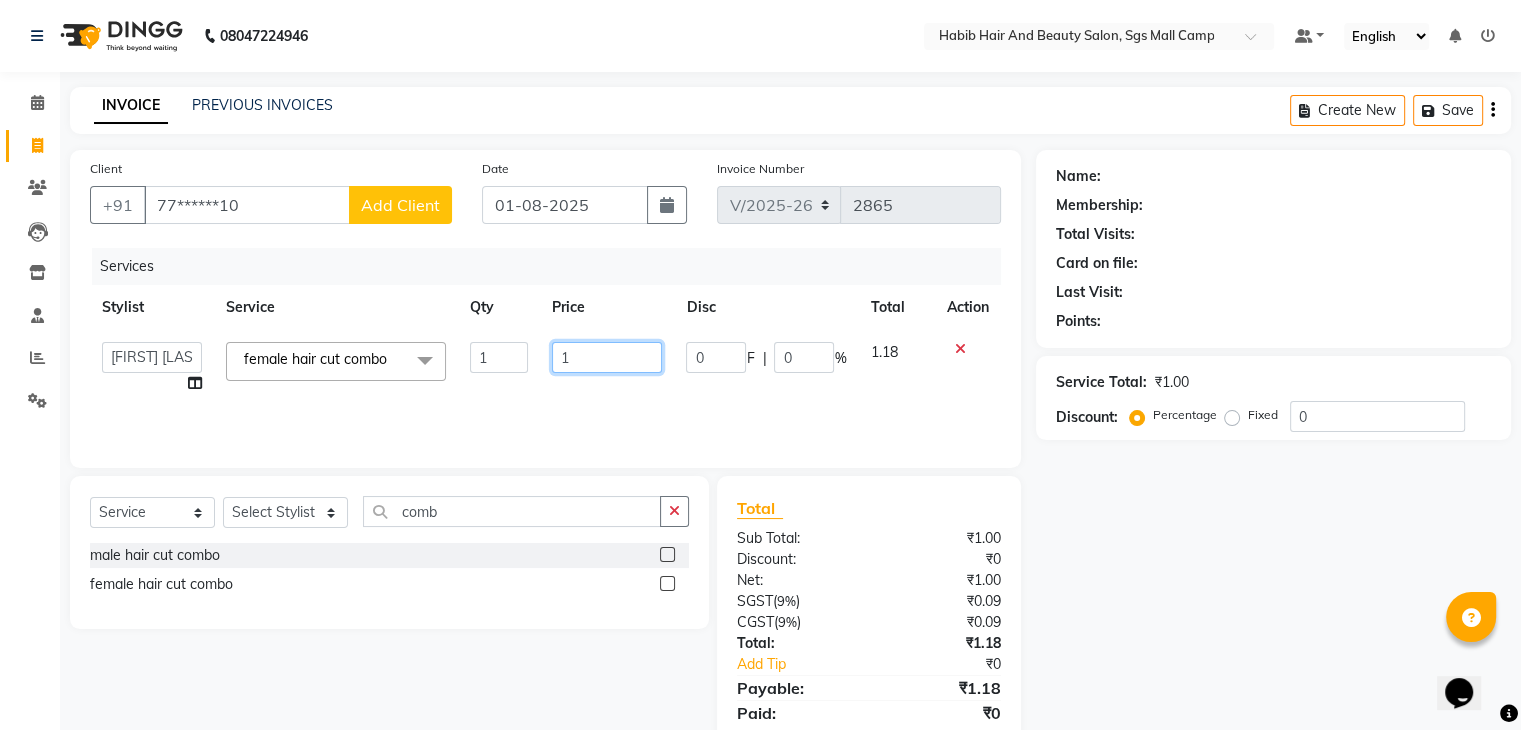 click on "1" 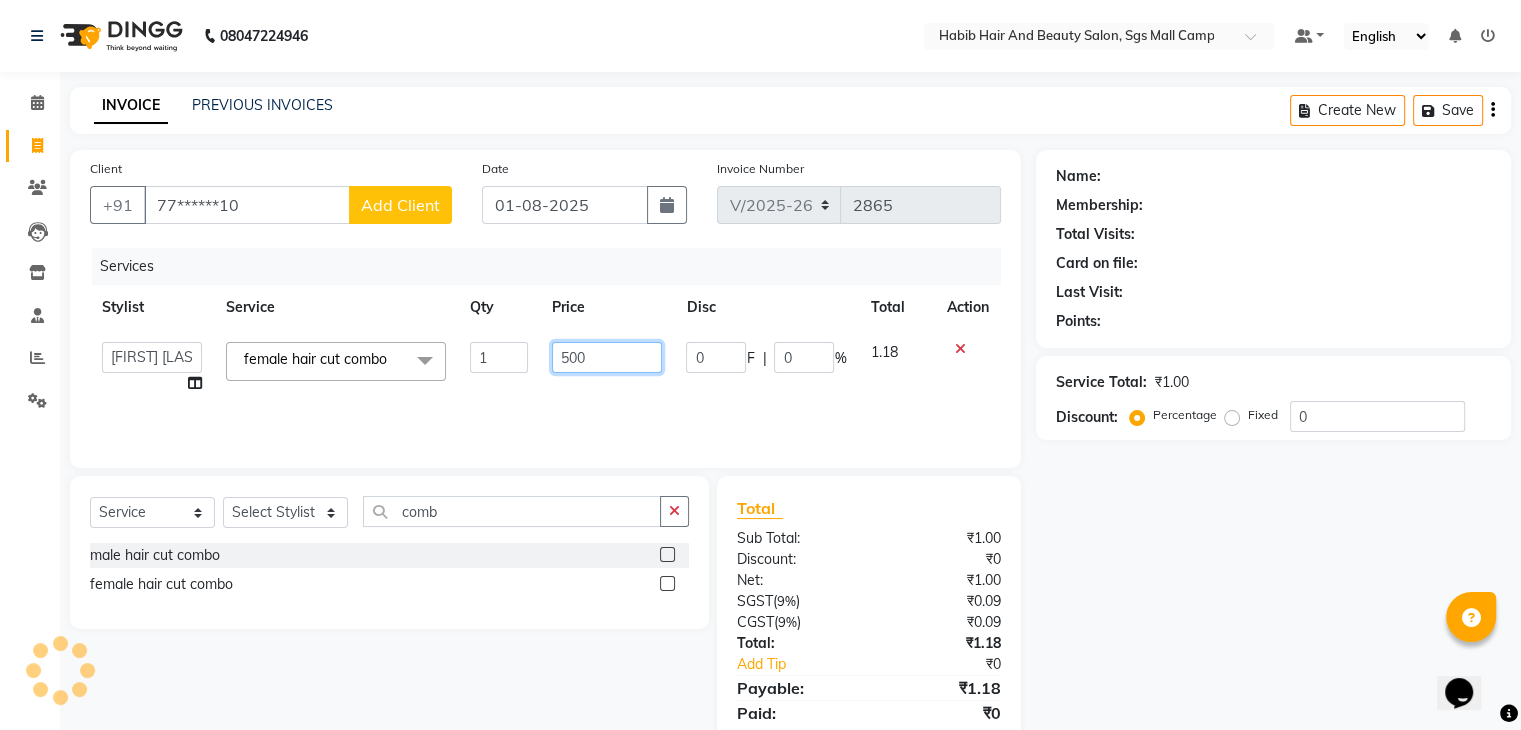 click on "500" 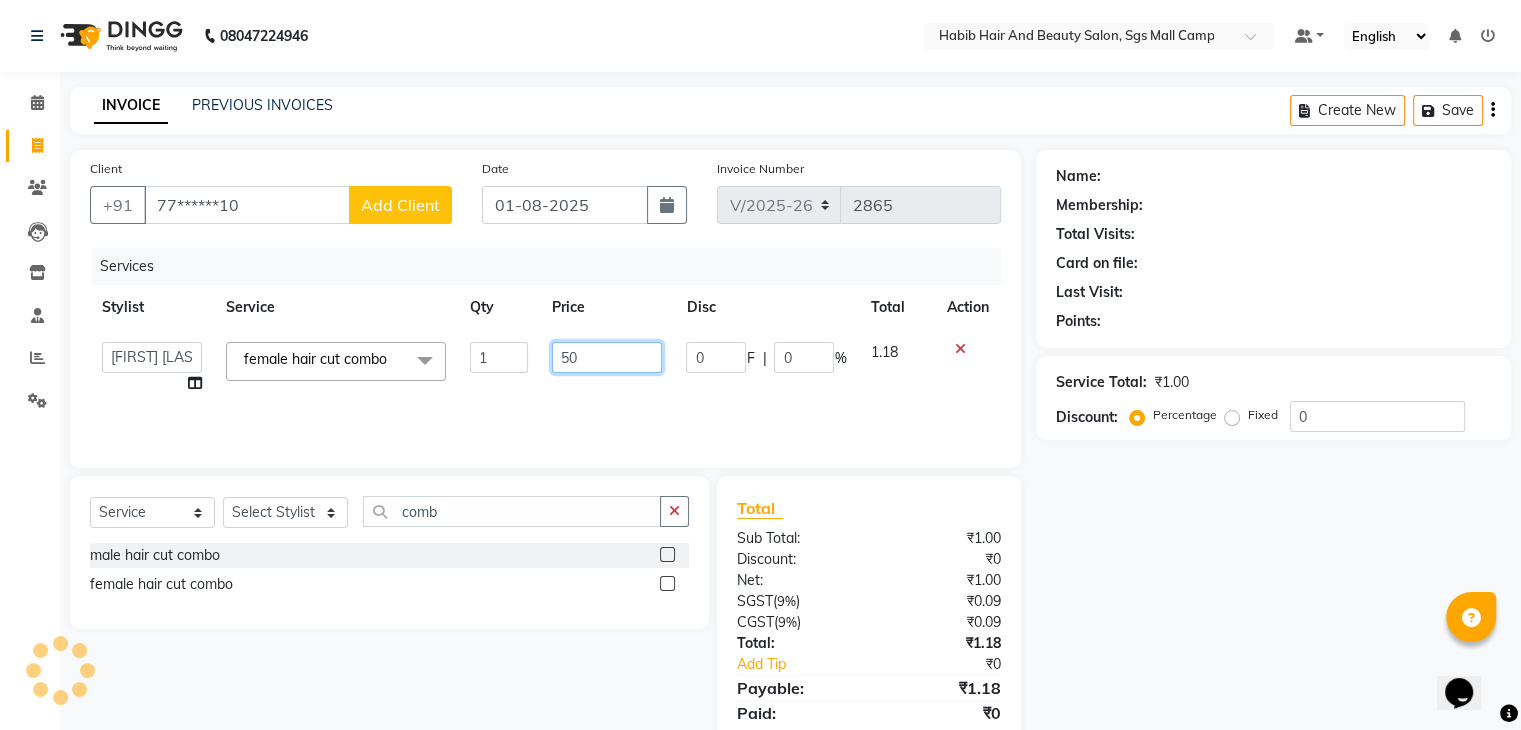 type on "5" 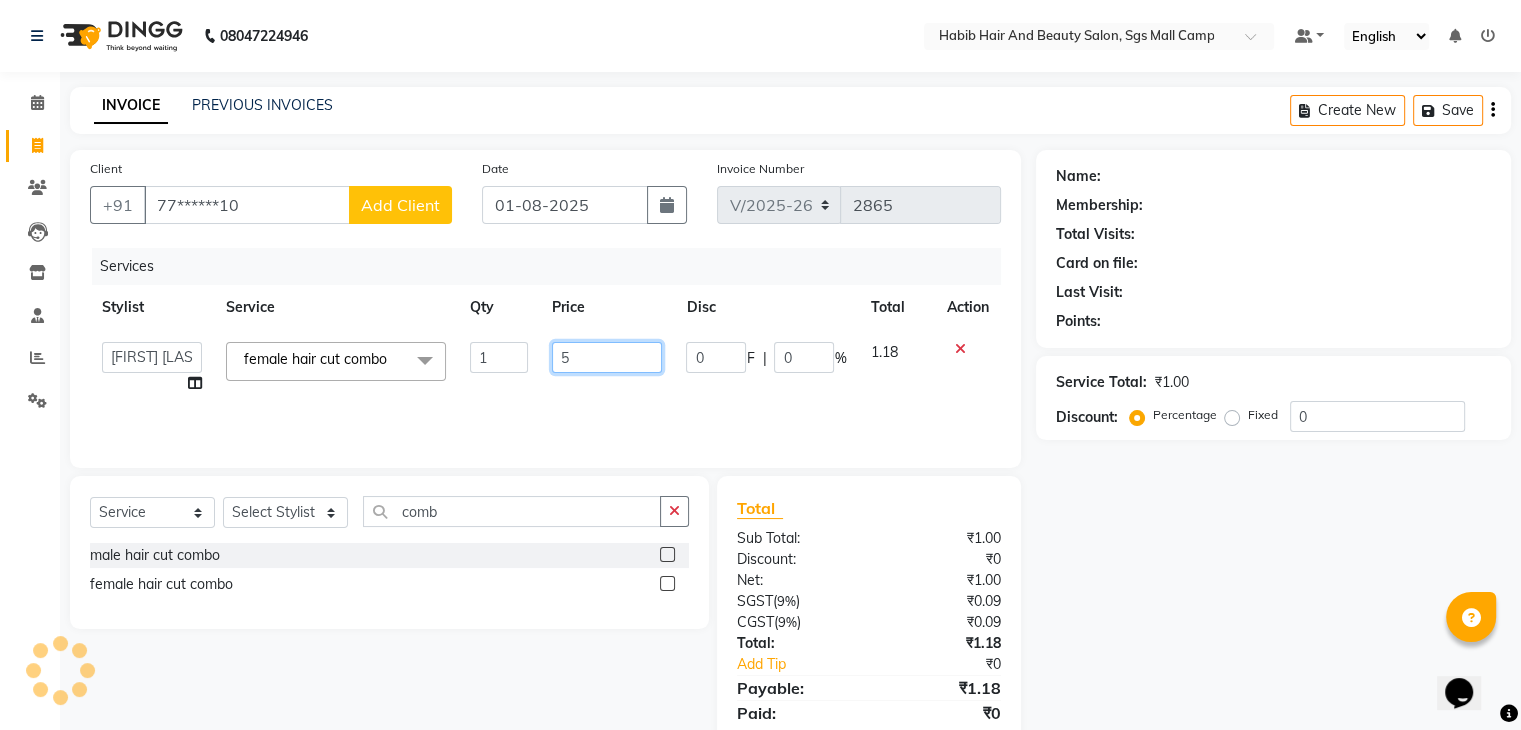 type 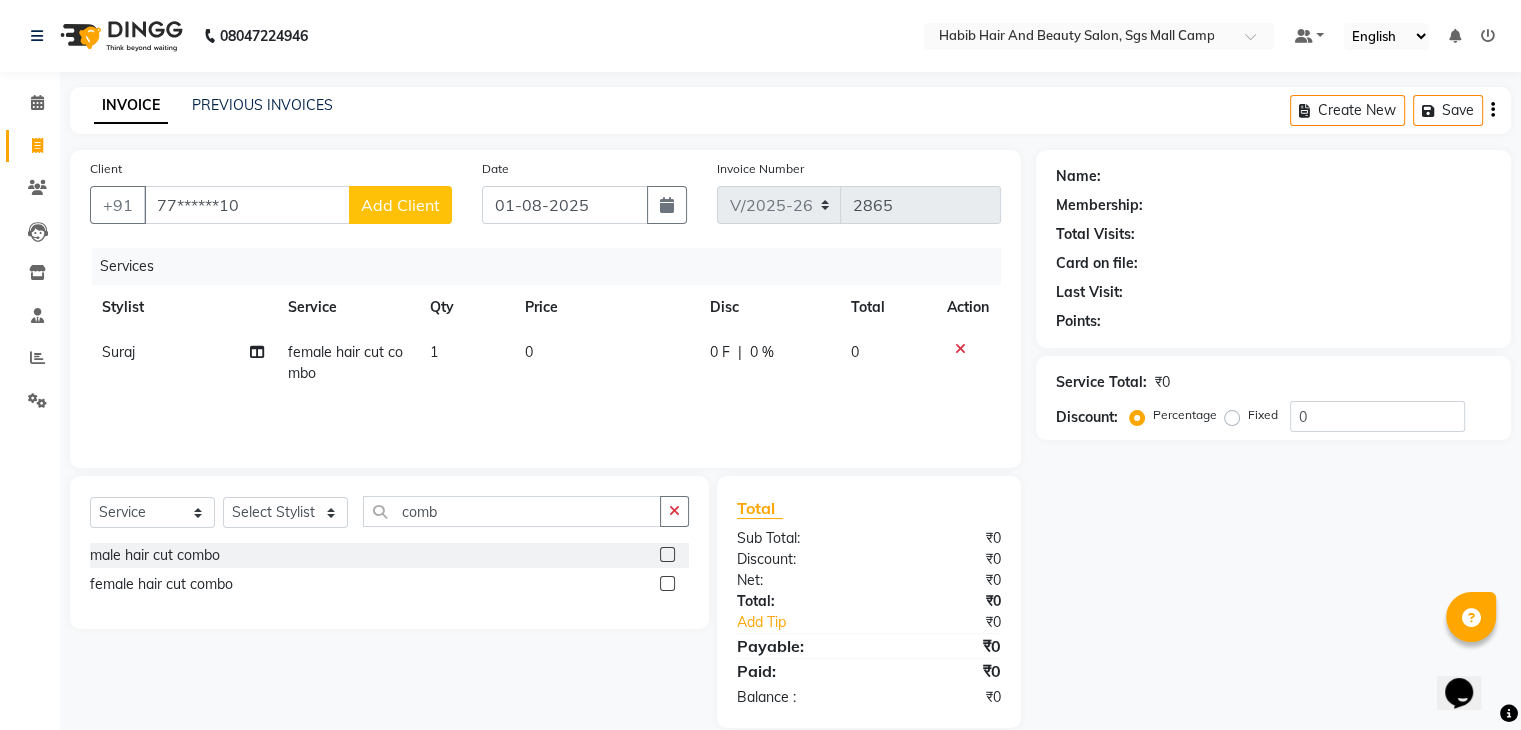 click 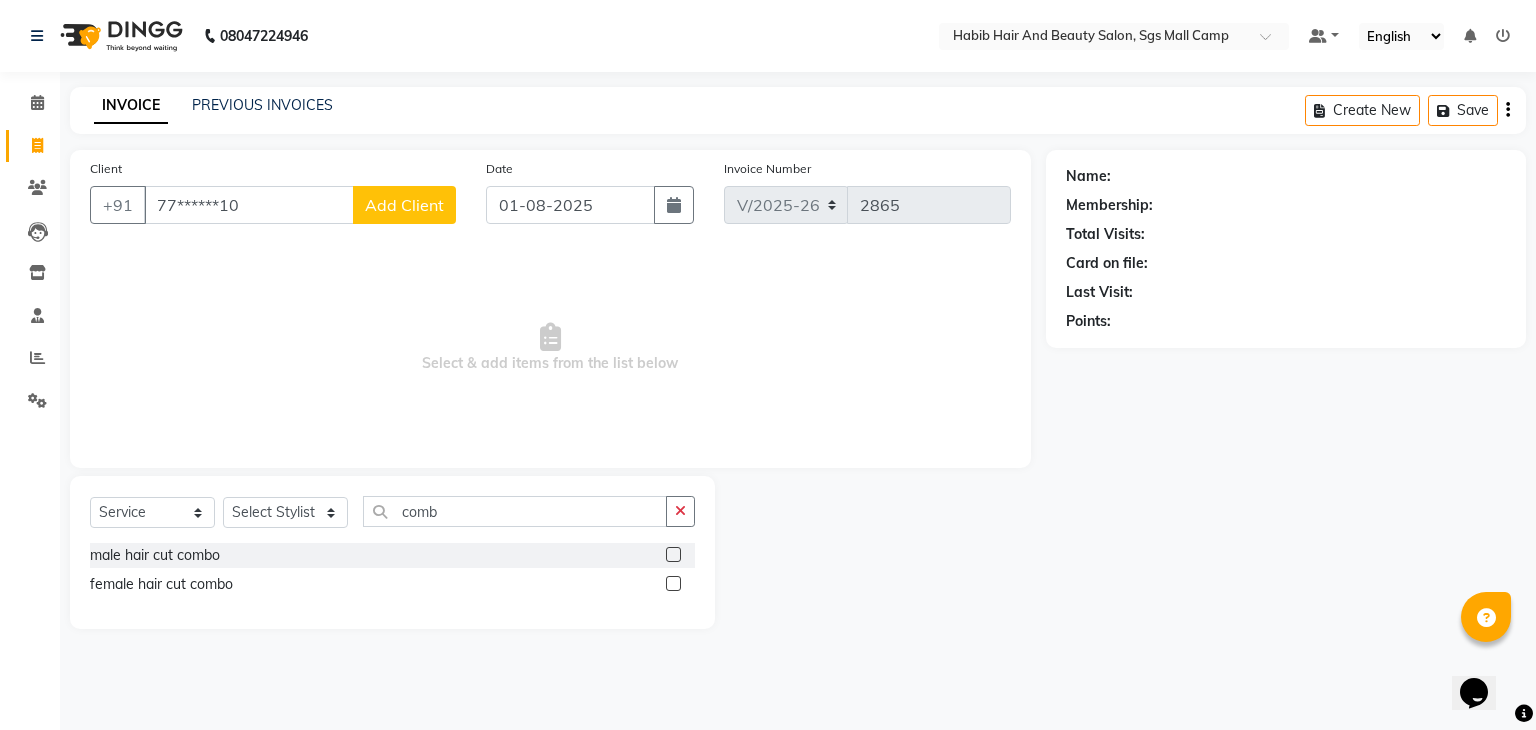 click on "Add Client" 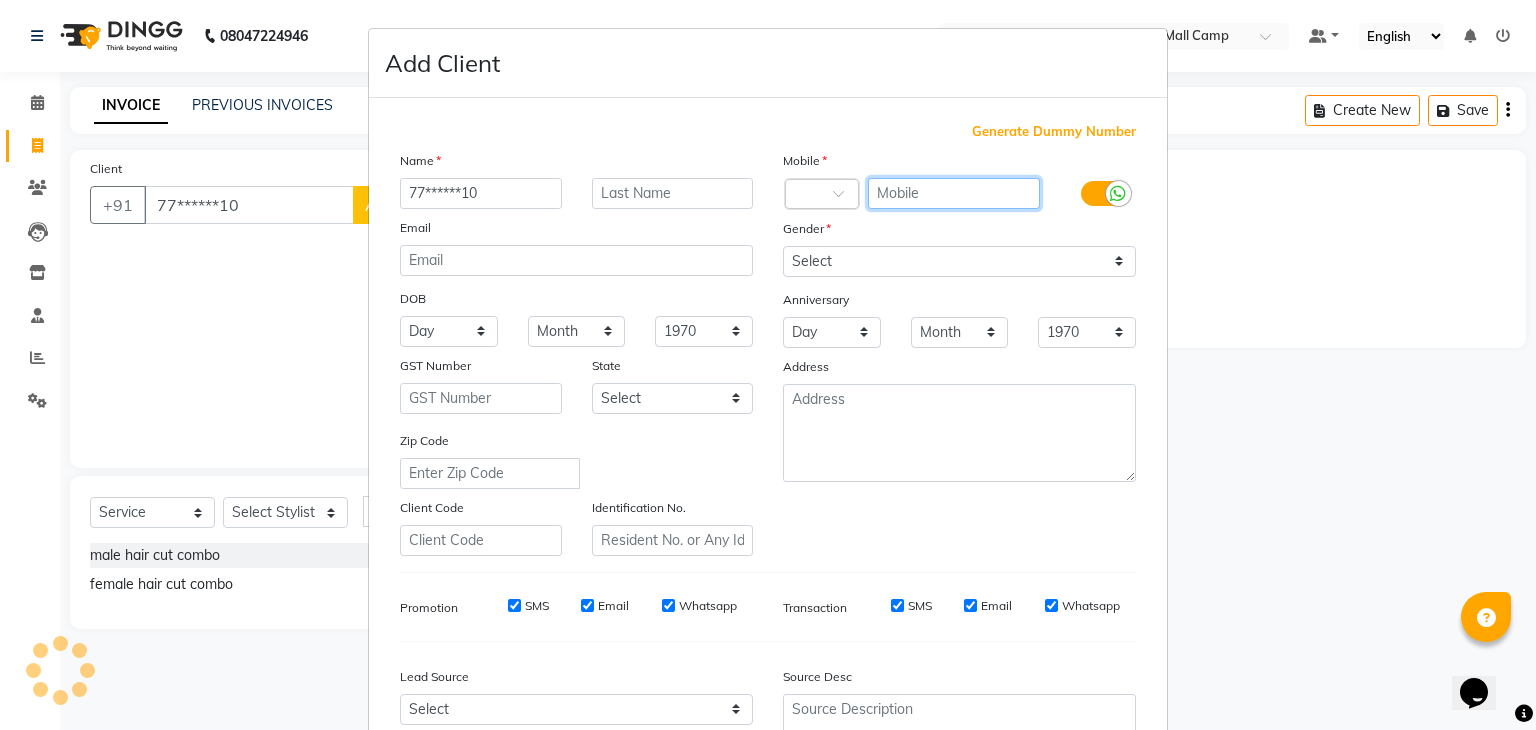 click at bounding box center [954, 193] 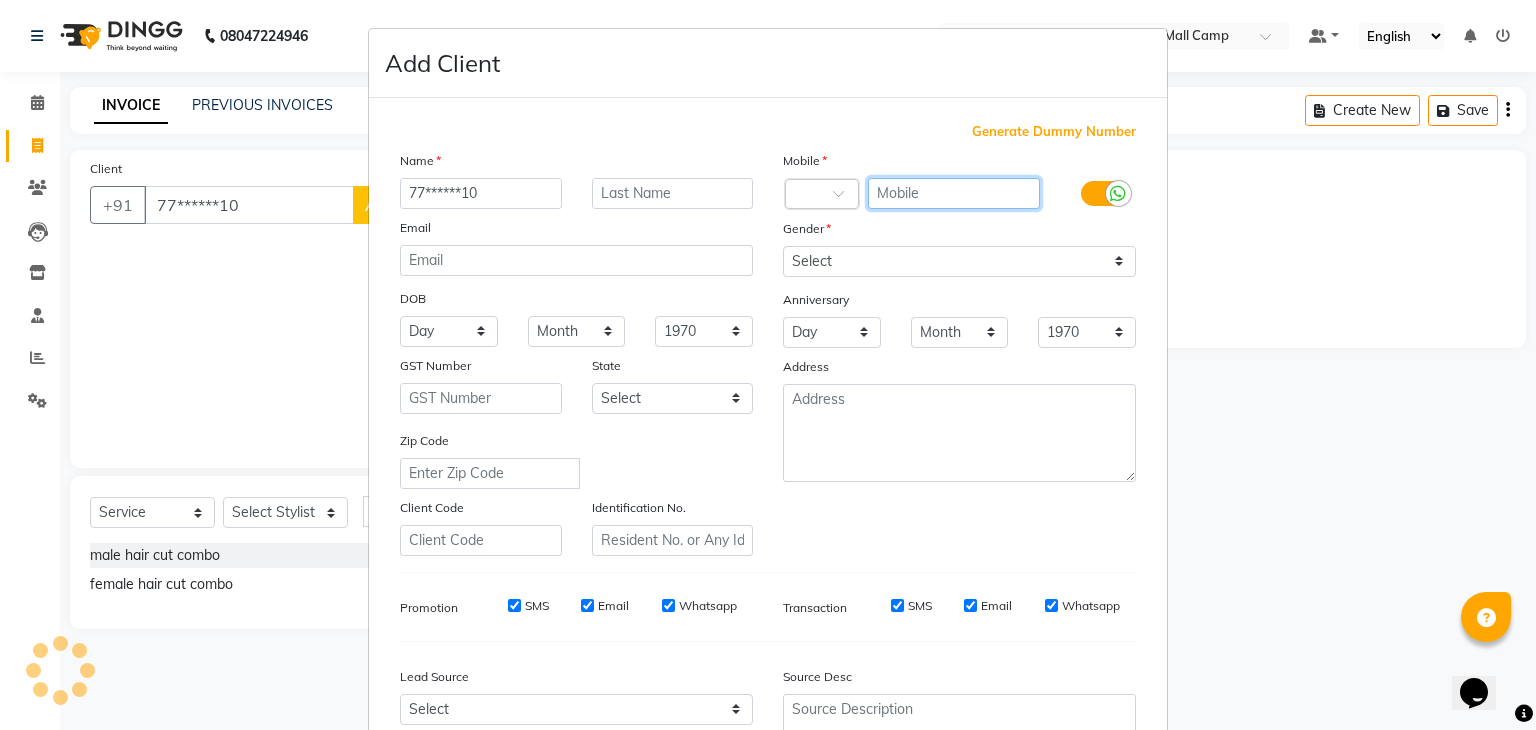 click at bounding box center (954, 193) 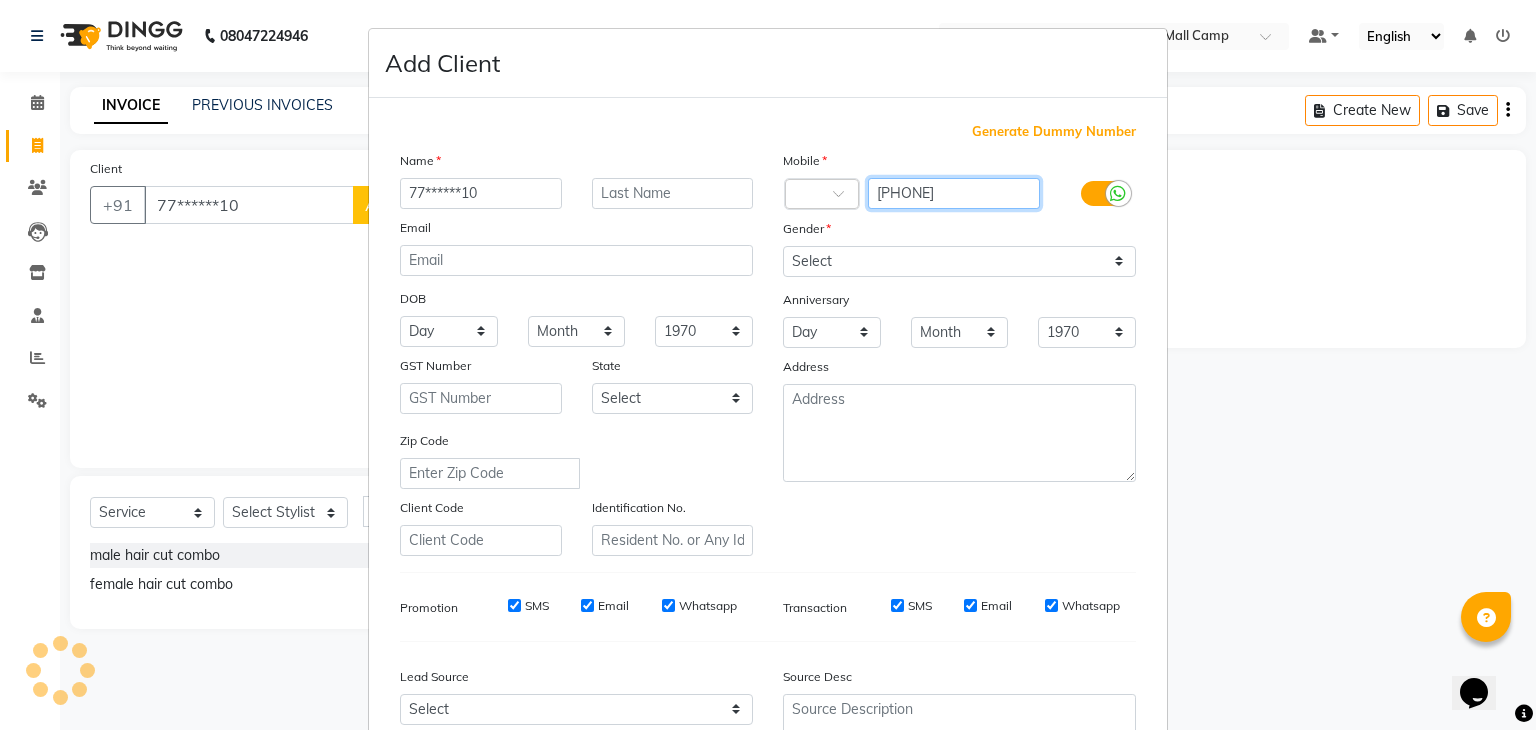 type on "7709041210" 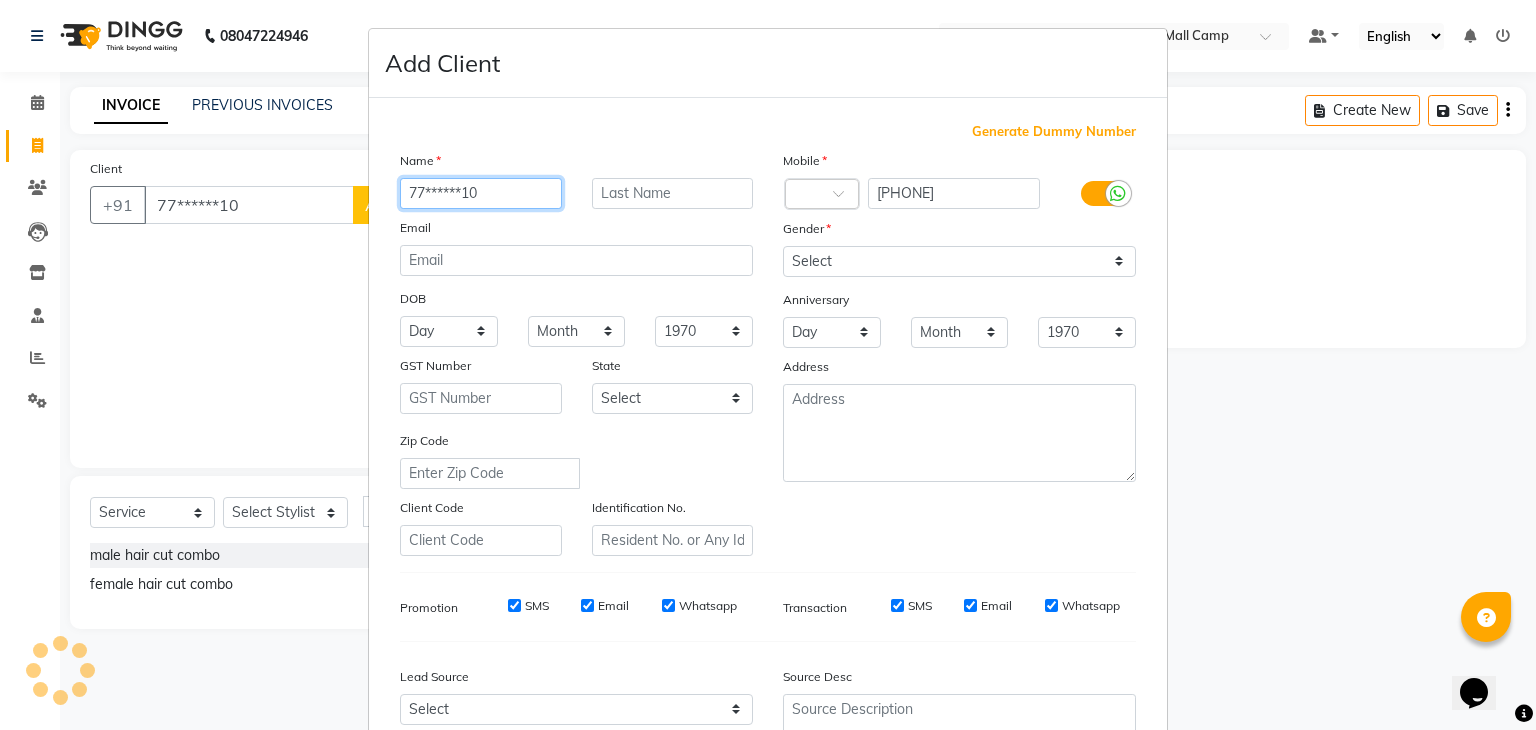 click on "77******10" at bounding box center [481, 193] 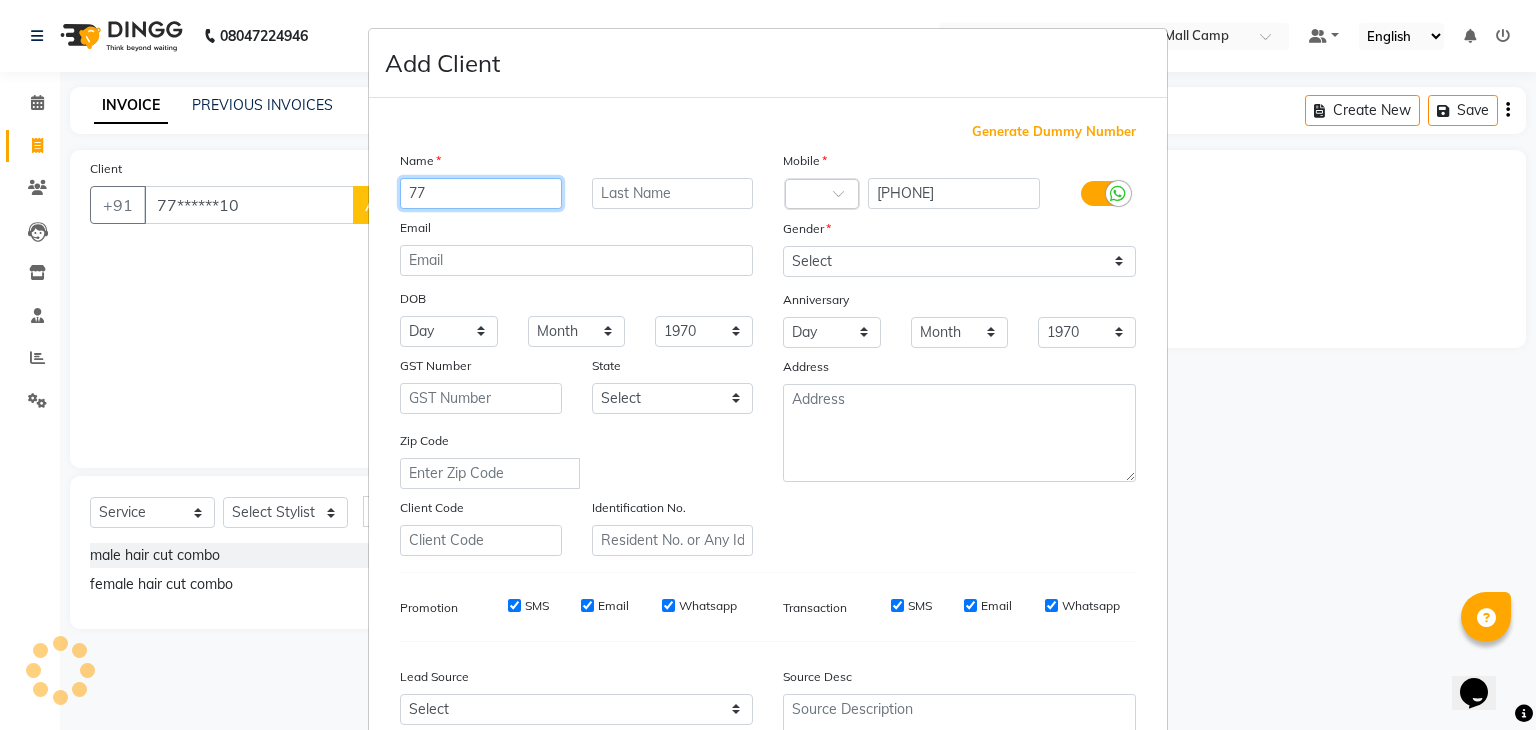 type on "7" 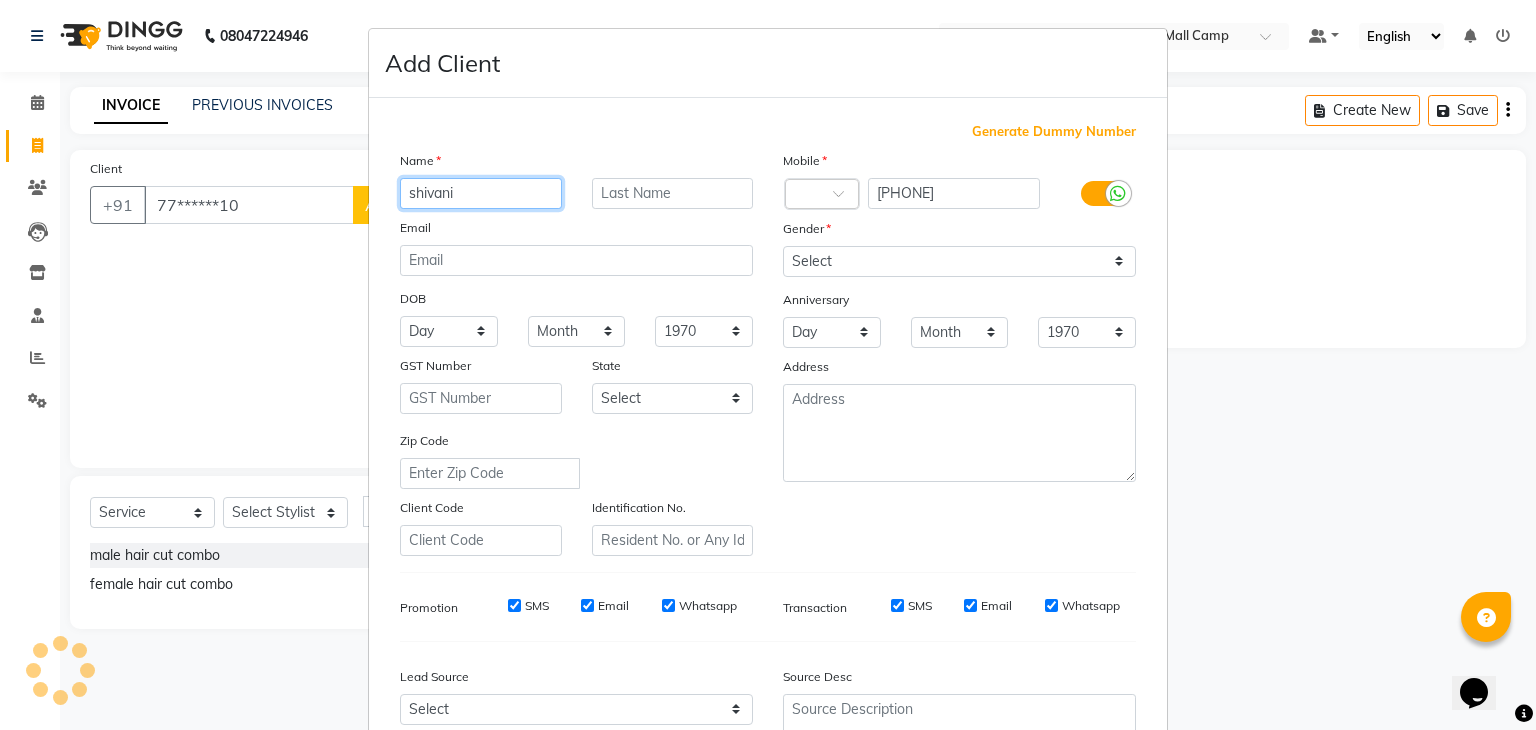 type on "shivani" 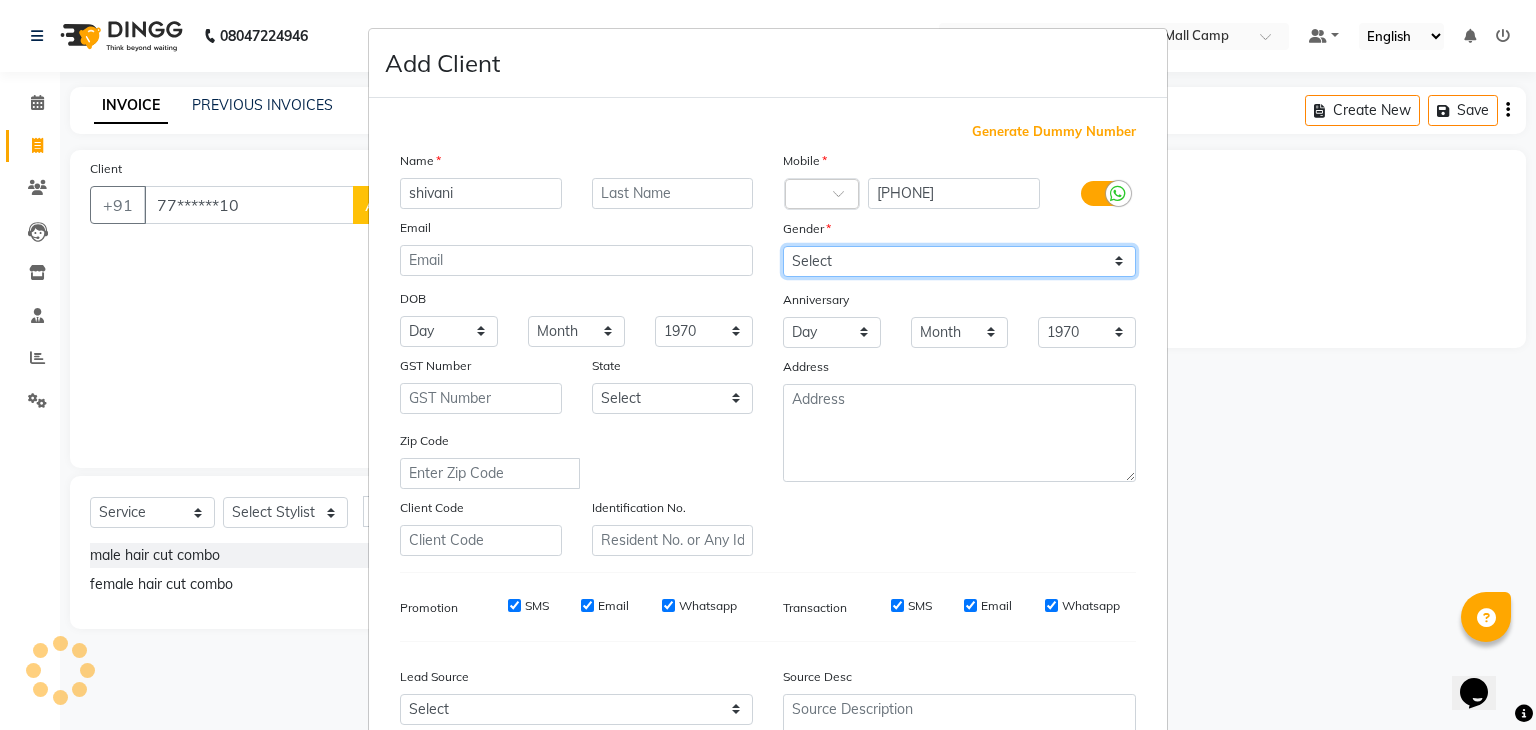 click on "Select Male Female Other Prefer Not To Say" at bounding box center [959, 261] 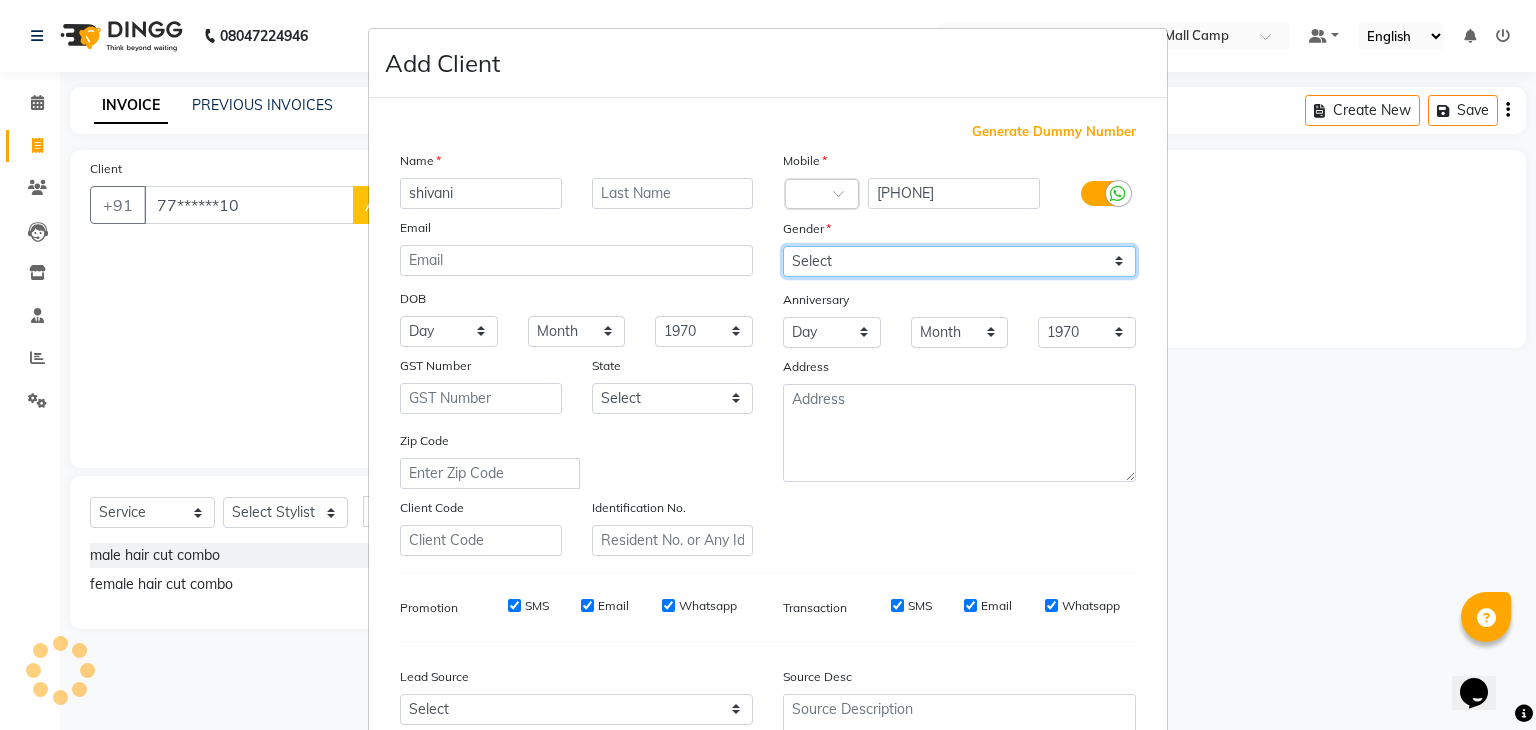 select on "female" 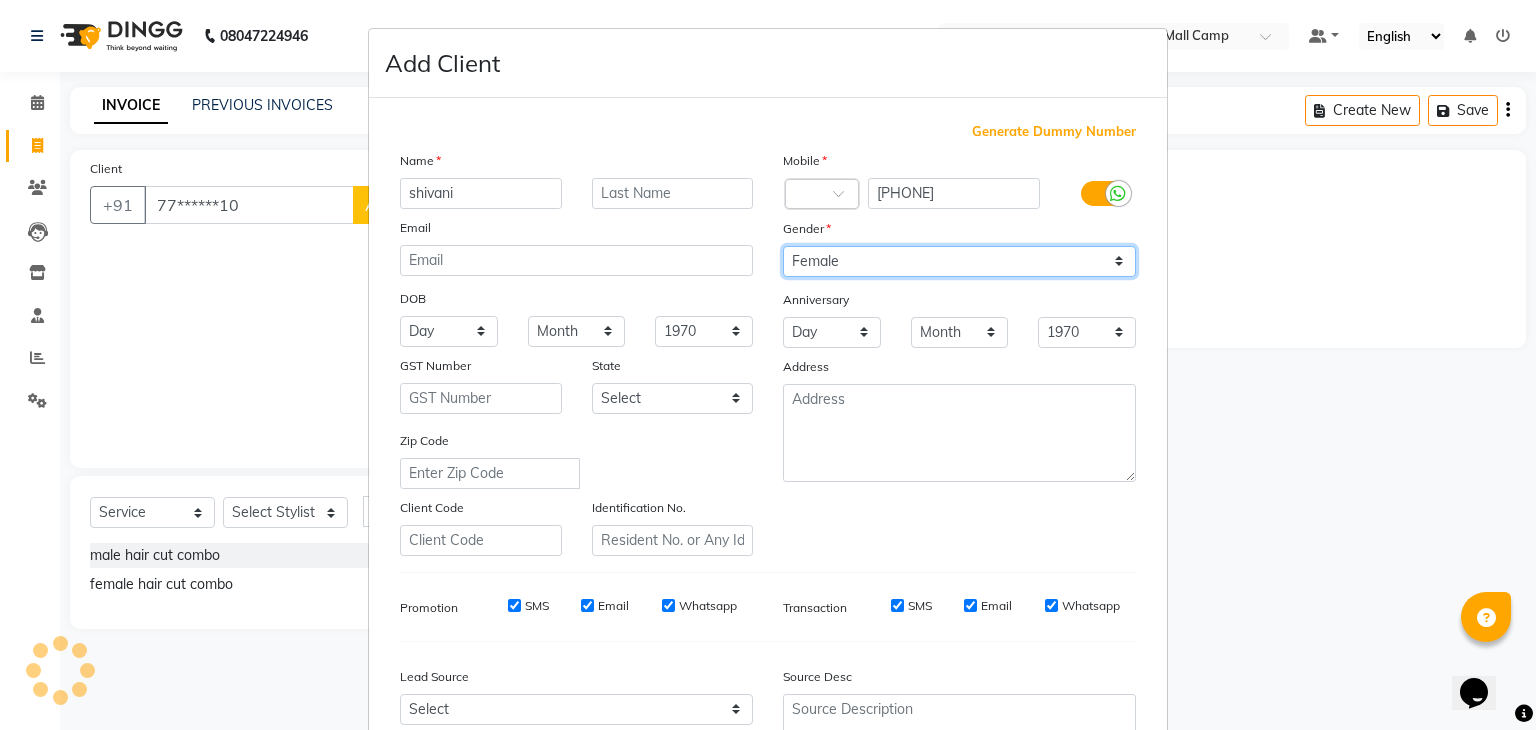 click on "Select Male Female Other Prefer Not To Say" at bounding box center [959, 261] 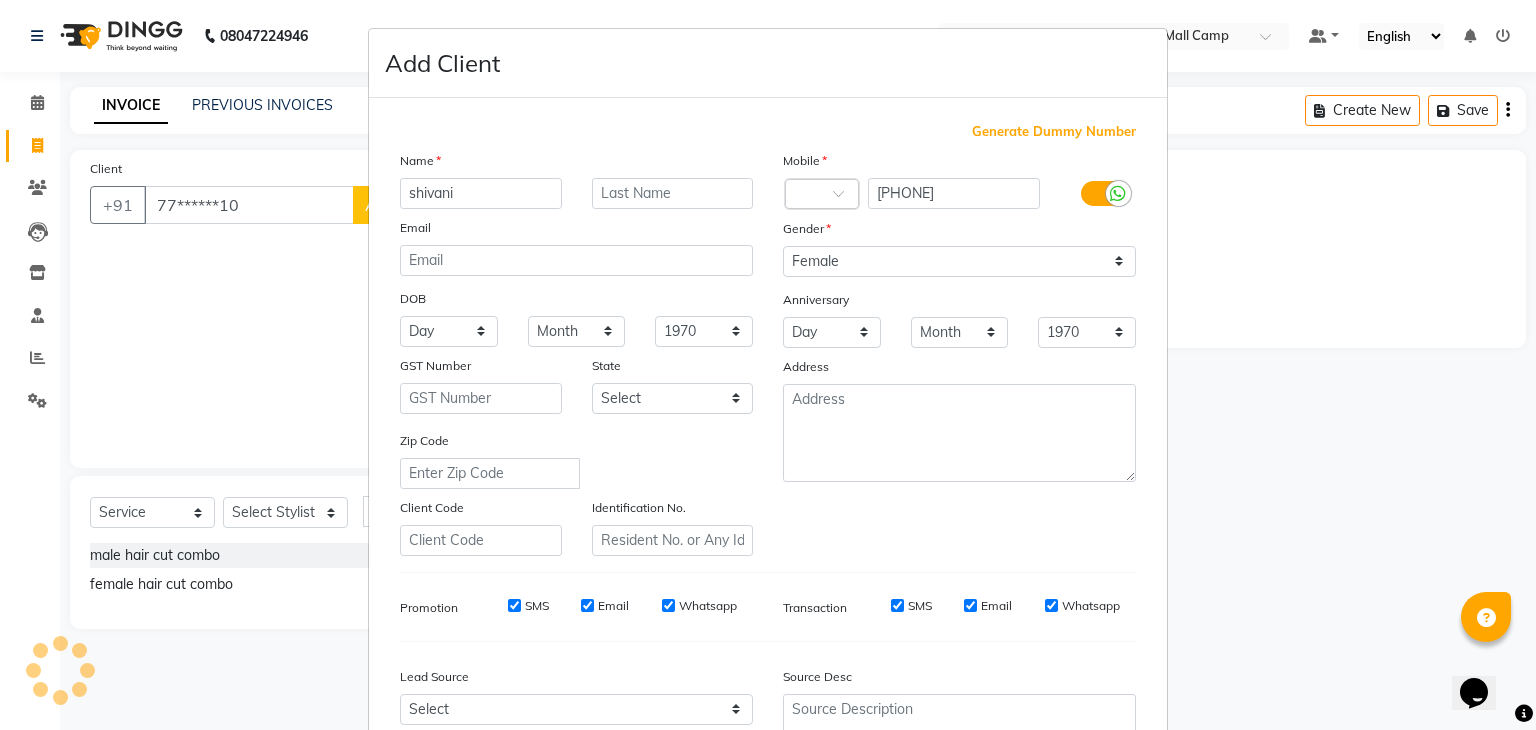 click on "Zip Code" at bounding box center (576, 459) 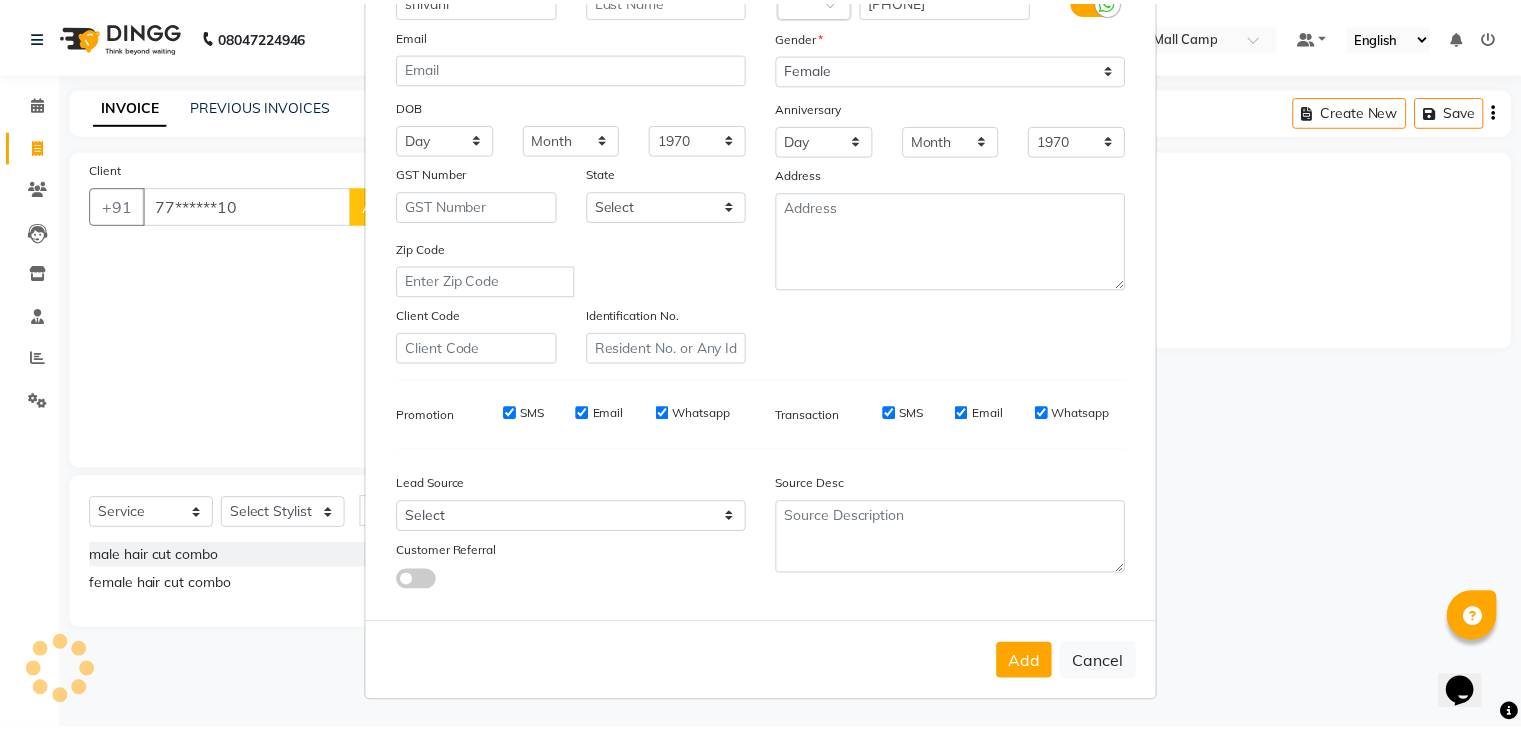 scroll, scrollTop: 200, scrollLeft: 0, axis: vertical 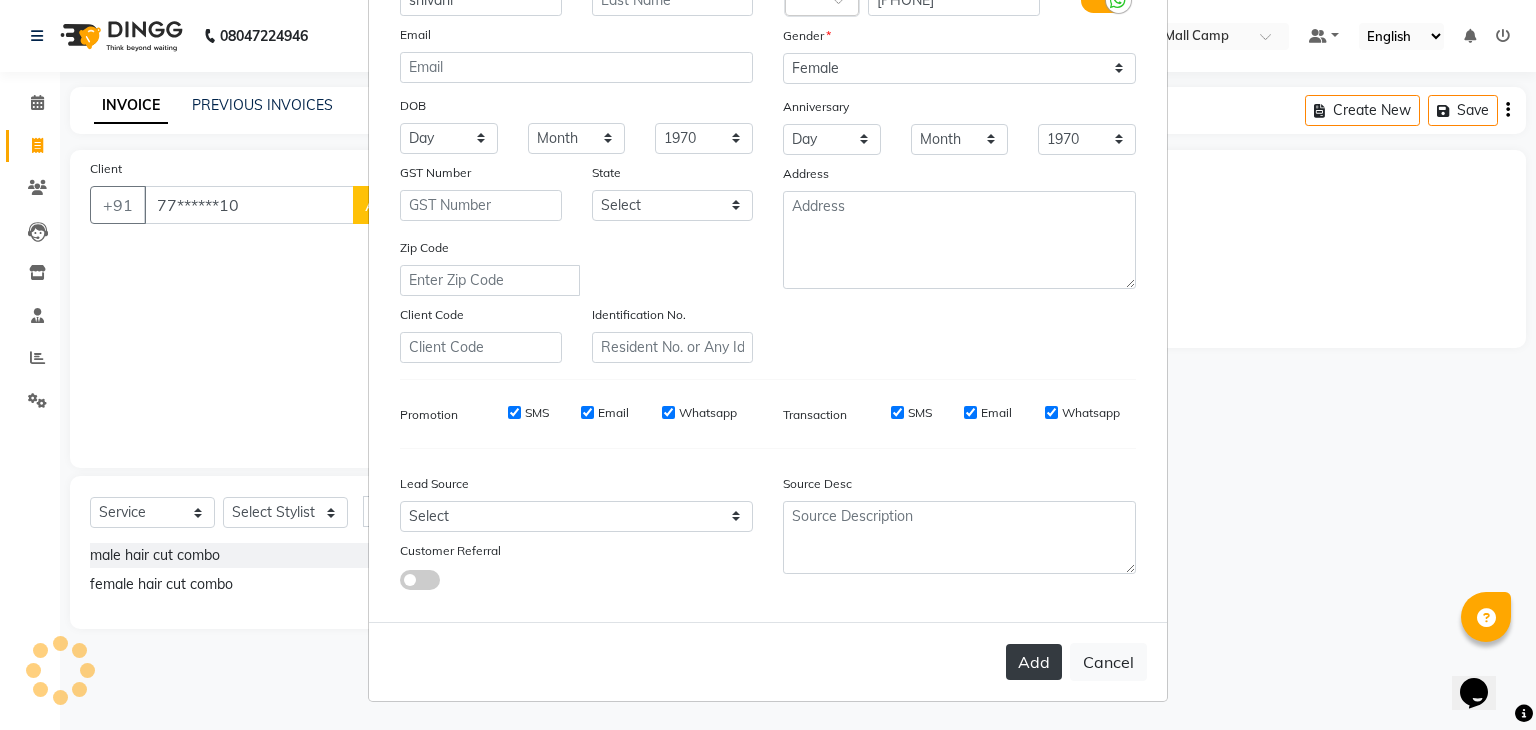 click on "Add" at bounding box center (1034, 662) 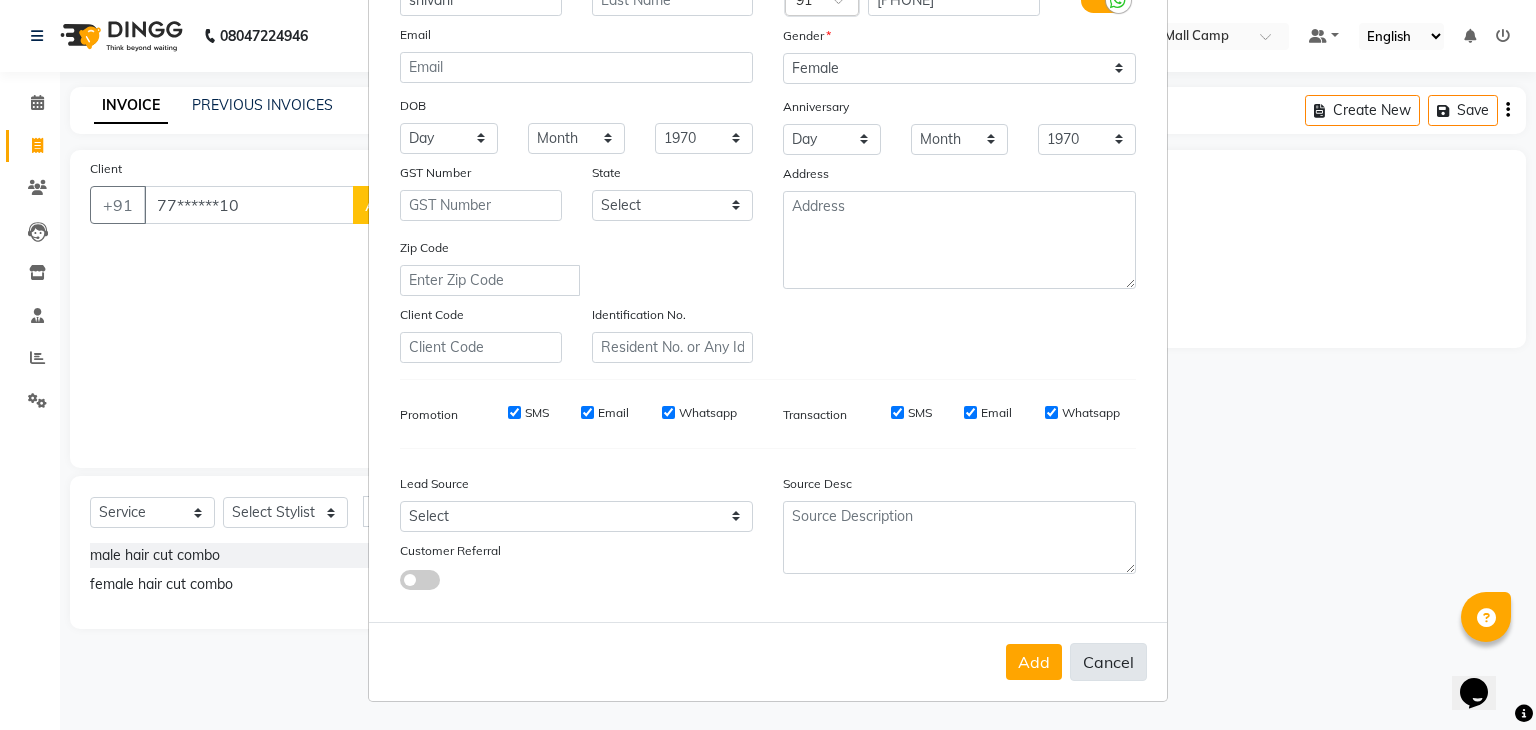 click on "Cancel" at bounding box center [1108, 662] 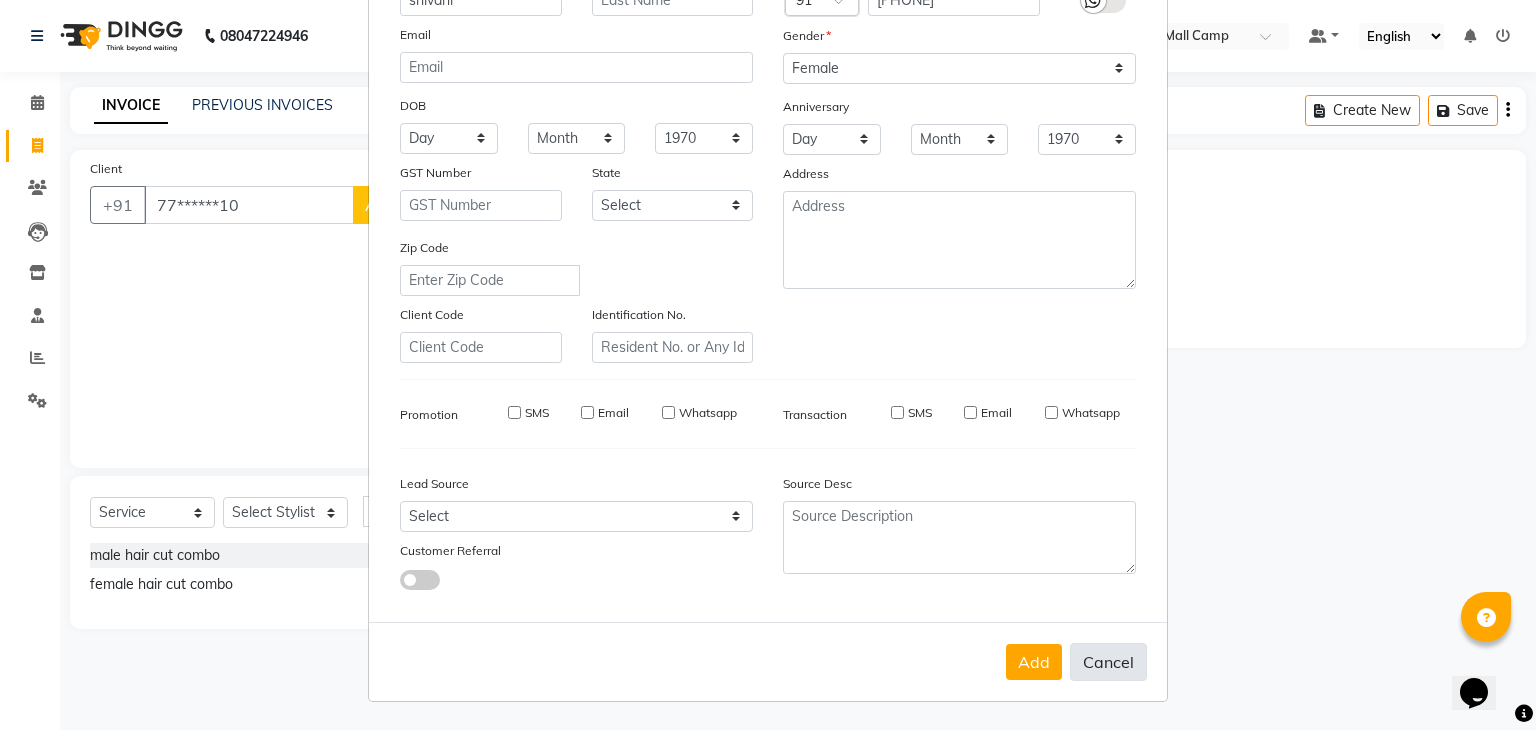 type 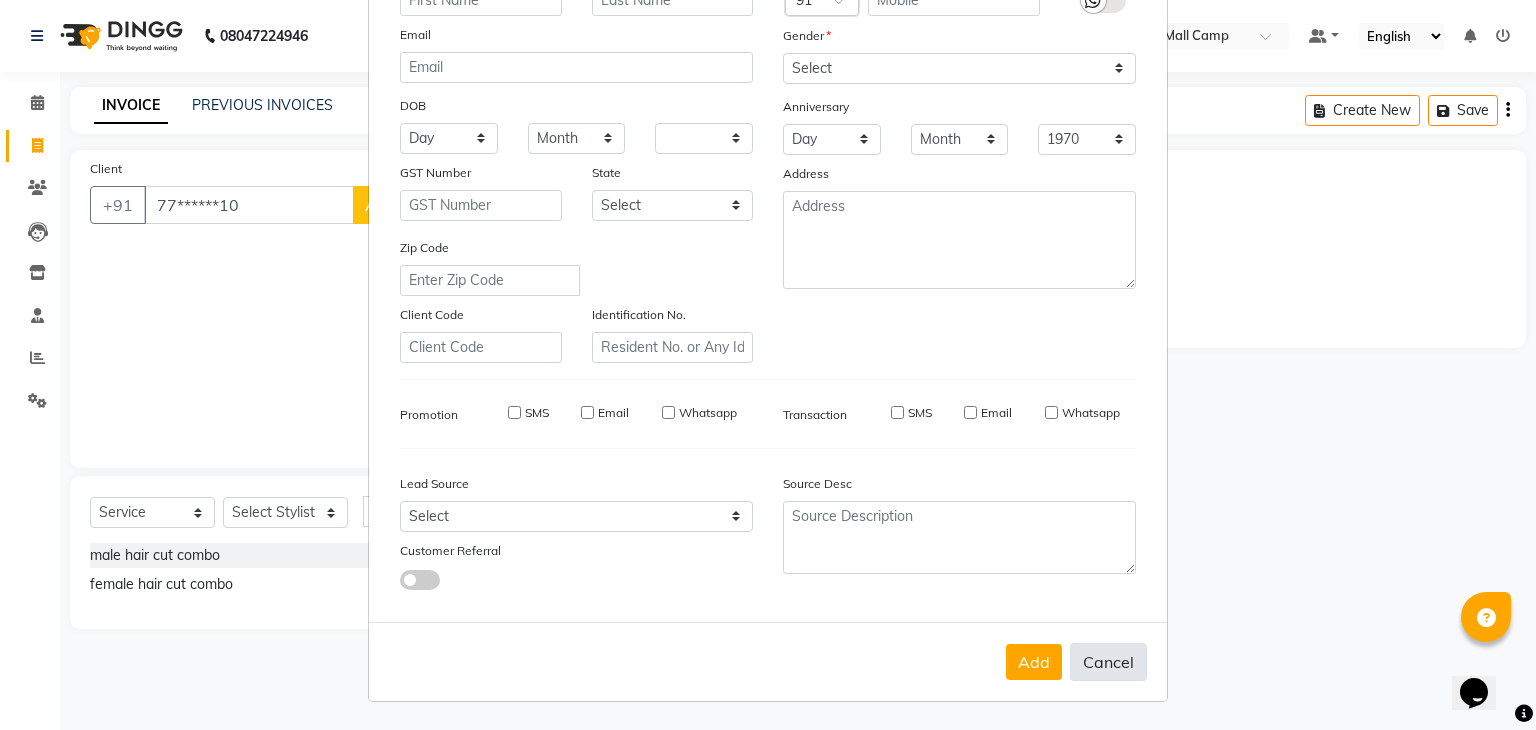 select 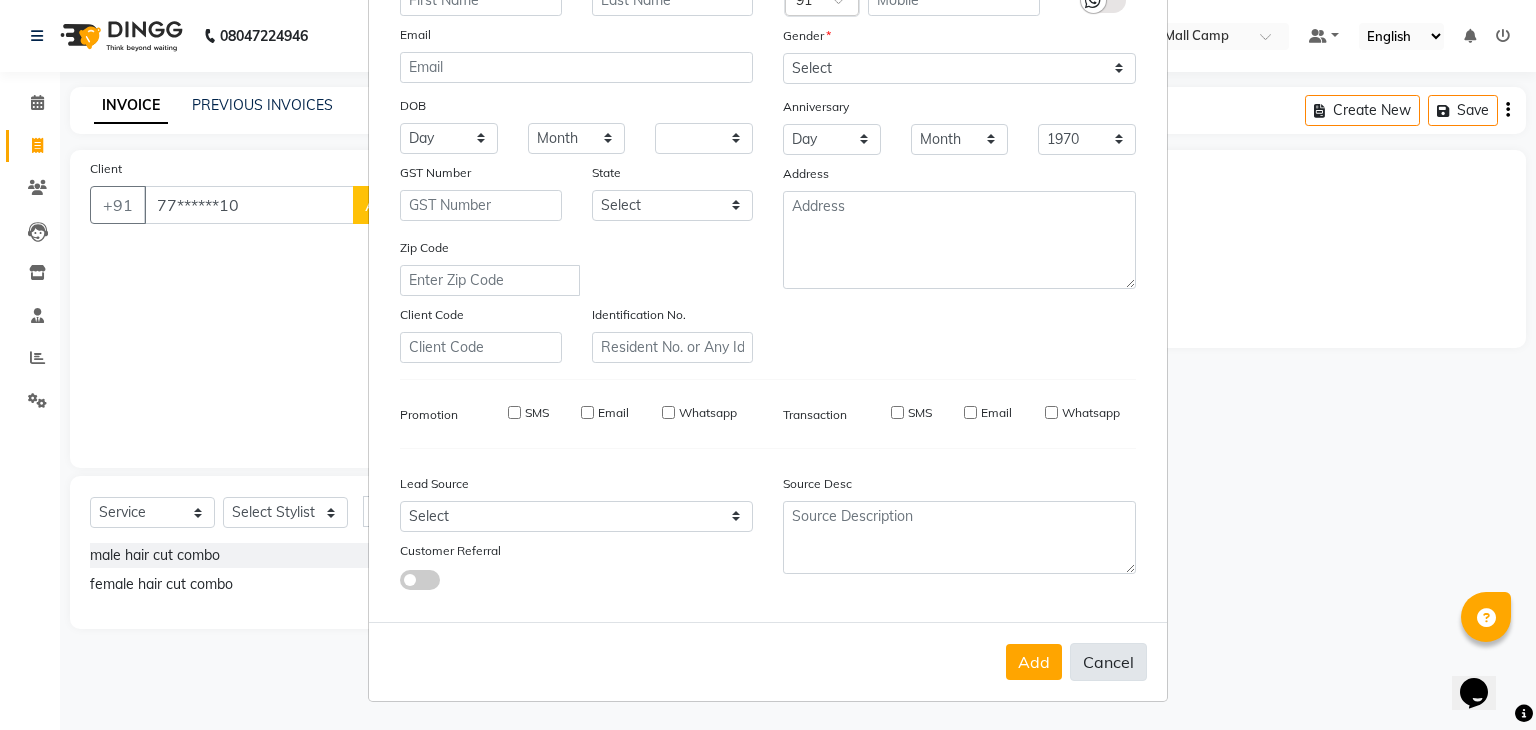 select 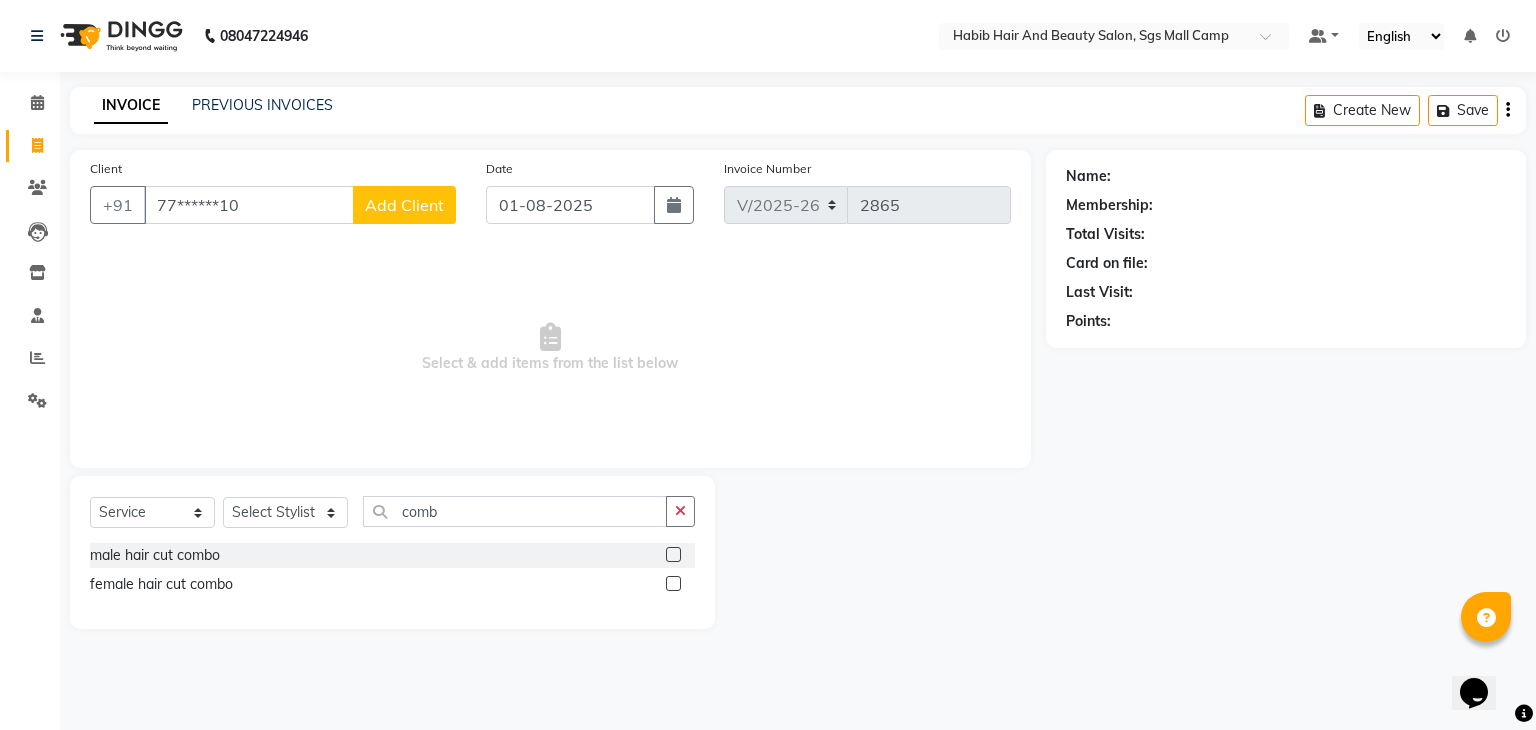 click 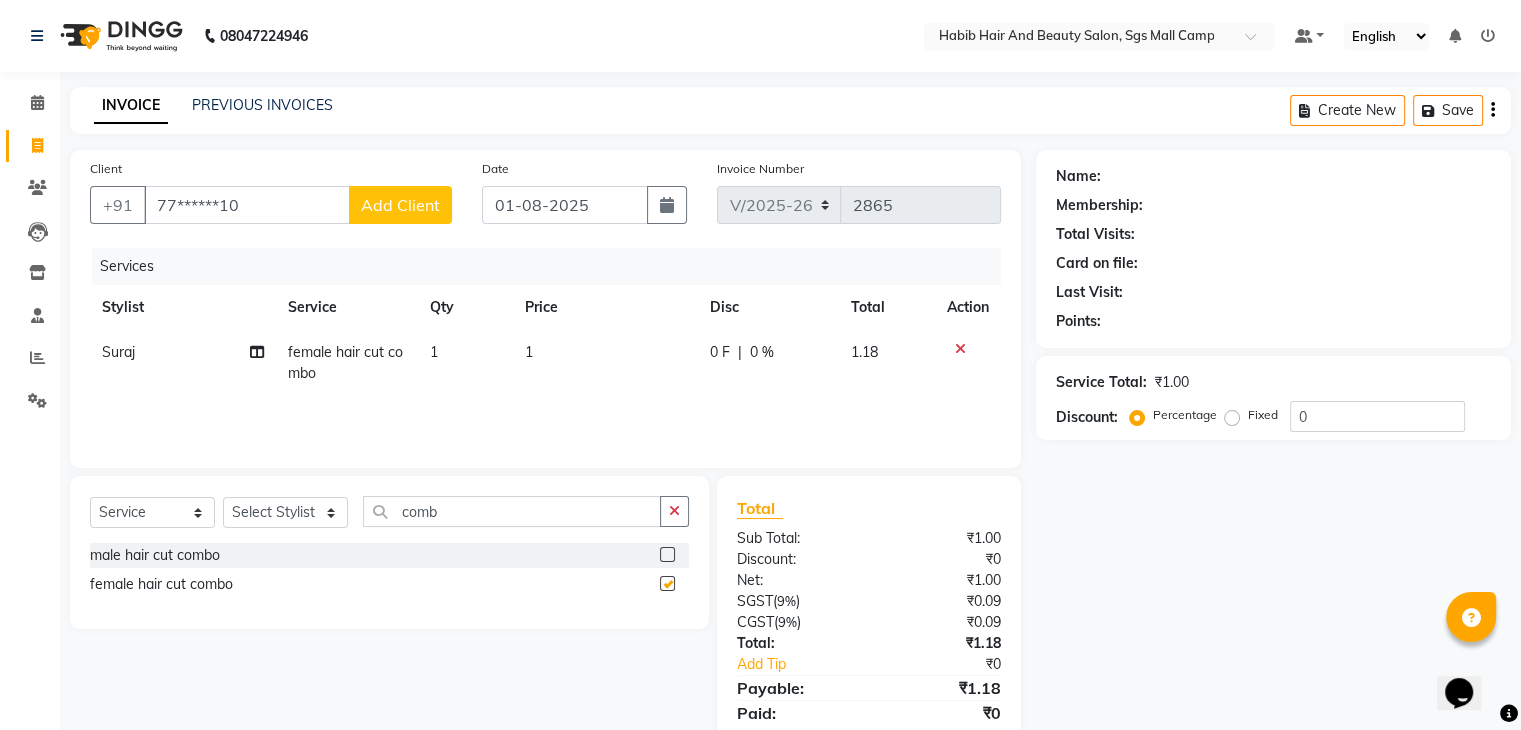 checkbox on "false" 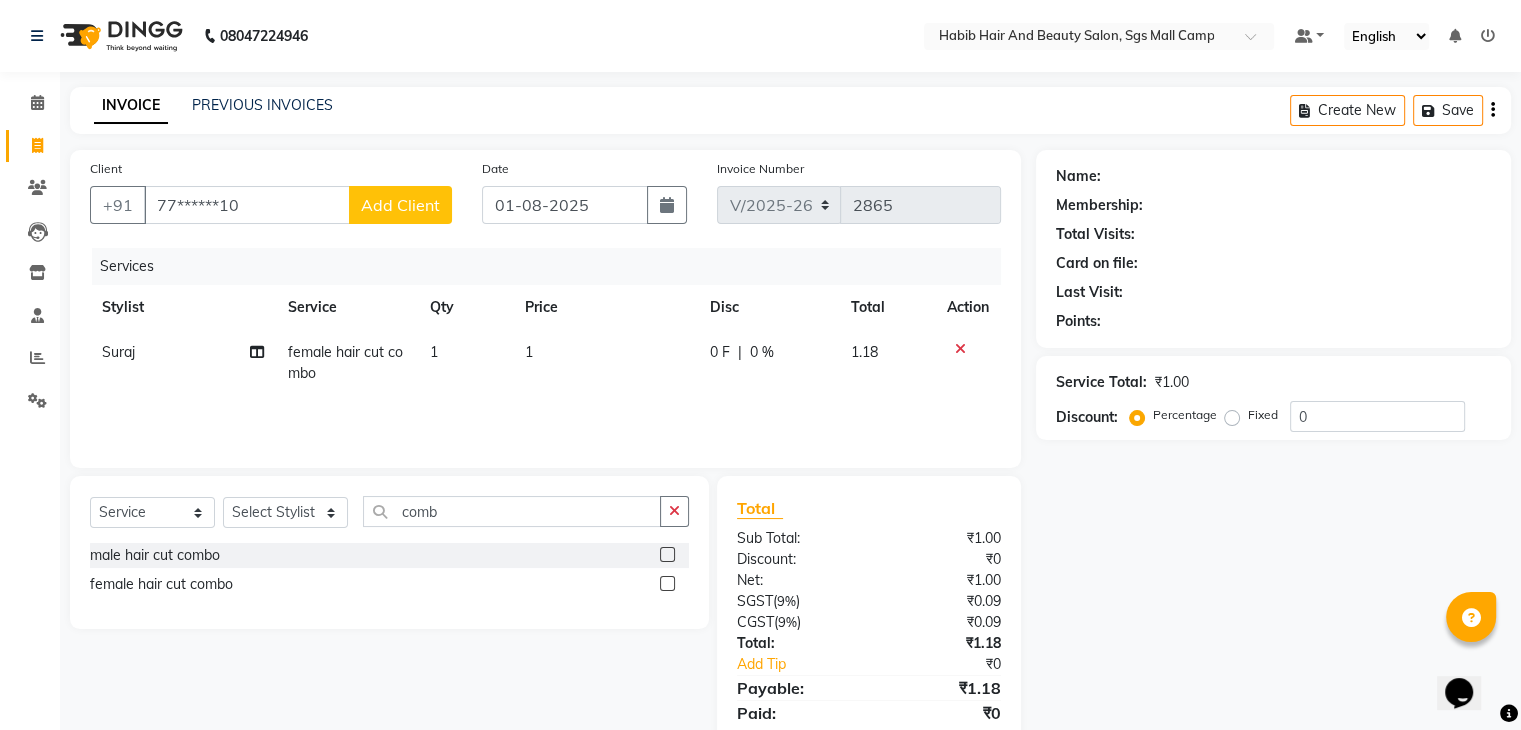 click on "1" 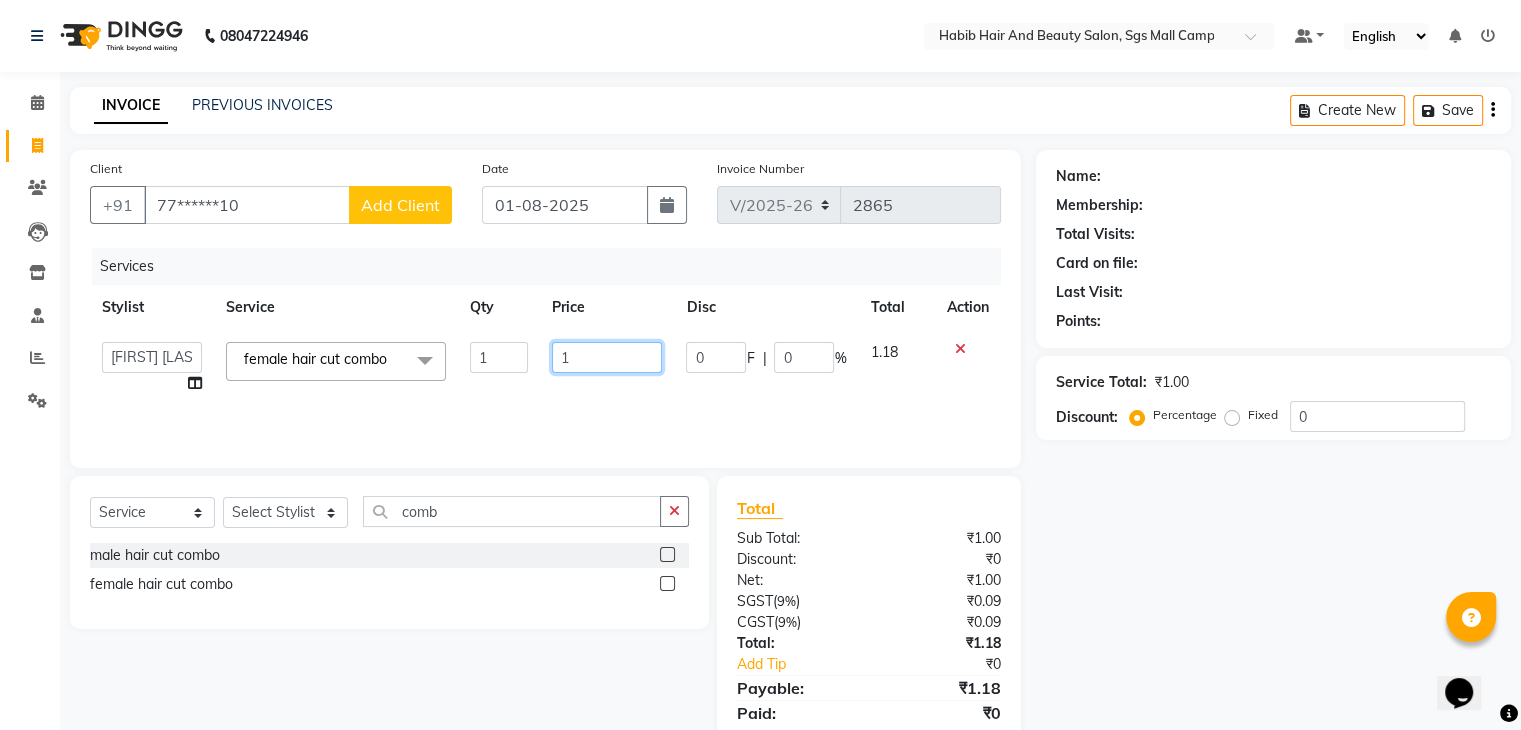 click on "1" 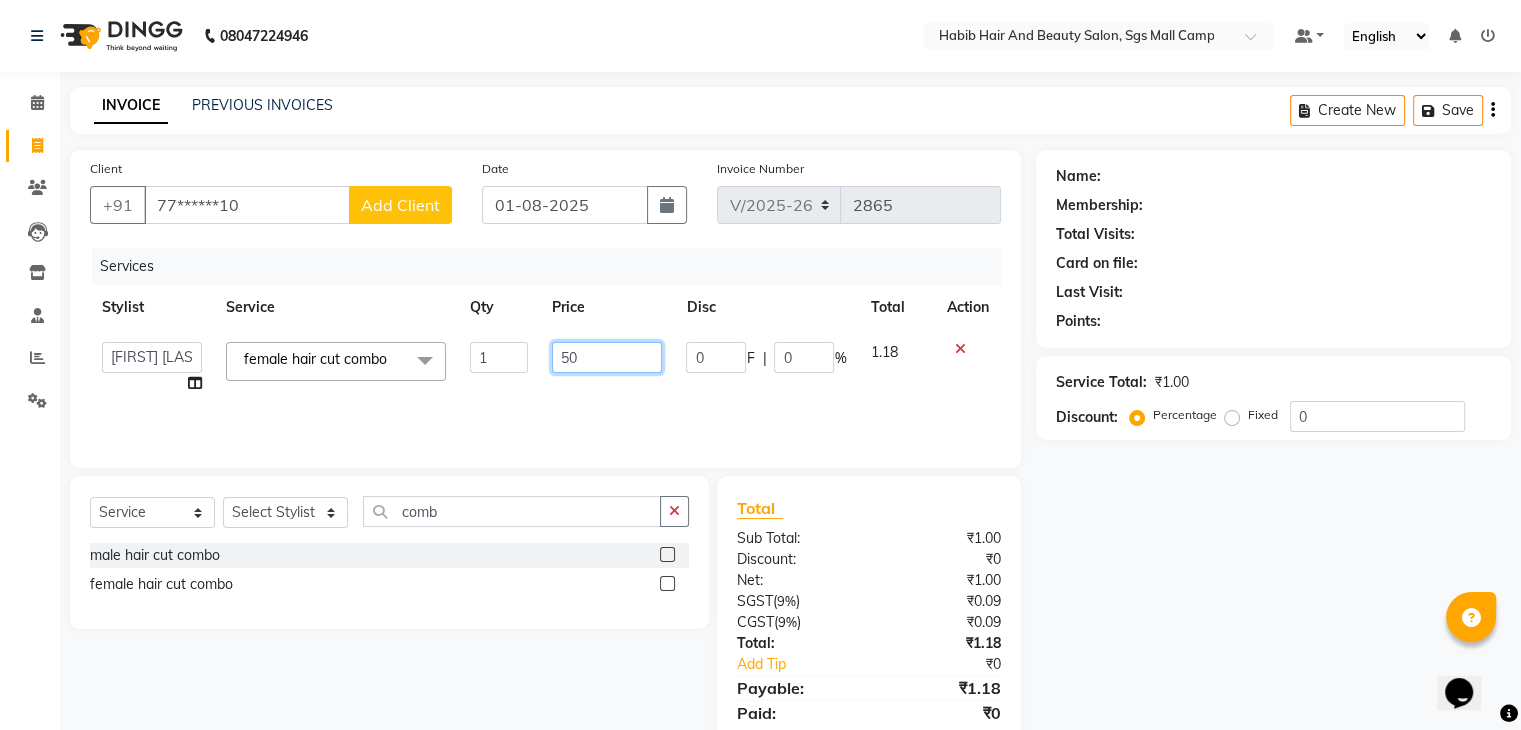 type on "500" 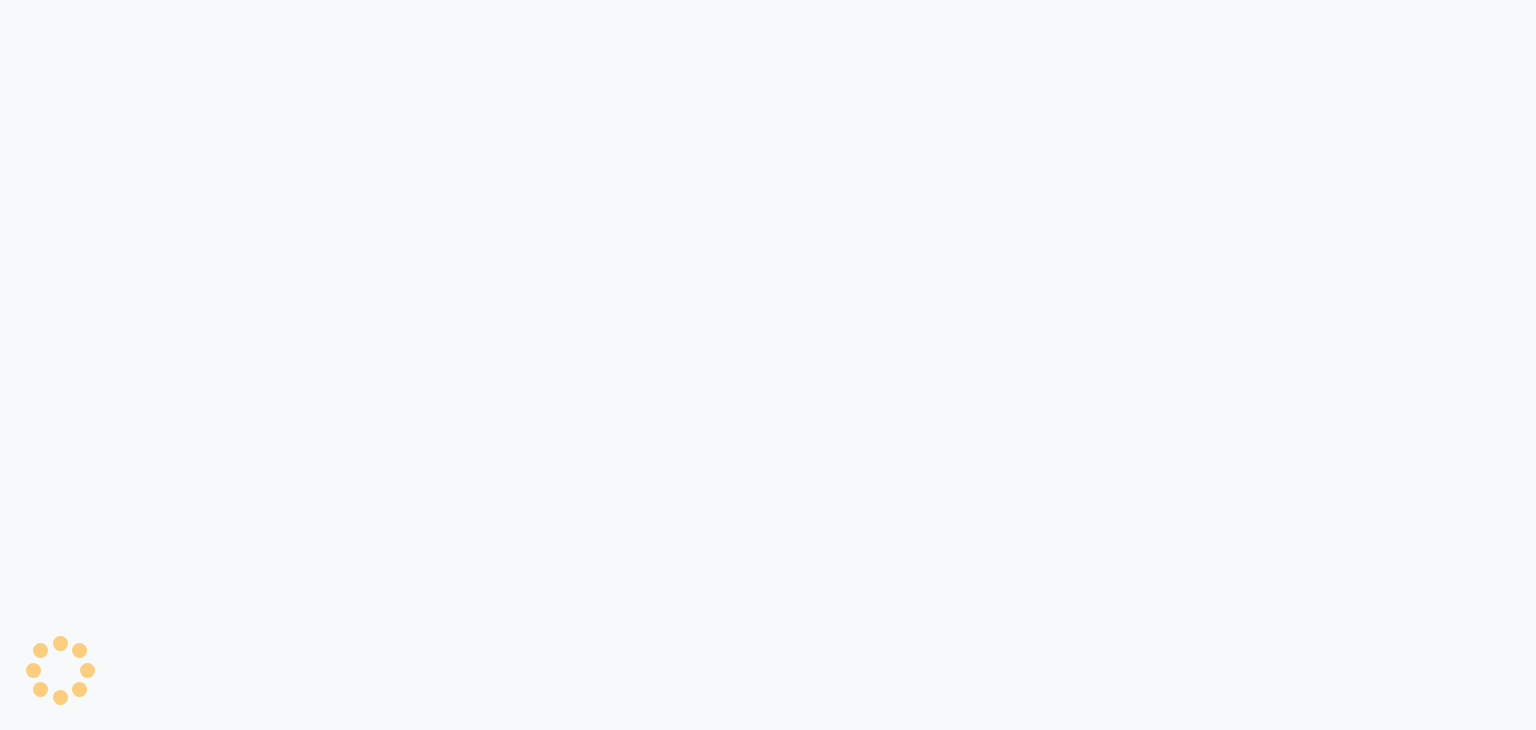 scroll, scrollTop: 0, scrollLeft: 0, axis: both 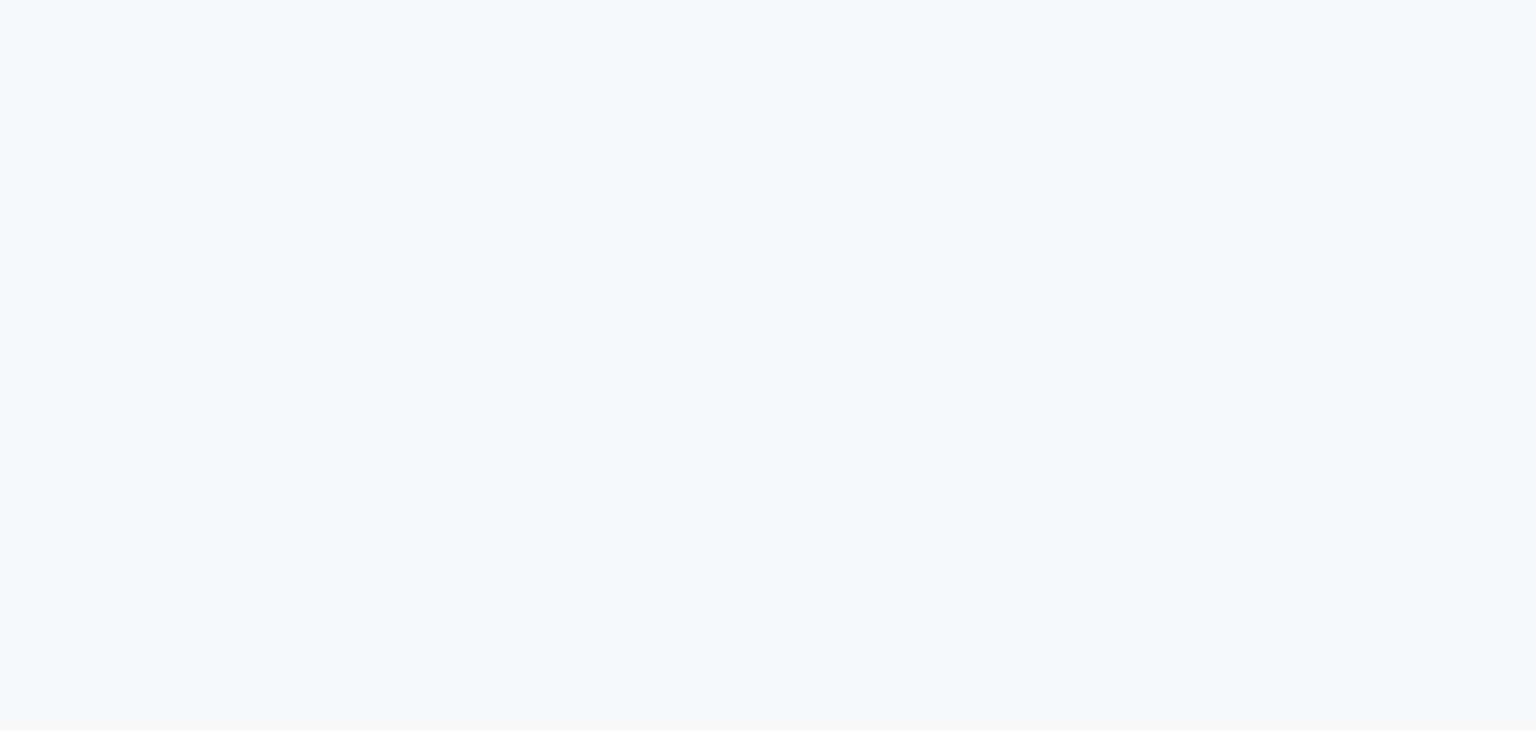 select on "service" 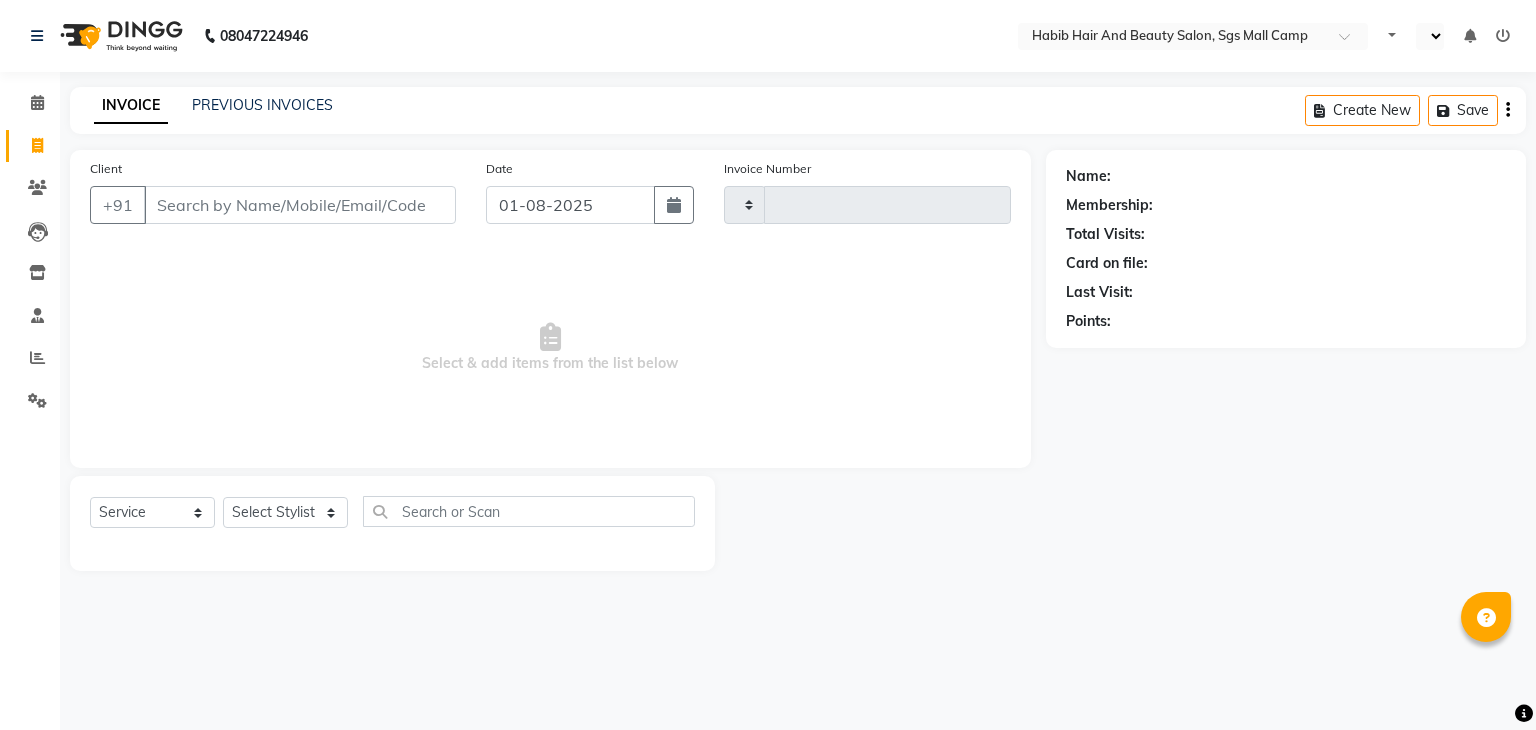 type on "2865" 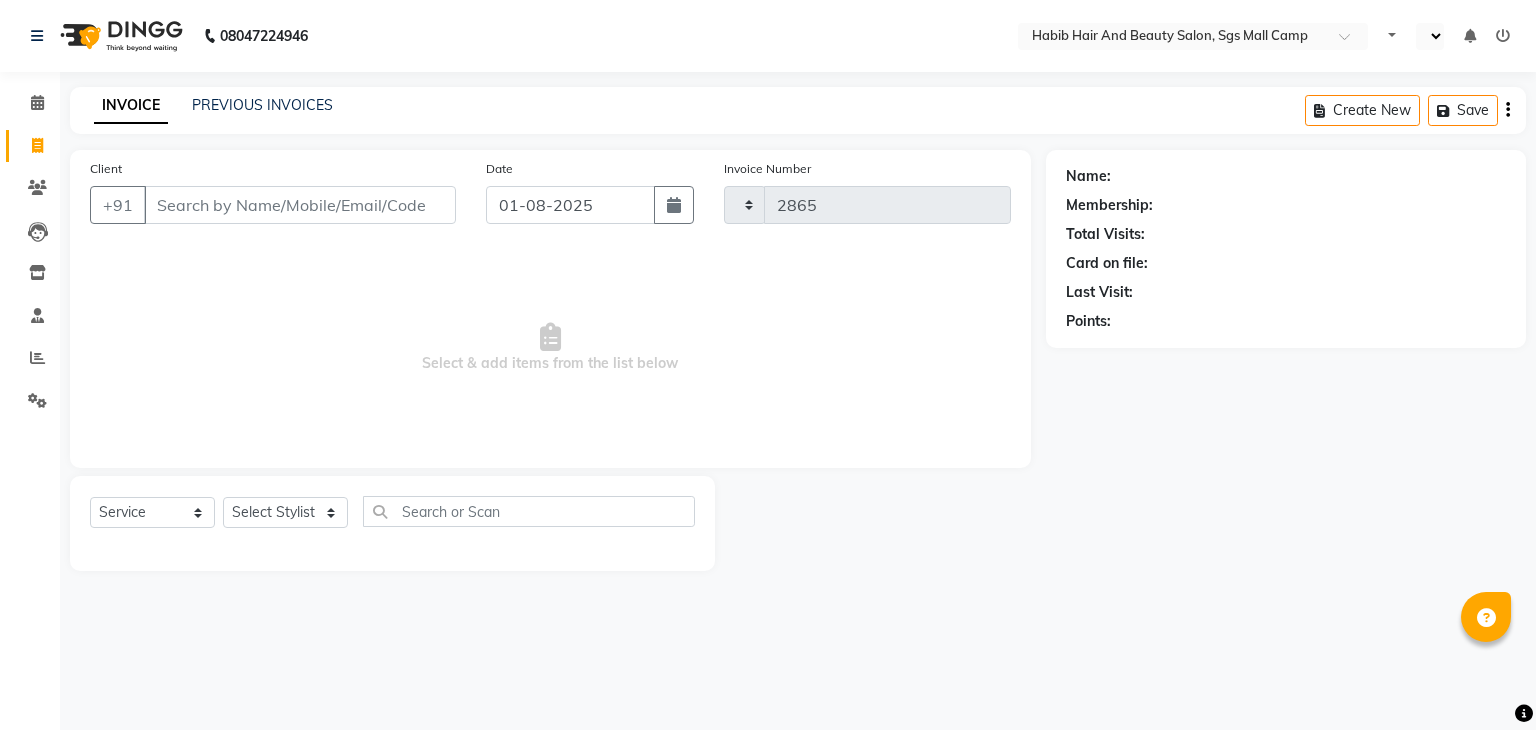 select on "8362" 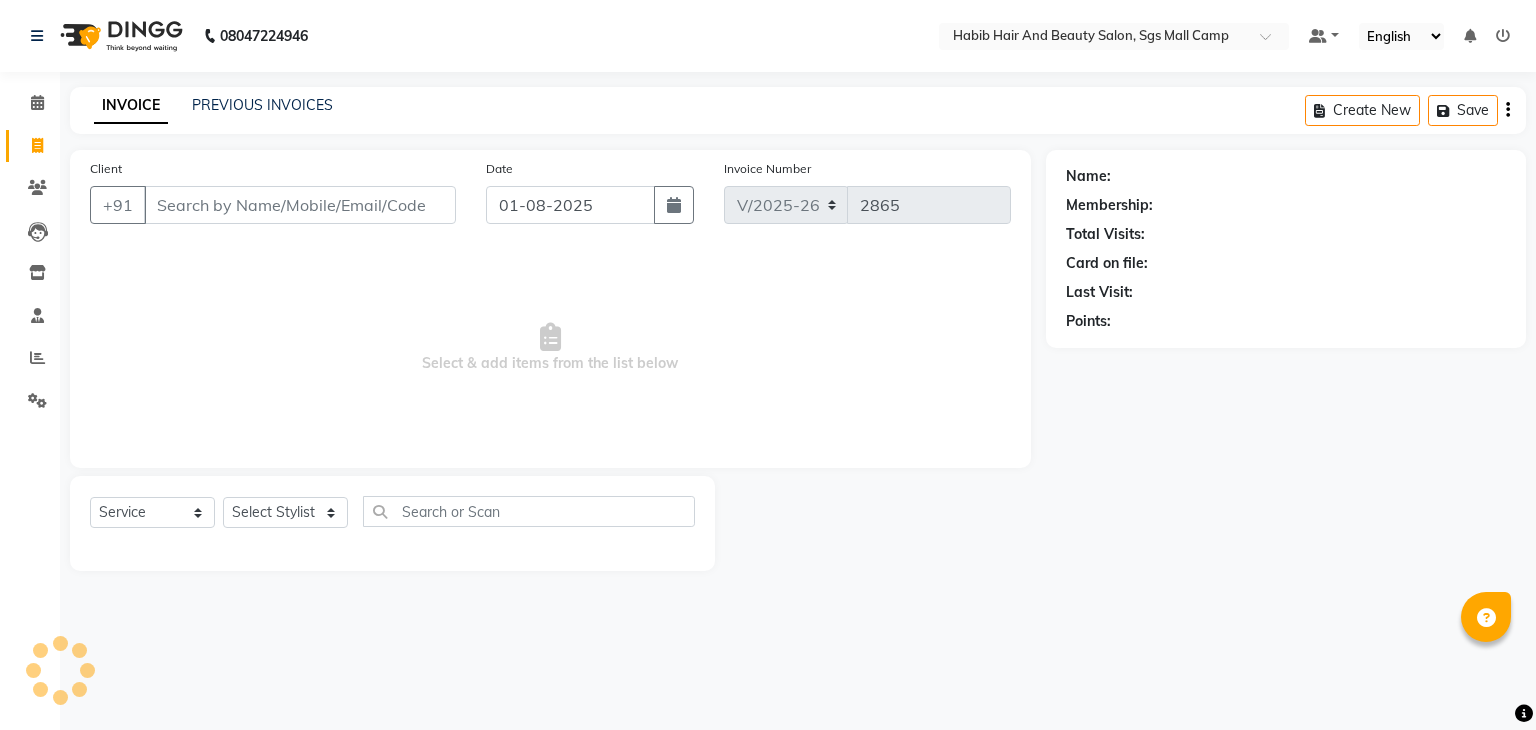 select on "en" 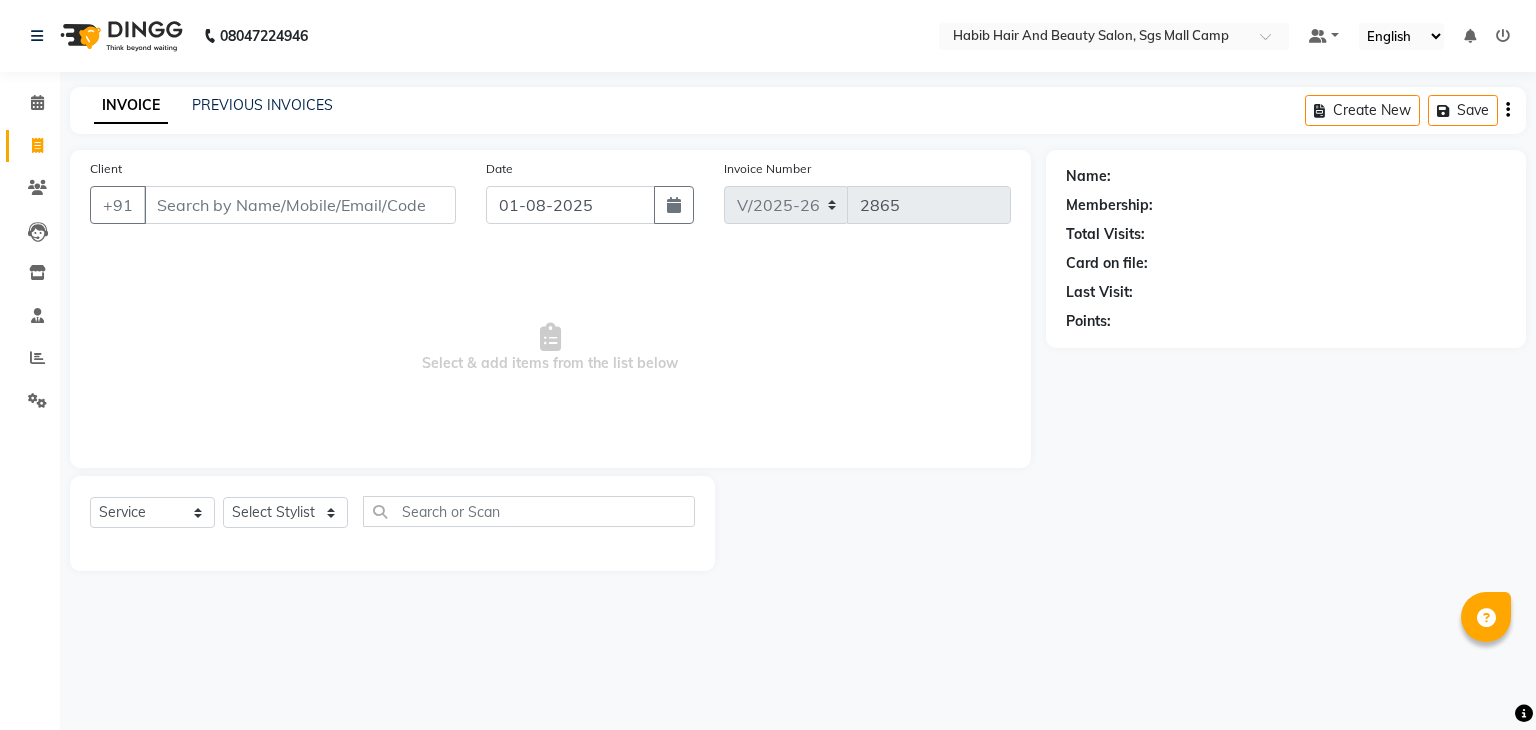 click on "Client" at bounding box center (300, 205) 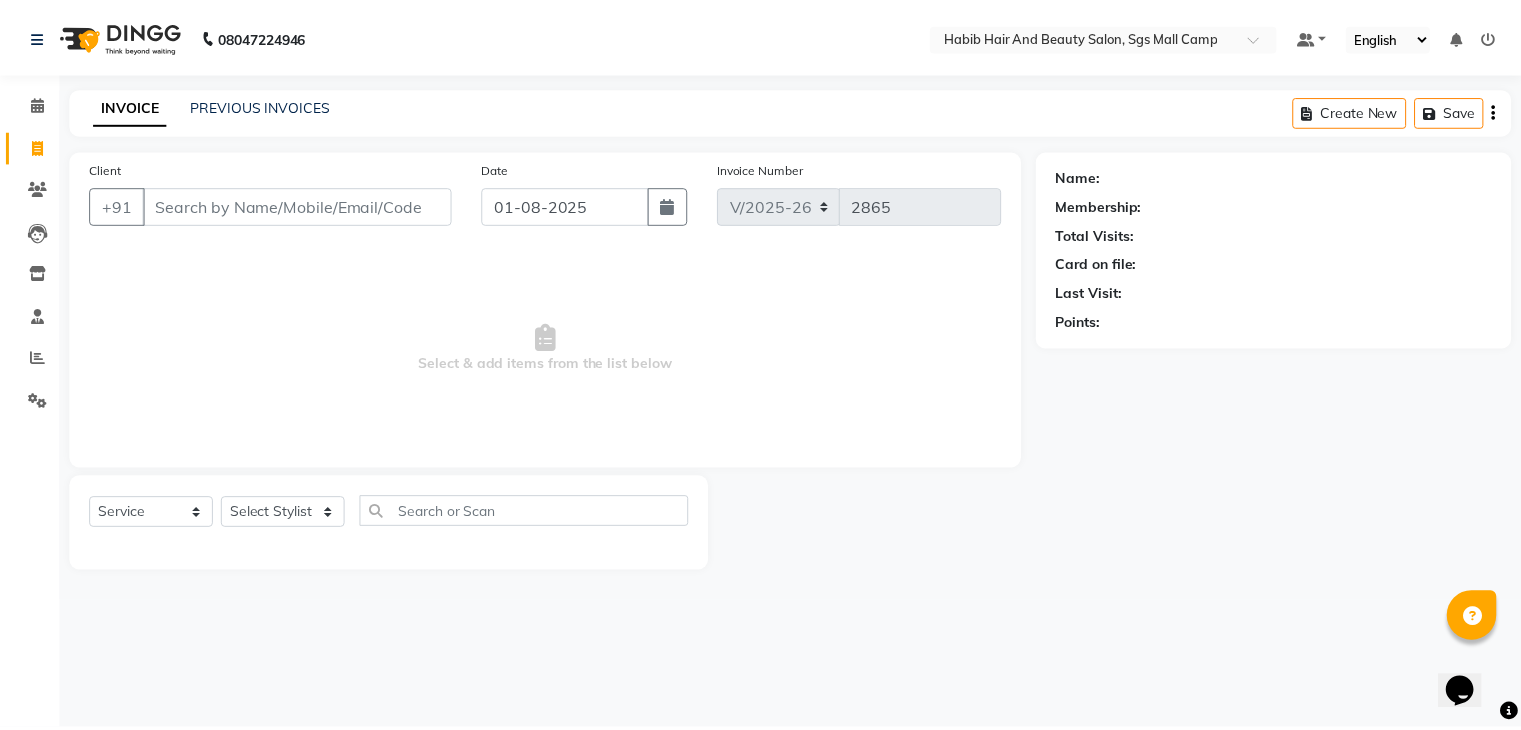 scroll, scrollTop: 0, scrollLeft: 0, axis: both 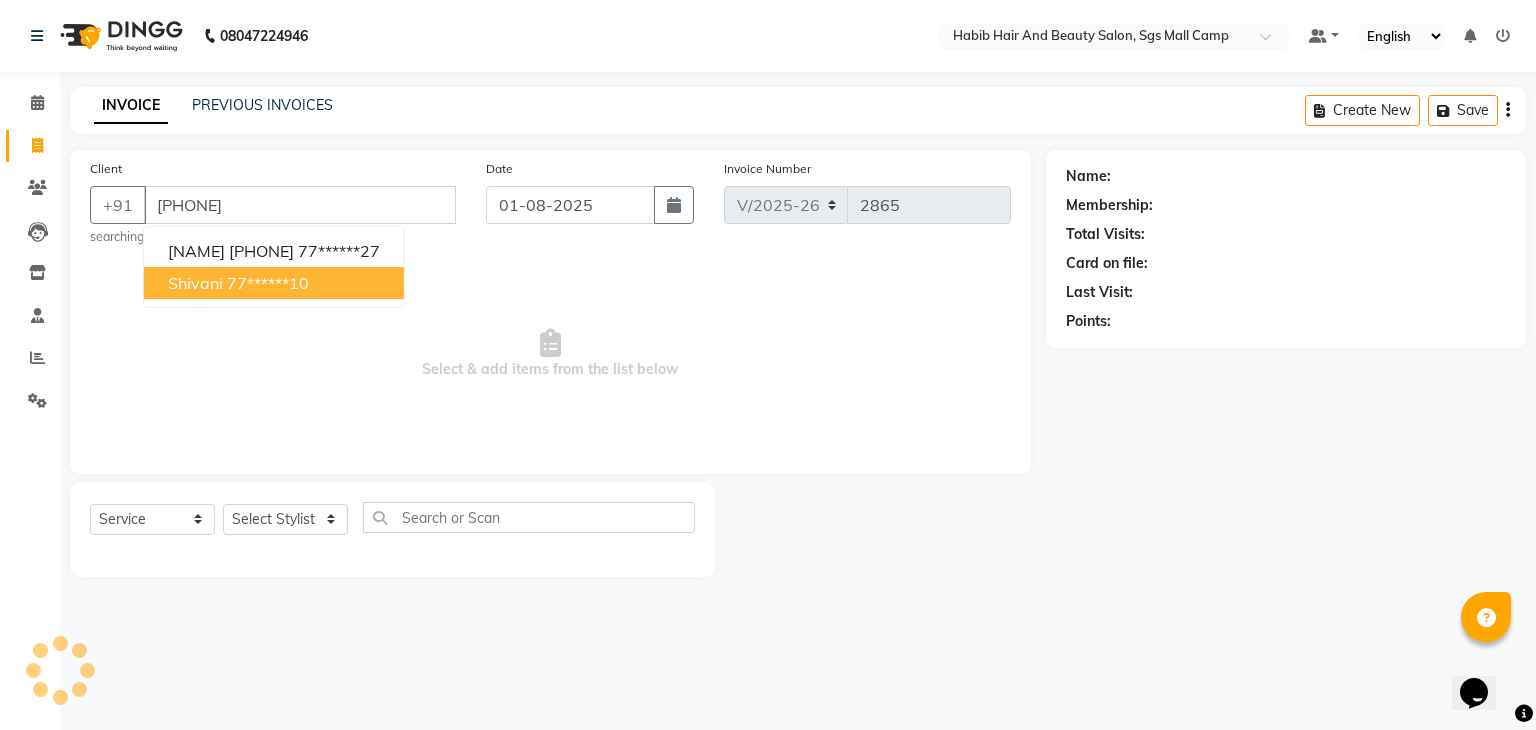 click on "shivani" at bounding box center [195, 283] 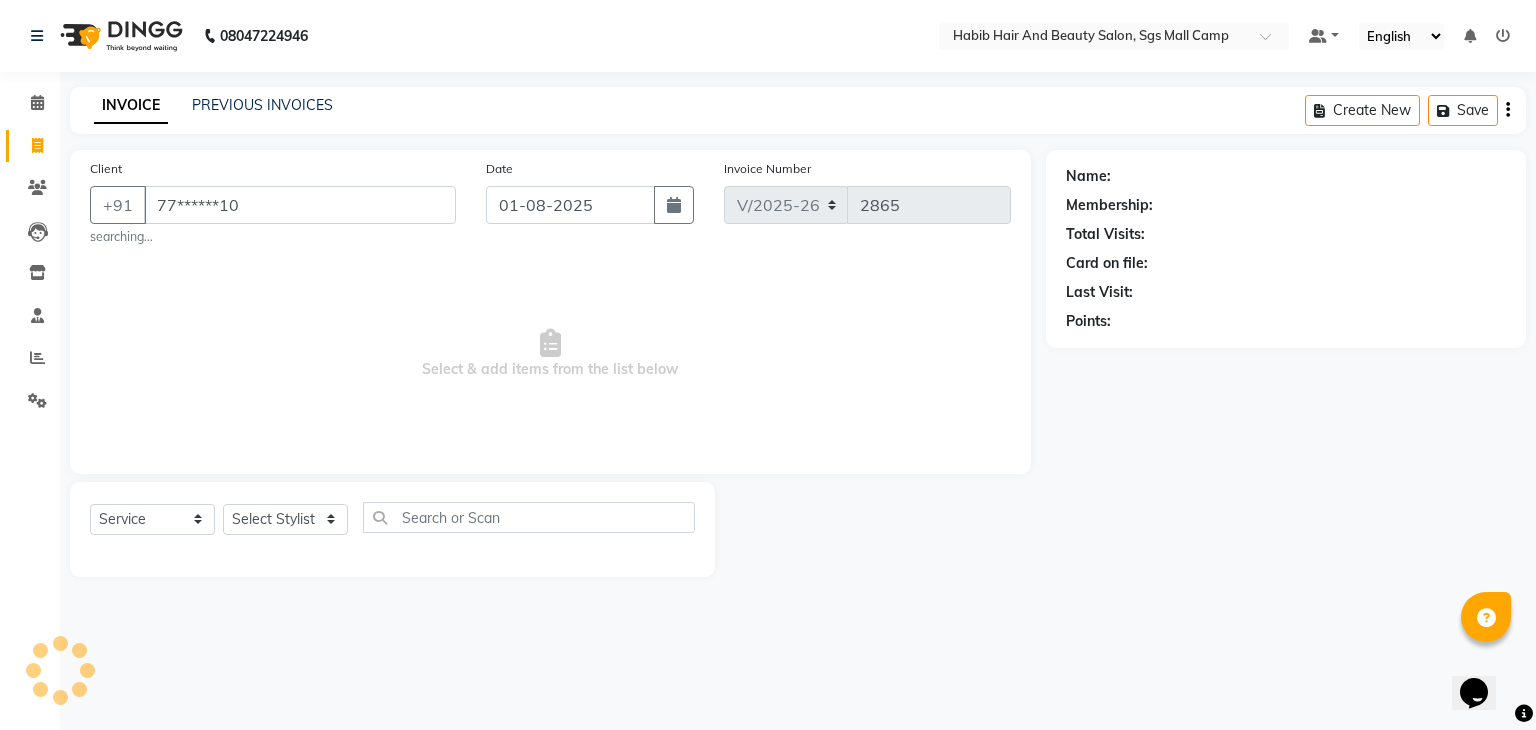type on "77******10" 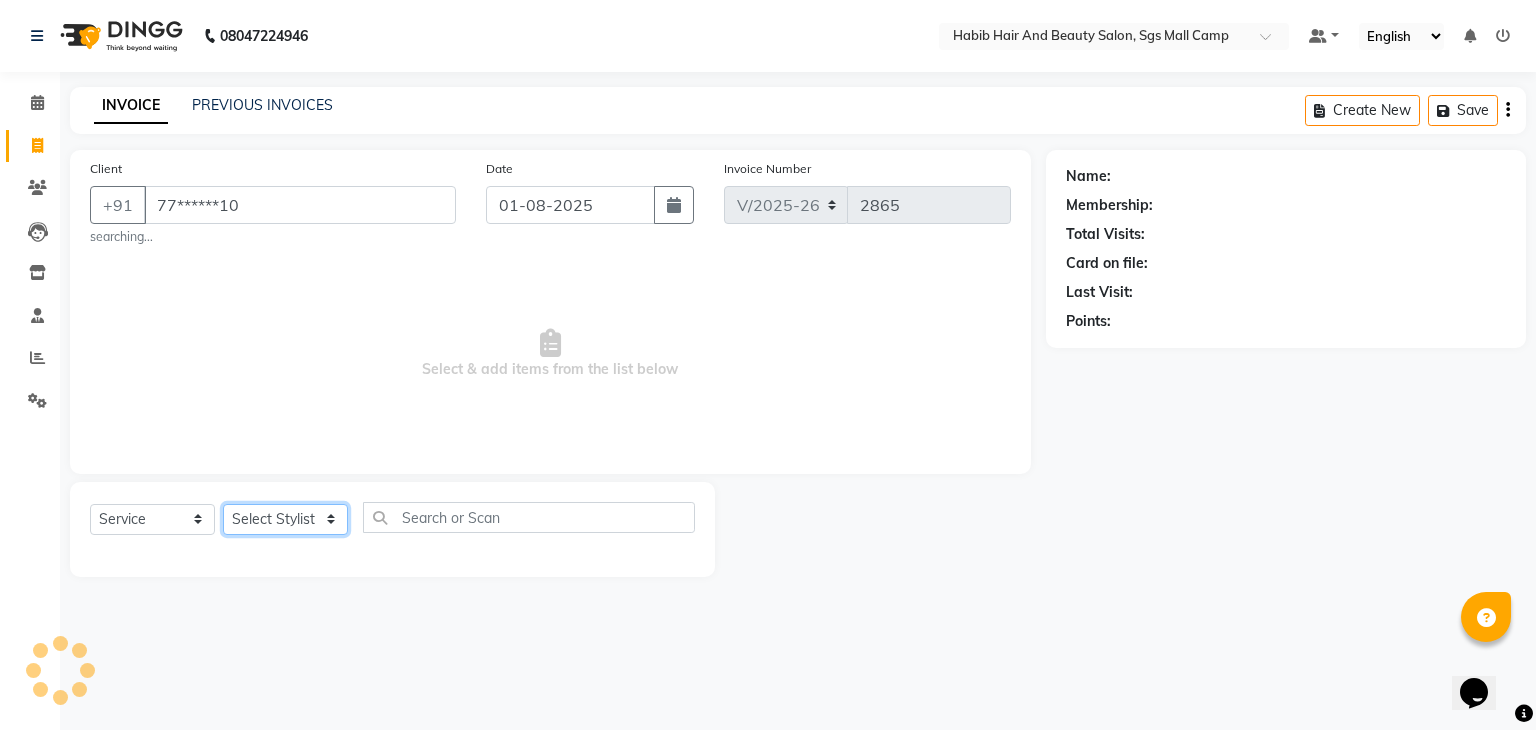 click on "Select Stylist [FIRST] [LAST] [FIRST]  [LAST] Manager [LAST]  [NAME] [NAME] [NAME] [NAME]  [NAME] [NAME] Polishing - Under Arms  Polishing - Half Hands  Polishing - Back  Polishing - Full Hands  Polishing - Full Legs  Polishing - Full Body  clean up  products  waxing  female nor hcut wsh bd  extra root touch  basic spa  long hair wash cut bldry  femal highlight  femal highlight  male wash  tip gel extention  gel polish  beard trimming  male blowdry   nail cutting  D-Tan/Bleach - Upper Lip  D-Tan/Bleach - Face & Neck  D-Tan/Bleach - Back Neck  D-Tan/Bleach - Under Arms  D-Tan/Bleach - Full Arms  D-Tan/Bleach - Full Legs  D-Tan/Bleach - Half Arms  D-Tan/Bleach - Full Back or Front  D-Tan/Bleach - Half Back or Stomach  D-Tan/Bleach - Feet or Palms  D-Tan/Bleach - Full Body  upperlips  upperlips wax  male globle  globle  Make-Up, Hairstyle And Saree Draping - Saree Draping  Make-Up, Hairstyle And Saree Draping - Make-up: Simple  facial" 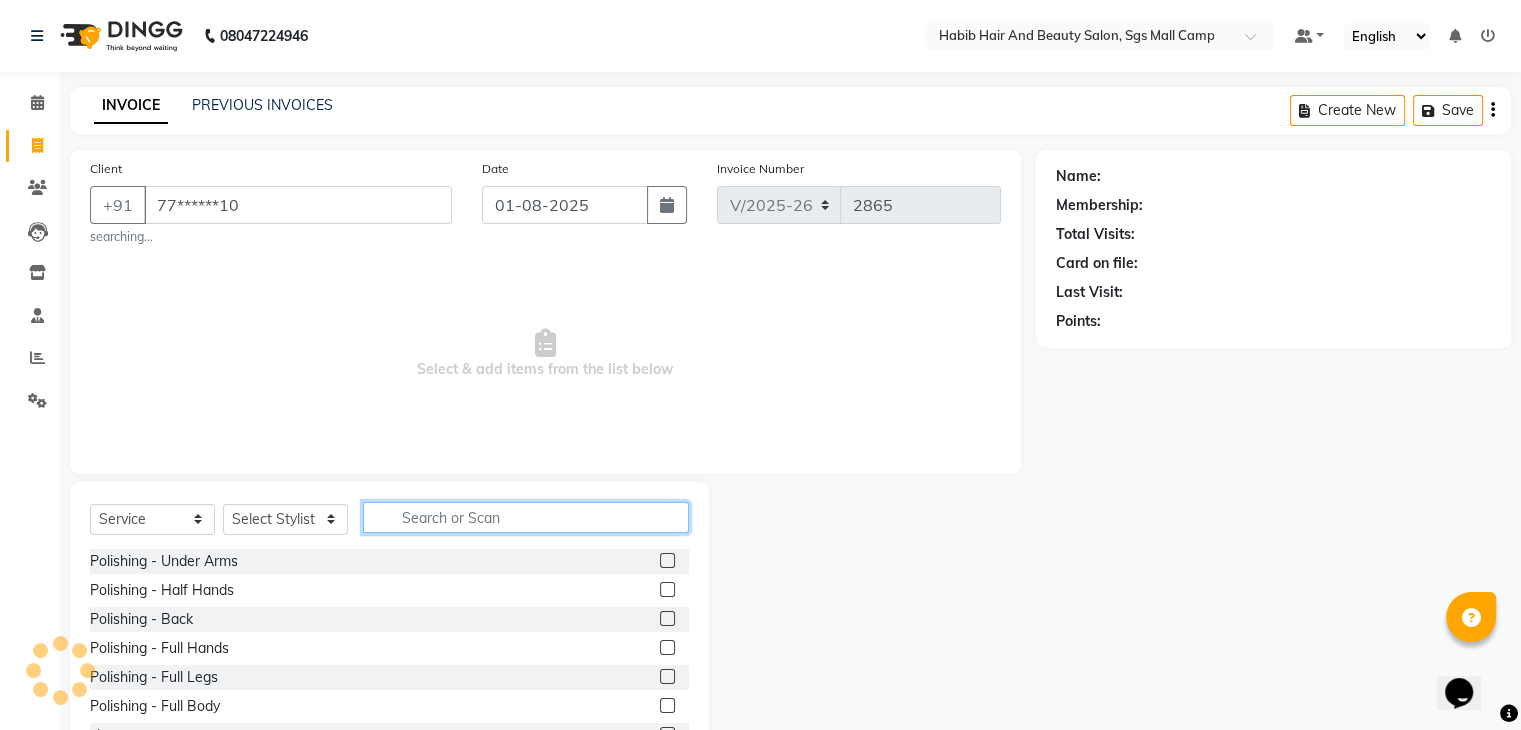 click 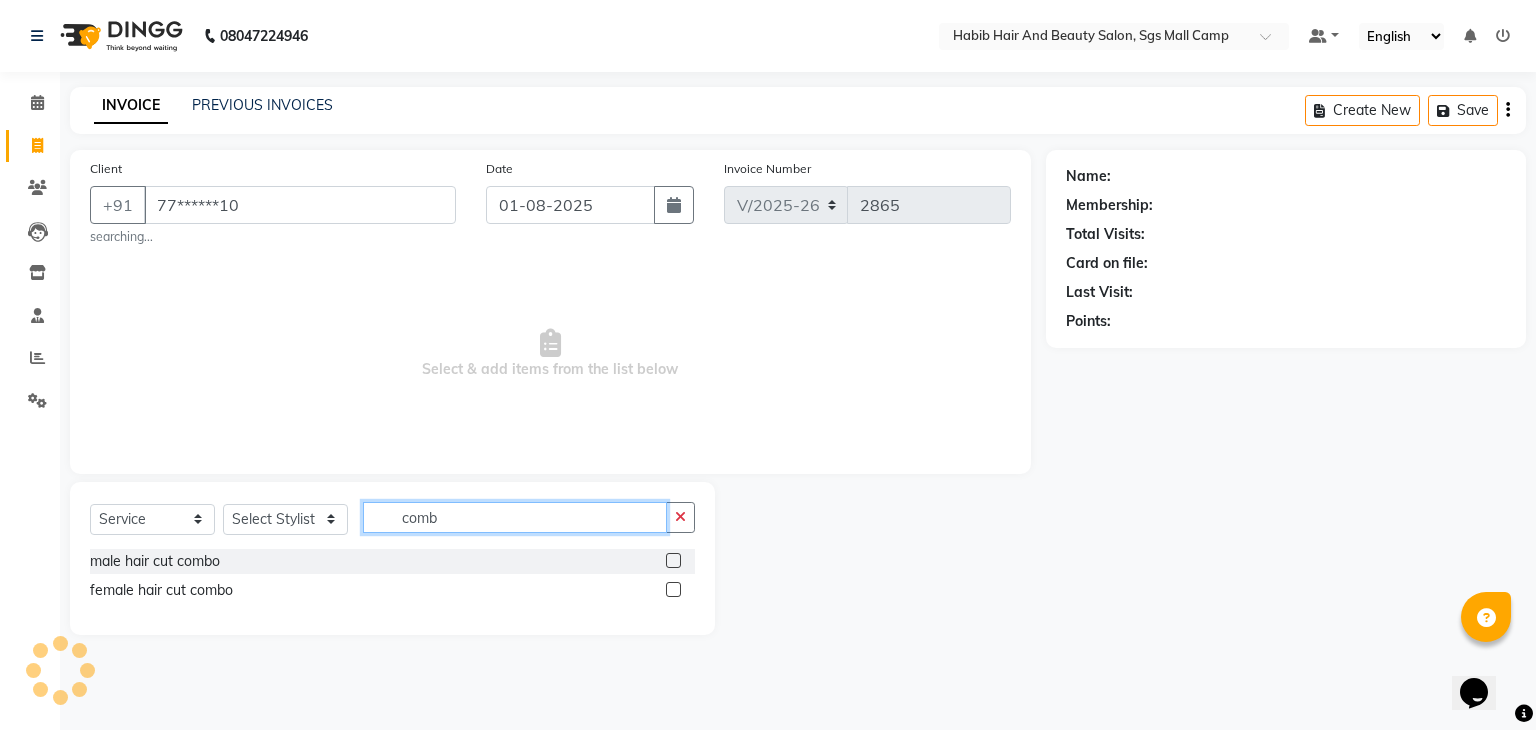 type on "comb" 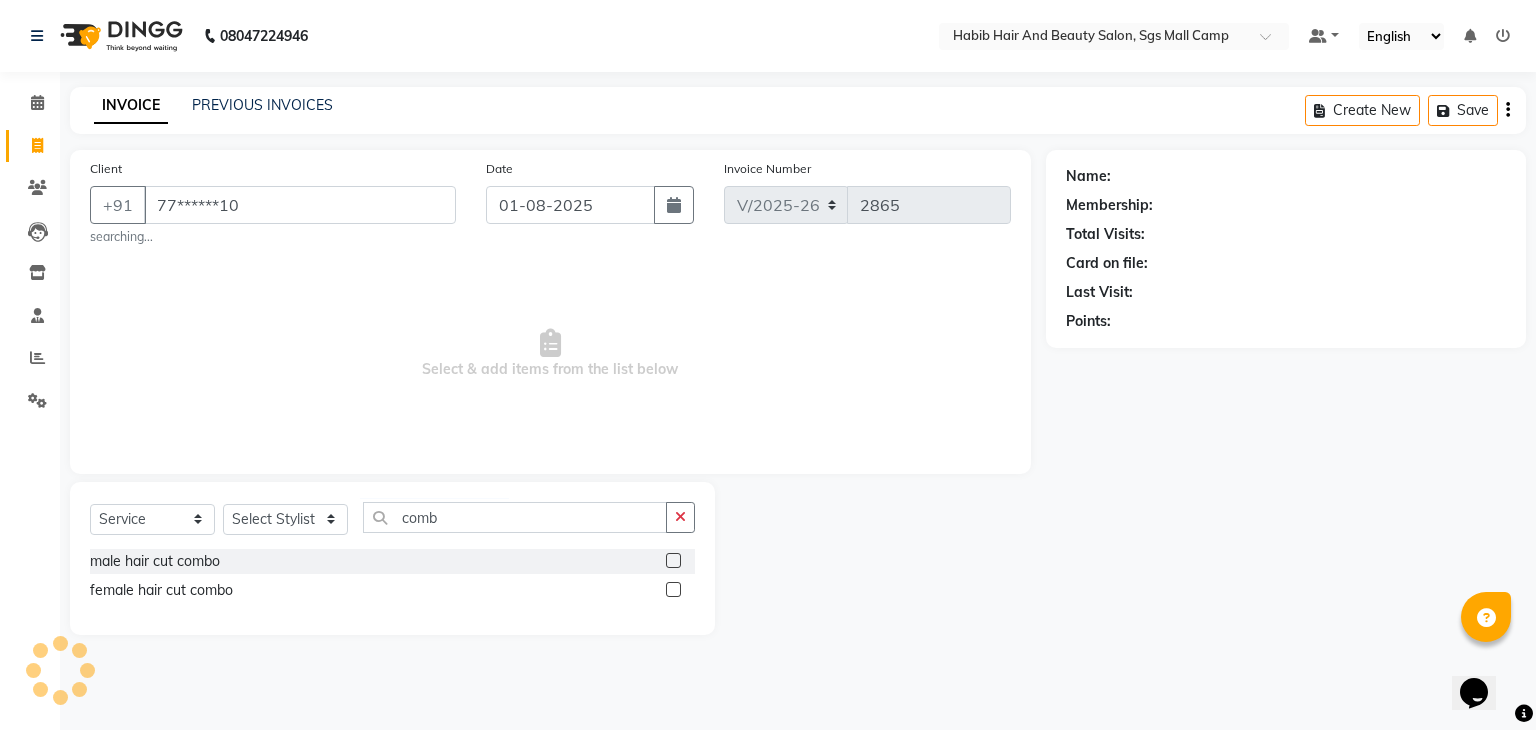 click 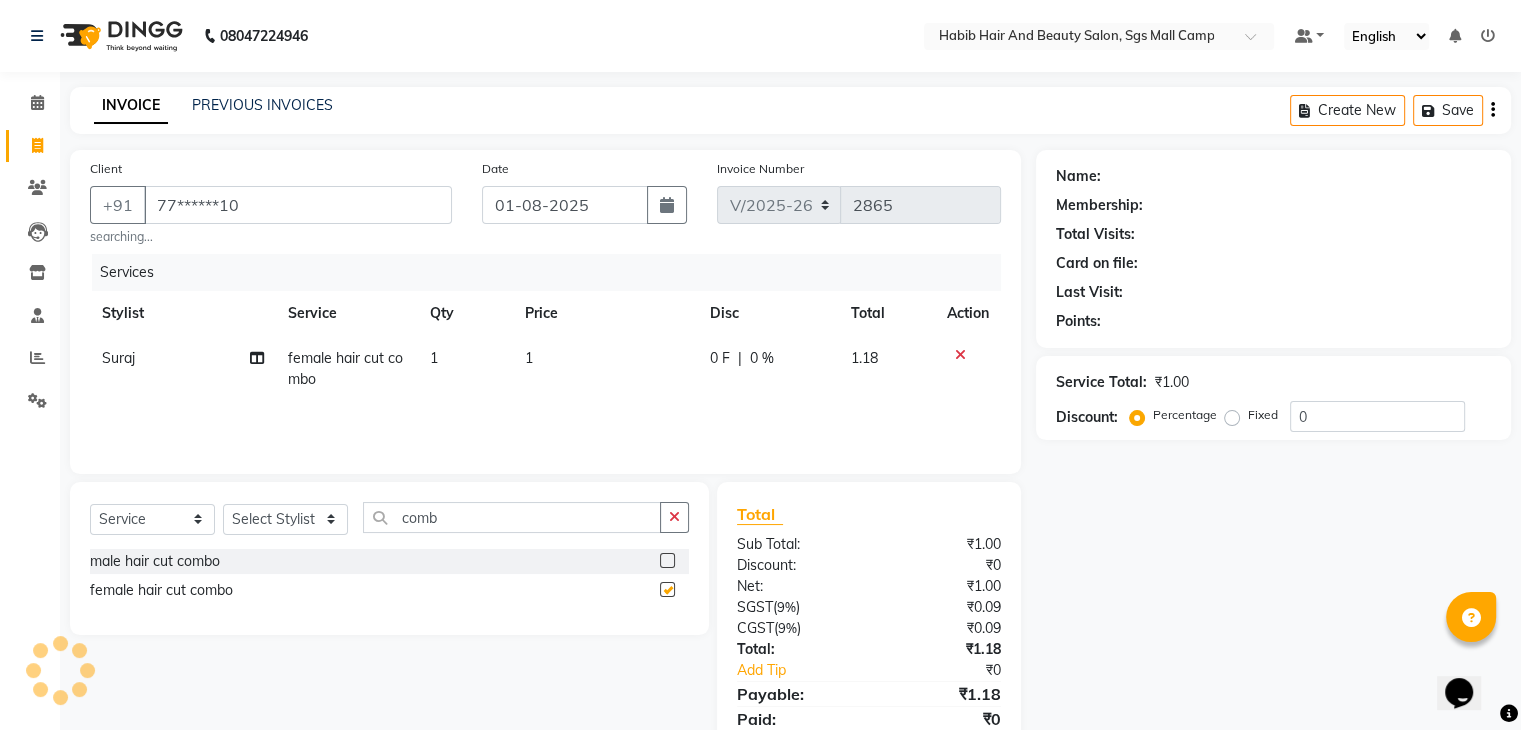 checkbox on "false" 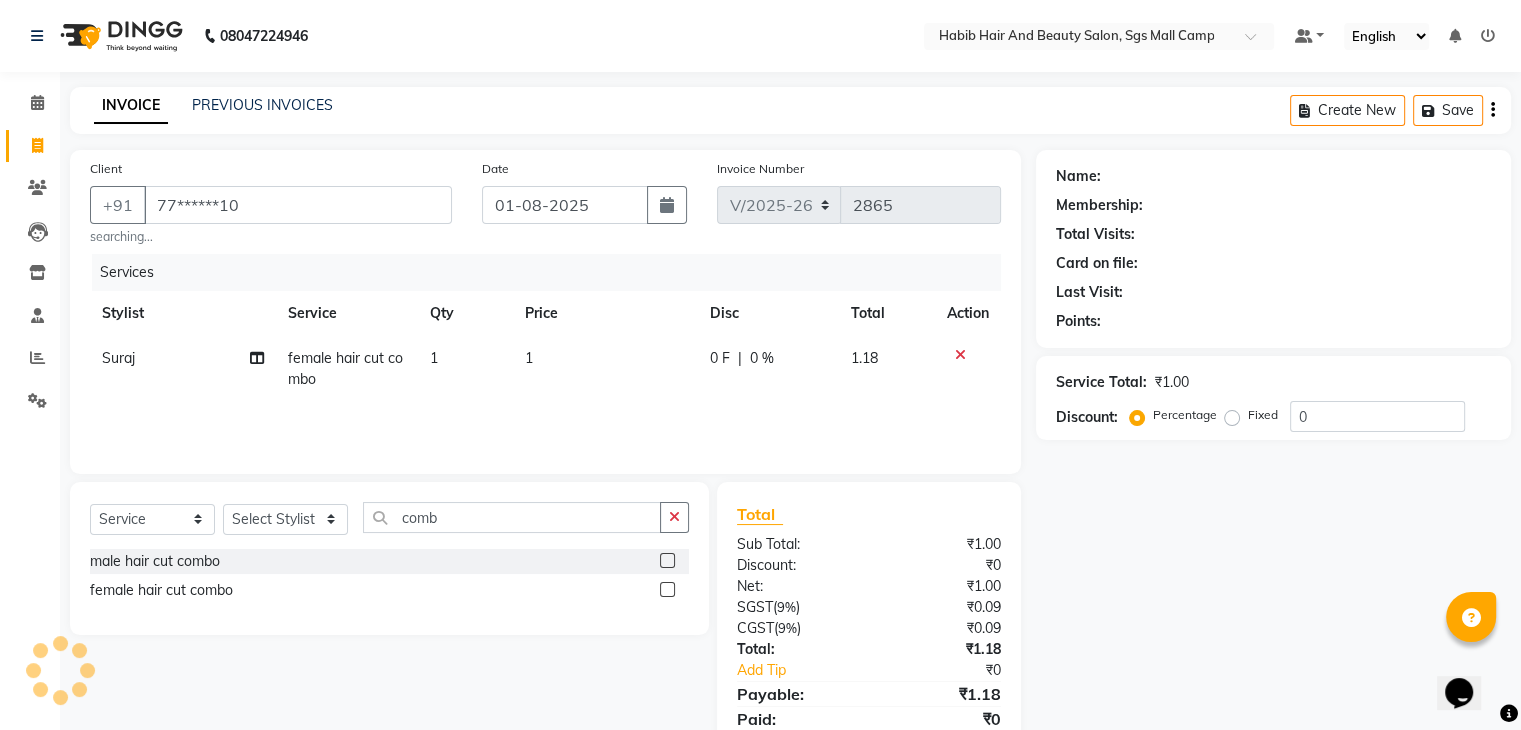 click on "1" 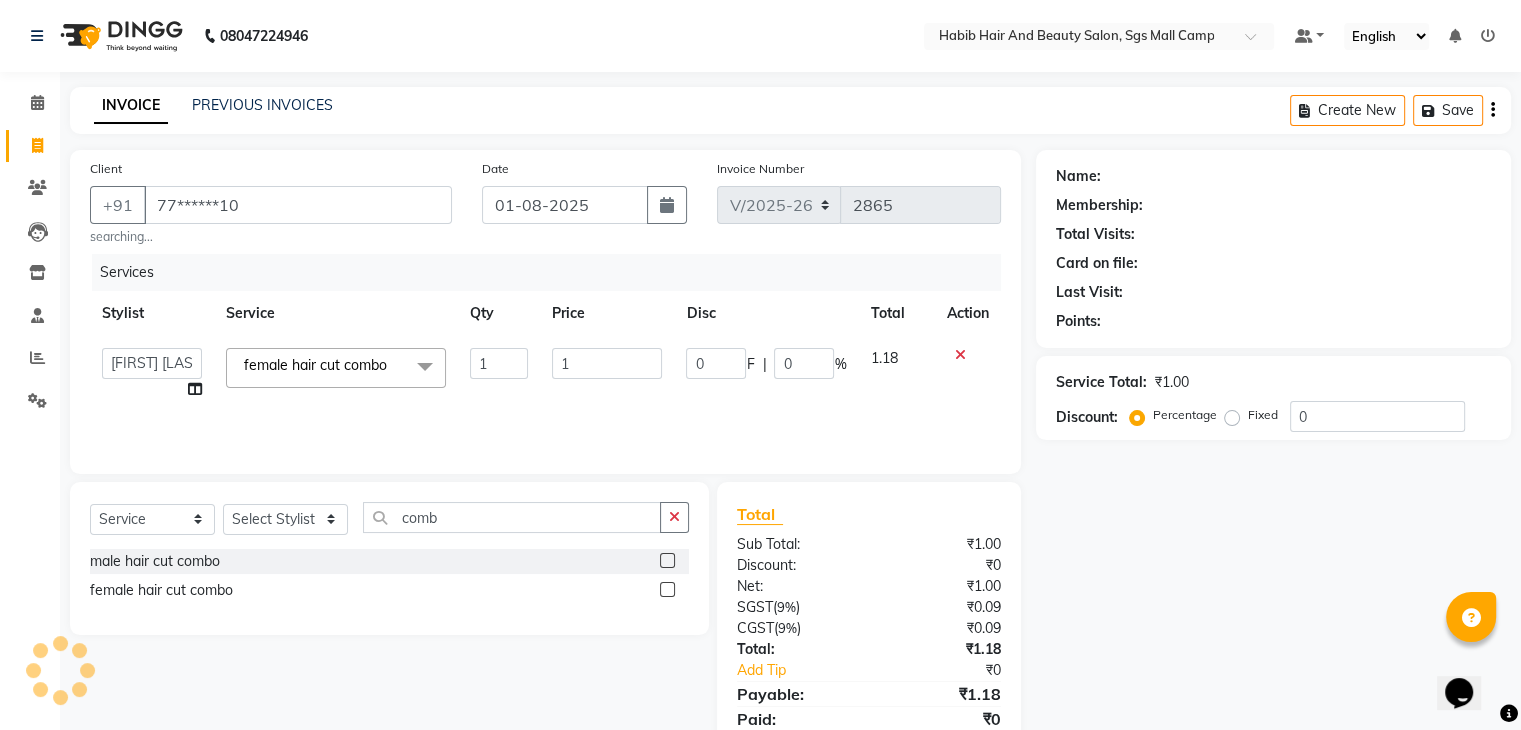 click on "1" 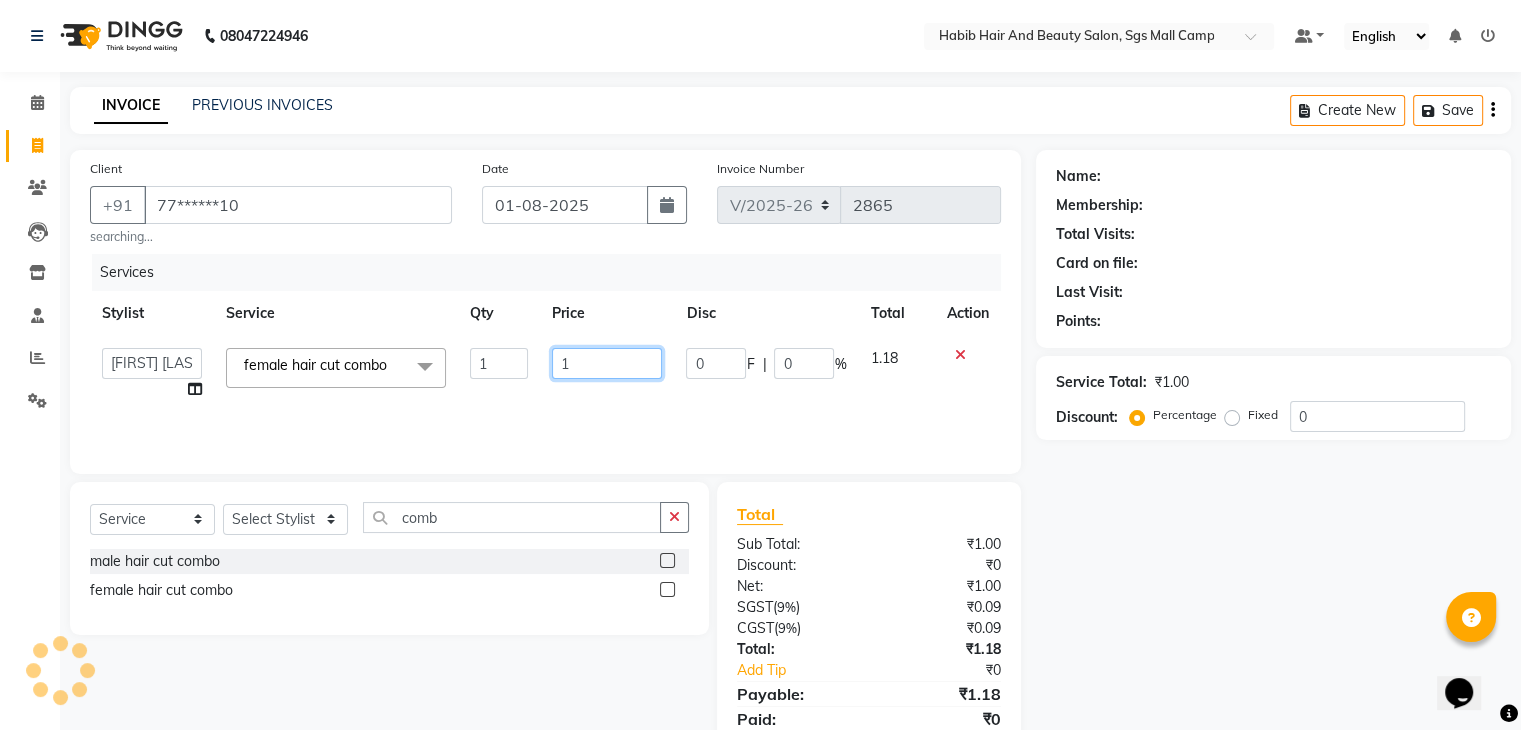 click on "1" 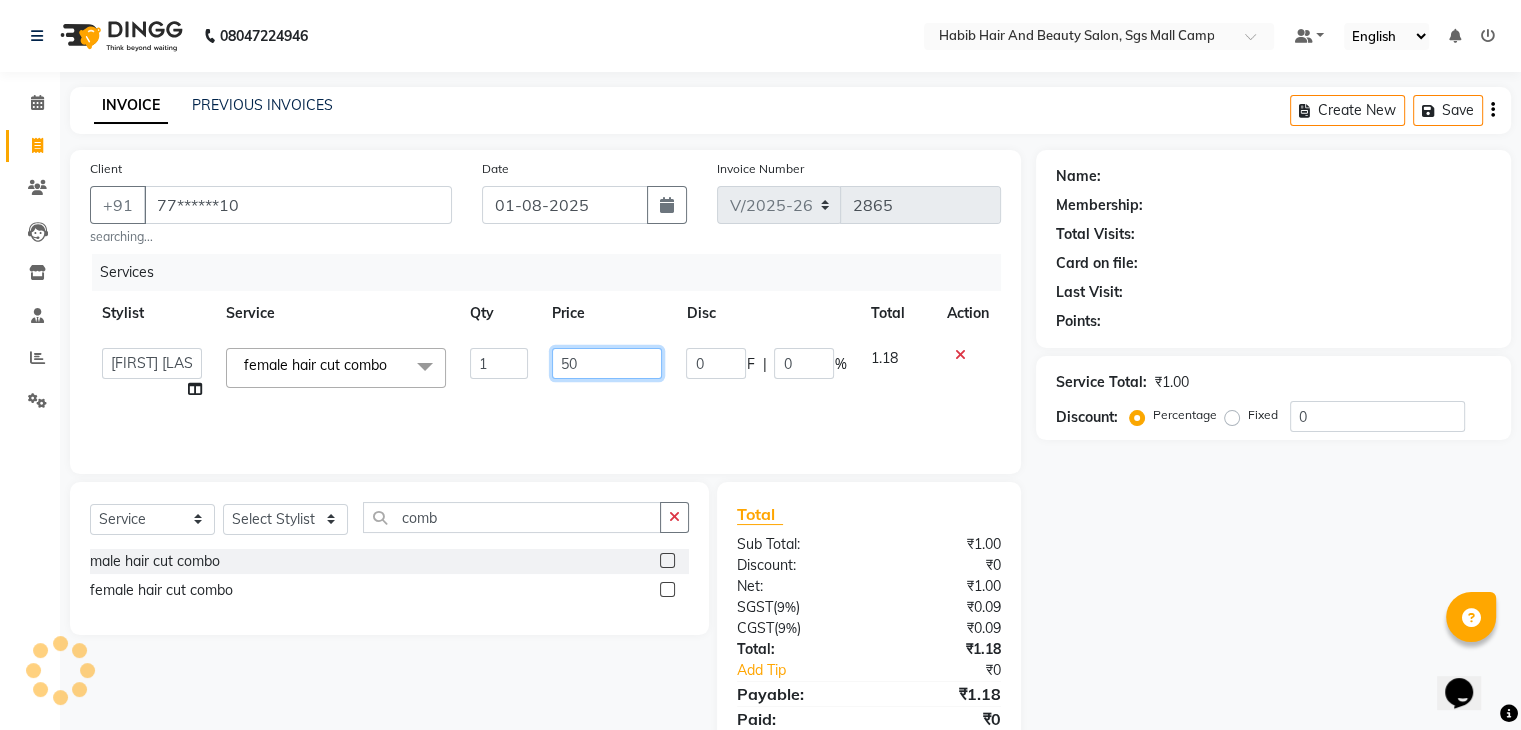 type on "500" 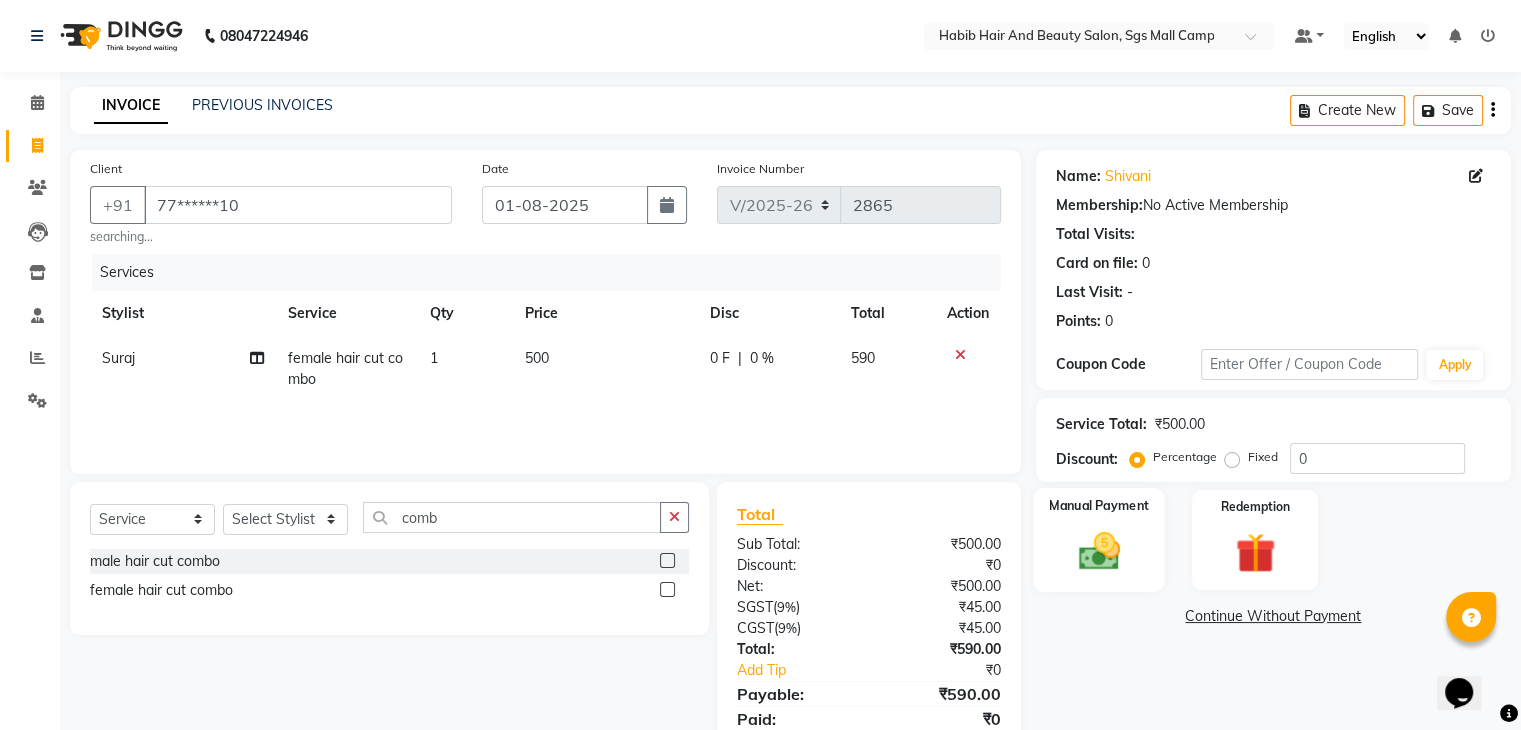 click on "Manual Payment" 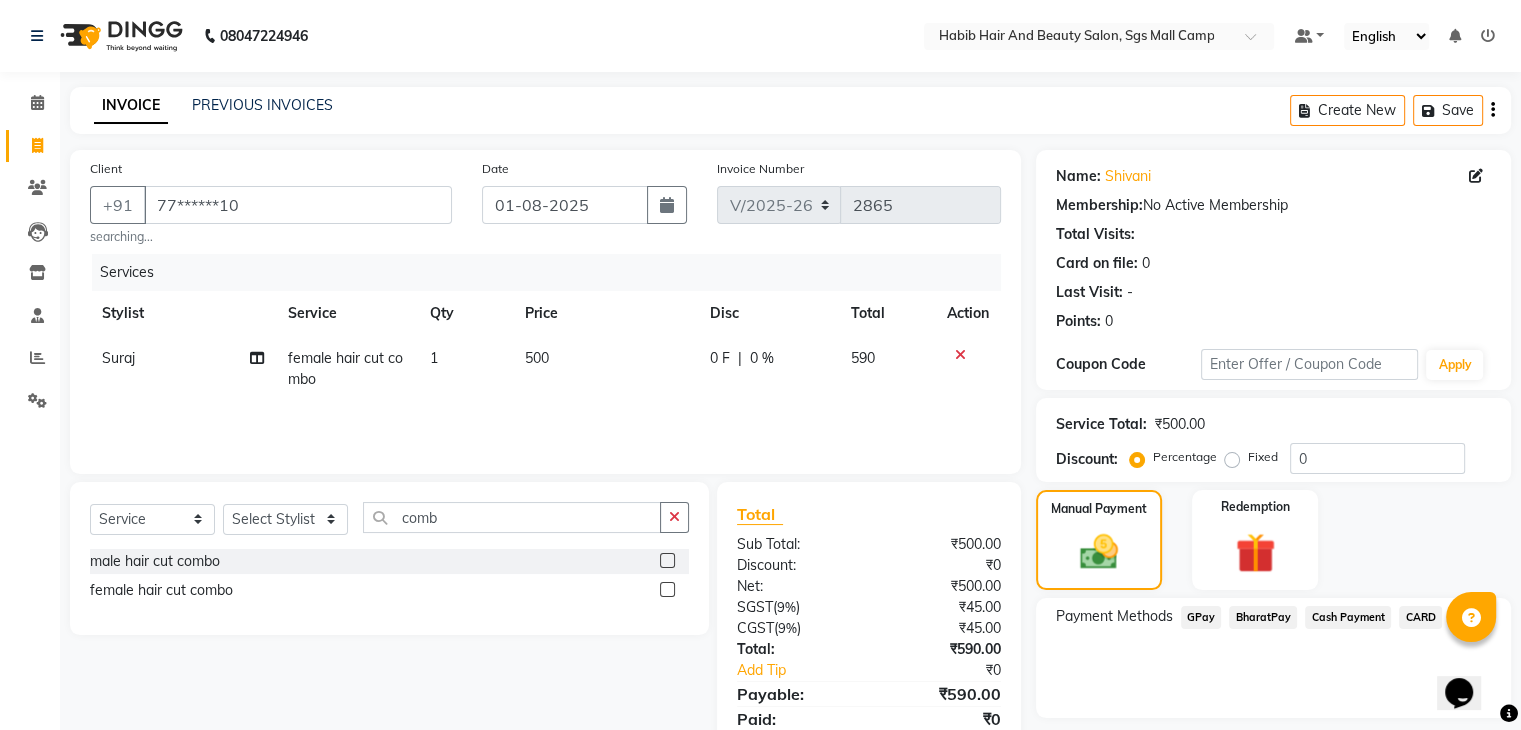 click on "BharatPay" 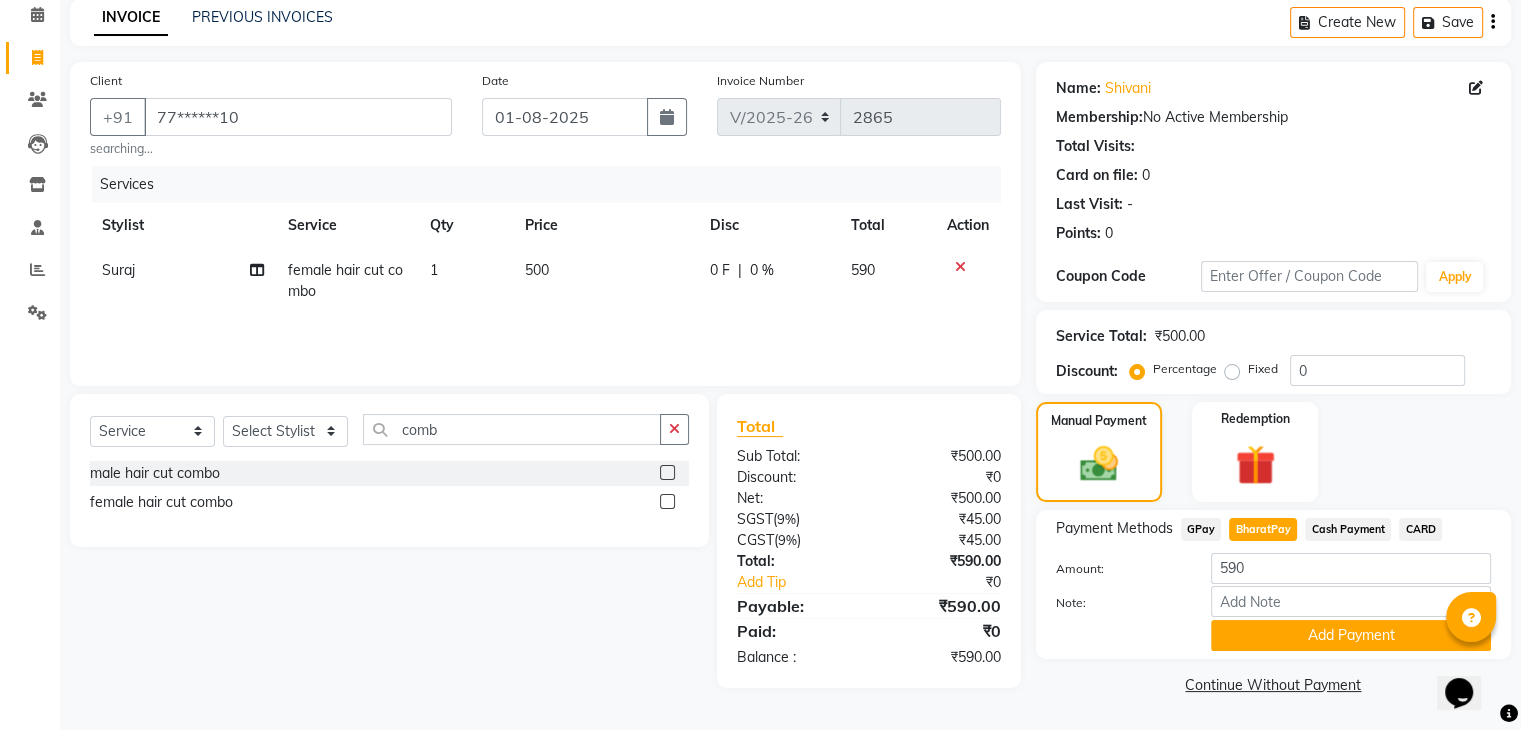 scroll, scrollTop: 89, scrollLeft: 0, axis: vertical 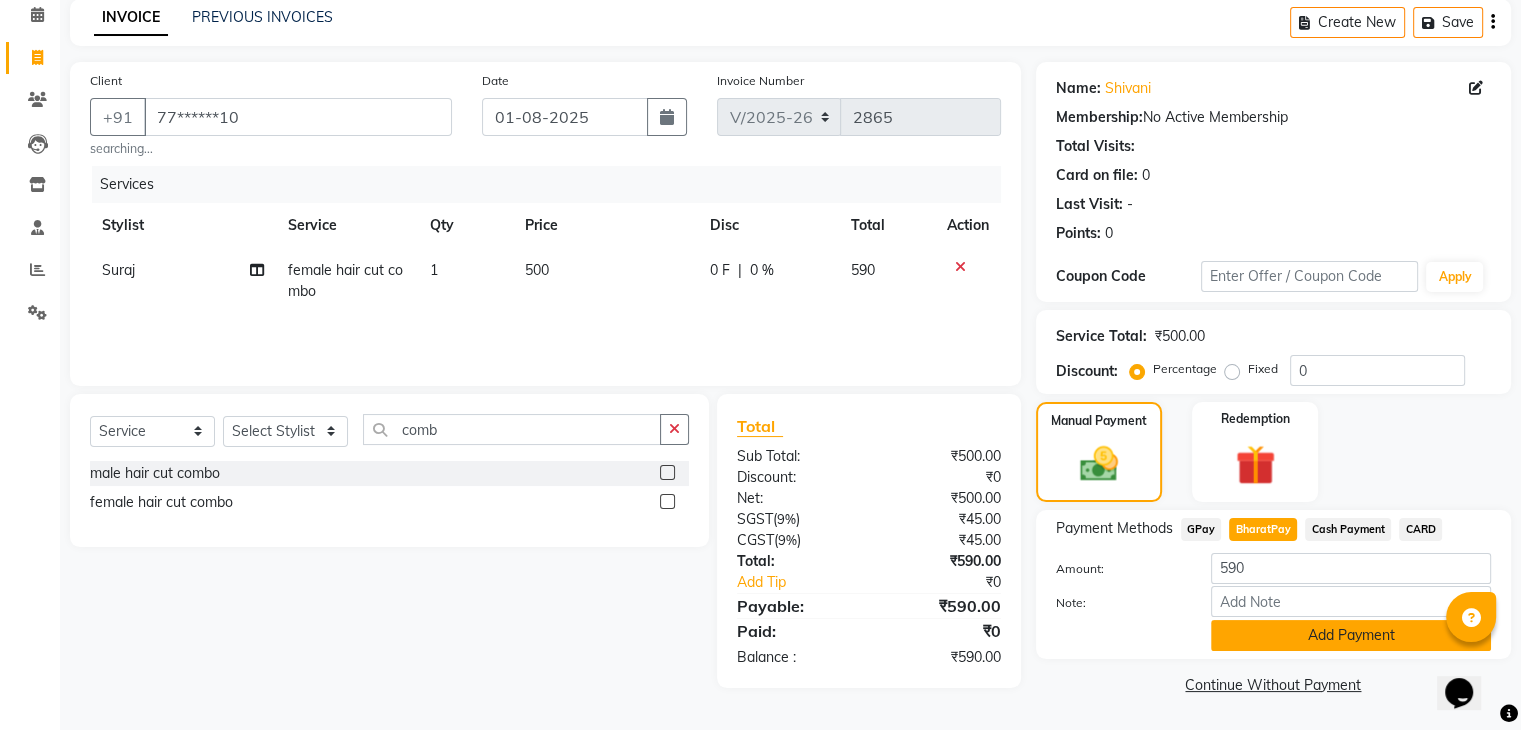 click on "Add Payment" 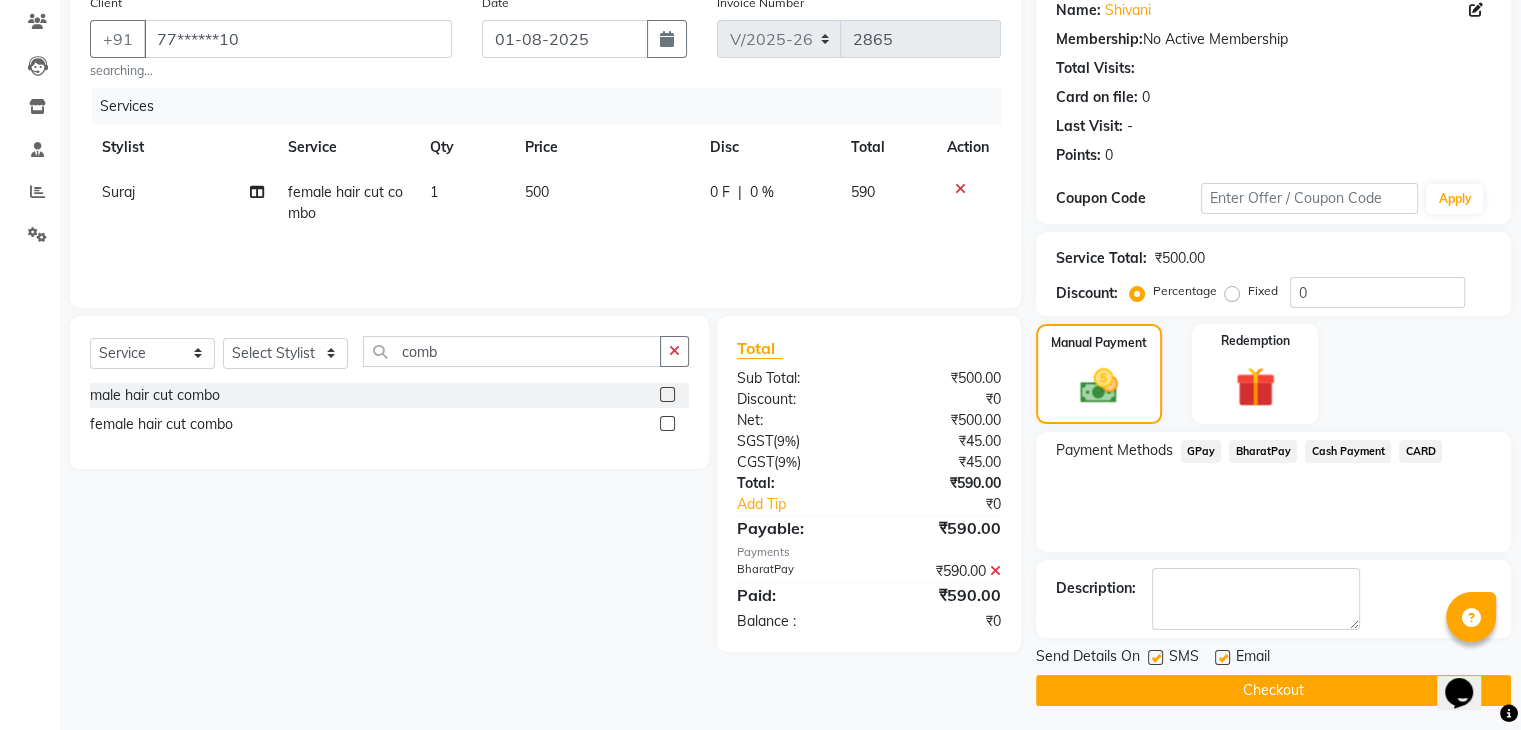 scroll, scrollTop: 171, scrollLeft: 0, axis: vertical 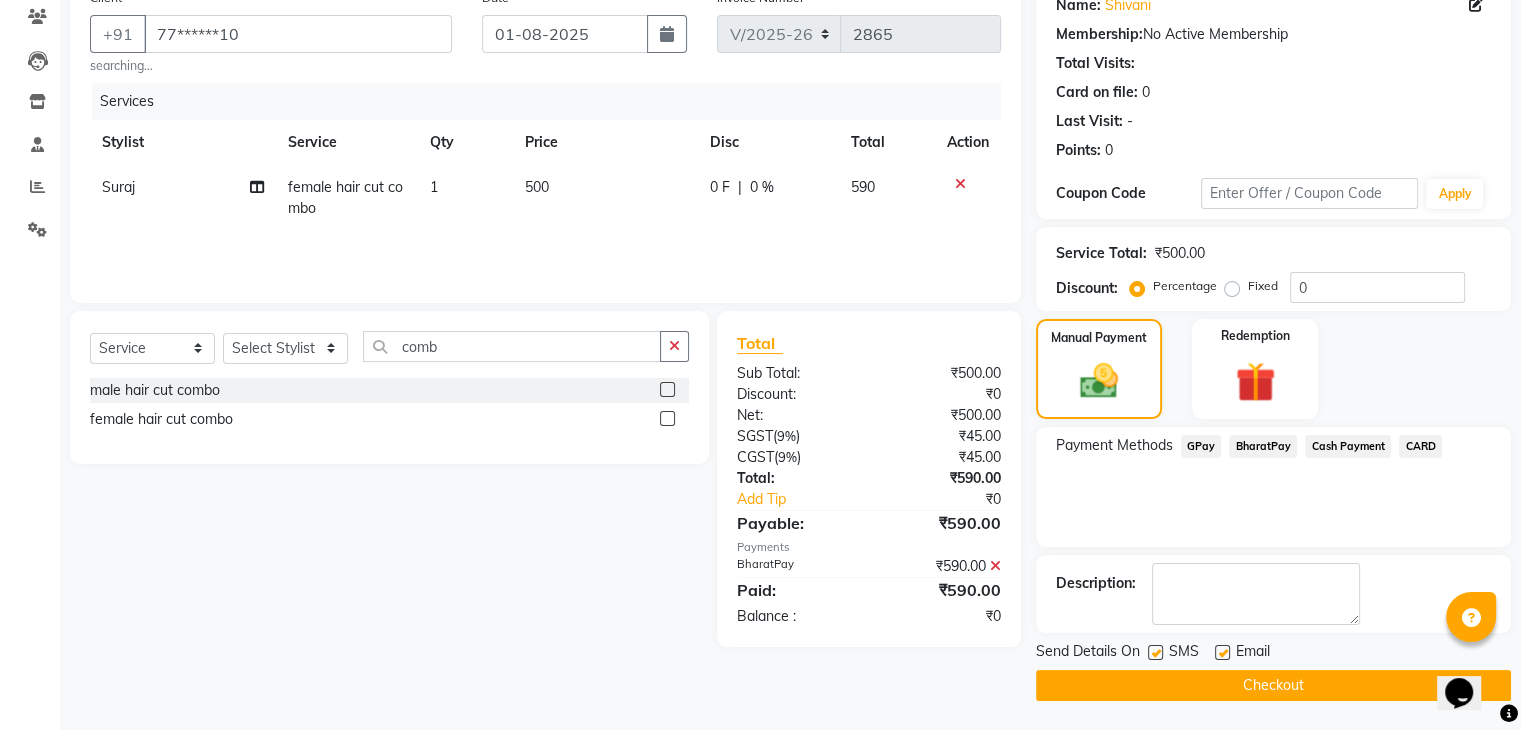 click on "Checkout" 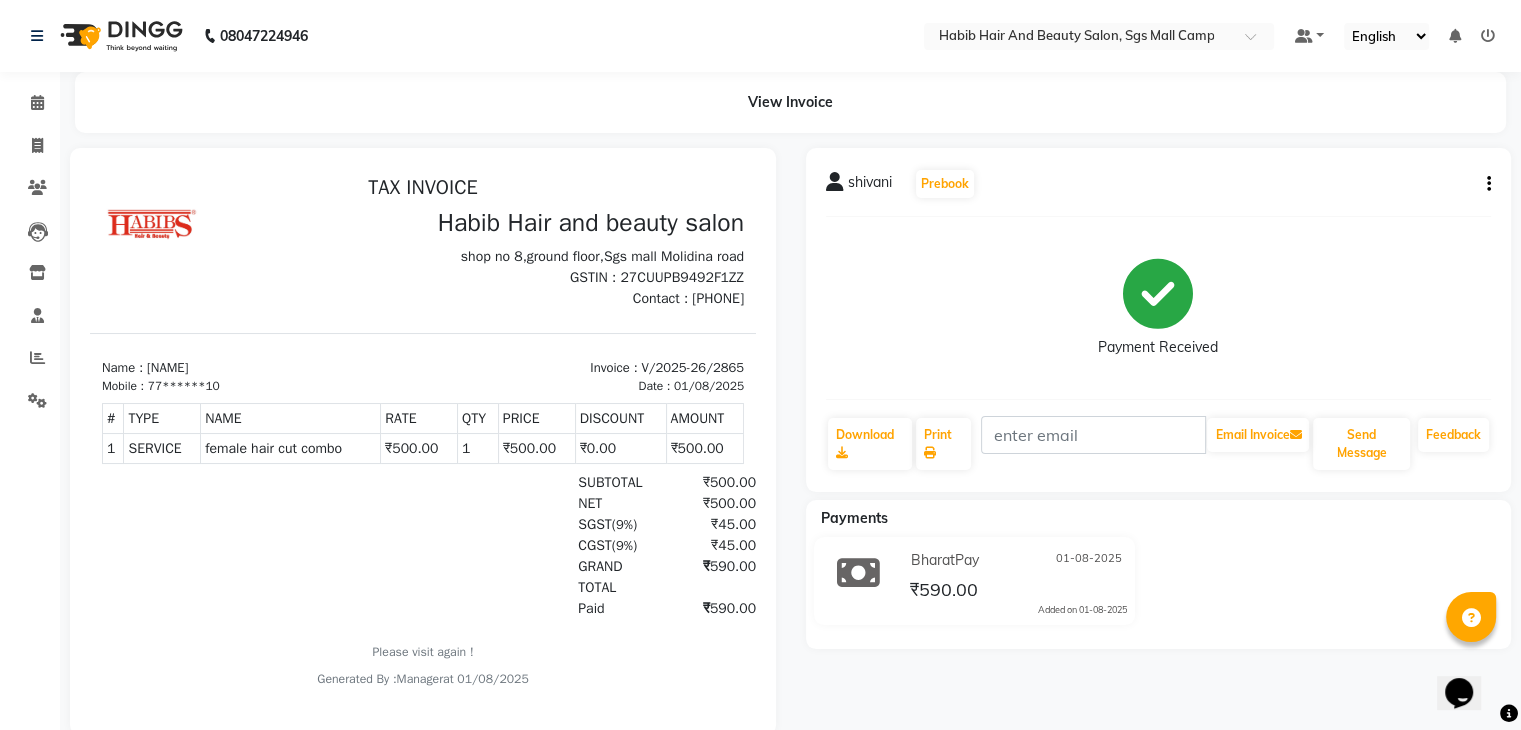 scroll, scrollTop: 0, scrollLeft: 0, axis: both 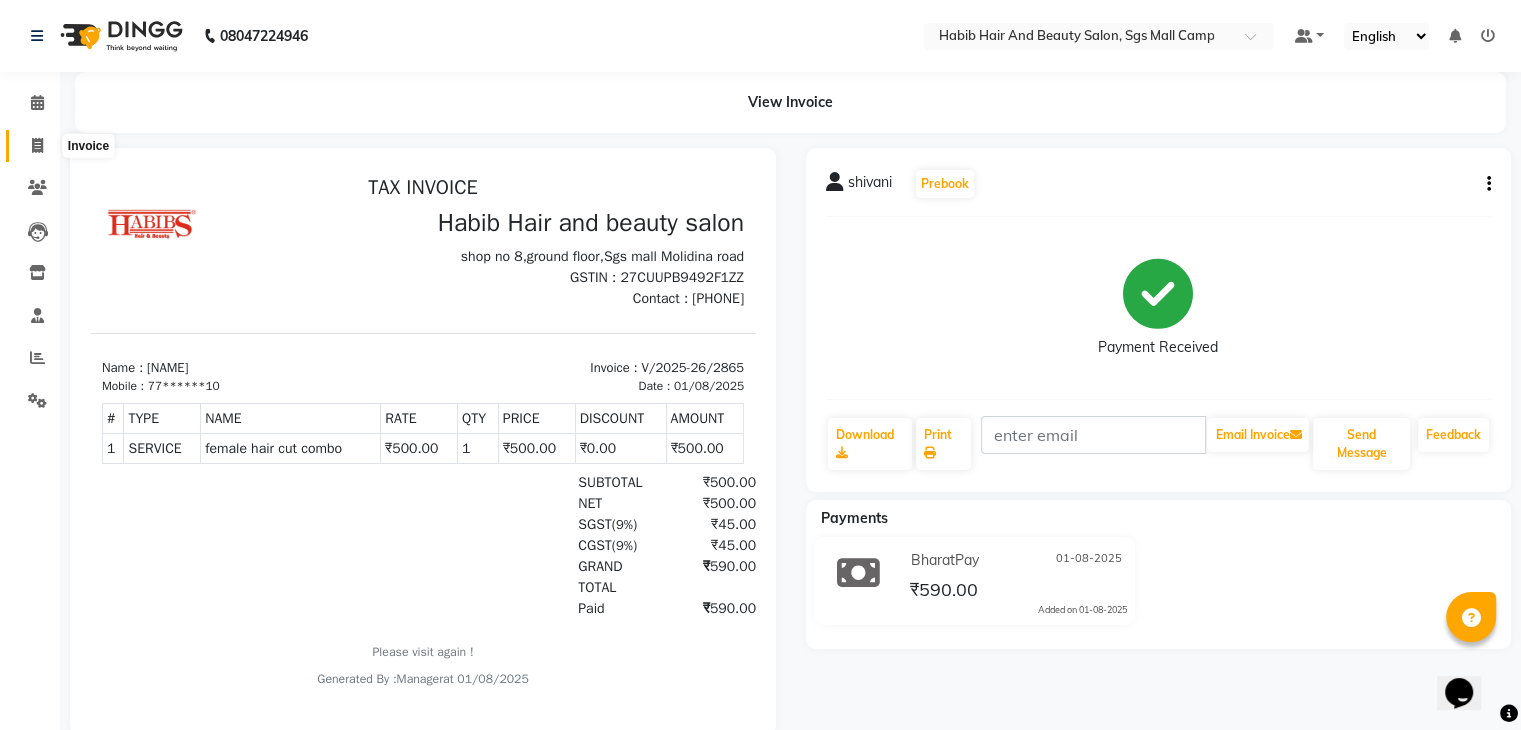 click 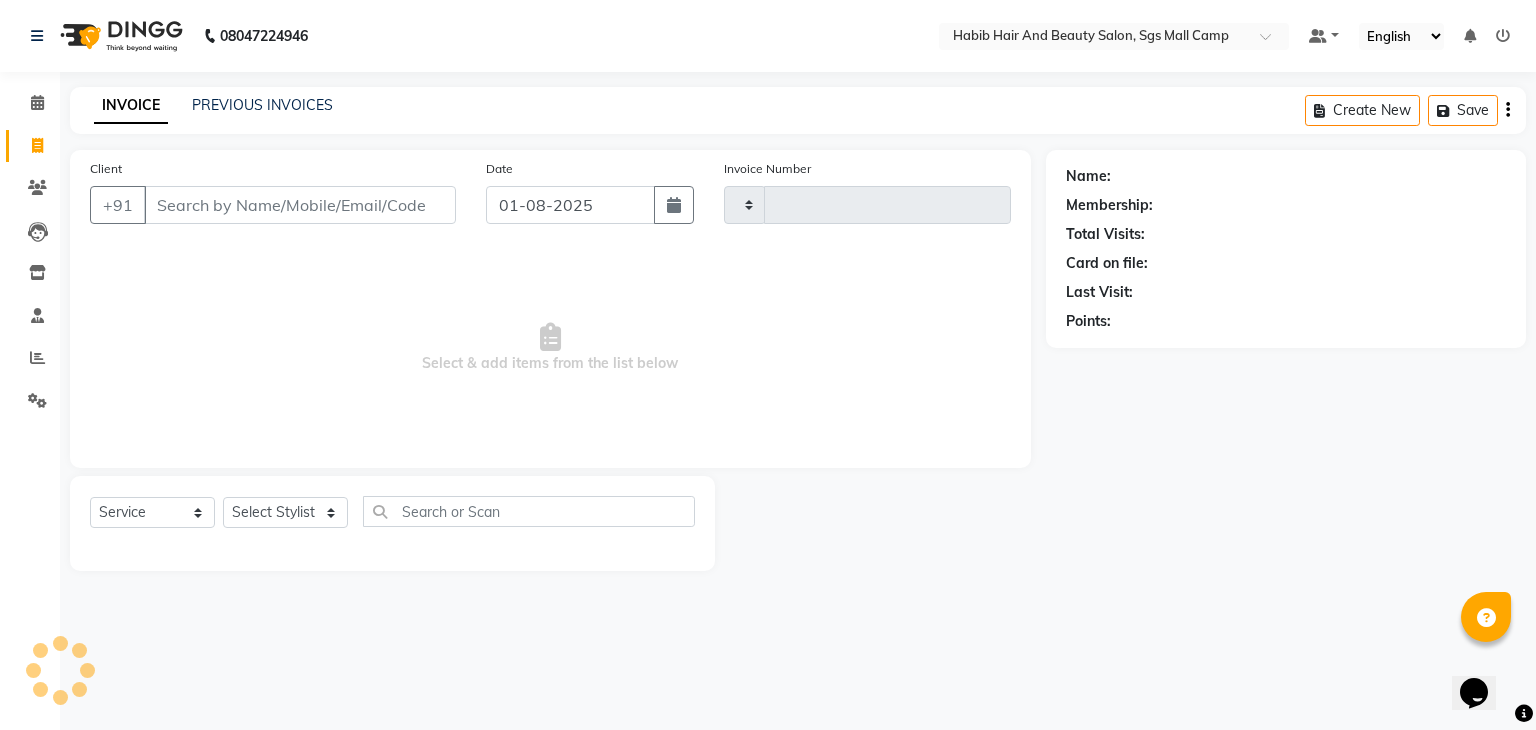 click on "Client" at bounding box center [300, 205] 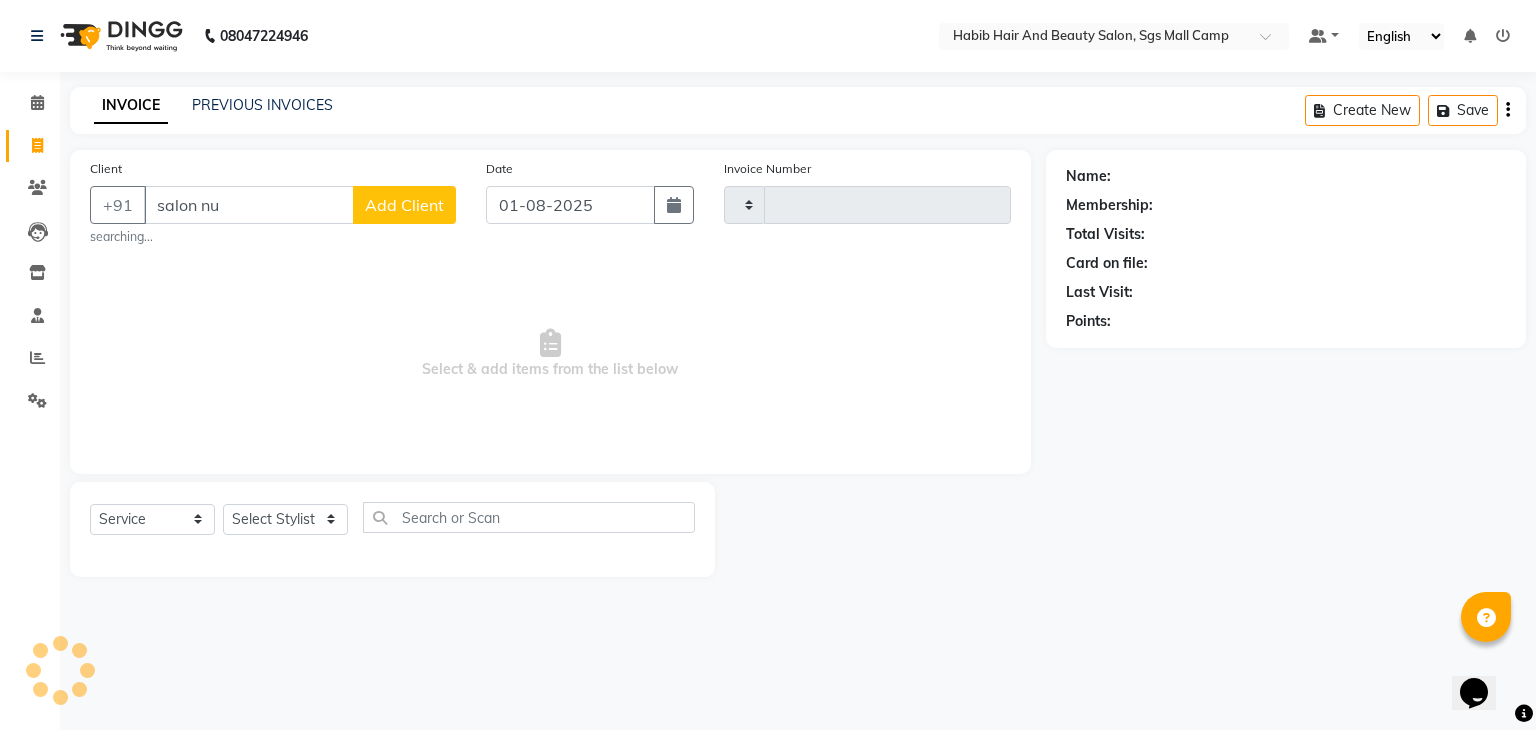 type on "salon num" 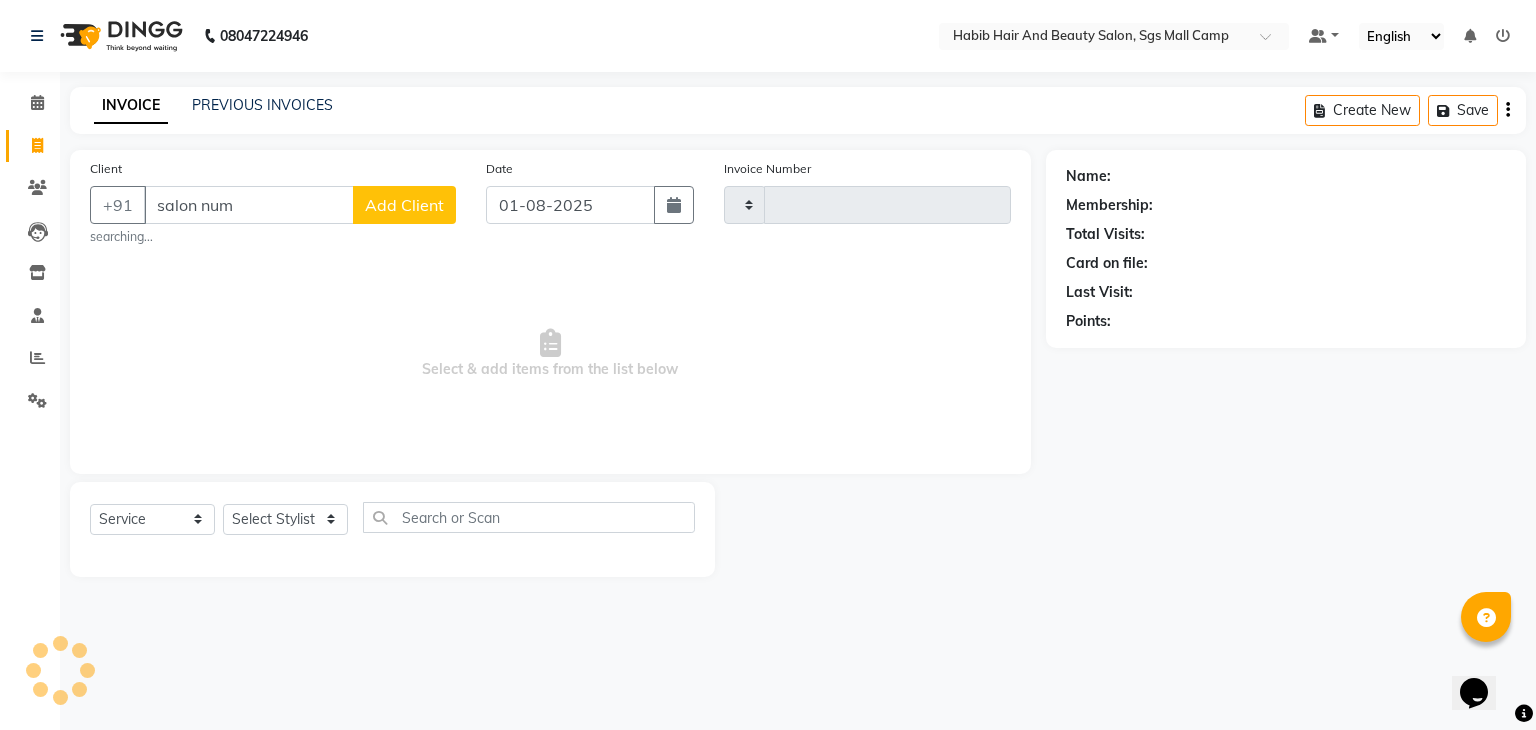 type on "2866" 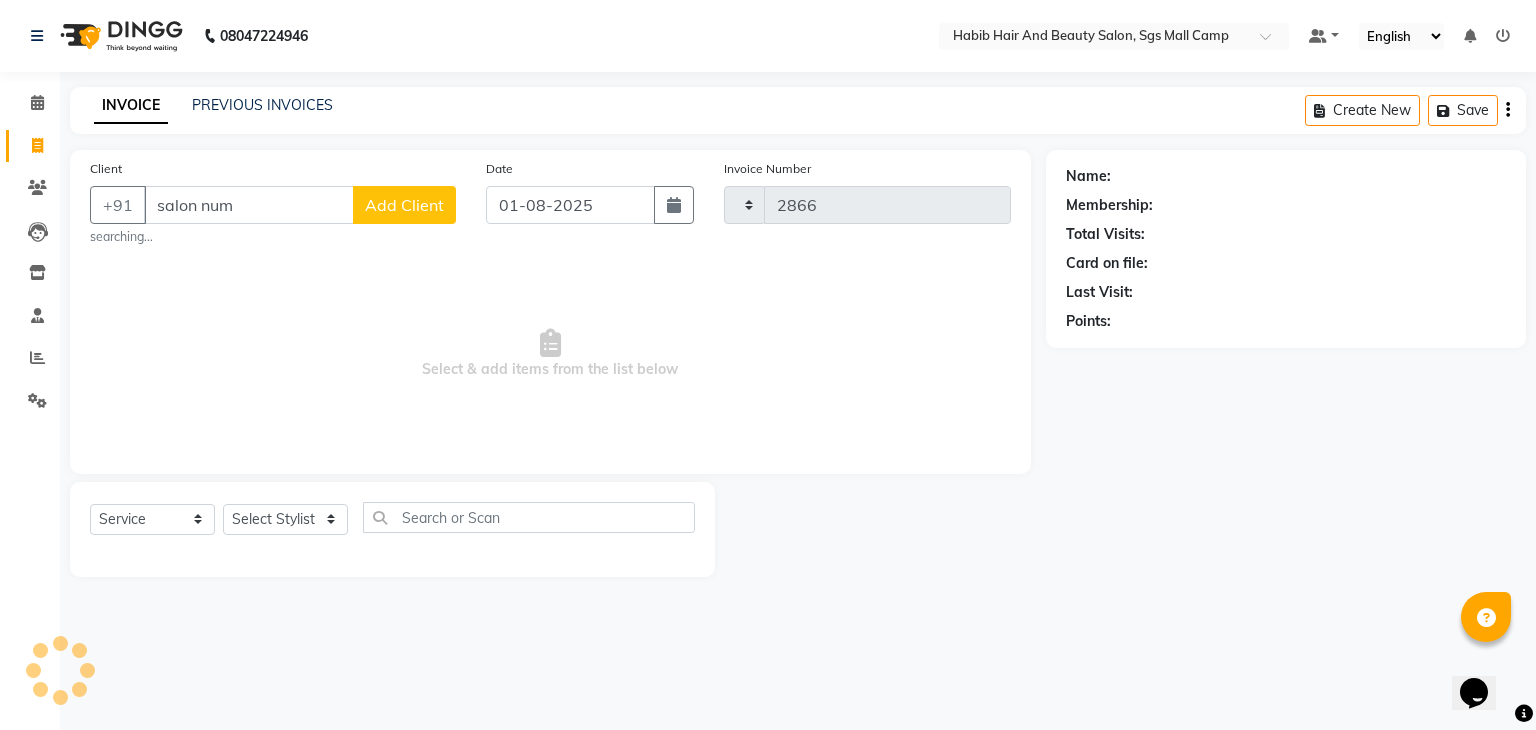 select on "8362" 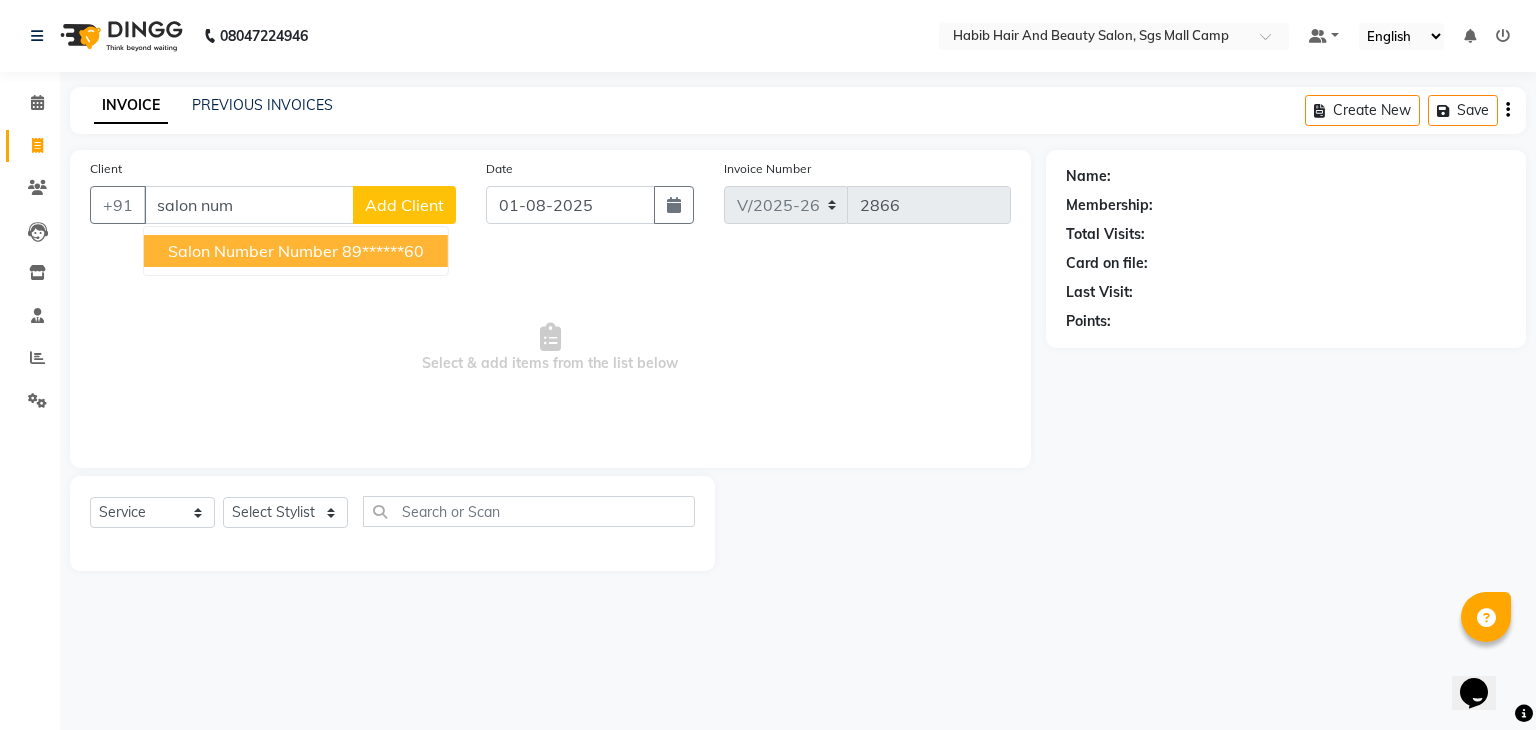 click on "salon number number" at bounding box center (253, 251) 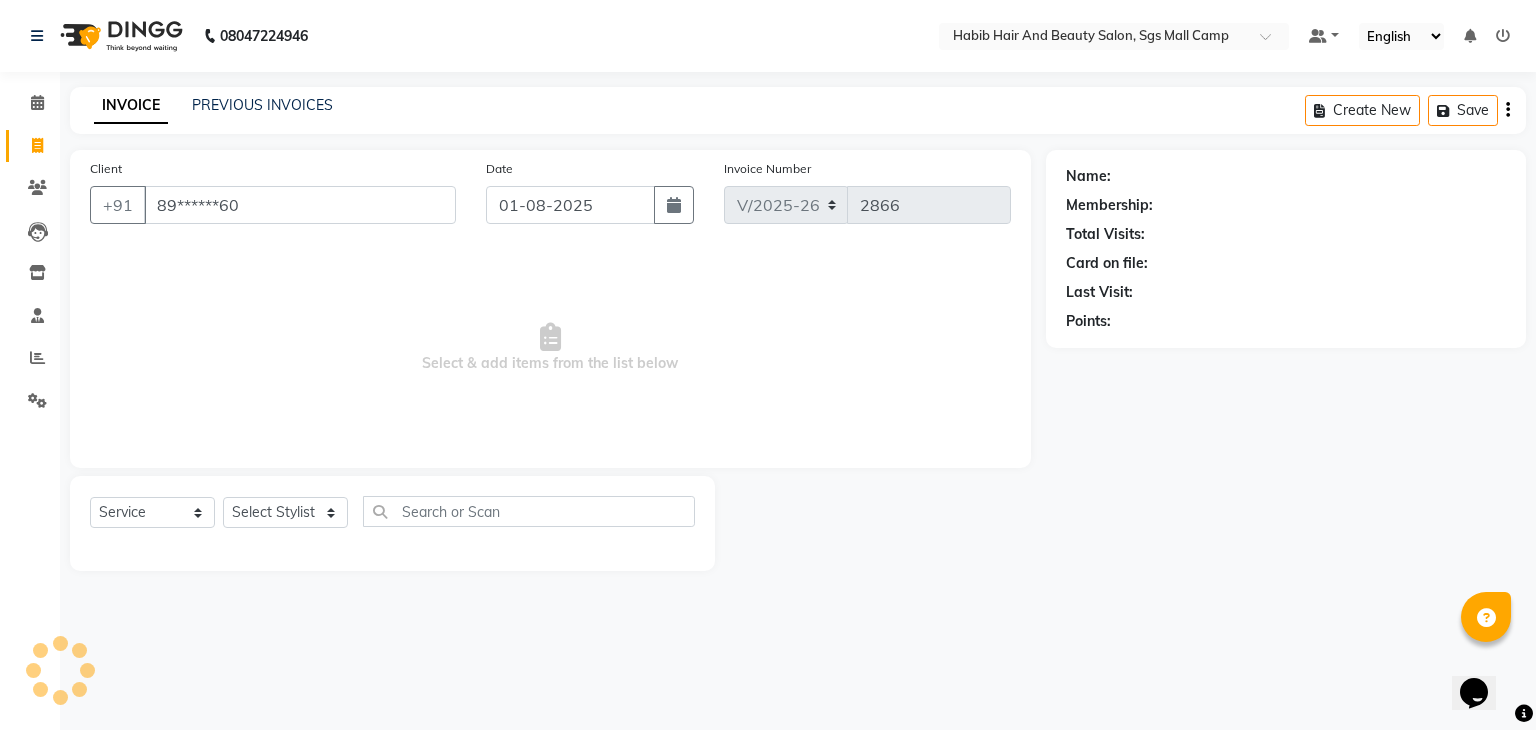 type on "89******60" 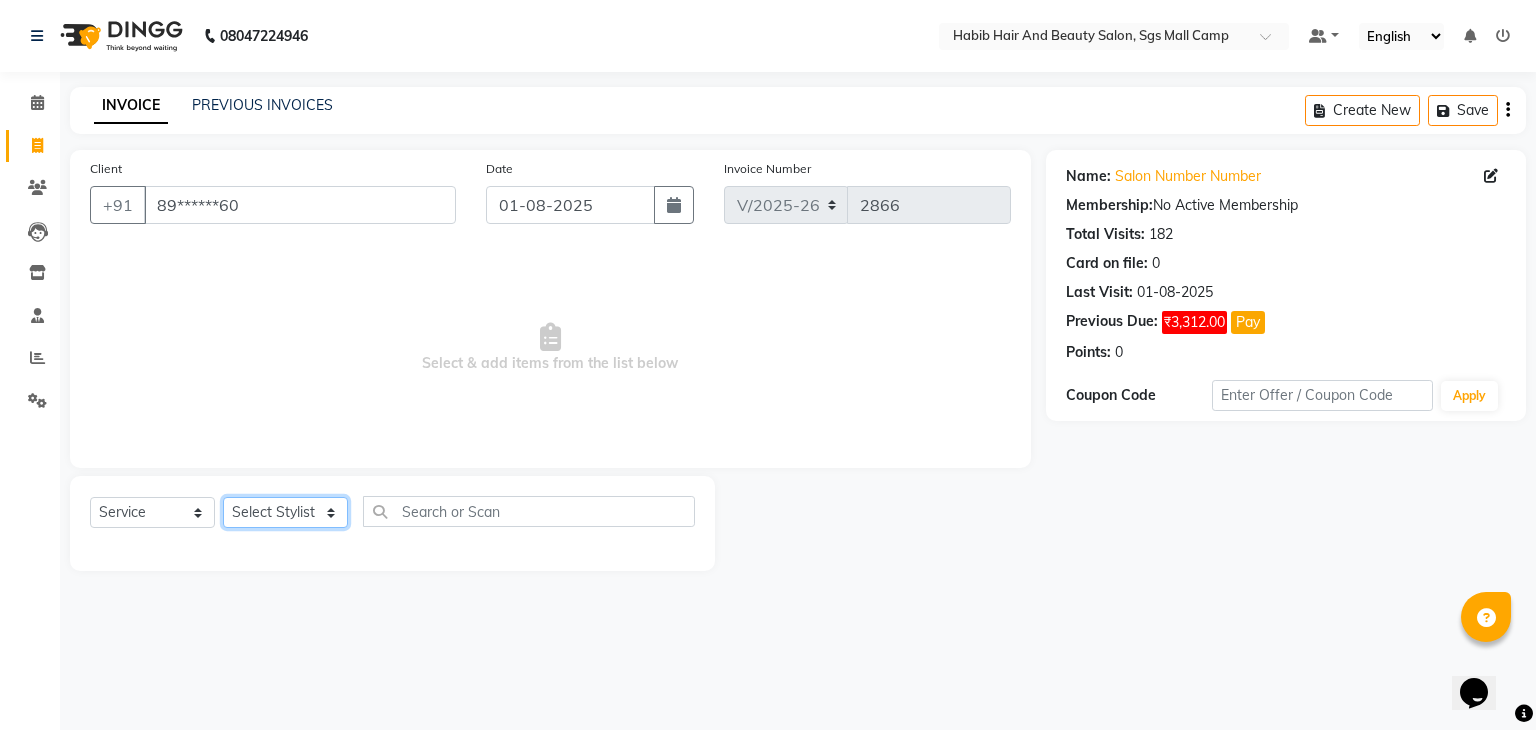 click on "Select Stylist [FIRST] [LAST] [FIRST]  [LAST] Manager [LAST]  [NAME] [NAME] [NAME] [NAME]  [NAME] [NAME] Polishing - Under Arms  Polishing - Half Hands  Polishing - Back  Polishing - Full Hands  Polishing - Full Legs  Polishing - Full Body  clean up  products  waxing  female nor hcut wsh bd  extra root touch  basic spa  long hair wash cut bldry  femal highlight  femal highlight  male wash  tip gel extention  gel polish  beard trimming  male blowdry   nail cutting  D-Tan/Bleach - Upper Lip  D-Tan/Bleach - Face & Neck  D-Tan/Bleach - Back Neck  D-Tan/Bleach - Under Arms  D-Tan/Bleach - Full Arms  D-Tan/Bleach - Full Legs  D-Tan/Bleach - Half Arms  D-Tan/Bleach - Full Back or Front  D-Tan/Bleach - Half Back or Stomach  D-Tan/Bleach - Feet or Palms  D-Tan/Bleach - Full Body  upperlips  upperlips wax  male globle  globle  Make-Up, Hairstyle And Saree Draping - Saree Draping  Make-Up, Hairstyle And Saree Draping - Make-up: Simple  facial" 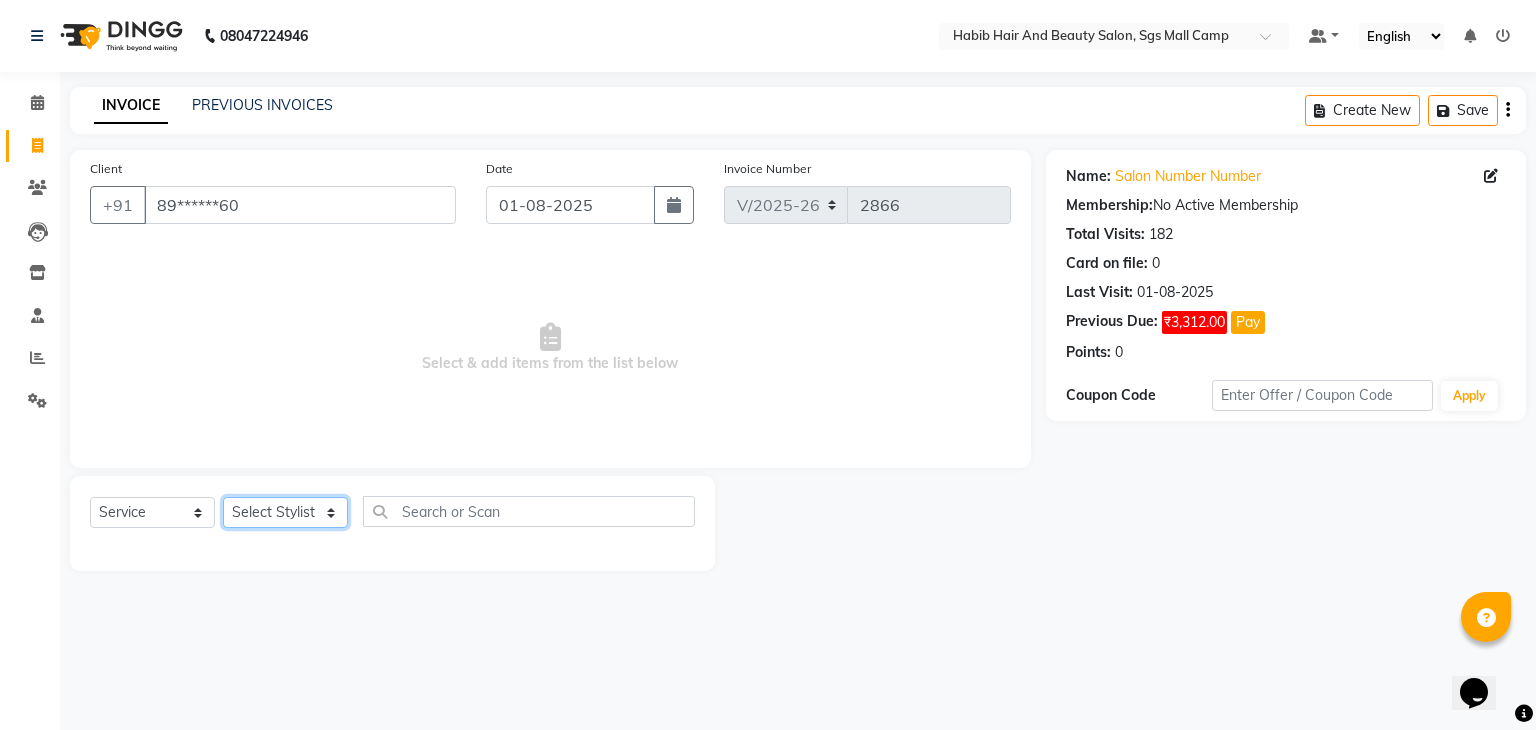 select on "81158" 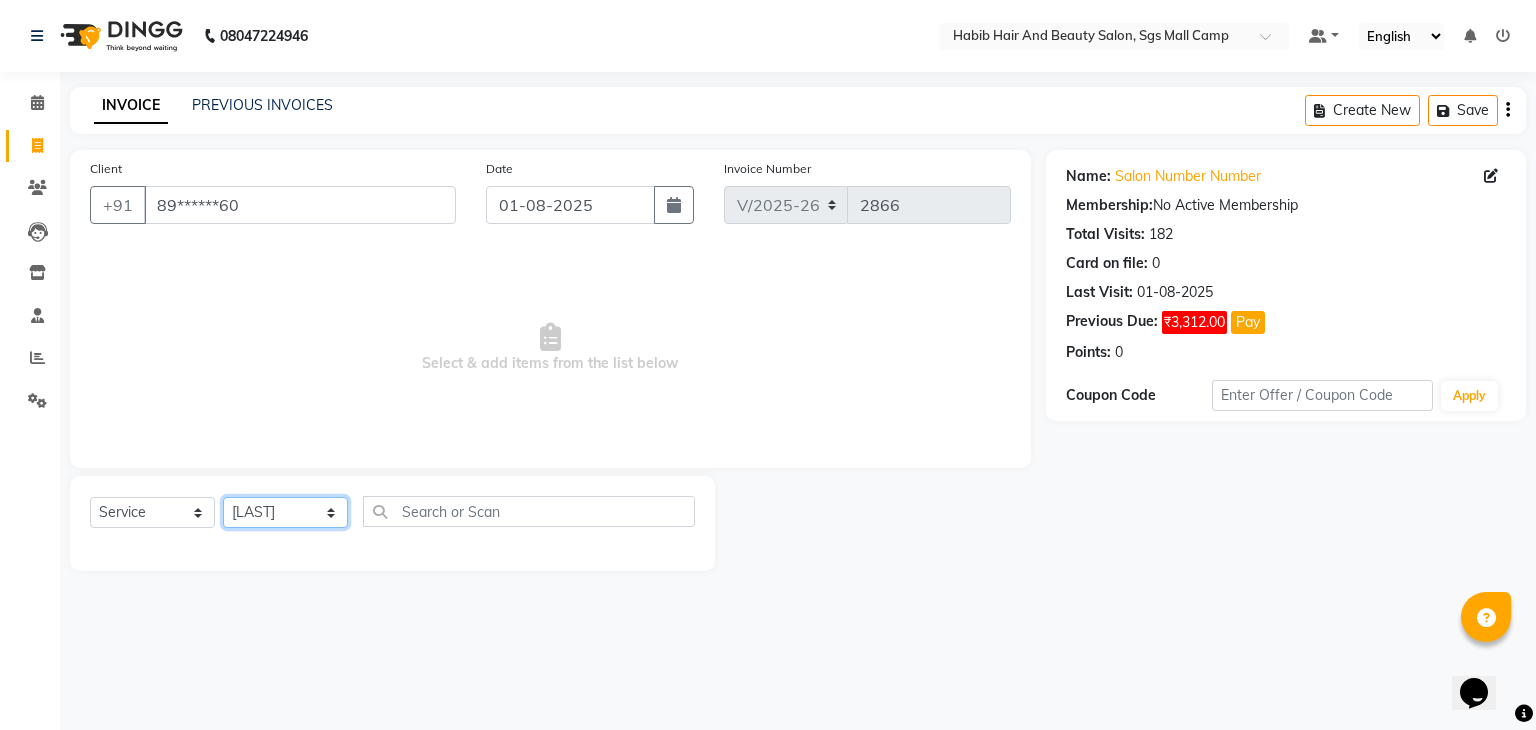 click on "Select Stylist [FIRST] [LAST] [FIRST]  [LAST] Manager [LAST]  [NAME] [NAME] [NAME] [NAME]  [NAME] [NAME] Polishing - Under Arms  Polishing - Half Hands  Polishing - Back  Polishing - Full Hands  Polishing - Full Legs  Polishing - Full Body  clean up  products  waxing  female nor hcut wsh bd  extra root touch  basic spa  long hair wash cut bldry  femal highlight  femal highlight  male wash  tip gel extention  gel polish  beard trimming  male blowdry   nail cutting  D-Tan/Bleach - Upper Lip  D-Tan/Bleach - Face & Neck  D-Tan/Bleach - Back Neck  D-Tan/Bleach - Under Arms  D-Tan/Bleach - Full Arms  D-Tan/Bleach - Full Legs  D-Tan/Bleach - Half Arms  D-Tan/Bleach - Full Back or Front  D-Tan/Bleach - Half Back or Stomach  D-Tan/Bleach - Feet or Palms  D-Tan/Bleach - Full Body  upperlips  upperlips wax  male globle  globle  Make-Up, Hairstyle And Saree Draping - Saree Draping  Make-Up, Hairstyle And Saree Draping - Make-up: Simple  facial" 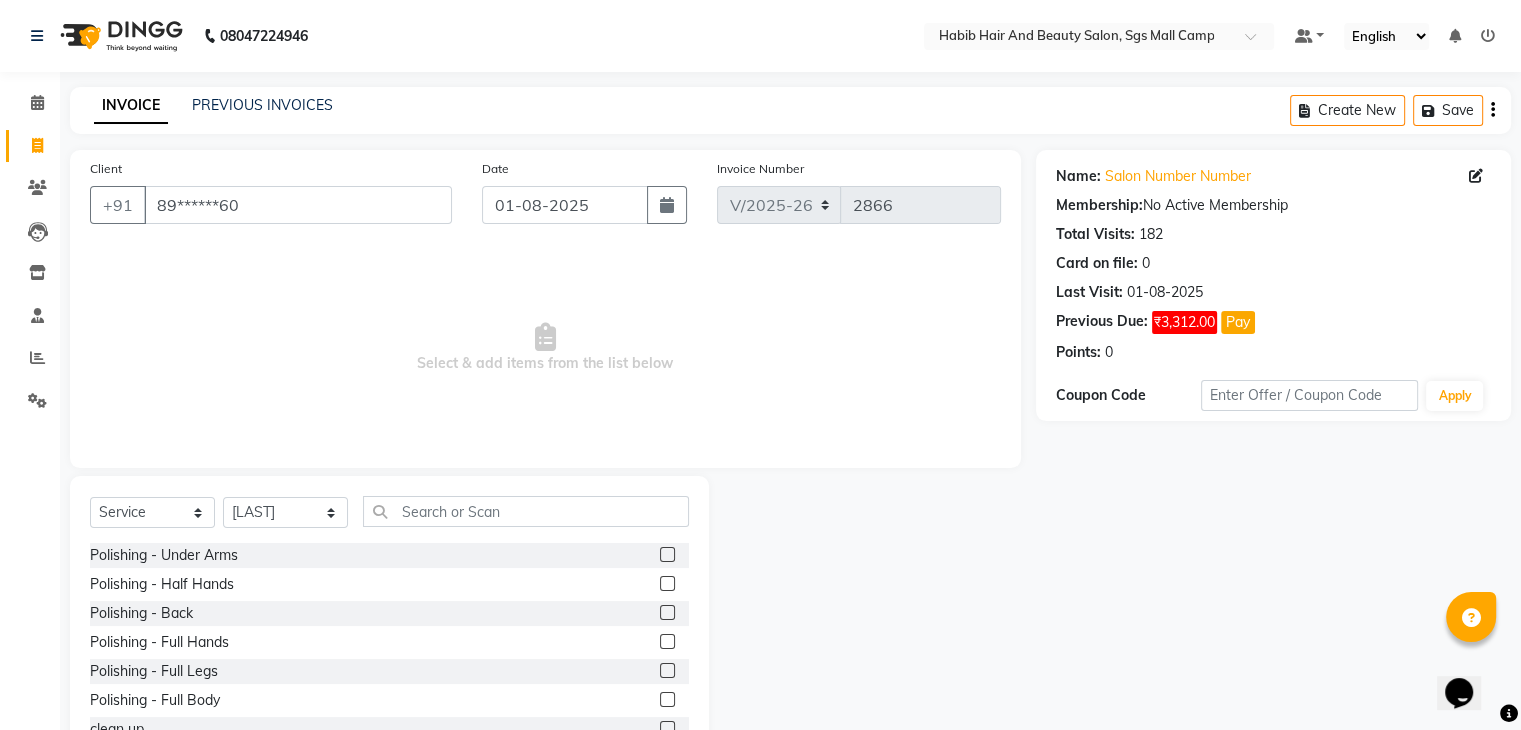 click on "Select  Service  Product  Membership  Package Voucher Prepaid Gift Card  Select Stylist [FIRST] [LAST] [FIRST]  [LAST] Manager [LAST]  [NAME] [NAME] [NAME] [NAME]  [NAME] [NAME] Polishing - Under Arms  Polishing - Half Hands  Polishing - Back  Polishing - Full Hands  Polishing - Full Legs  Polishing - Full Body  clean up  products  waxing  female nor hcut wsh bd  extra root touch  basic spa  long hair wash cut bldry  femal highlight  femal highlight  male wash  tip gel extention  gel polish  beard trimming  male blowdry   nail cutting  D-Tan/Bleach - Upper Lip  D-Tan/Bleach - Face & Neck  D-Tan/Bleach - Back Neck  D-Tan/Bleach - Under Arms  D-Tan/Bleach - Full Arms  D-Tan/Bleach - Full Legs  D-Tan/Bleach - Half Arms  D-Tan/Bleach - Full Back or Front  D-Tan/Bleach - Half Back or Stomach  D-Tan/Bleach - Feet or Palms  D-Tan/Bleach - Full Body  upperlips  upperlips wax  male globle  globle  Make-Up, Hairstyle And Saree Draping - Saree Draping  Make-Up, Hairstyle And Saree Draping - Make-up: Simple  facial" 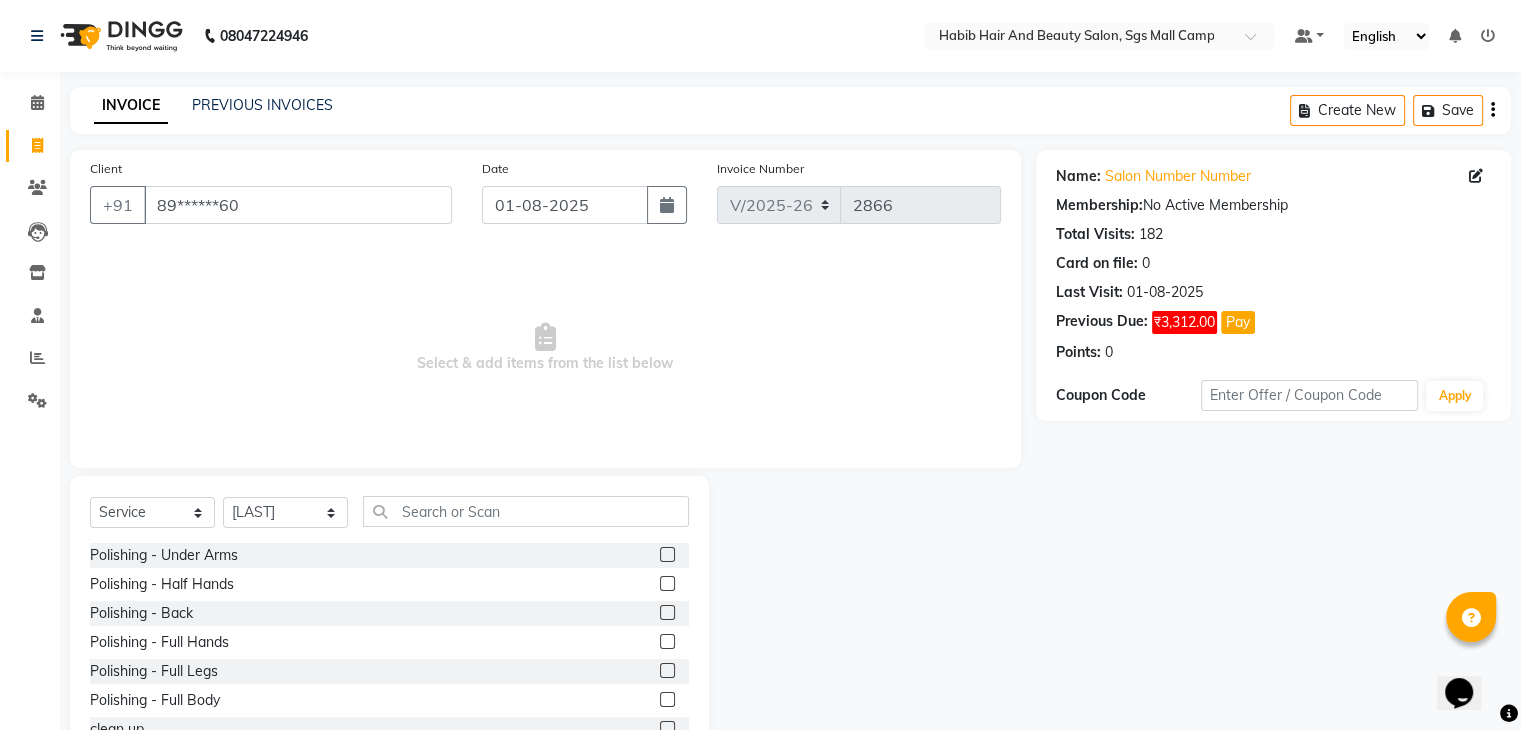 scroll, scrollTop: 72, scrollLeft: 0, axis: vertical 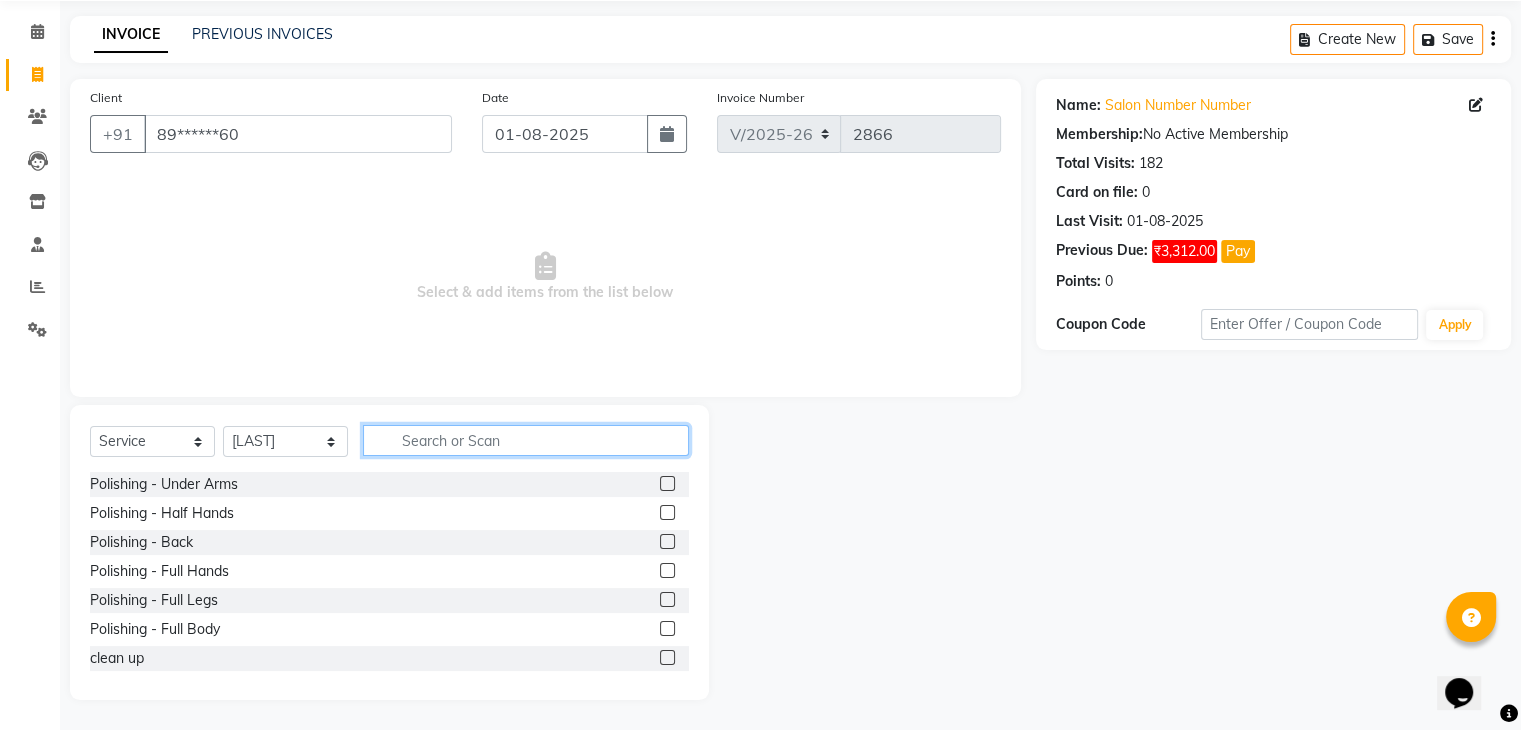 click 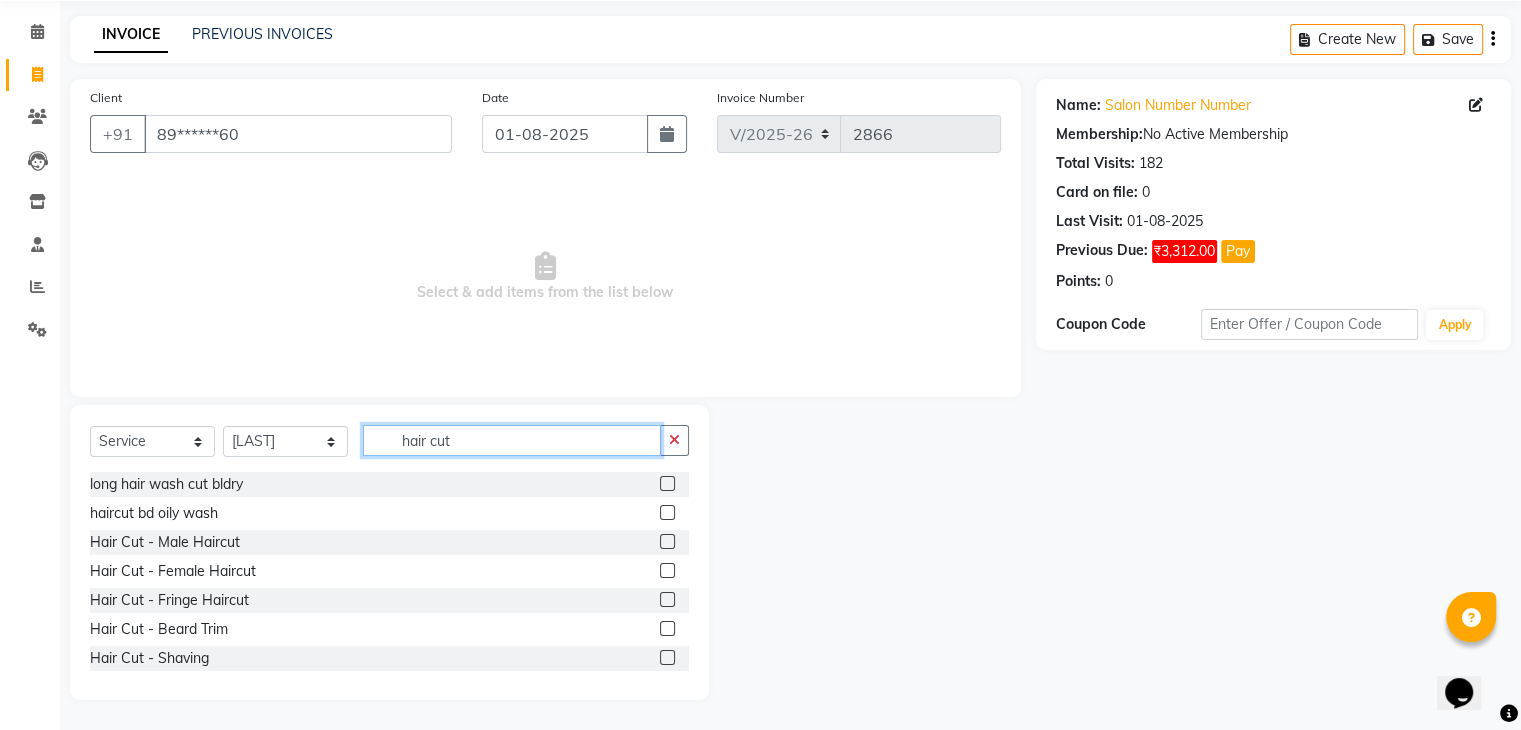 type on "hair cut" 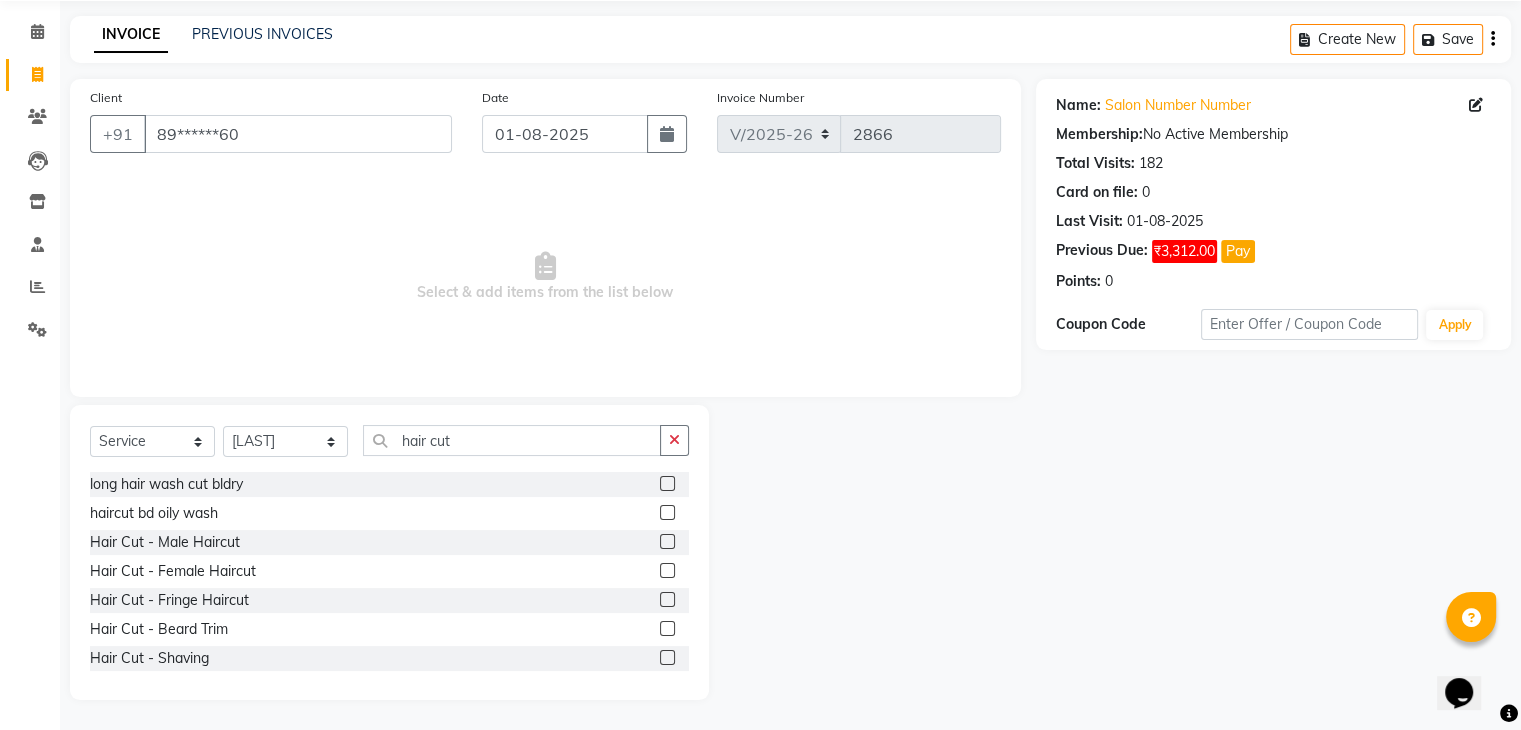 click 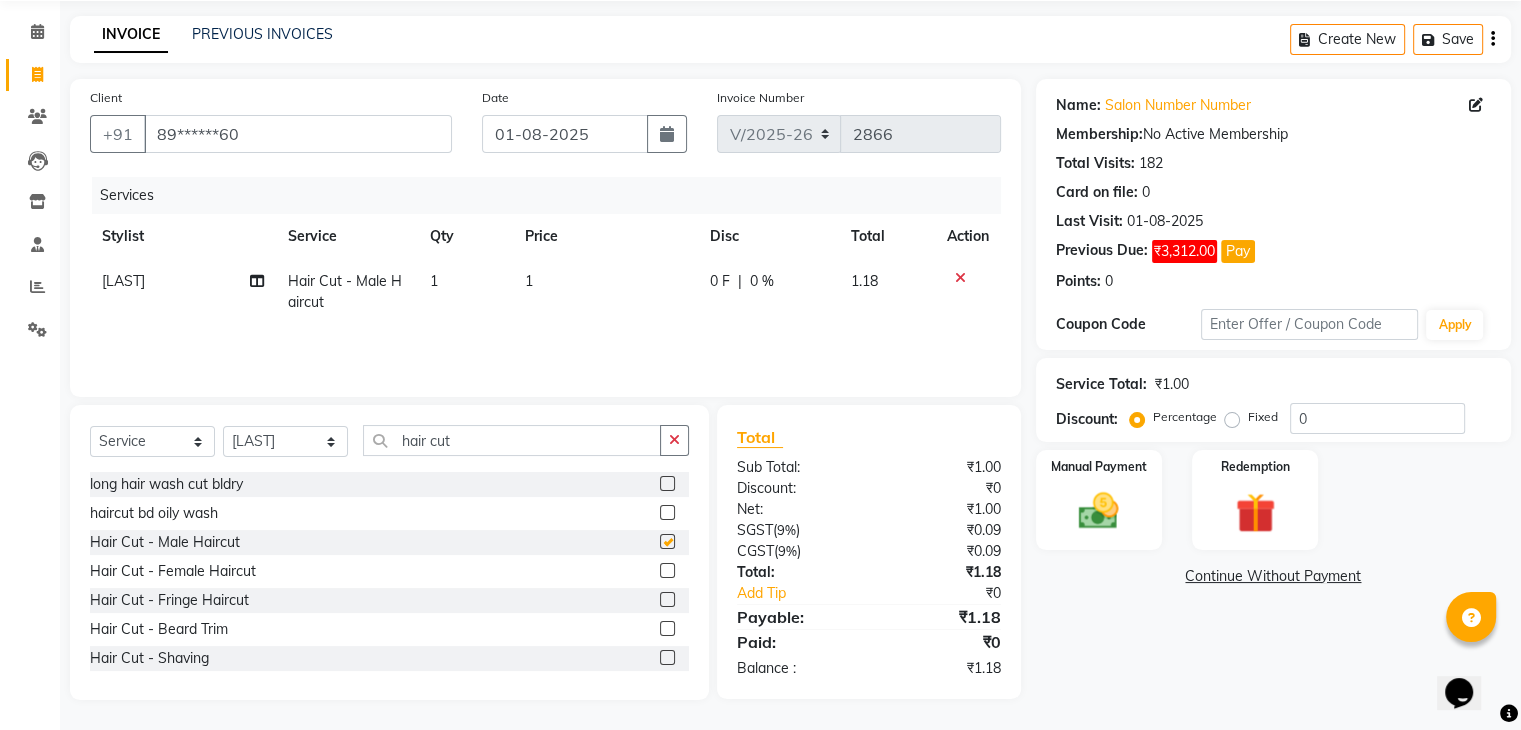 checkbox on "false" 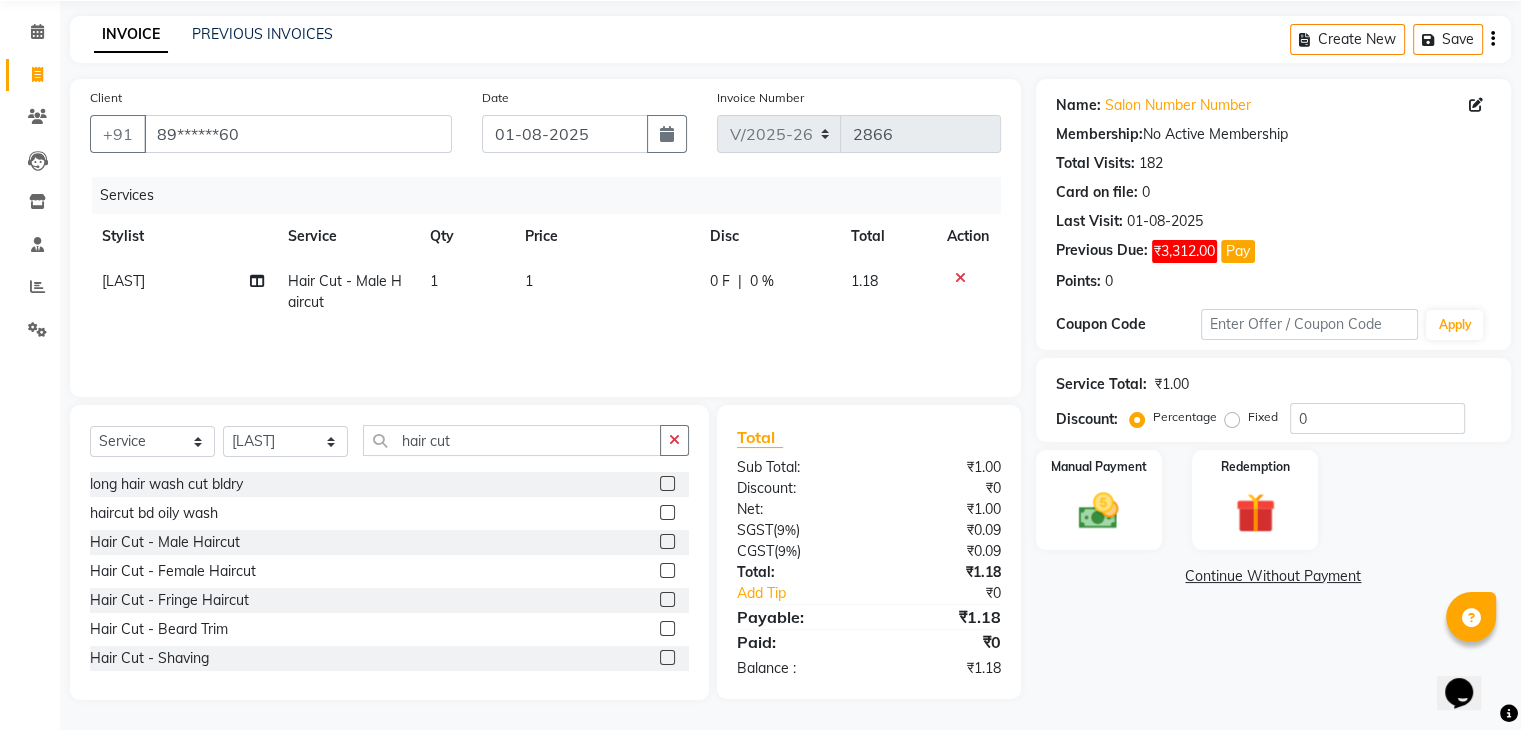 click on "1" 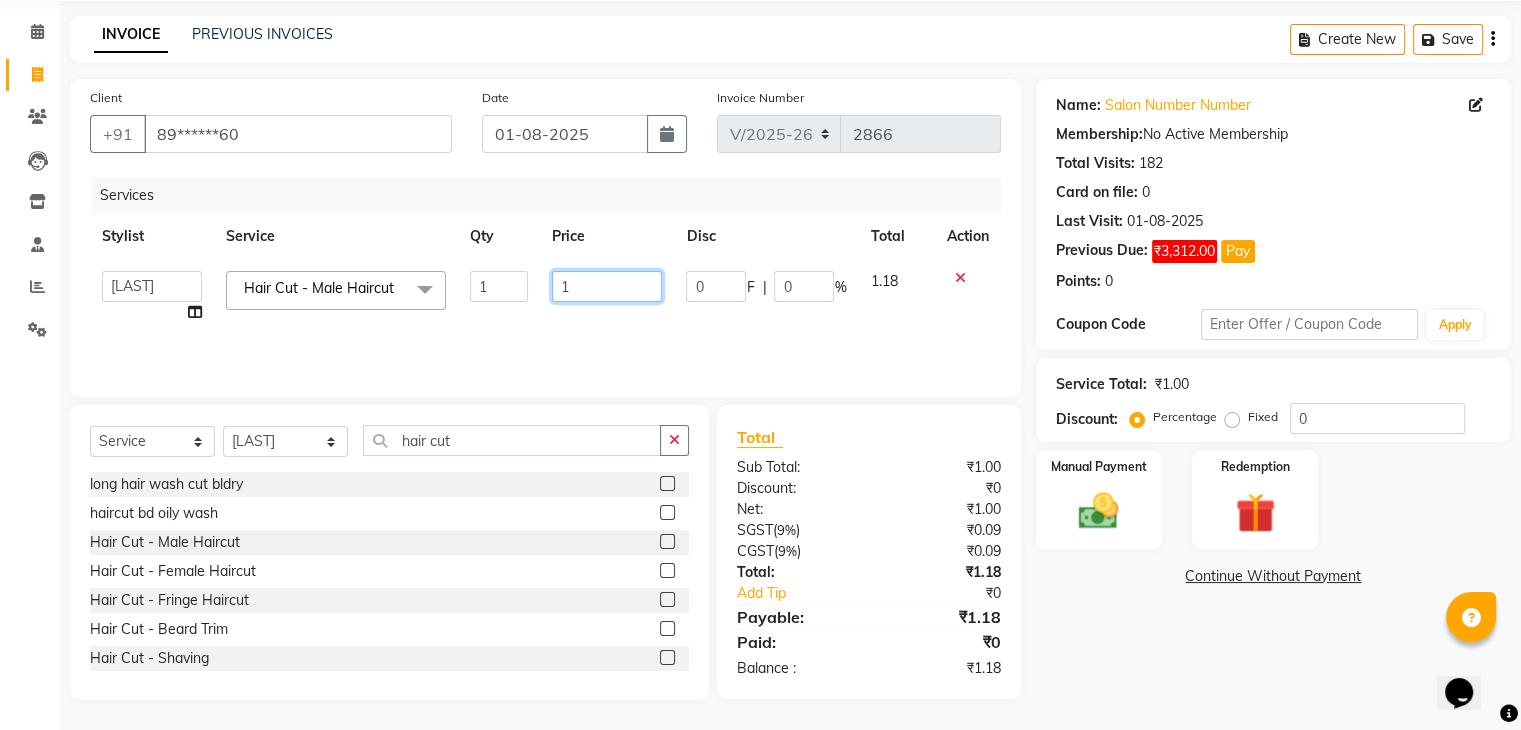 drag, startPoint x: 592, startPoint y: 265, endPoint x: 593, endPoint y: 286, distance: 21.023796 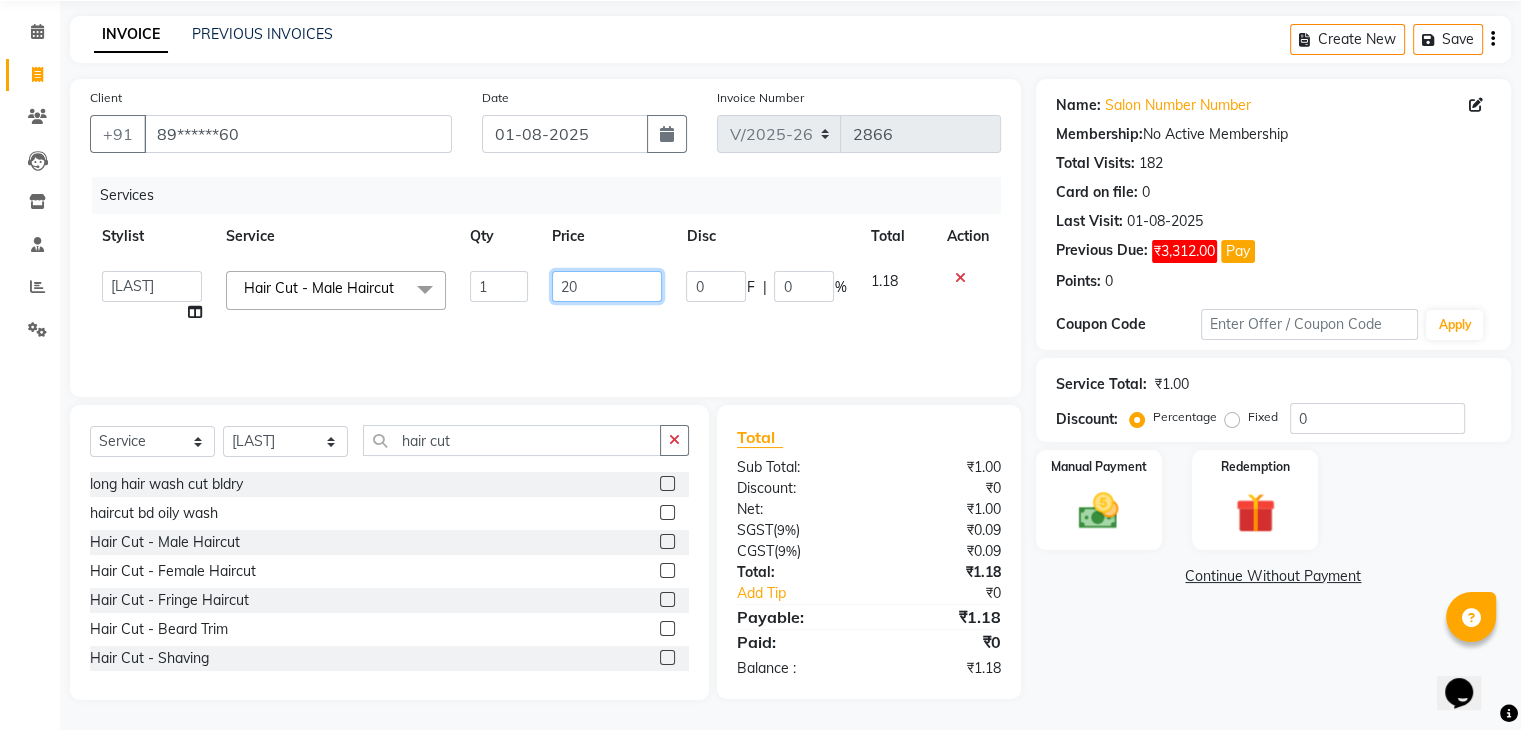 type on "200" 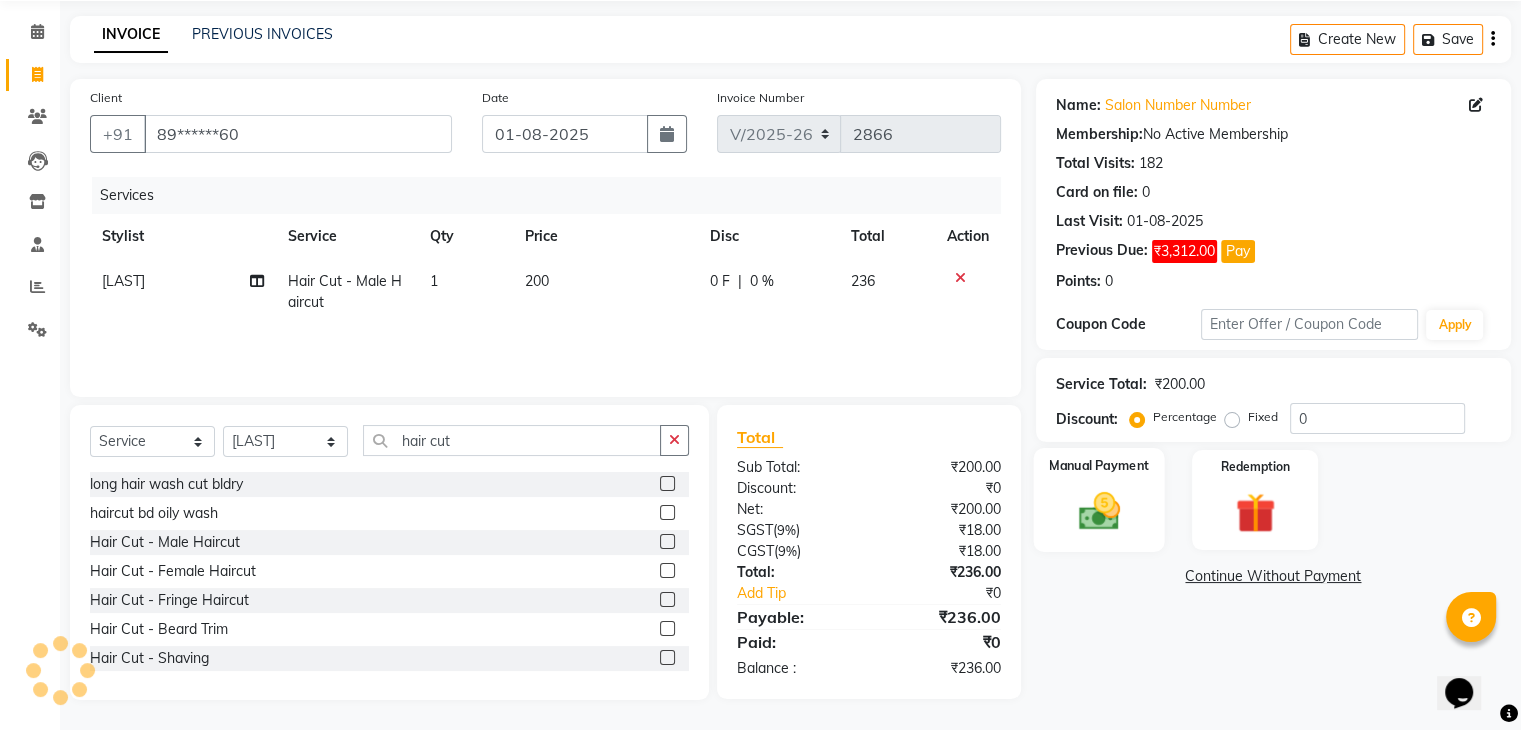 click 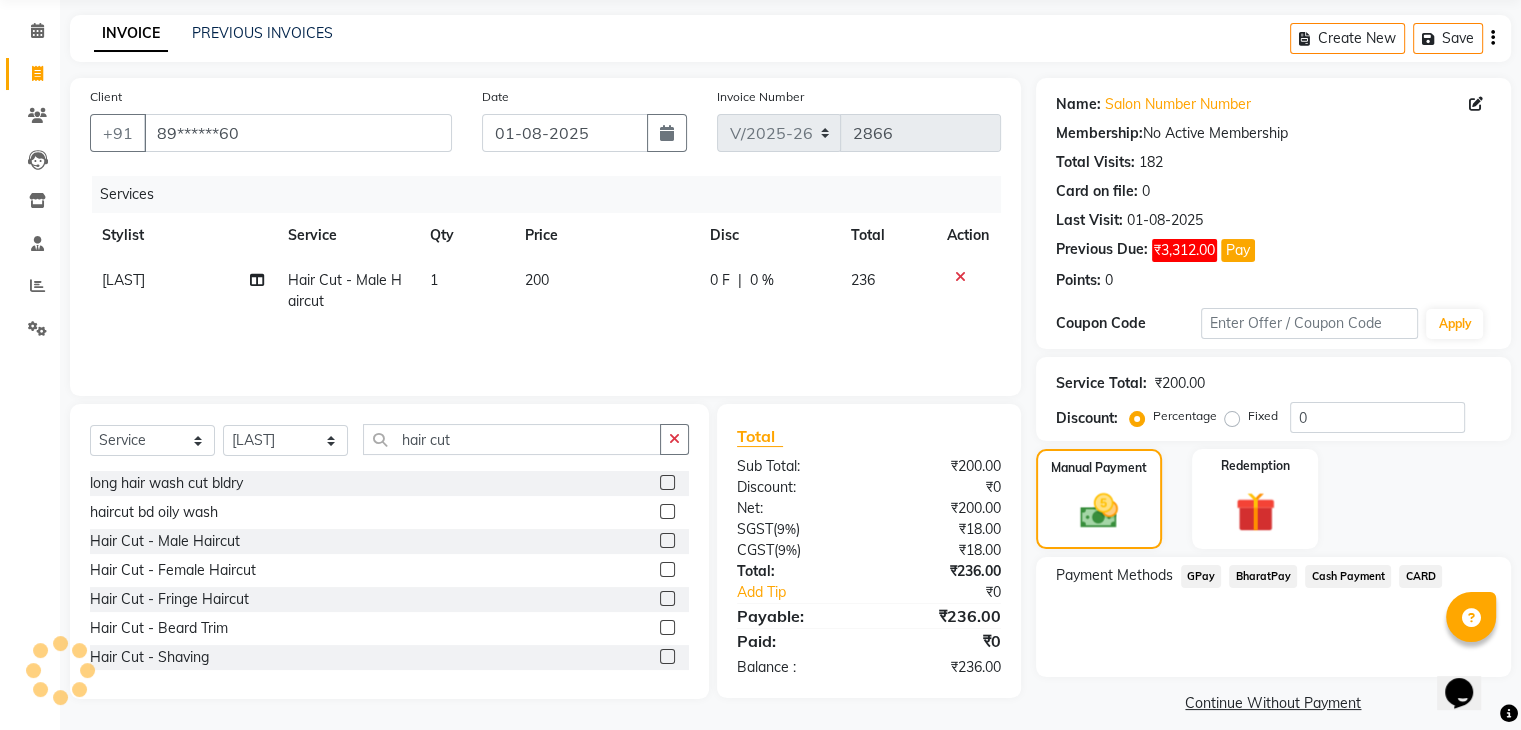 click on "BharatPay" 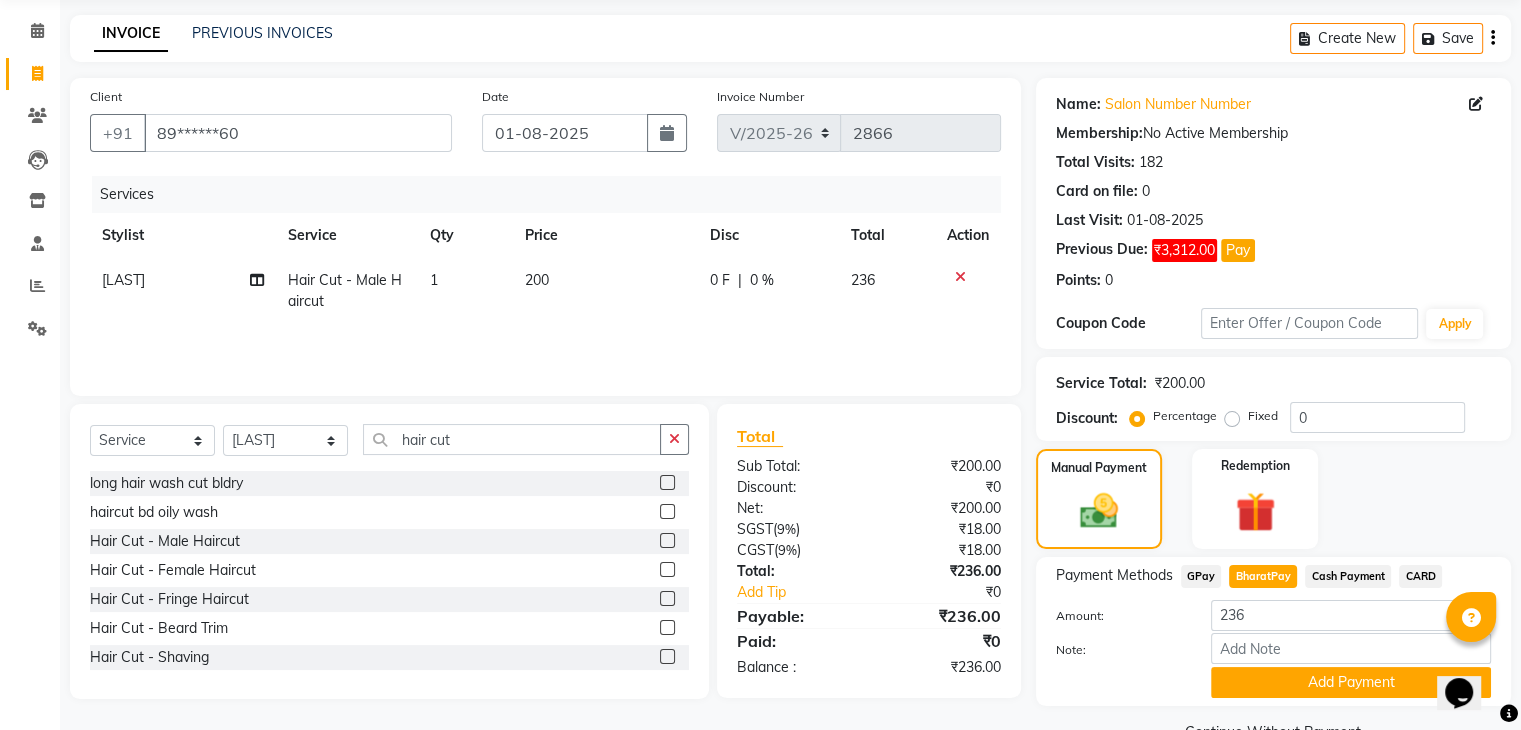 scroll, scrollTop: 120, scrollLeft: 0, axis: vertical 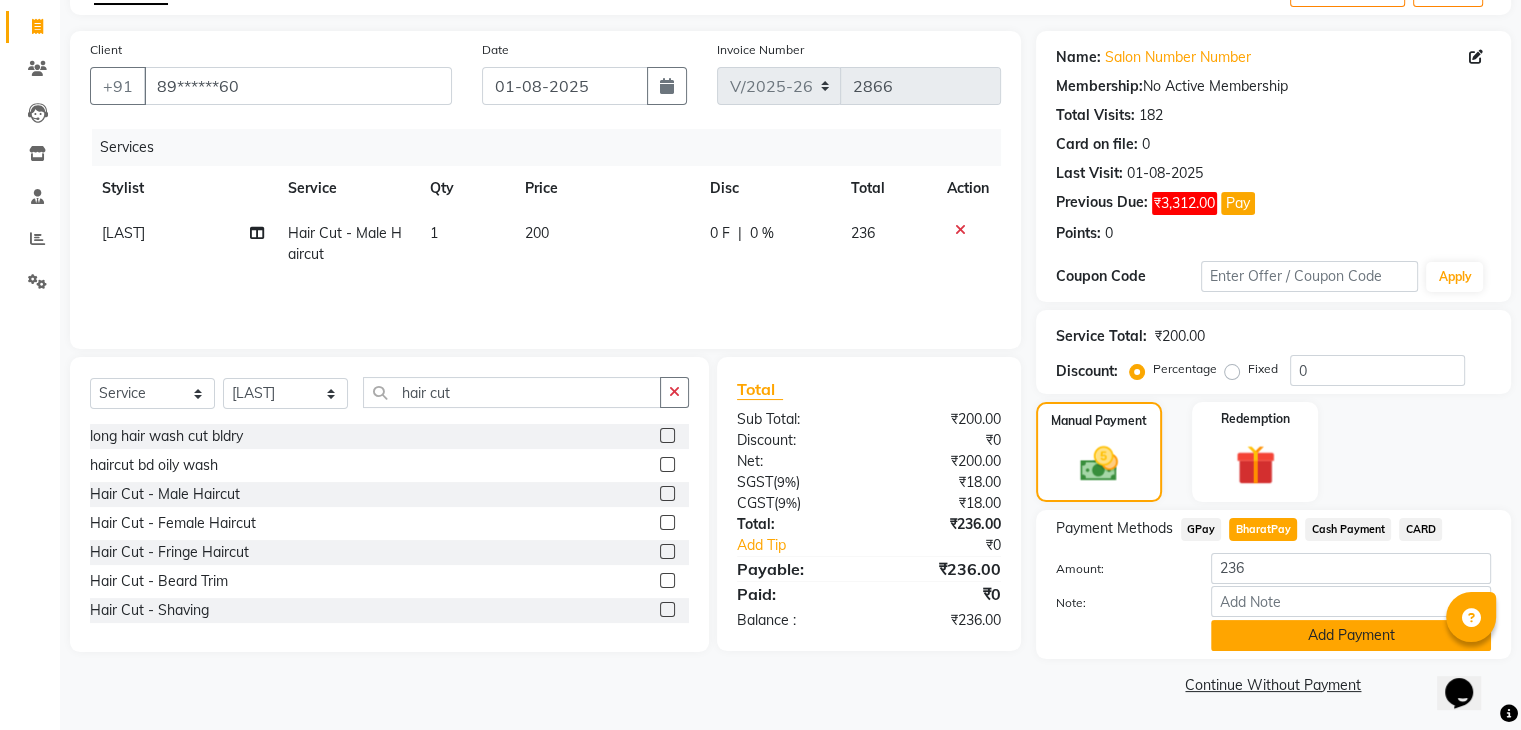 click on "Add Payment" 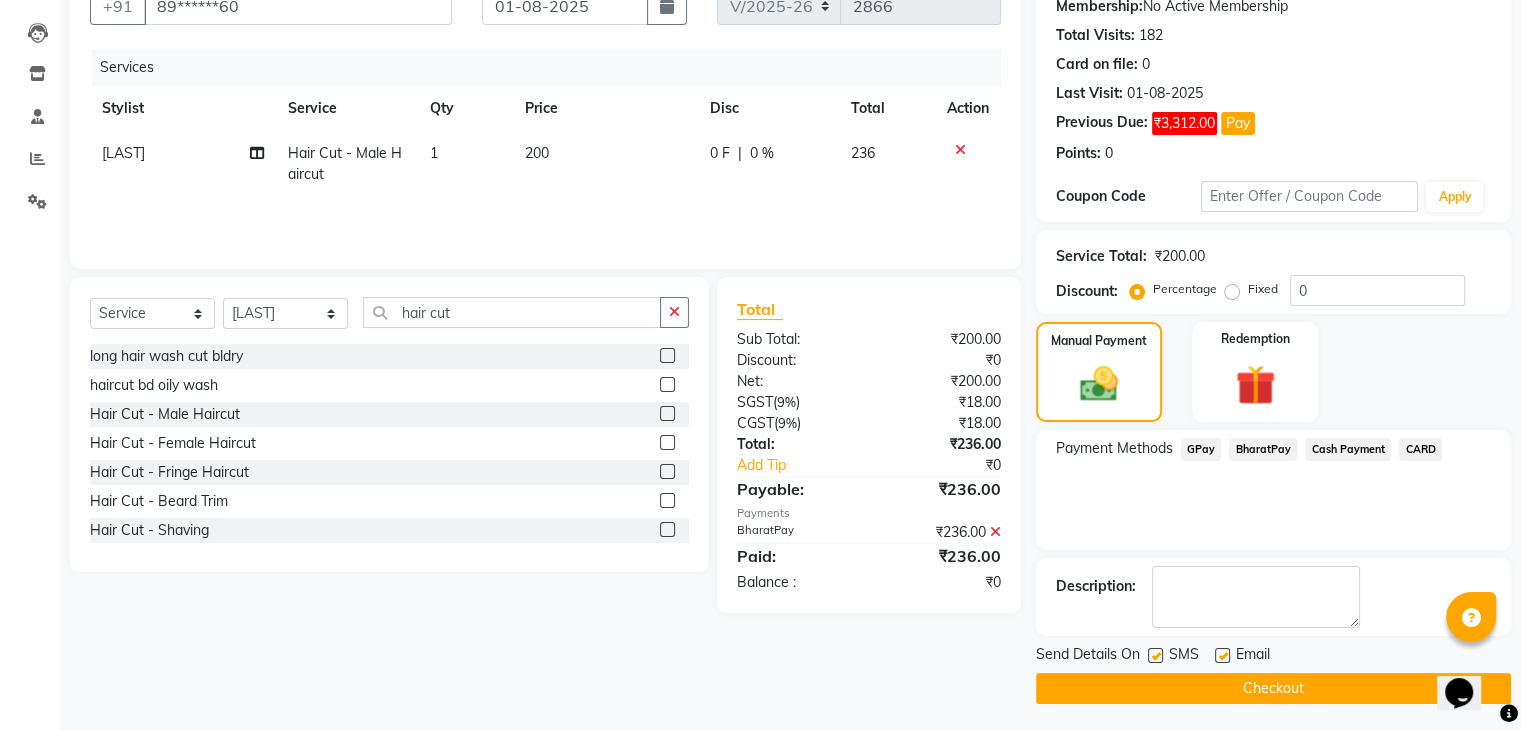 scroll, scrollTop: 201, scrollLeft: 0, axis: vertical 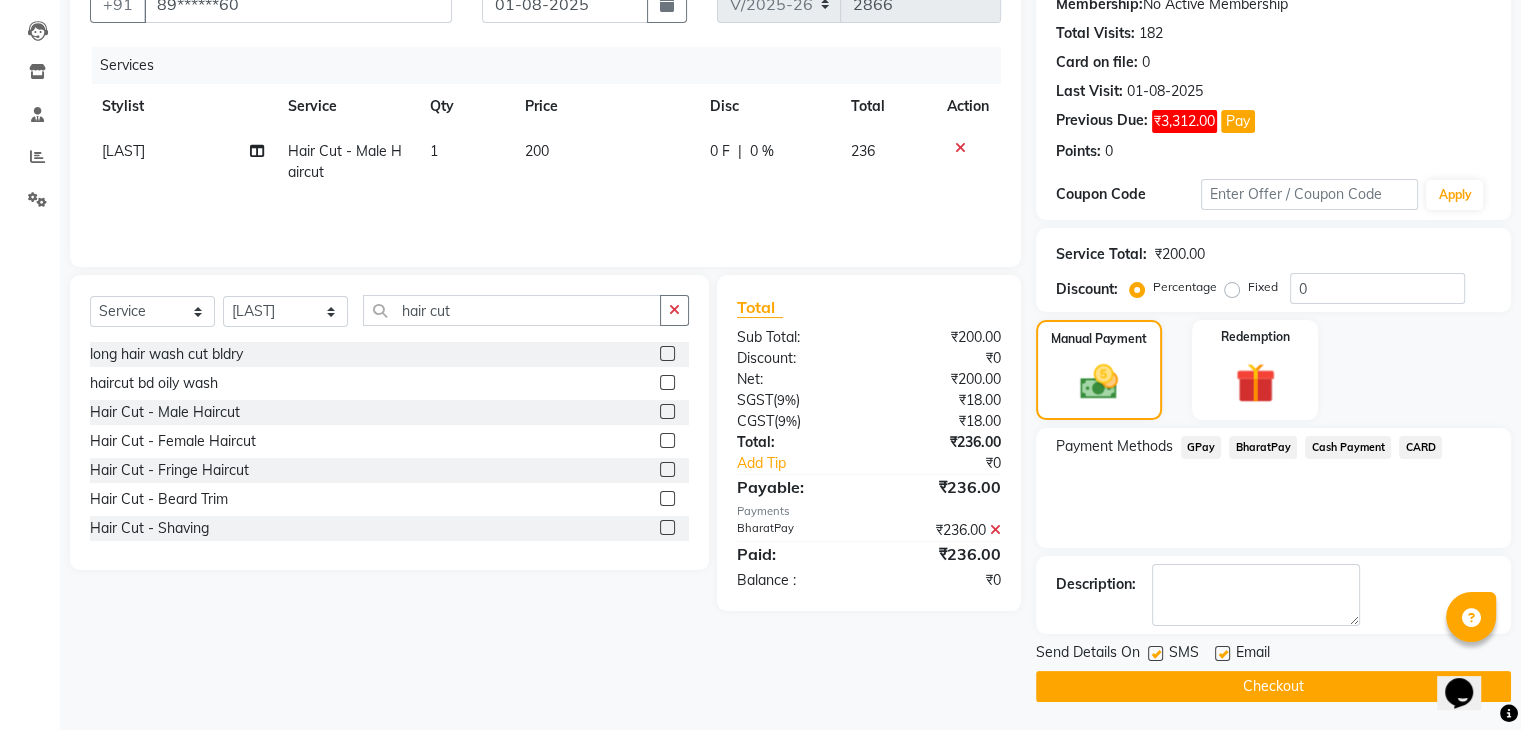 click on "Checkout" 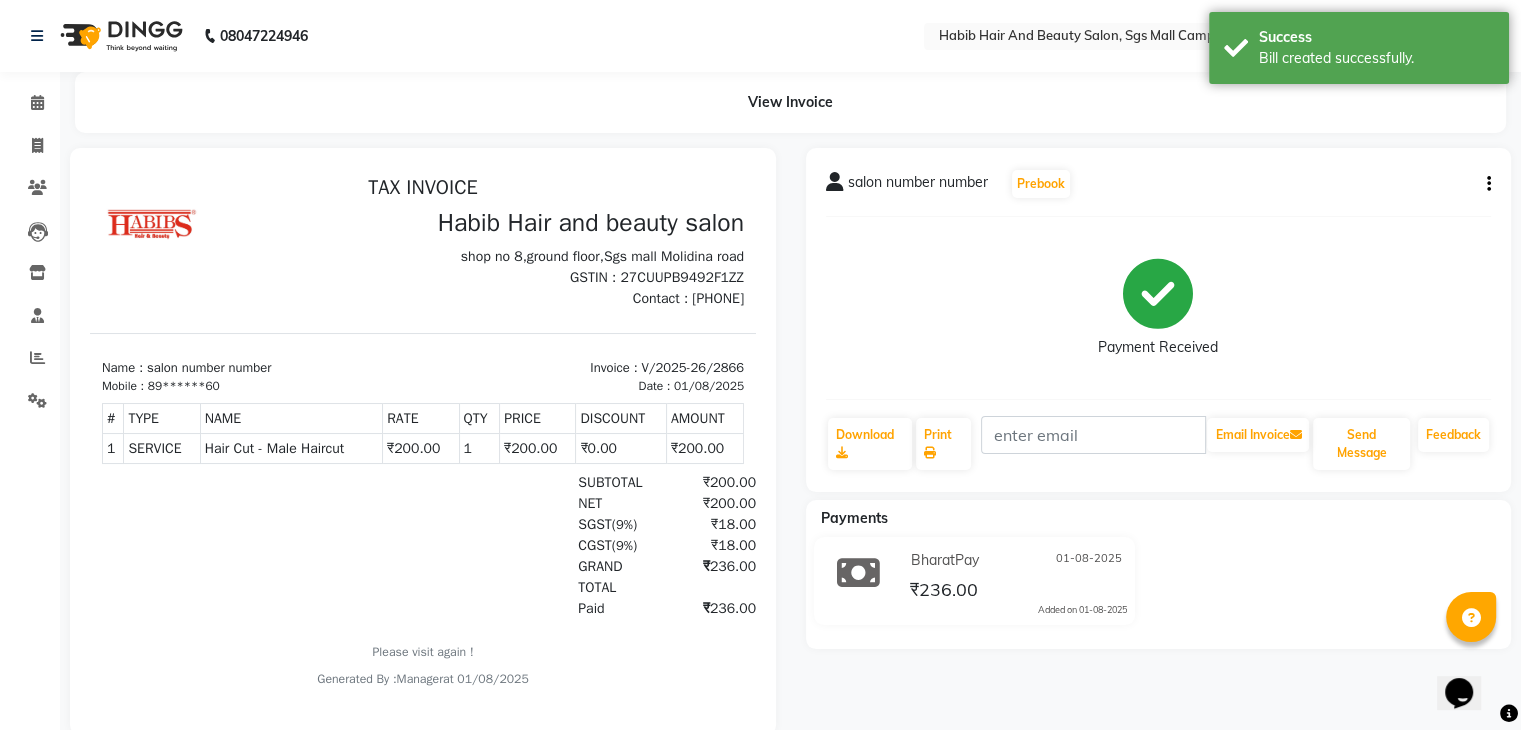 scroll, scrollTop: 0, scrollLeft: 0, axis: both 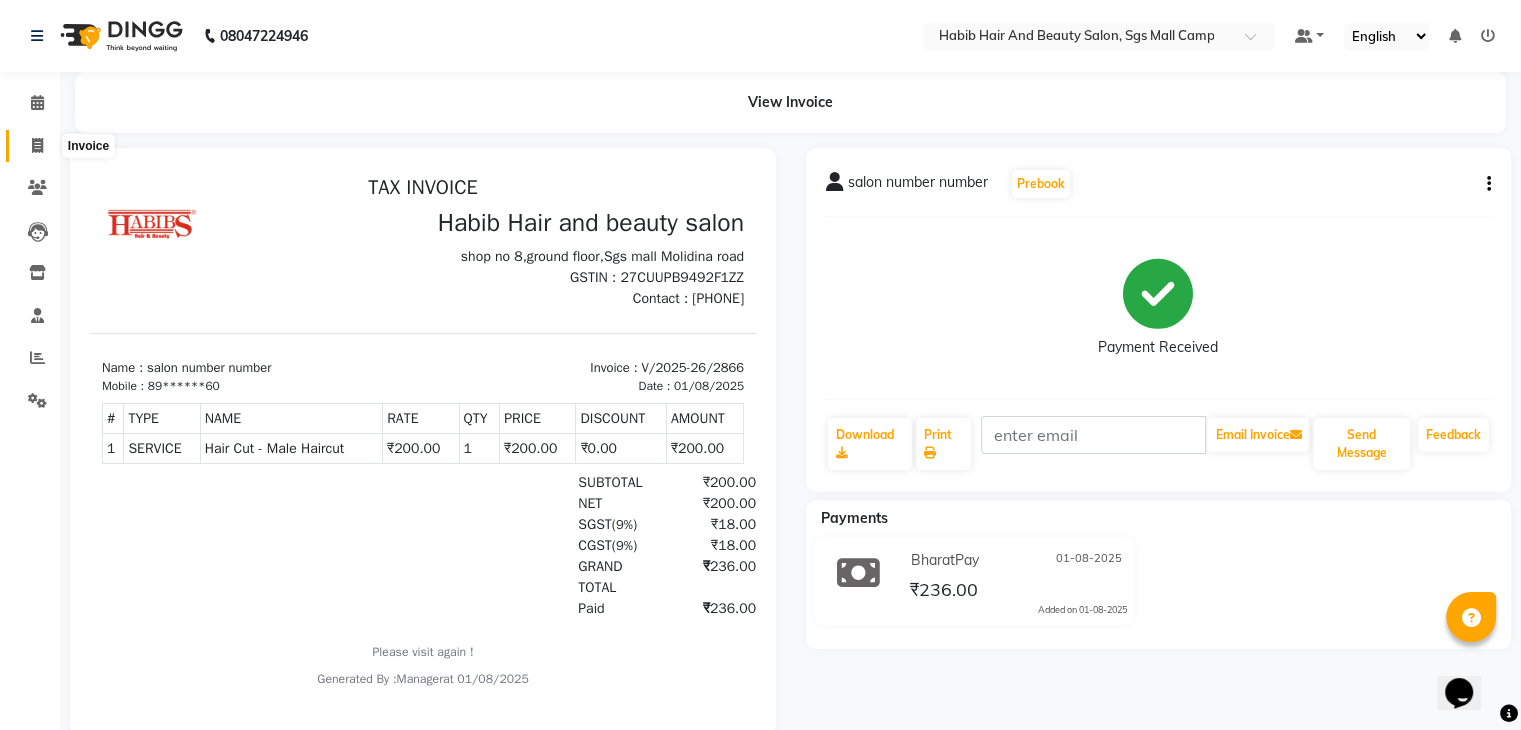 click 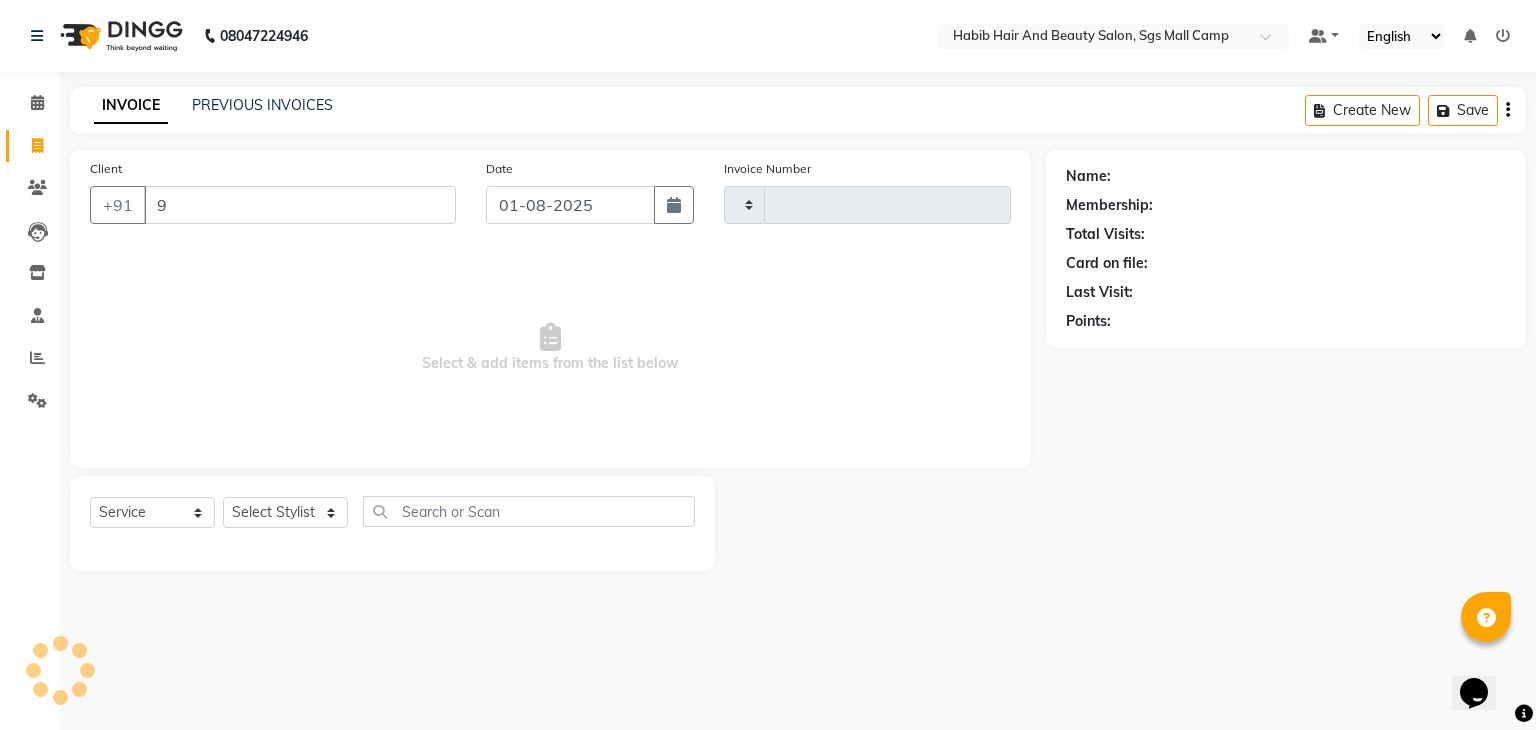 type on "90" 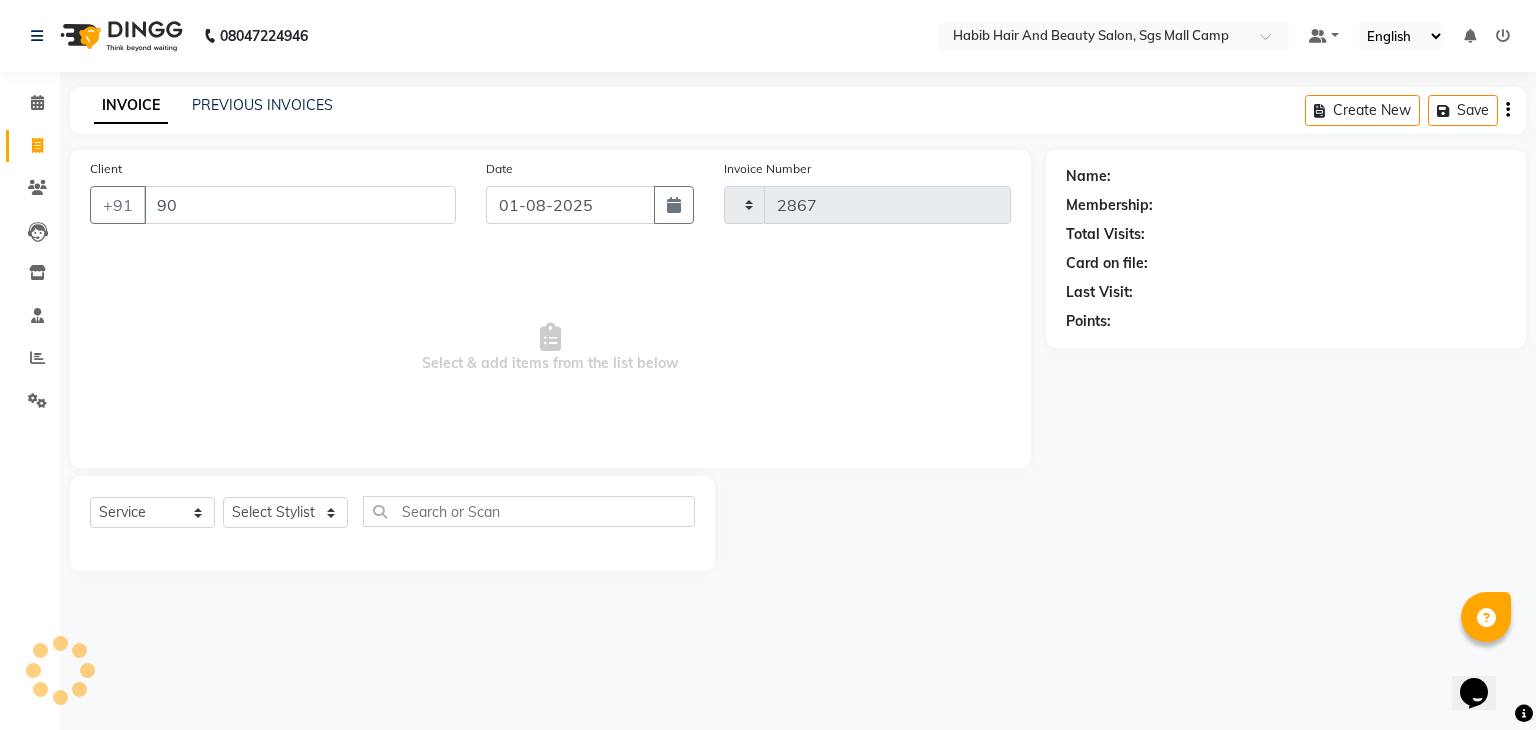 select on "8362" 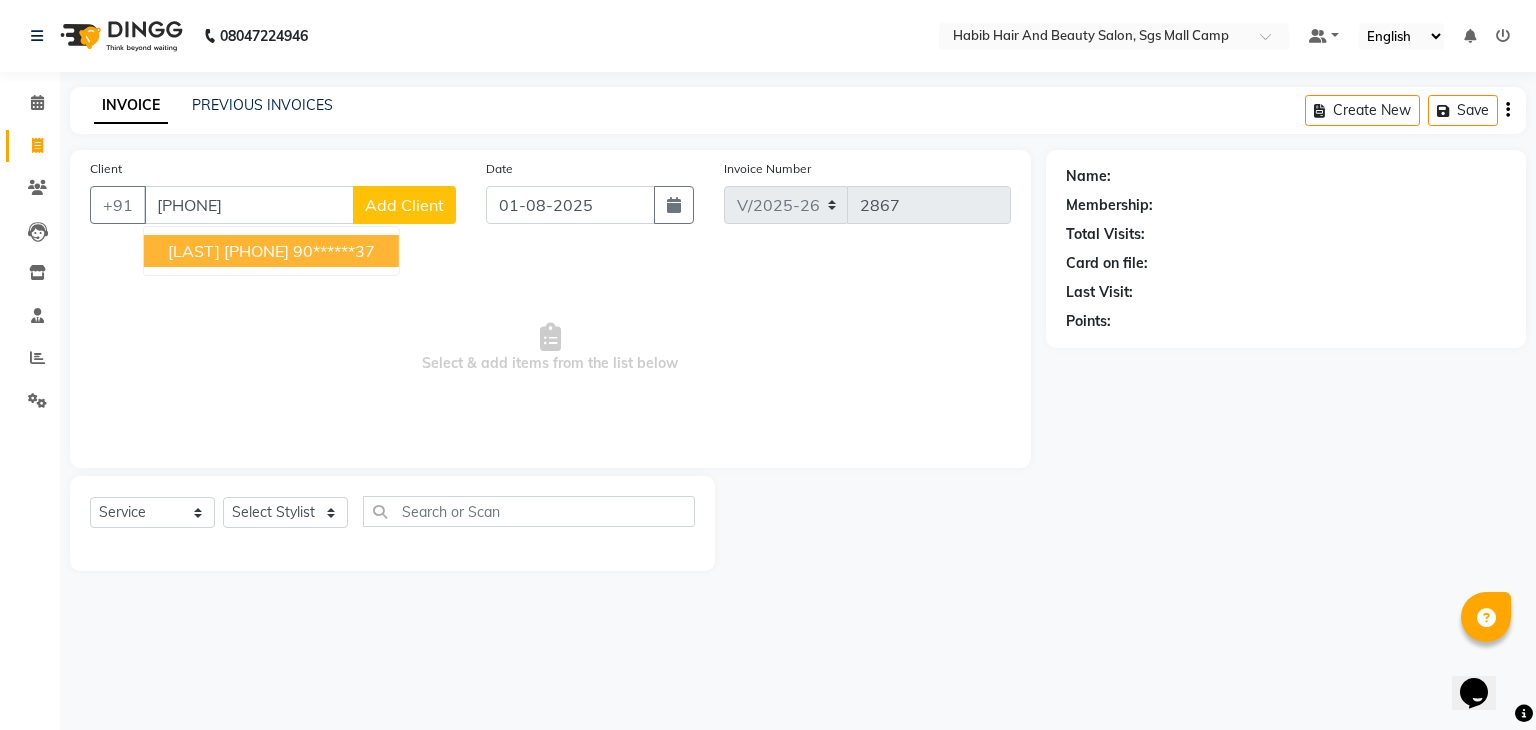 click on "[LAST] [PHONE]" at bounding box center [228, 251] 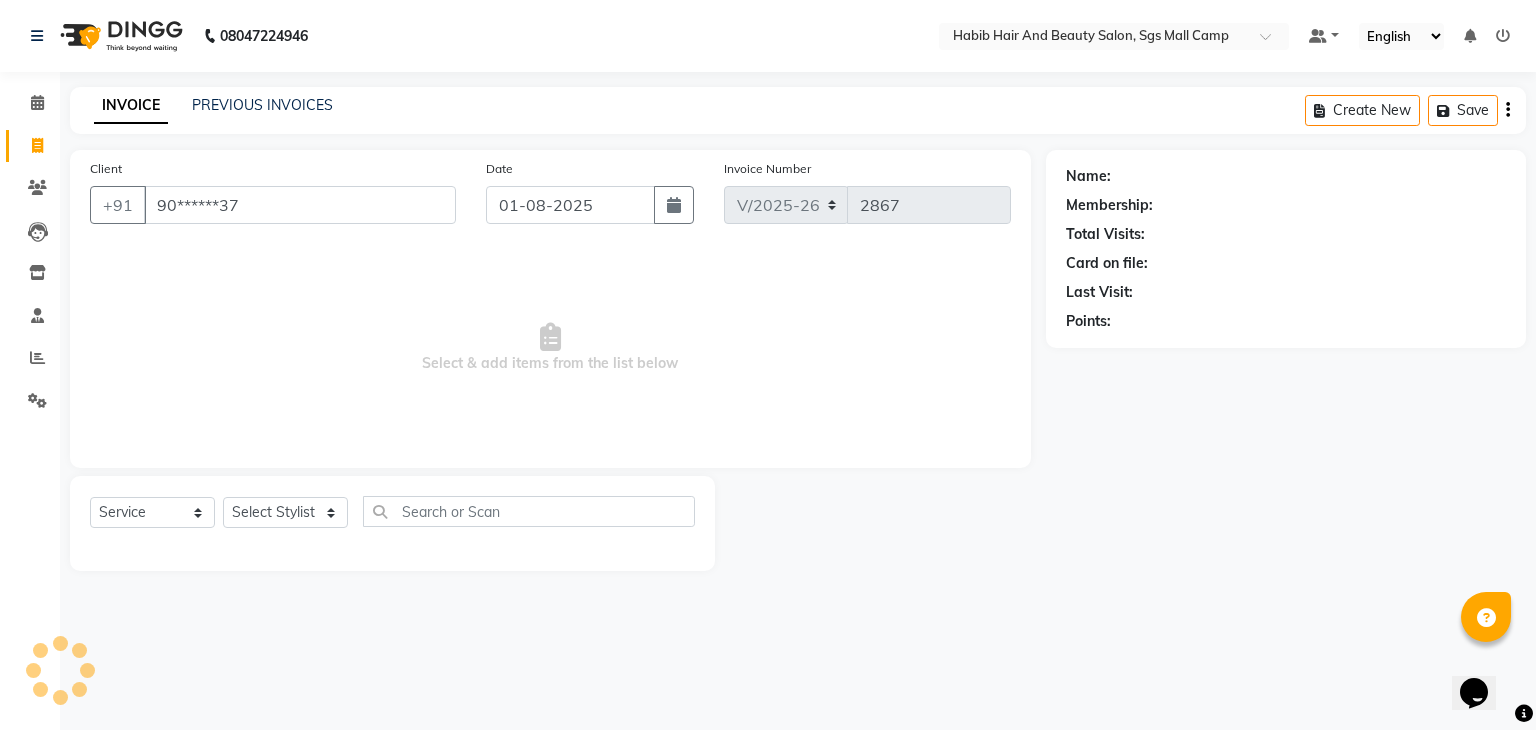 type on "90******37" 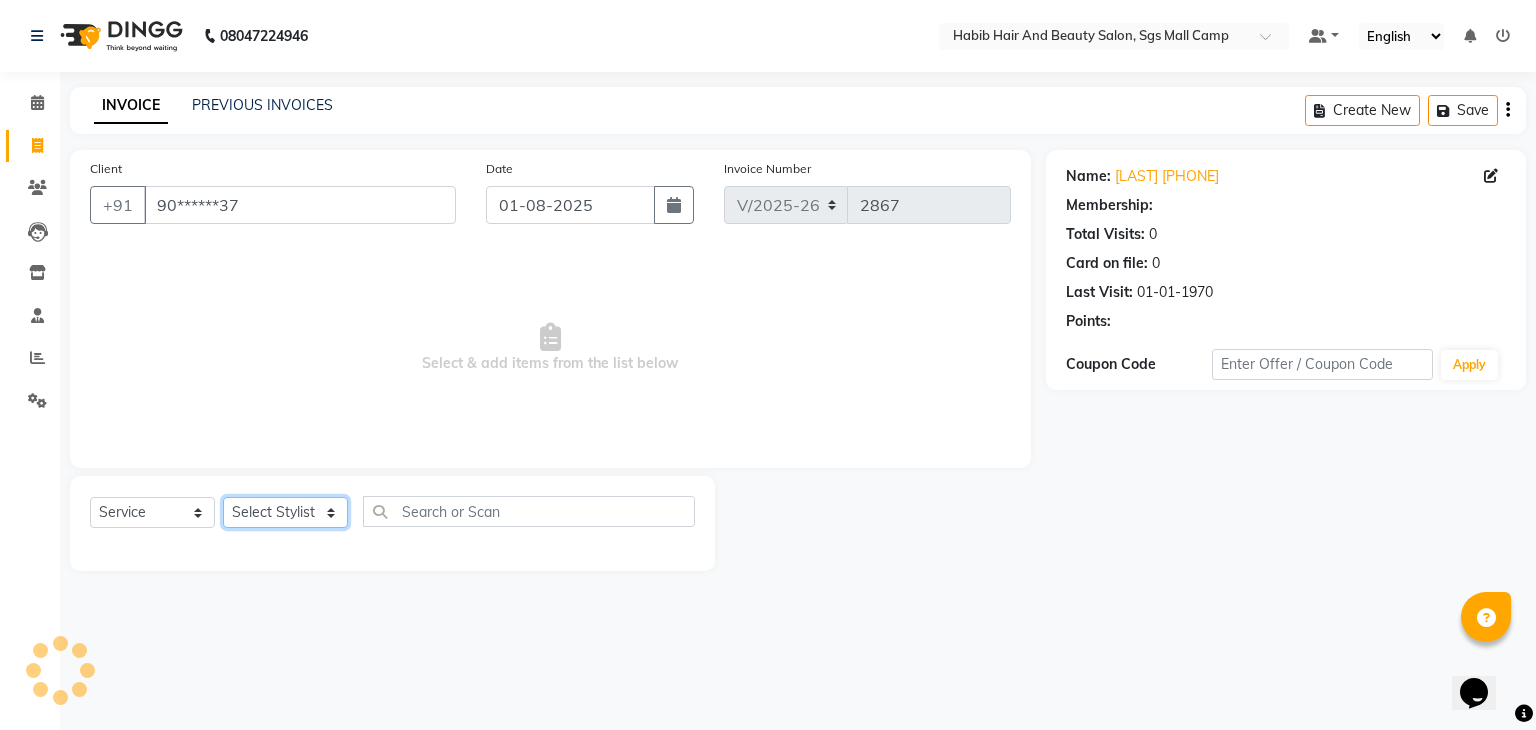 click on "Select Stylist [FIRST] [LAST] [FIRST]  [LAST] Manager [LAST]  [NAME] [NAME] [NAME] [NAME]  [NAME] [NAME] Polishing - Under Arms  Polishing - Half Hands  Polishing - Back  Polishing - Full Hands  Polishing - Full Legs  Polishing - Full Body  clean up  products  waxing  female nor hcut wsh bd  extra root touch  basic spa  long hair wash cut bldry  femal highlight  femal highlight  male wash  tip gel extention  gel polish  beard trimming  male blowdry   nail cutting  D-Tan/Bleach - Upper Lip  D-Tan/Bleach - Face & Neck  D-Tan/Bleach - Back Neck  D-Tan/Bleach - Under Arms  D-Tan/Bleach - Full Arms  D-Tan/Bleach - Full Legs  D-Tan/Bleach - Half Arms  D-Tan/Bleach - Full Back or Front  D-Tan/Bleach - Half Back or Stomach  D-Tan/Bleach - Feet or Palms  D-Tan/Bleach - Full Body  upperlips  upperlips wax  male globle  globle  Make-Up, Hairstyle And Saree Draping - Saree Draping  Make-Up, Hairstyle And Saree Draping - Make-up: Simple  facial" 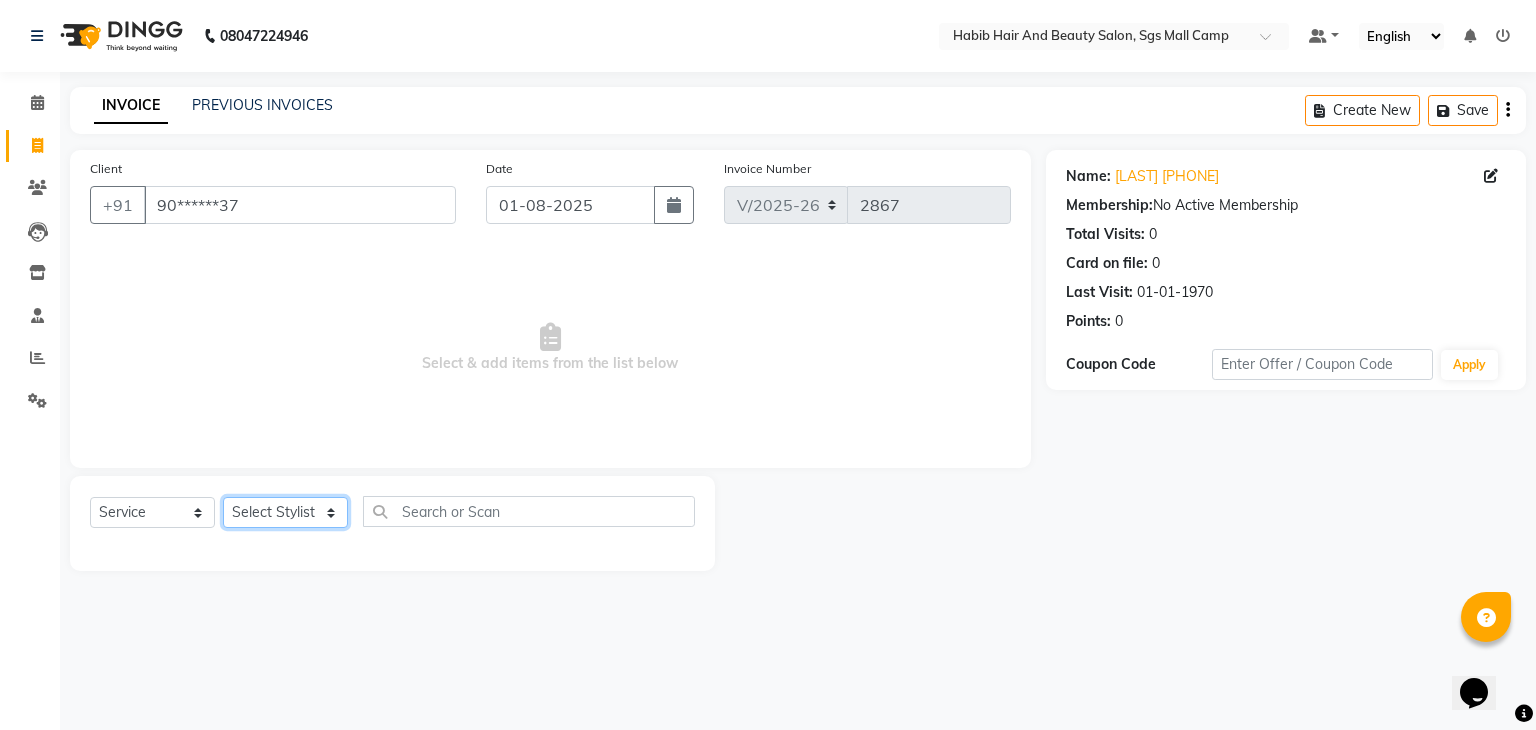 select on "81153" 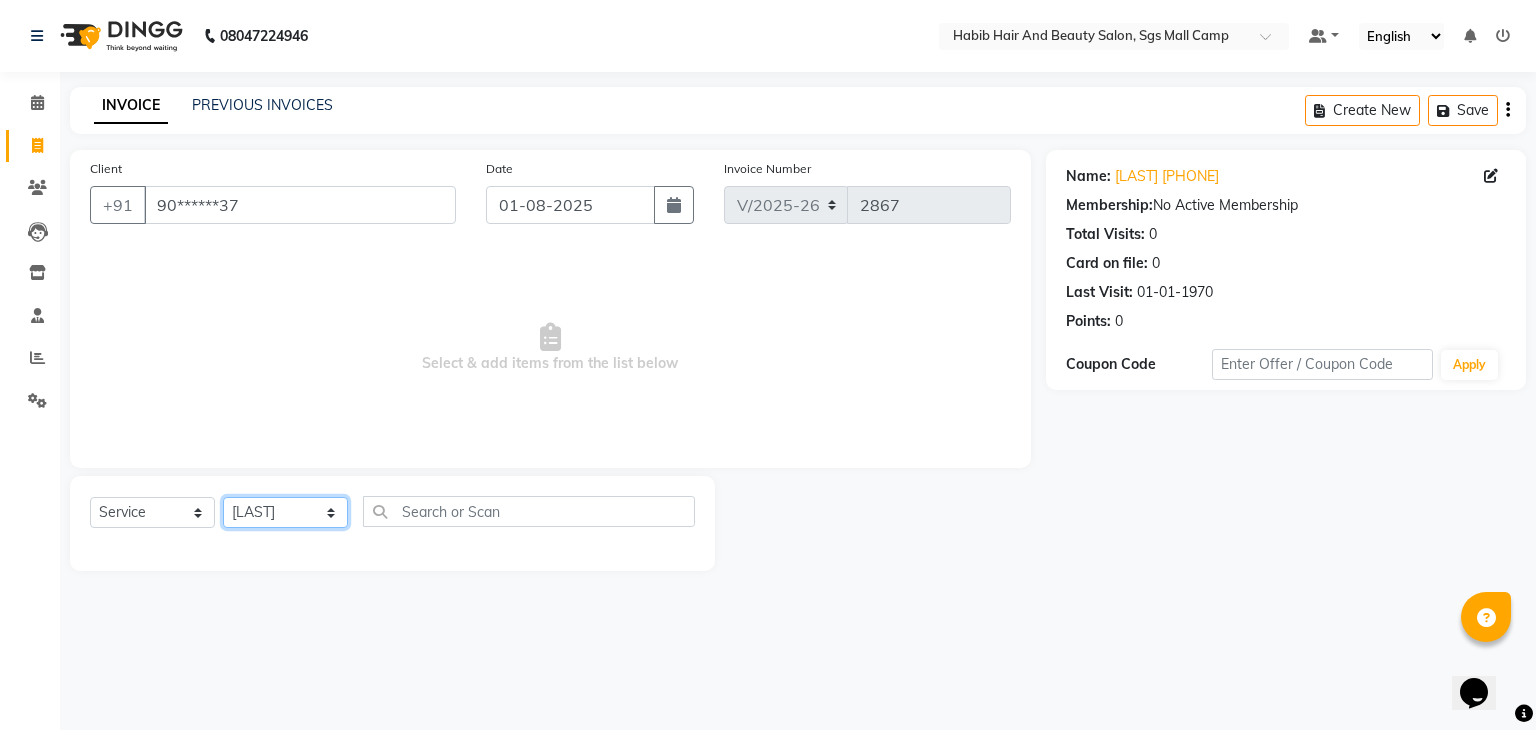 click on "Select Stylist [FIRST] [LAST] [FIRST]  [LAST] Manager [LAST]  [NAME] [NAME] [NAME] [NAME]  [NAME] [NAME] Polishing - Under Arms  Polishing - Half Hands  Polishing - Back  Polishing - Full Hands  Polishing - Full Legs  Polishing - Full Body  clean up  products  waxing  female nor hcut wsh bd  extra root touch  basic spa  long hair wash cut bldry  femal highlight  femal highlight  male wash  tip gel extention  gel polish  beard trimming  male blowdry   nail cutting  D-Tan/Bleach - Upper Lip  D-Tan/Bleach - Face & Neck  D-Tan/Bleach - Back Neck  D-Tan/Bleach - Under Arms  D-Tan/Bleach - Full Arms  D-Tan/Bleach - Full Legs  D-Tan/Bleach - Half Arms  D-Tan/Bleach - Full Back or Front  D-Tan/Bleach - Half Back or Stomach  D-Tan/Bleach - Feet or Palms  D-Tan/Bleach - Full Body  upperlips  upperlips wax  male globle  globle  Make-Up, Hairstyle And Saree Draping - Saree Draping  Make-Up, Hairstyle And Saree Draping - Make-up: Simple  facial" 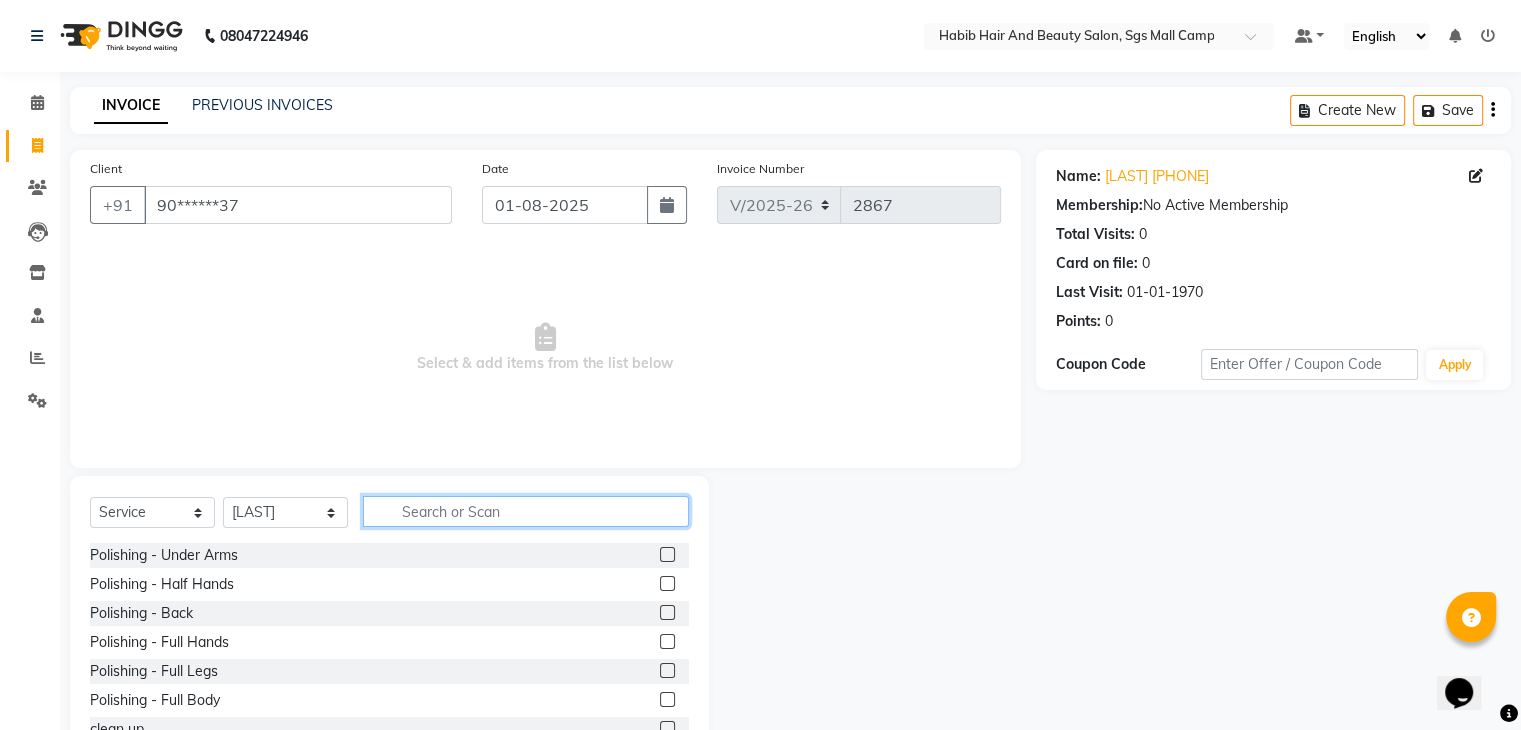 click 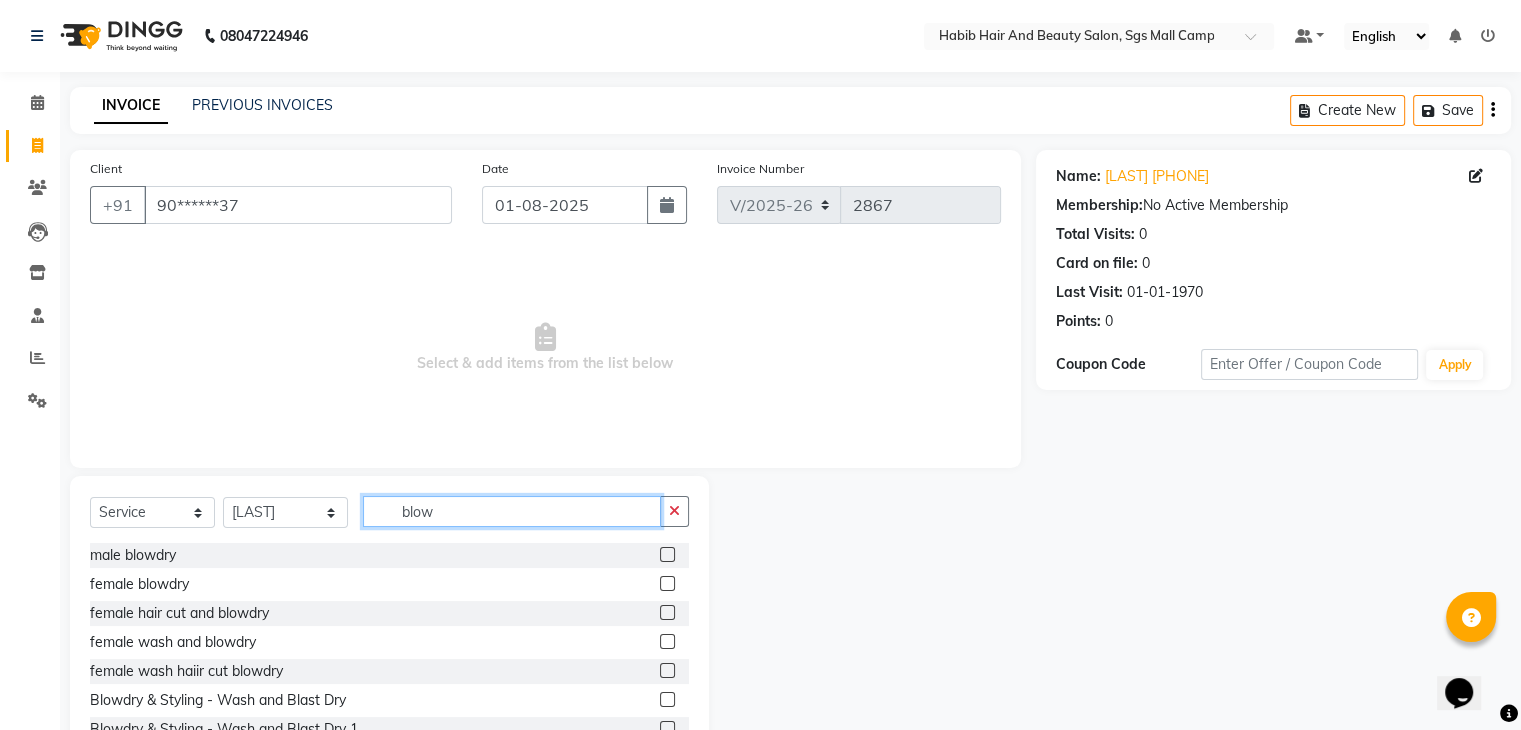 type on "blow" 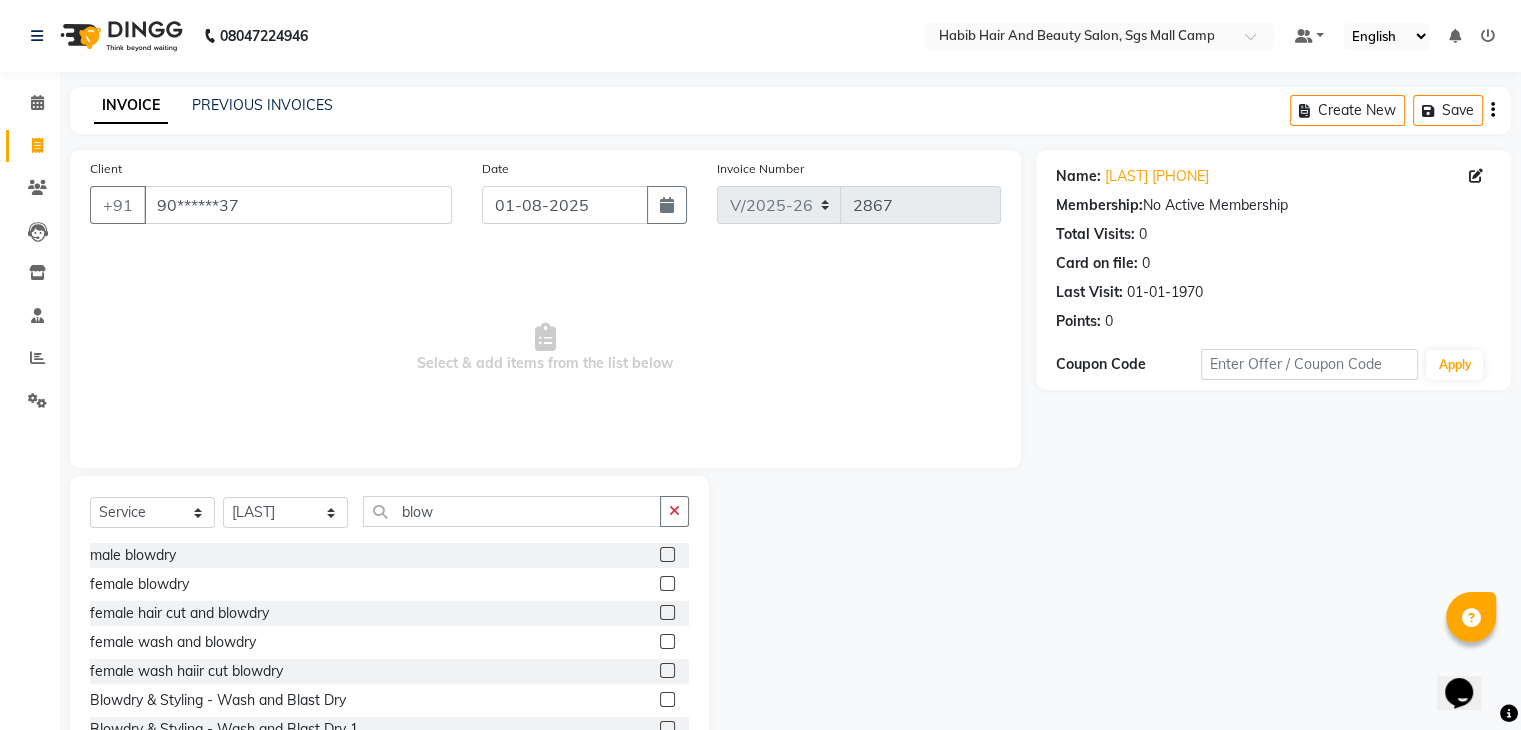 click 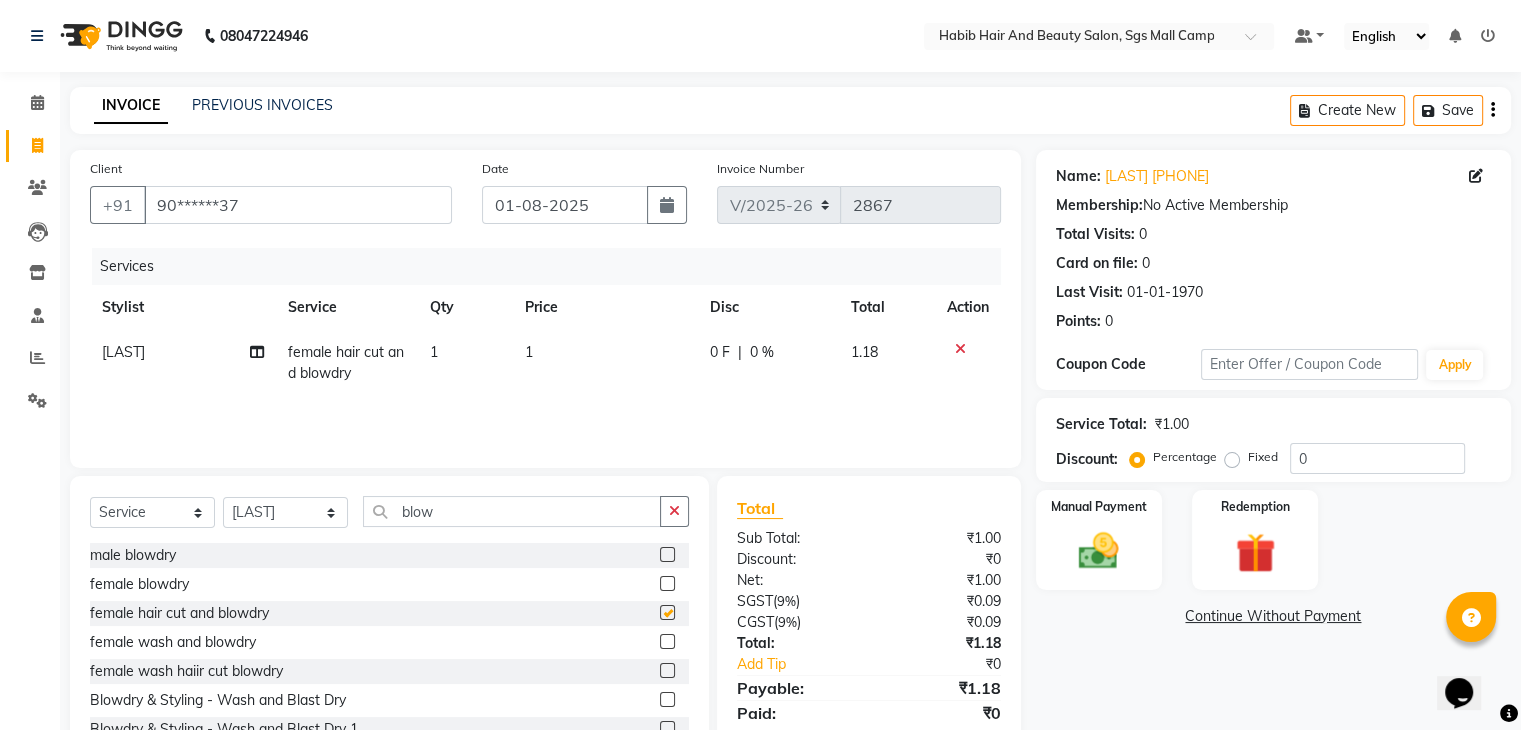 checkbox on "false" 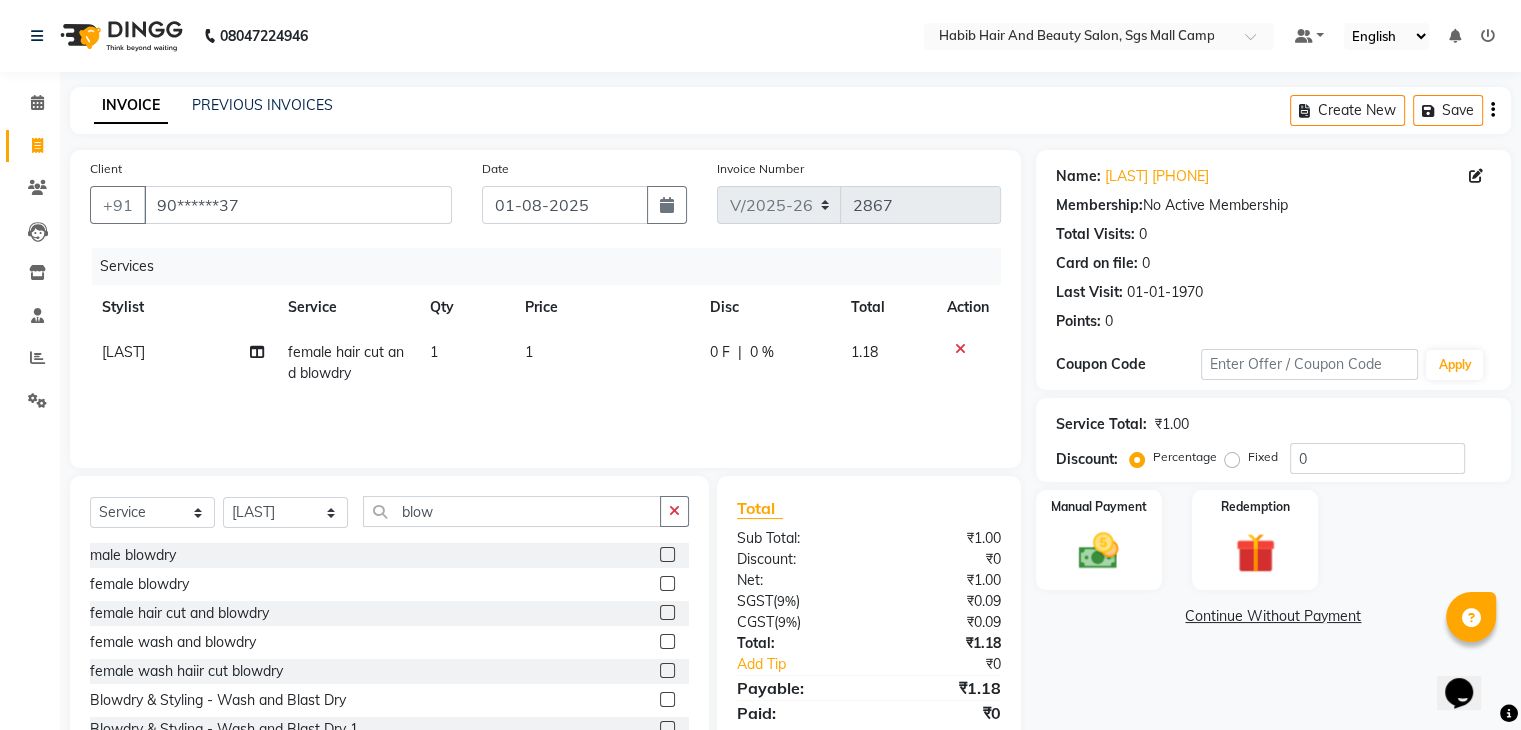 click on "1" 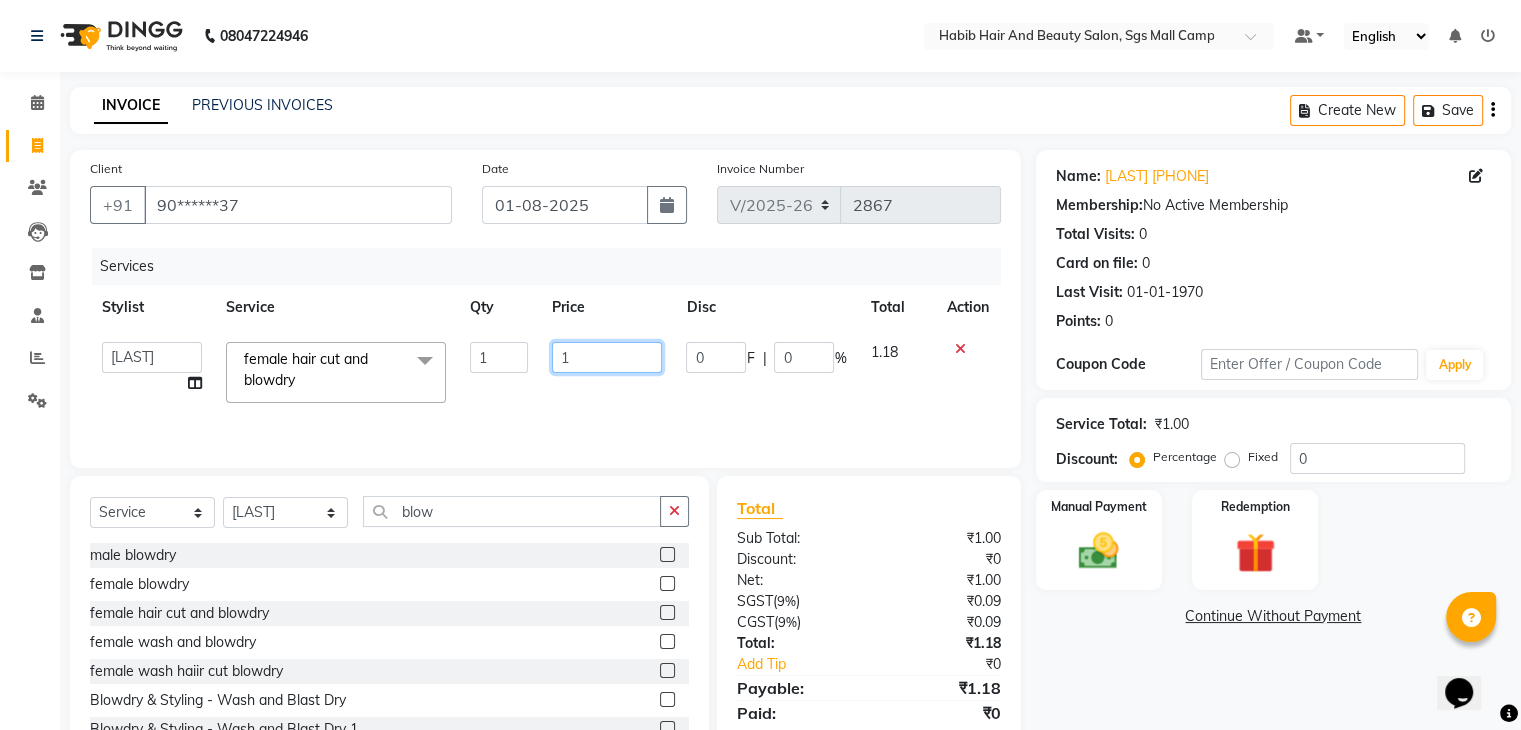 click on "1" 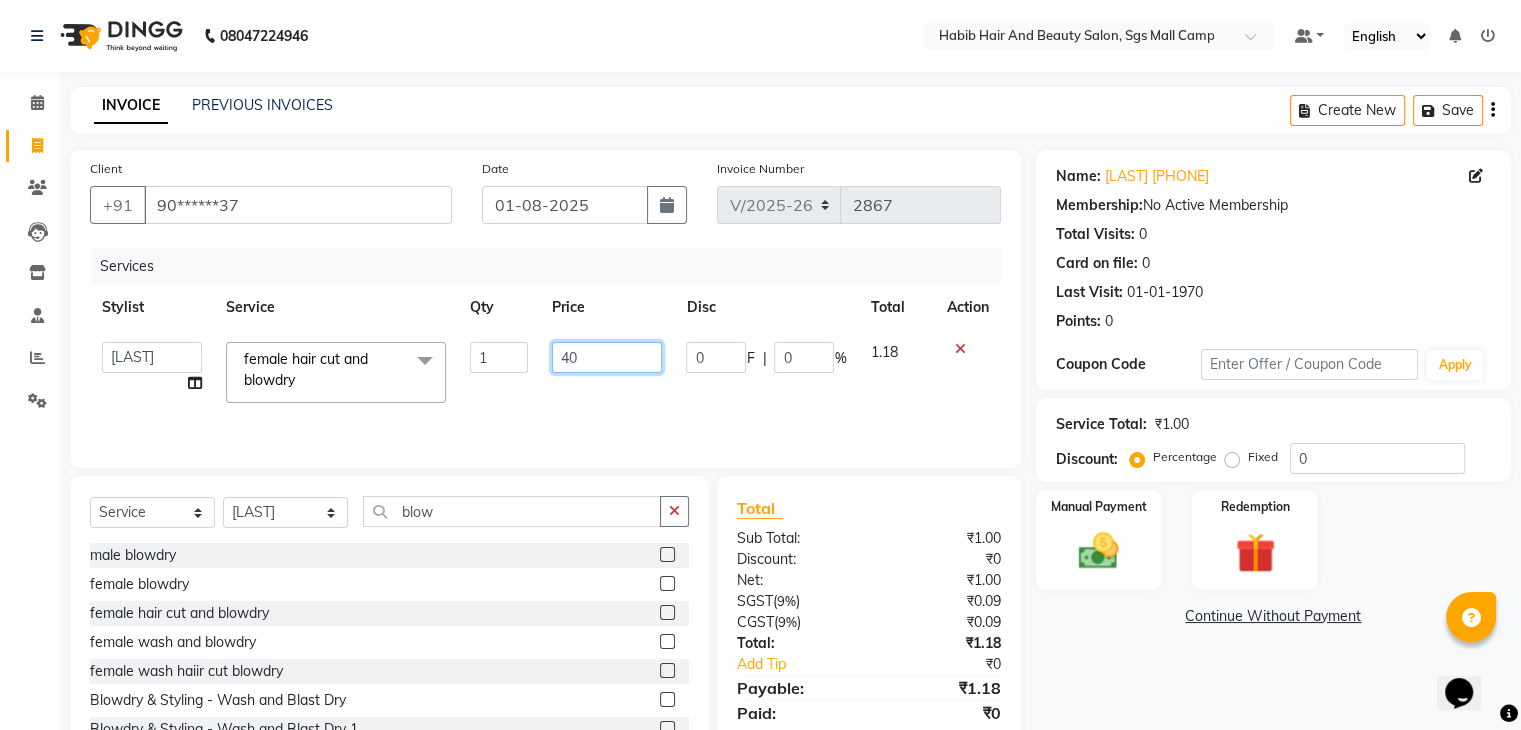 type on "400" 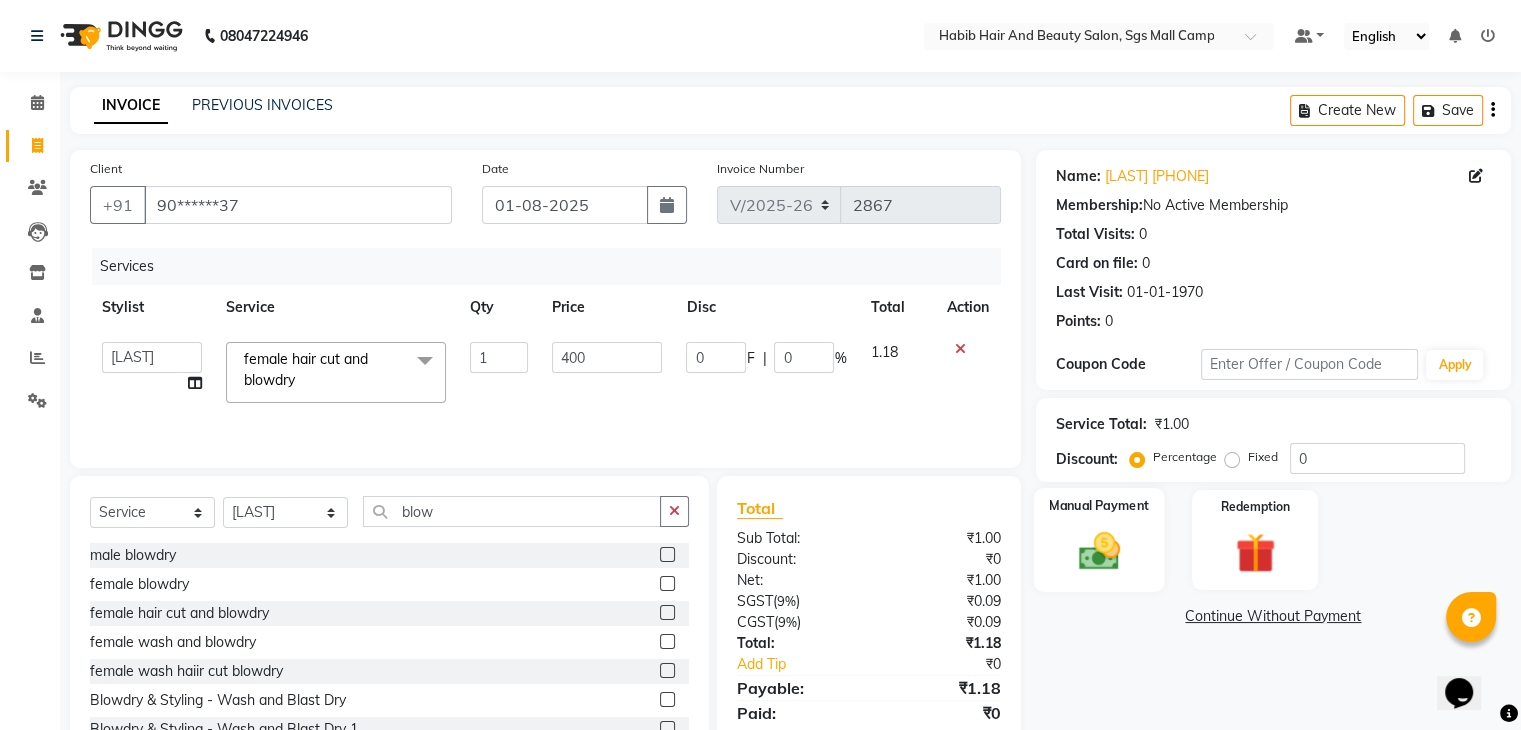 click on "Manual Payment" 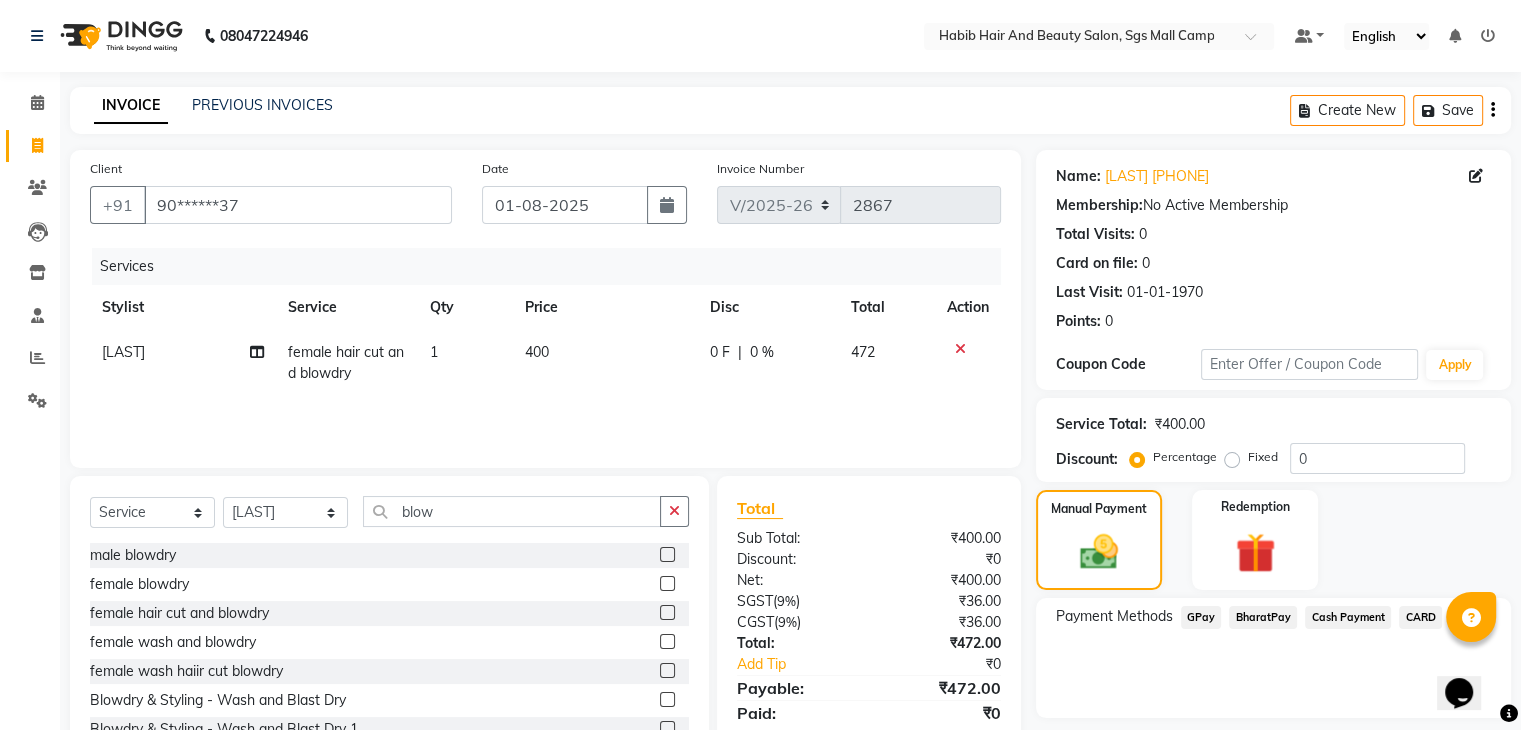 click on "BharatPay" 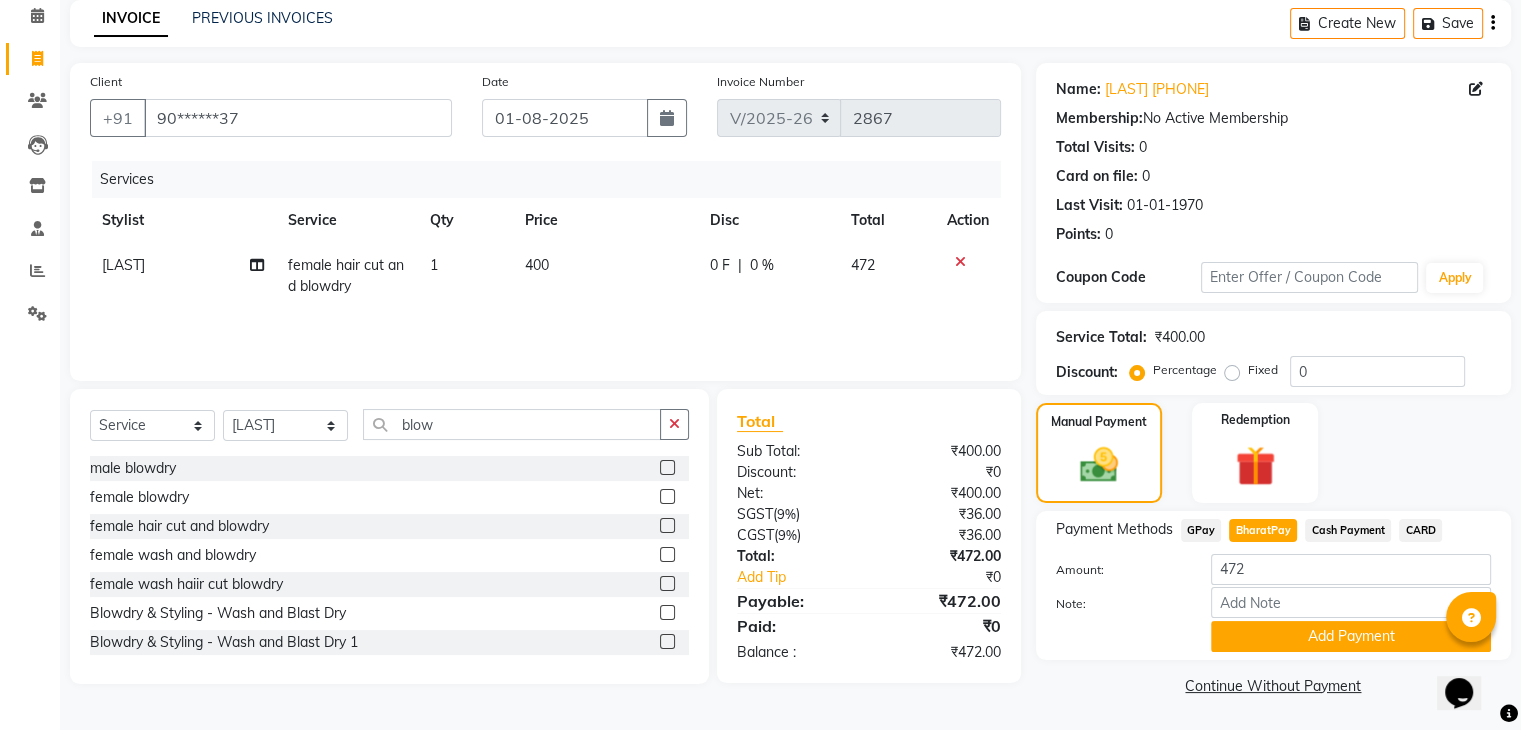 scroll, scrollTop: 89, scrollLeft: 0, axis: vertical 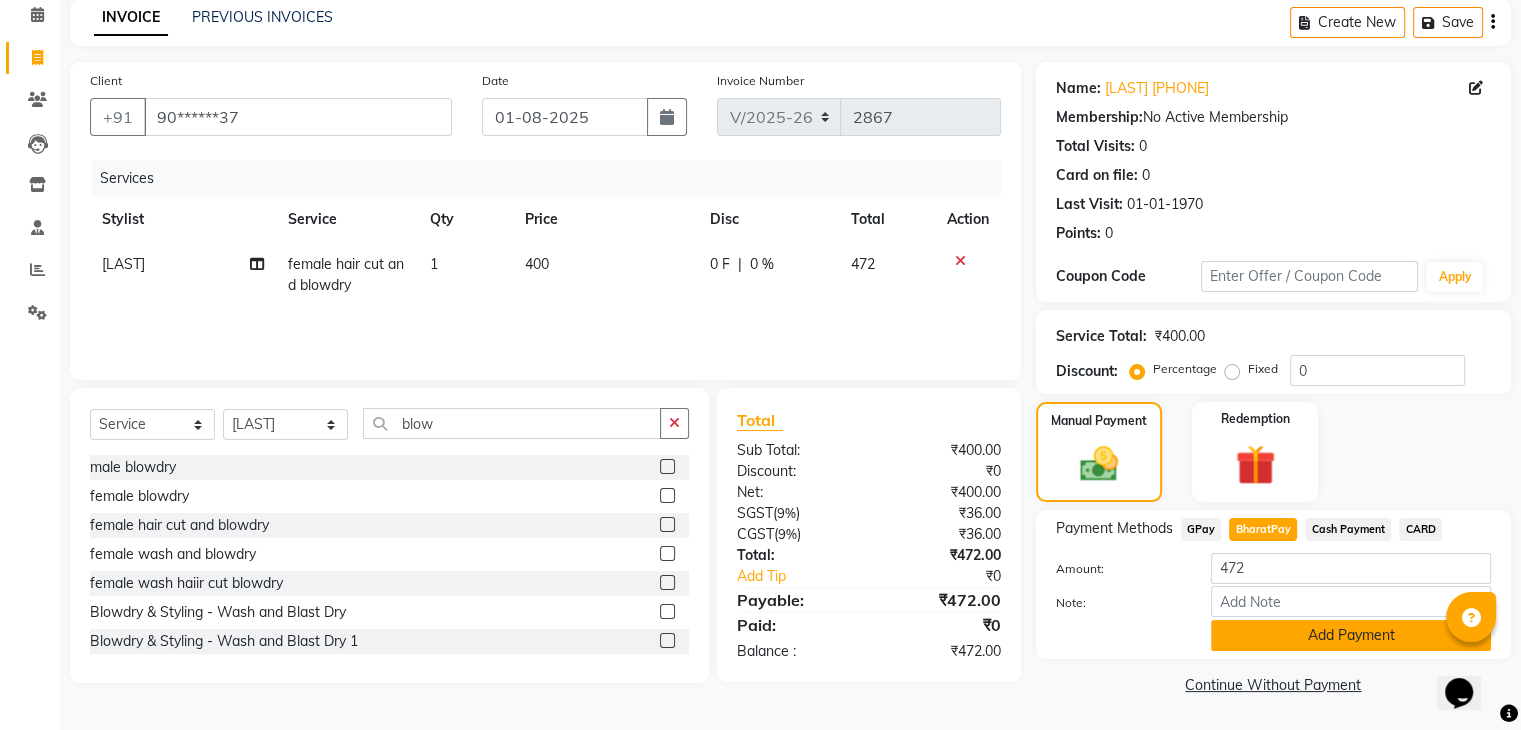 click on "Add Payment" 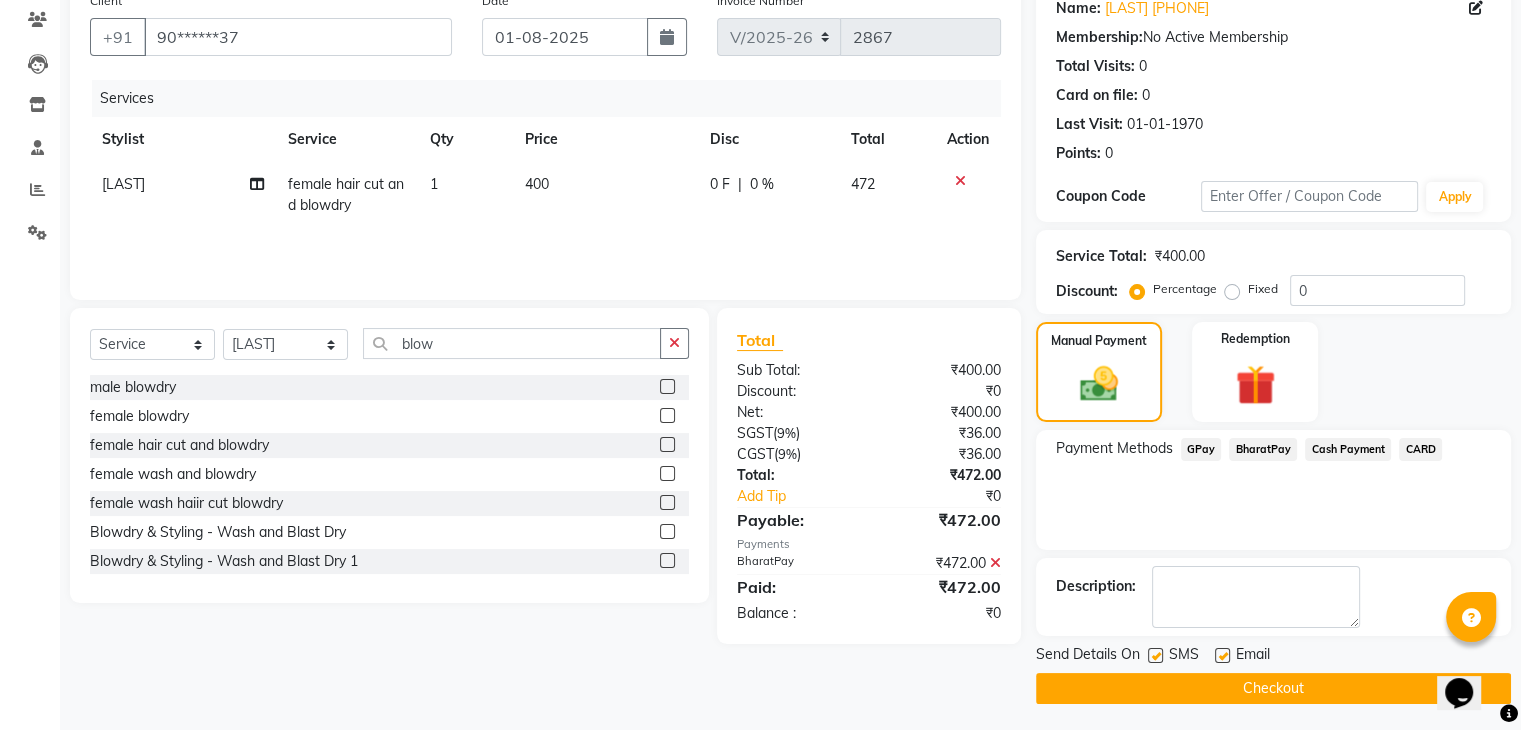 scroll, scrollTop: 171, scrollLeft: 0, axis: vertical 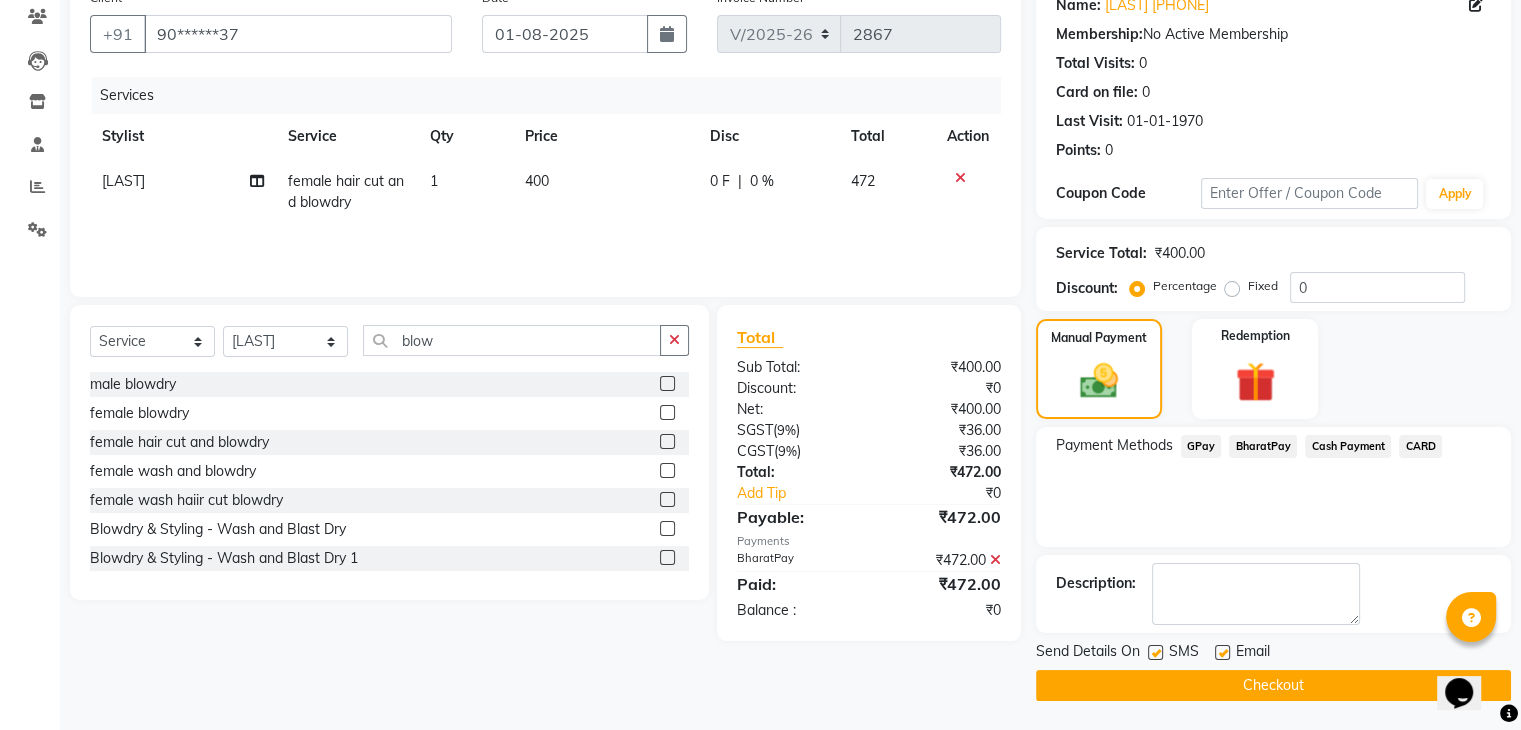 click on "Checkout" 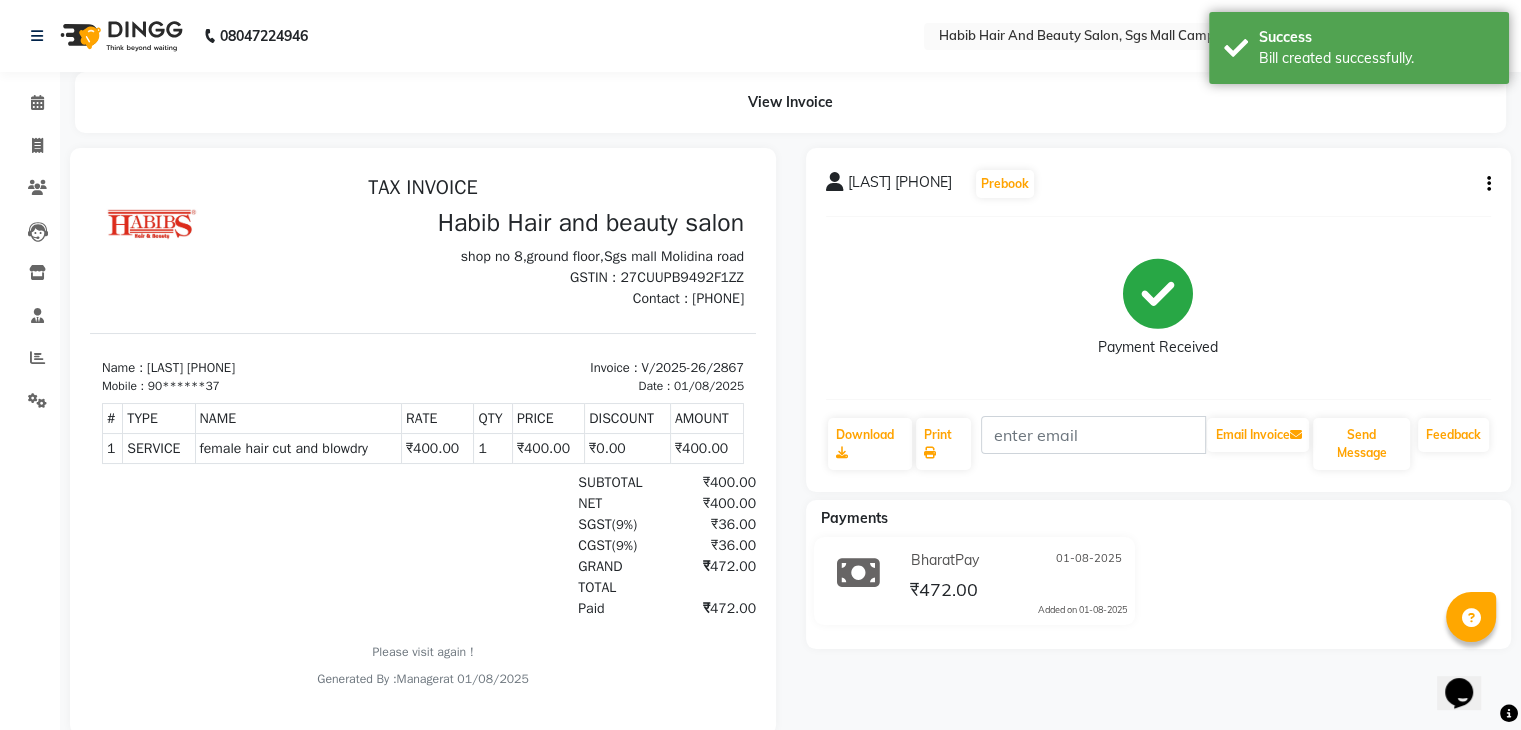 scroll, scrollTop: 0, scrollLeft: 0, axis: both 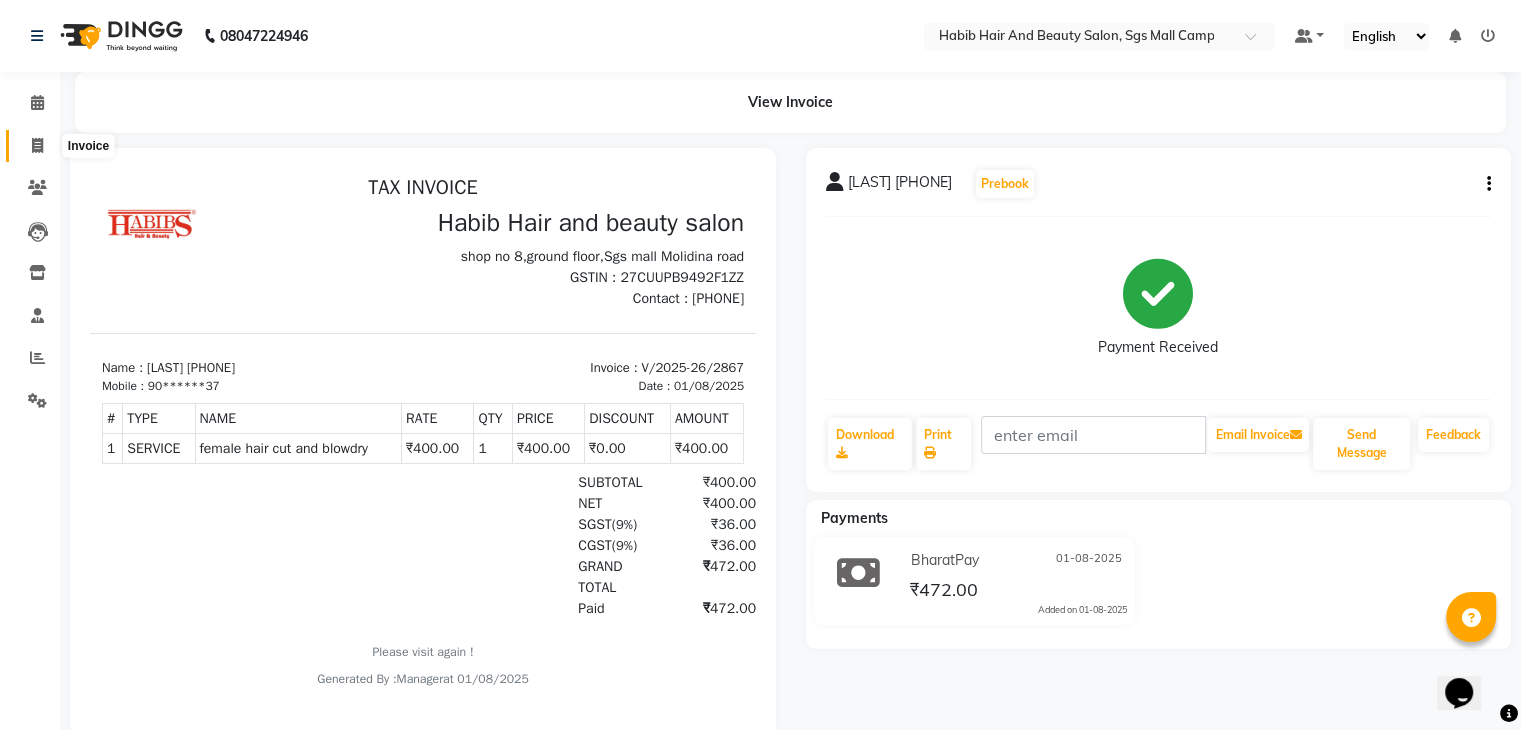 click 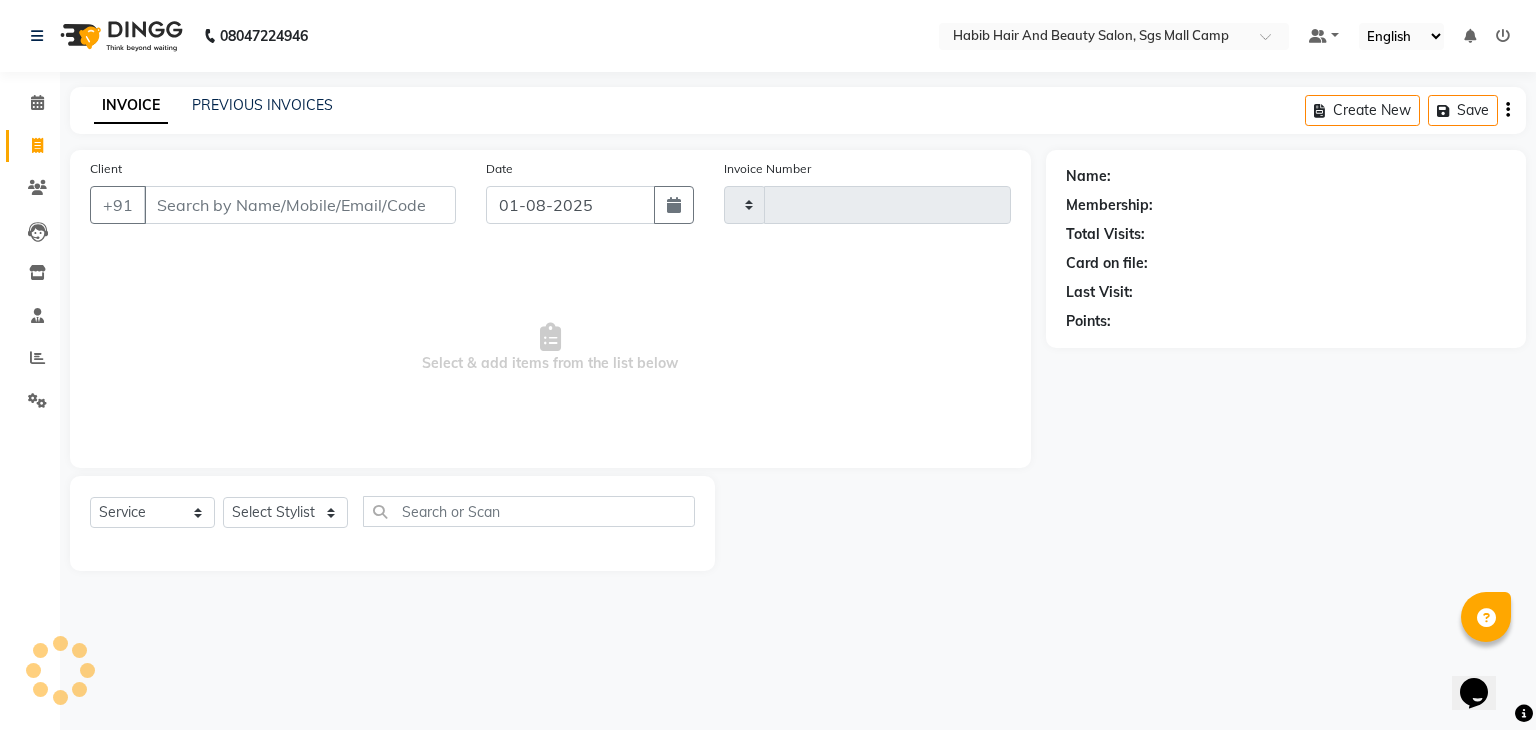 type on "2868" 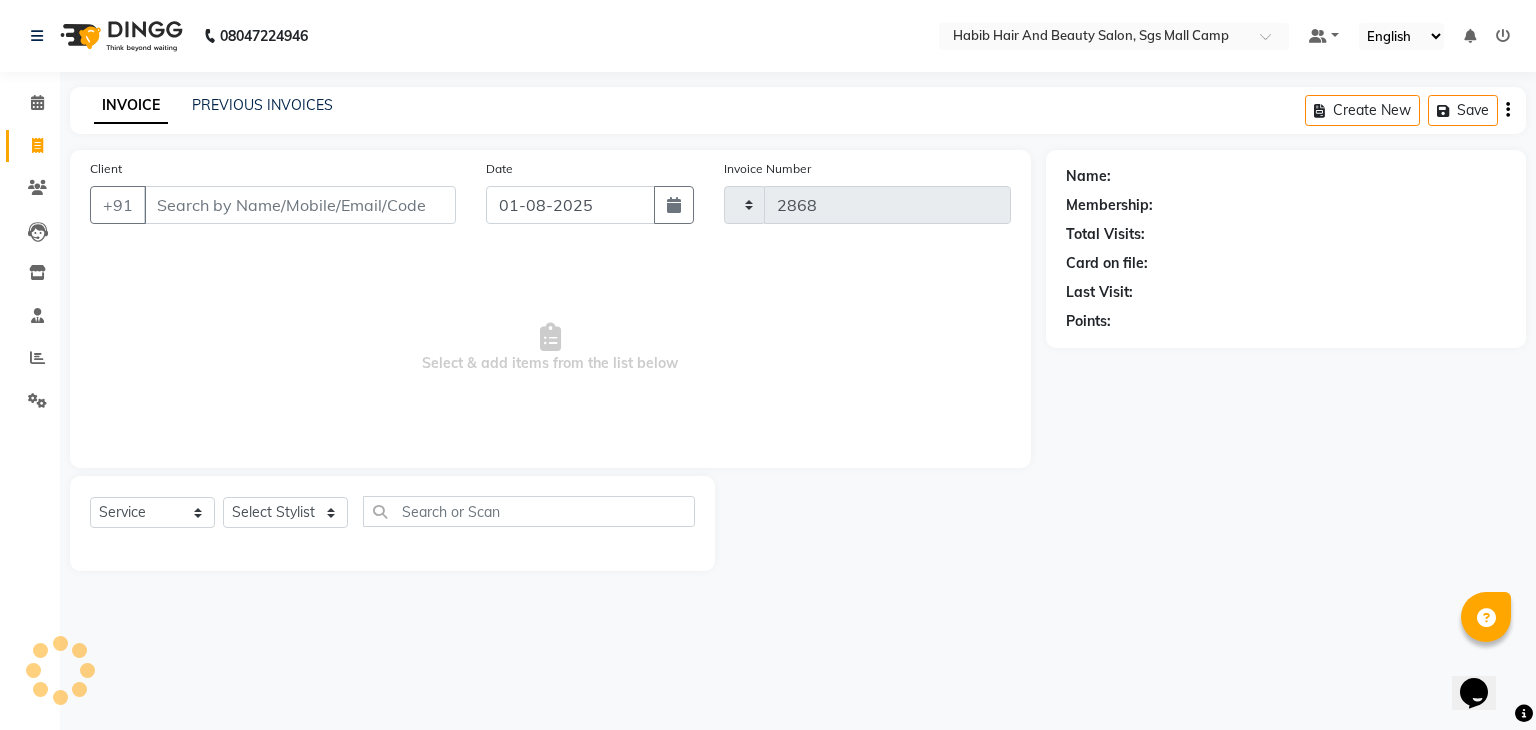 select on "8362" 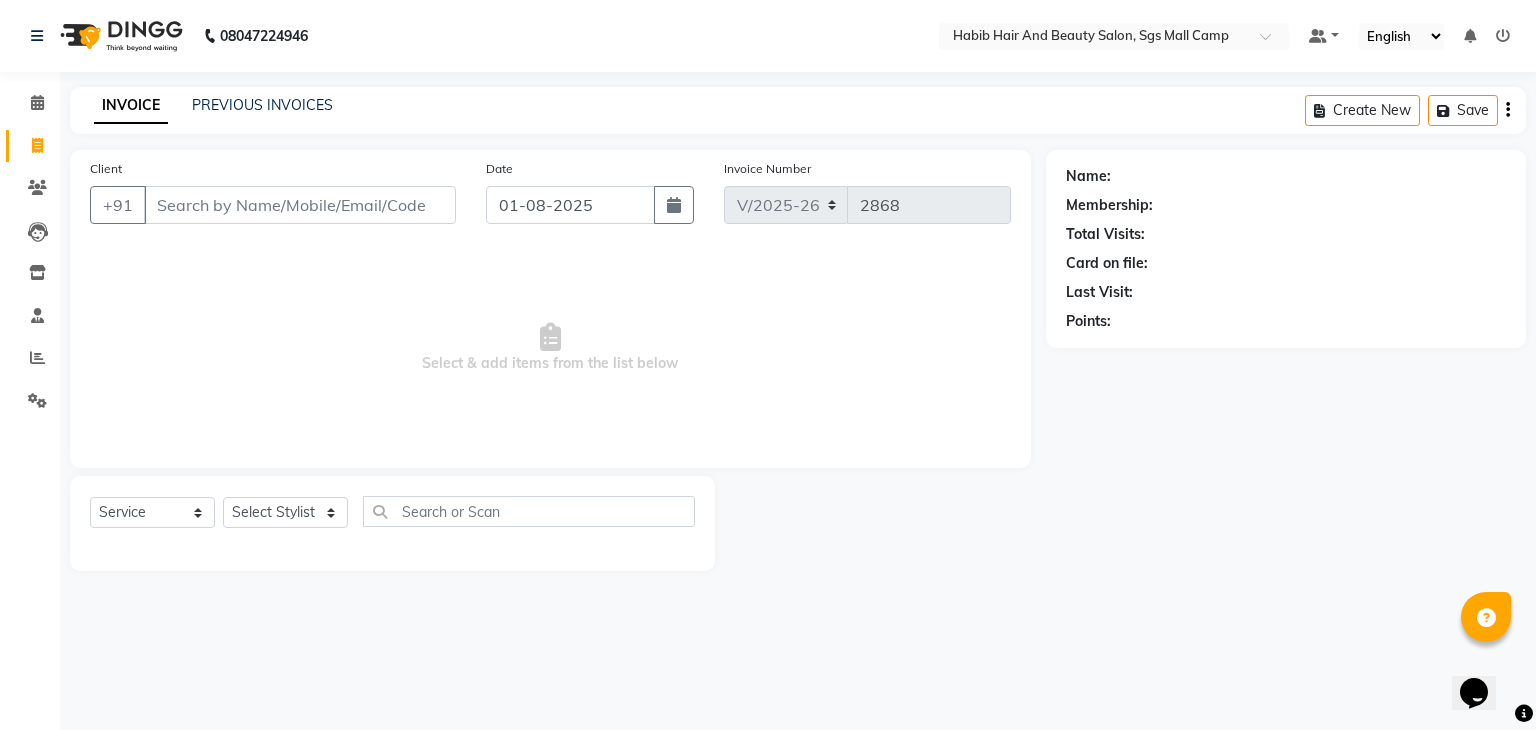 click on "Client" at bounding box center [300, 205] 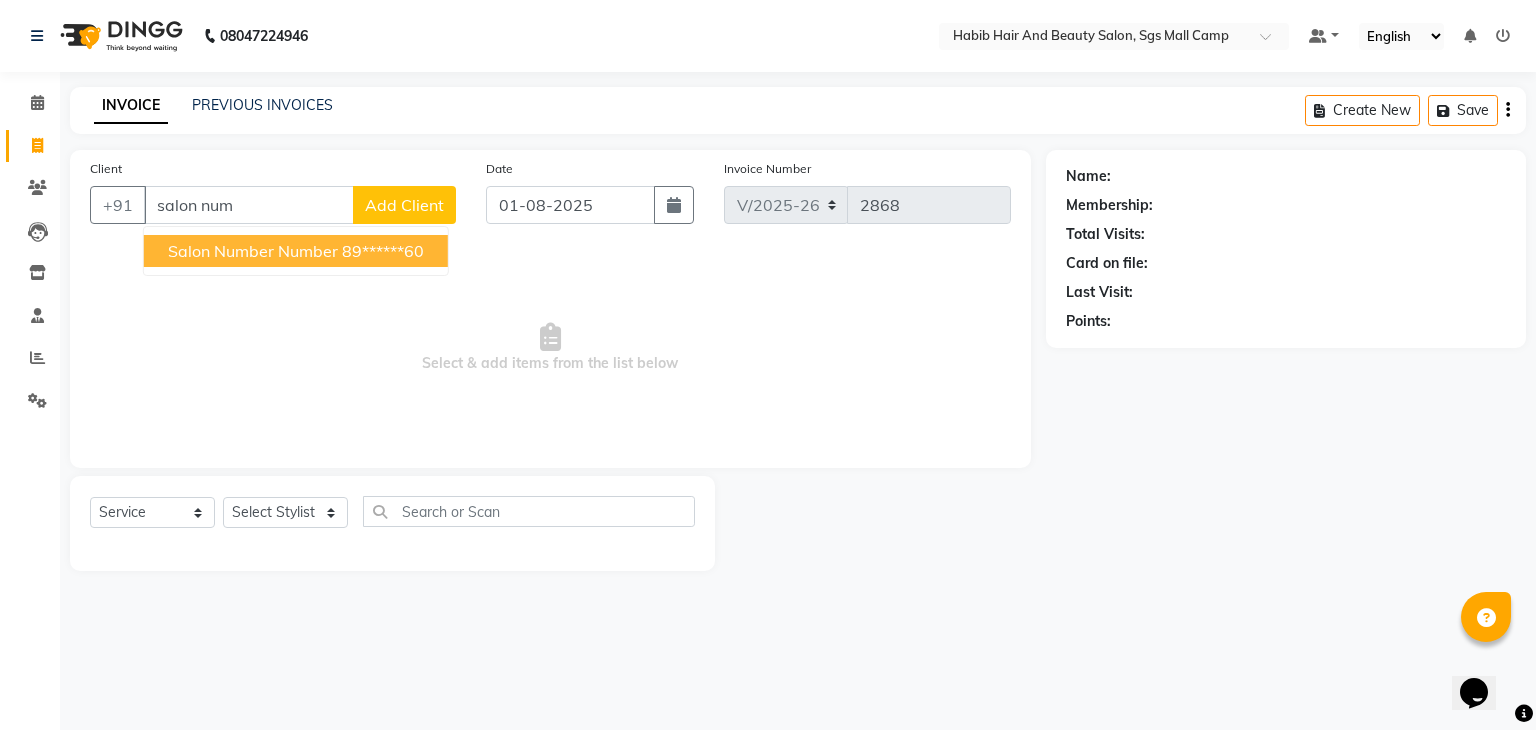click on "salon number number" at bounding box center [253, 251] 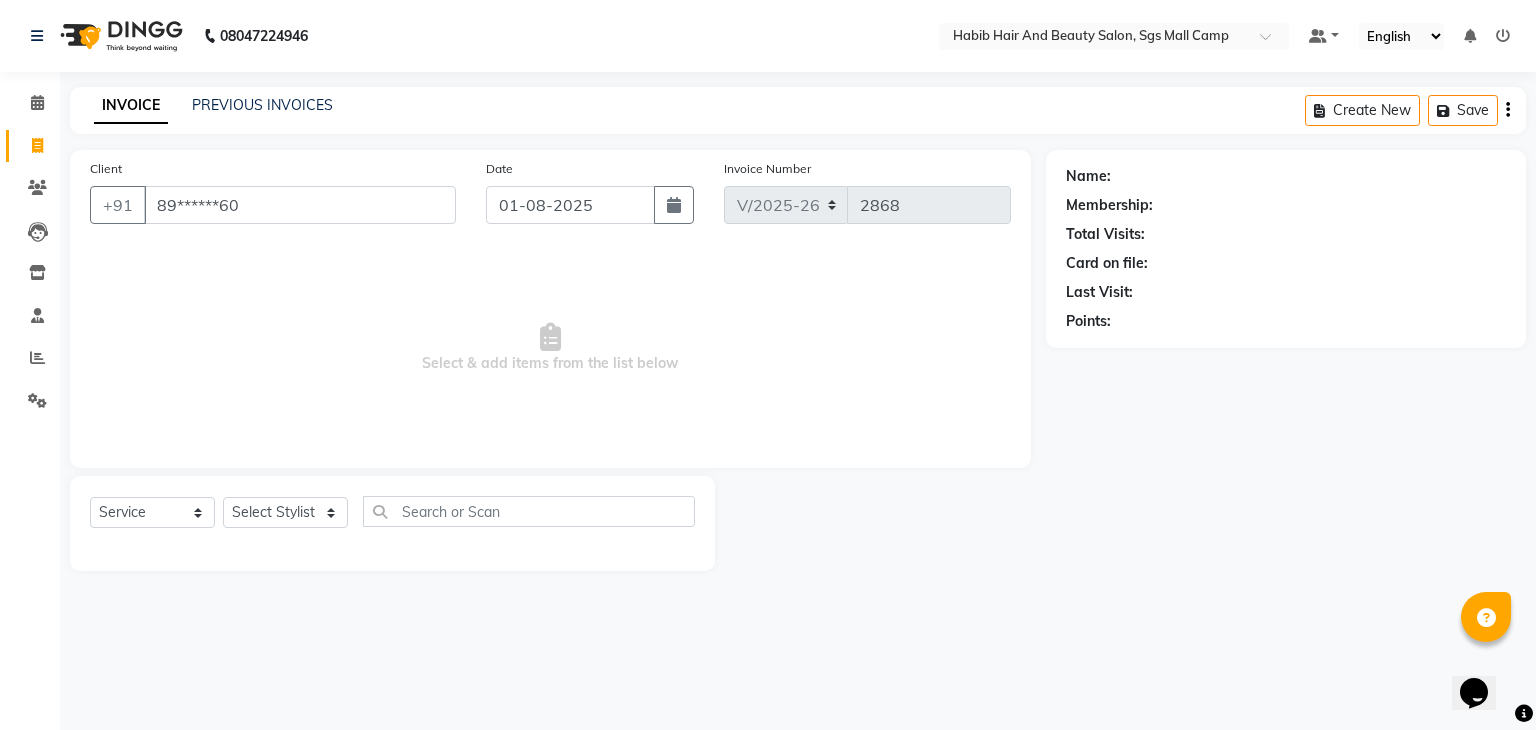 type on "89******60" 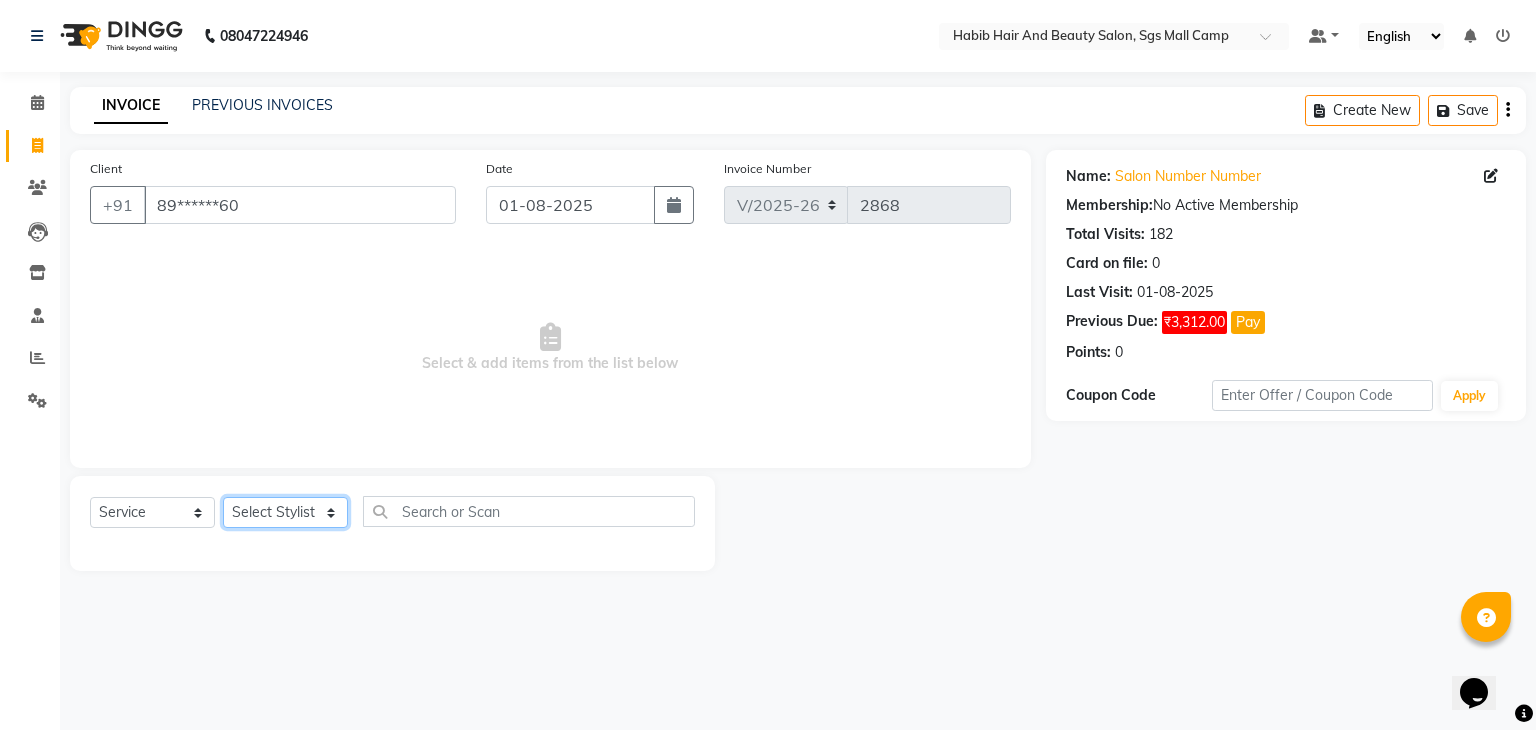 click on "Select Stylist [FIRST] [LAST] [FIRST]  [LAST] Manager [LAST]  [NAME] [NAME] [NAME] [NAME]  [NAME] [NAME] Polishing - Under Arms  Polishing - Half Hands  Polishing - Back  Polishing - Full Hands  Polishing - Full Legs  Polishing - Full Body  clean up  products  waxing  female nor hcut wsh bd  extra root touch  basic spa  long hair wash cut bldry  femal highlight  femal highlight  male wash  tip gel extention  gel polish  beard trimming  male blowdry   nail cutting  D-Tan/Bleach - Upper Lip  D-Tan/Bleach - Face & Neck  D-Tan/Bleach - Back Neck  D-Tan/Bleach - Under Arms  D-Tan/Bleach - Full Arms  D-Tan/Bleach - Full Legs  D-Tan/Bleach - Half Arms  D-Tan/Bleach - Full Back or Front  D-Tan/Bleach - Half Back or Stomach  D-Tan/Bleach - Feet or Palms  D-Tan/Bleach - Full Body  upperlips  upperlips wax  male globle  globle  Make-Up, Hairstyle And Saree Draping - Saree Draping  Make-Up, Hairstyle And Saree Draping - Make-up: Simple  facial" 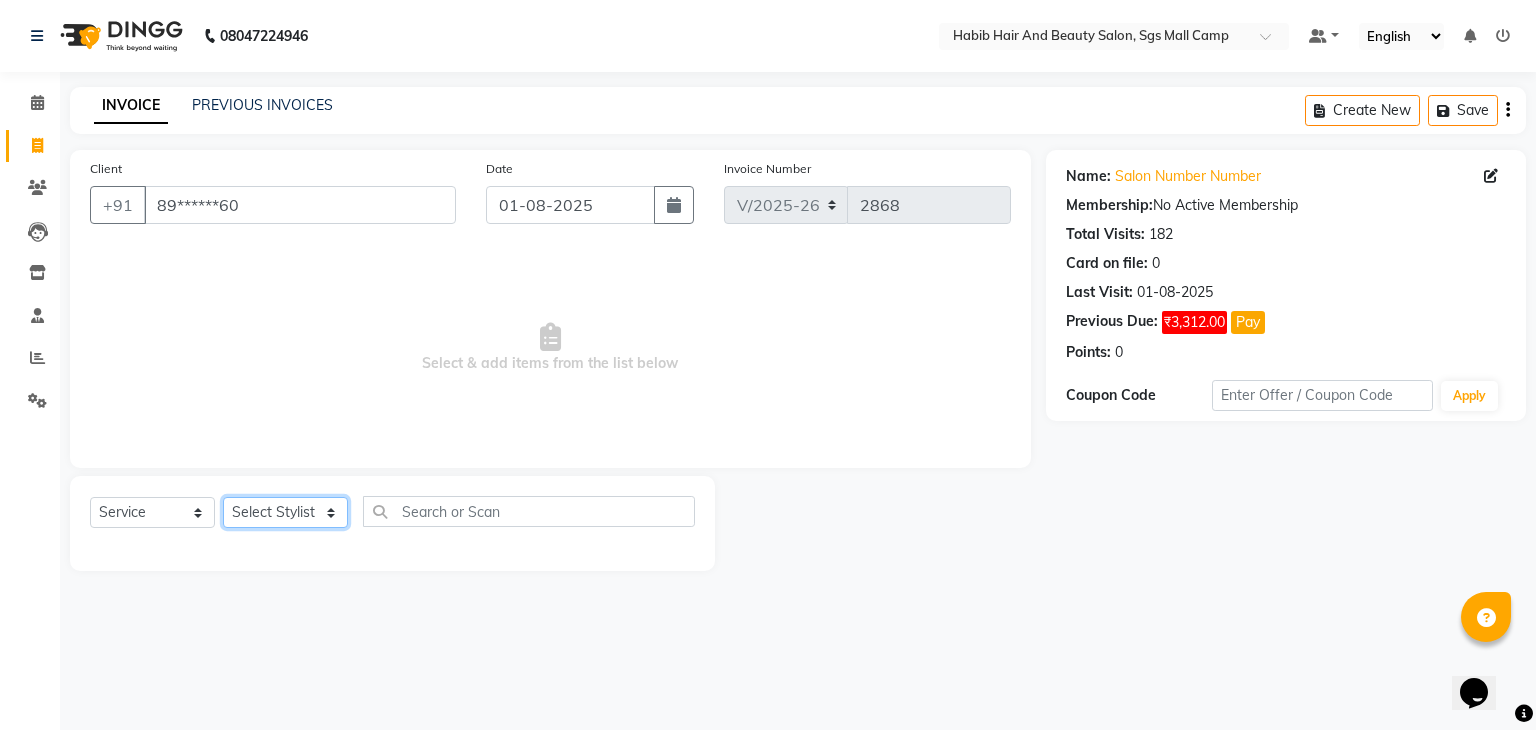 select on "[PHONE]" 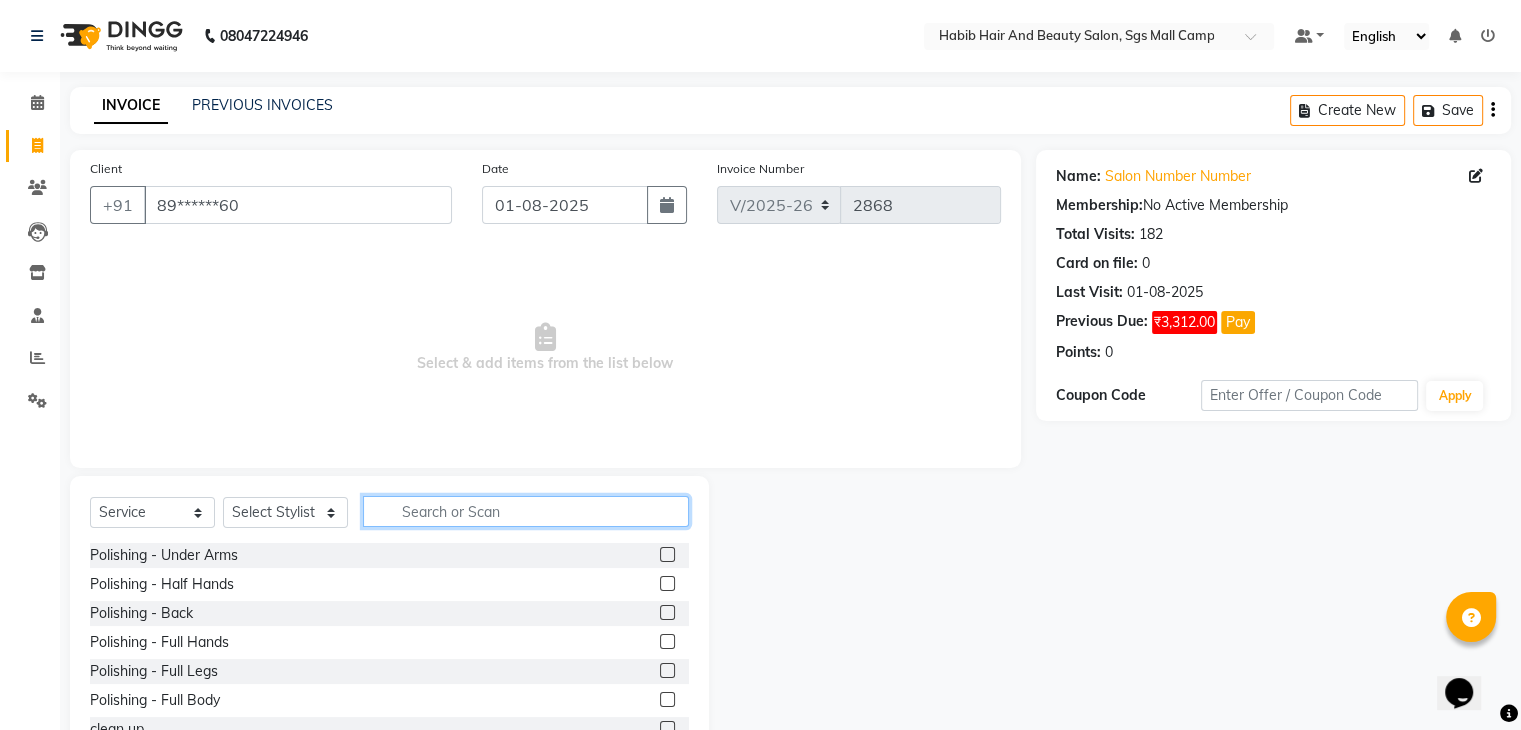 click 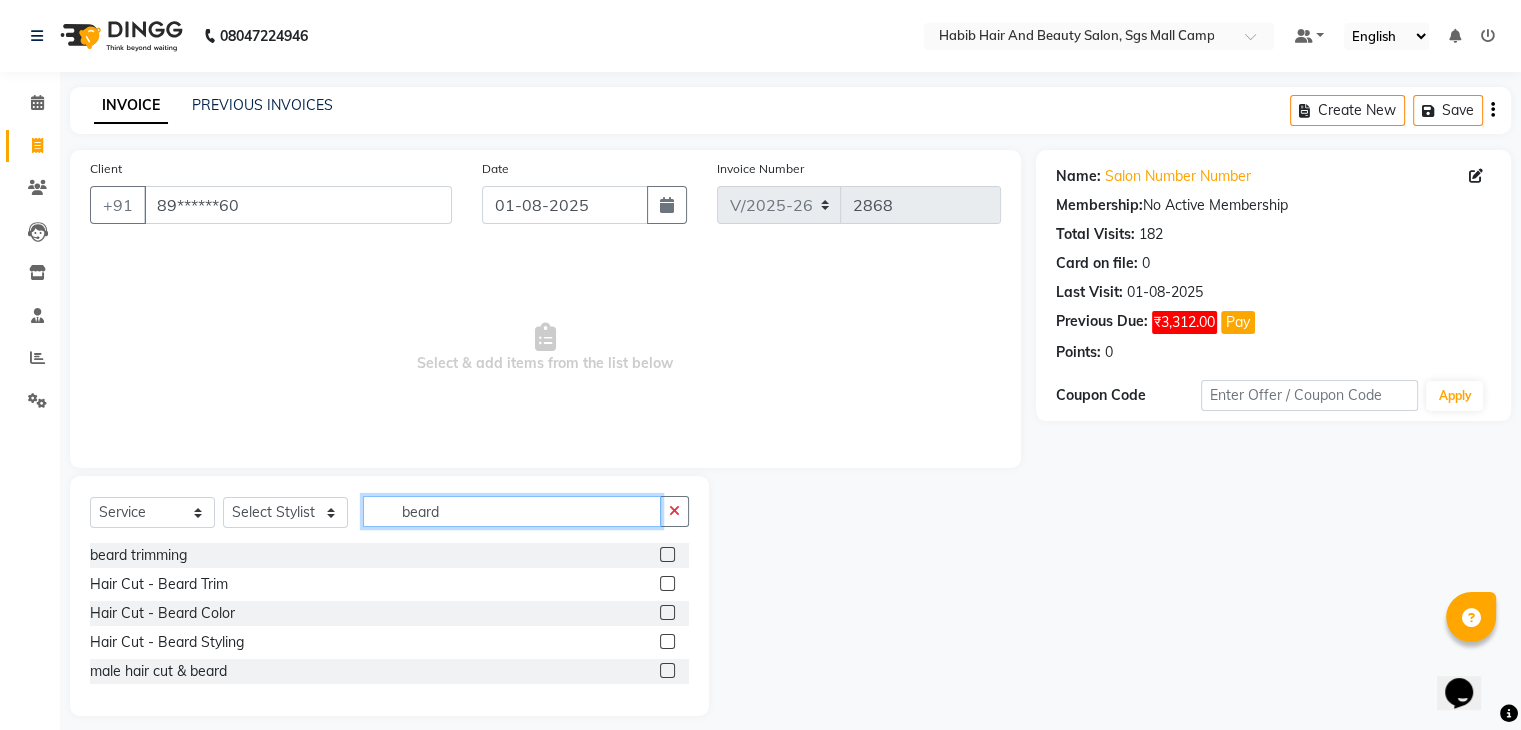 type on "beard" 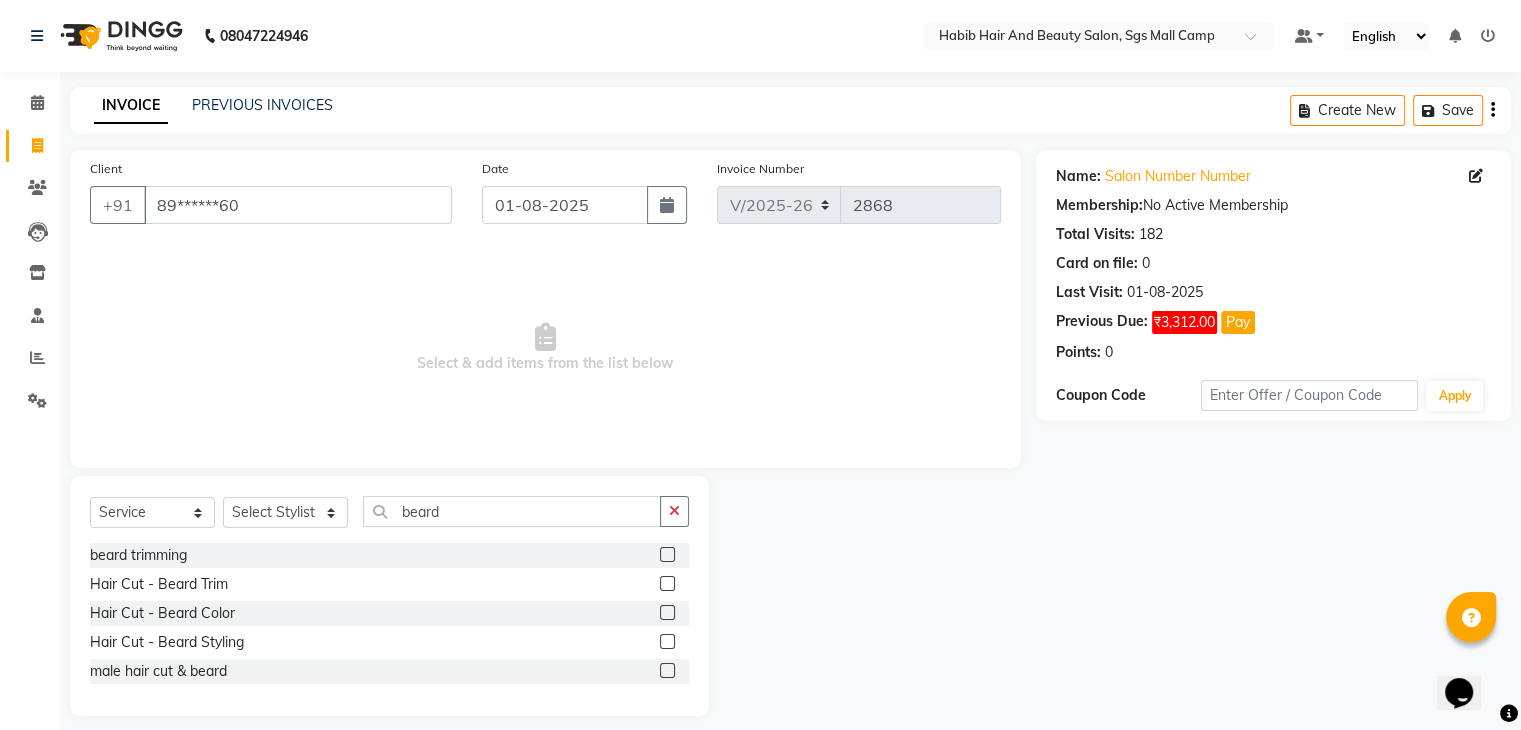 click 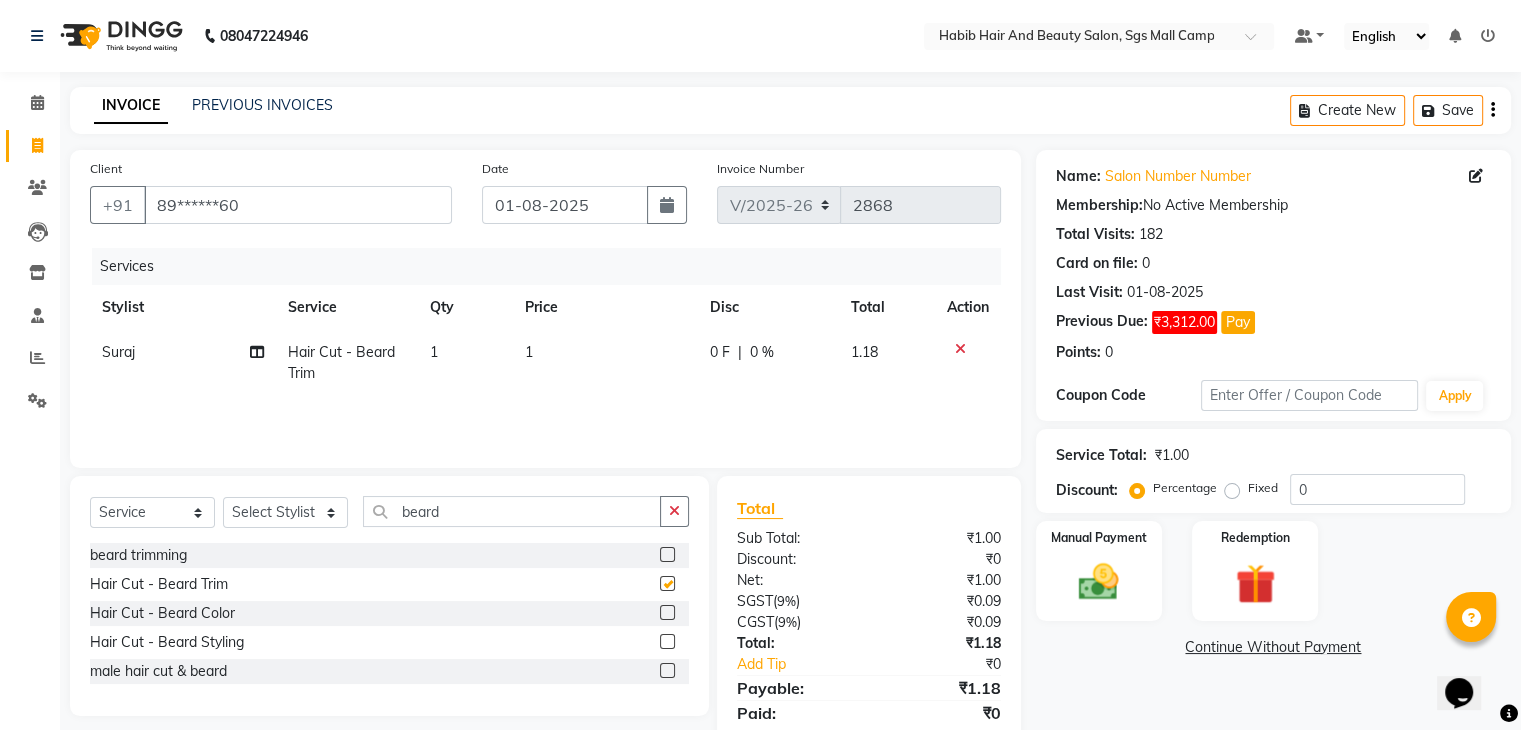 checkbox on "false" 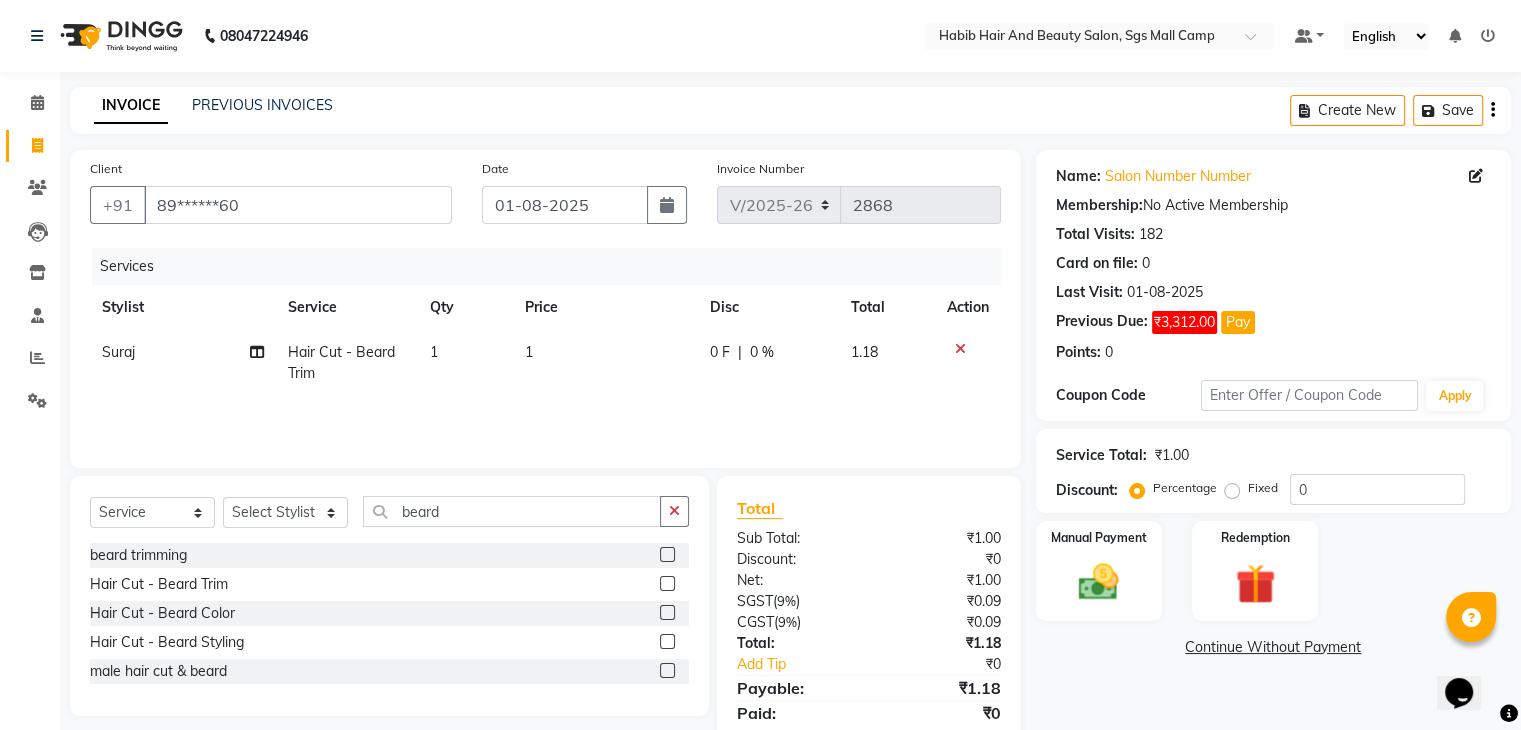 click on "1" 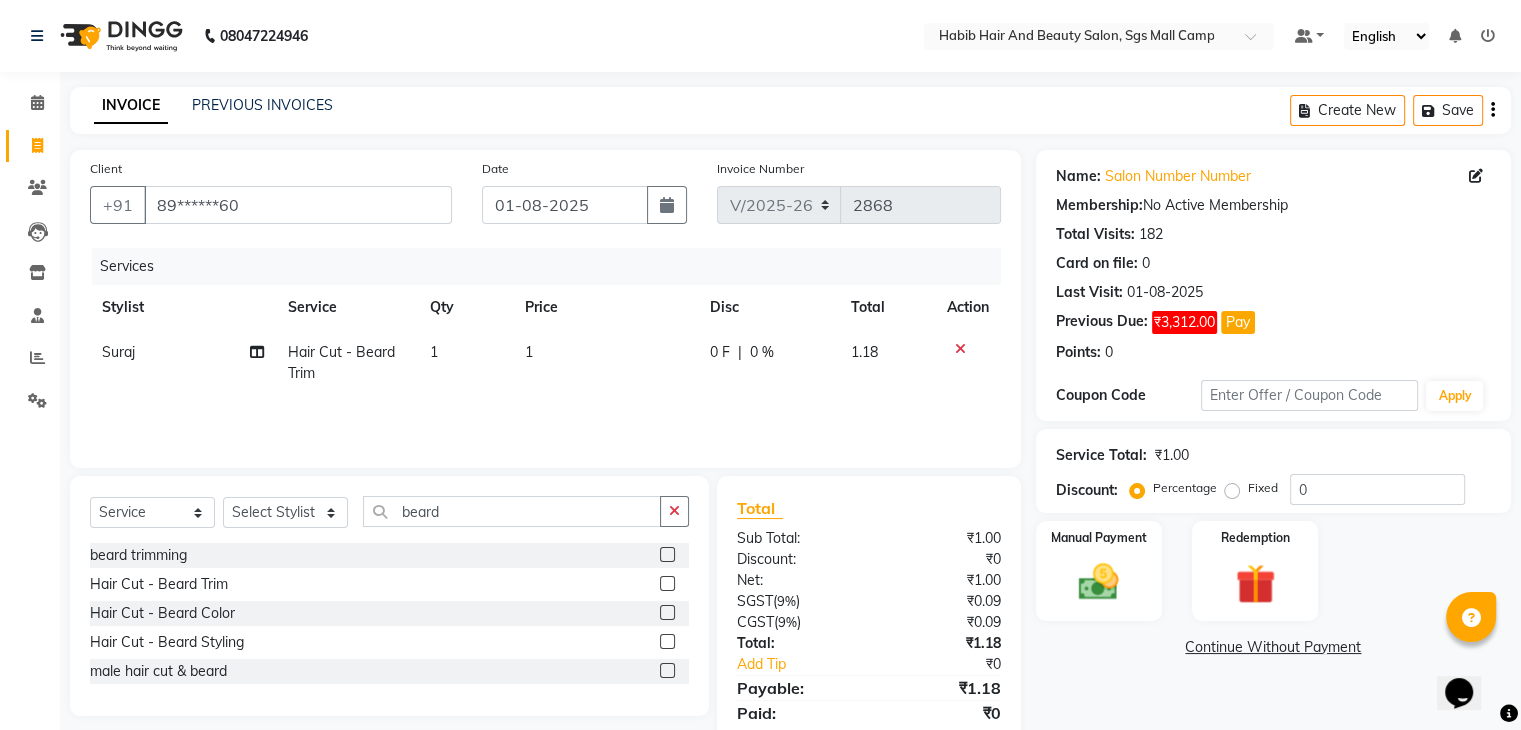 select on "[PHONE]" 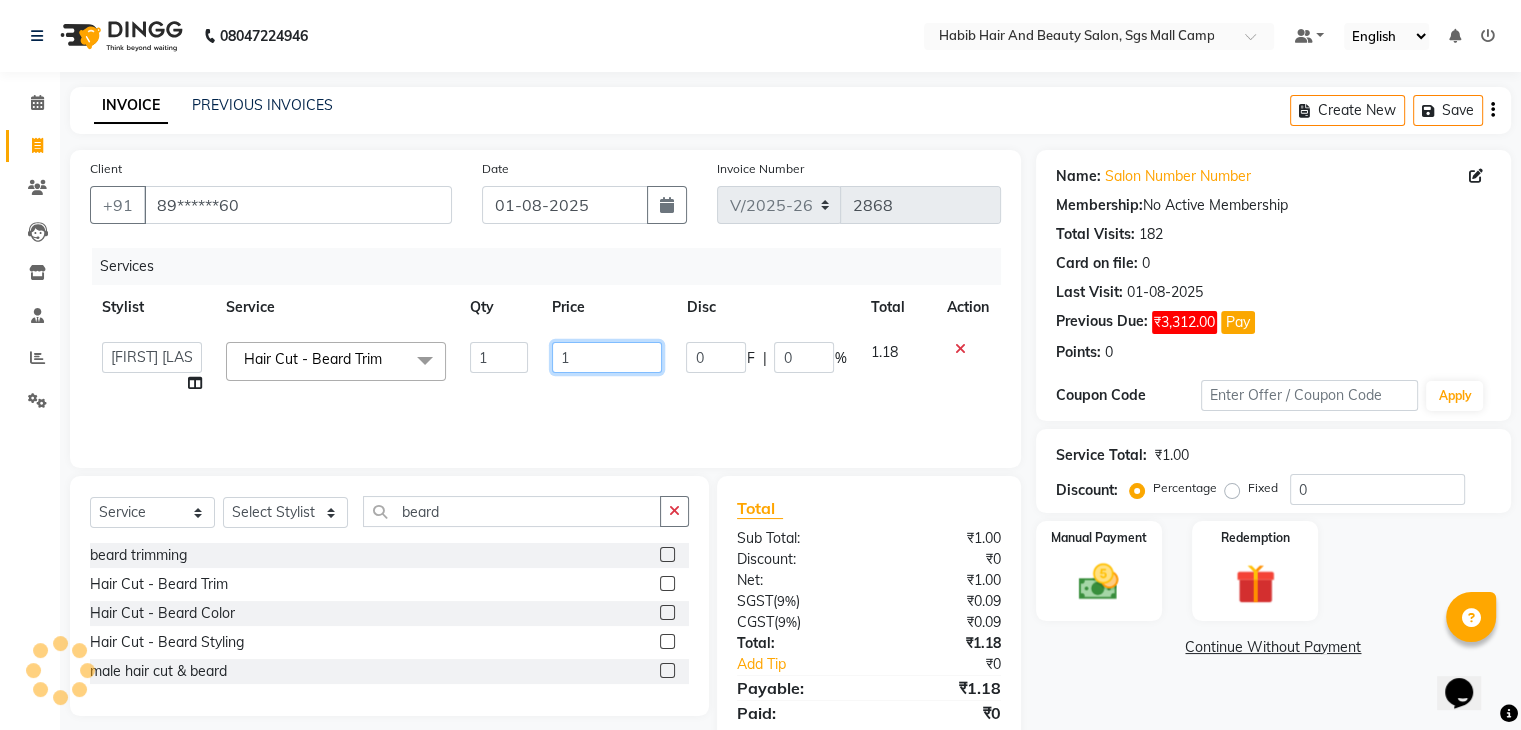 click on "1" 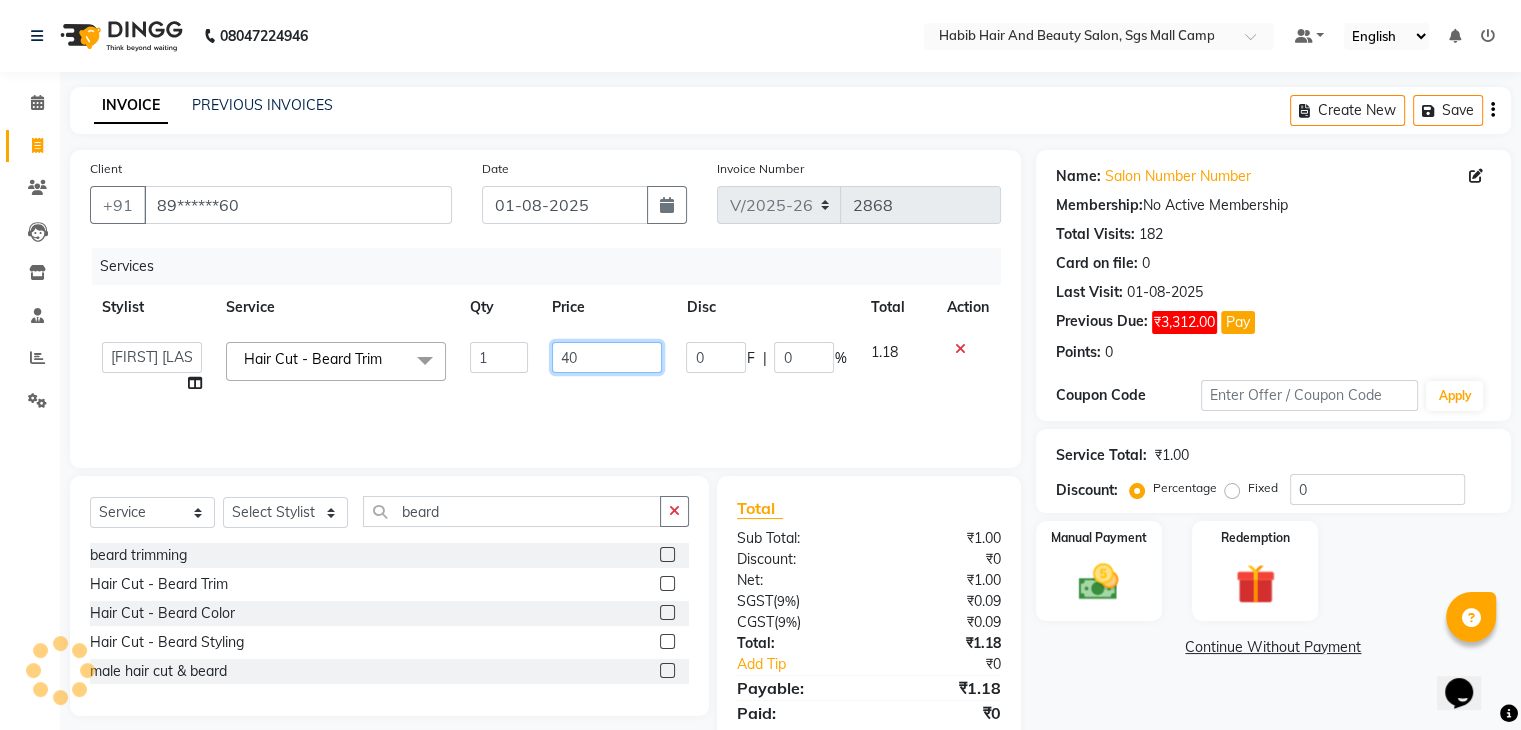 type on "400" 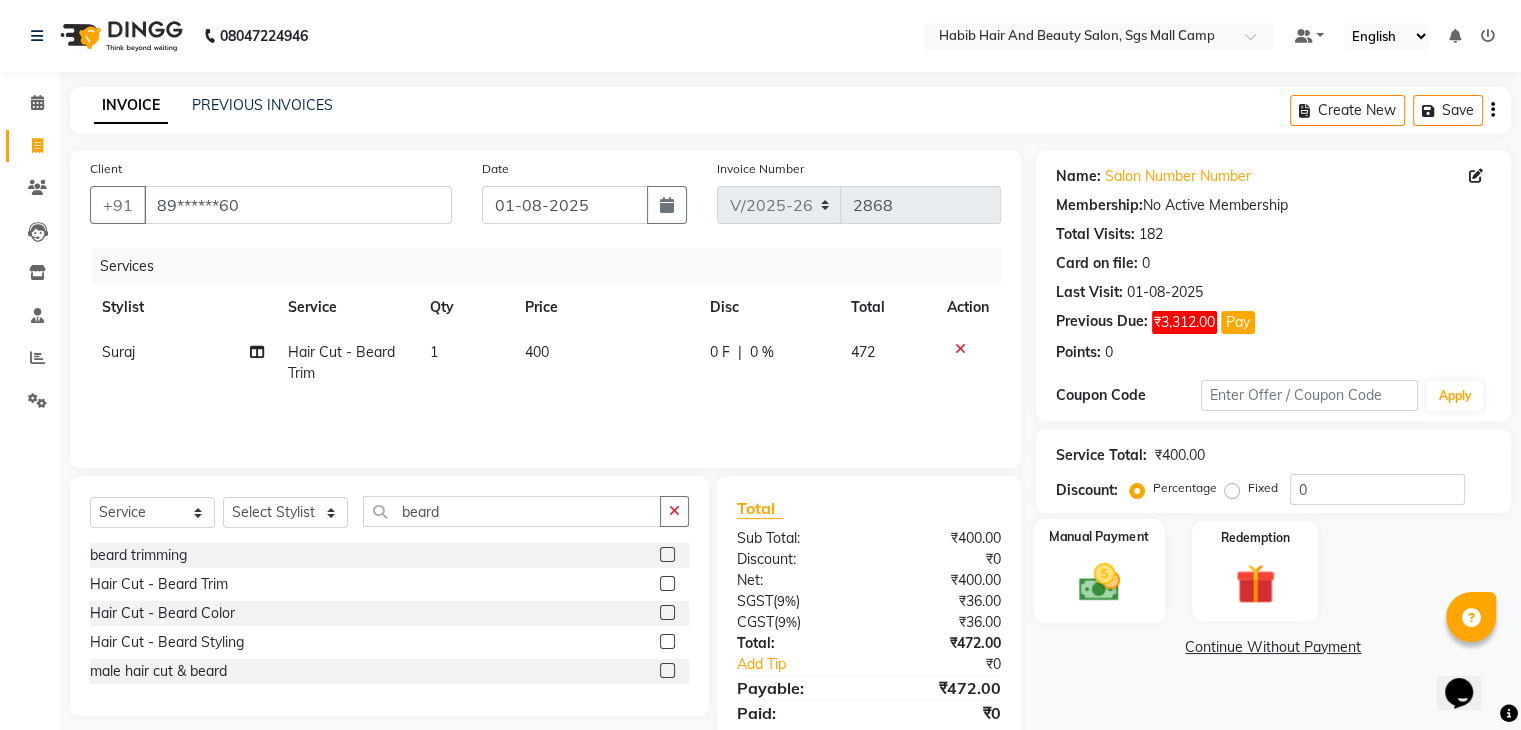 click on "Manual Payment" 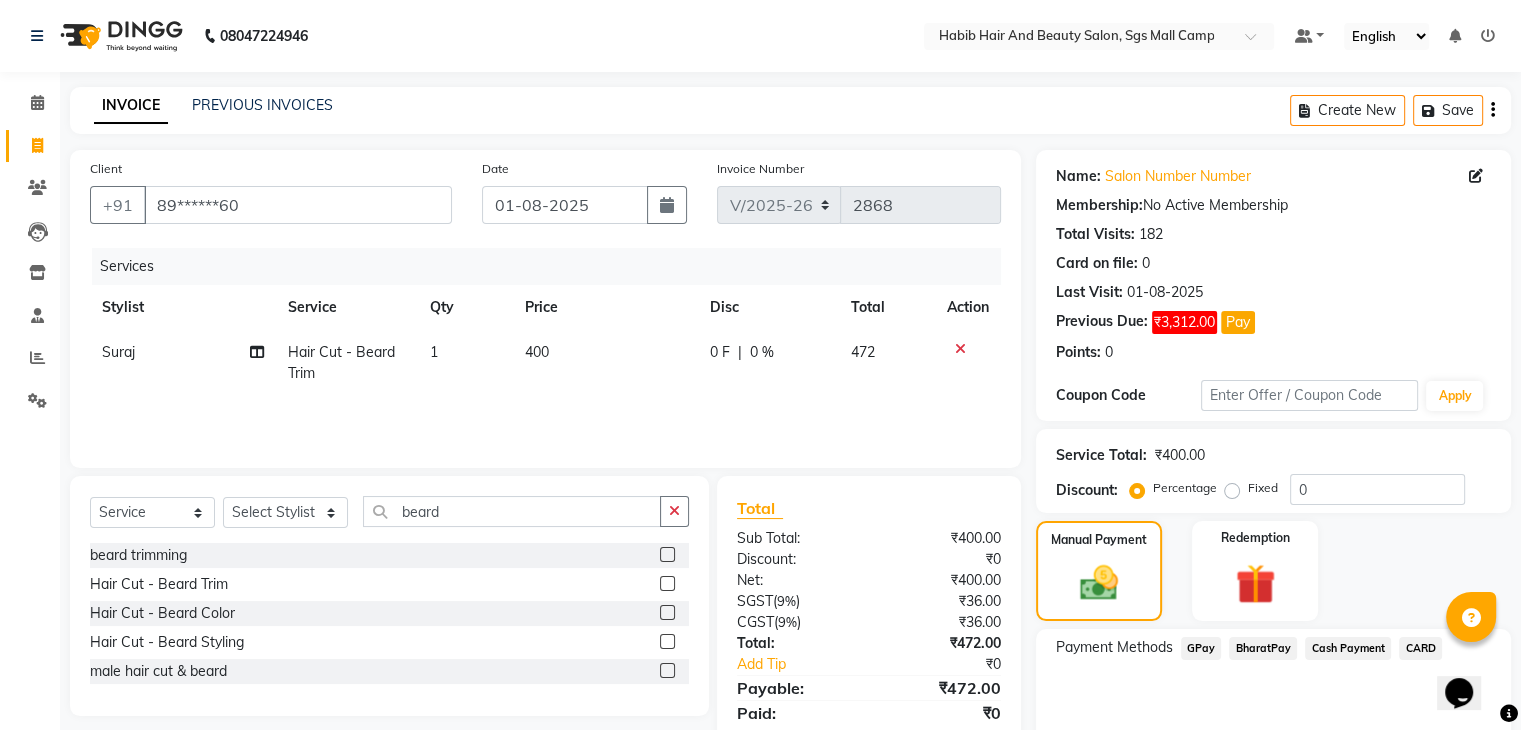 click on "BharatPay" 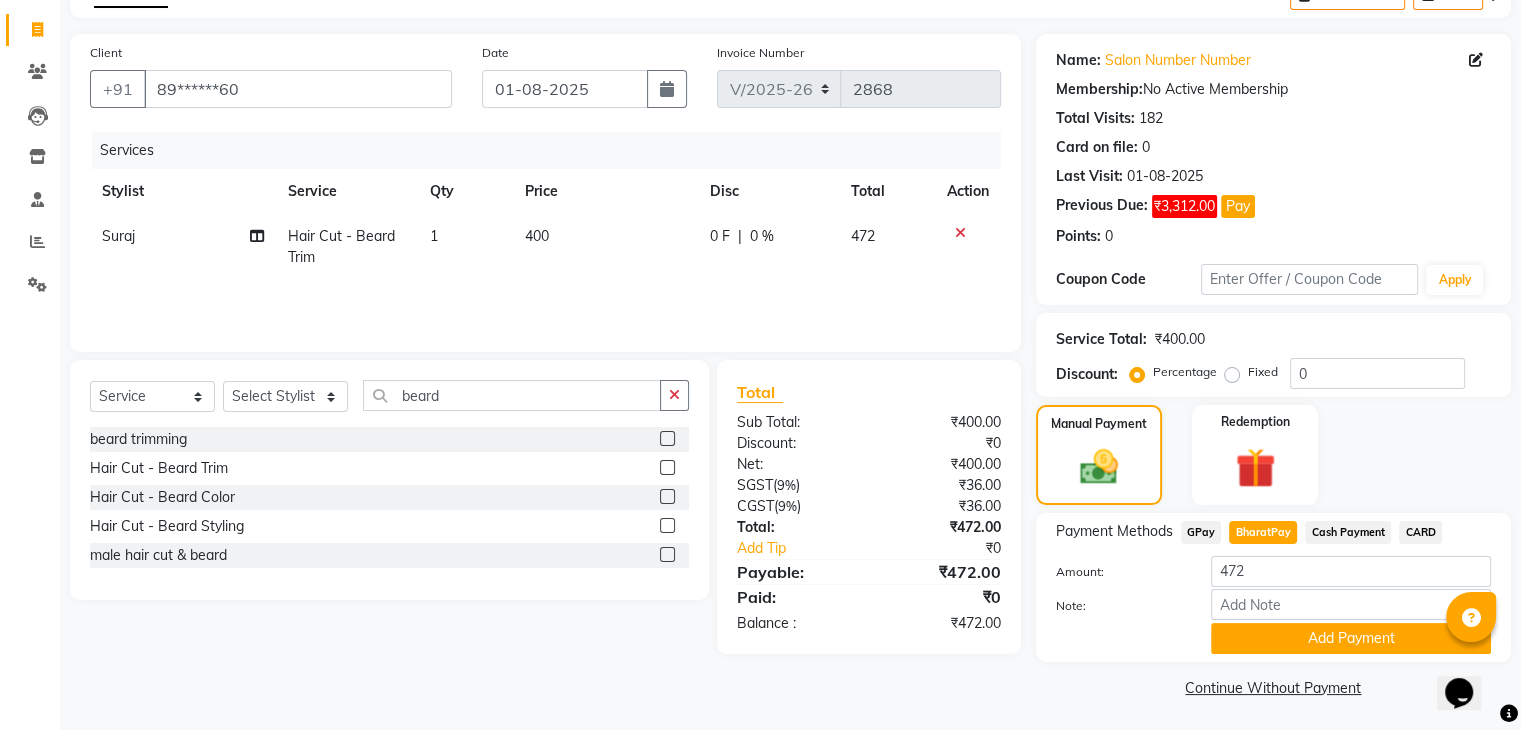 scroll, scrollTop: 120, scrollLeft: 0, axis: vertical 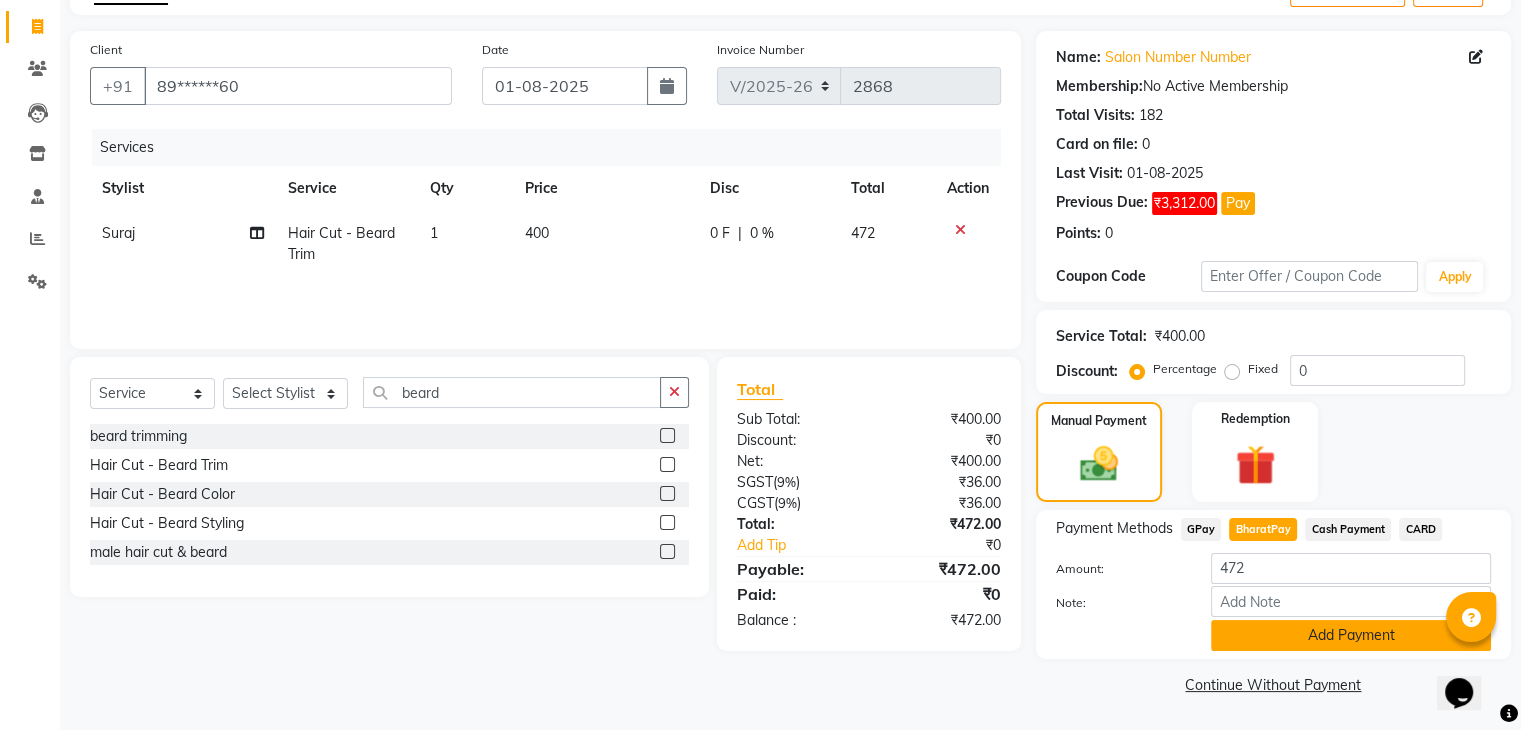 click on "Add Payment" 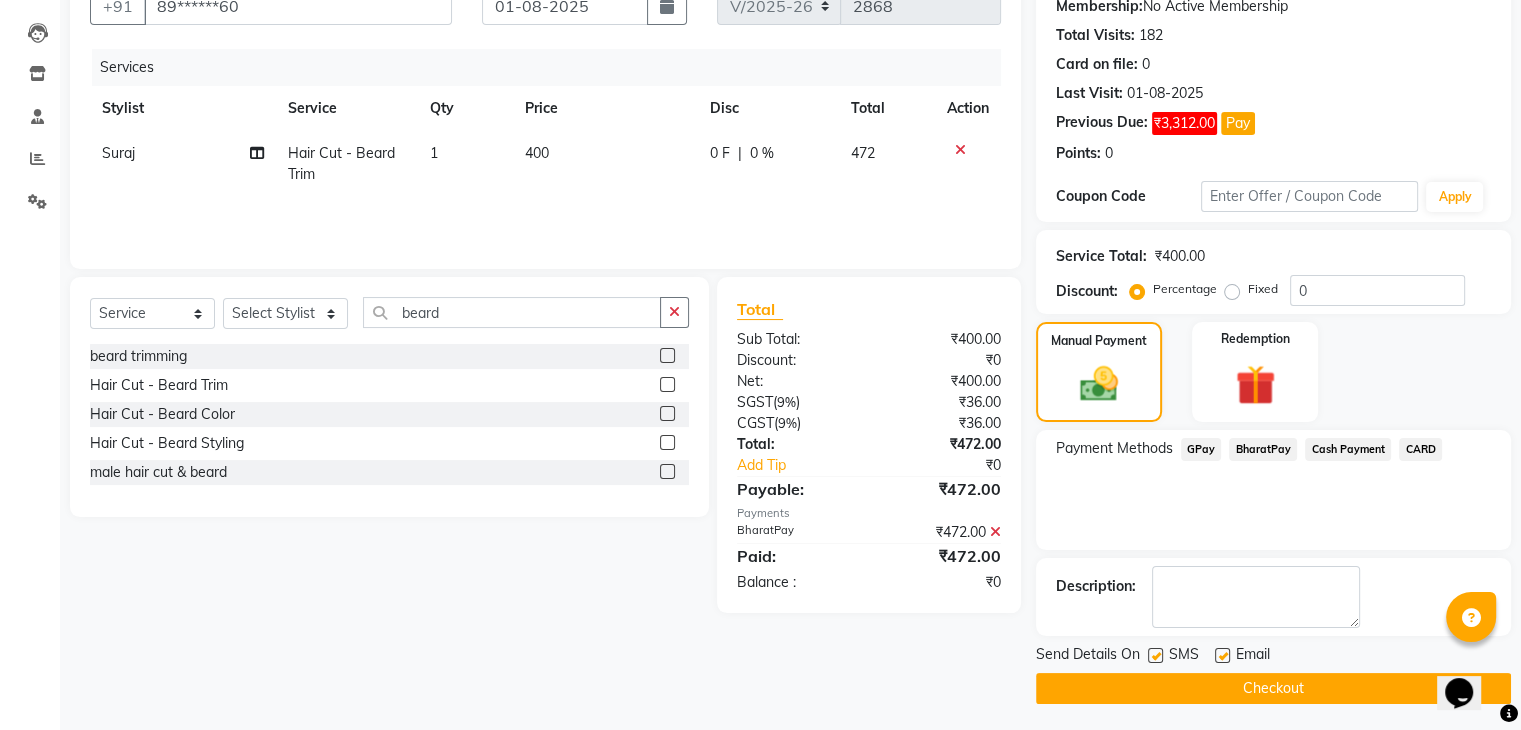 scroll, scrollTop: 201, scrollLeft: 0, axis: vertical 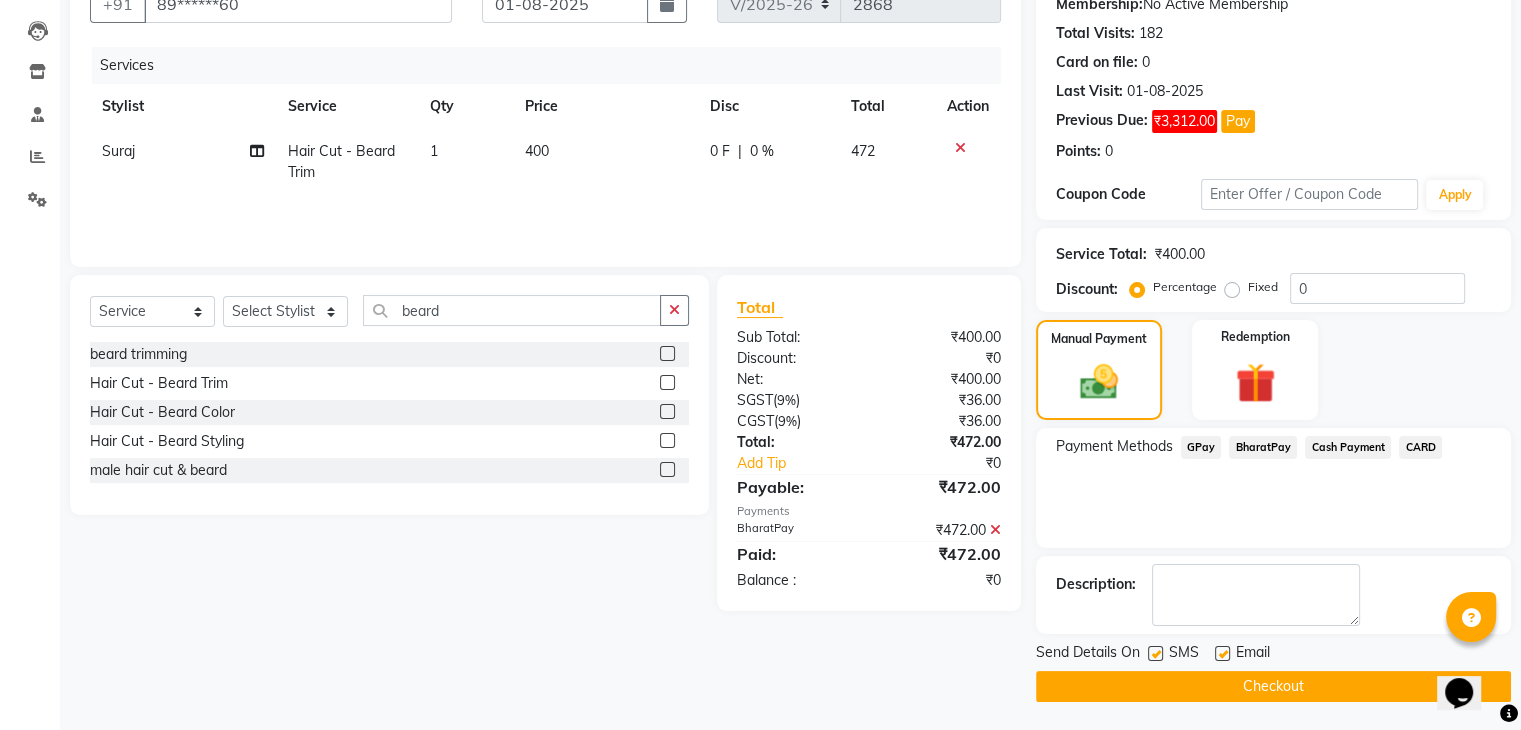 click on "Checkout" 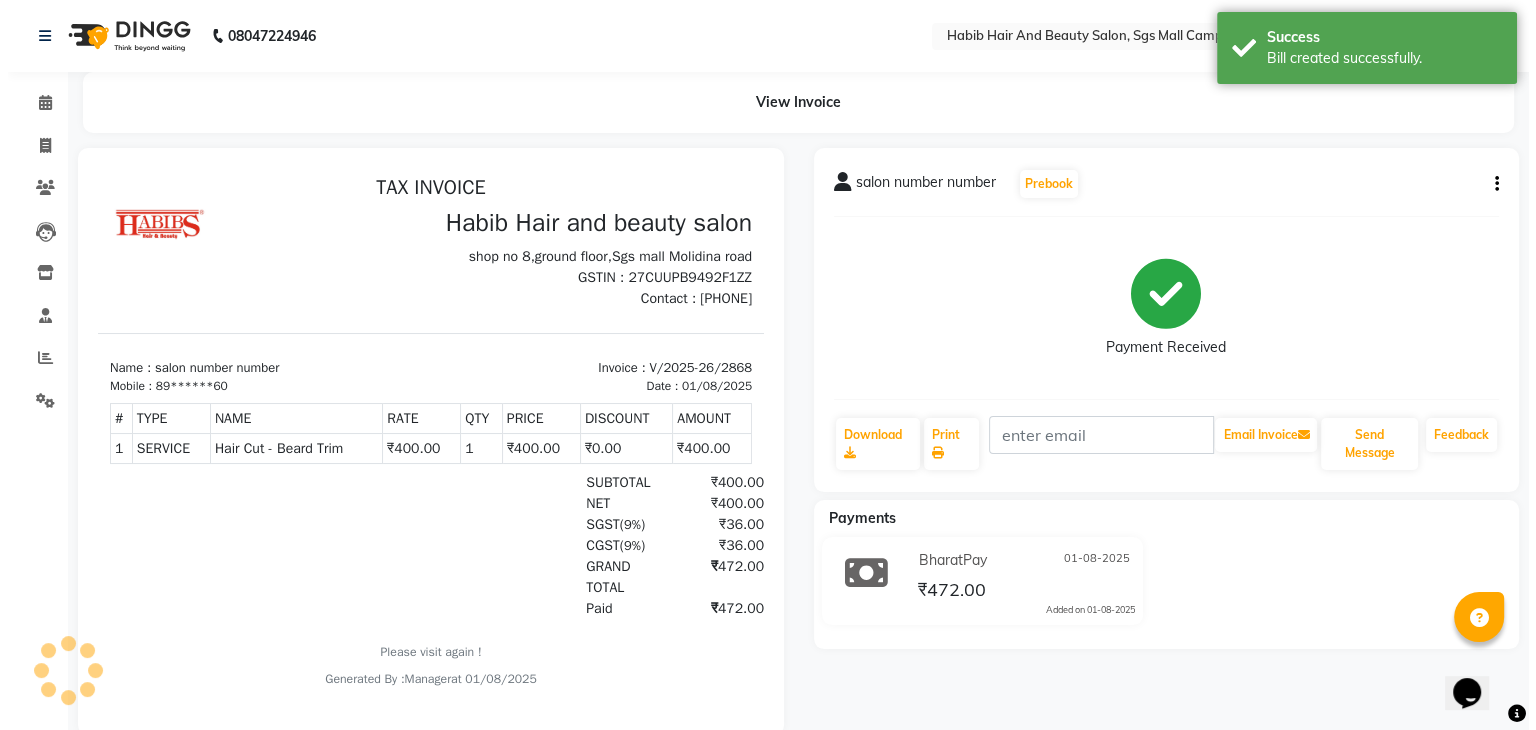 scroll, scrollTop: 0, scrollLeft: 0, axis: both 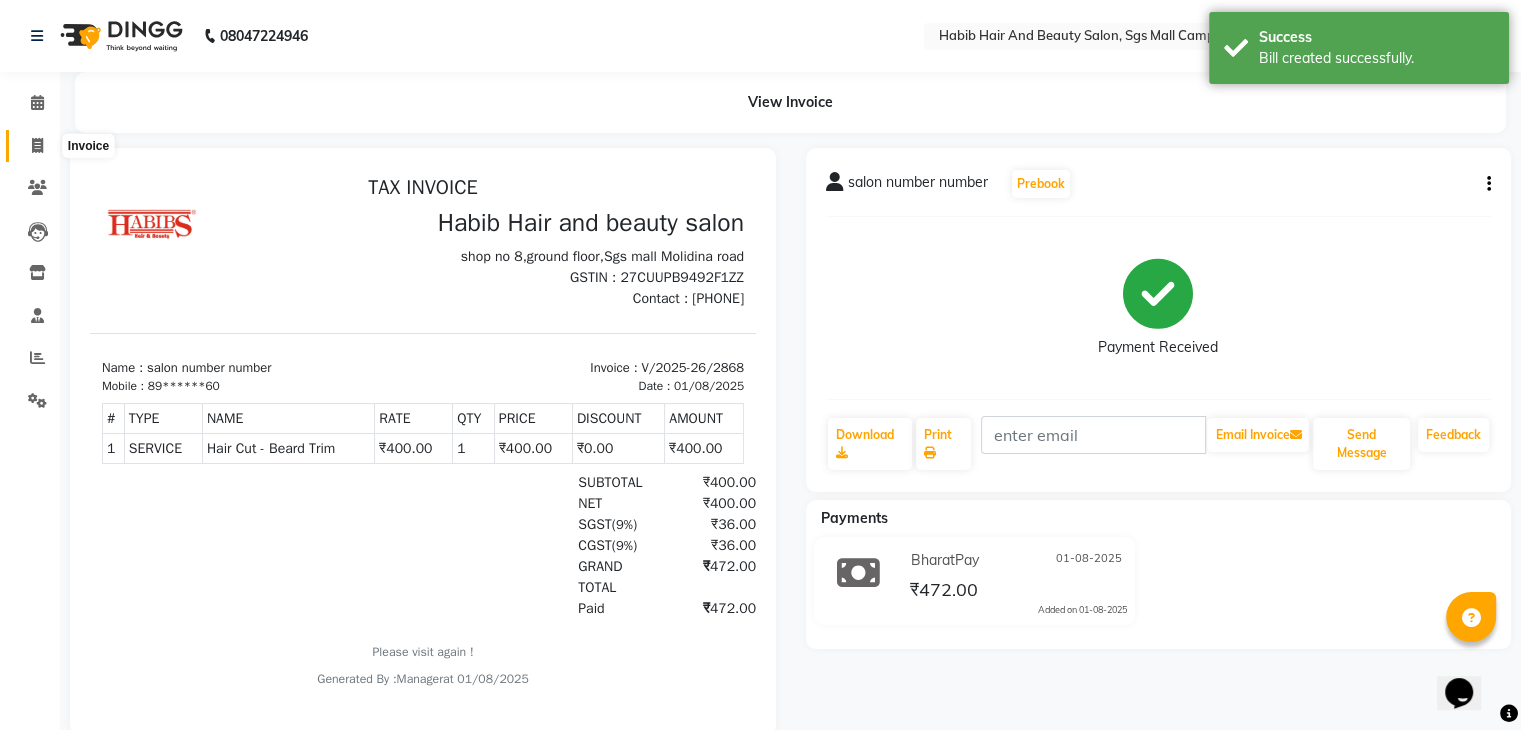 click 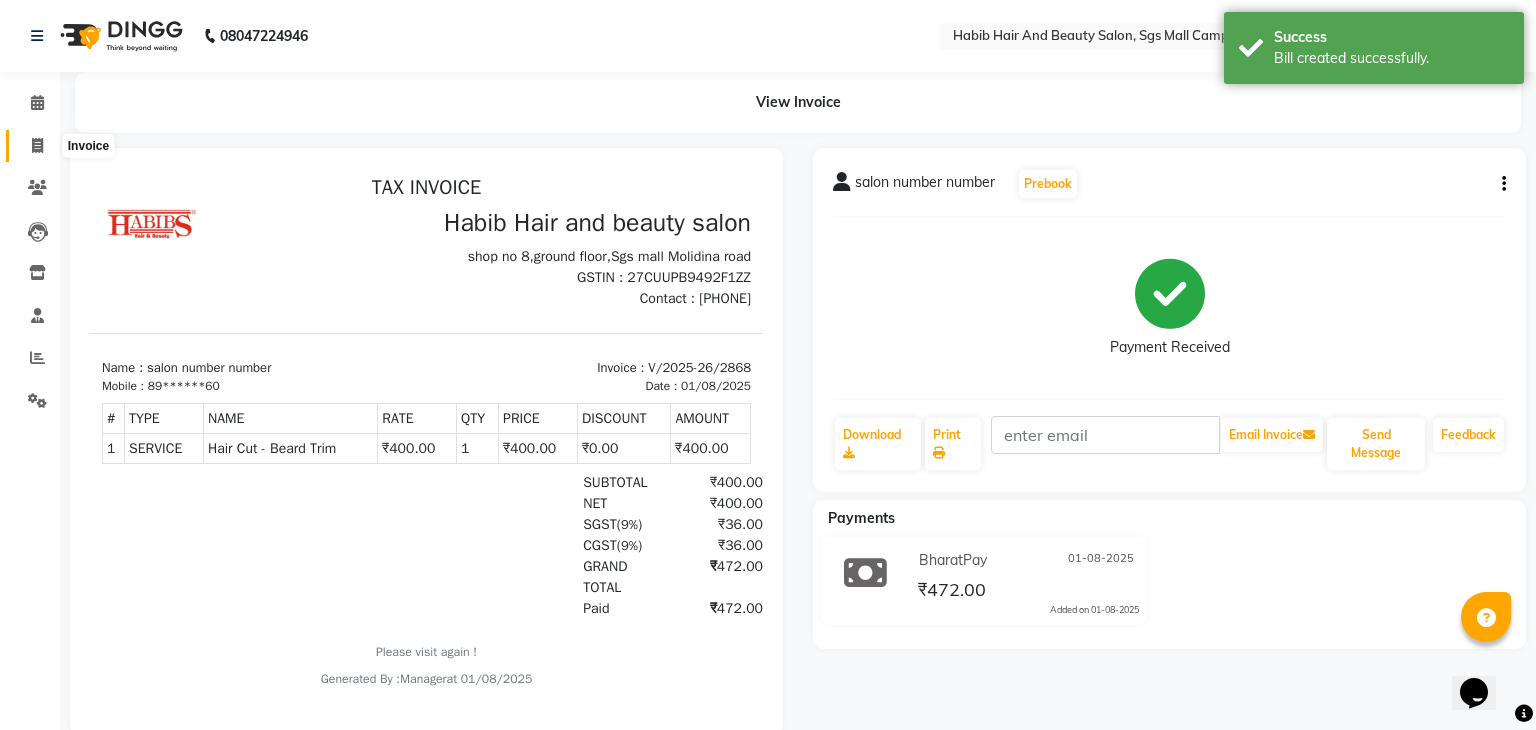 select on "service" 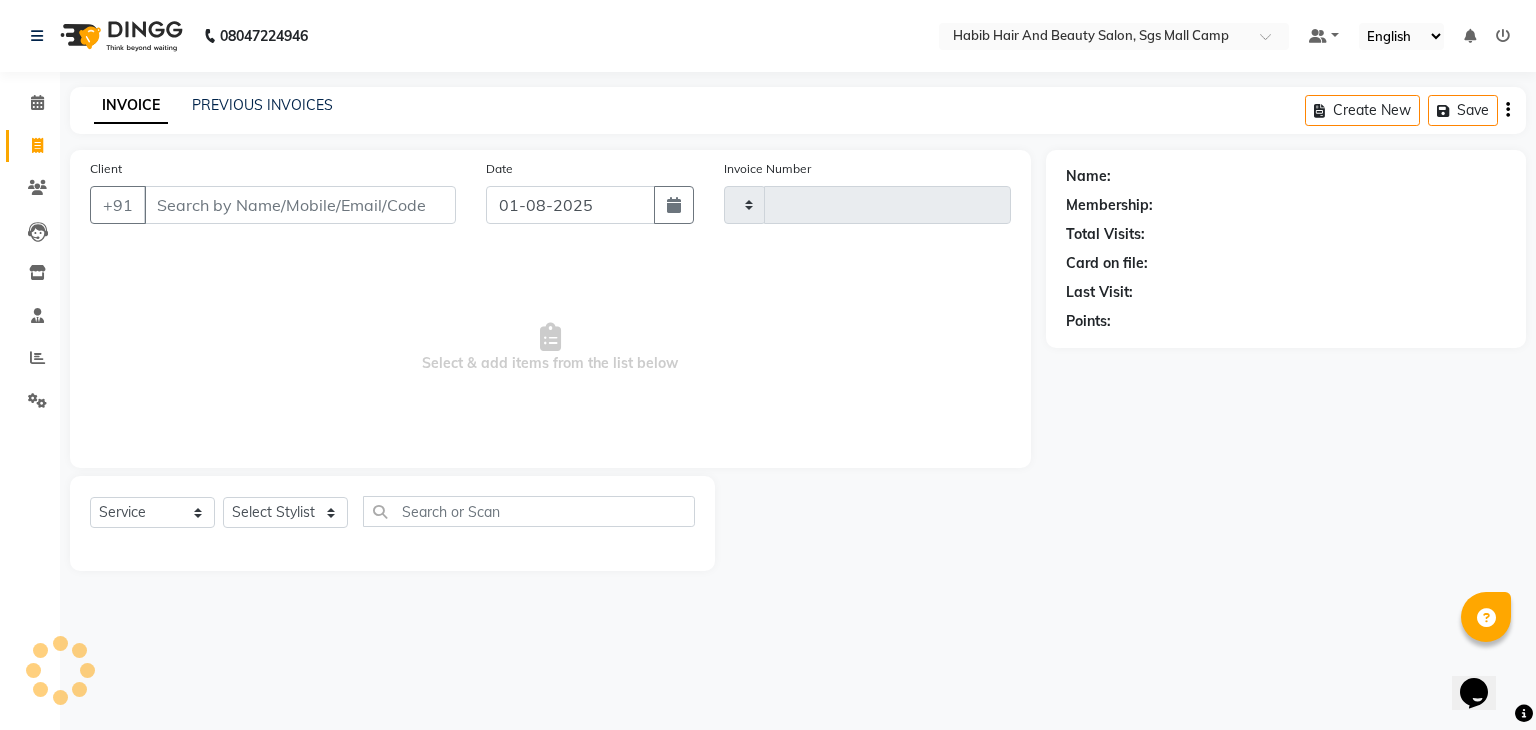click on "Client" at bounding box center [300, 205] 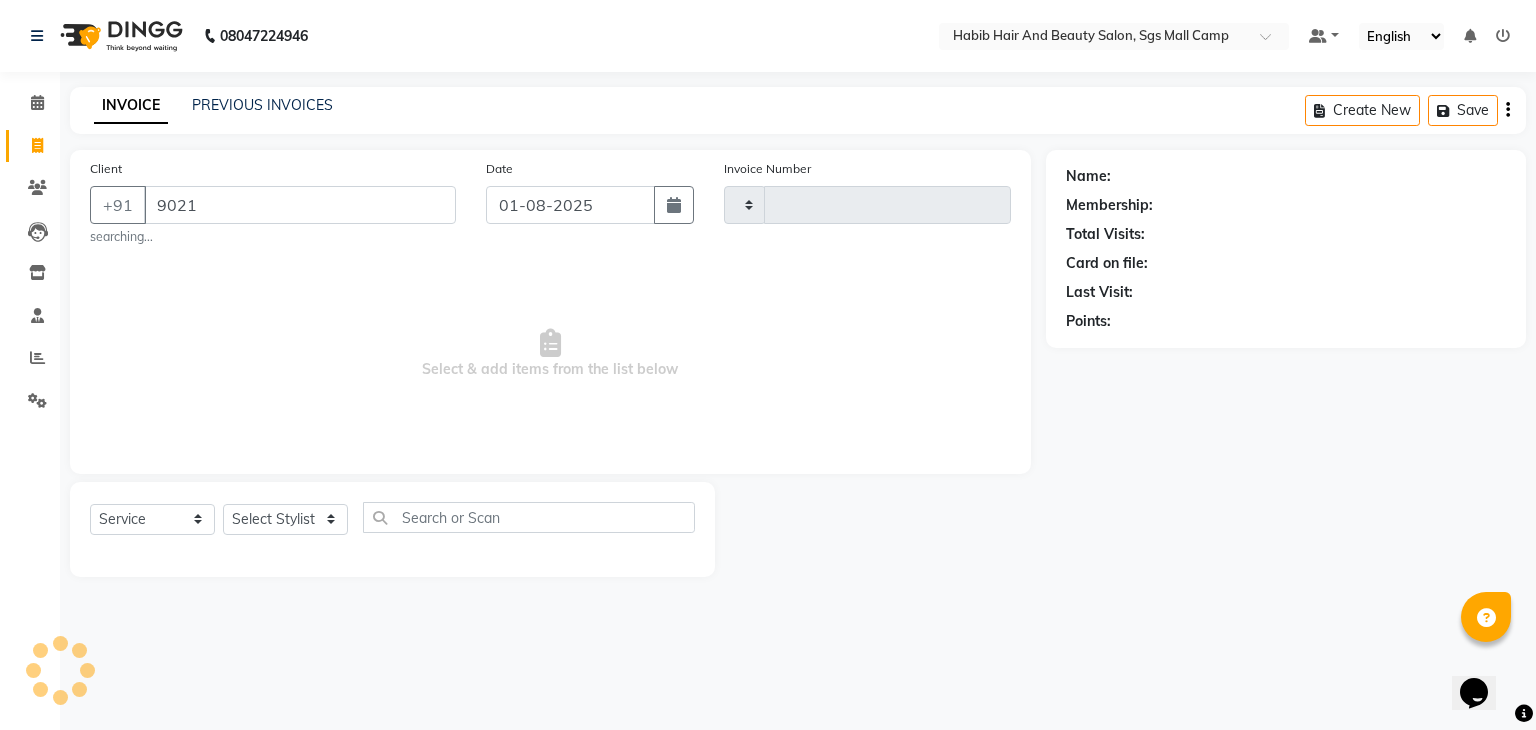 type on "90210" 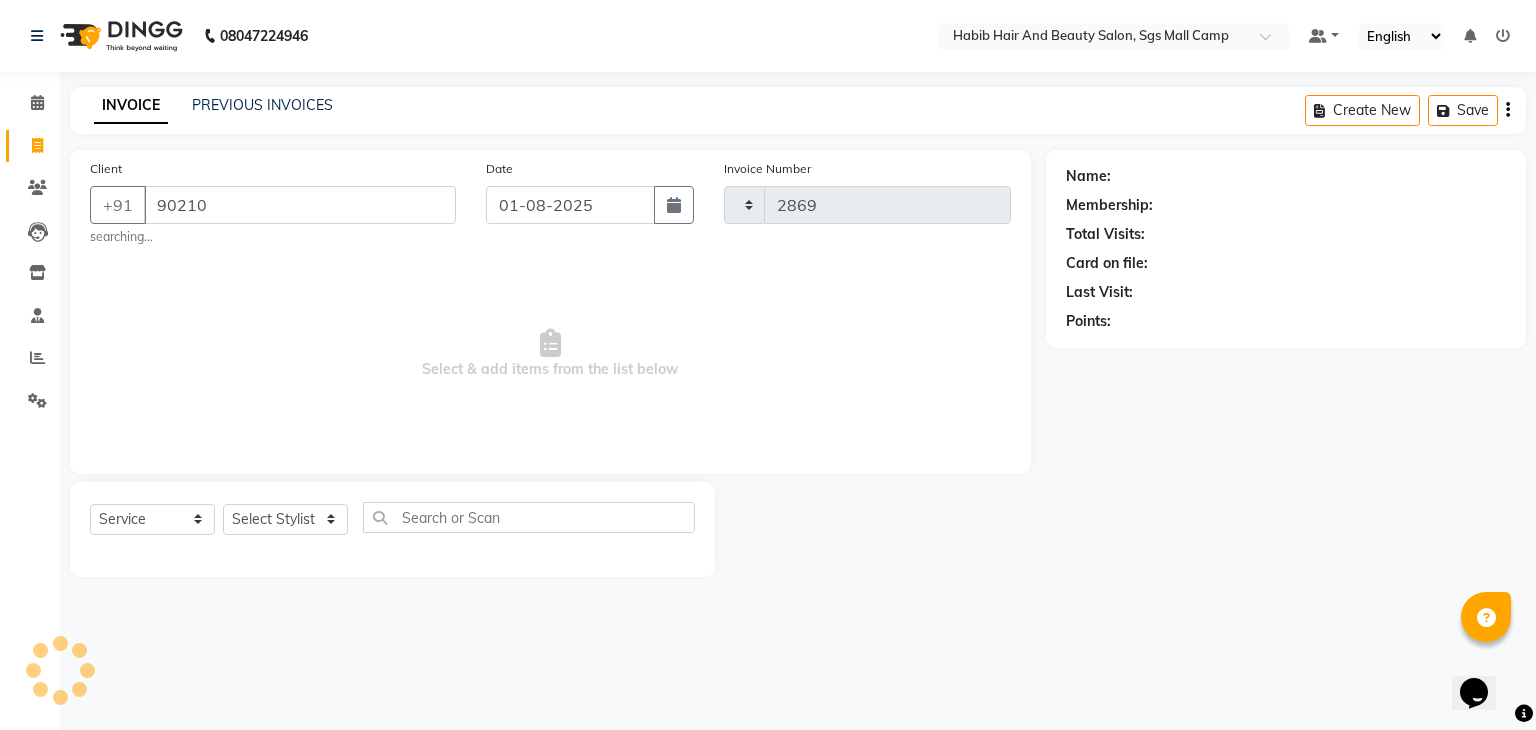select on "8362" 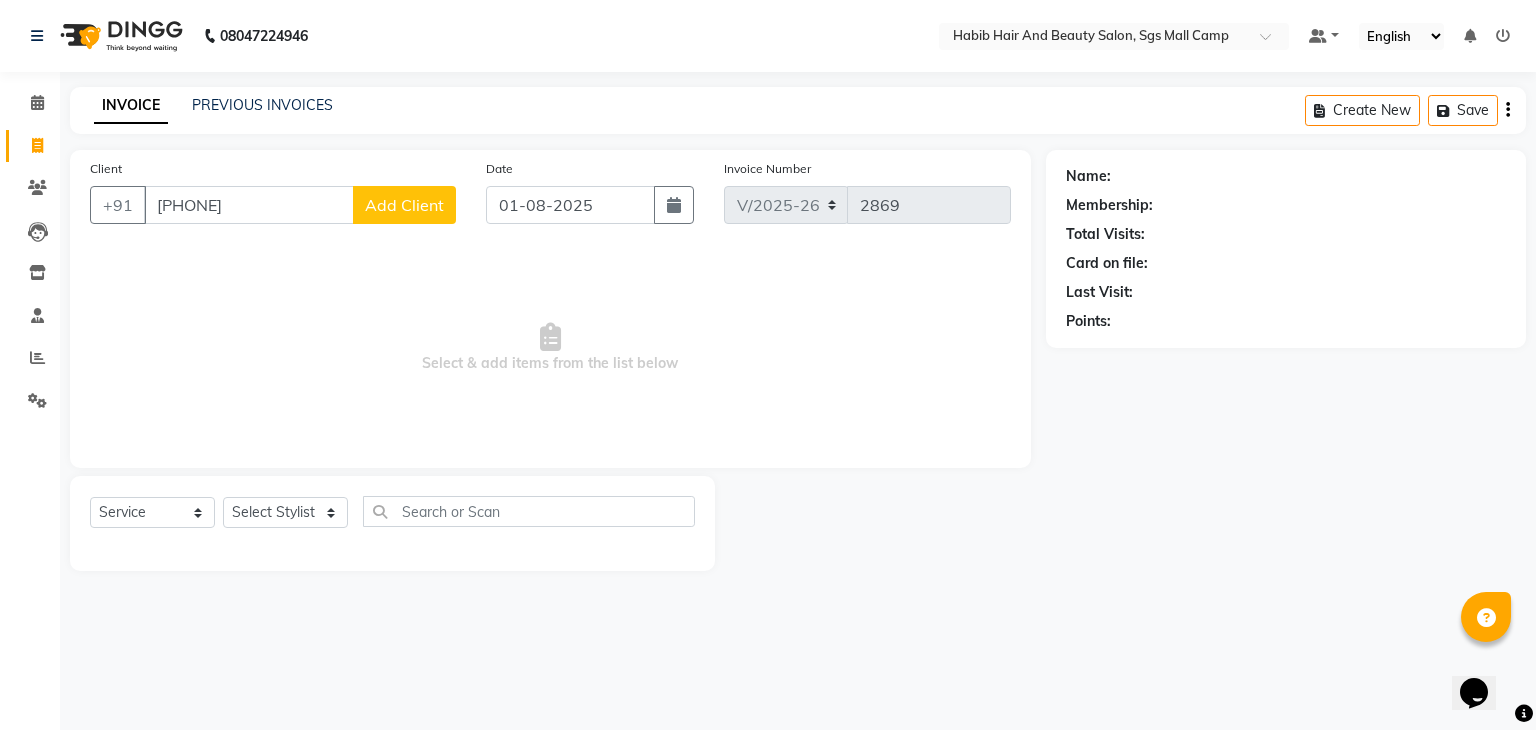 type on "[PHONE]" 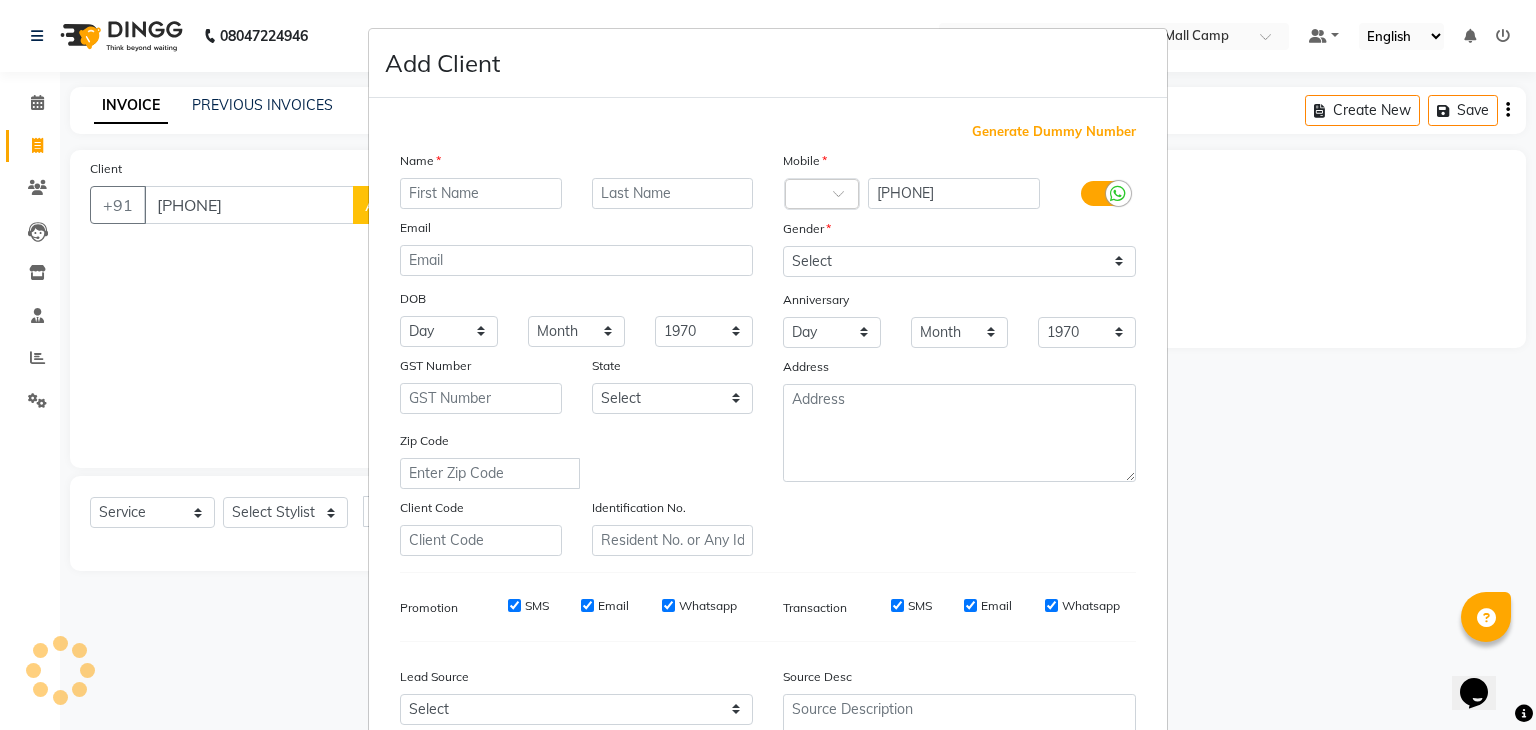 click at bounding box center [481, 193] 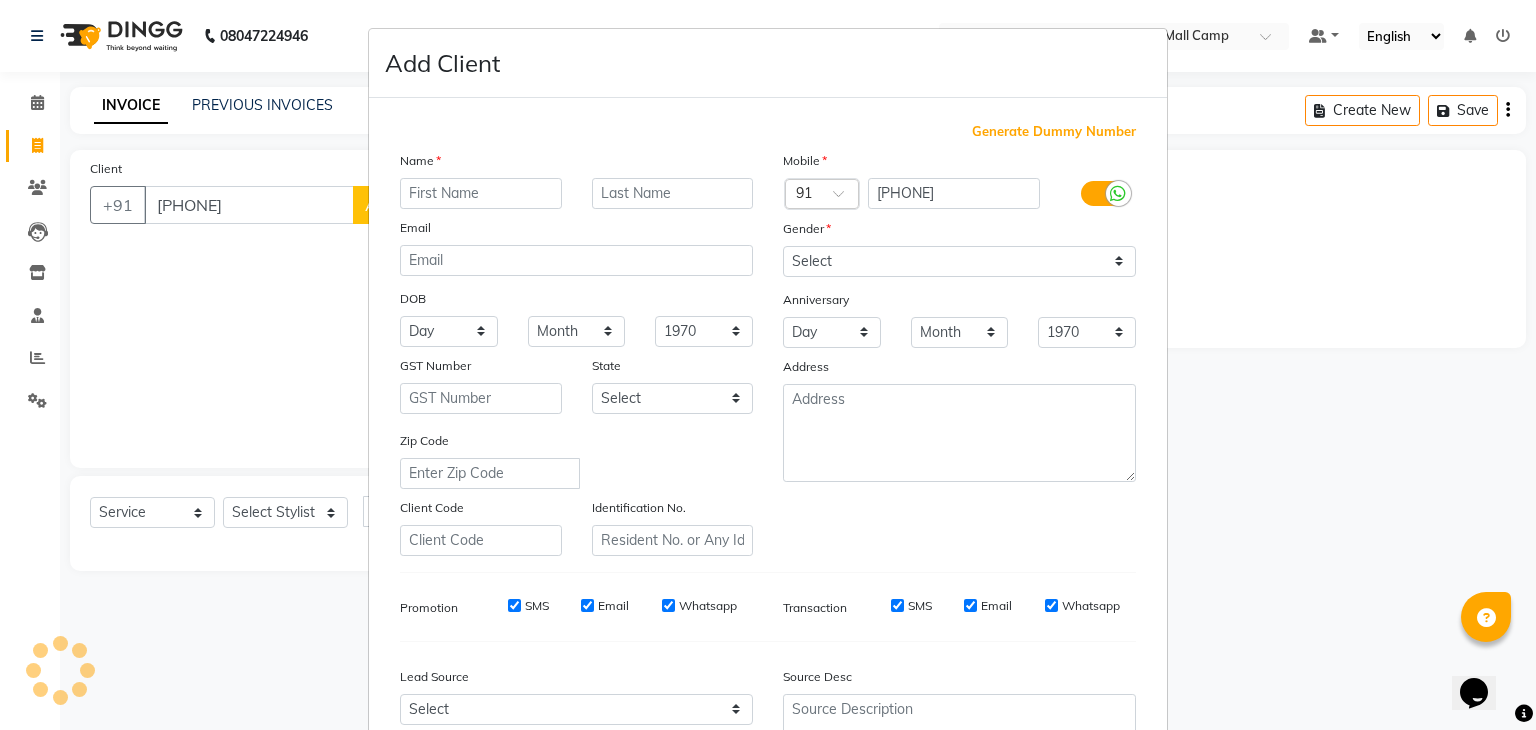 click on "Name" at bounding box center (576, 164) 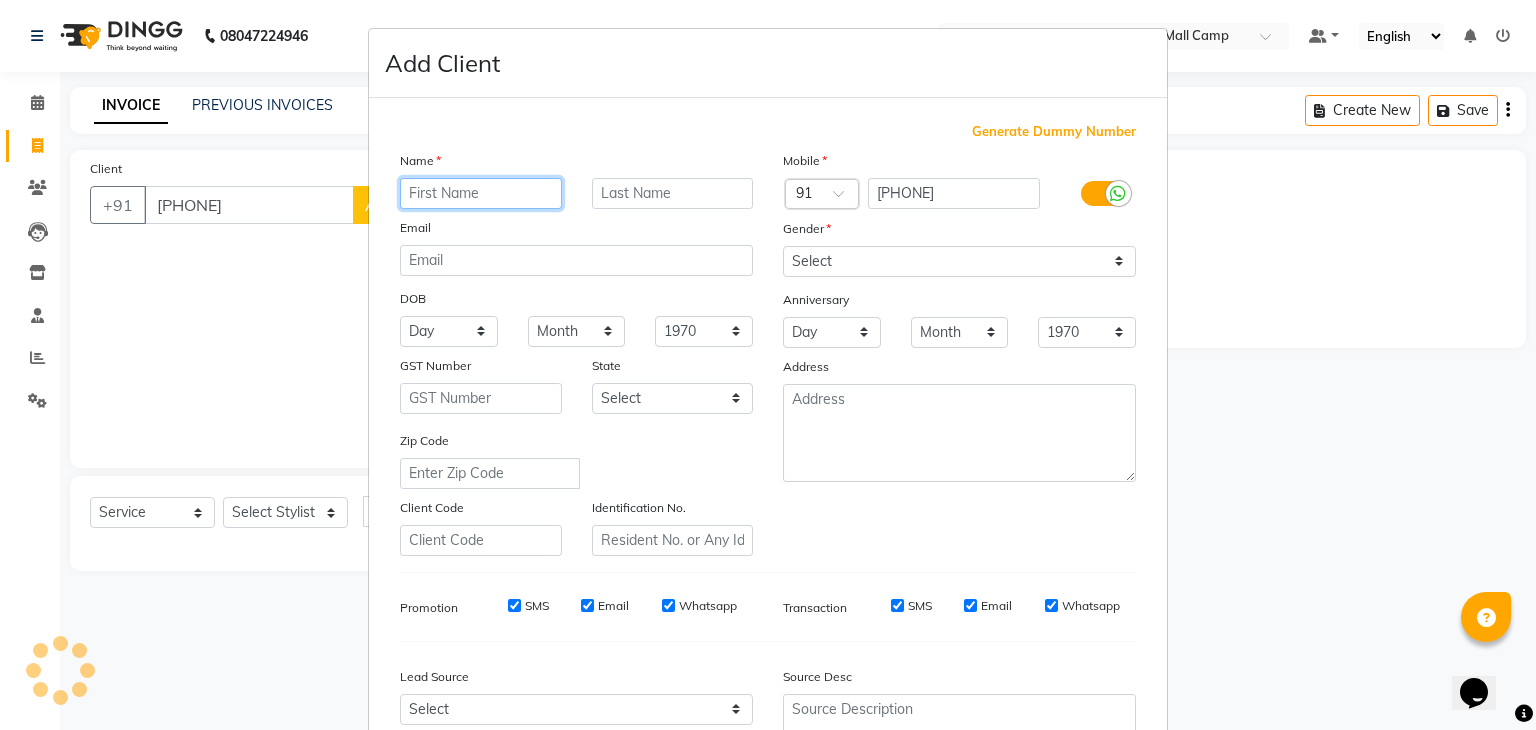click at bounding box center [481, 193] 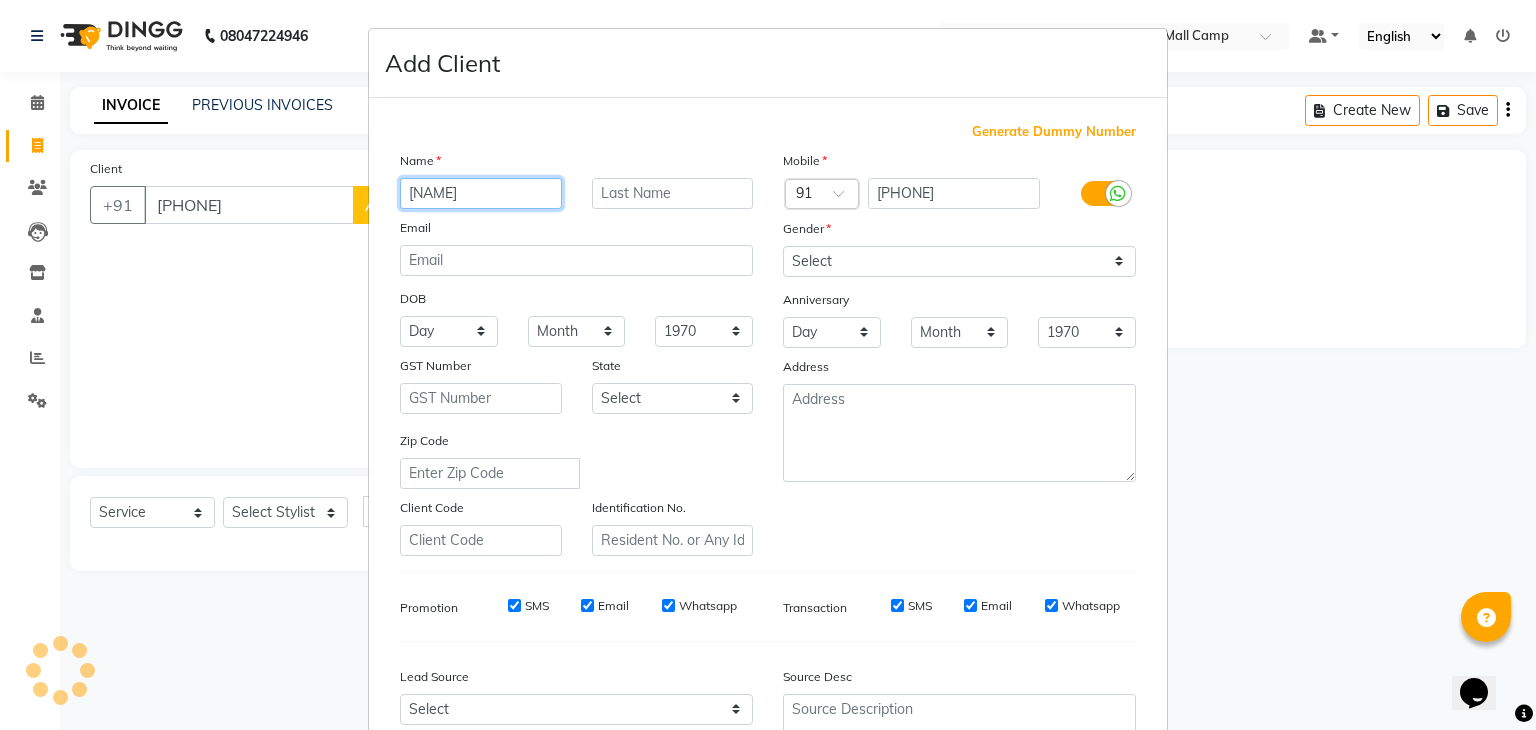 type on "[NAME]" 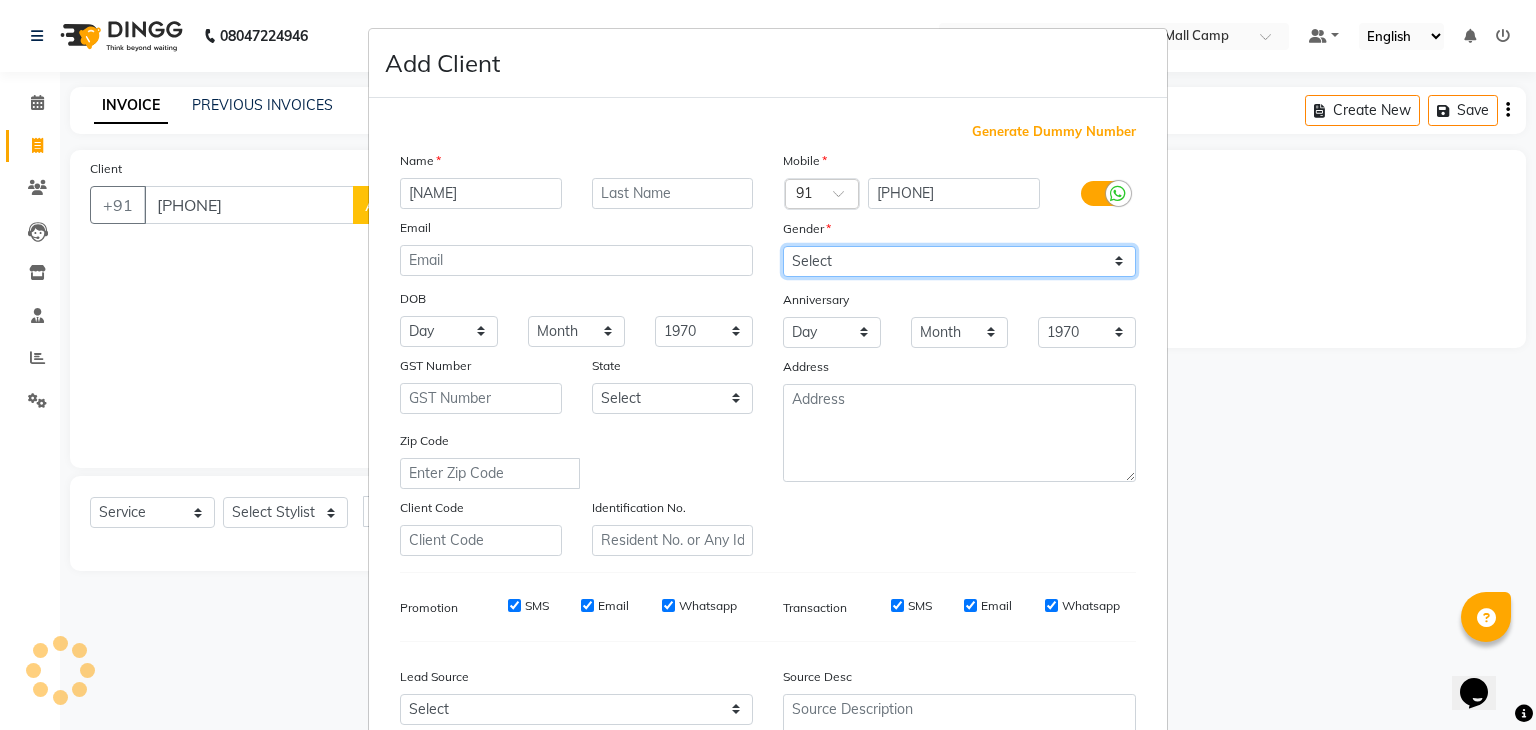 click on "Select Male Female Other Prefer Not To Say" at bounding box center [959, 261] 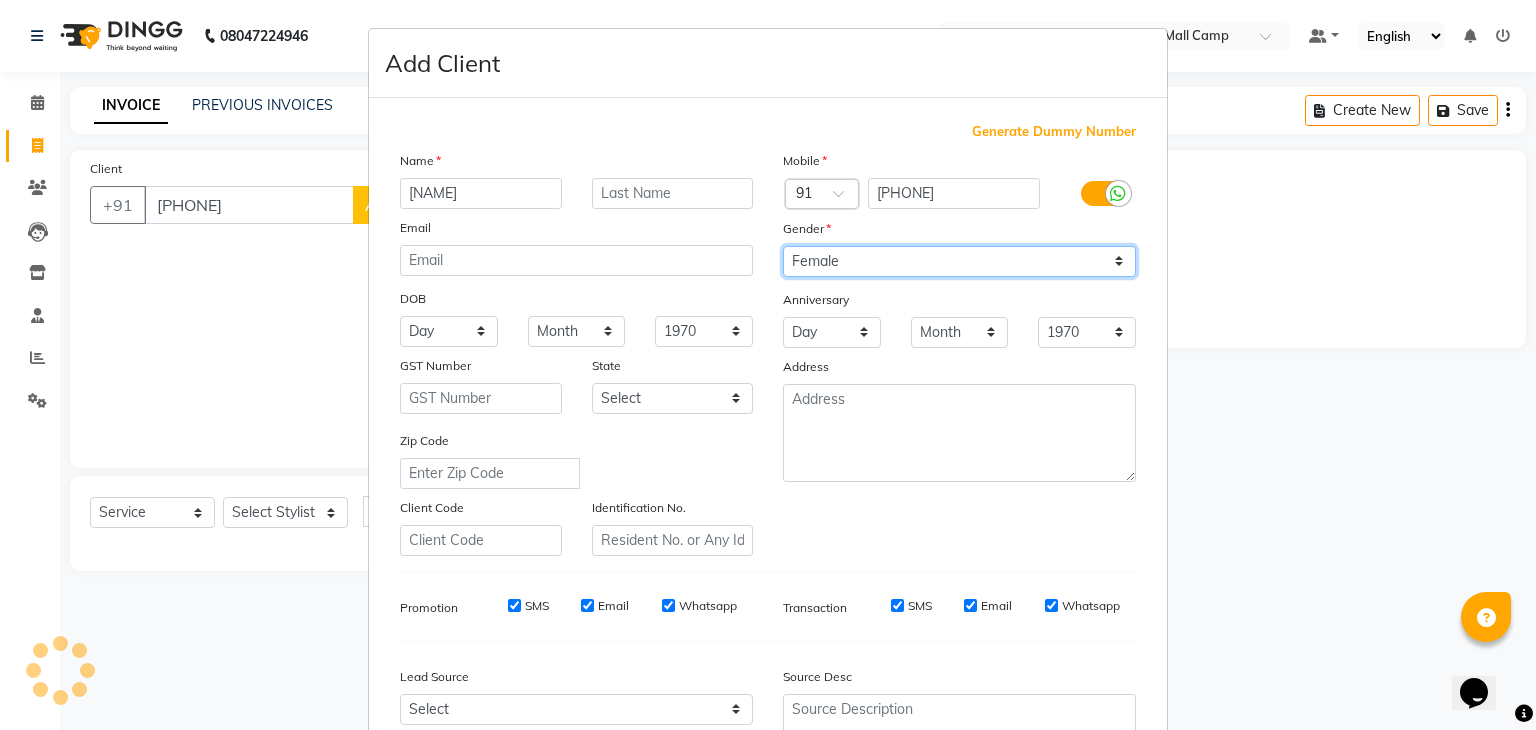 click on "Select Male Female Other Prefer Not To Say" at bounding box center (959, 261) 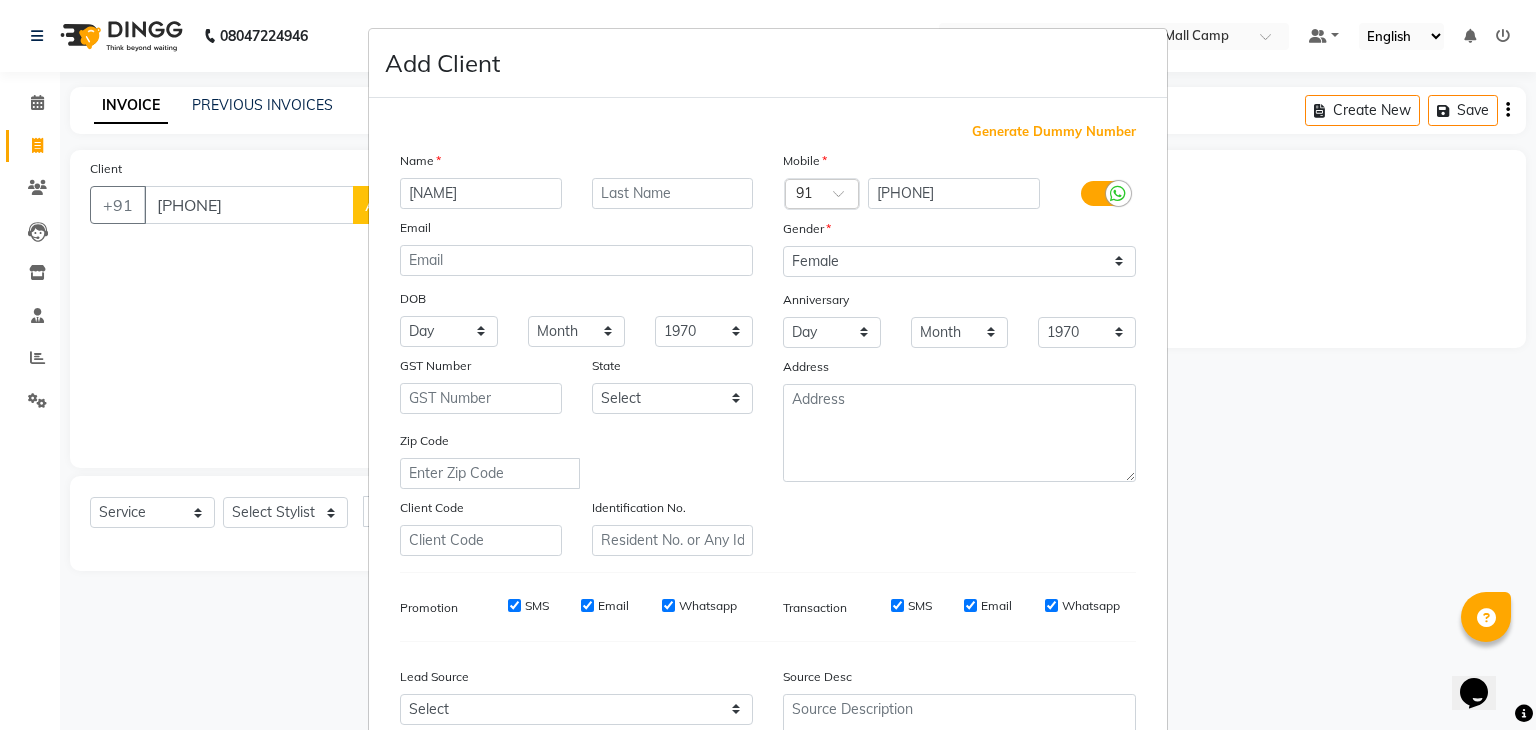 click at bounding box center [959, 433] 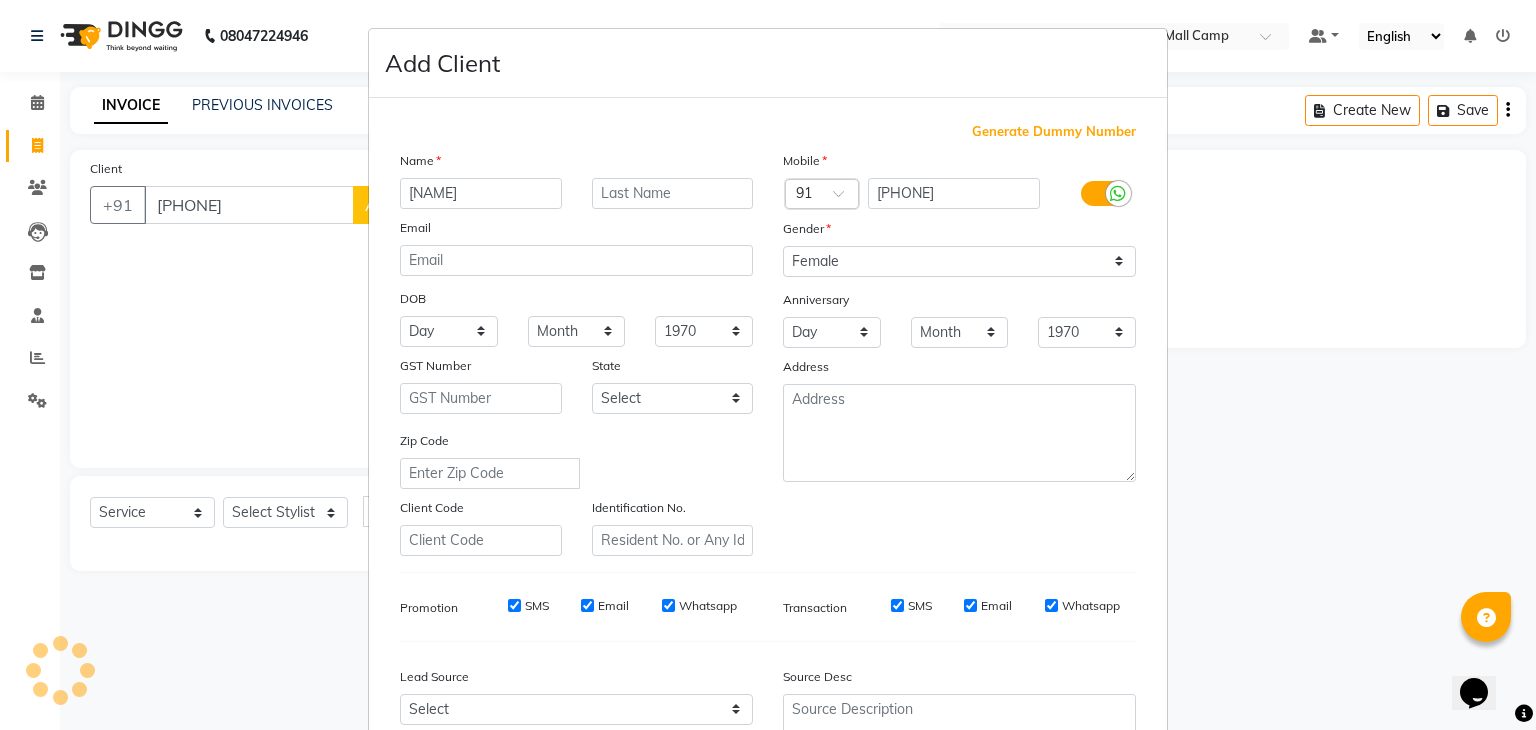 click at bounding box center [959, 433] 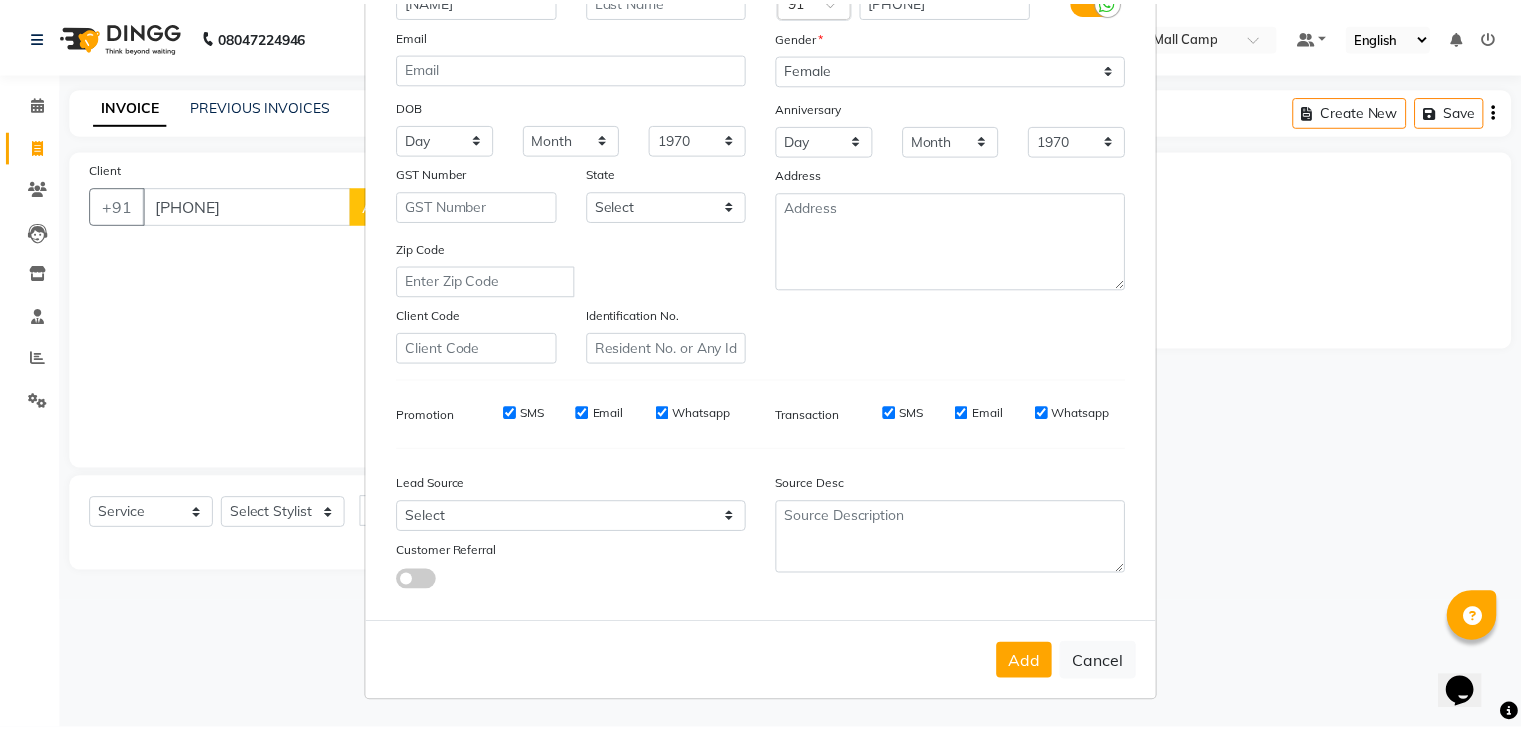 scroll, scrollTop: 203, scrollLeft: 0, axis: vertical 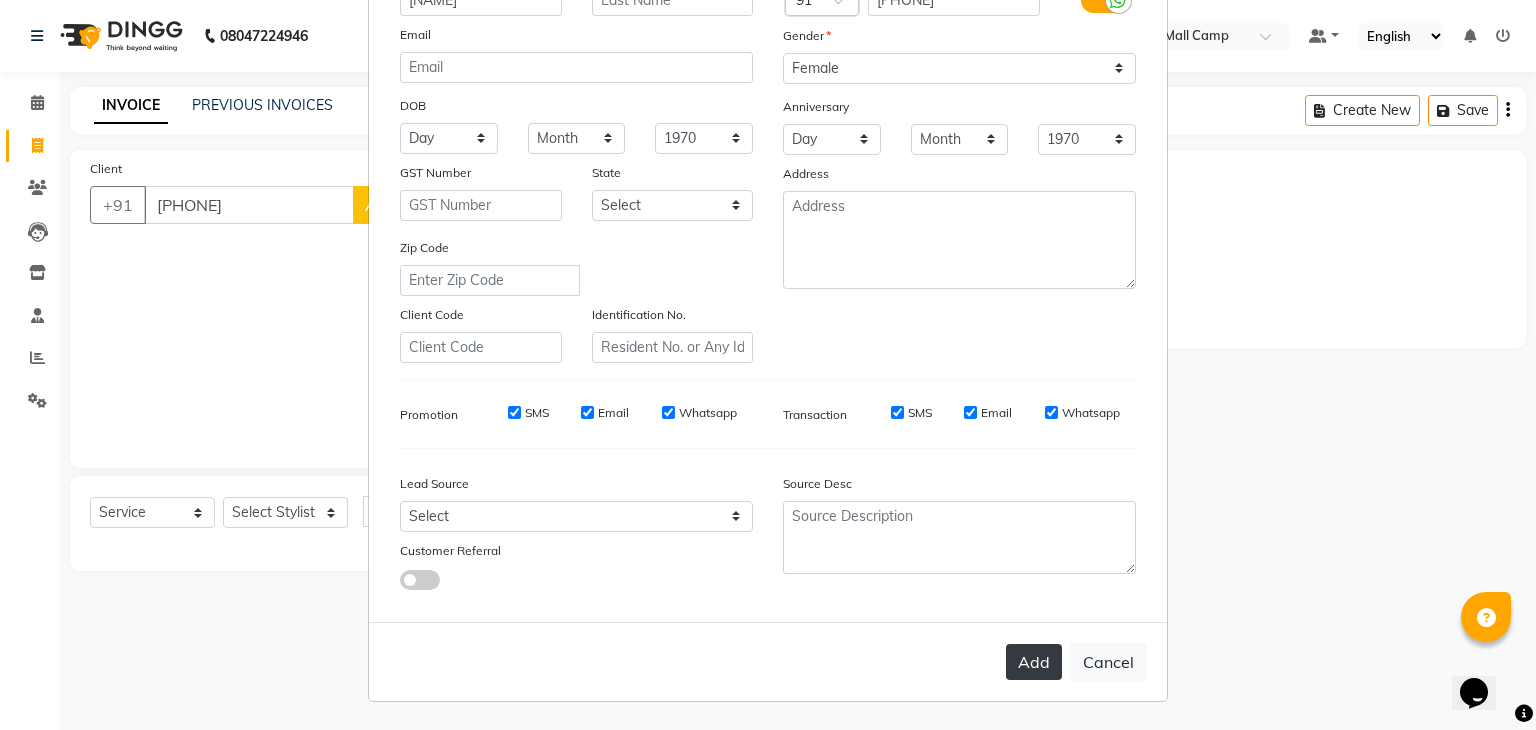 click on "Add" at bounding box center (1034, 662) 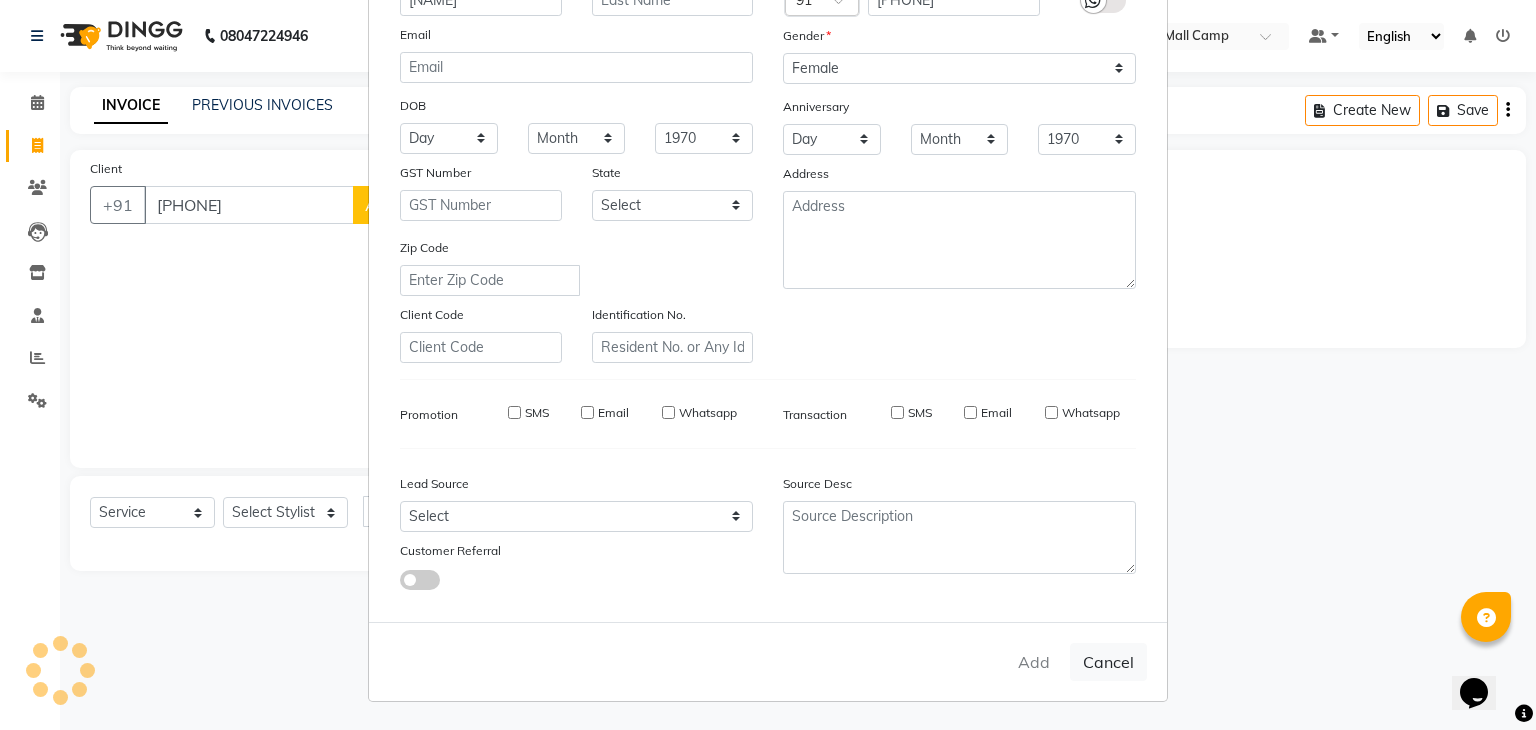 type on "90******76" 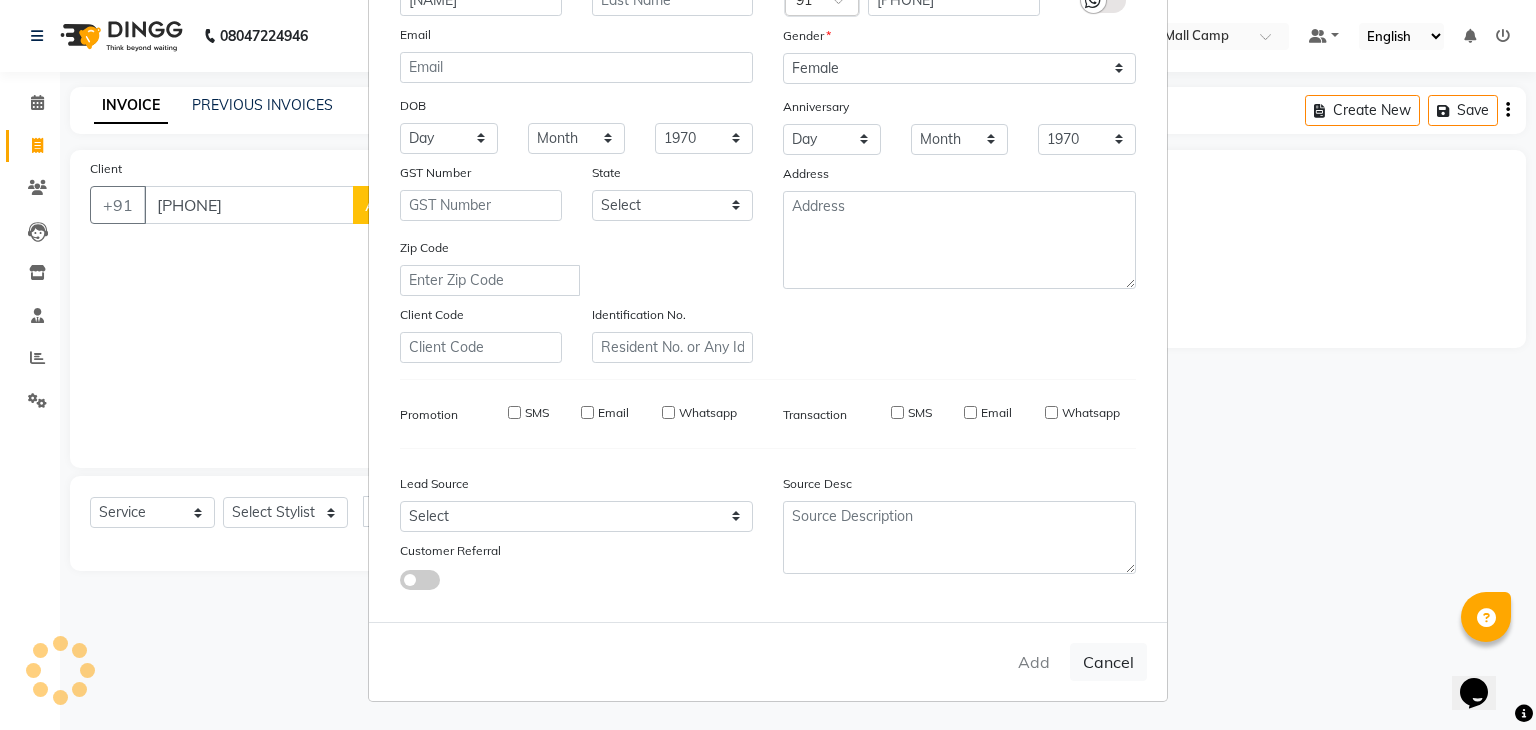 type 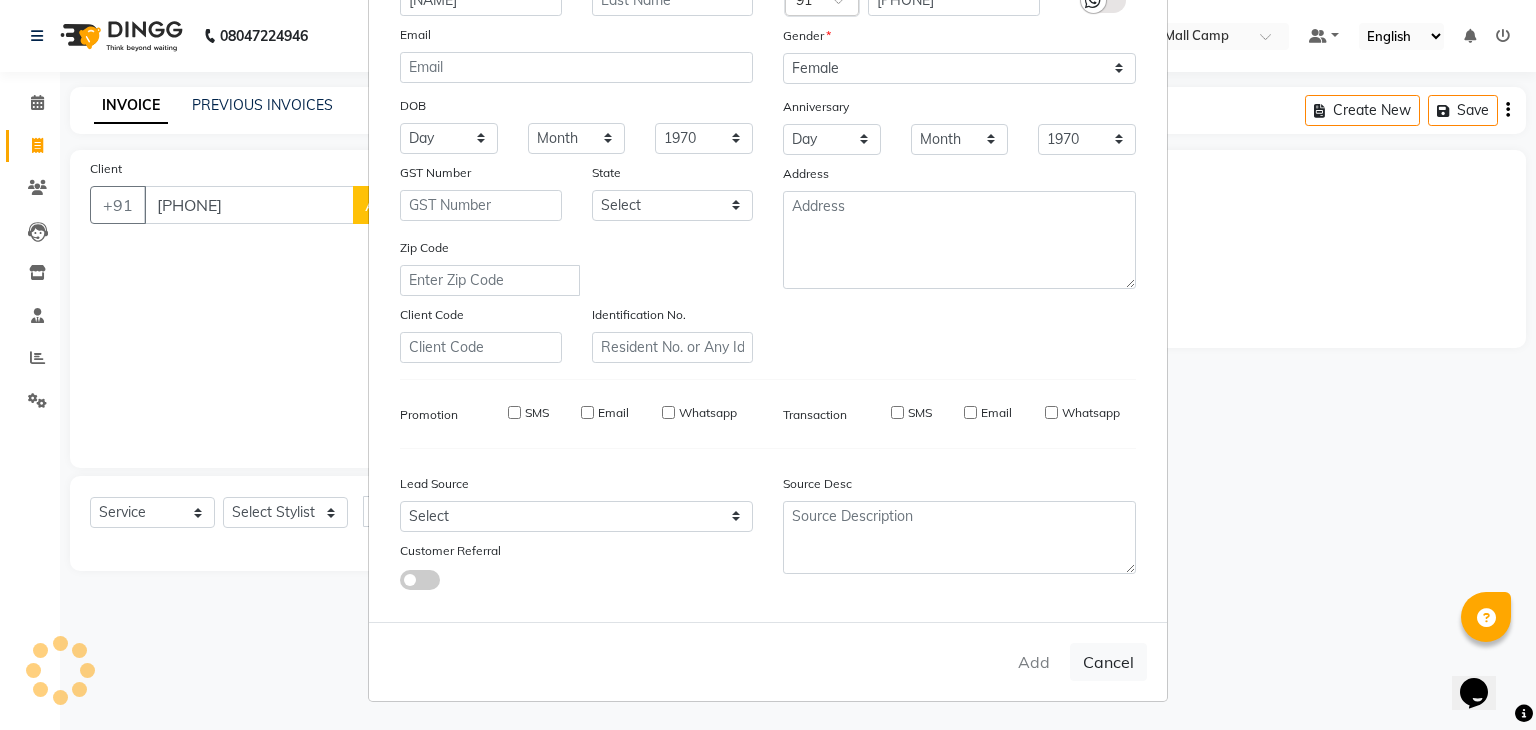 select 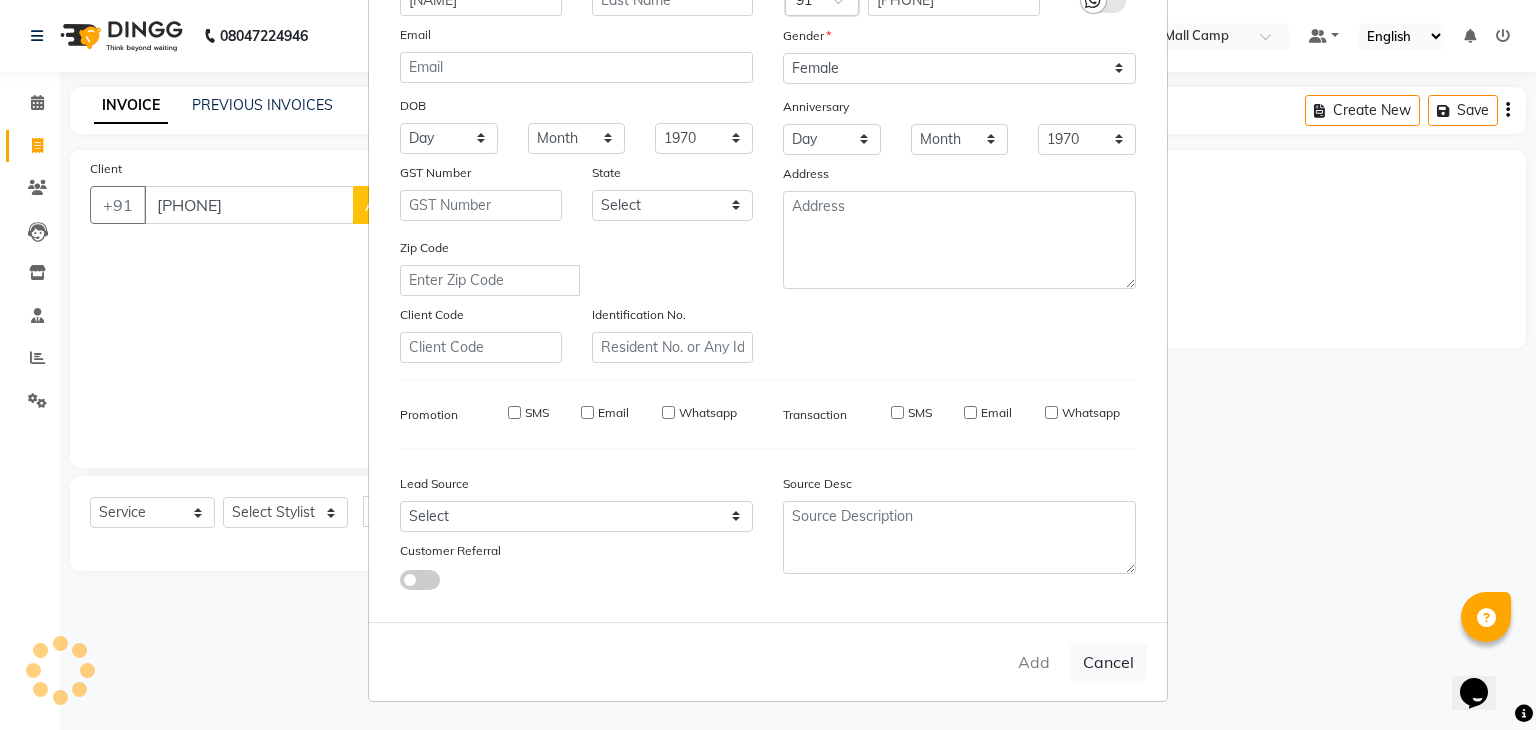 select 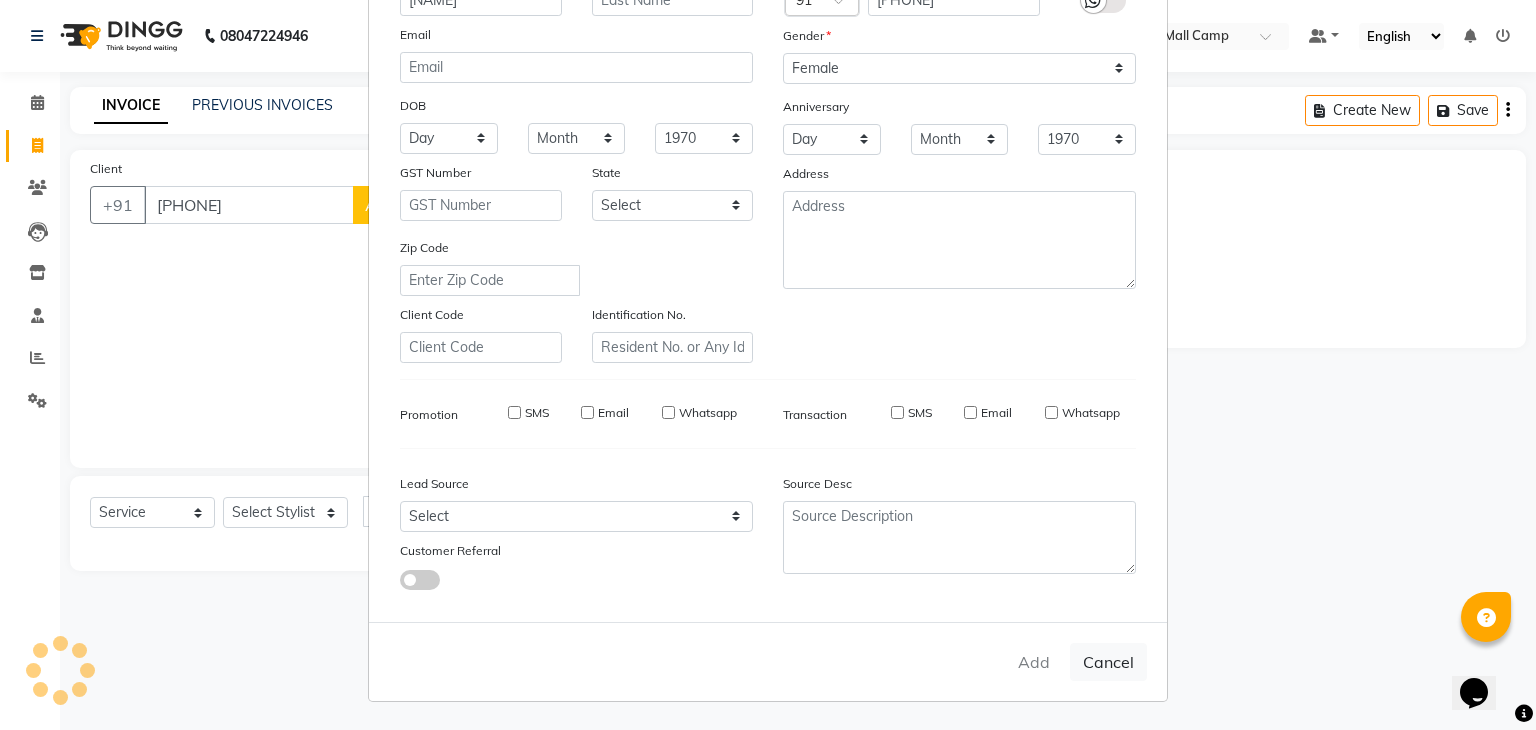 select 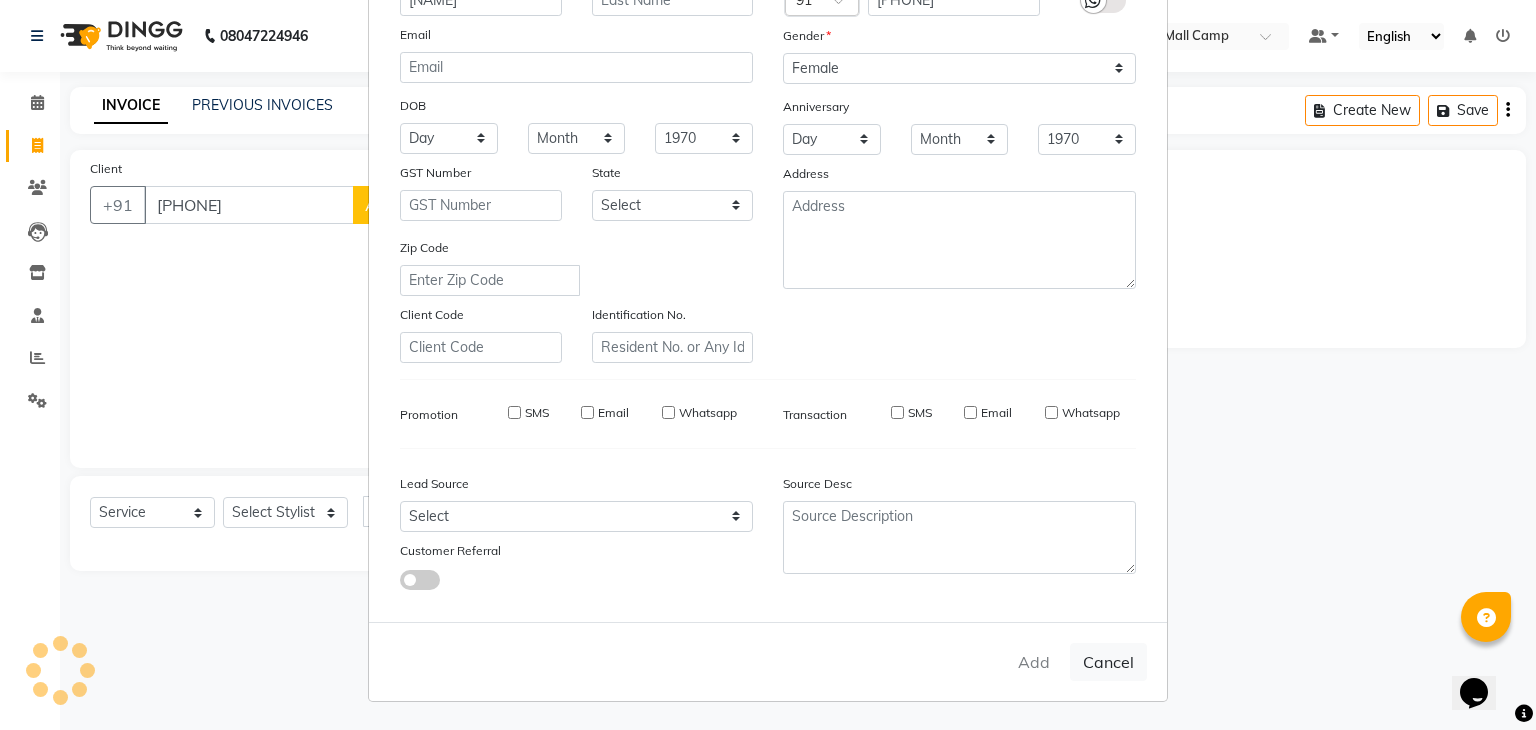 select 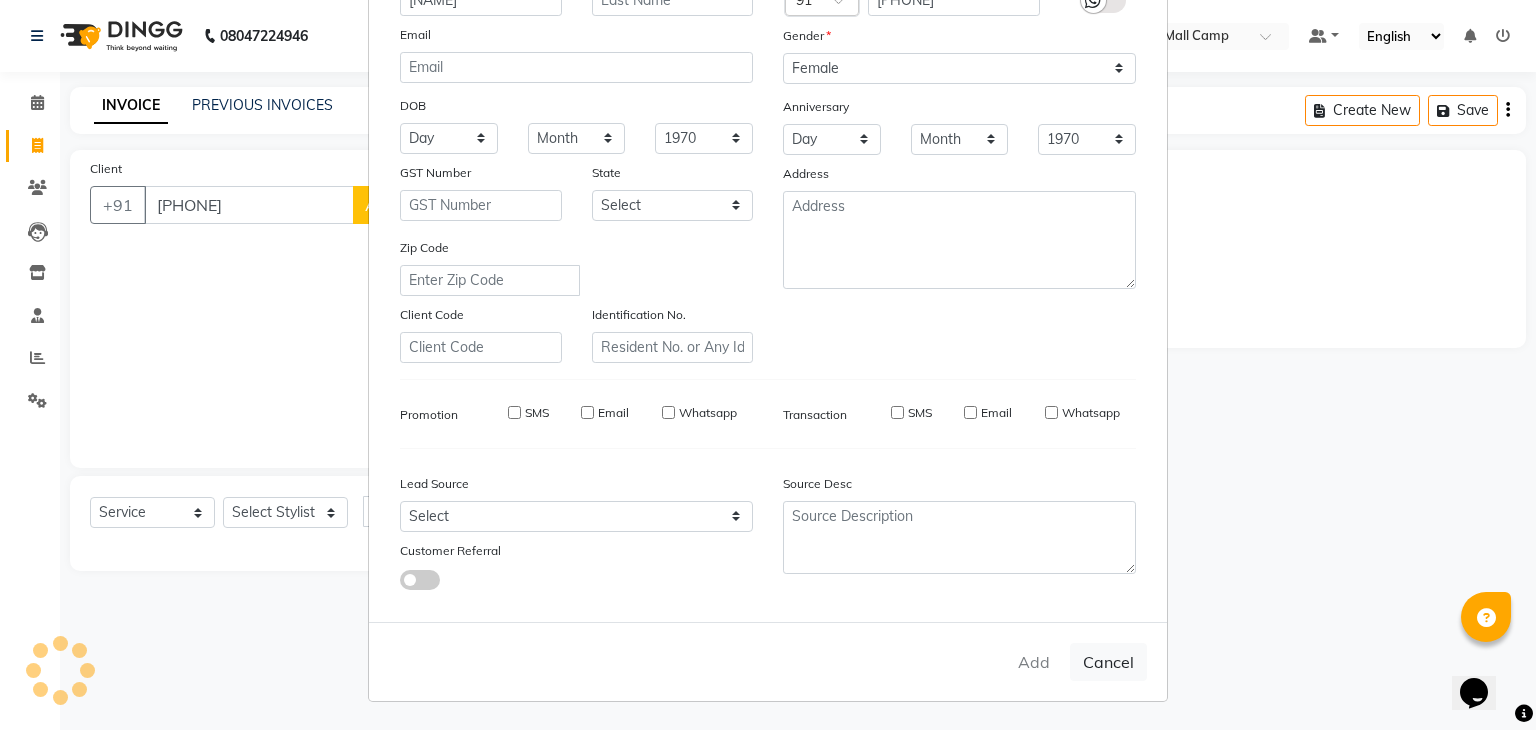 checkbox on "false" 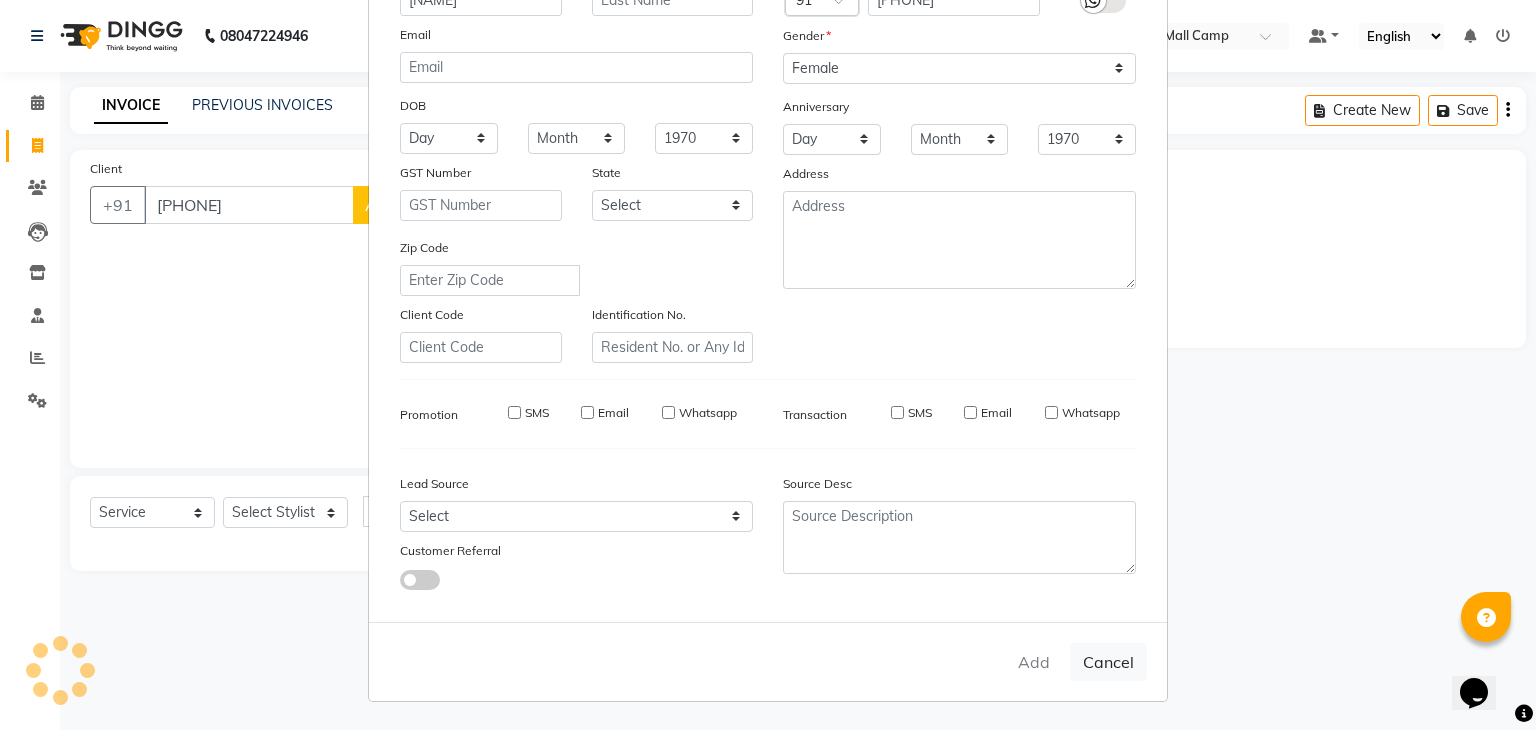 checkbox on "false" 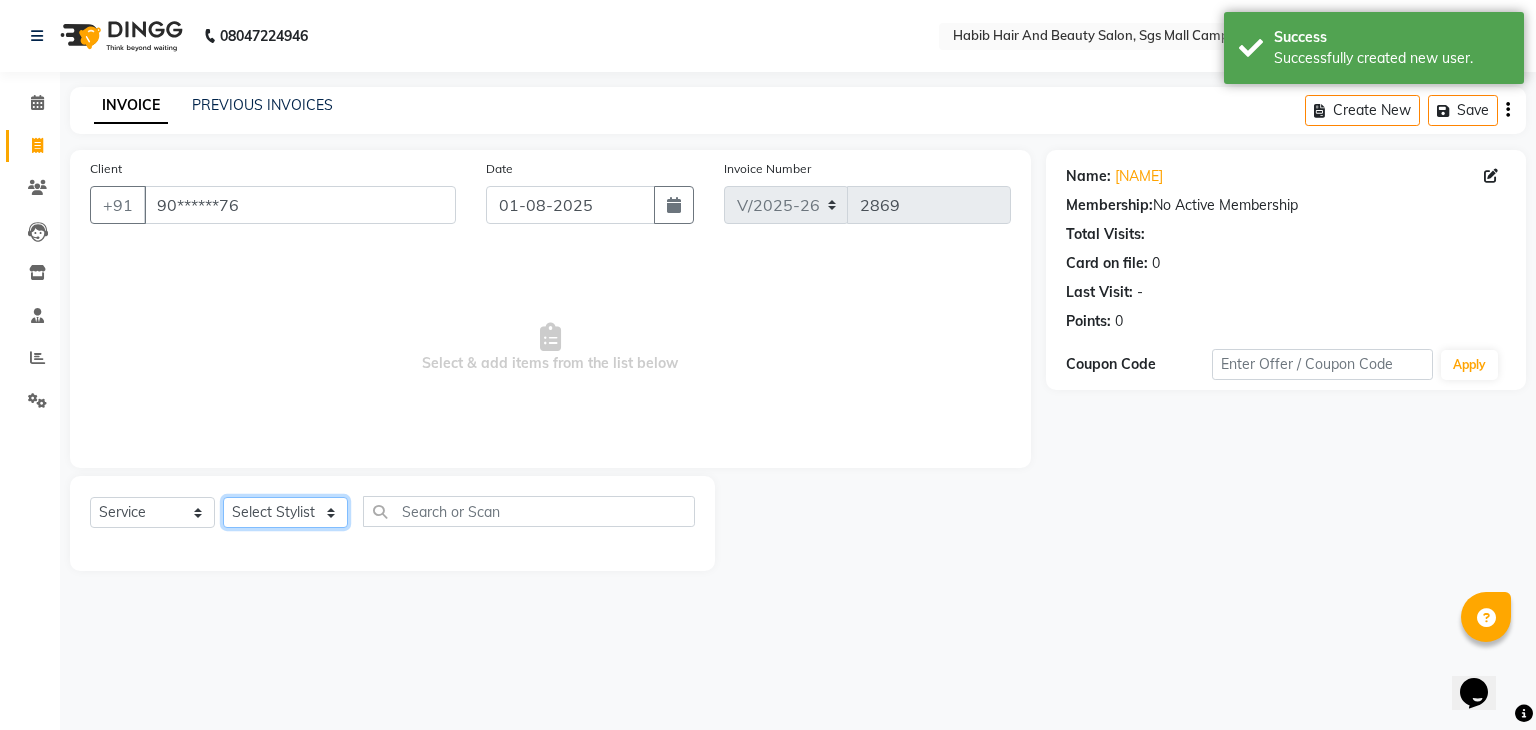 click on "Select Stylist [FIRST] [LAST] [FIRST]  [LAST] Manager [LAST]  [NAME] [NAME] [NAME] [NAME]  [NAME] [NAME] Polishing - Under Arms  Polishing - Half Hands  Polishing - Back  Polishing - Full Hands  Polishing - Full Legs  Polishing - Full Body  clean up  products  waxing  female nor hcut wsh bd  extra root touch  basic spa  long hair wash cut bldry  femal highlight  femal highlight  male wash  tip gel extention  gel polish  beard trimming  male blowdry   nail cutting  D-Tan/Bleach - Upper Lip  D-Tan/Bleach - Face & Neck  D-Tan/Bleach - Back Neck  D-Tan/Bleach - Under Arms  D-Tan/Bleach - Full Arms  D-Tan/Bleach - Full Legs  D-Tan/Bleach - Half Arms  D-Tan/Bleach - Full Back or Front  D-Tan/Bleach - Half Back or Stomach  D-Tan/Bleach - Feet or Palms  D-Tan/Bleach - Full Body  upperlips  upperlips wax  male globle  globle  Make-Up, Hairstyle And Saree Draping - Saree Draping  Make-Up, Hairstyle And Saree Draping - Make-up: Simple  facial" 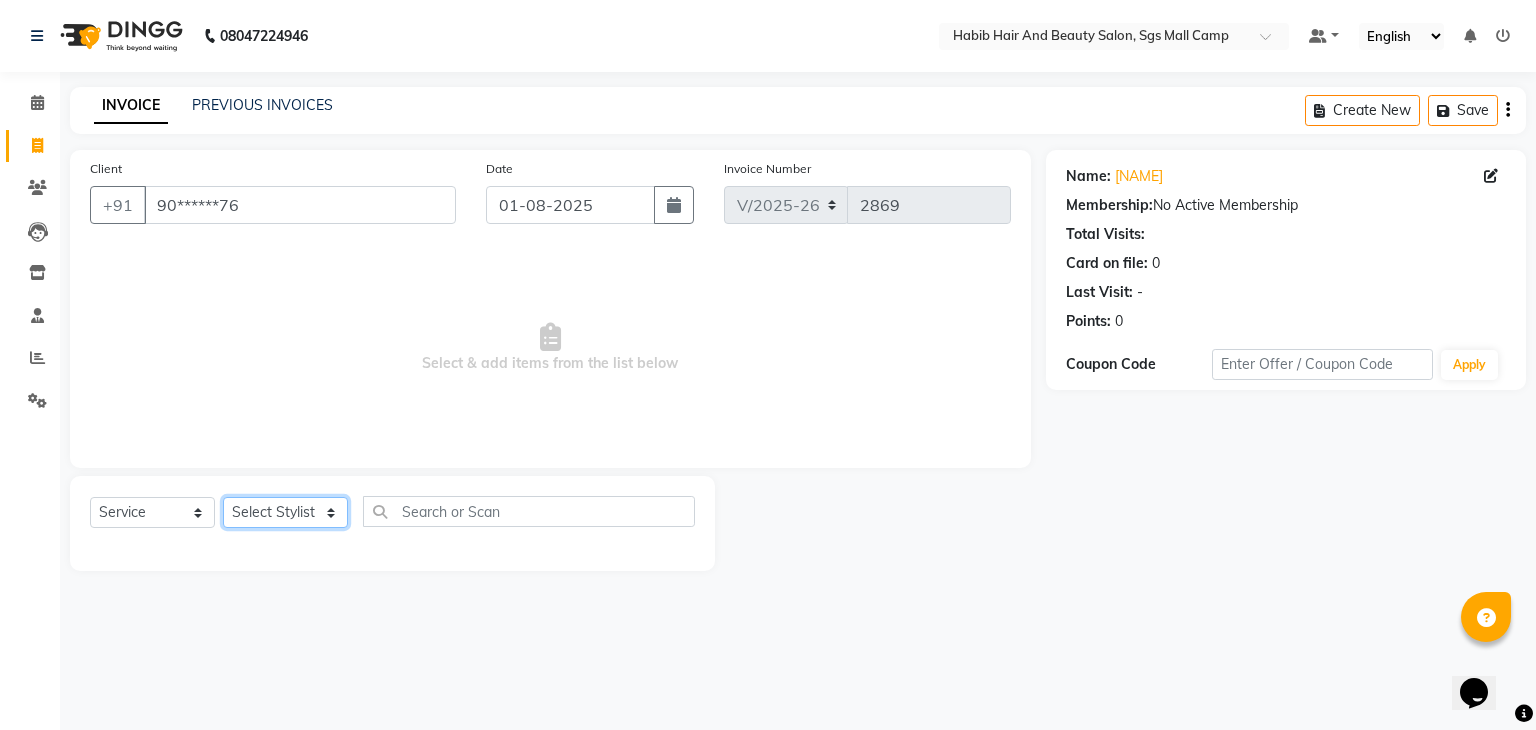 select on "87131" 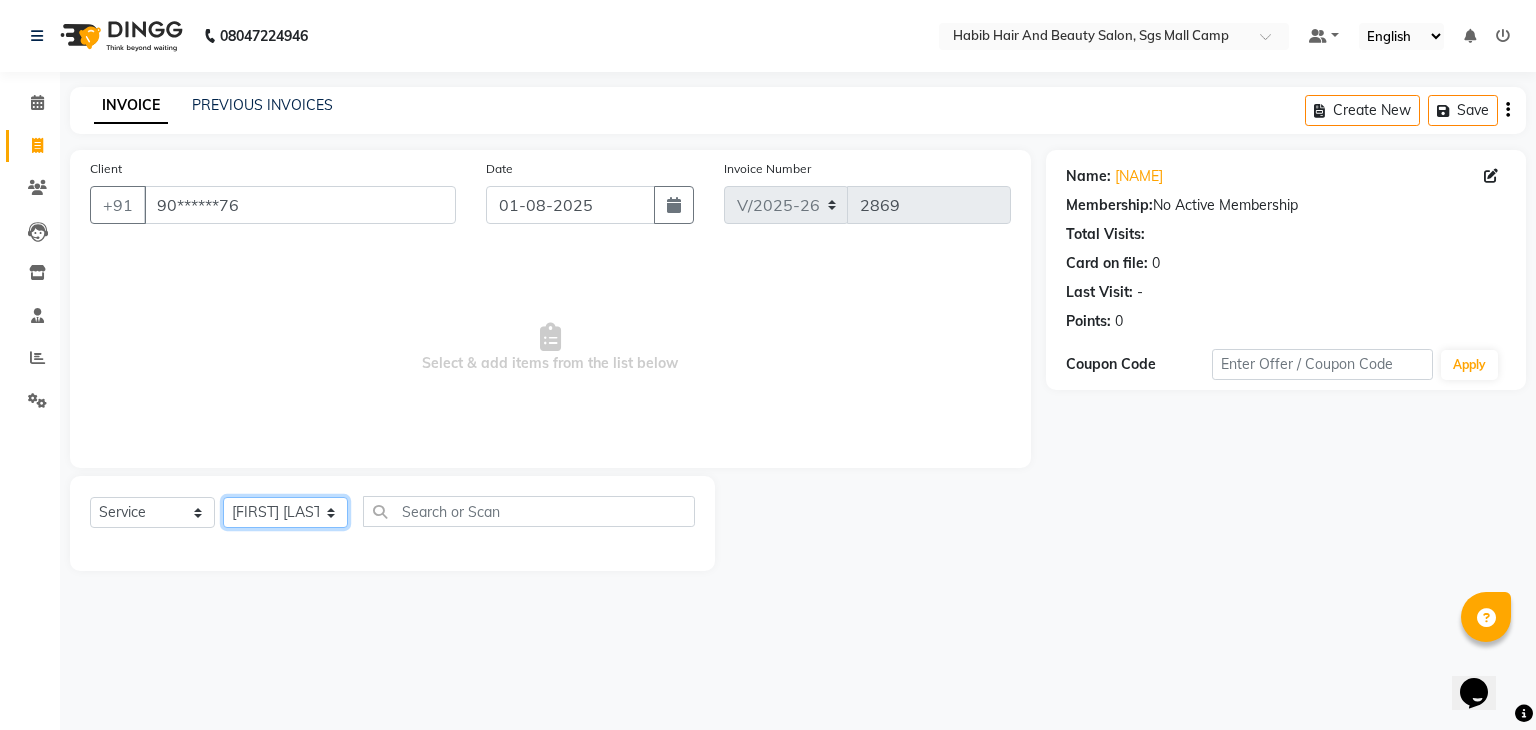 click on "Select Stylist [FIRST] [LAST] [FIRST]  [LAST] Manager [LAST]  [NAME] [NAME] [NAME] [NAME]  [NAME] [NAME] Polishing - Under Arms  Polishing - Half Hands  Polishing - Back  Polishing - Full Hands  Polishing - Full Legs  Polishing - Full Body  clean up  products  waxing  female nor hcut wsh bd  extra root touch  basic spa  long hair wash cut bldry  femal highlight  femal highlight  male wash  tip gel extention  gel polish  beard trimming  male blowdry   nail cutting  D-Tan/Bleach - Upper Lip  D-Tan/Bleach - Face & Neck  D-Tan/Bleach - Back Neck  D-Tan/Bleach - Under Arms  D-Tan/Bleach - Full Arms  D-Tan/Bleach - Full Legs  D-Tan/Bleach - Half Arms  D-Tan/Bleach - Full Back or Front  D-Tan/Bleach - Half Back or Stomach  D-Tan/Bleach - Feet or Palms  D-Tan/Bleach - Full Body  upperlips  upperlips wax  male globle  globle  Make-Up, Hairstyle And Saree Draping - Saree Draping  Make-Up, Hairstyle And Saree Draping - Make-up: Simple  facial" 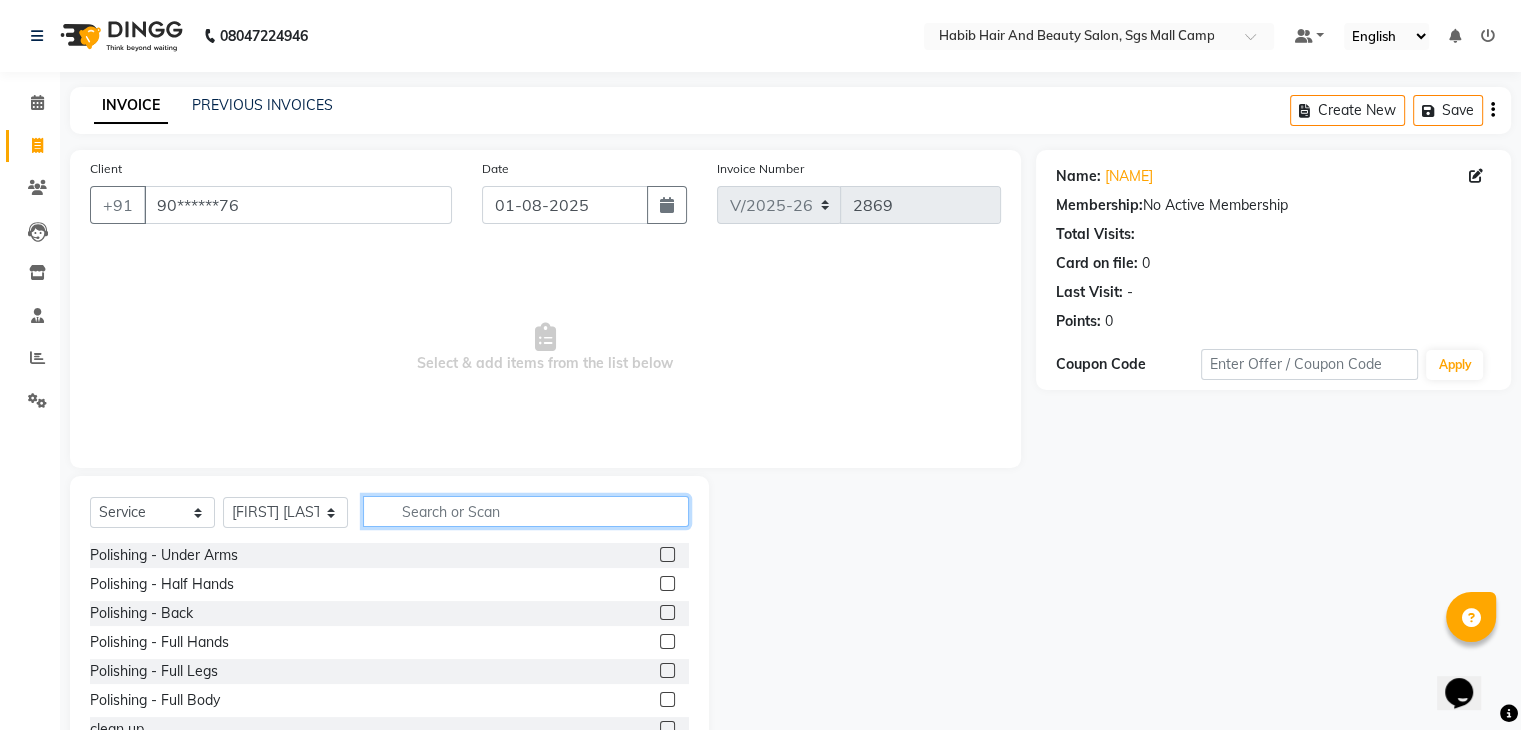 click 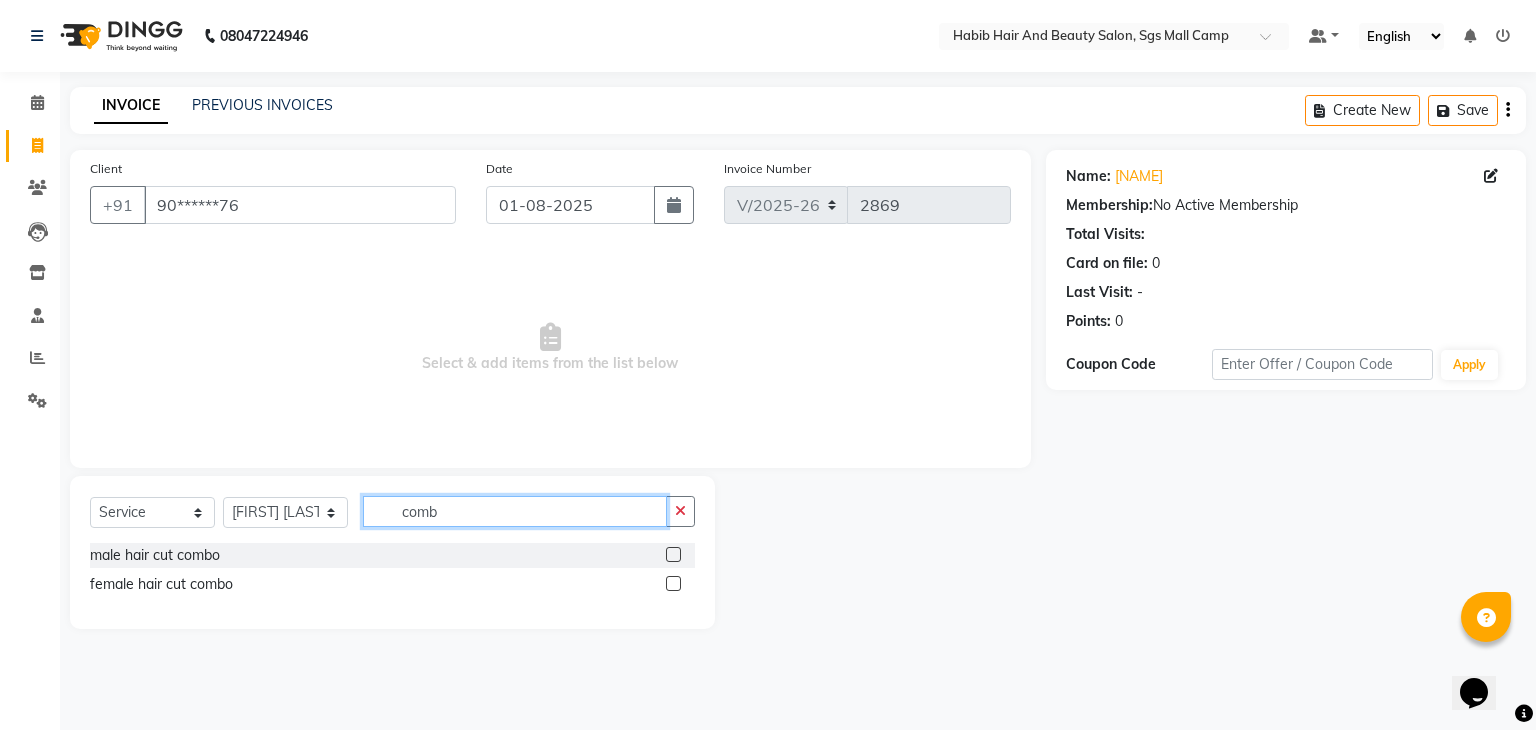 type on "comb" 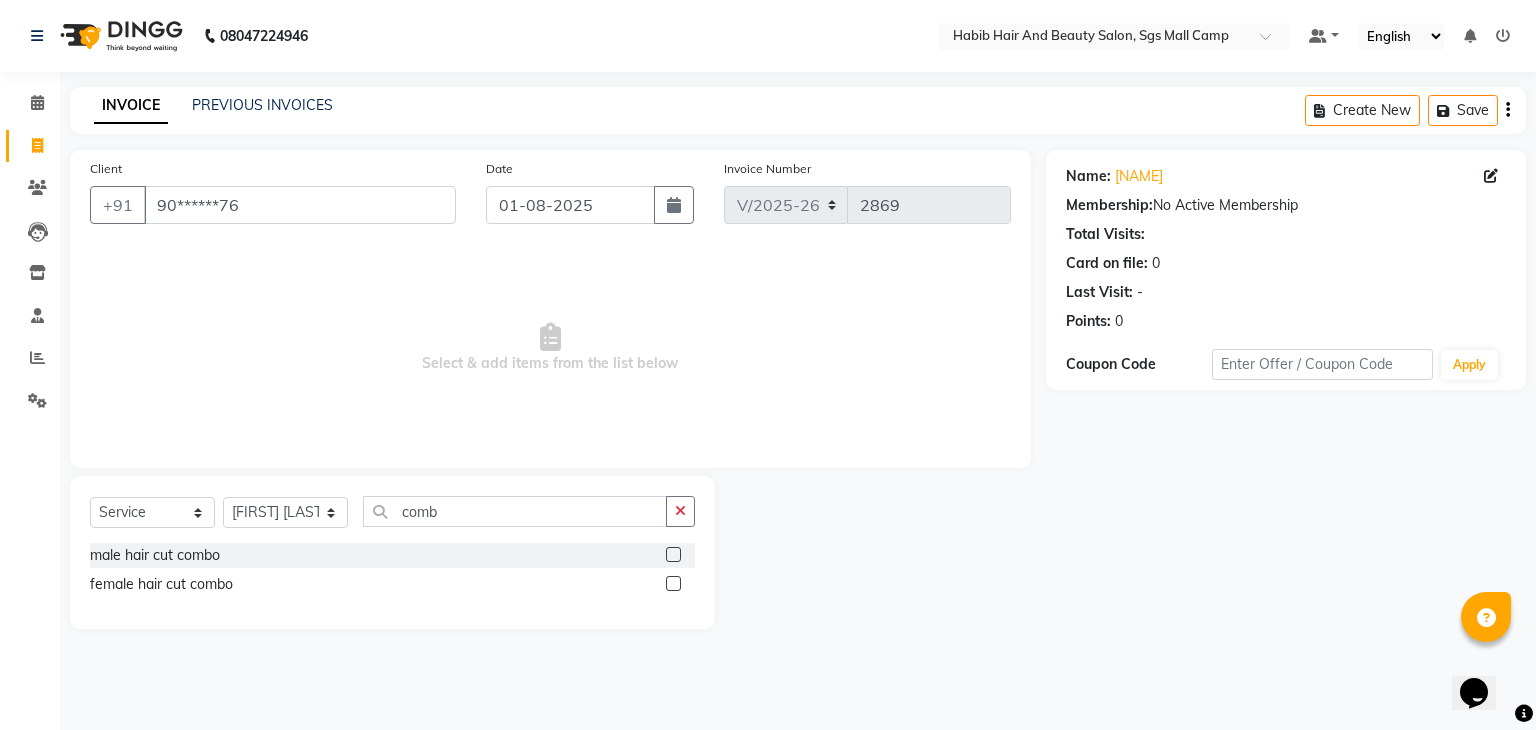 click 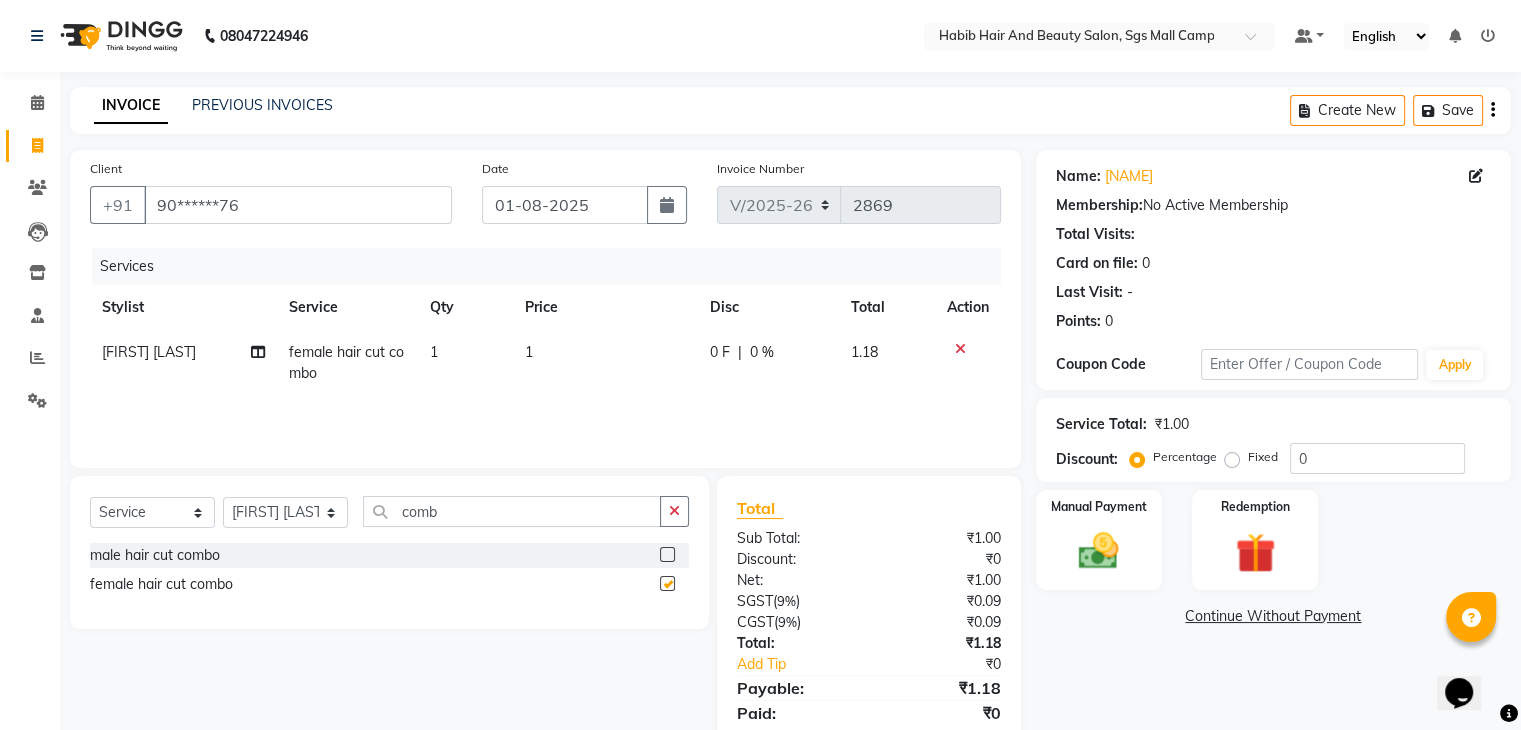 checkbox on "false" 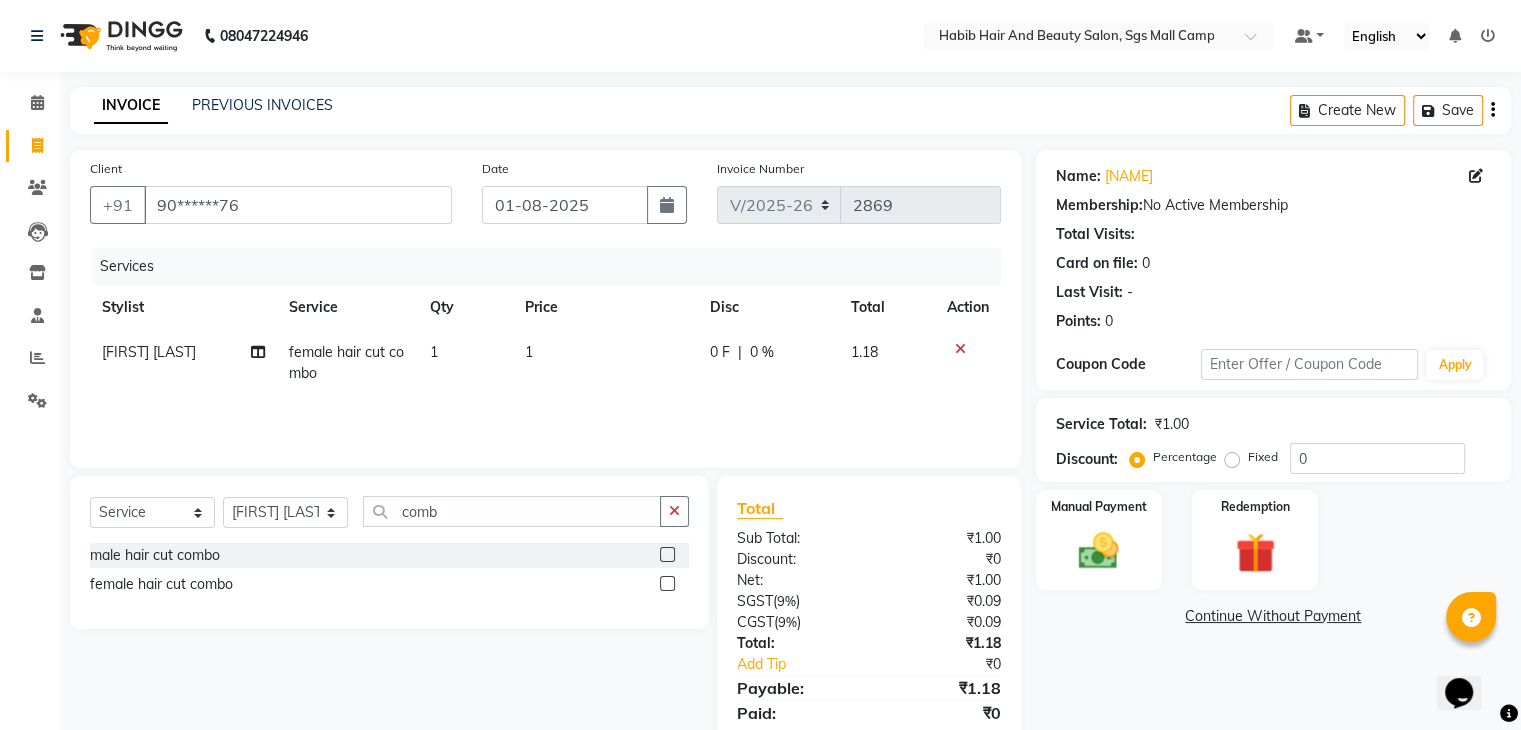 click on "1" 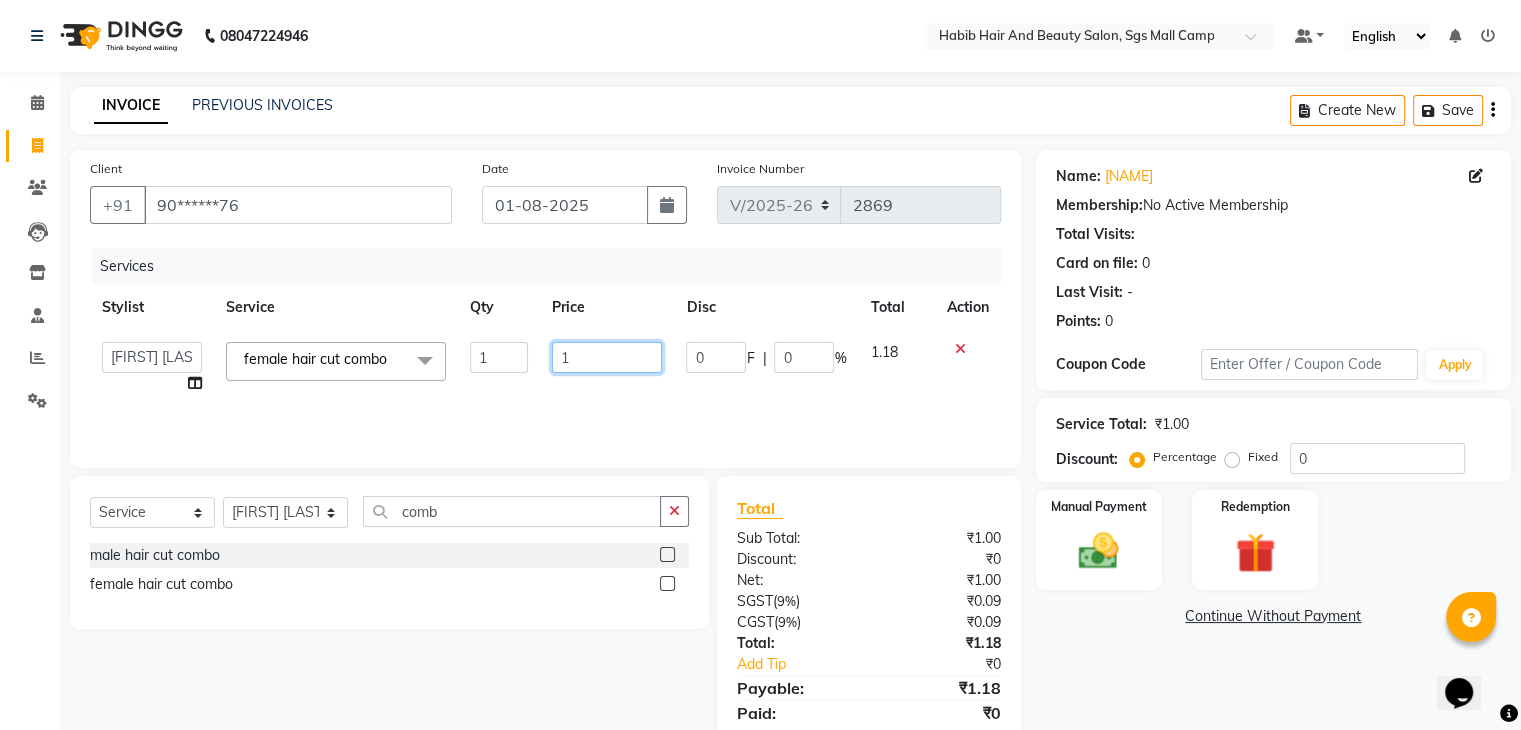 click on "1" 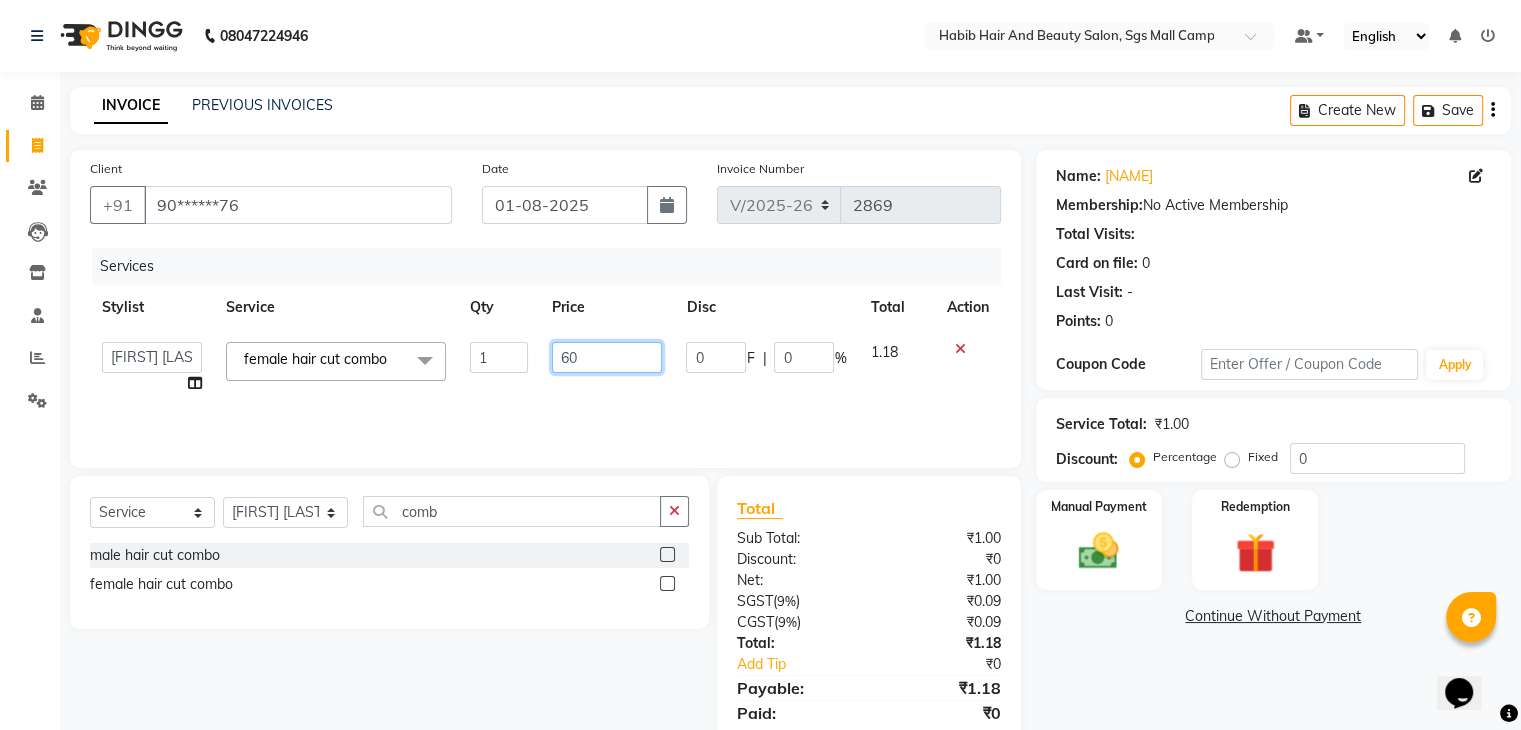 type on "600" 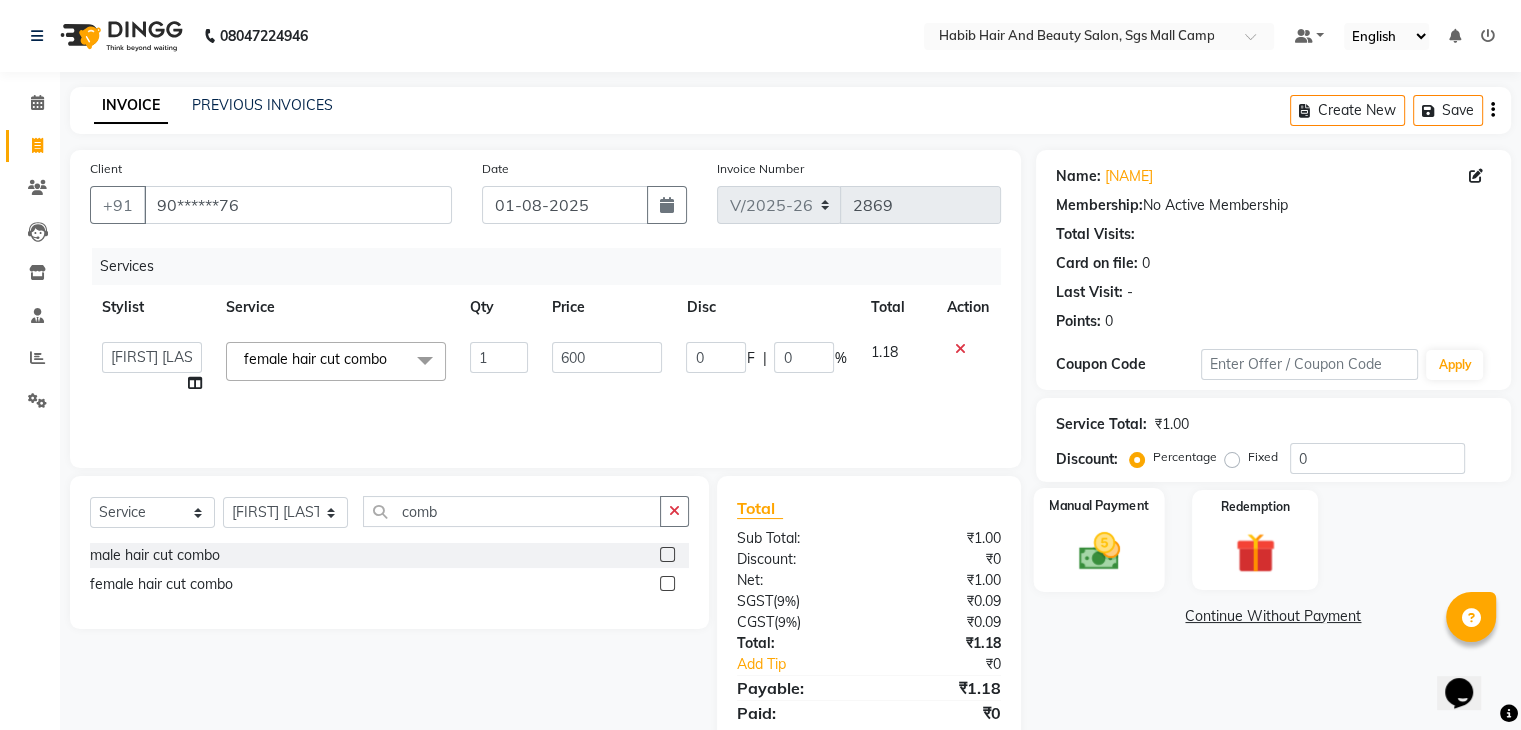 click 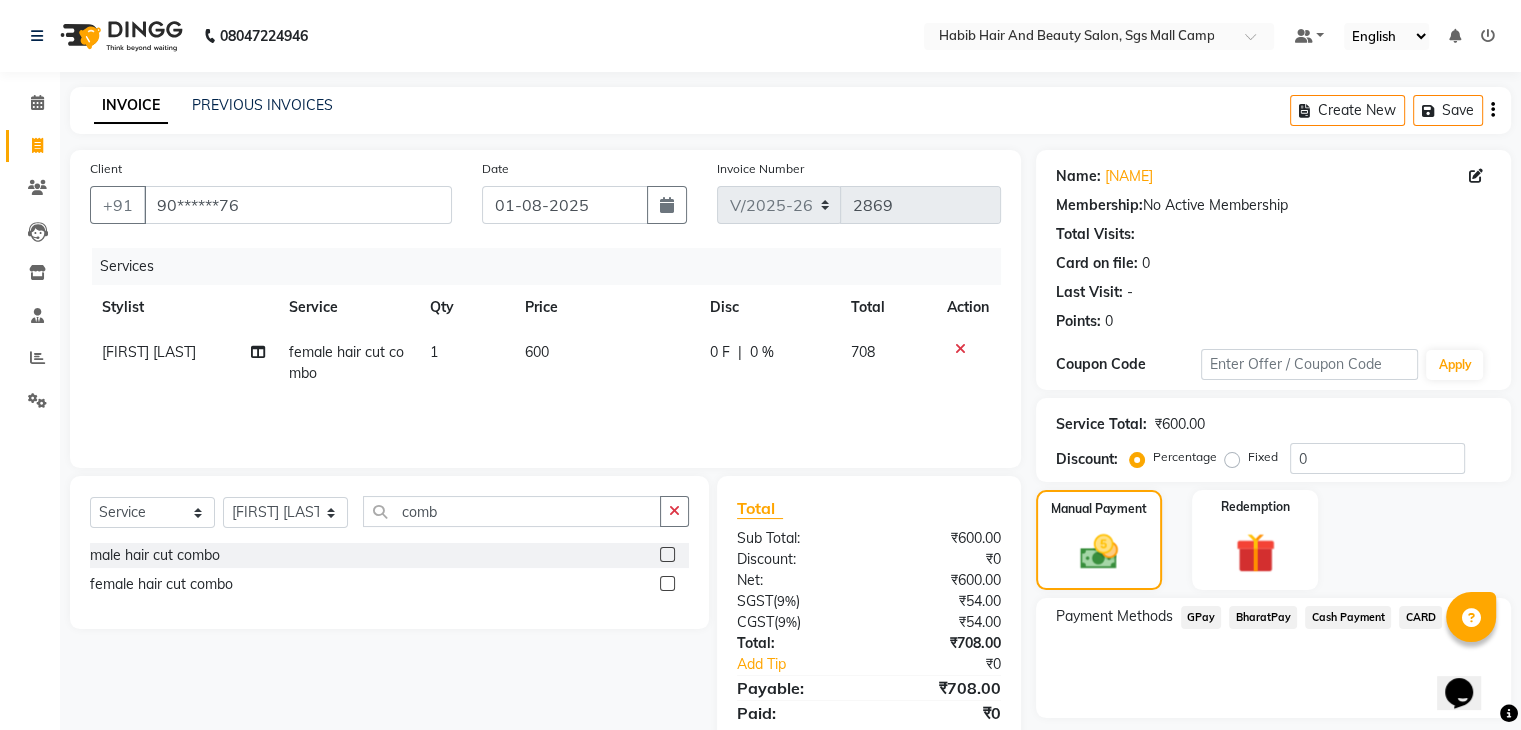 click on "BharatPay" 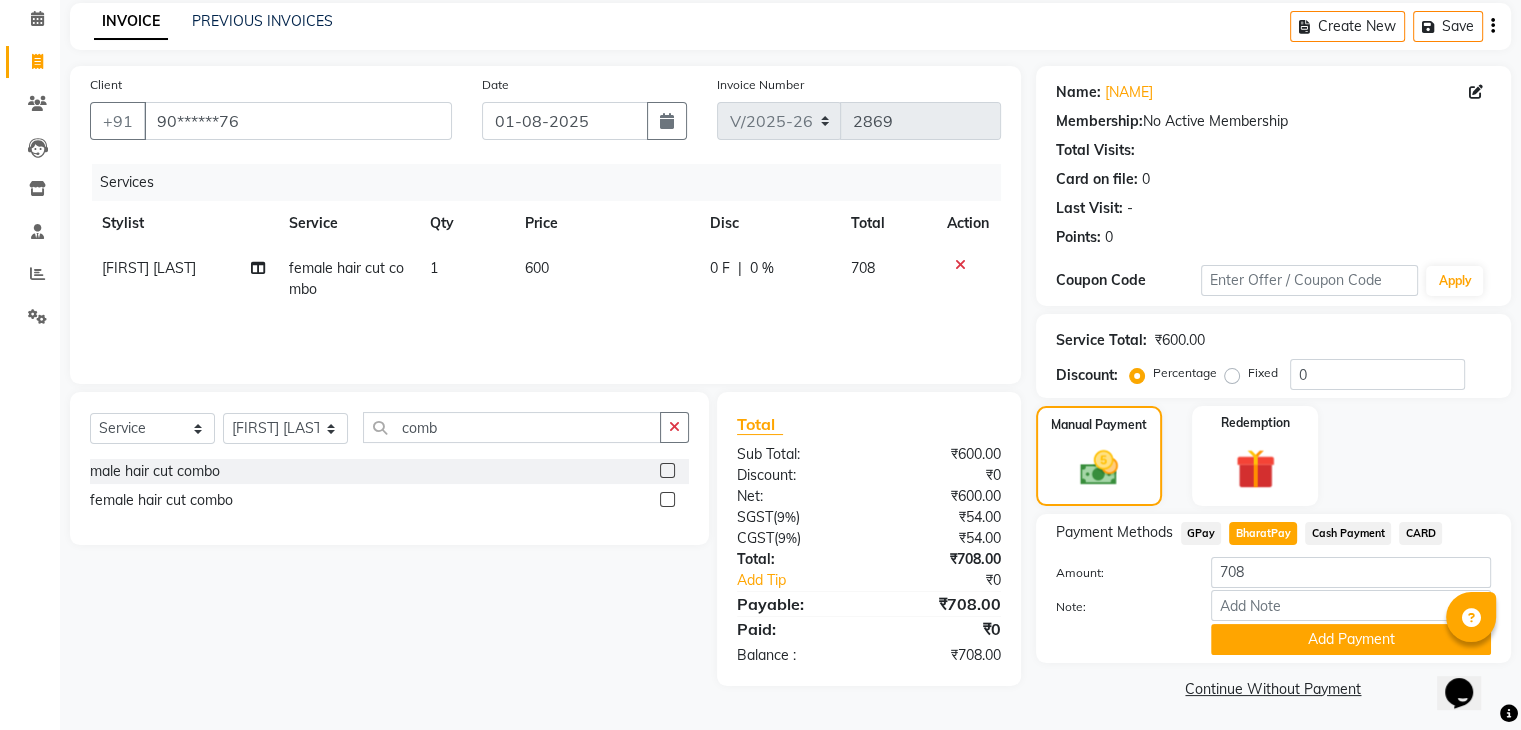 scroll, scrollTop: 89, scrollLeft: 0, axis: vertical 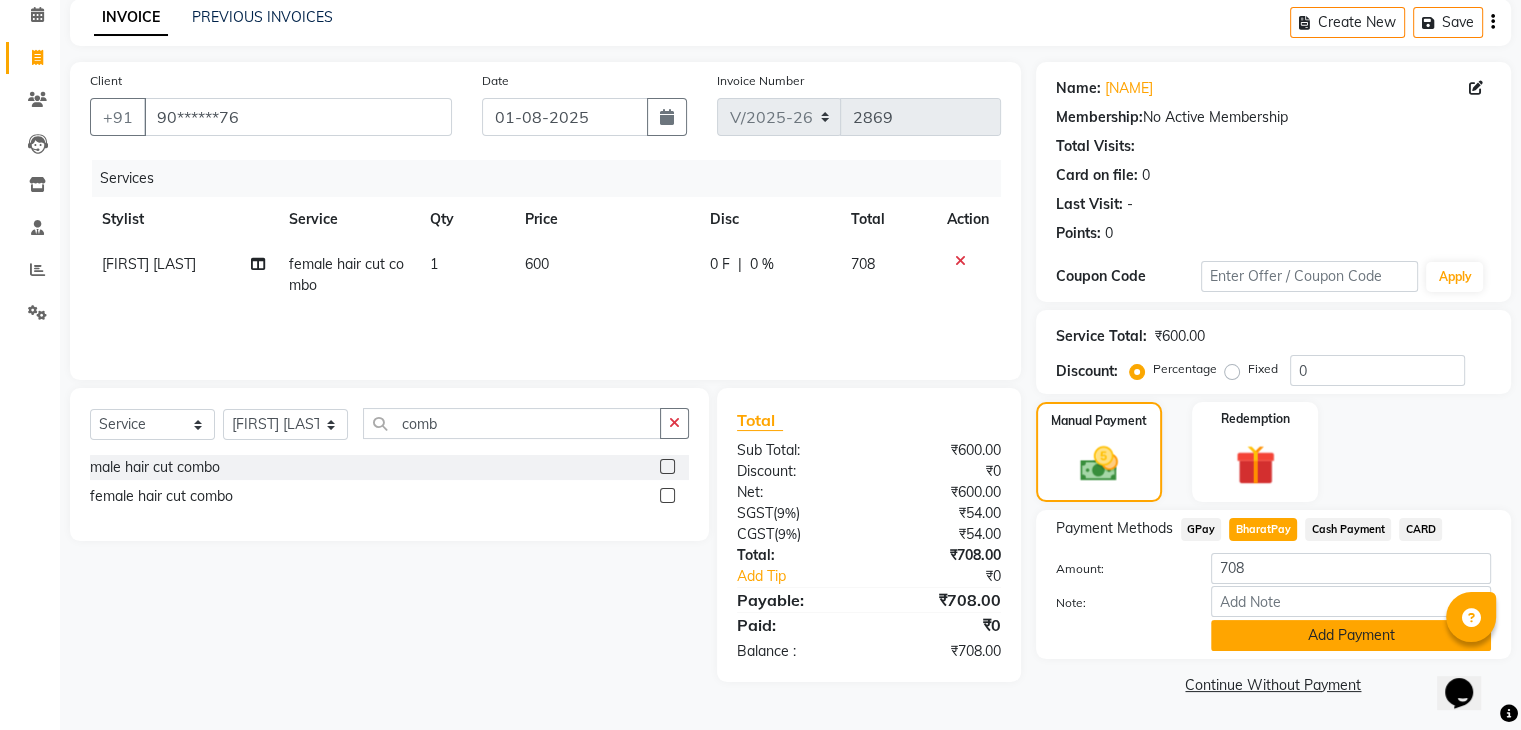 click on "Add Payment" 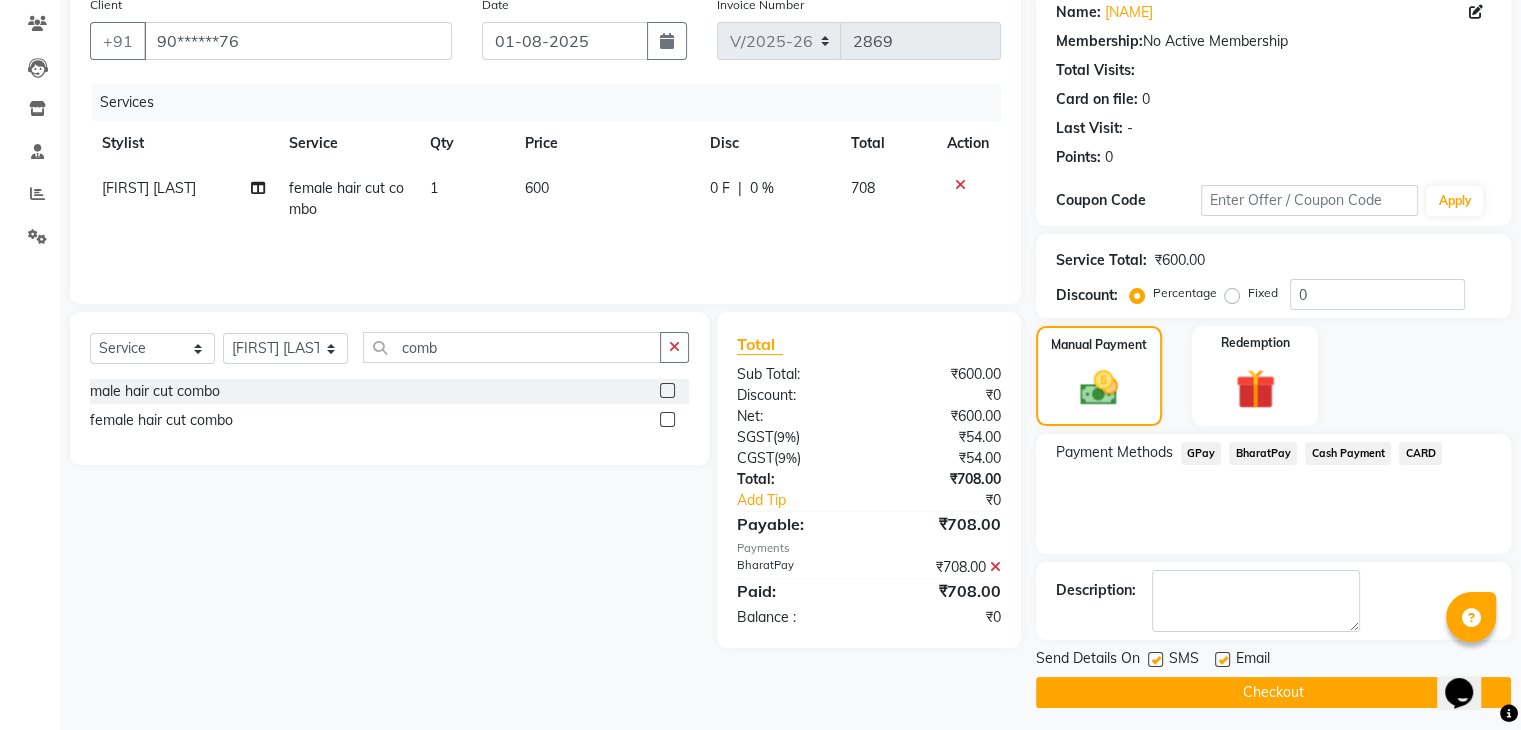 scroll, scrollTop: 171, scrollLeft: 0, axis: vertical 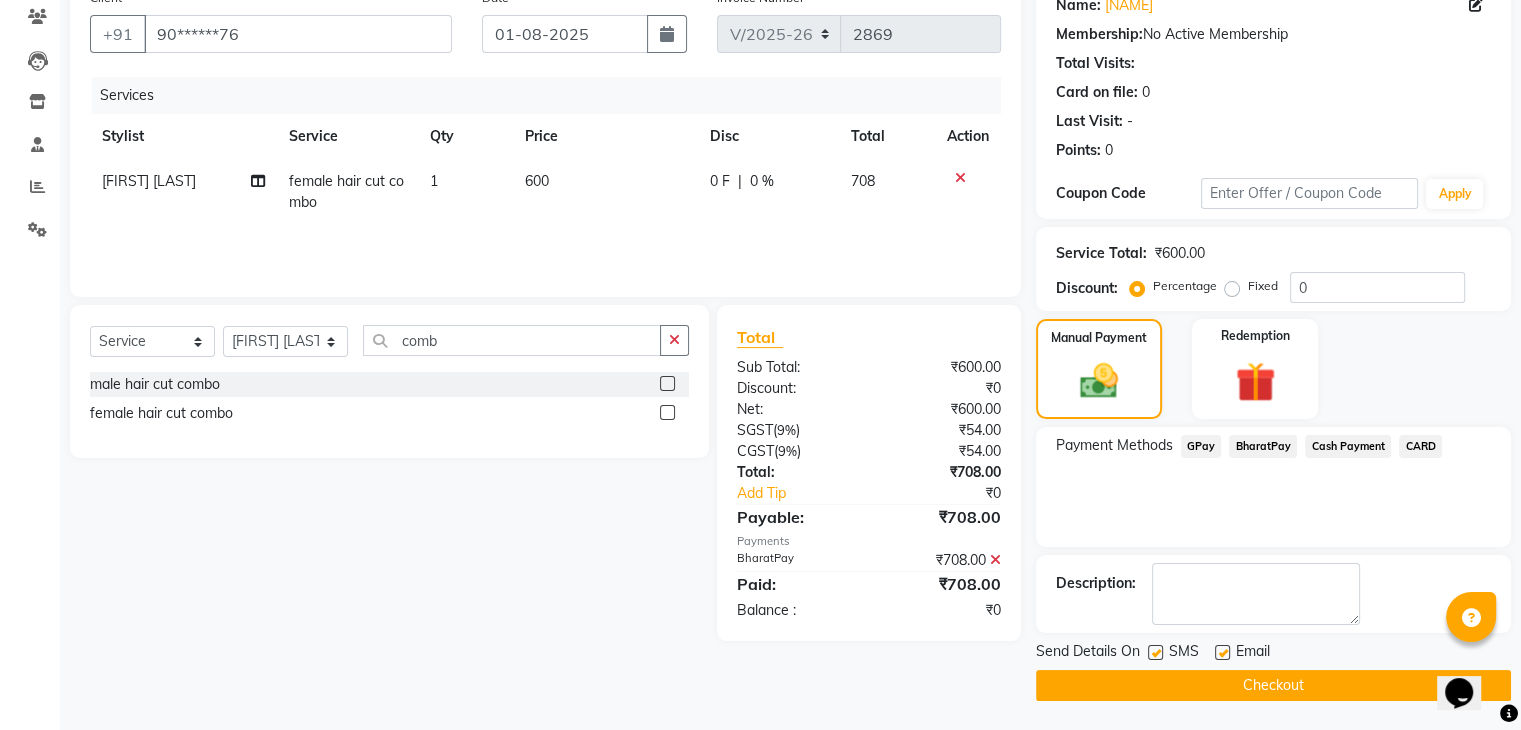 click on "Checkout" 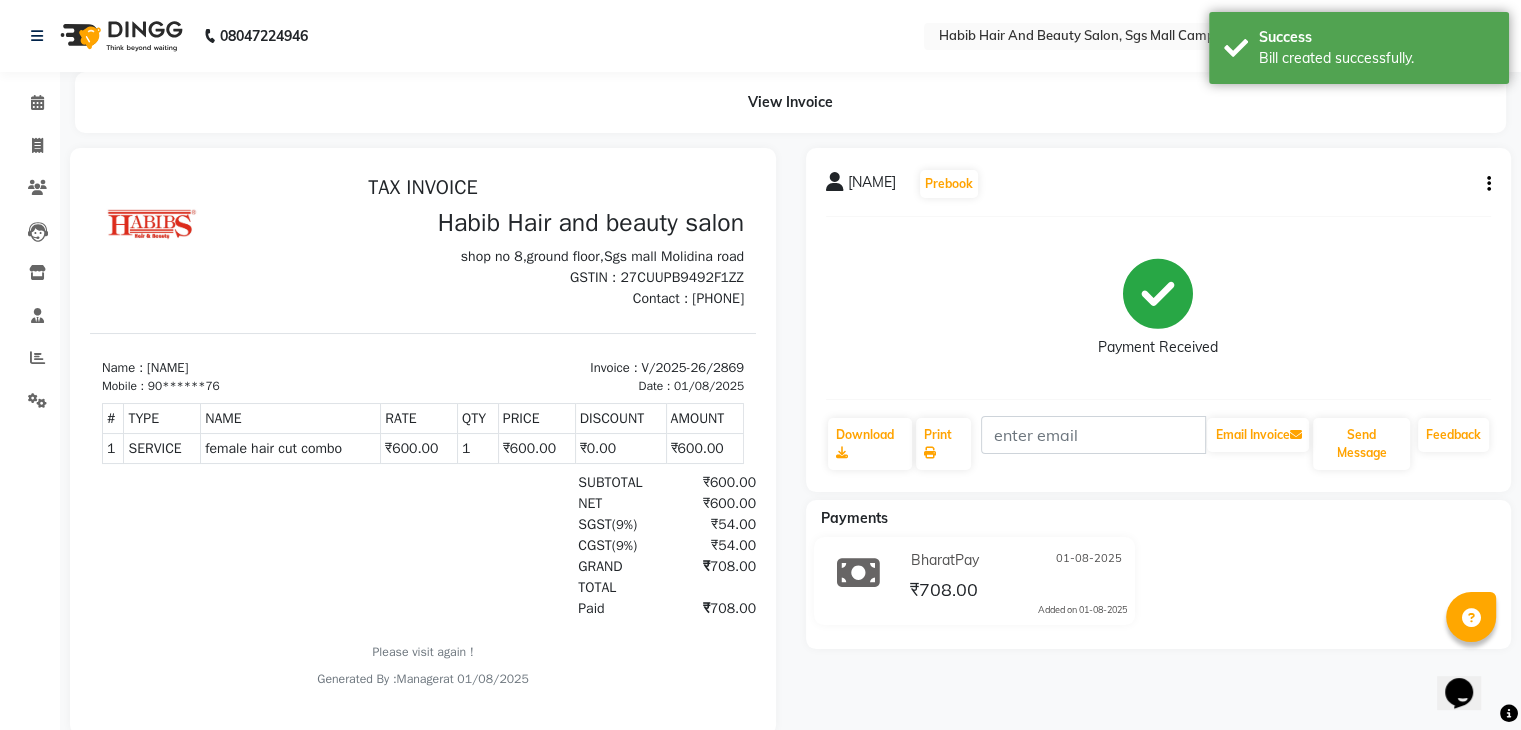 scroll, scrollTop: 0, scrollLeft: 0, axis: both 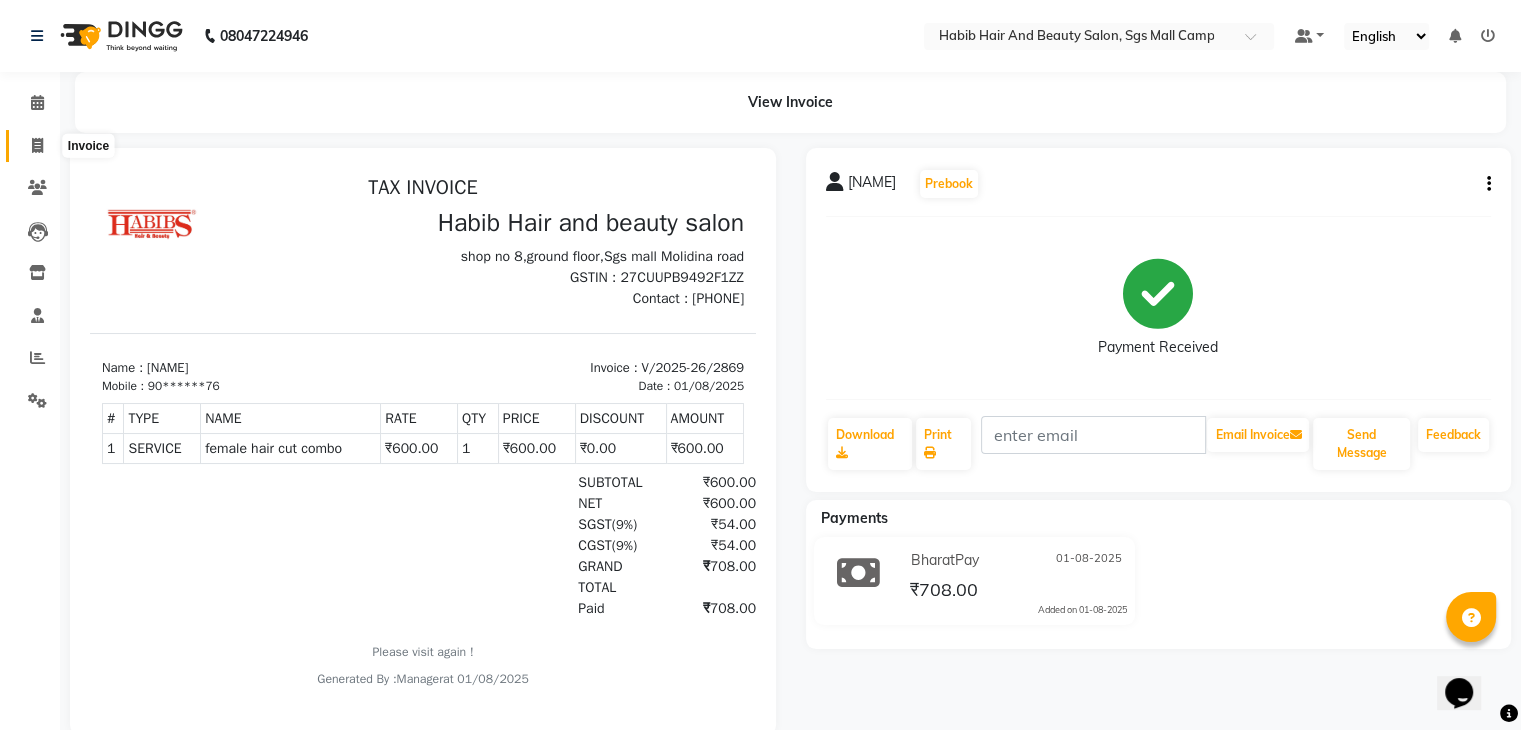 click 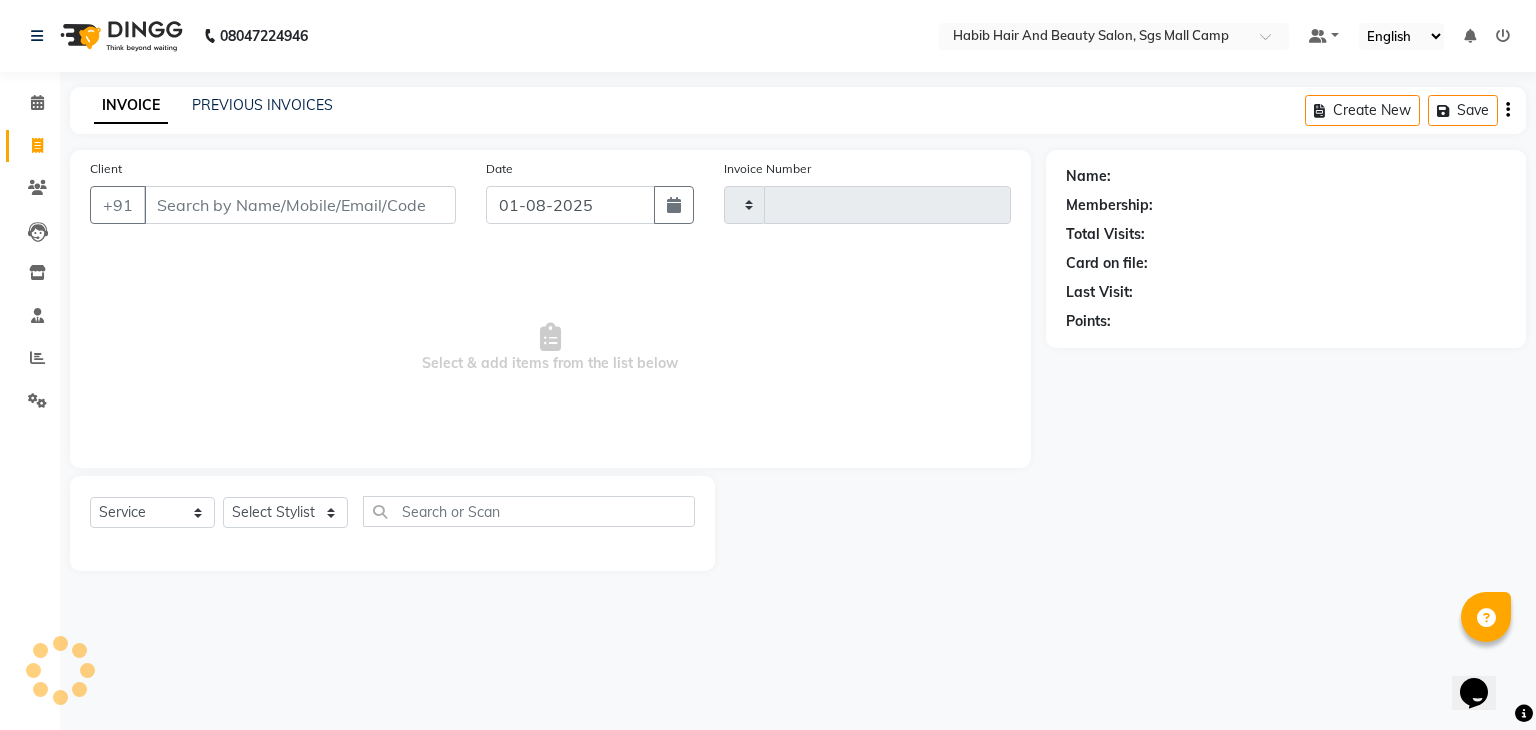 click on "Client" at bounding box center (300, 205) 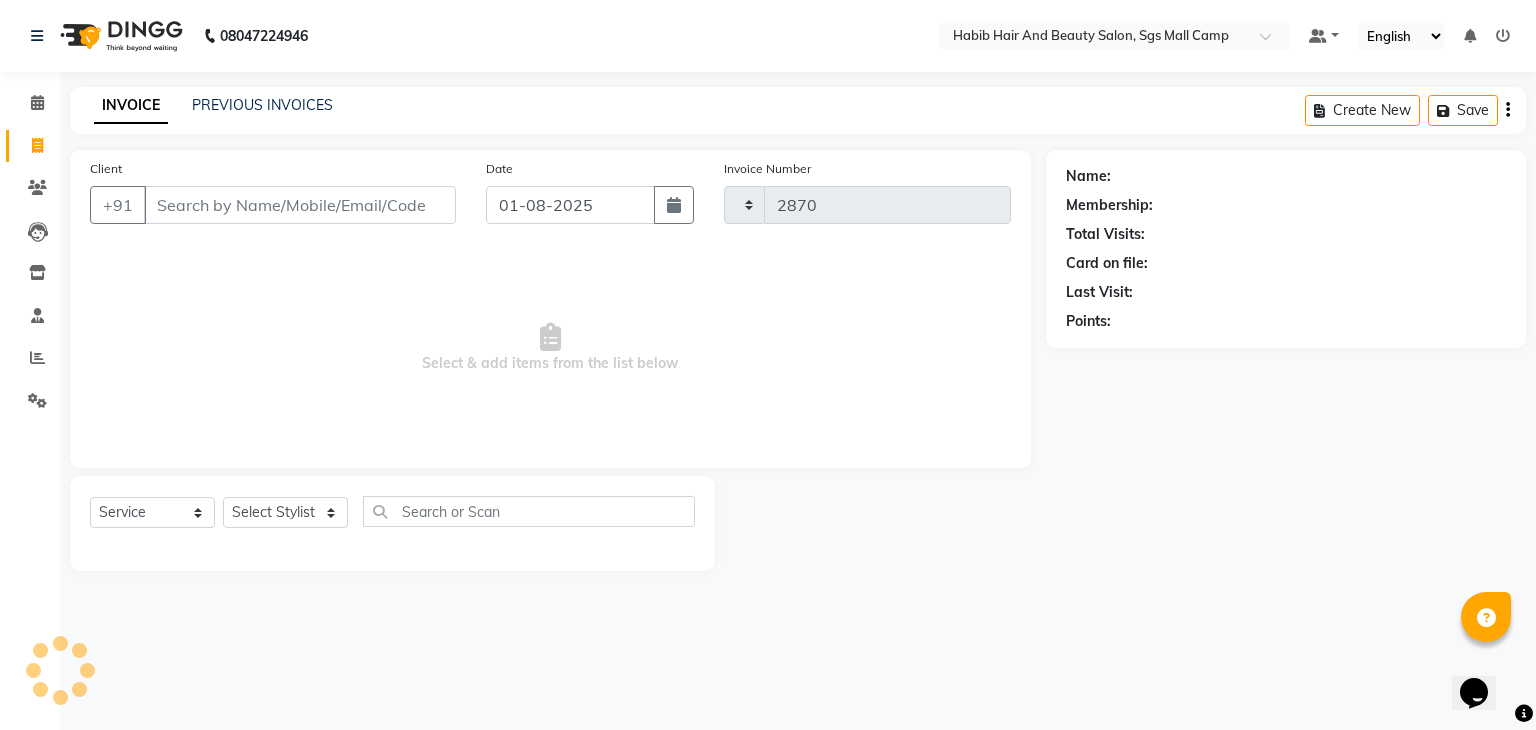 select on "8362" 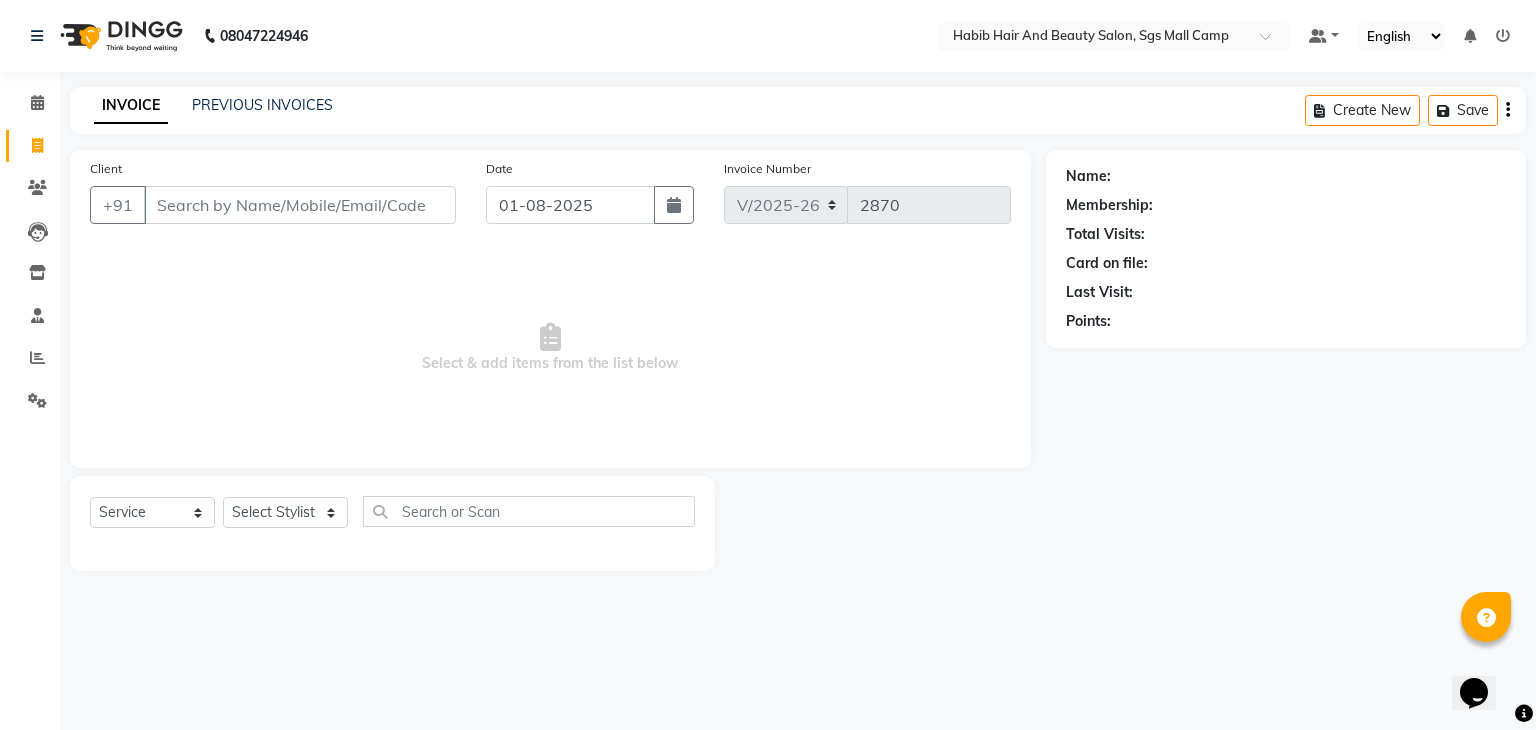 click on "Client" at bounding box center (300, 205) 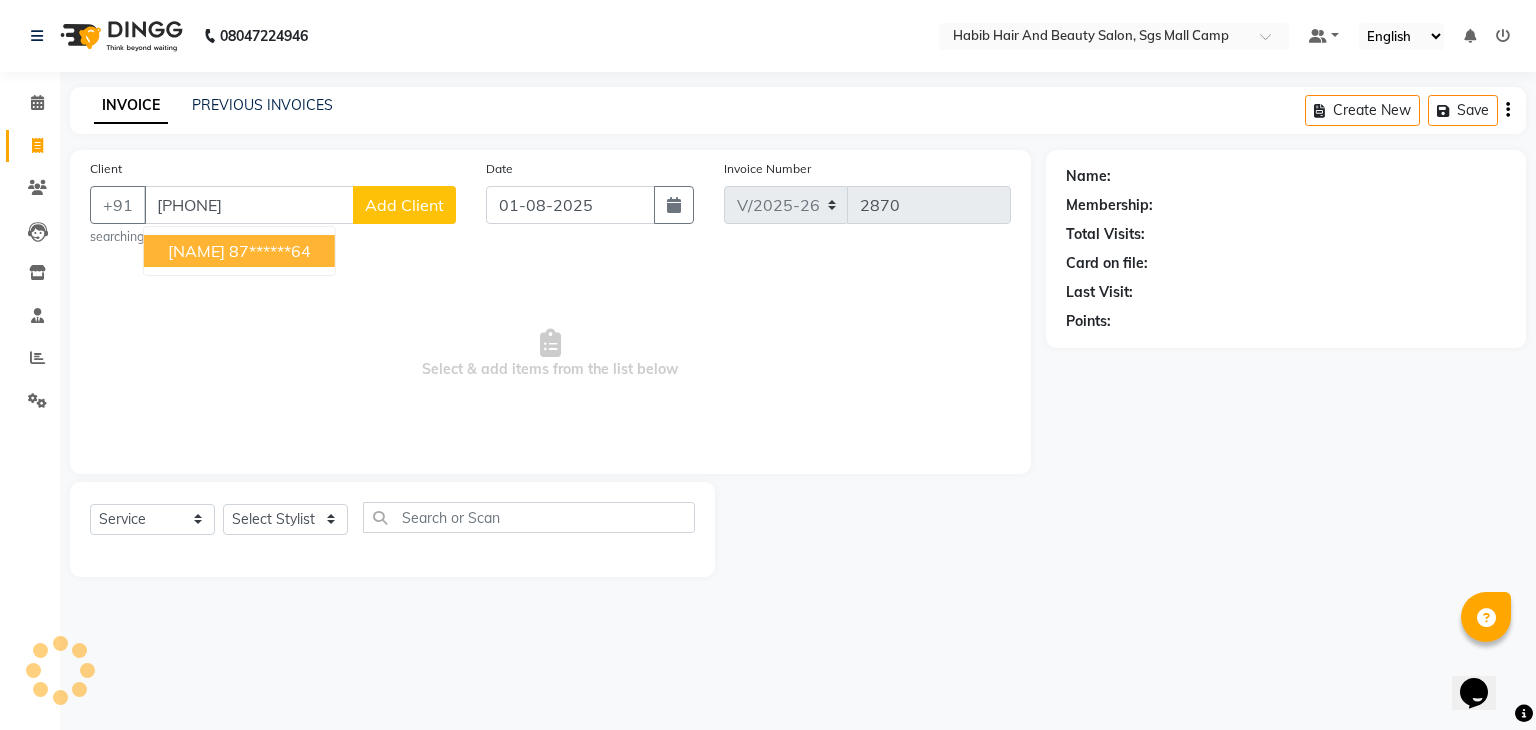 click on "[NAME]" at bounding box center (196, 251) 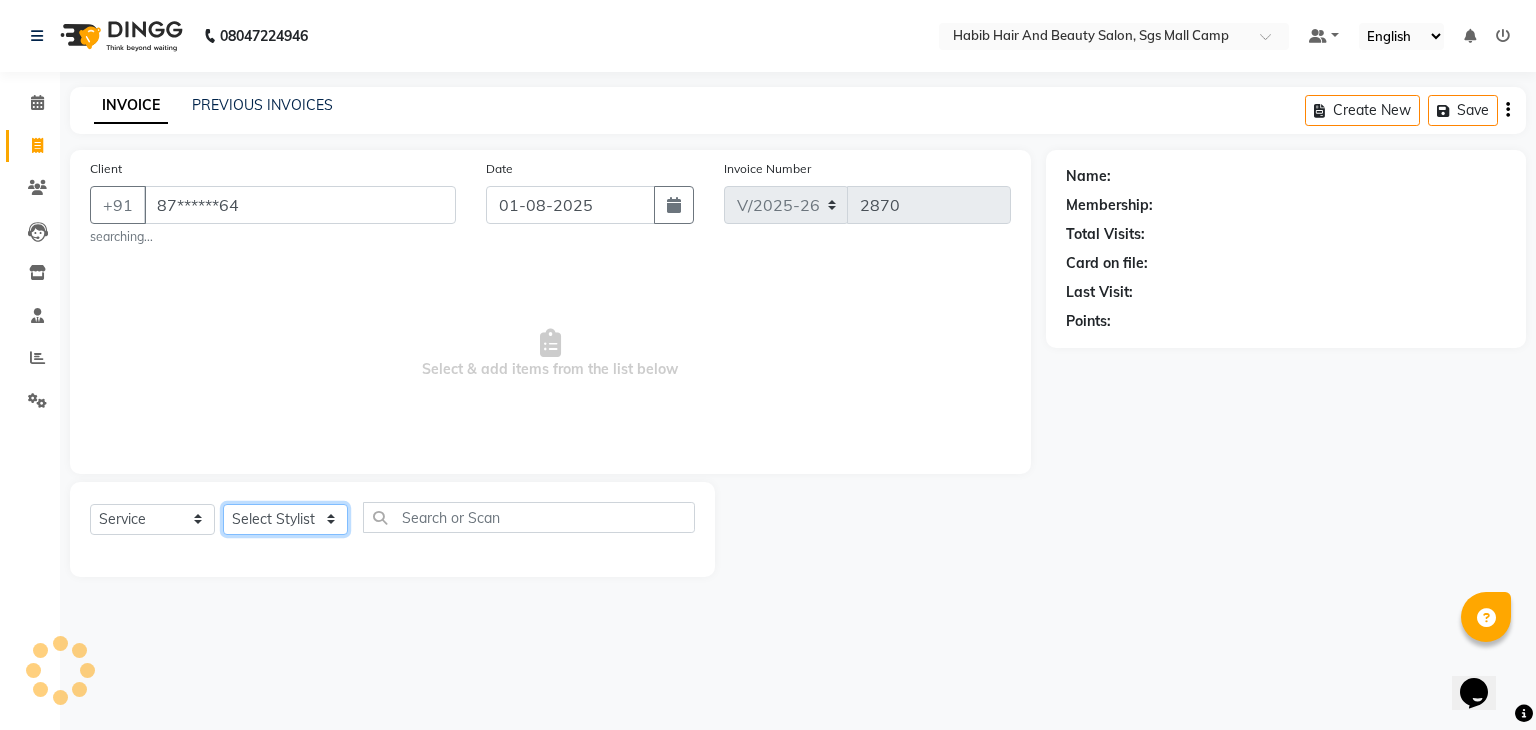 click on "Select Stylist [FIRST] [LAST] [FIRST]  [LAST] Manager [LAST]  [NAME] [NAME] [NAME] [NAME]  [NAME] [NAME] Polishing - Under Arms  Polishing - Half Hands  Polishing - Back  Polishing - Full Hands  Polishing - Full Legs  Polishing - Full Body  clean up  products  waxing  female nor hcut wsh bd  extra root touch  basic spa  long hair wash cut bldry  femal highlight  femal highlight  male wash  tip gel extention  gel polish  beard trimming  male blowdry   nail cutting  D-Tan/Bleach - Upper Lip  D-Tan/Bleach - Face & Neck  D-Tan/Bleach - Back Neck  D-Tan/Bleach - Under Arms  D-Tan/Bleach - Full Arms  D-Tan/Bleach - Full Legs  D-Tan/Bleach - Half Arms  D-Tan/Bleach - Full Back or Front  D-Tan/Bleach - Half Back or Stomach  D-Tan/Bleach - Feet or Palms  D-Tan/Bleach - Full Body  upperlips  upperlips wax  male globle  globle  Make-Up, Hairstyle And Saree Draping - Saree Draping  Make-Up, Hairstyle And Saree Draping - Make-up: Simple  facial" 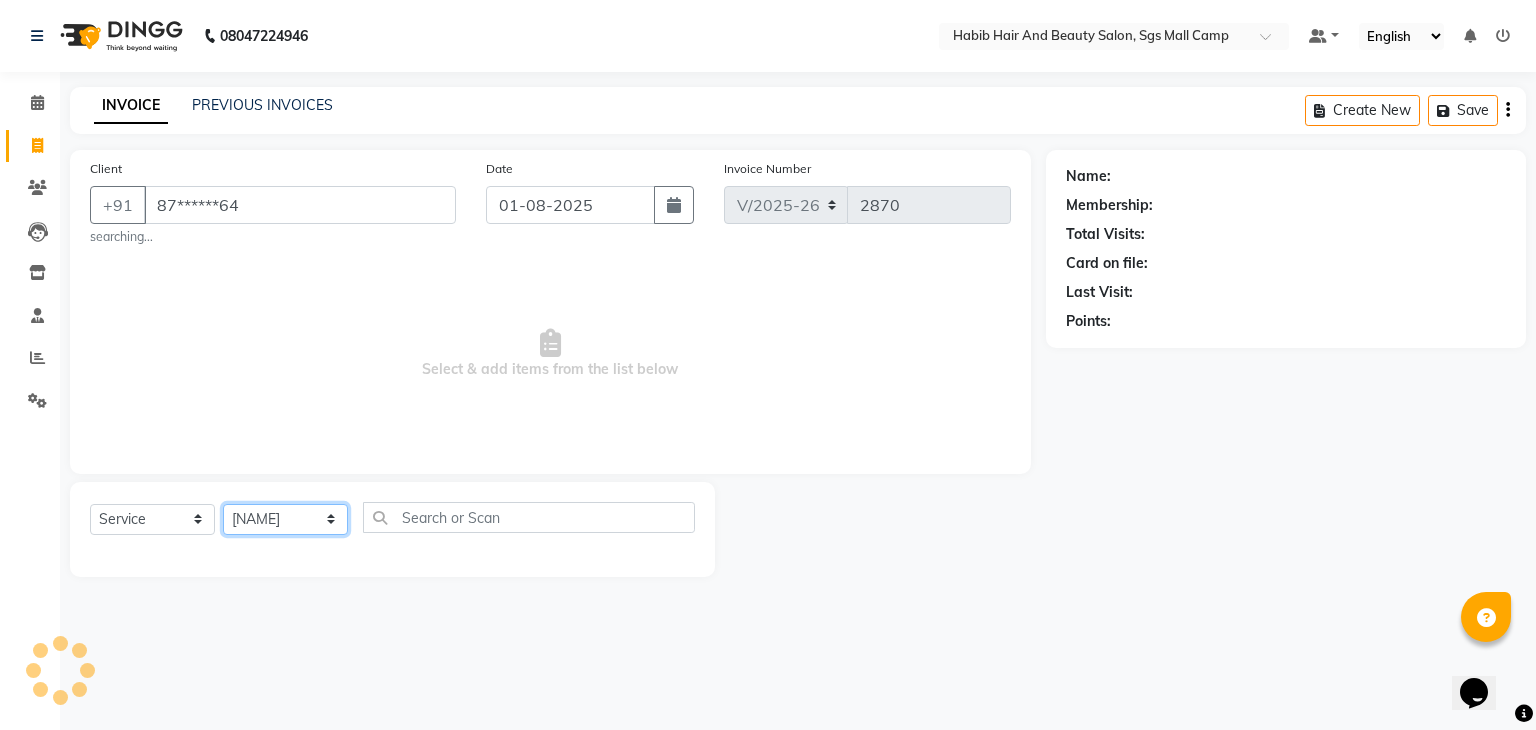 click on "Select Stylist [FIRST] [LAST] [FIRST]  [LAST] Manager [LAST]  [NAME] [NAME] [NAME] [NAME]  [NAME] [NAME] Polishing - Under Arms  Polishing - Half Hands  Polishing - Back  Polishing - Full Hands  Polishing - Full Legs  Polishing - Full Body  clean up  products  waxing  female nor hcut wsh bd  extra root touch  basic spa  long hair wash cut bldry  femal highlight  femal highlight  male wash  tip gel extention  gel polish  beard trimming  male blowdry   nail cutting  D-Tan/Bleach - Upper Lip  D-Tan/Bleach - Face & Neck  D-Tan/Bleach - Back Neck  D-Tan/Bleach - Under Arms  D-Tan/Bleach - Full Arms  D-Tan/Bleach - Full Legs  D-Tan/Bleach - Half Arms  D-Tan/Bleach - Full Back or Front  D-Tan/Bleach - Half Back or Stomach  D-Tan/Bleach - Feet or Palms  D-Tan/Bleach - Full Body  upperlips  upperlips wax  male globle  globle  Make-Up, Hairstyle And Saree Draping - Saree Draping  Make-Up, Hairstyle And Saree Draping - Make-up: Simple  facial" 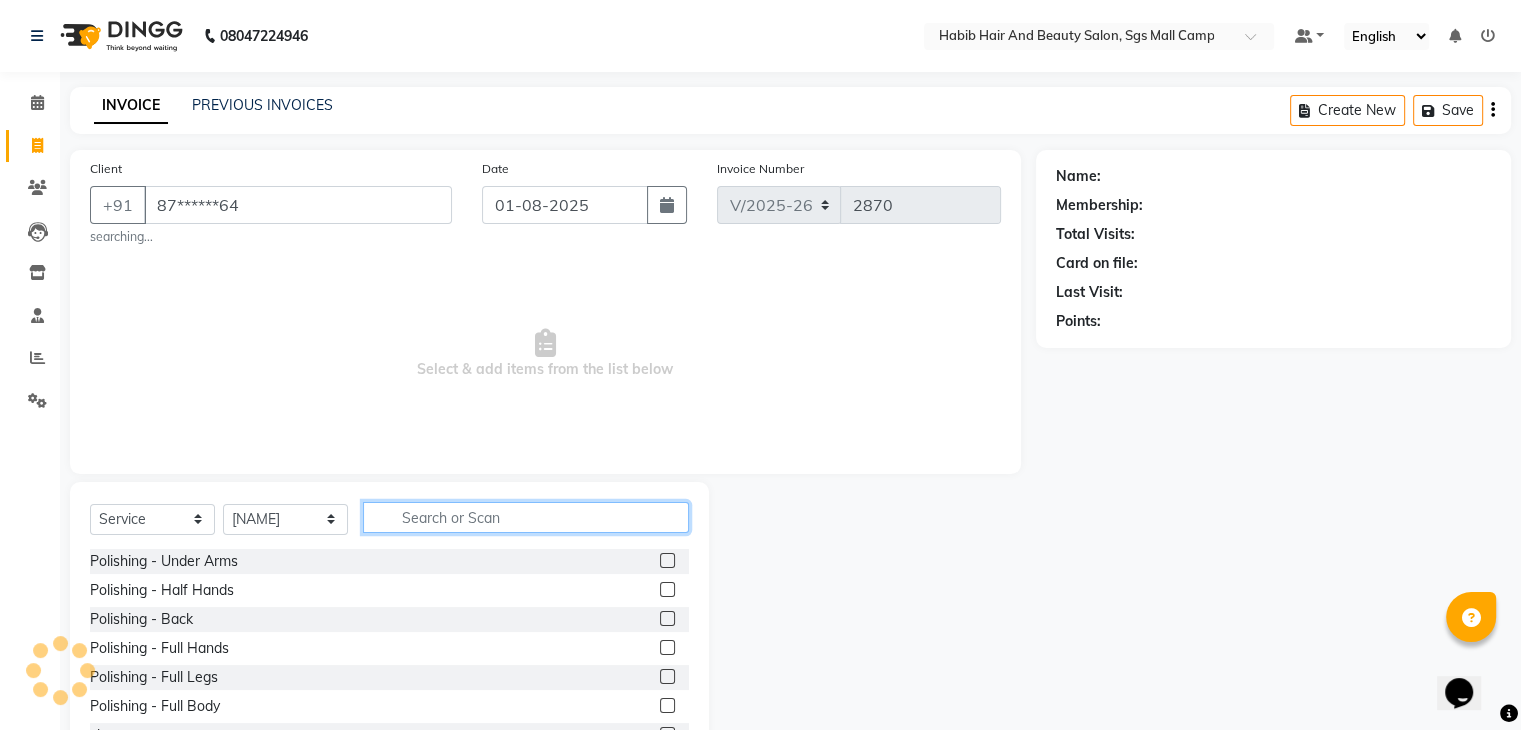 click 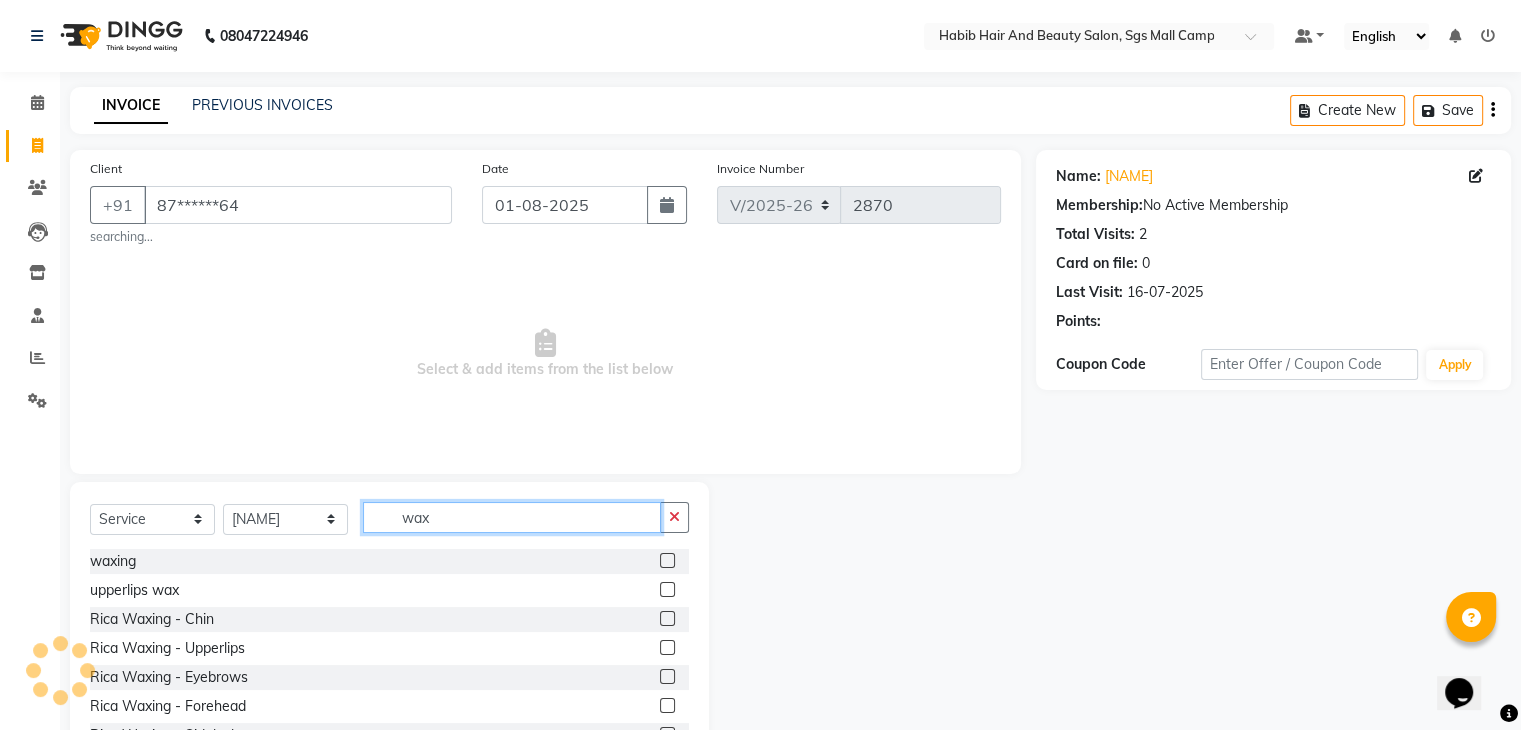 type on "wax" 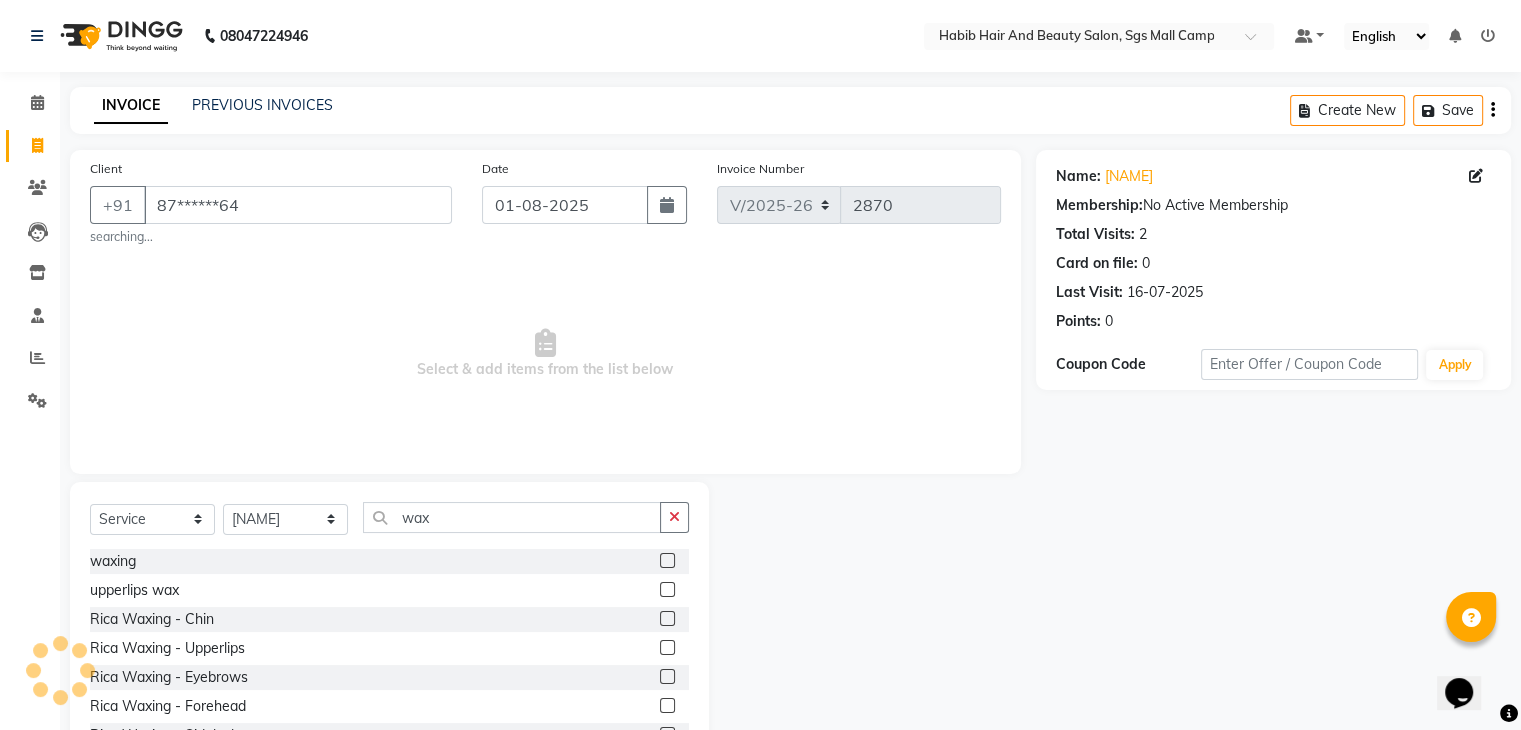 click 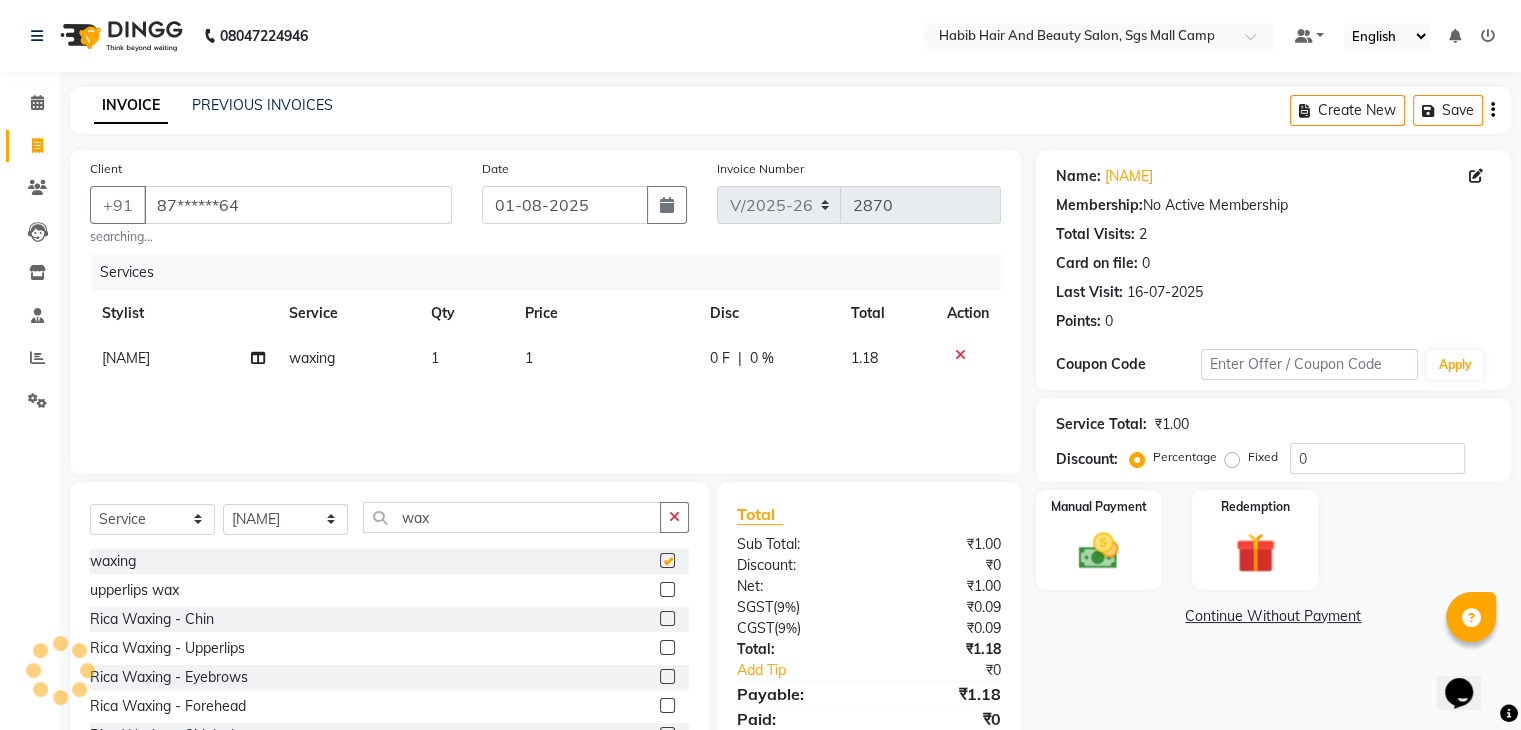 checkbox on "false" 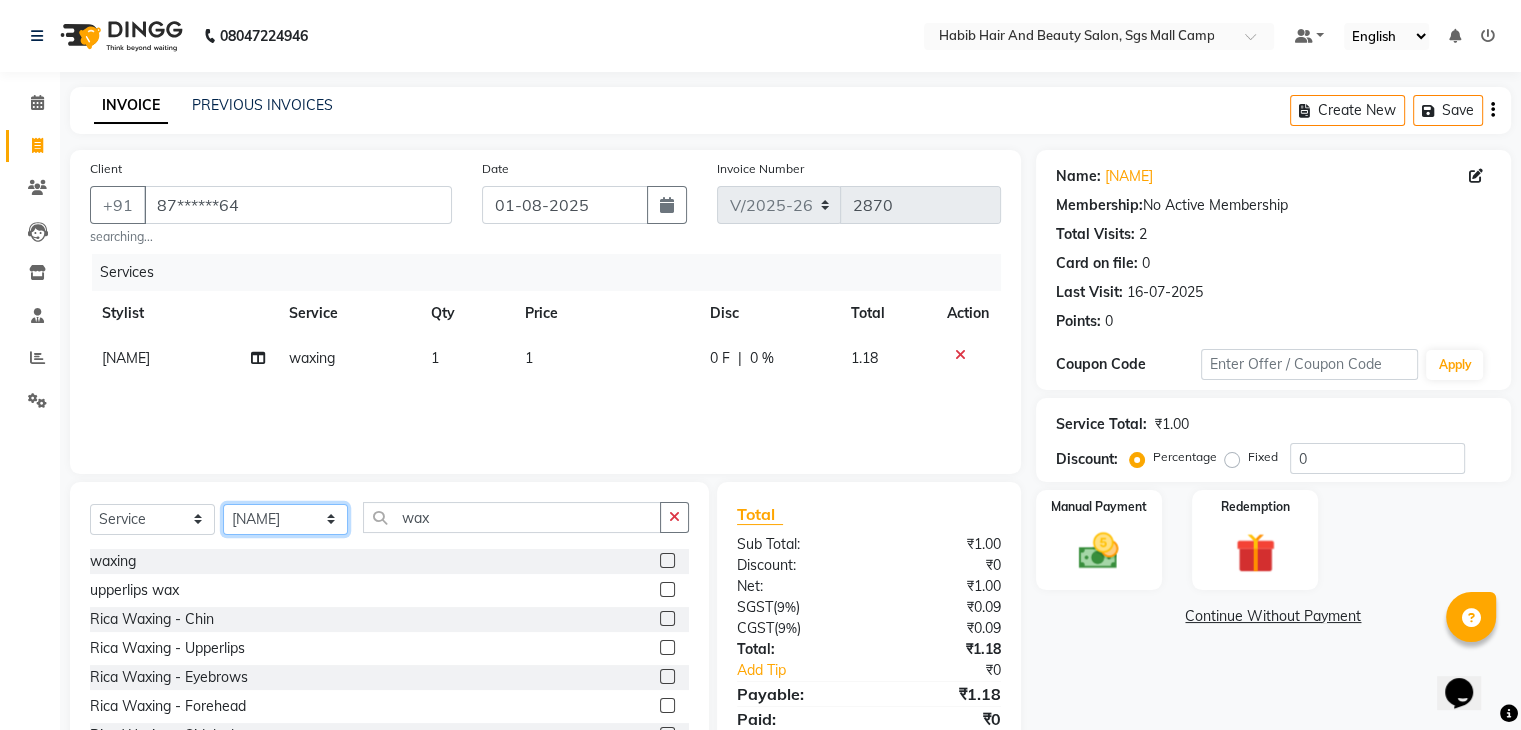 click on "Select Stylist [FIRST] [LAST] [FIRST]  [LAST] Manager [LAST]  [NAME] [NAME] [NAME] [NAME]  [NAME] [NAME] Polishing - Under Arms  Polishing - Half Hands  Polishing - Back  Polishing - Full Hands  Polishing - Full Legs  Polishing - Full Body  clean up  products  waxing  female nor hcut wsh bd  extra root touch  basic spa  long hair wash cut bldry  femal highlight  femal highlight  male wash  tip gel extention  gel polish  beard trimming  male blowdry   nail cutting  D-Tan/Bleach - Upper Lip  D-Tan/Bleach - Face & Neck  D-Tan/Bleach - Back Neck  D-Tan/Bleach - Under Arms  D-Tan/Bleach - Full Arms  D-Tan/Bleach - Full Legs  D-Tan/Bleach - Half Arms  D-Tan/Bleach - Full Back or Front  D-Tan/Bleach - Half Back or Stomach  D-Tan/Bleach - Feet or Palms  D-Tan/Bleach - Full Body  upperlips  upperlips wax  male globle  globle  Make-Up, Hairstyle And Saree Draping - Saree Draping  Make-Up, Hairstyle And Saree Draping - Make-up: Simple  facial" 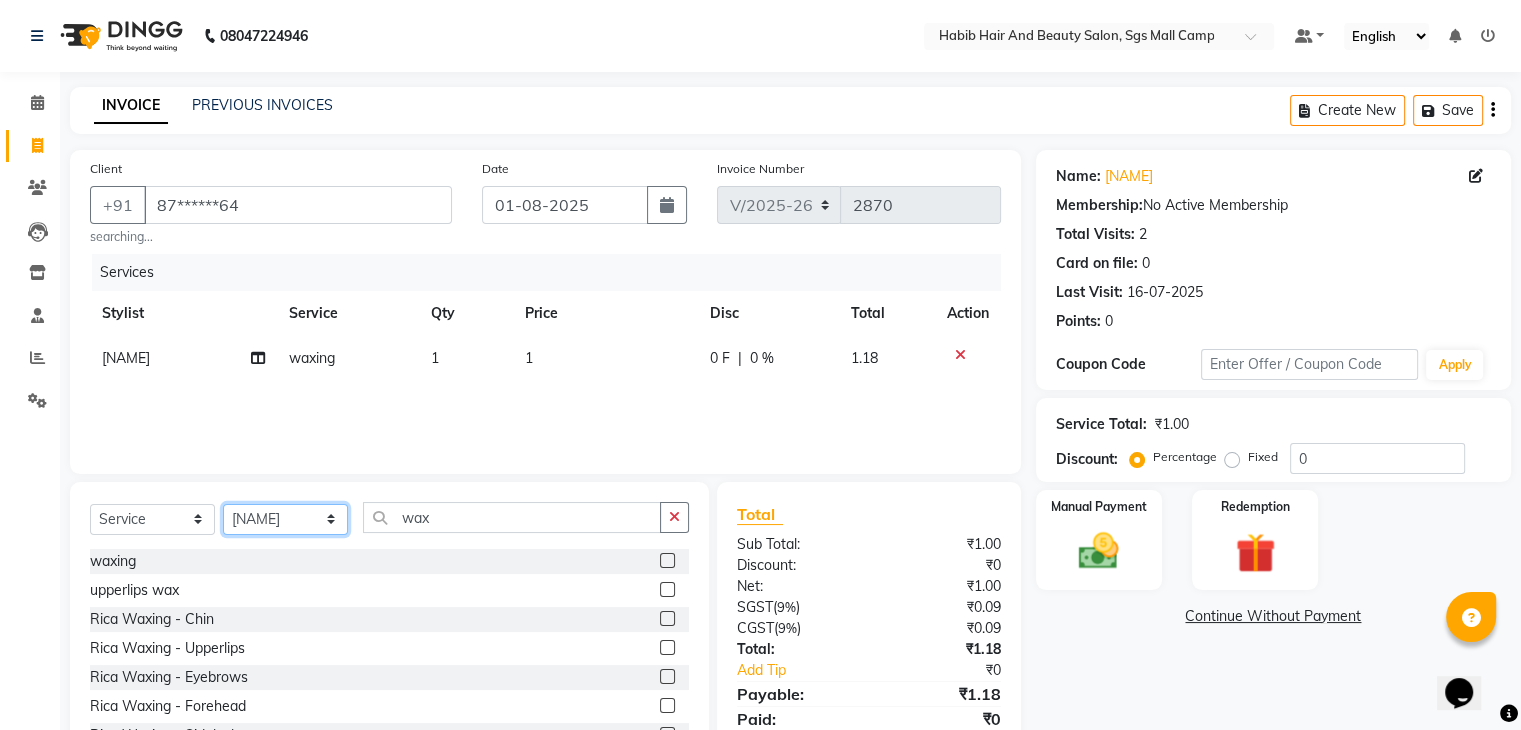 select on "81157" 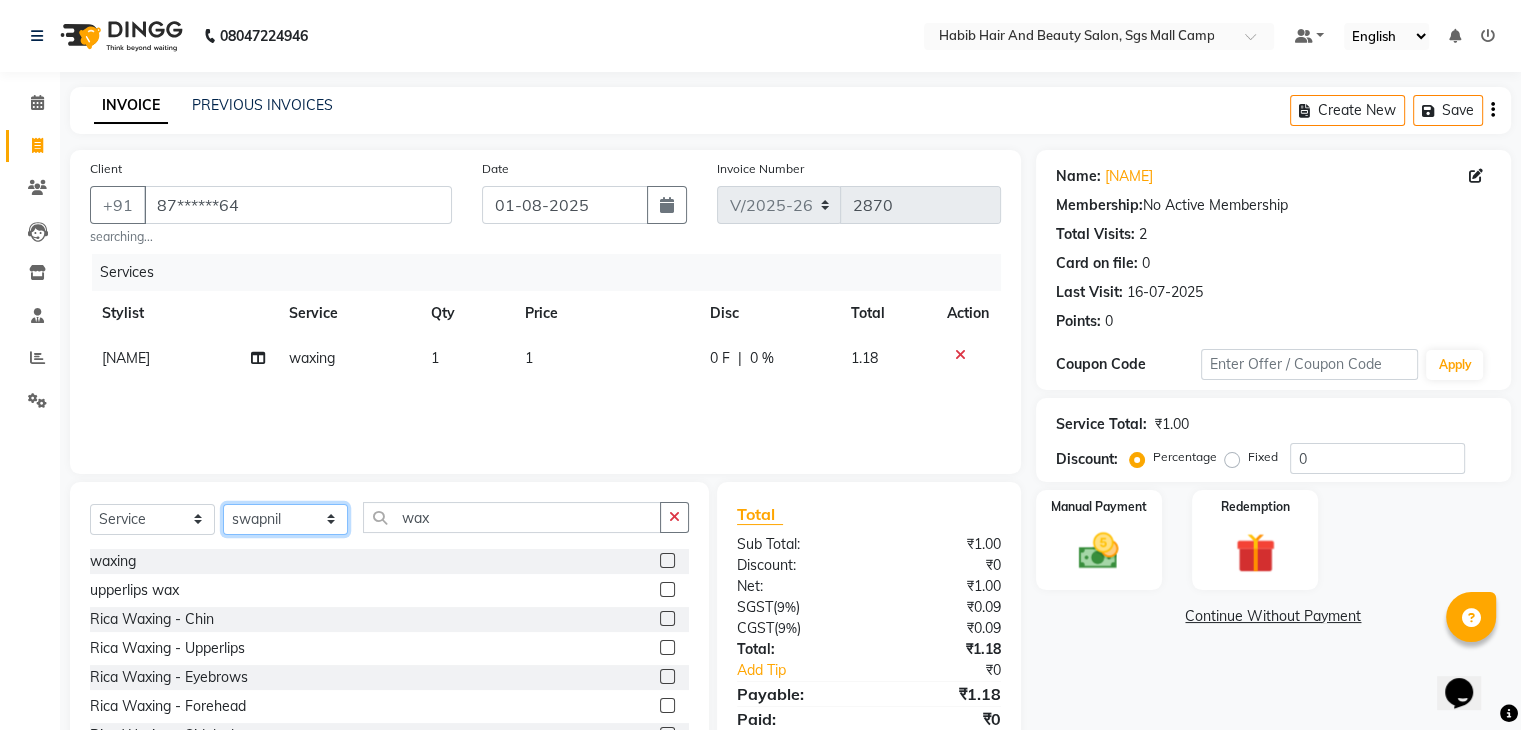 click on "Select Stylist [FIRST] [LAST] [FIRST]  [LAST] Manager [LAST]  [NAME] [NAME] [NAME] [NAME]  [NAME] [NAME] Polishing - Under Arms  Polishing - Half Hands  Polishing - Back  Polishing - Full Hands  Polishing - Full Legs  Polishing - Full Body  clean up  products  waxing  female nor hcut wsh bd  extra root touch  basic spa  long hair wash cut bldry  femal highlight  femal highlight  male wash  tip gel extention  gel polish  beard trimming  male blowdry   nail cutting  D-Tan/Bleach - Upper Lip  D-Tan/Bleach - Face & Neck  D-Tan/Bleach - Back Neck  D-Tan/Bleach - Under Arms  D-Tan/Bleach - Full Arms  D-Tan/Bleach - Full Legs  D-Tan/Bleach - Half Arms  D-Tan/Bleach - Full Back or Front  D-Tan/Bleach - Half Back or Stomach  D-Tan/Bleach - Feet or Palms  D-Tan/Bleach - Full Body  upperlips  upperlips wax  male globle  globle  Make-Up, Hairstyle And Saree Draping - Saree Draping  Make-Up, Hairstyle And Saree Draping - Make-up: Simple  facial" 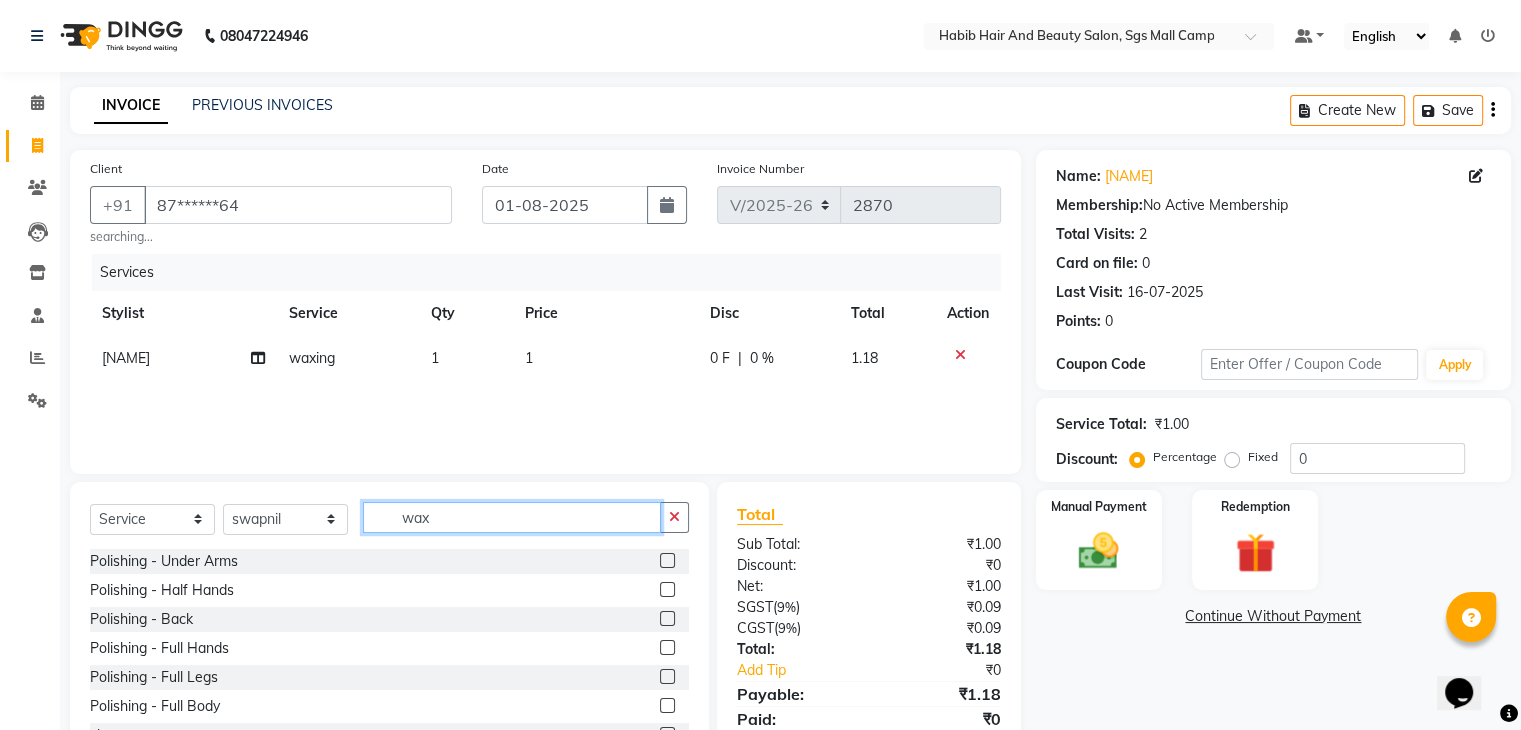click on "wax" 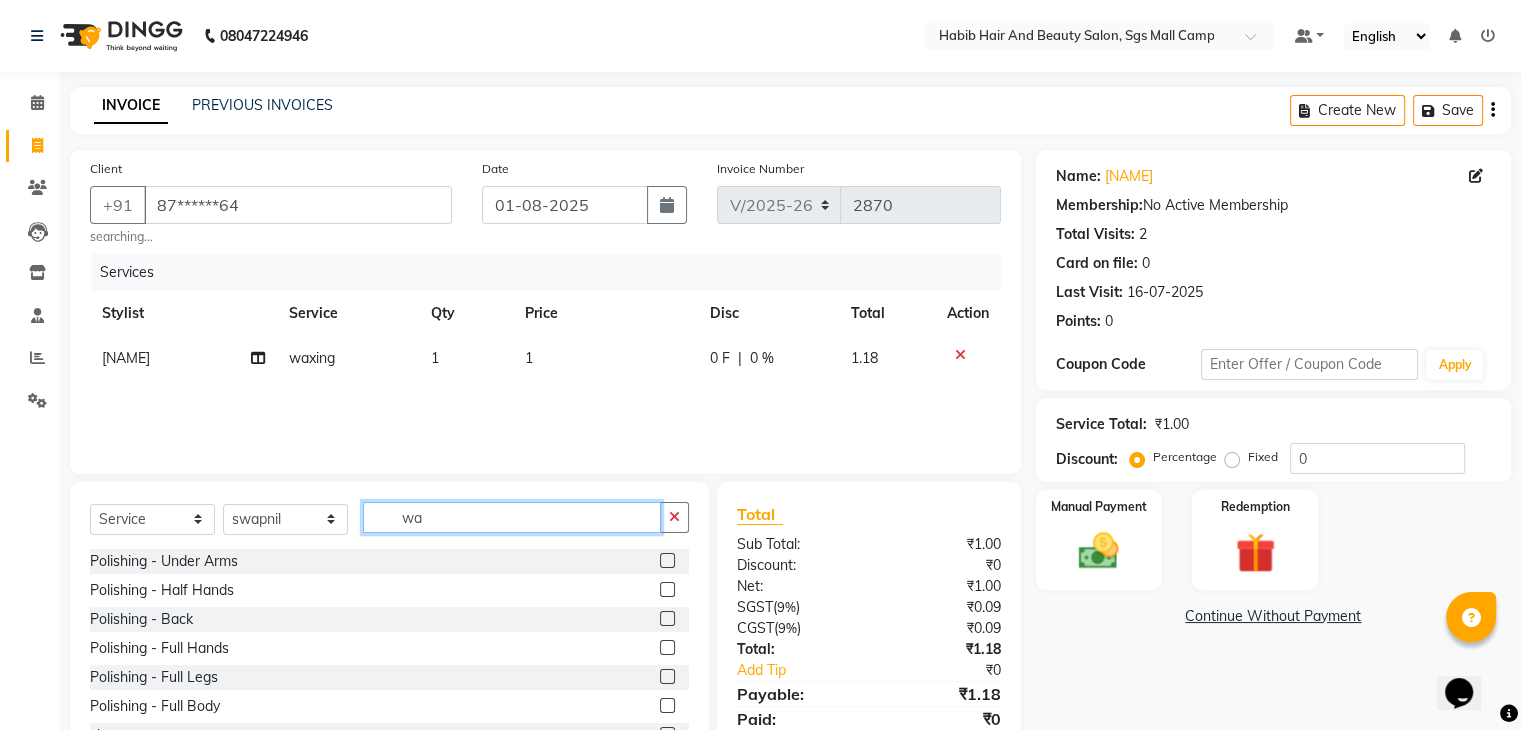 type on "w" 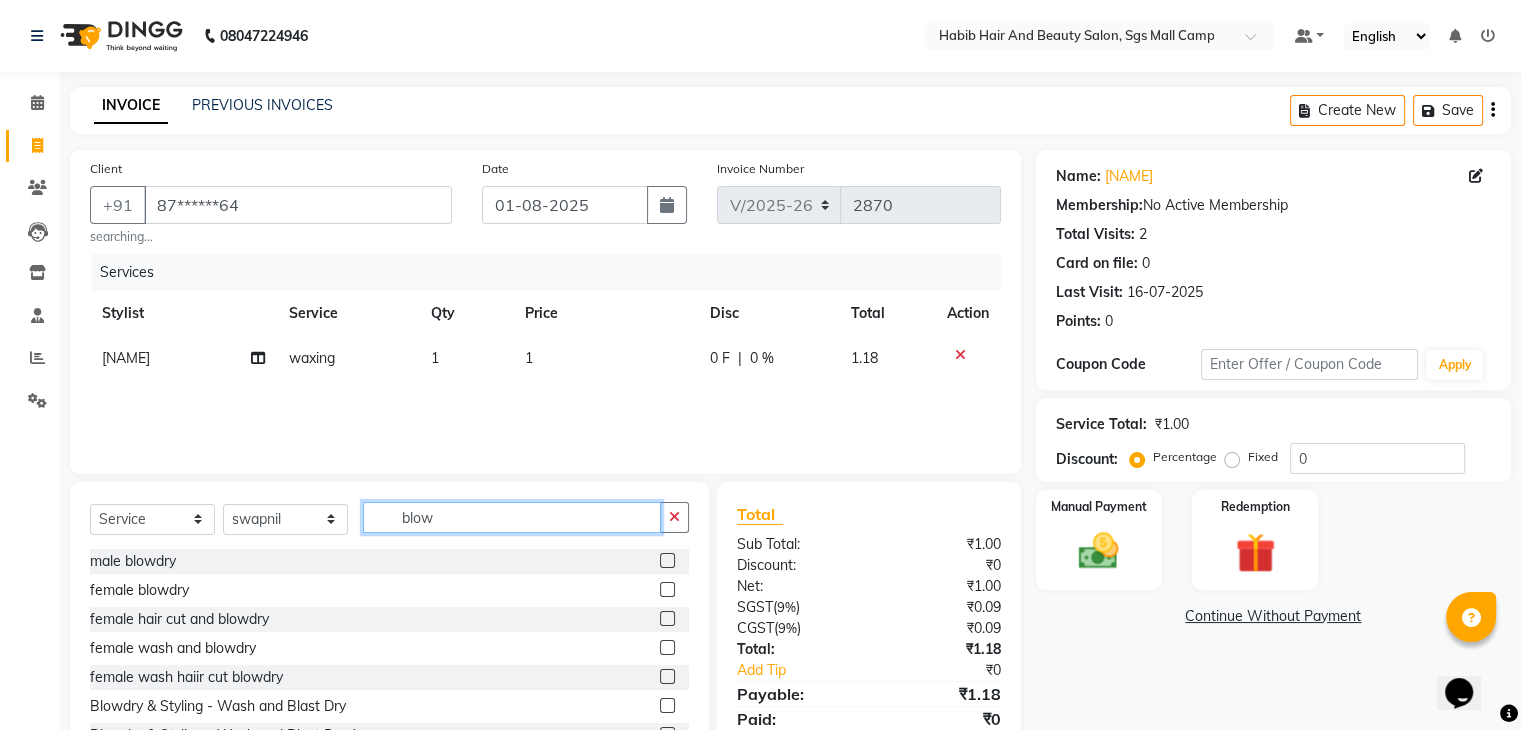 type on "blow" 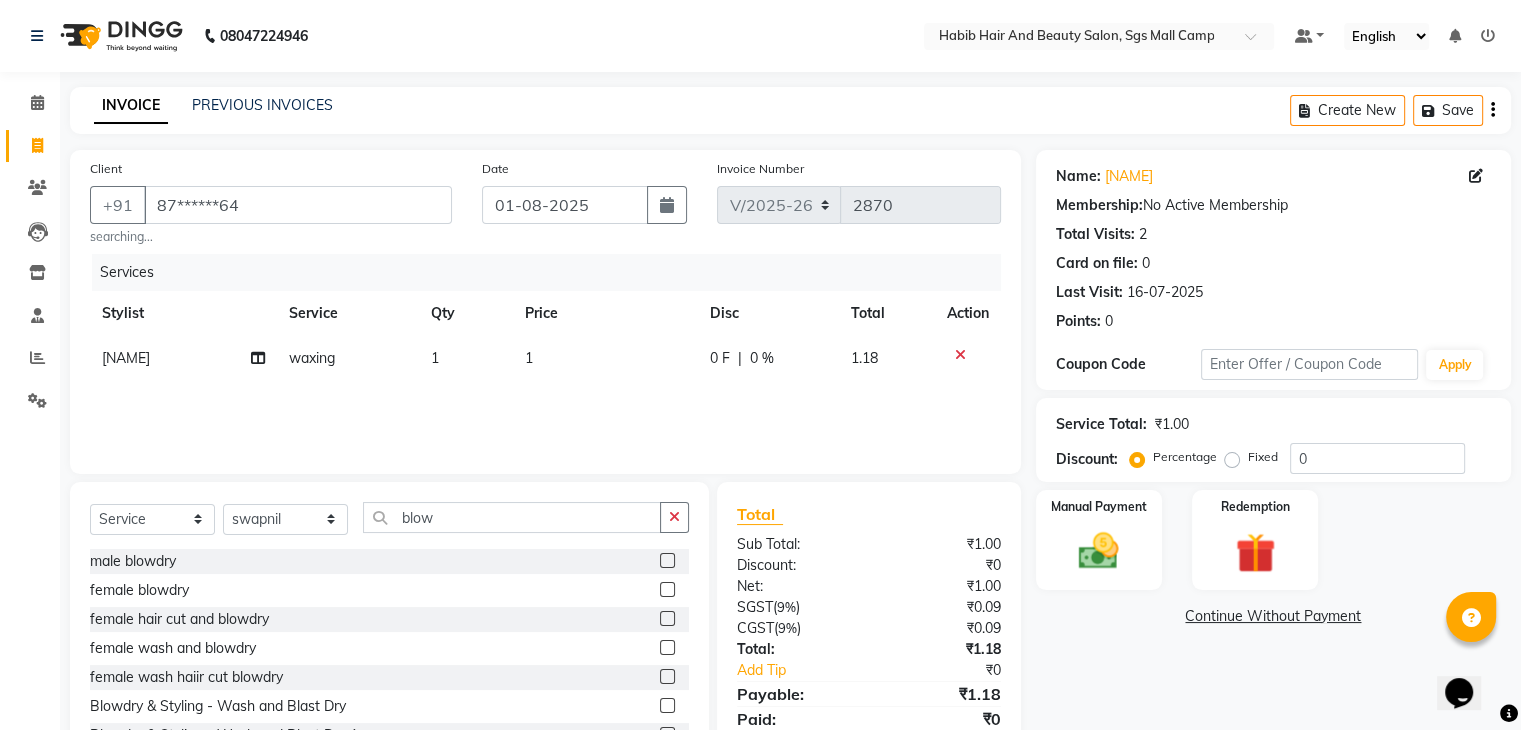 click 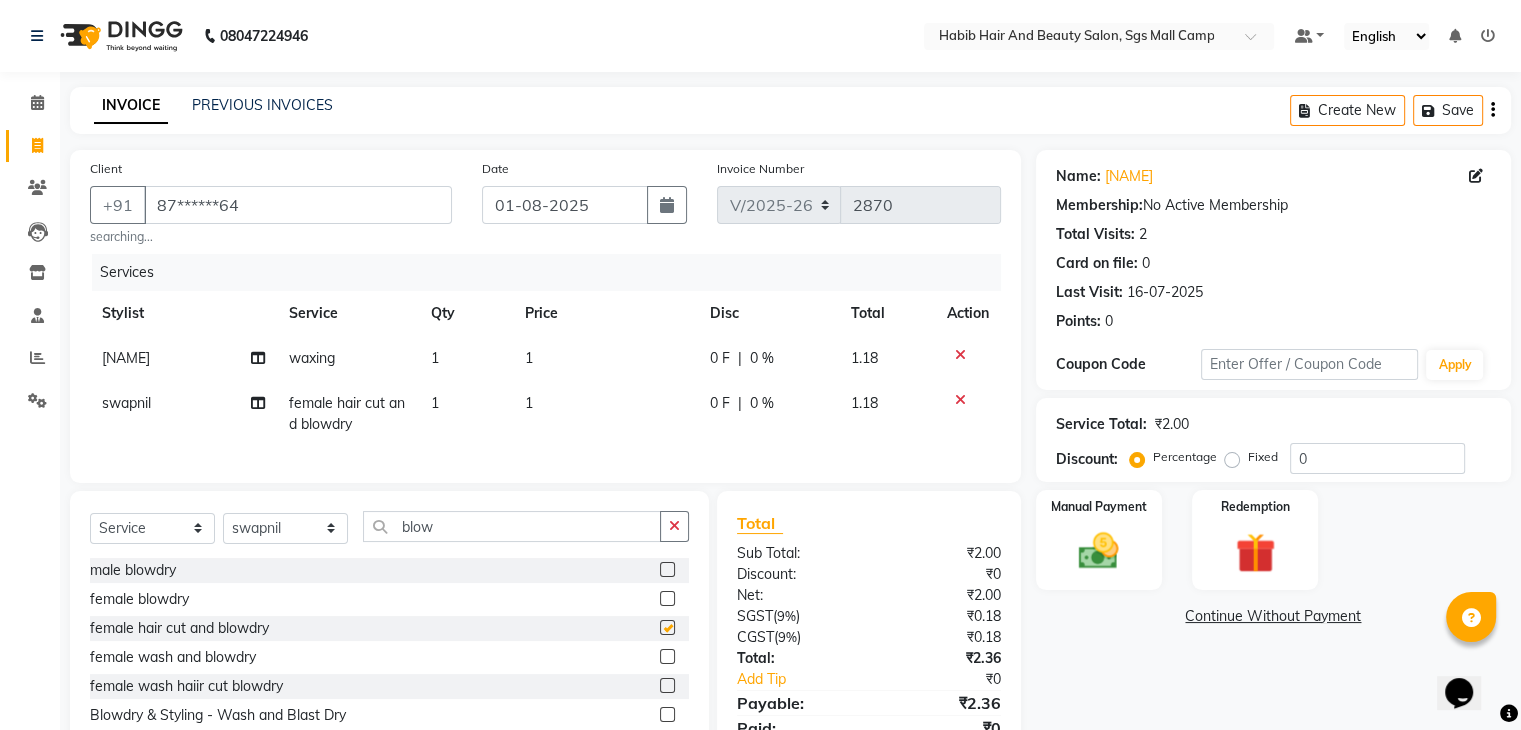checkbox on "false" 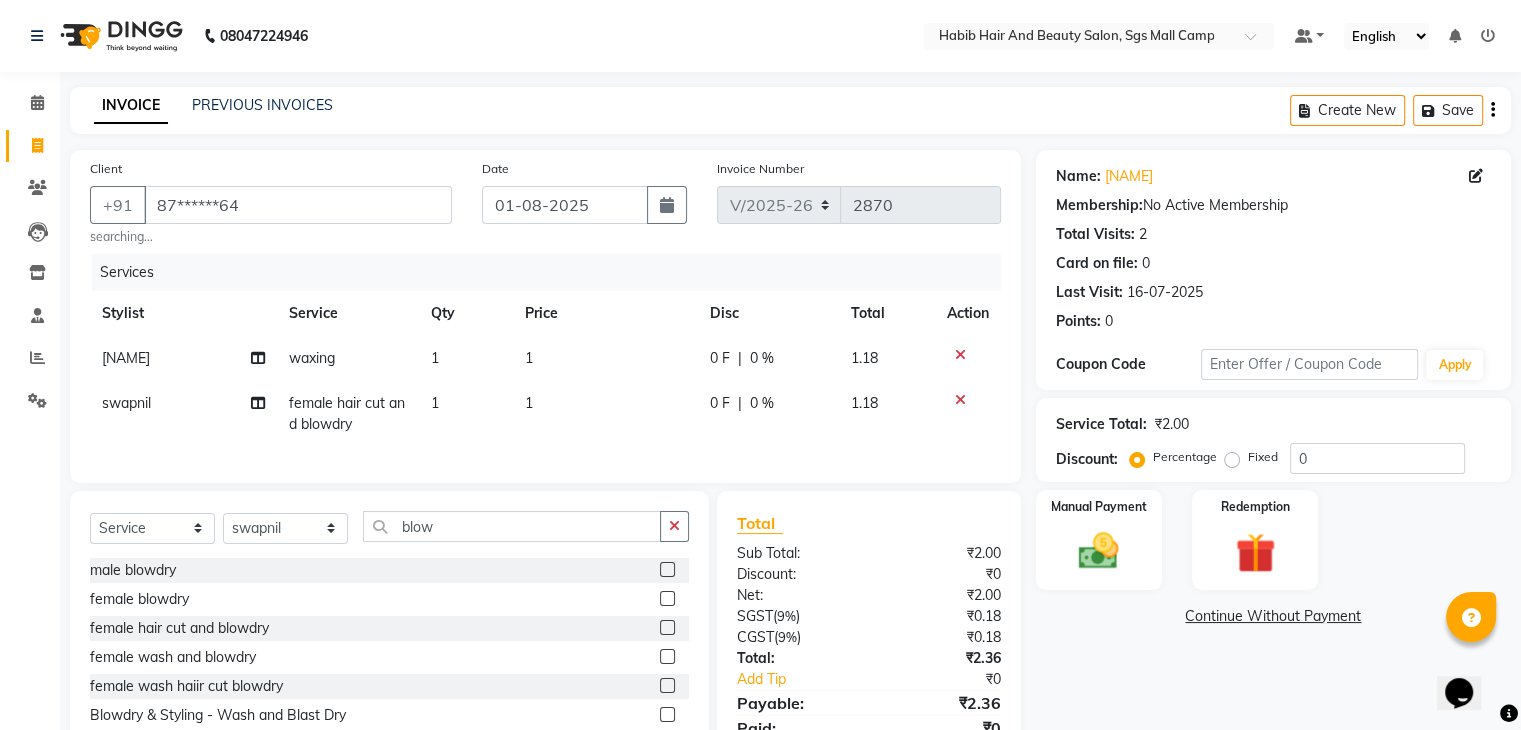 click on "1" 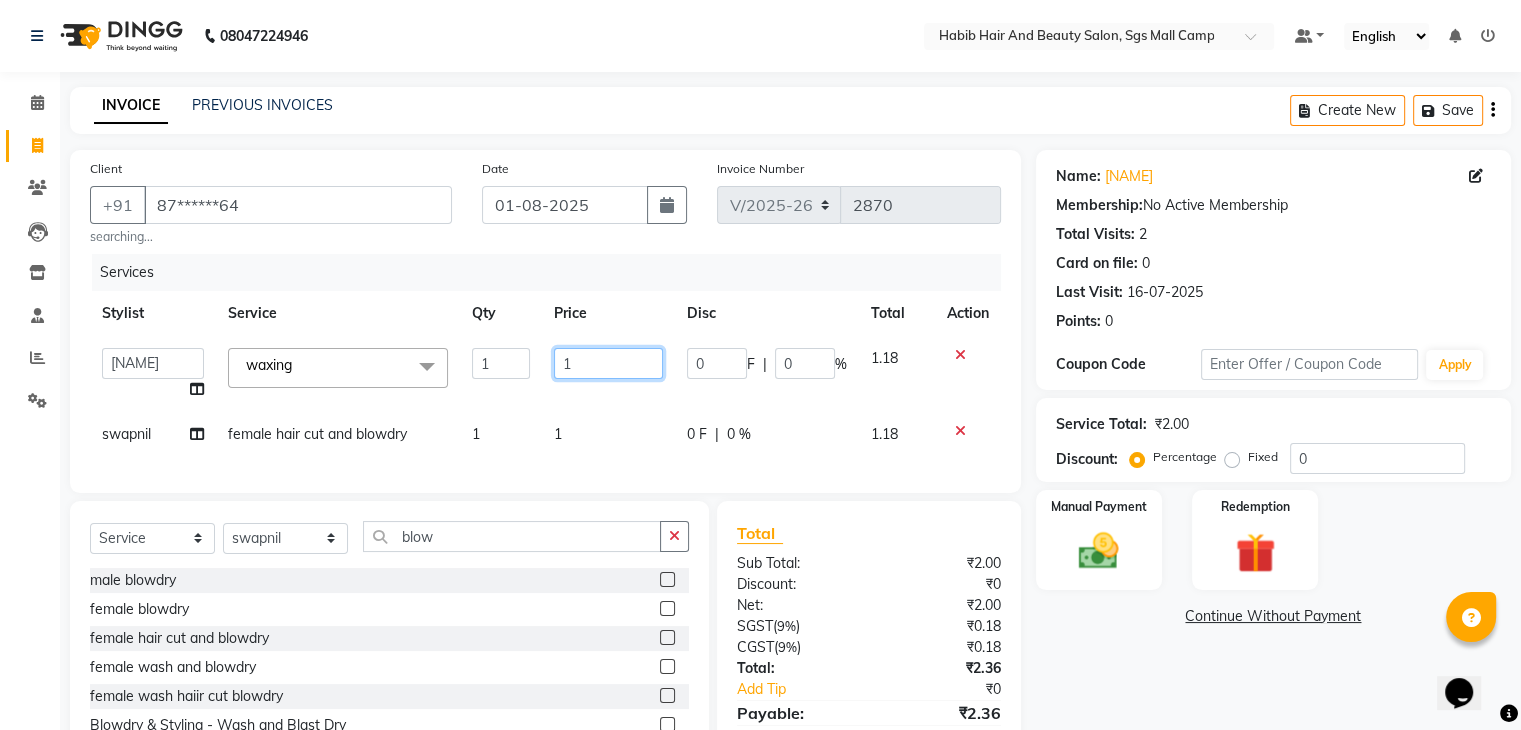 click on "1" 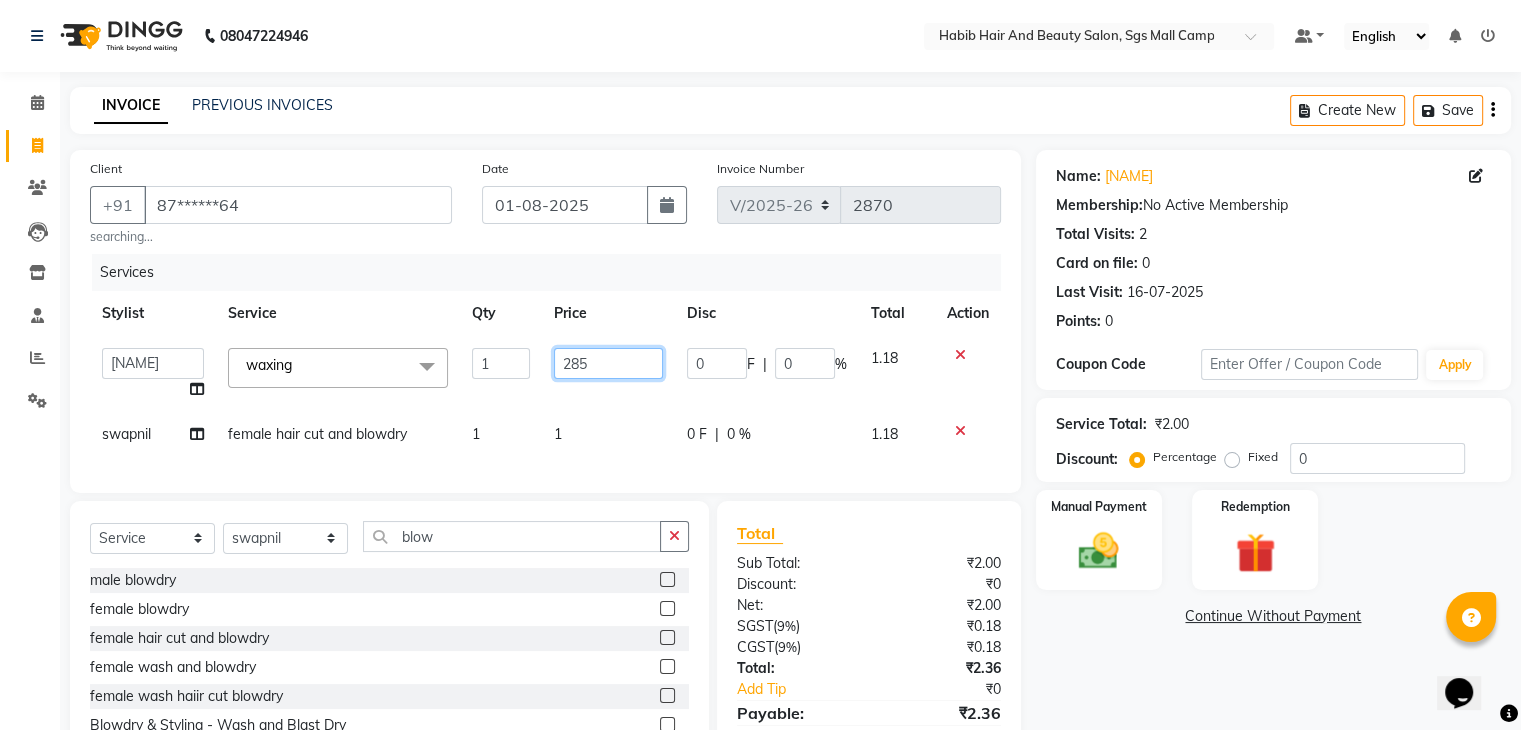 type on "2850" 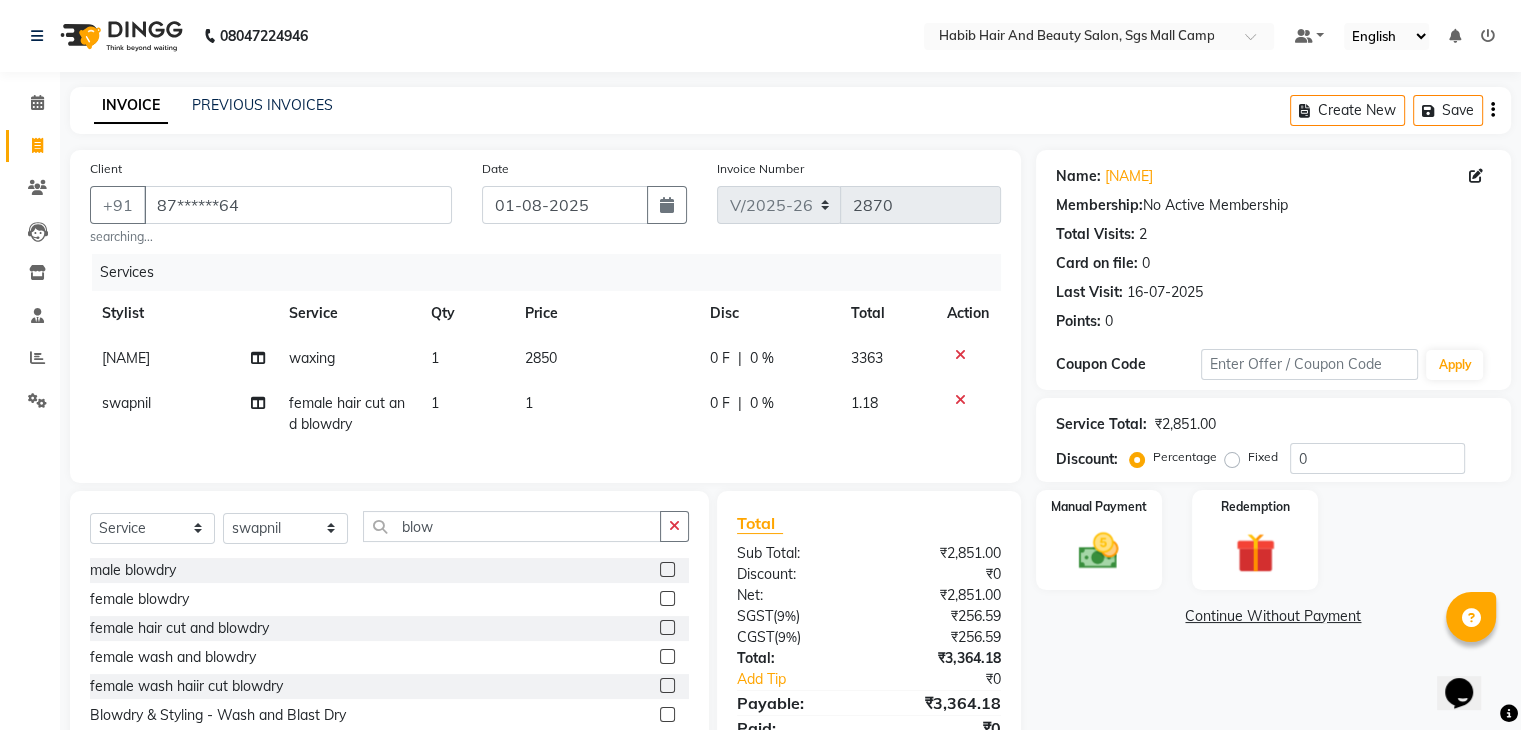 click on "1" 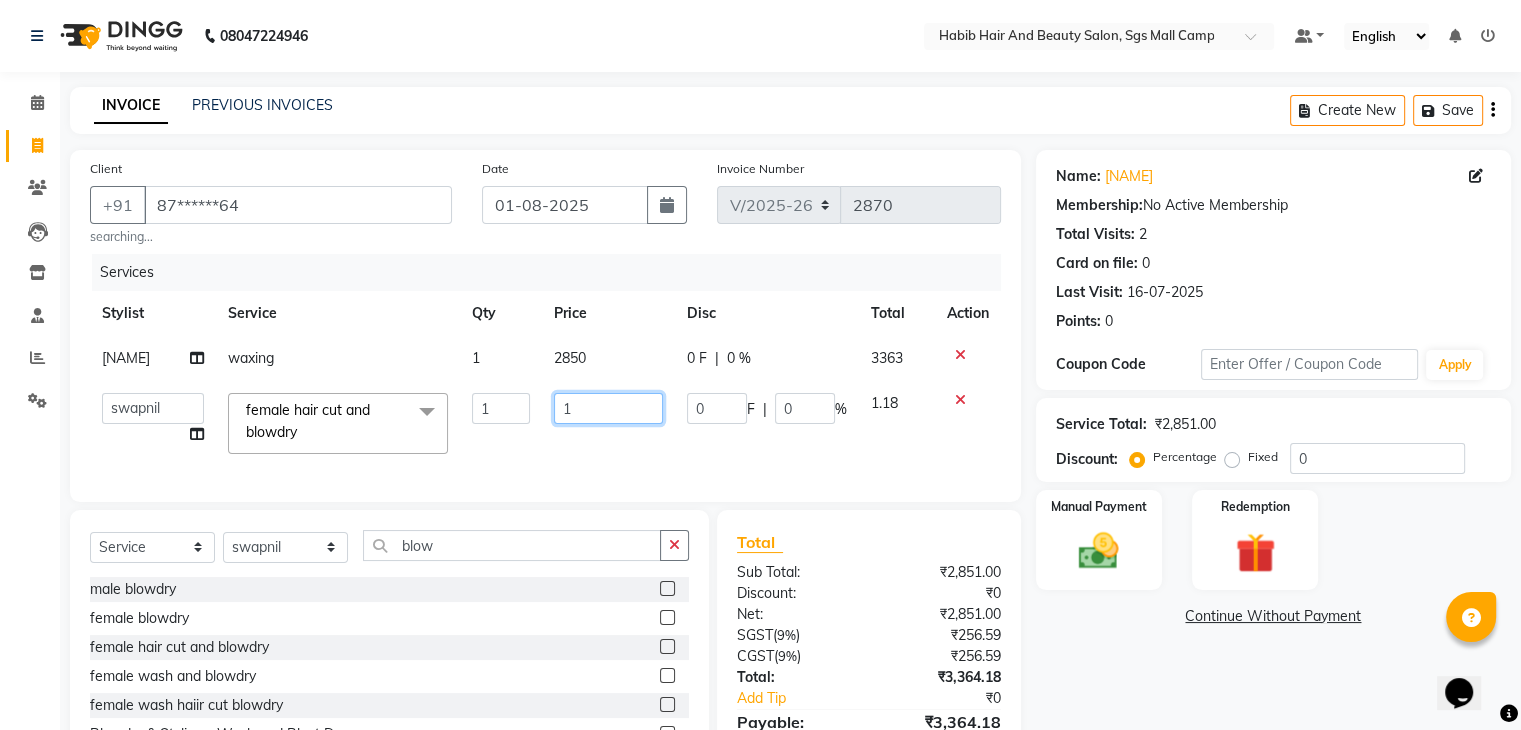 click on "1" 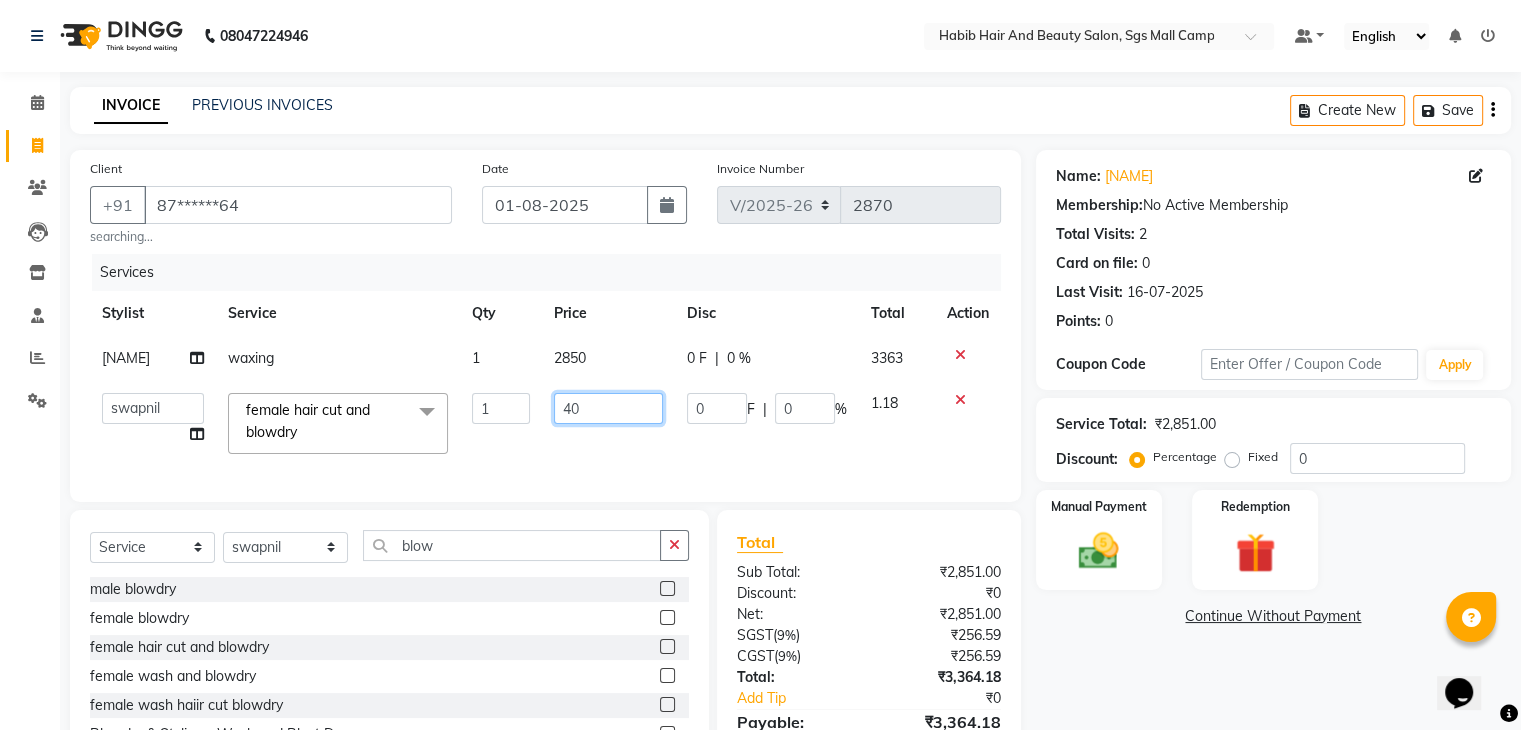 type on "400" 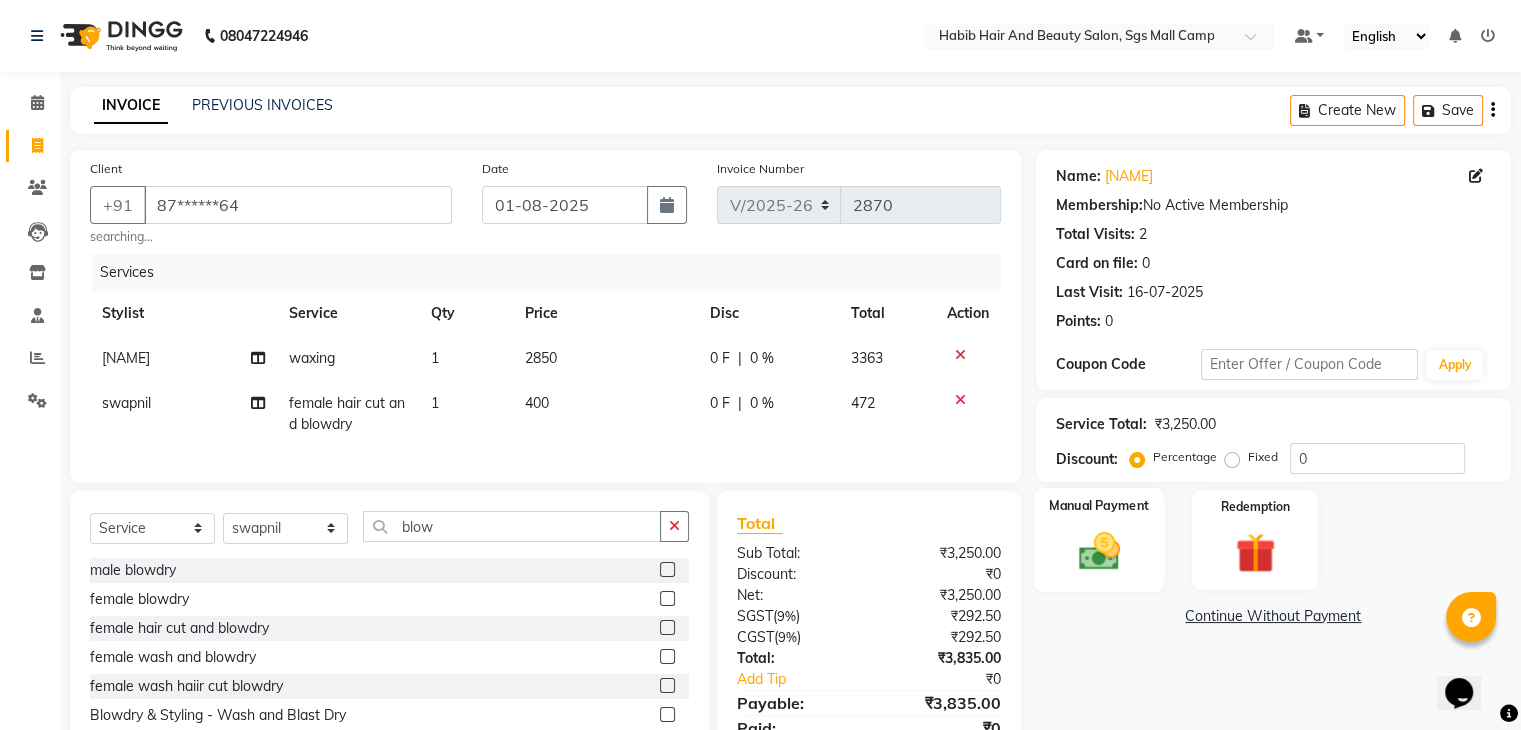 click 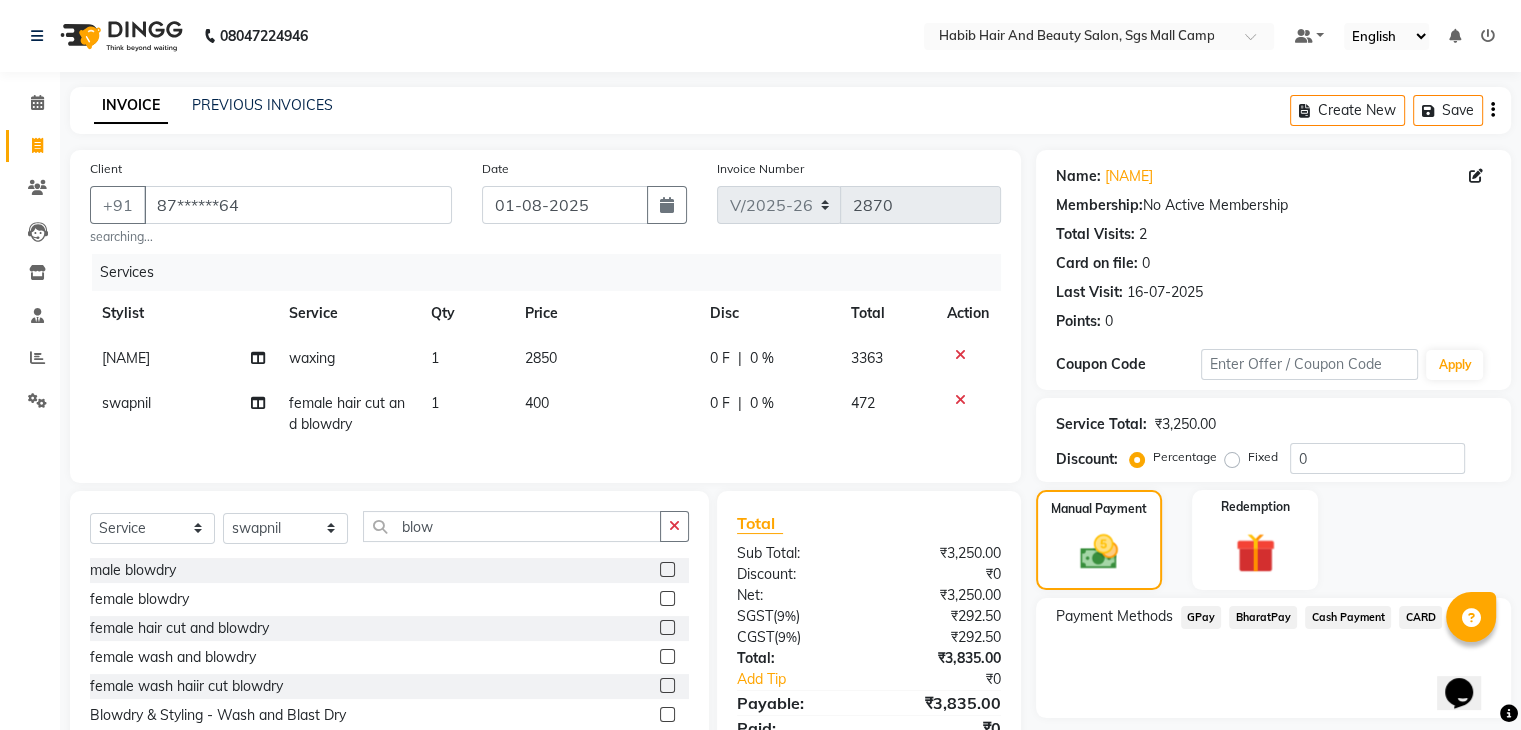 click on "CARD" 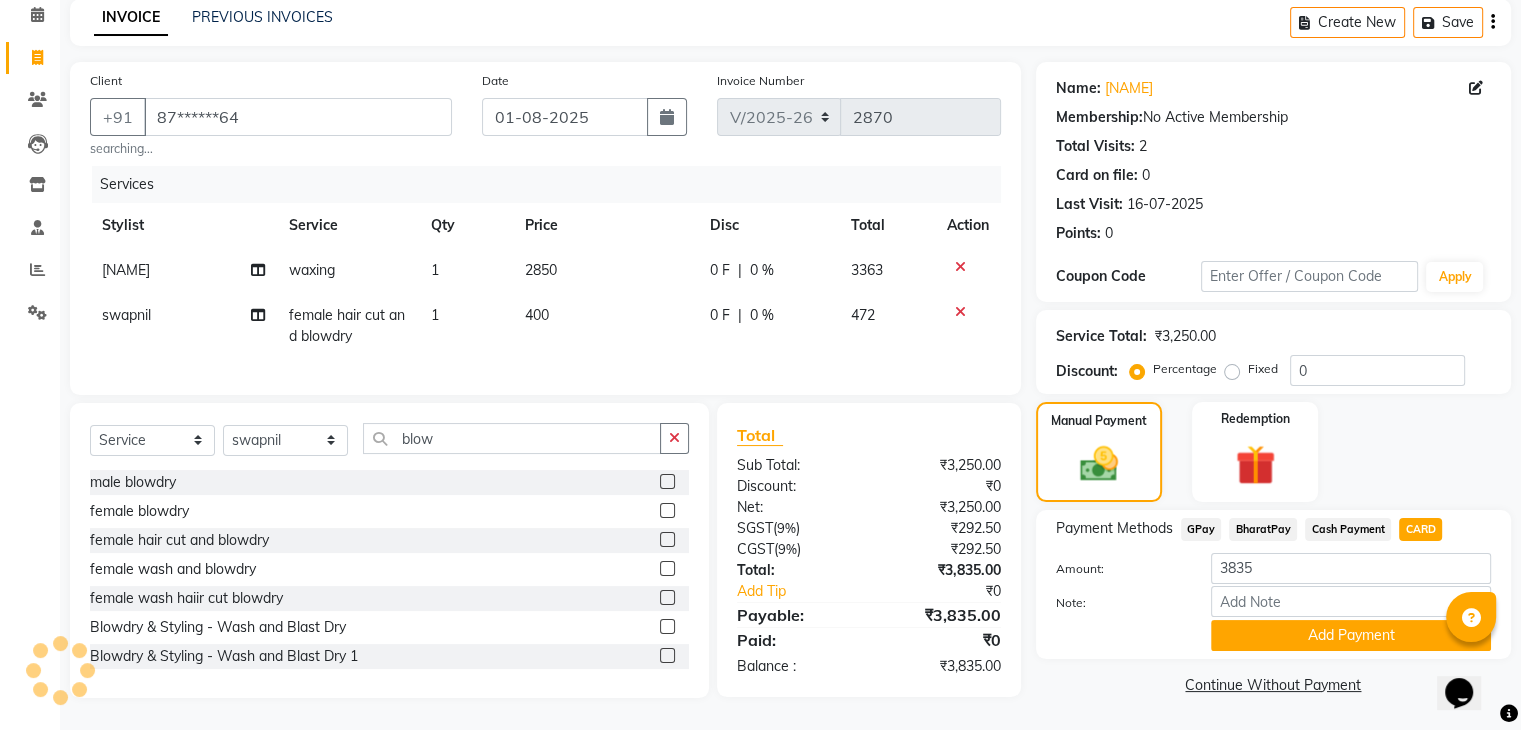 scroll, scrollTop: 102, scrollLeft: 0, axis: vertical 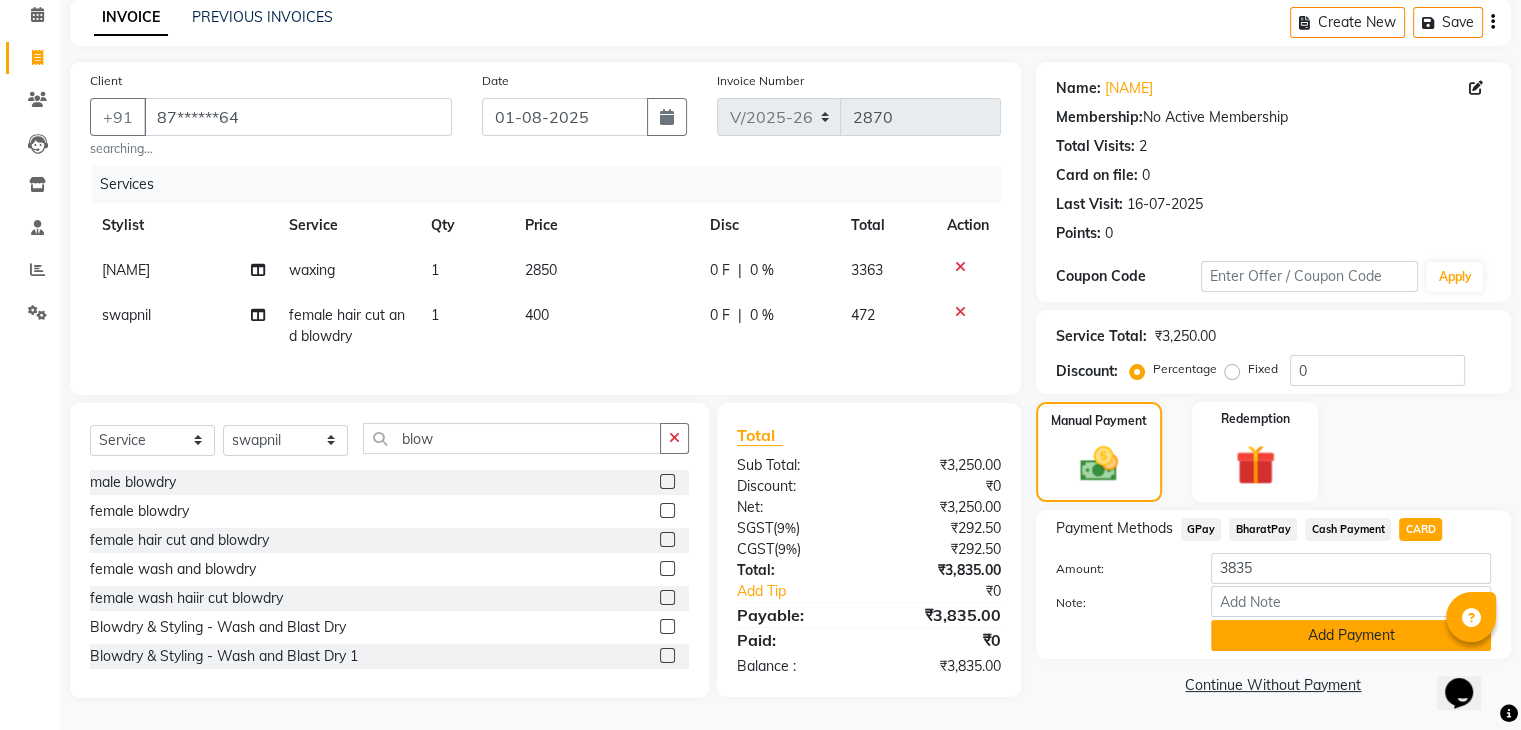 click on "Add Payment" 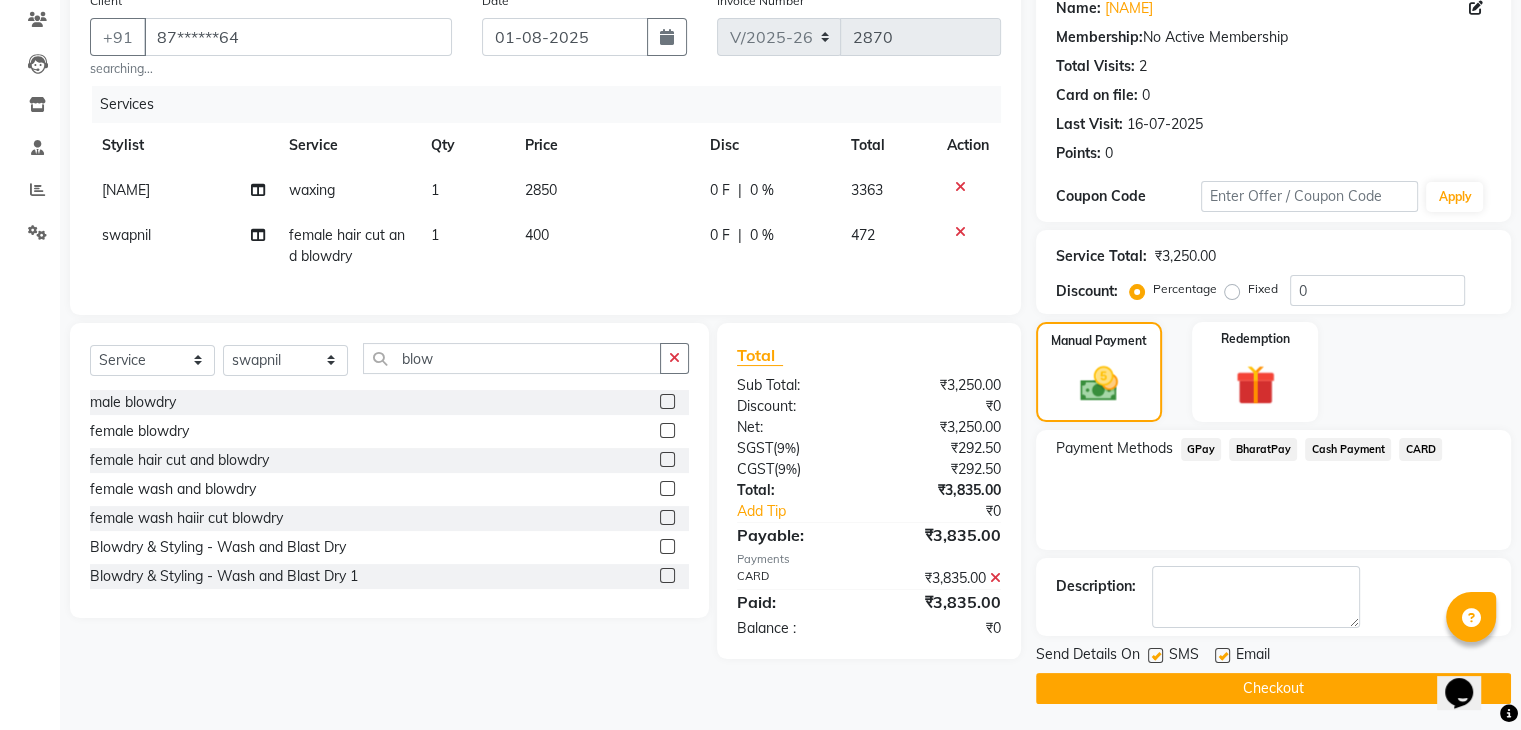 scroll, scrollTop: 171, scrollLeft: 0, axis: vertical 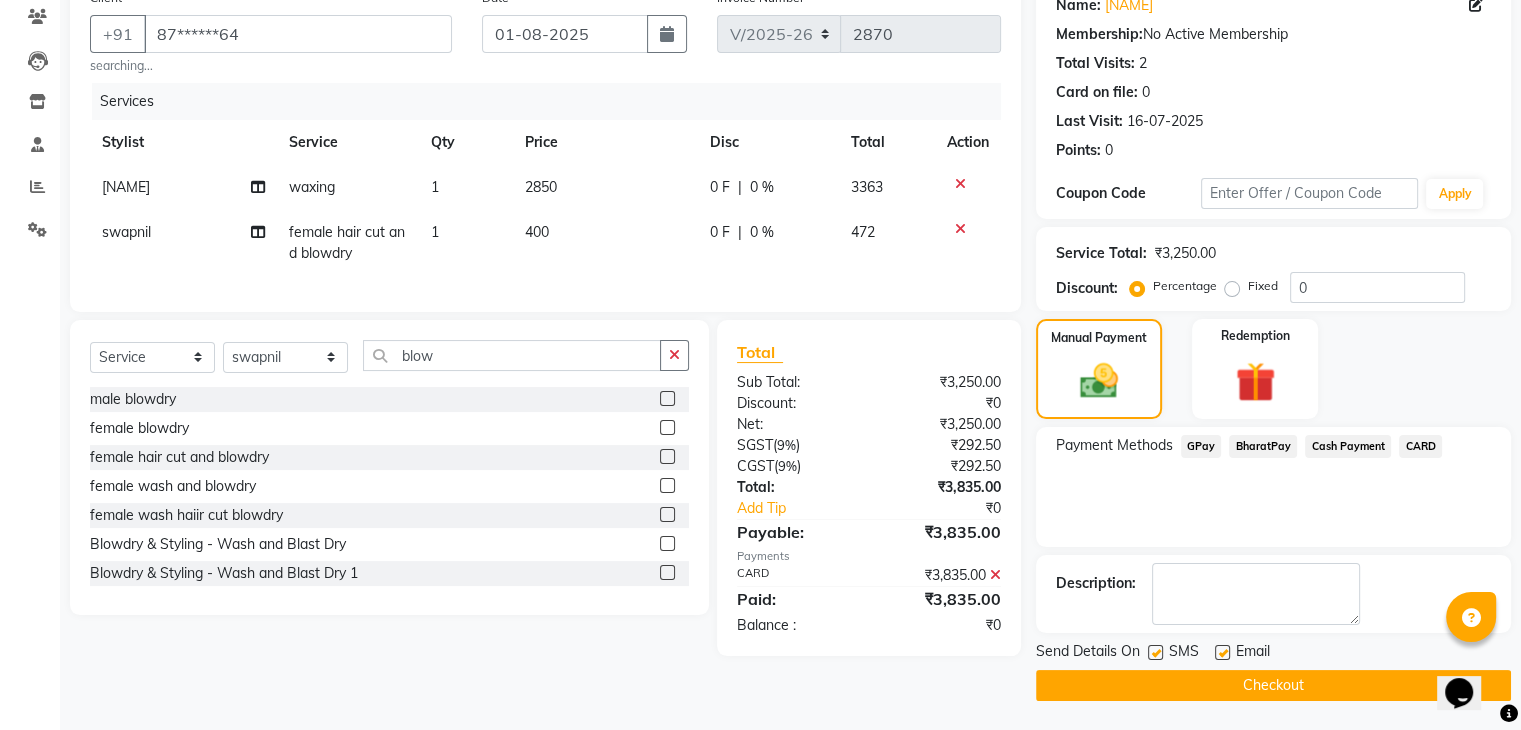 click on "Checkout" 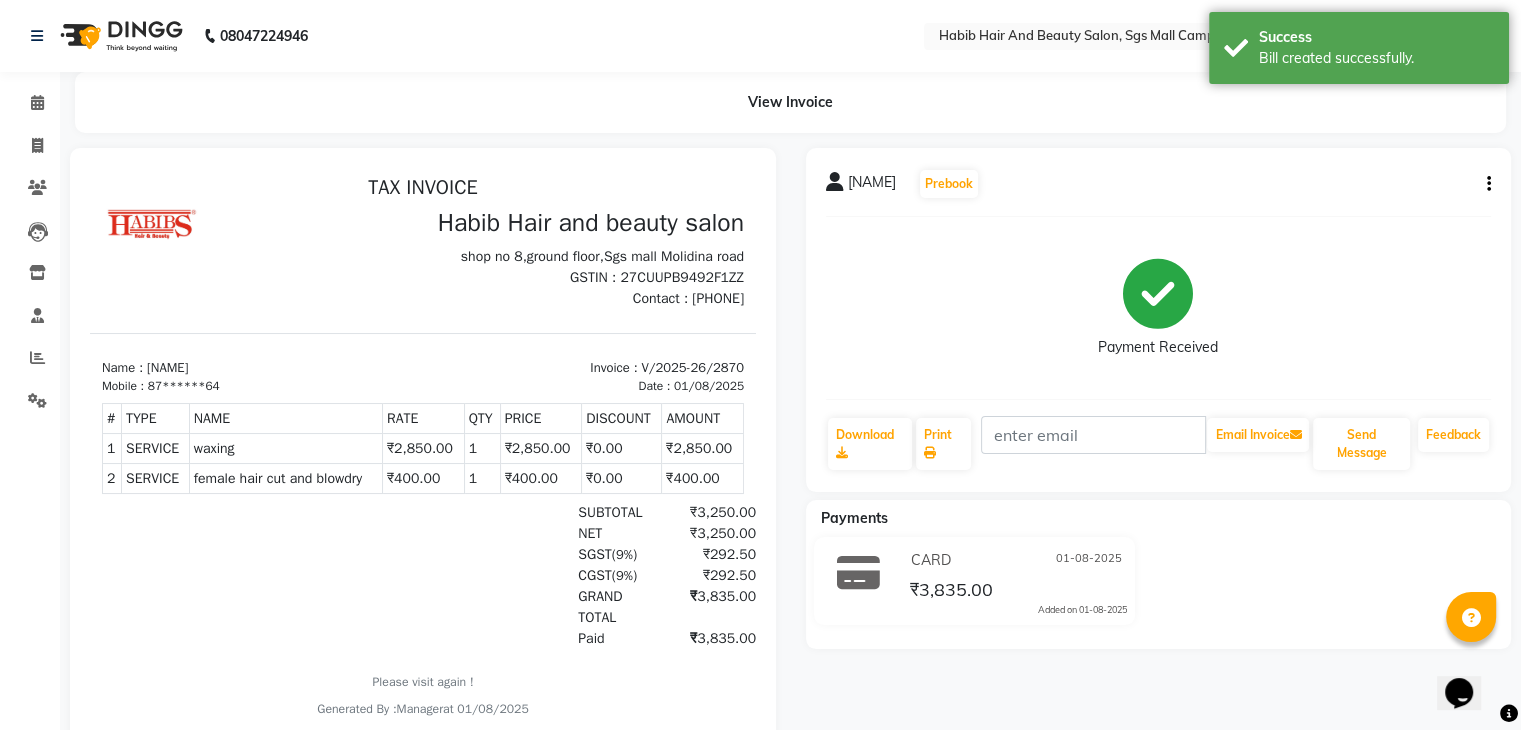 scroll, scrollTop: 0, scrollLeft: 0, axis: both 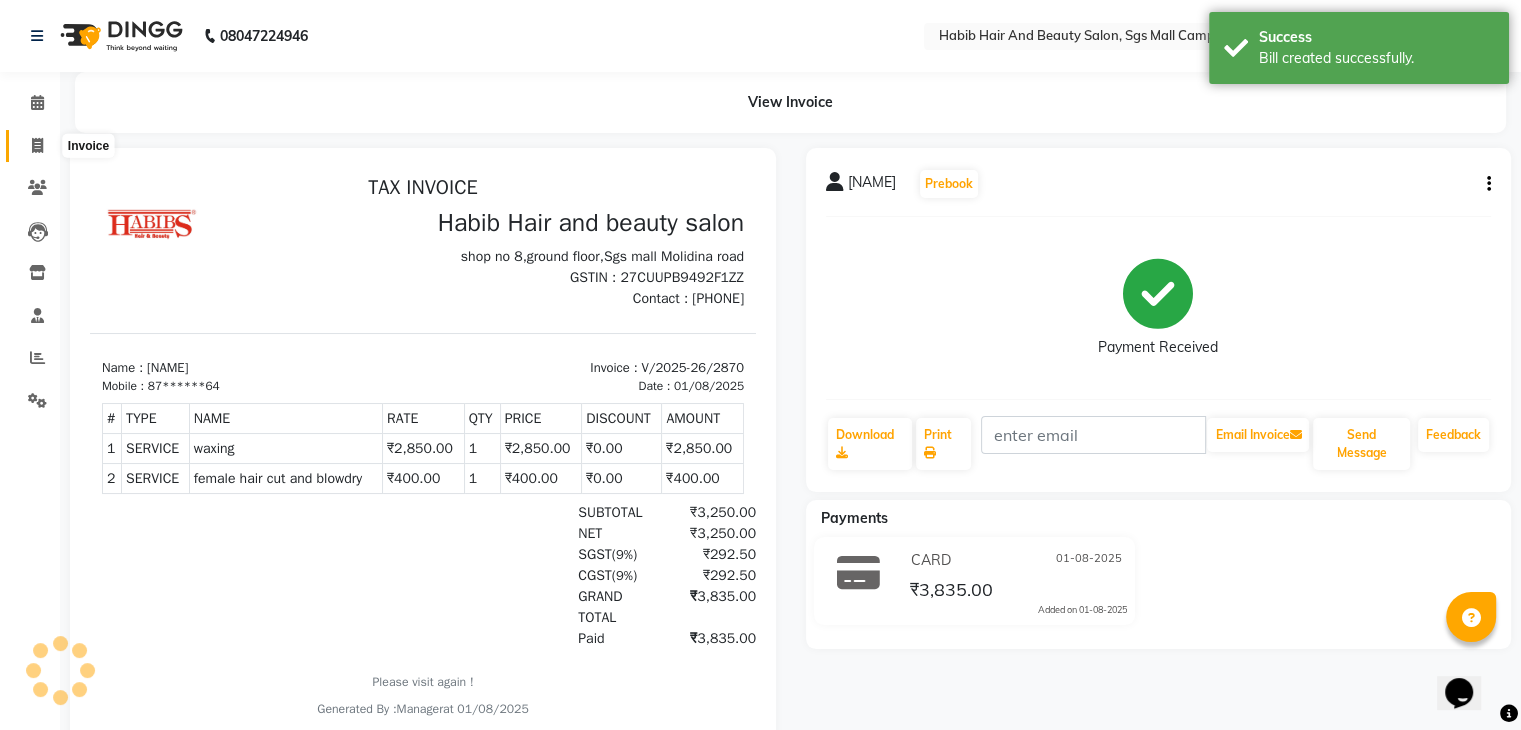 click 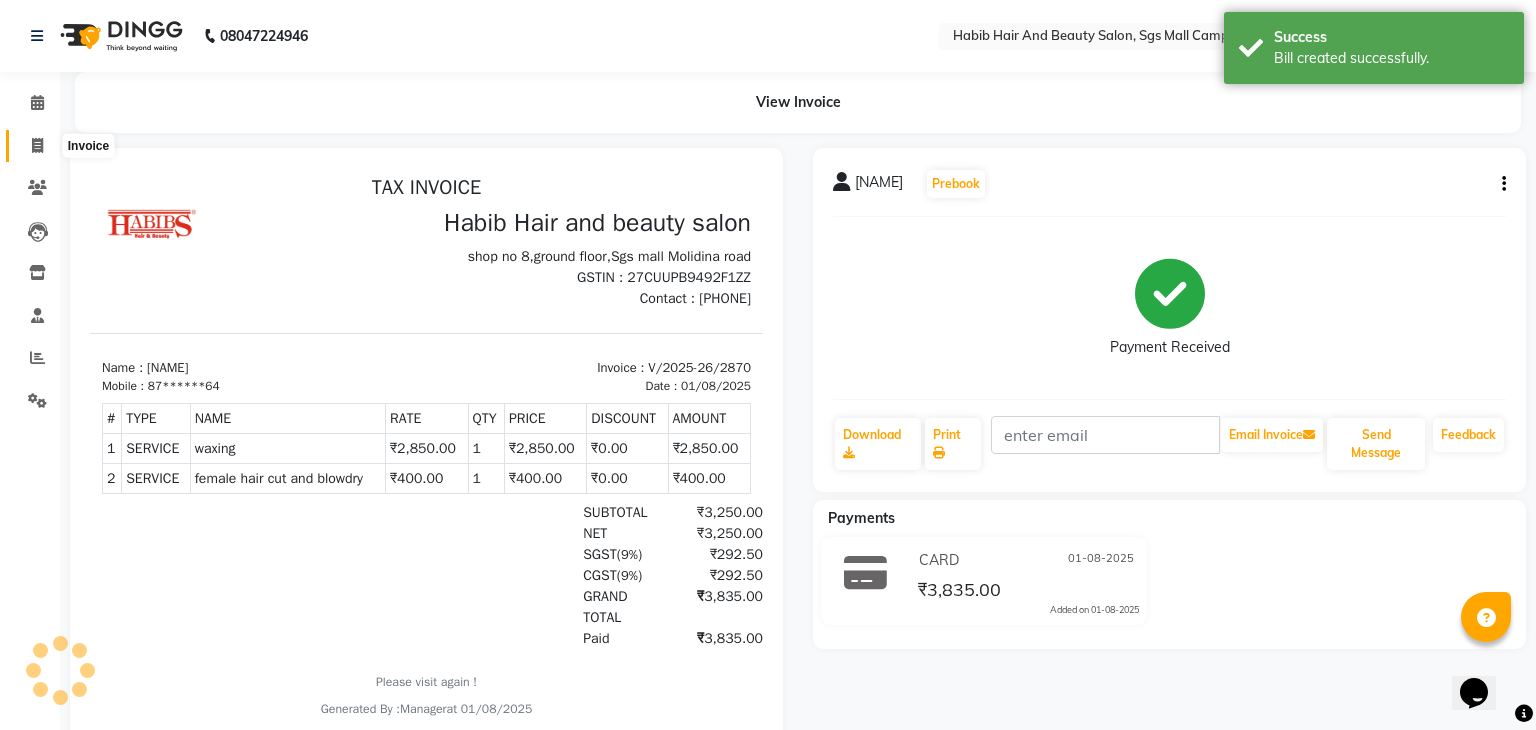 select on "service" 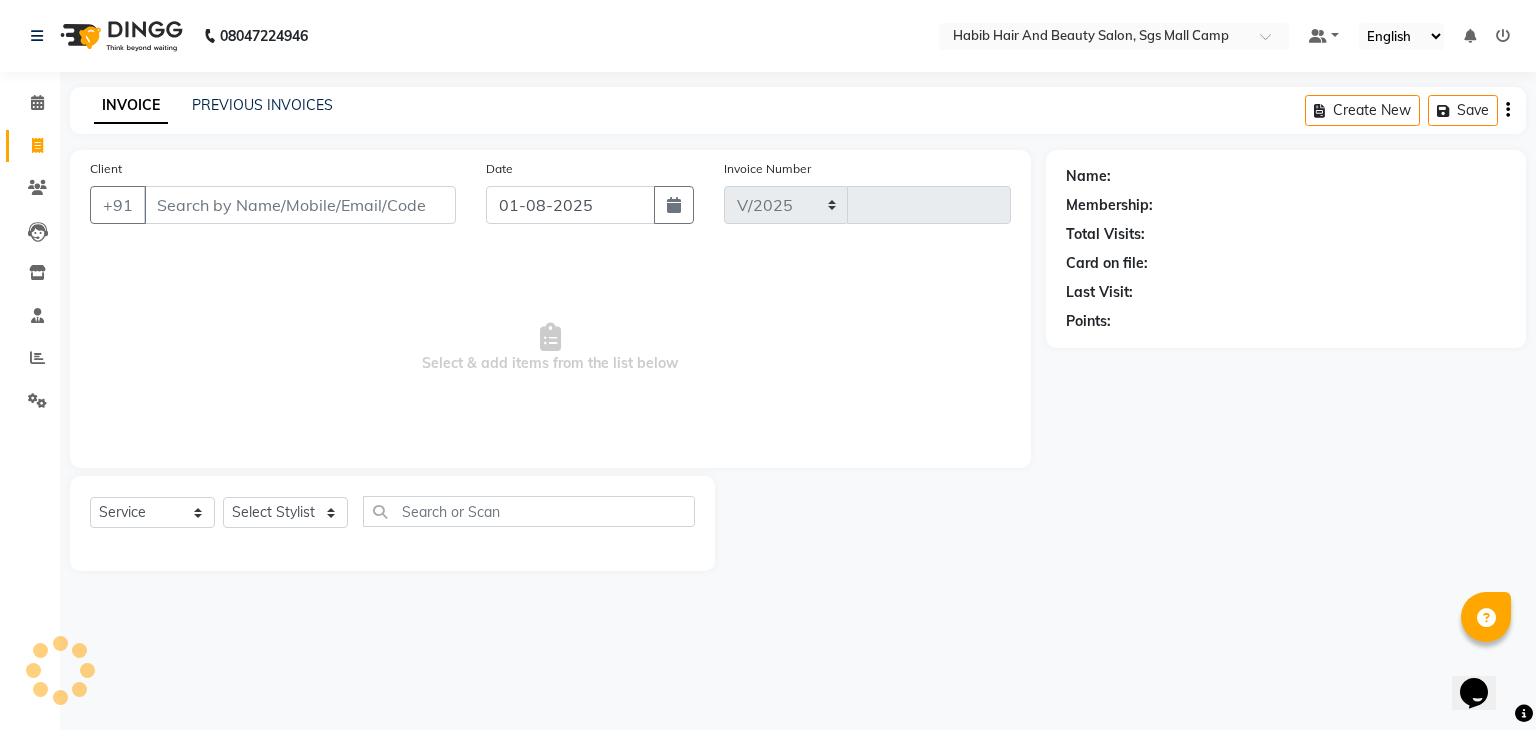 select on "8362" 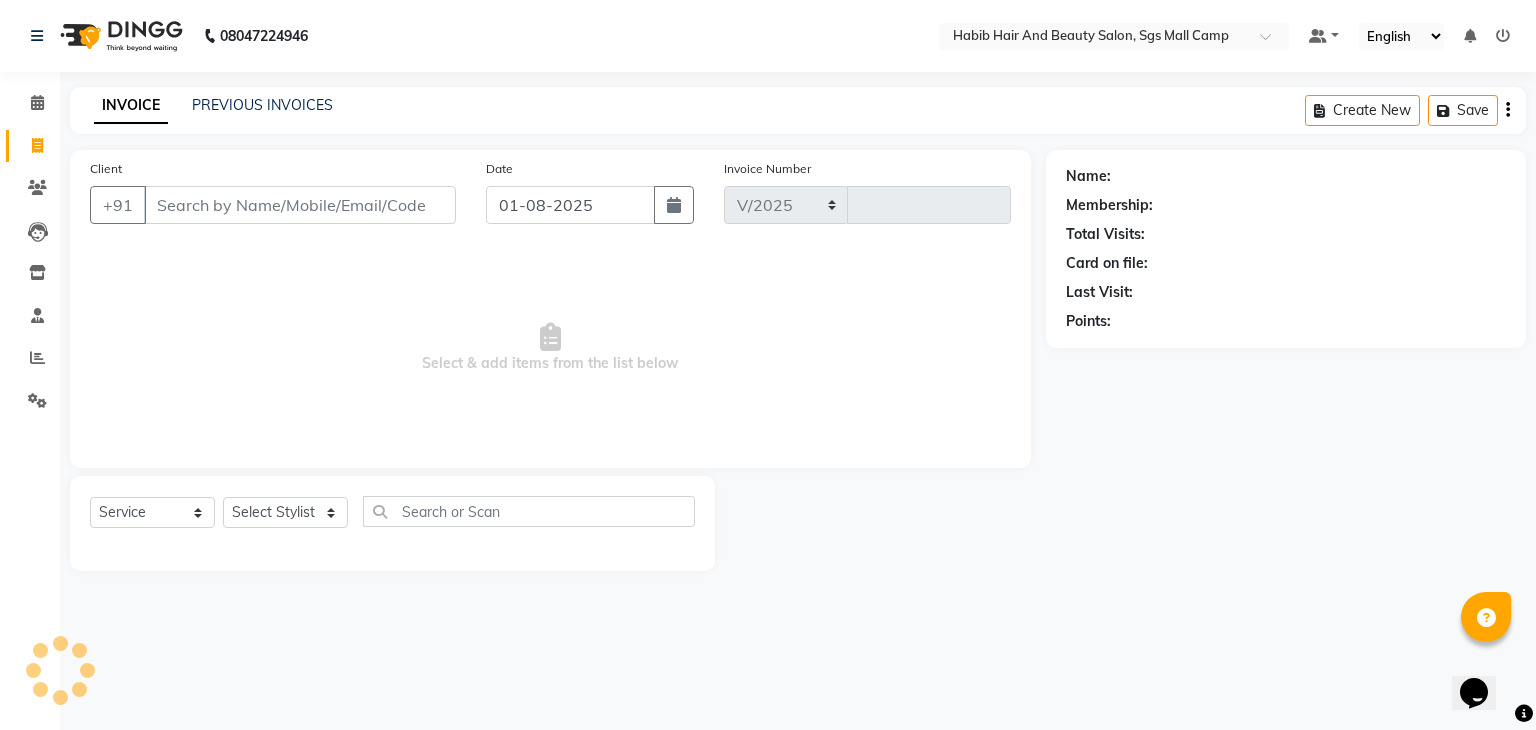 type on "2871" 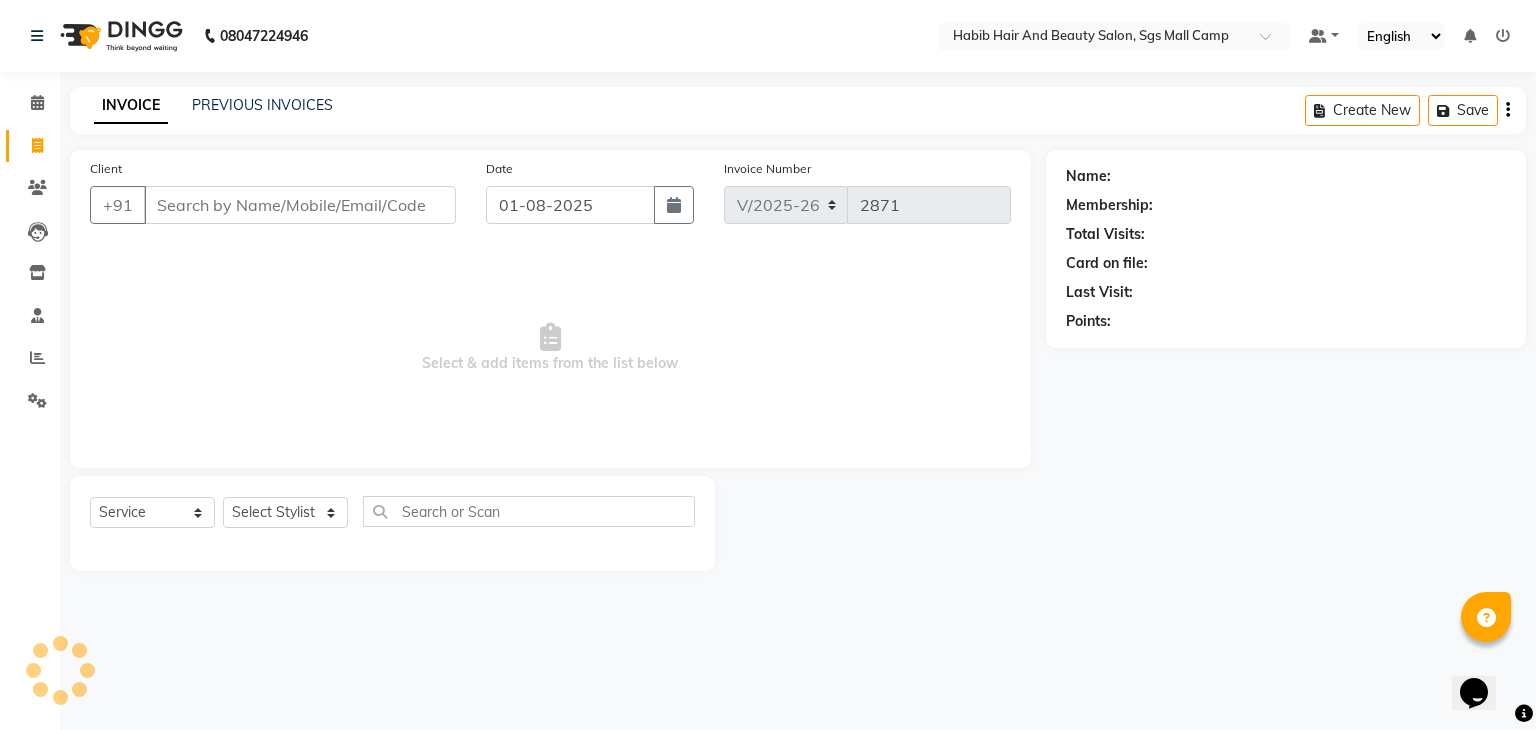 click on "Client" at bounding box center (300, 205) 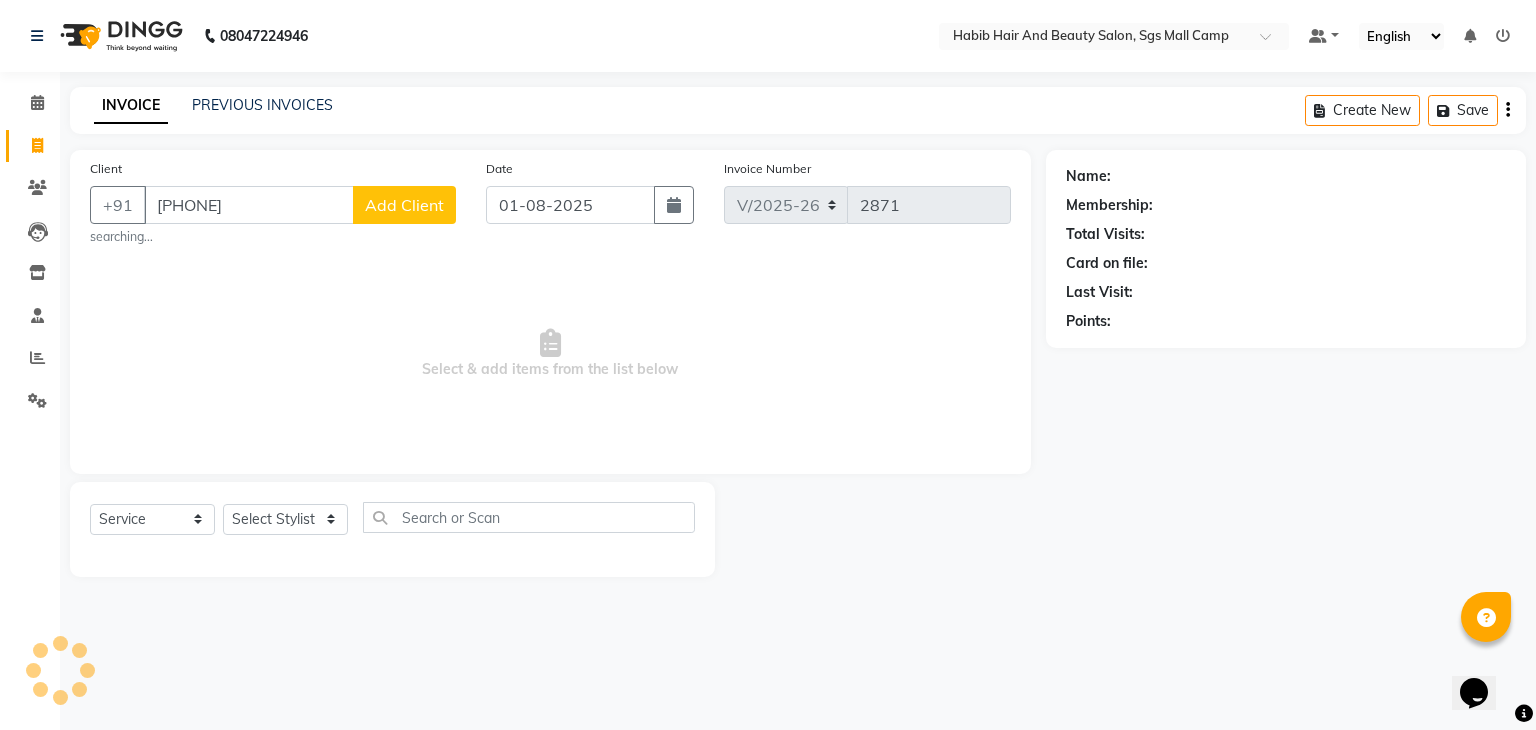 type on "[PHONE]" 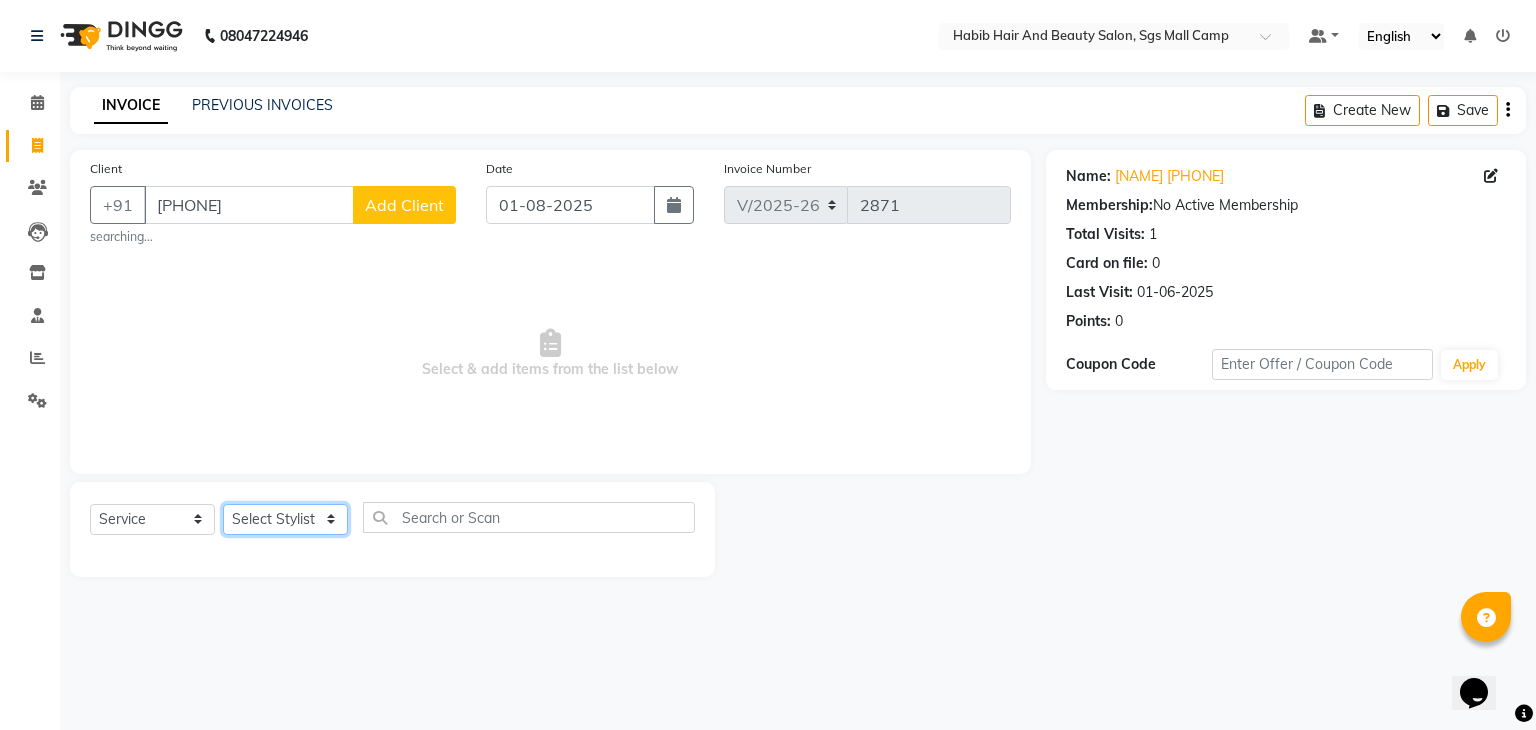 click on "Select Stylist [FIRST] [LAST] [FIRST]  [LAST] Manager [LAST]  [NAME] [NAME] [NAME] [NAME]  [NAME] [NAME] Polishing - Under Arms  Polishing - Half Hands  Polishing - Back  Polishing - Full Hands  Polishing - Full Legs  Polishing - Full Body  clean up  products  waxing  female nor hcut wsh bd  extra root touch  basic spa  long hair wash cut bldry  femal highlight  femal highlight  male wash  tip gel extention  gel polish  beard trimming  male blowdry   nail cutting  D-Tan/Bleach - Upper Lip  D-Tan/Bleach - Face & Neck  D-Tan/Bleach - Back Neck  D-Tan/Bleach - Under Arms  D-Tan/Bleach - Full Arms  D-Tan/Bleach - Full Legs  D-Tan/Bleach - Half Arms  D-Tan/Bleach - Full Back or Front  D-Tan/Bleach - Half Back or Stomach  D-Tan/Bleach - Feet or Palms  D-Tan/Bleach - Full Body  upperlips  upperlips wax  male globle  globle  Make-Up, Hairstyle And Saree Draping - Saree Draping  Make-Up, Hairstyle And Saree Draping - Make-up: Simple  facial" 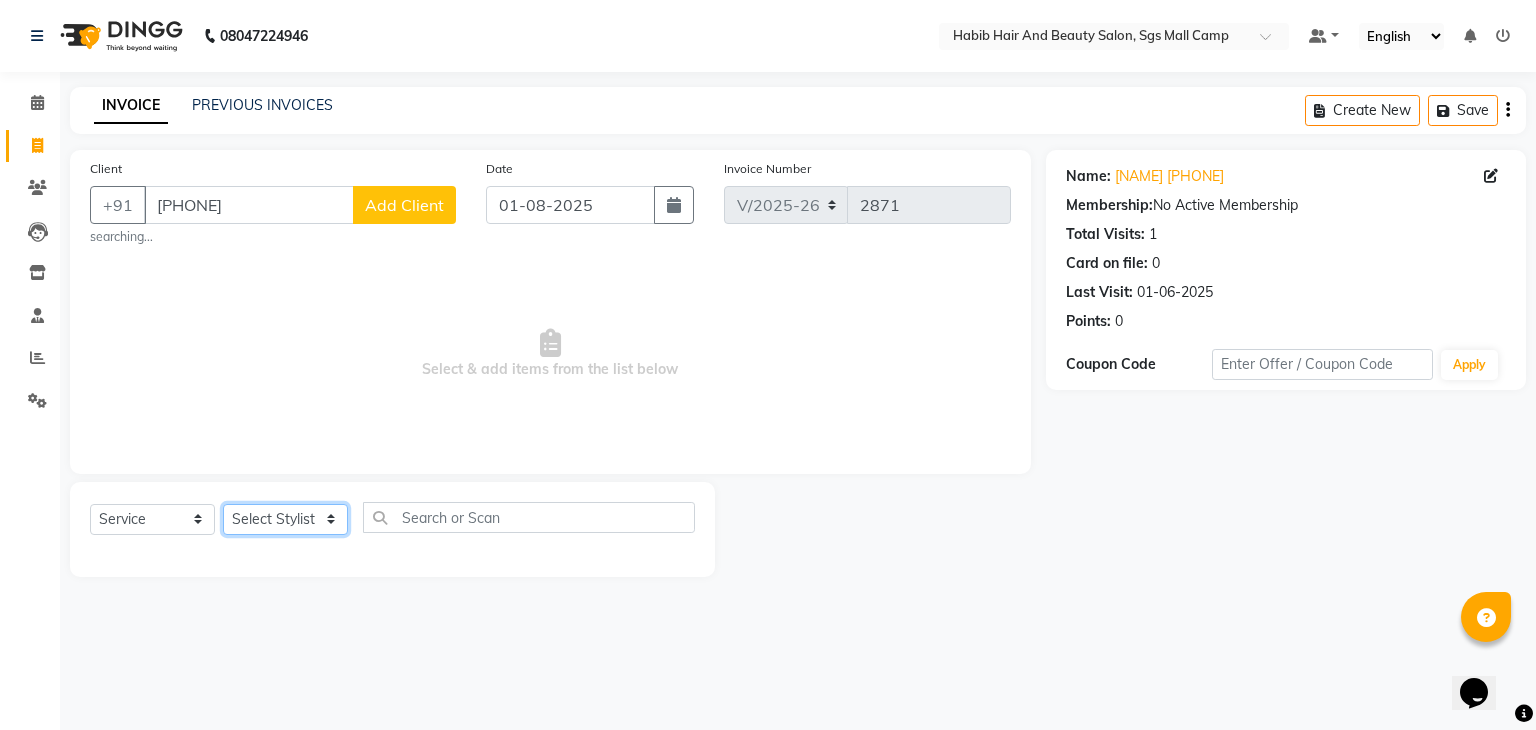 select on "81157" 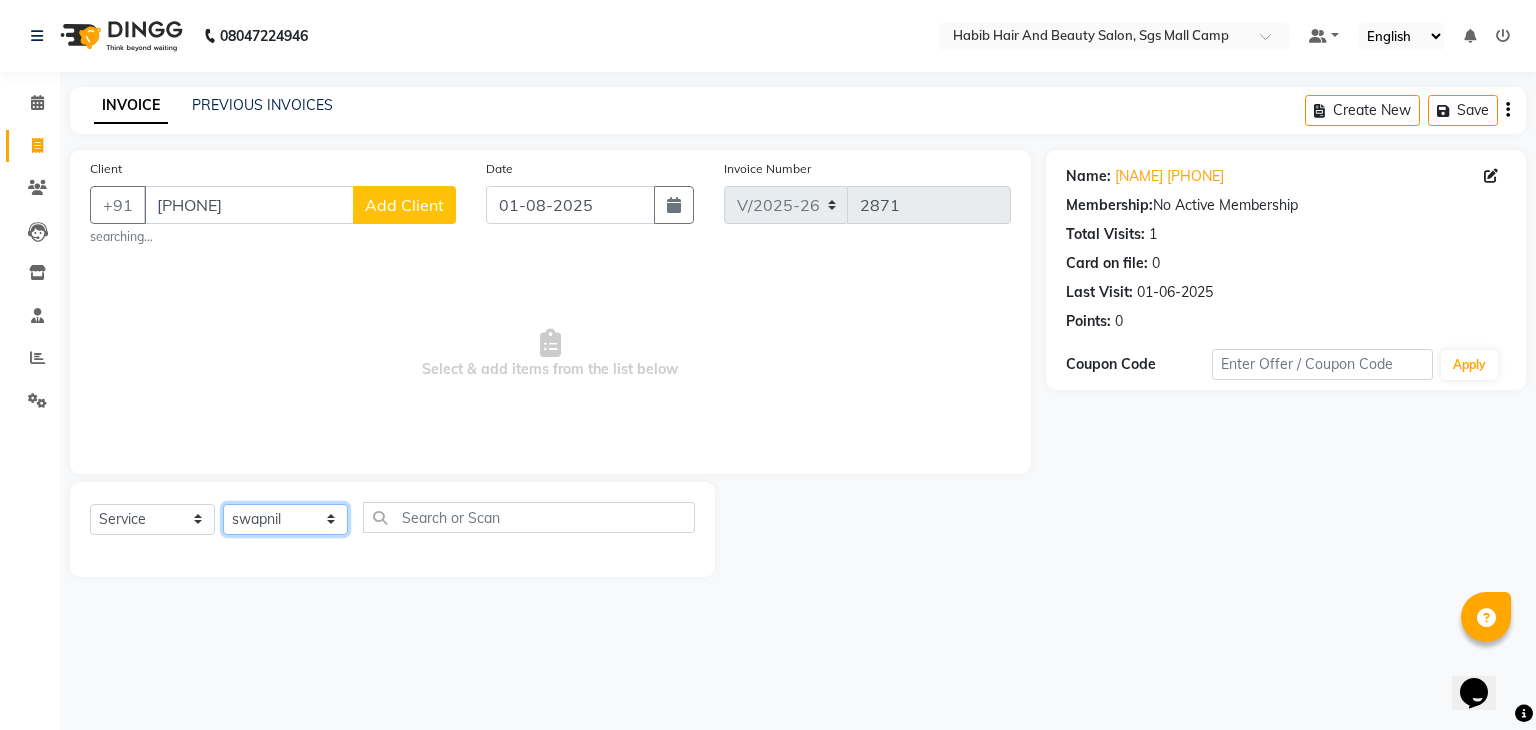 click on "Select Stylist [FIRST] [LAST] [FIRST]  [LAST] Manager [LAST]  [NAME] [NAME] [NAME] [NAME]  [NAME] [NAME] Polishing - Under Arms  Polishing - Half Hands  Polishing - Back  Polishing - Full Hands  Polishing - Full Legs  Polishing - Full Body  clean up  products  waxing  female nor hcut wsh bd  extra root touch  basic spa  long hair wash cut bldry  femal highlight  femal highlight  male wash  tip gel extention  gel polish  beard trimming  male blowdry   nail cutting  D-Tan/Bleach - Upper Lip  D-Tan/Bleach - Face & Neck  D-Tan/Bleach - Back Neck  D-Tan/Bleach - Under Arms  D-Tan/Bleach - Full Arms  D-Tan/Bleach - Full Legs  D-Tan/Bleach - Half Arms  D-Tan/Bleach - Full Back or Front  D-Tan/Bleach - Half Back or Stomach  D-Tan/Bleach - Feet or Palms  D-Tan/Bleach - Full Body  upperlips  upperlips wax  male globle  globle  Make-Up, Hairstyle And Saree Draping - Saree Draping  Make-Up, Hairstyle And Saree Draping - Make-up: Simple  facial" 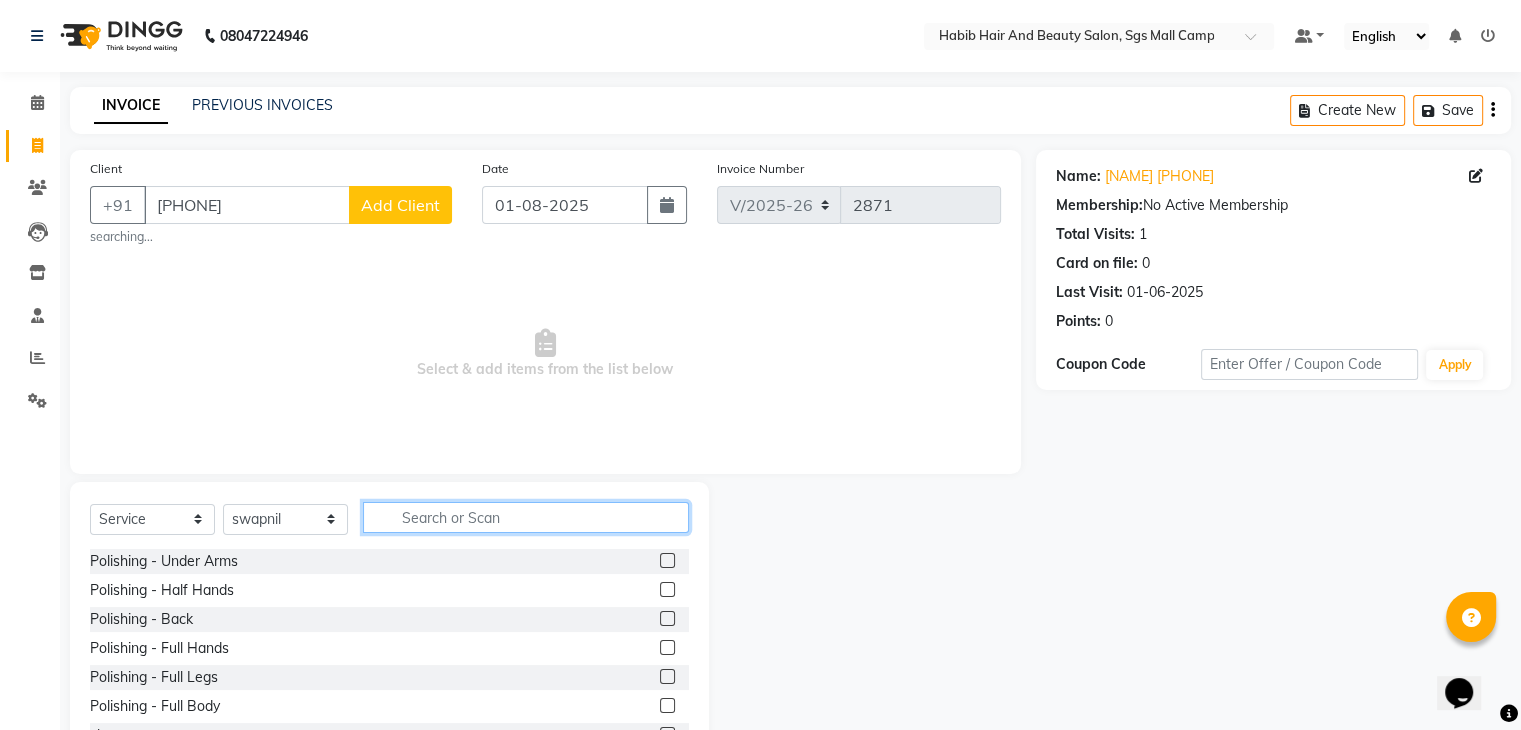 click 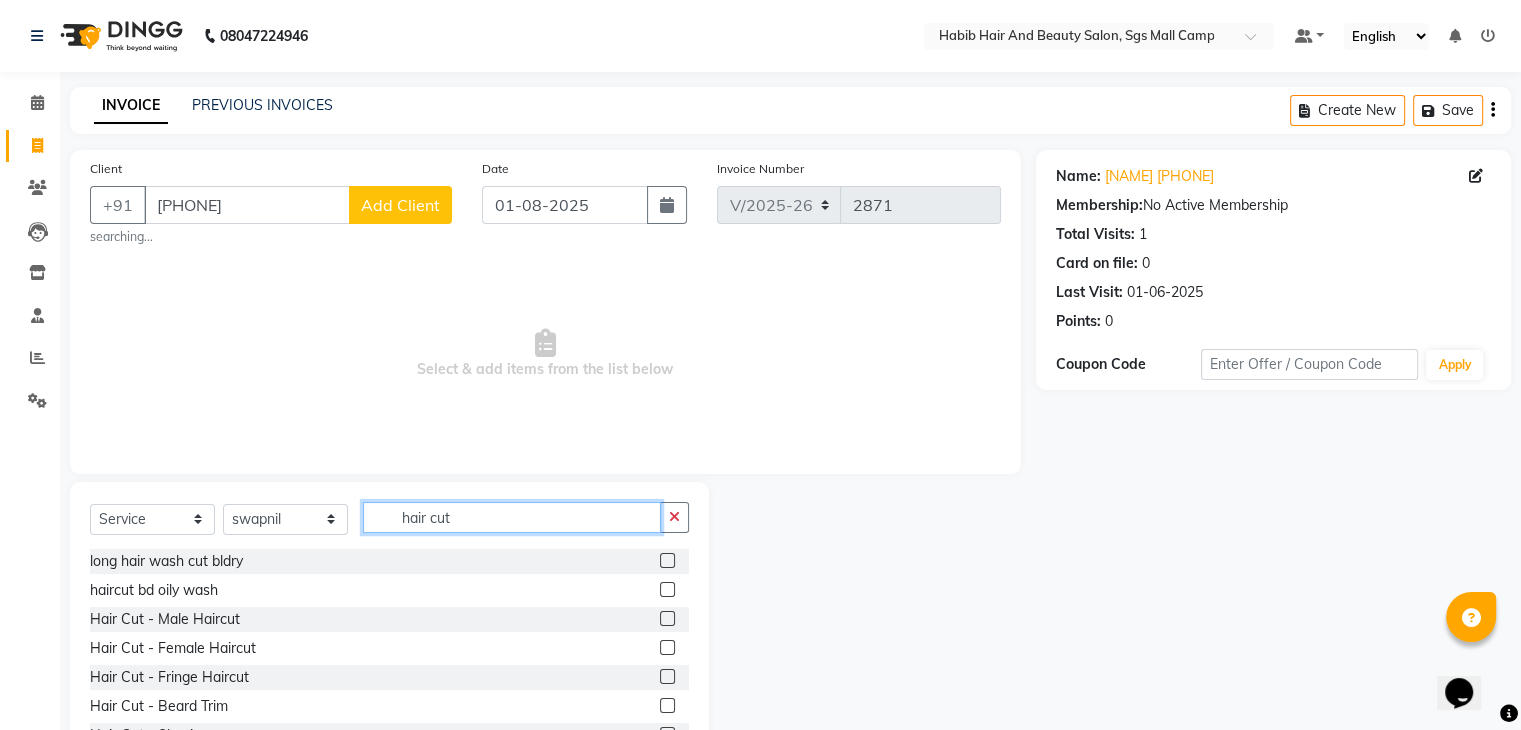 type on "hair cut" 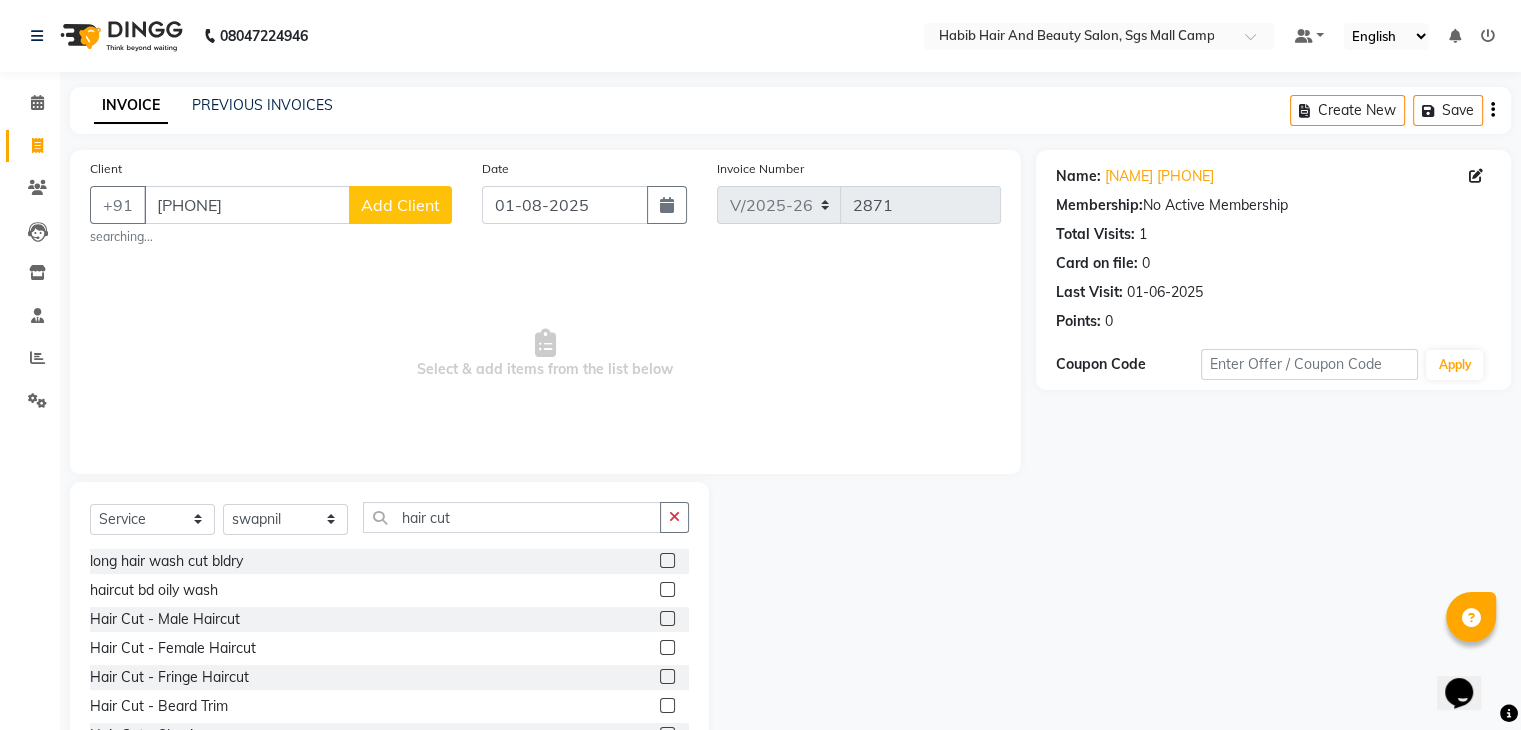click 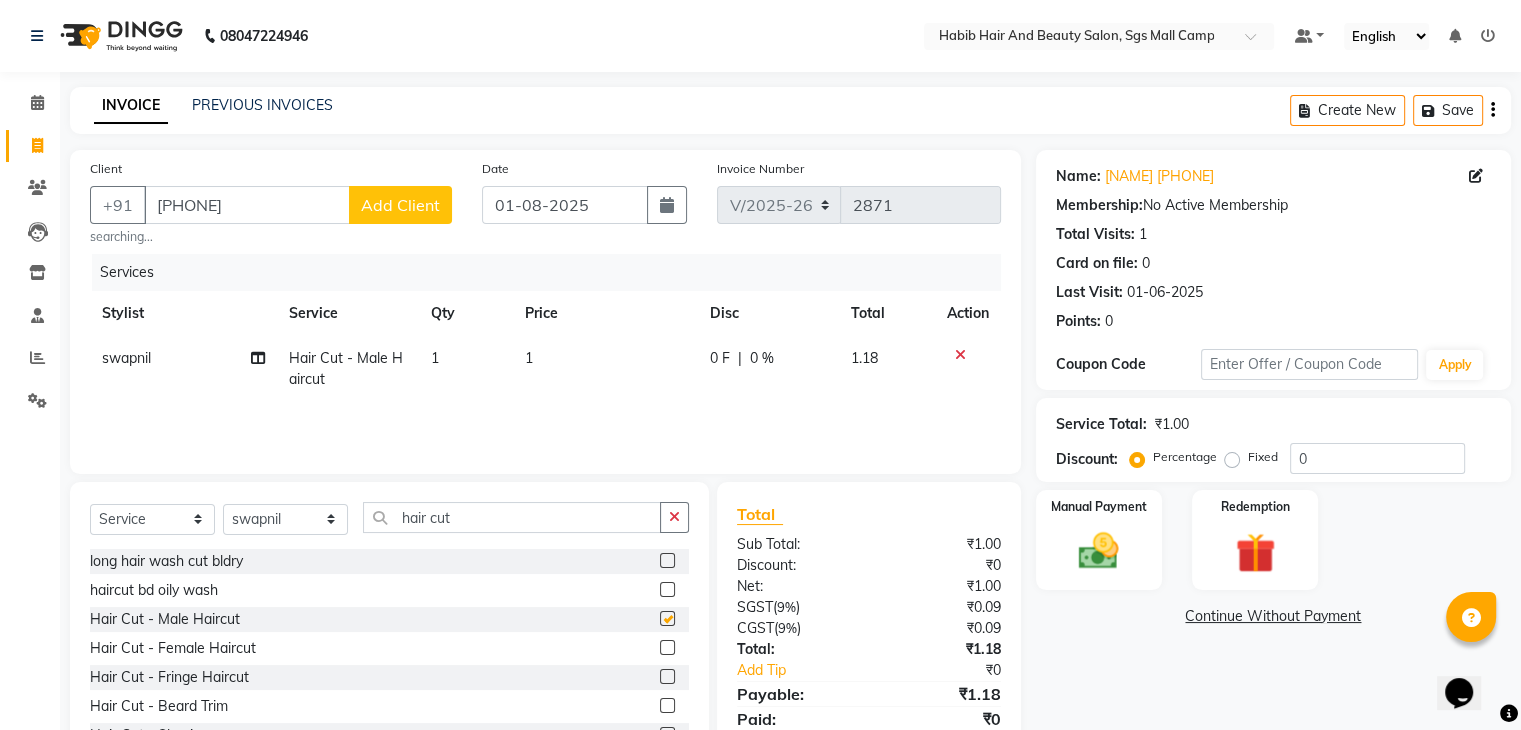 checkbox on "false" 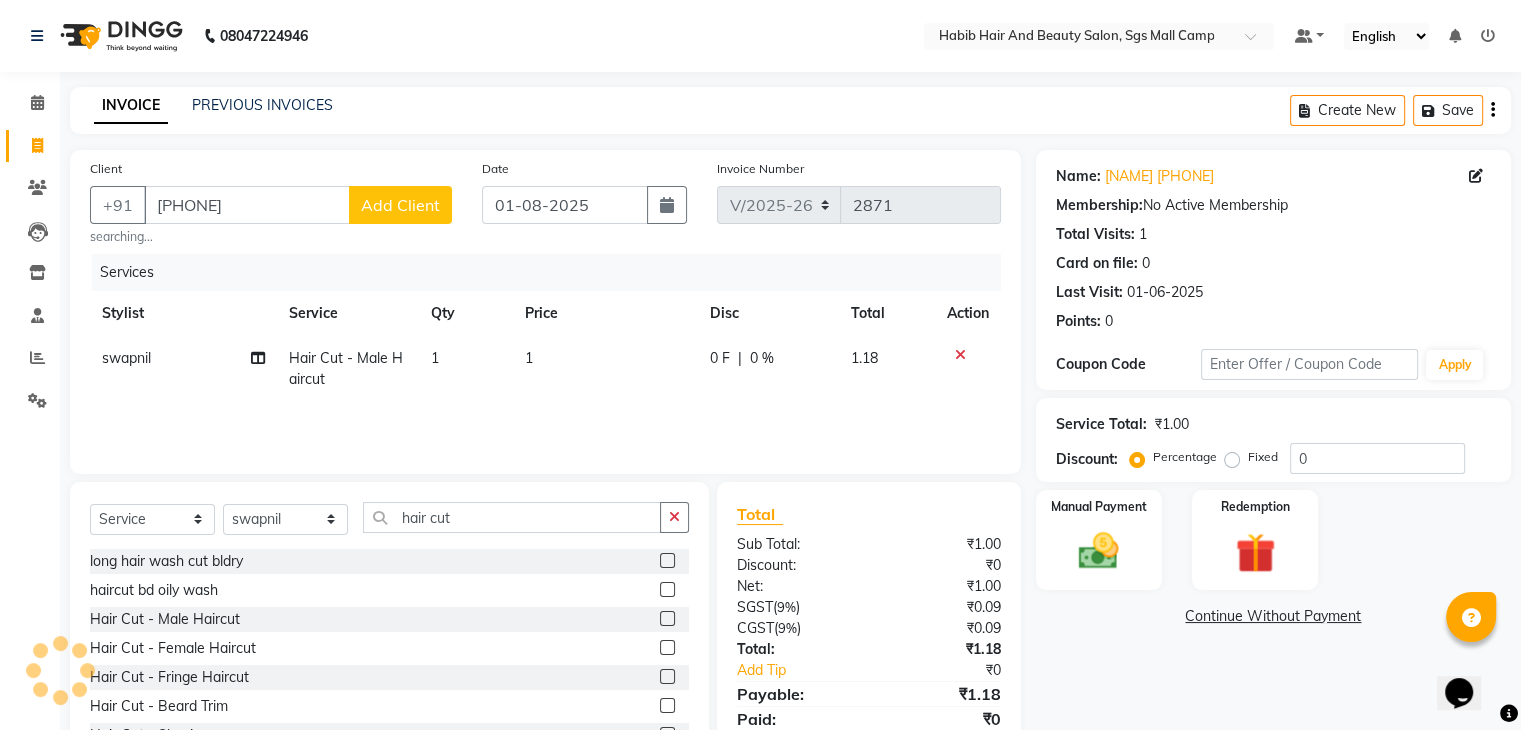 click on "1" 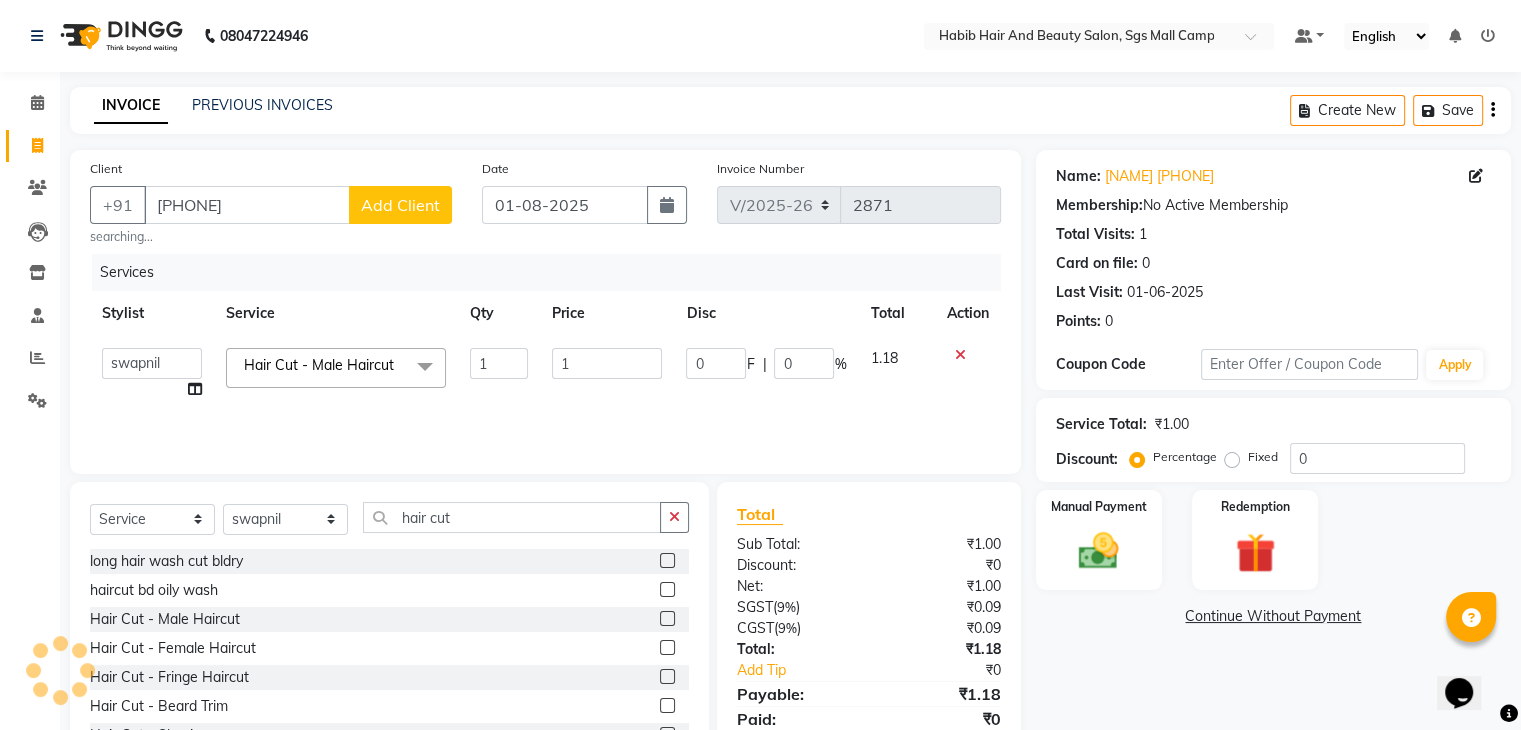 click on "1" 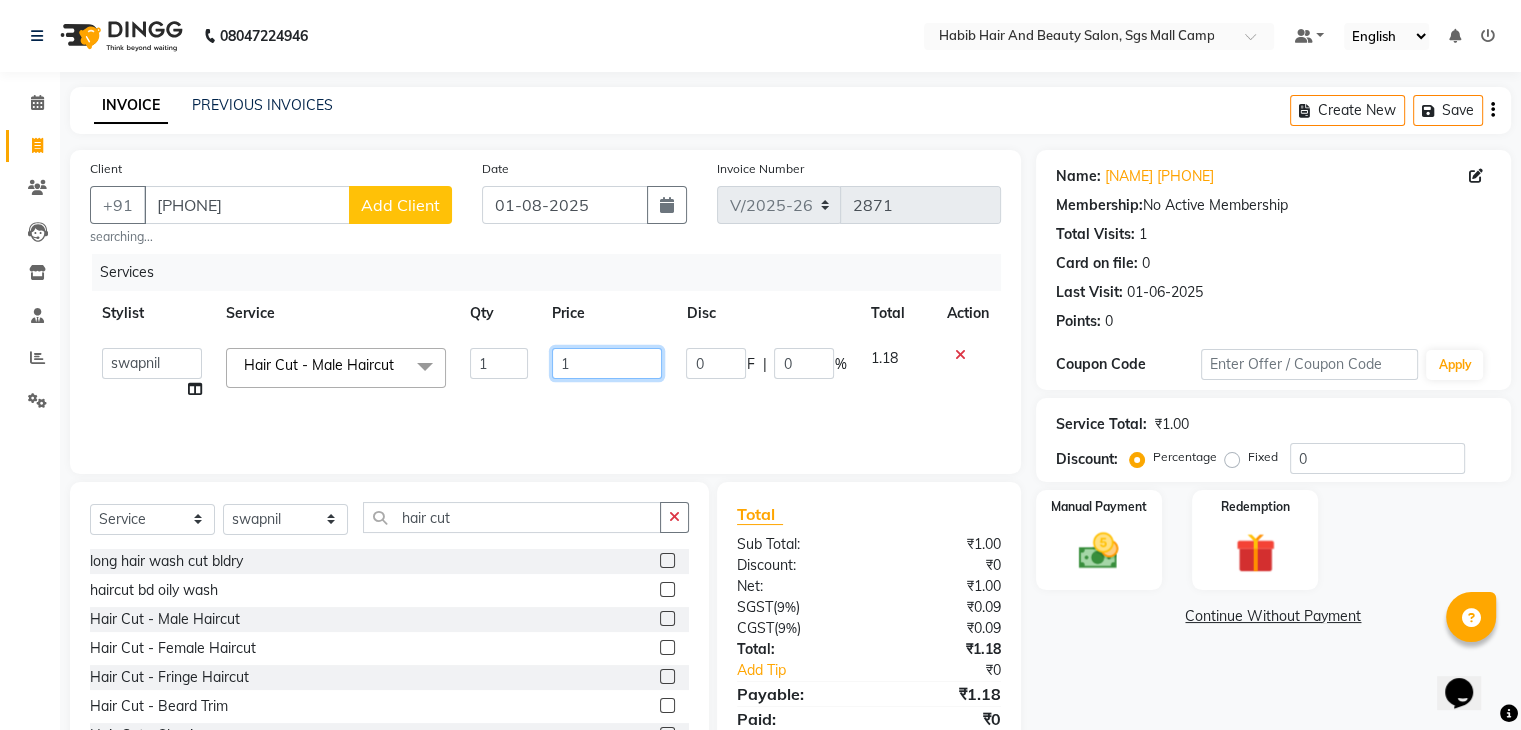 click on "1" 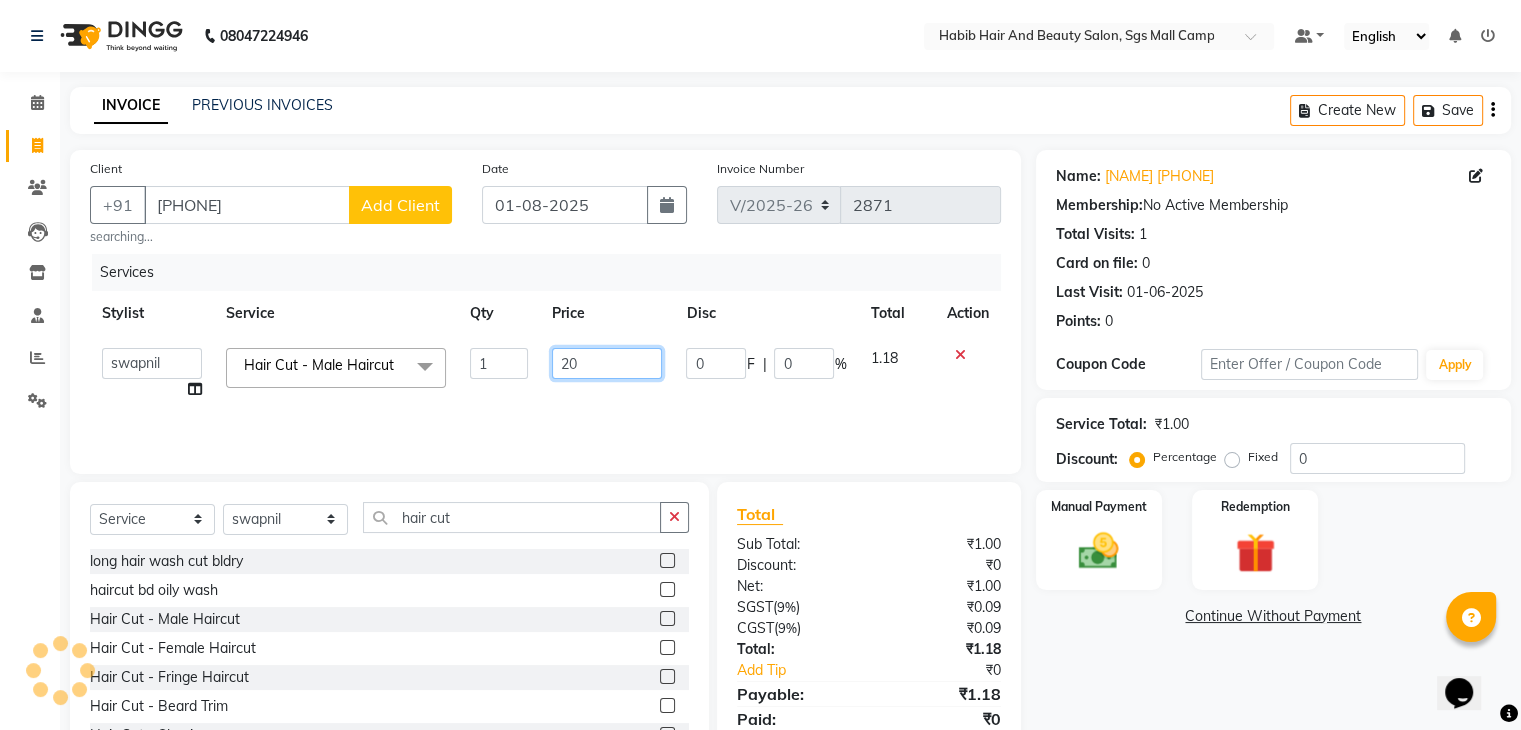 type on "200" 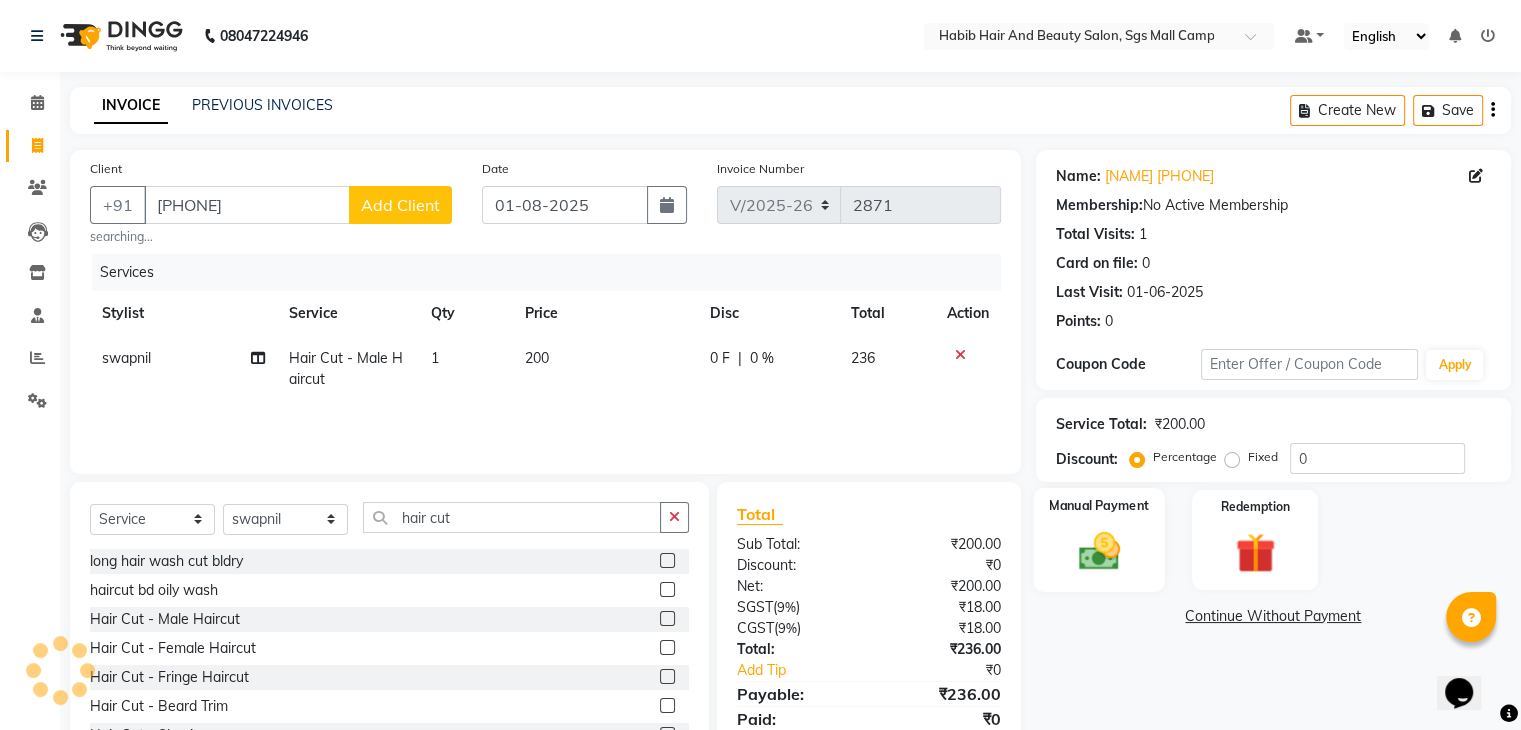 click 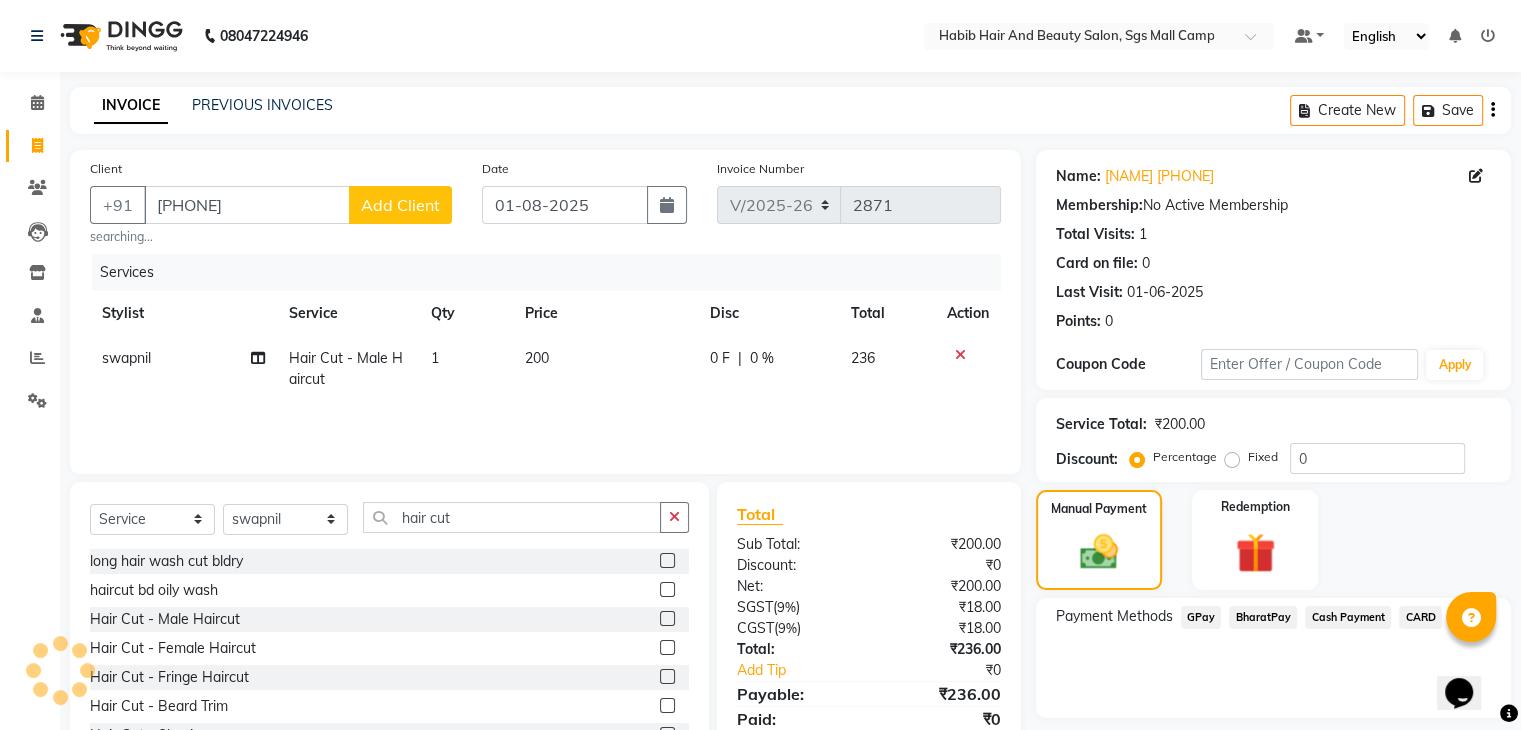 click on "BharatPay" 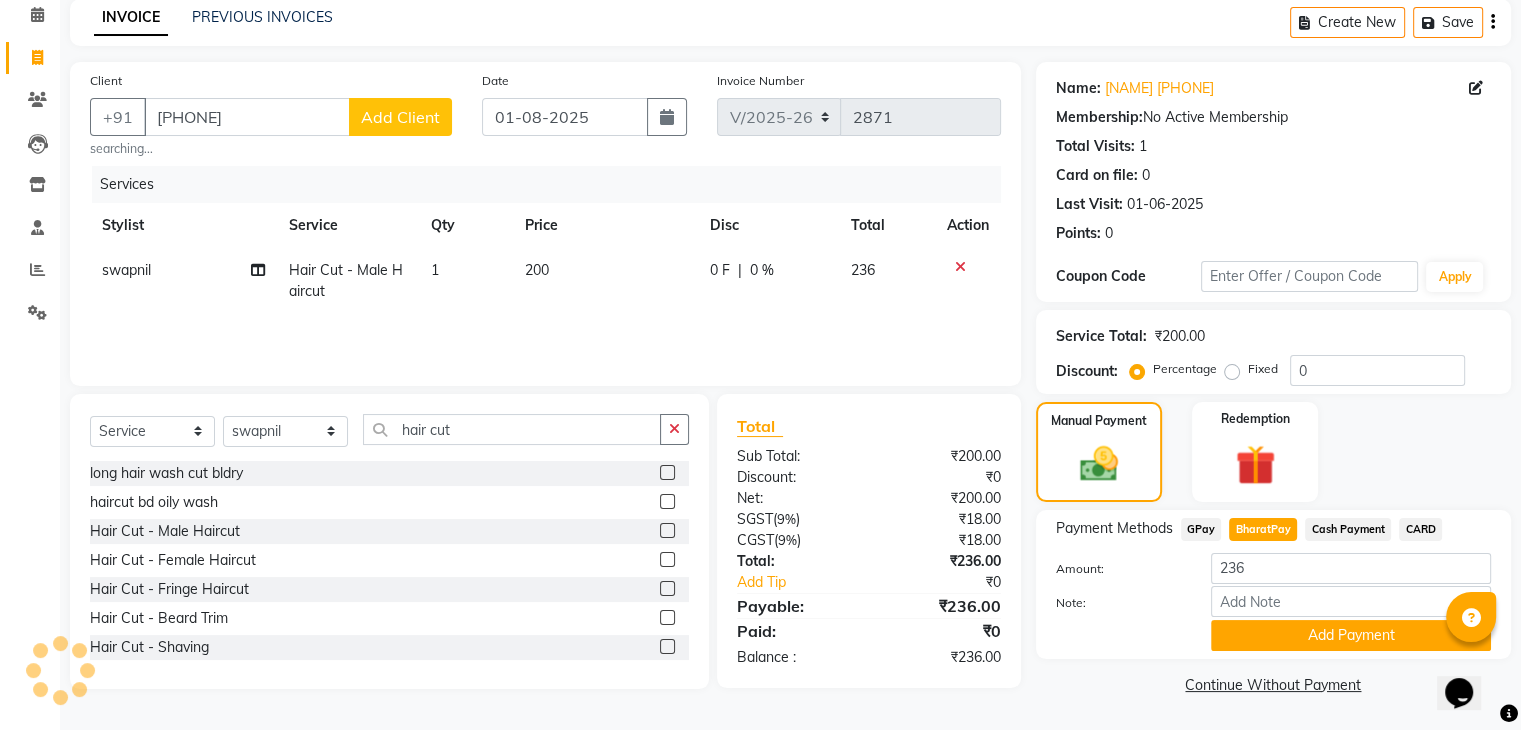 scroll, scrollTop: 89, scrollLeft: 0, axis: vertical 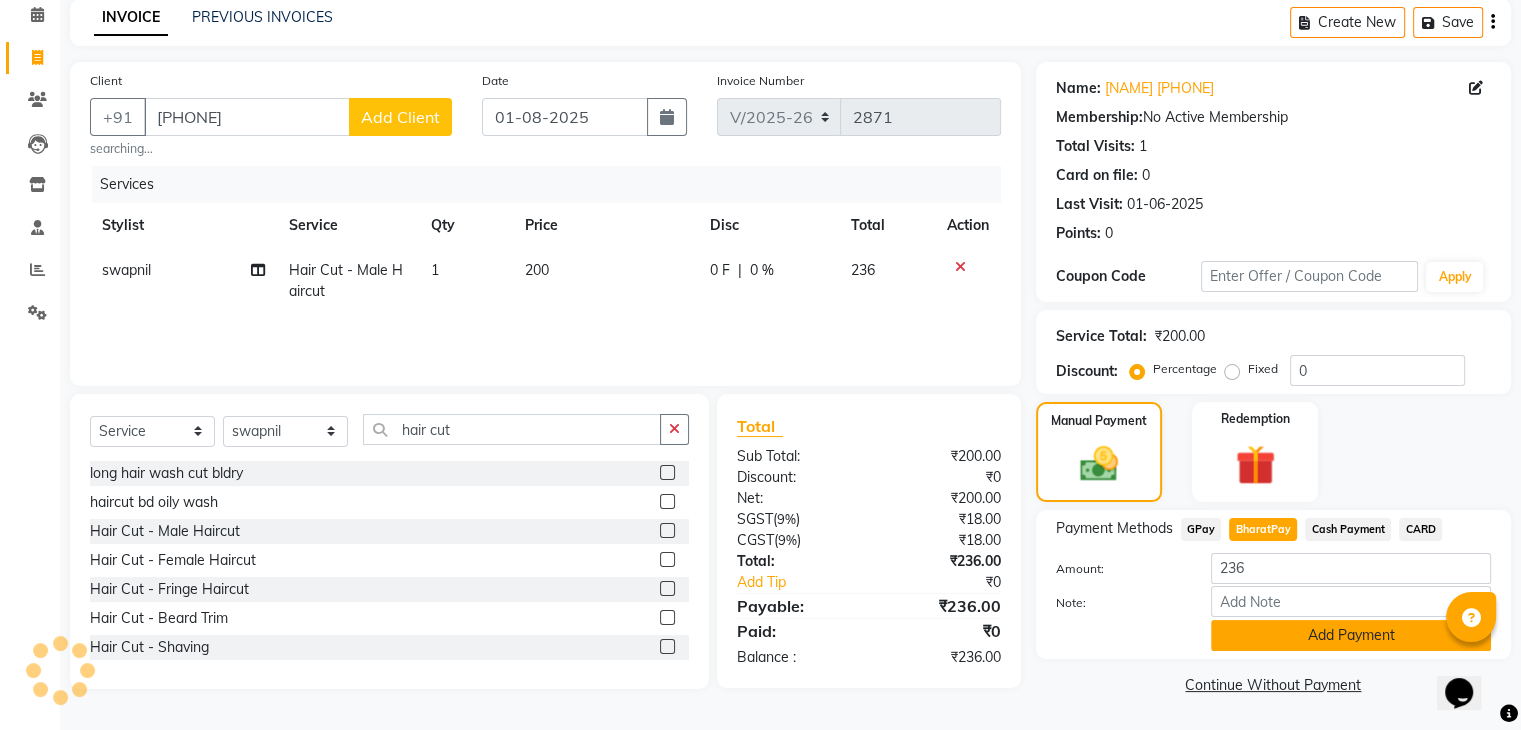 click on "Add Payment" 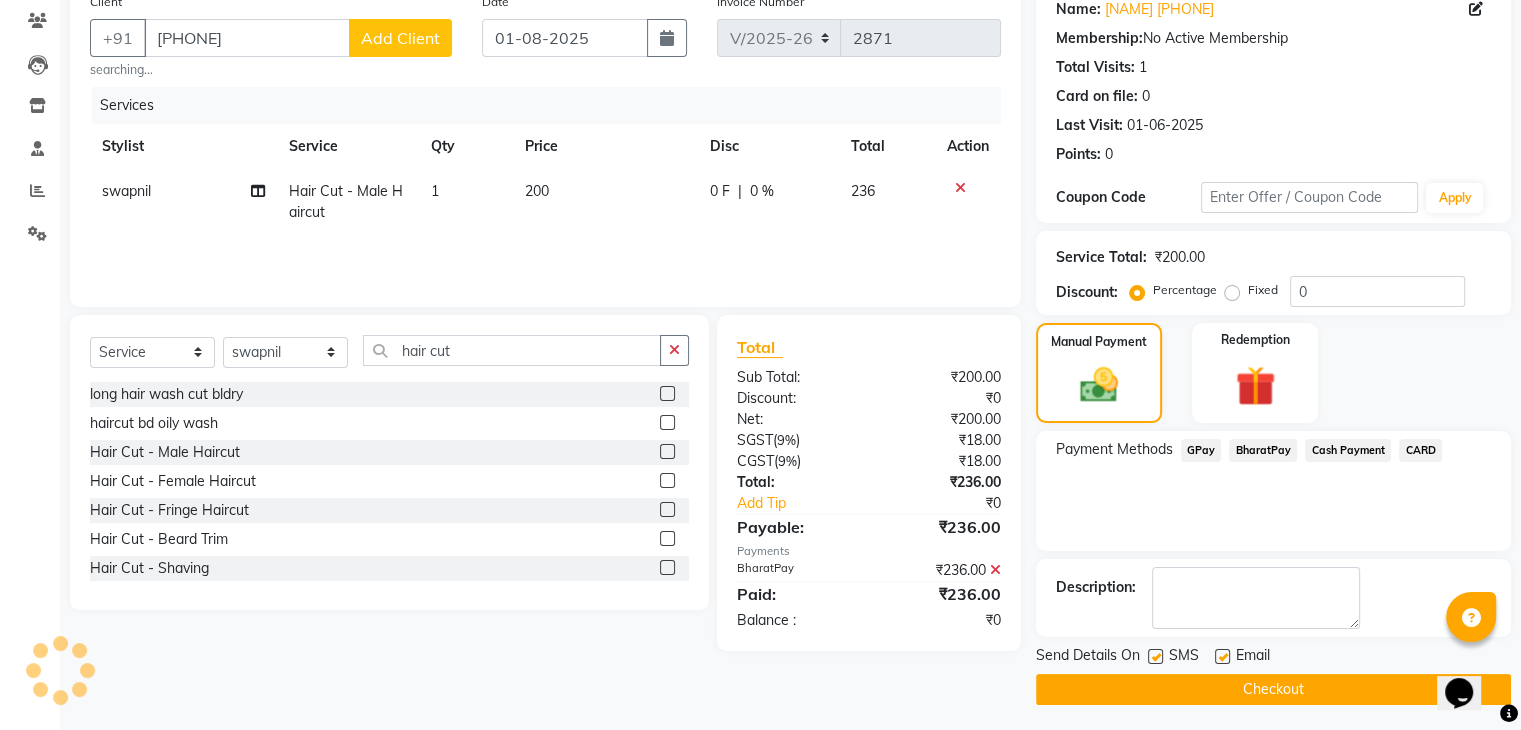 scroll, scrollTop: 171, scrollLeft: 0, axis: vertical 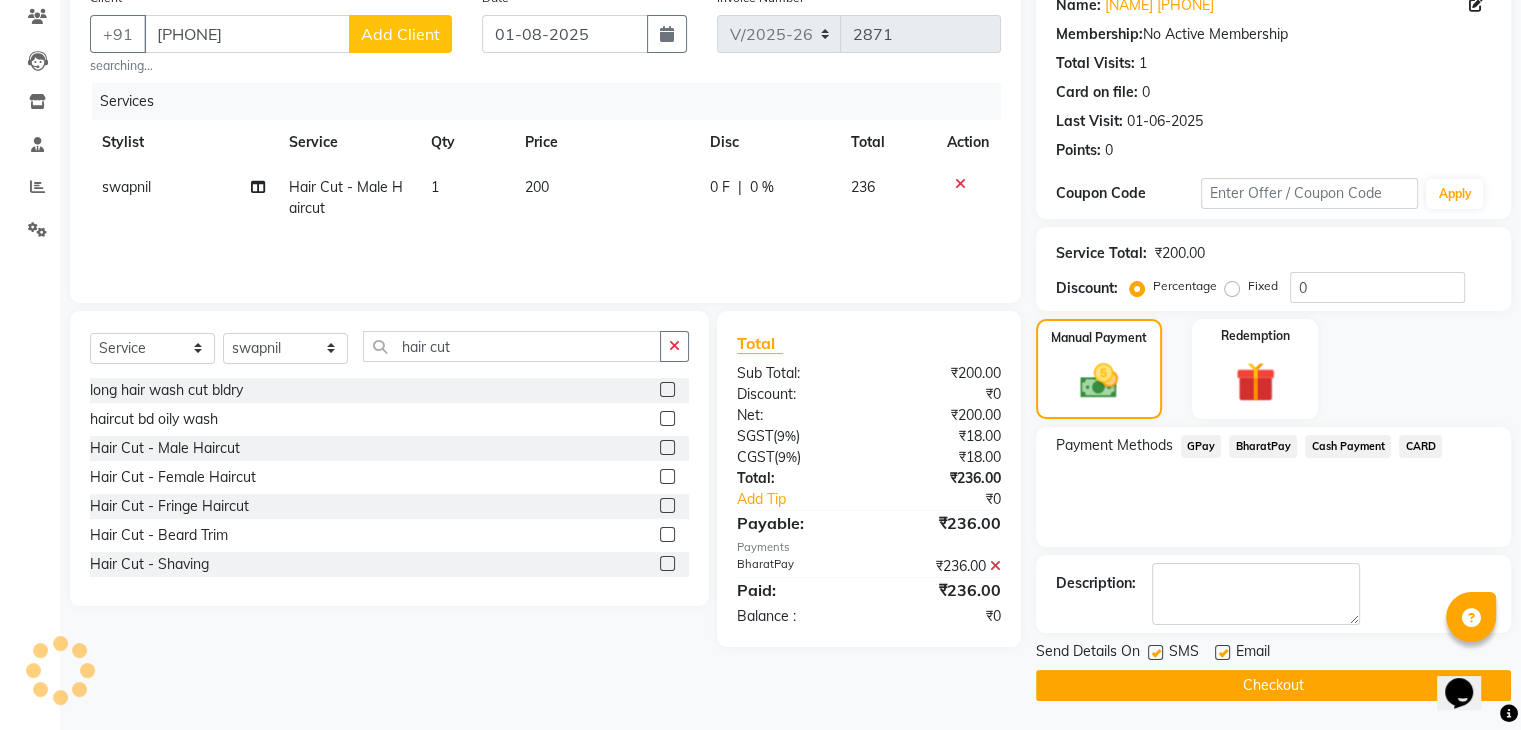 click on "Checkout" 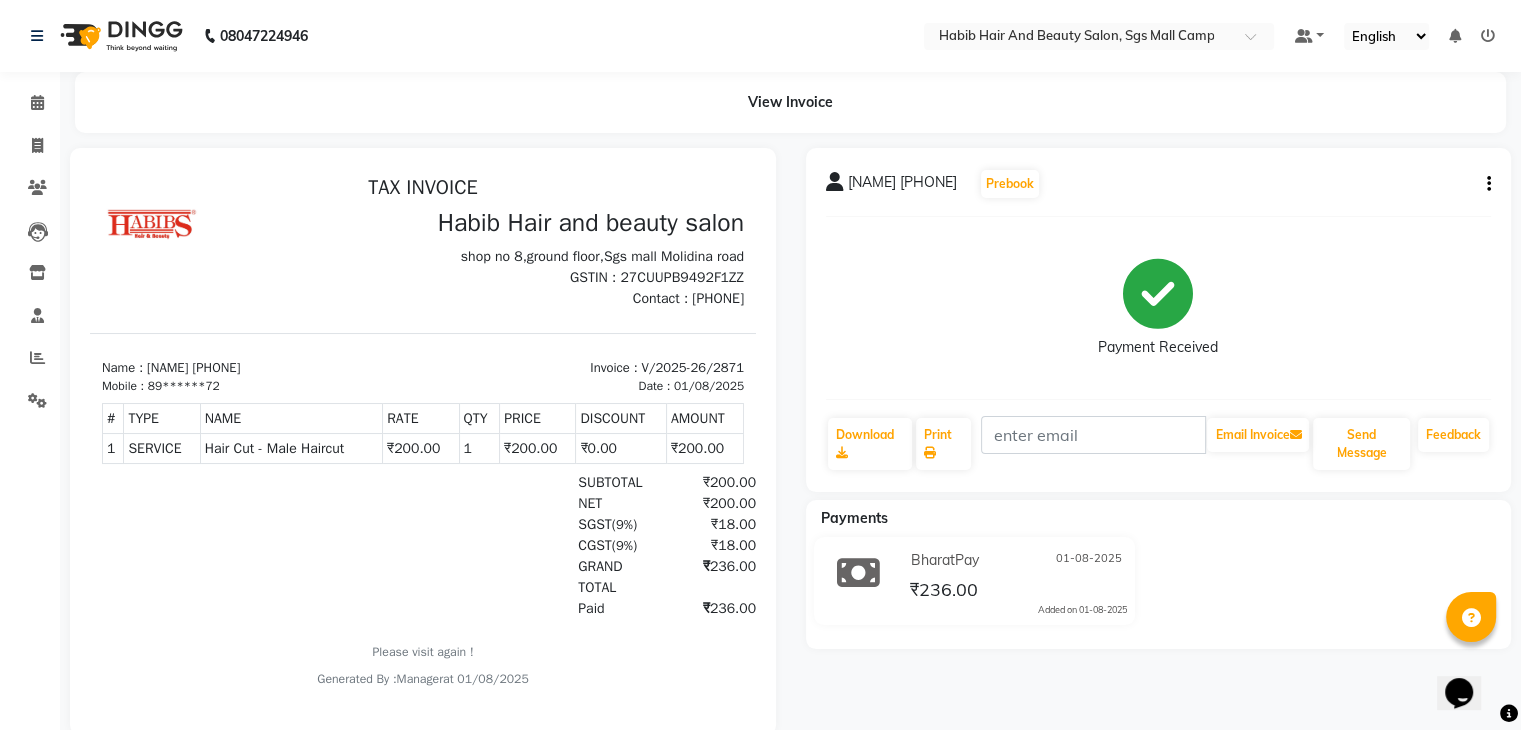 scroll, scrollTop: 0, scrollLeft: 0, axis: both 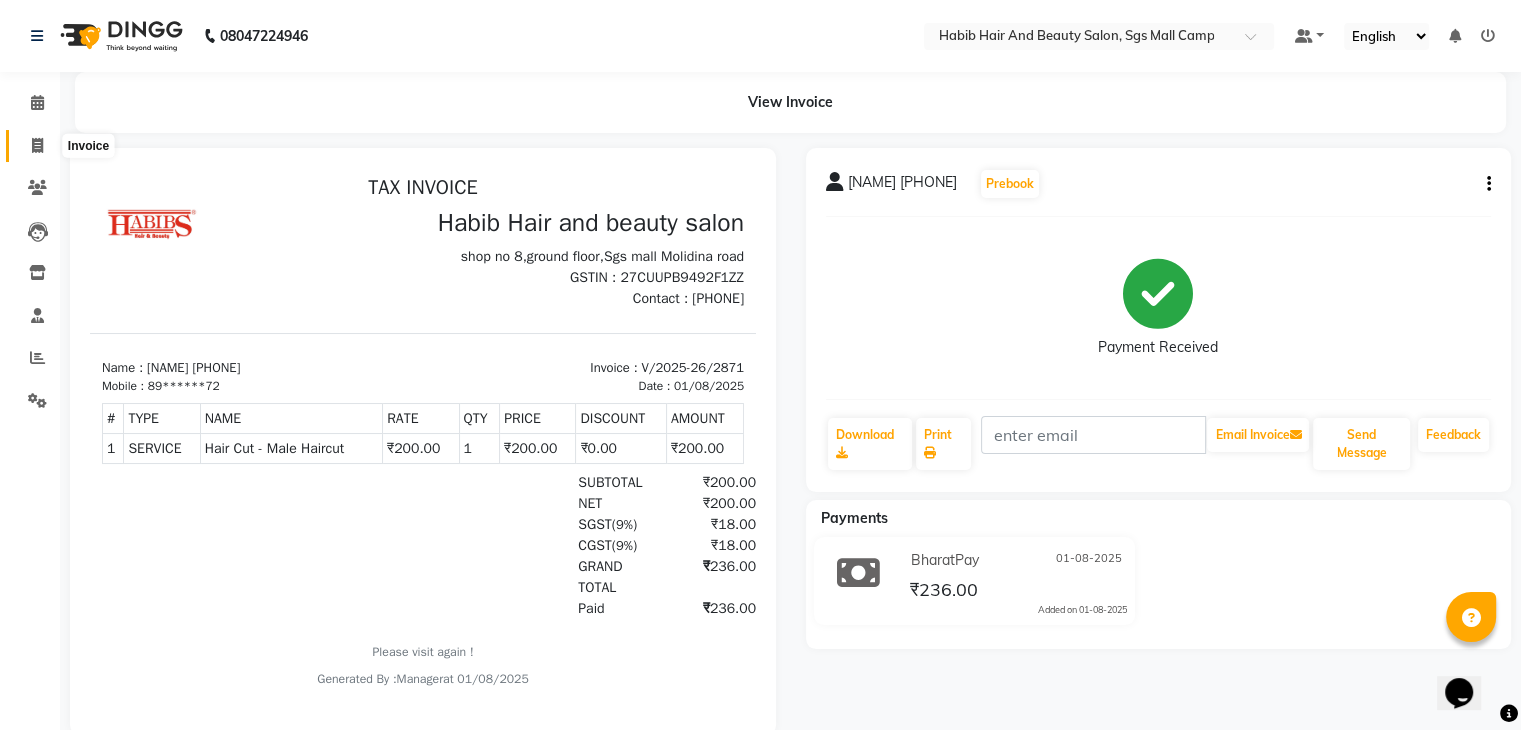 click 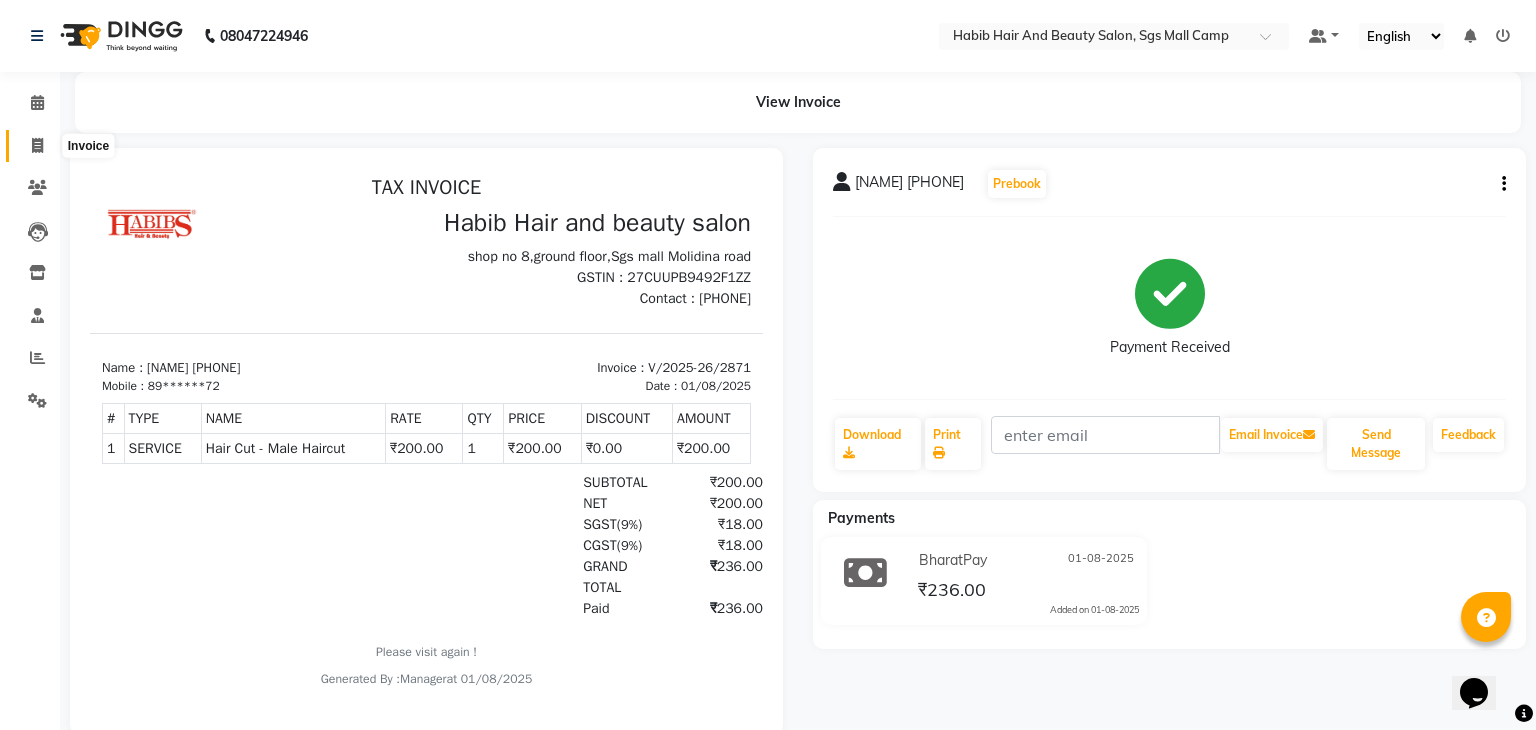 select on "service" 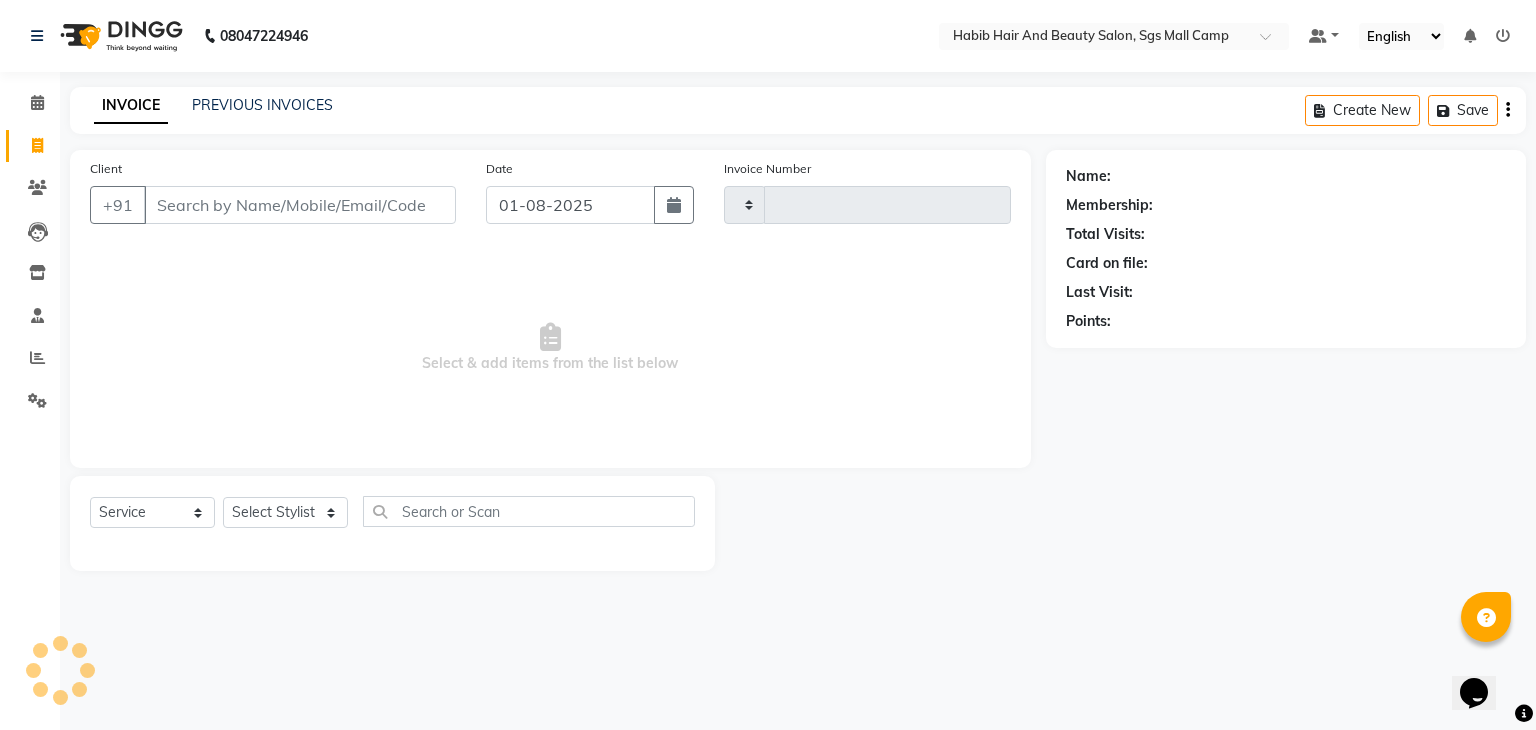 click on "Client" at bounding box center (300, 205) 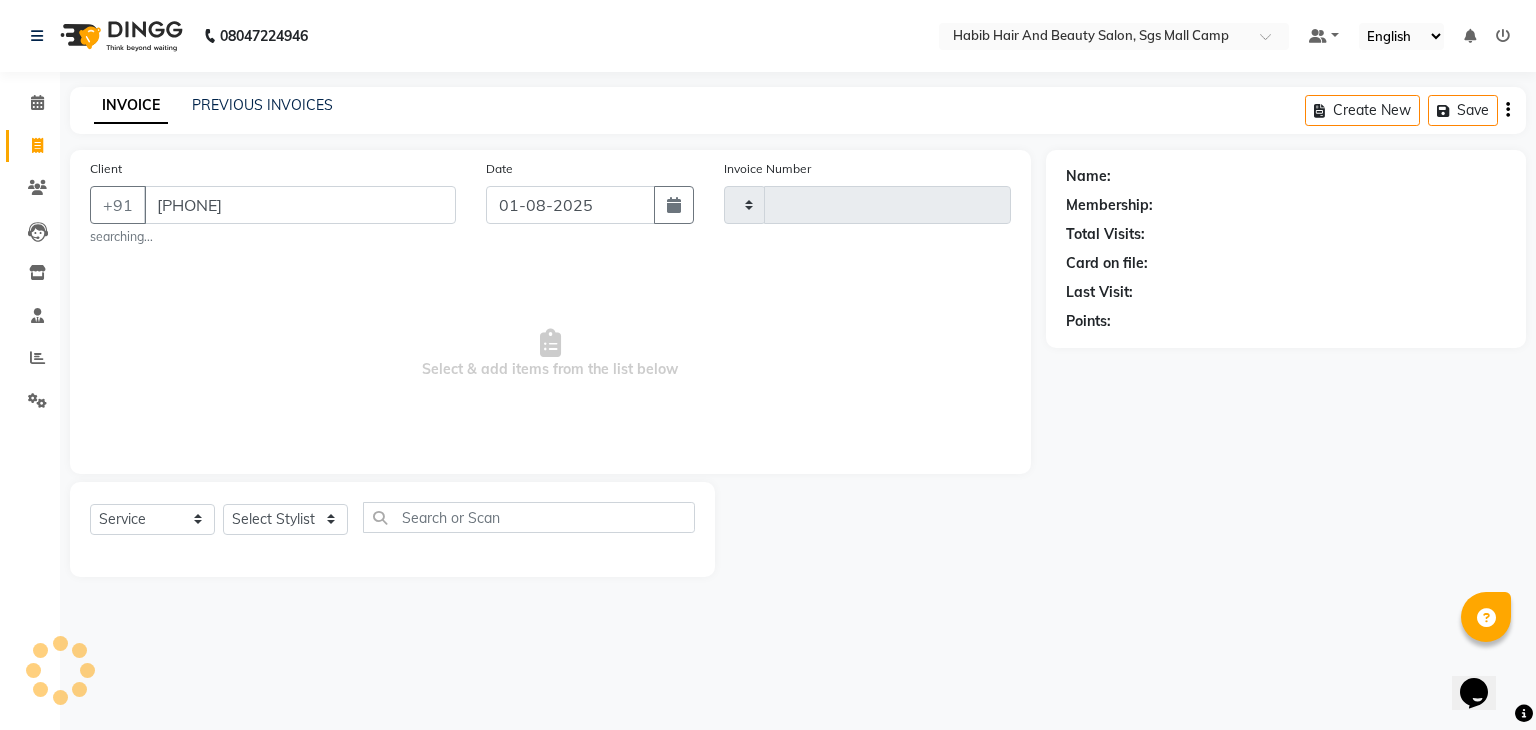 type on "[PHONE]" 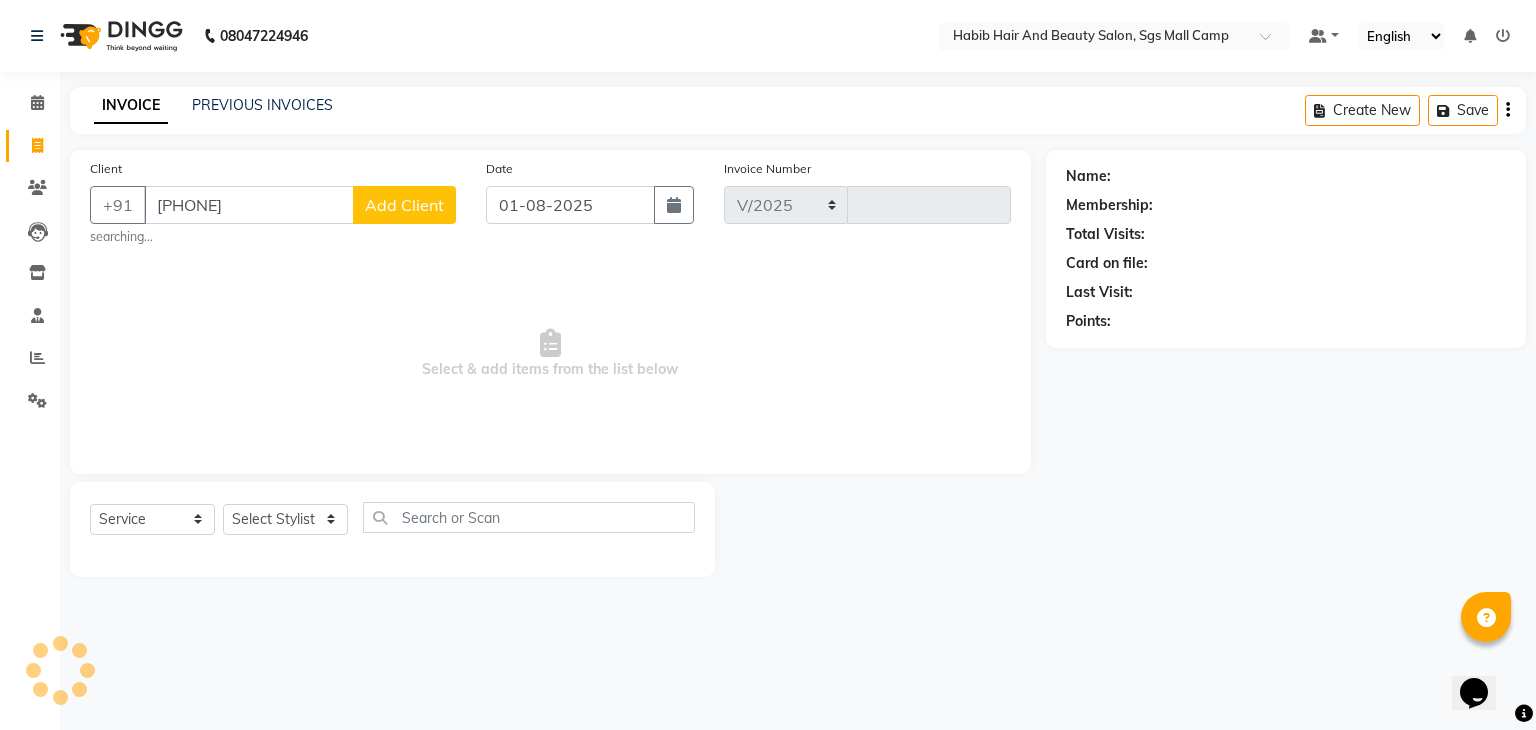 select on "8362" 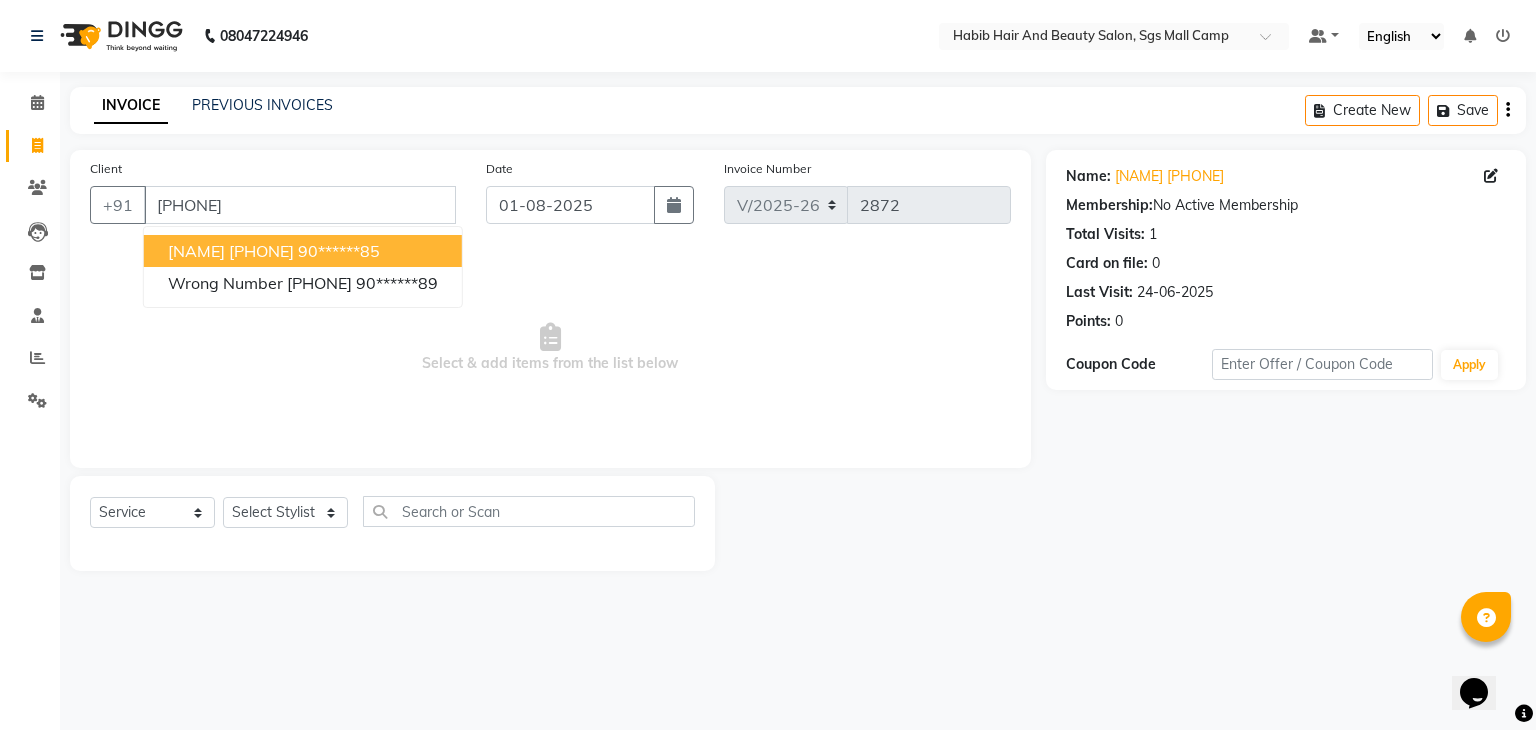 click on "[NAME] [PHONE]" at bounding box center [231, 251] 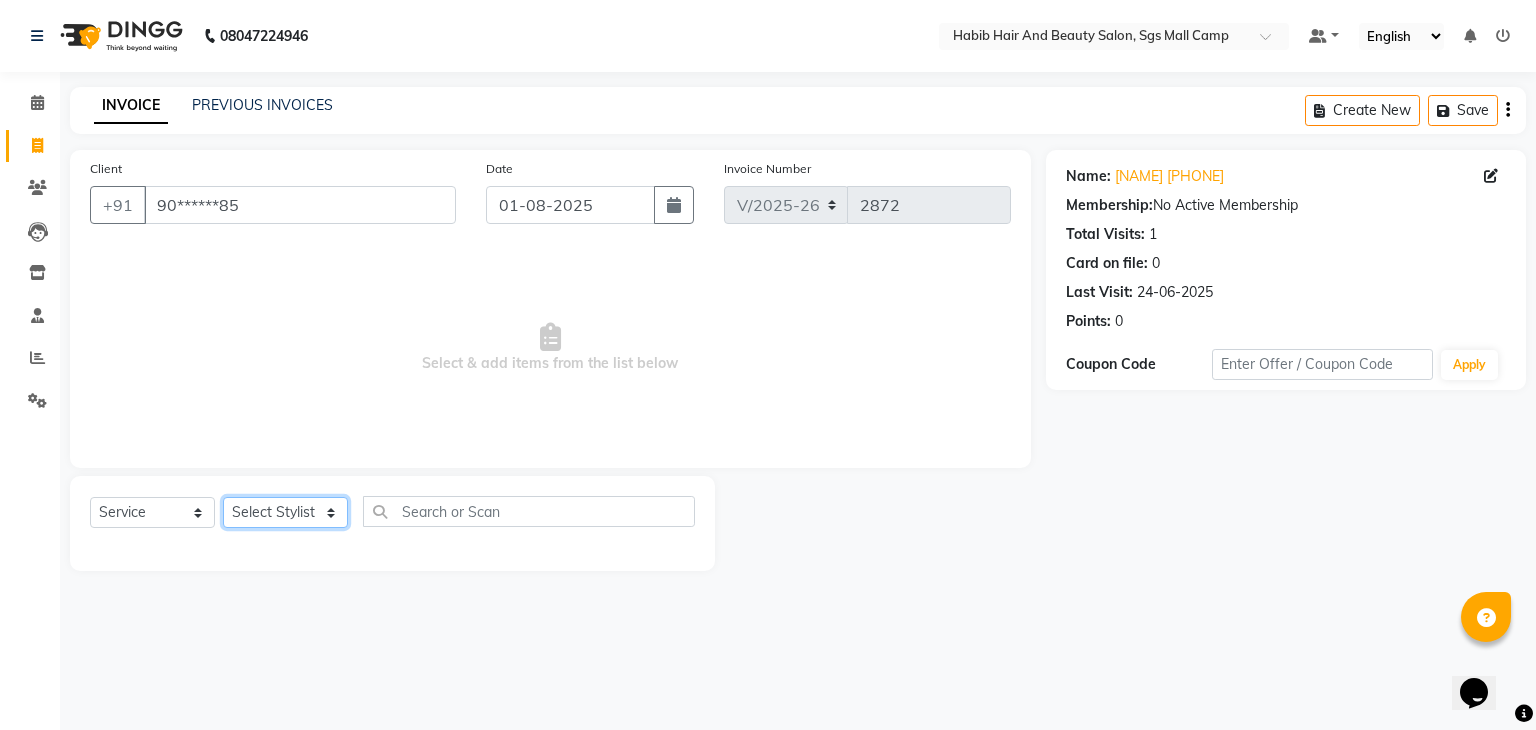 click on "Select Stylist [FIRST] [LAST] [FIRST]  [LAST] Manager [LAST]  [NAME] [NAME] [NAME] [NAME]  [NAME] [NAME] Polishing - Under Arms  Polishing - Half Hands  Polishing - Back  Polishing - Full Hands  Polishing - Full Legs  Polishing - Full Body  clean up  products  waxing  female nor hcut wsh bd  extra root touch  basic spa  long hair wash cut bldry  femal highlight  femal highlight  male wash  tip gel extention  gel polish  beard trimming  male blowdry   nail cutting  D-Tan/Bleach - Upper Lip  D-Tan/Bleach - Face & Neck  D-Tan/Bleach - Back Neck  D-Tan/Bleach - Under Arms  D-Tan/Bleach - Full Arms  D-Tan/Bleach - Full Legs  D-Tan/Bleach - Half Arms  D-Tan/Bleach - Full Back or Front  D-Tan/Bleach - Half Back or Stomach  D-Tan/Bleach - Feet or Palms  D-Tan/Bleach - Full Body  upperlips  upperlips wax  male globle  globle  Make-Up, Hairstyle And Saree Draping - Saree Draping  Make-Up, Hairstyle And Saree Draping - Make-up: Simple  facial" 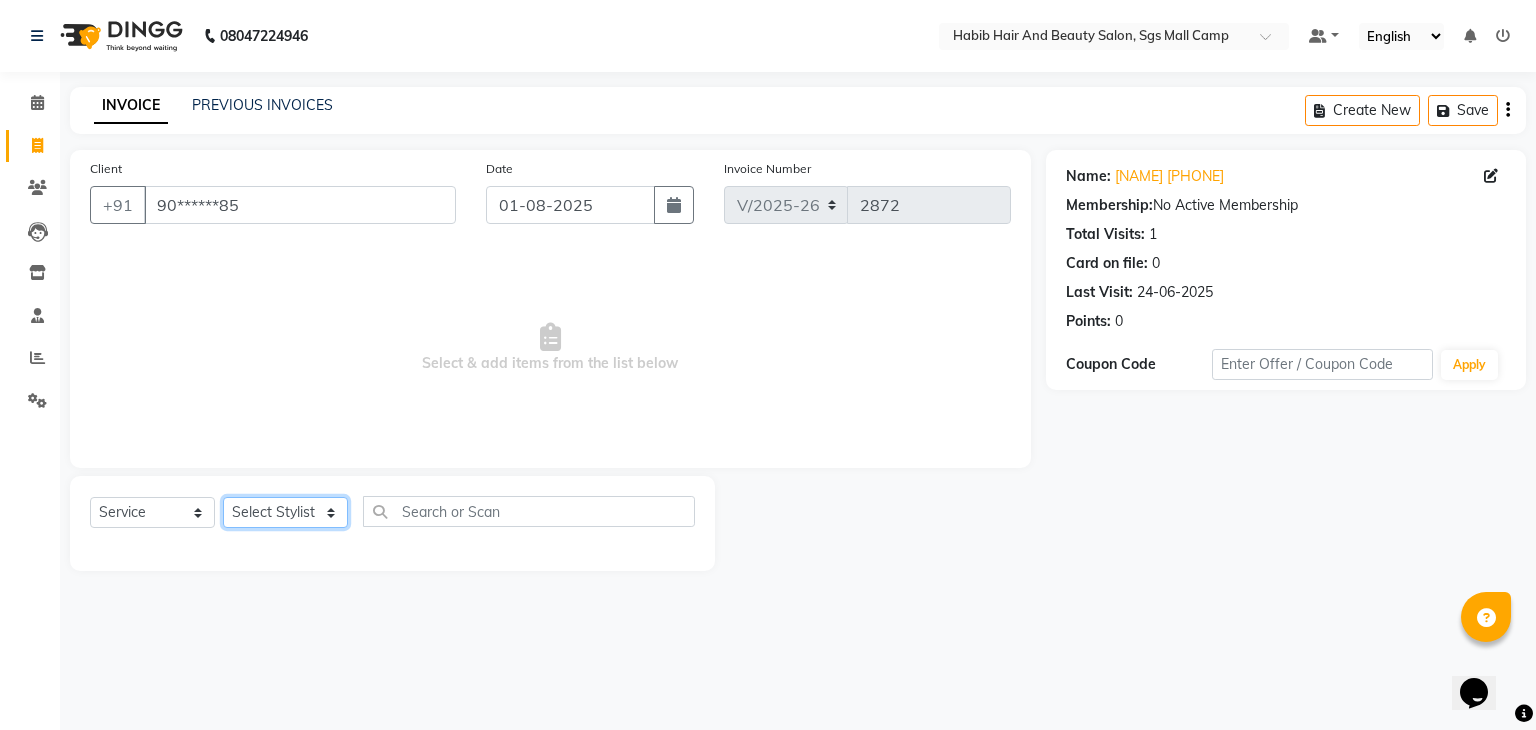 select on "[PHONE]" 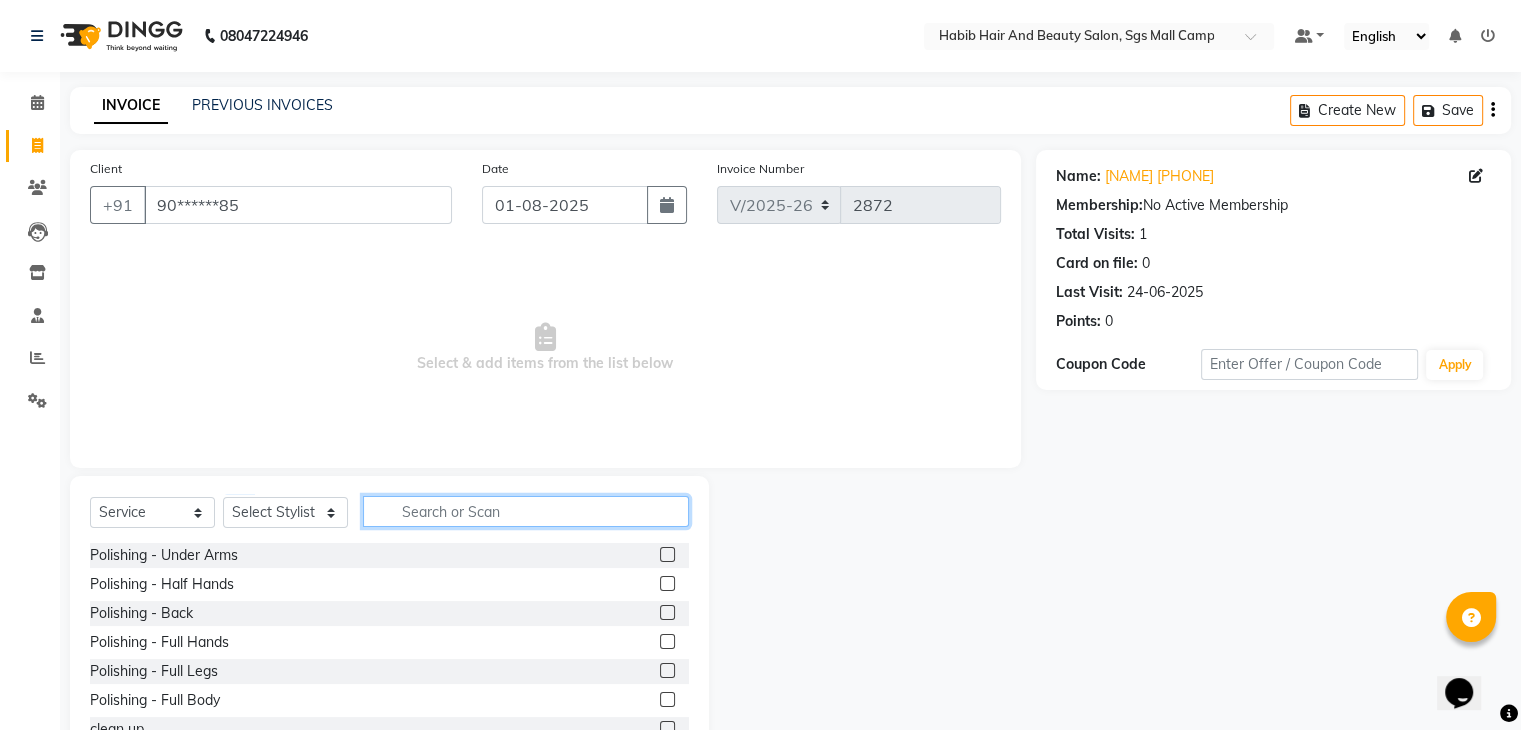 click 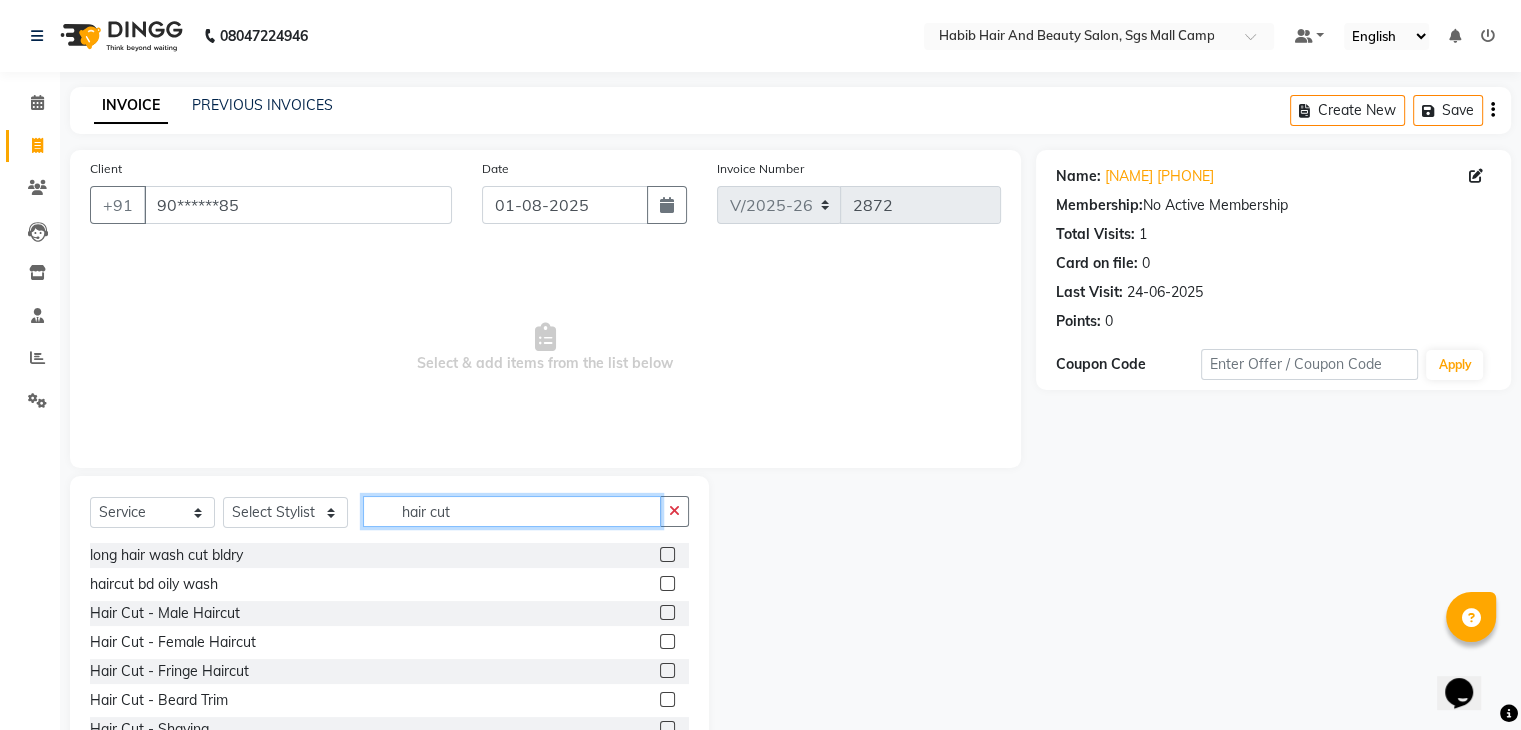 type on "hair cut" 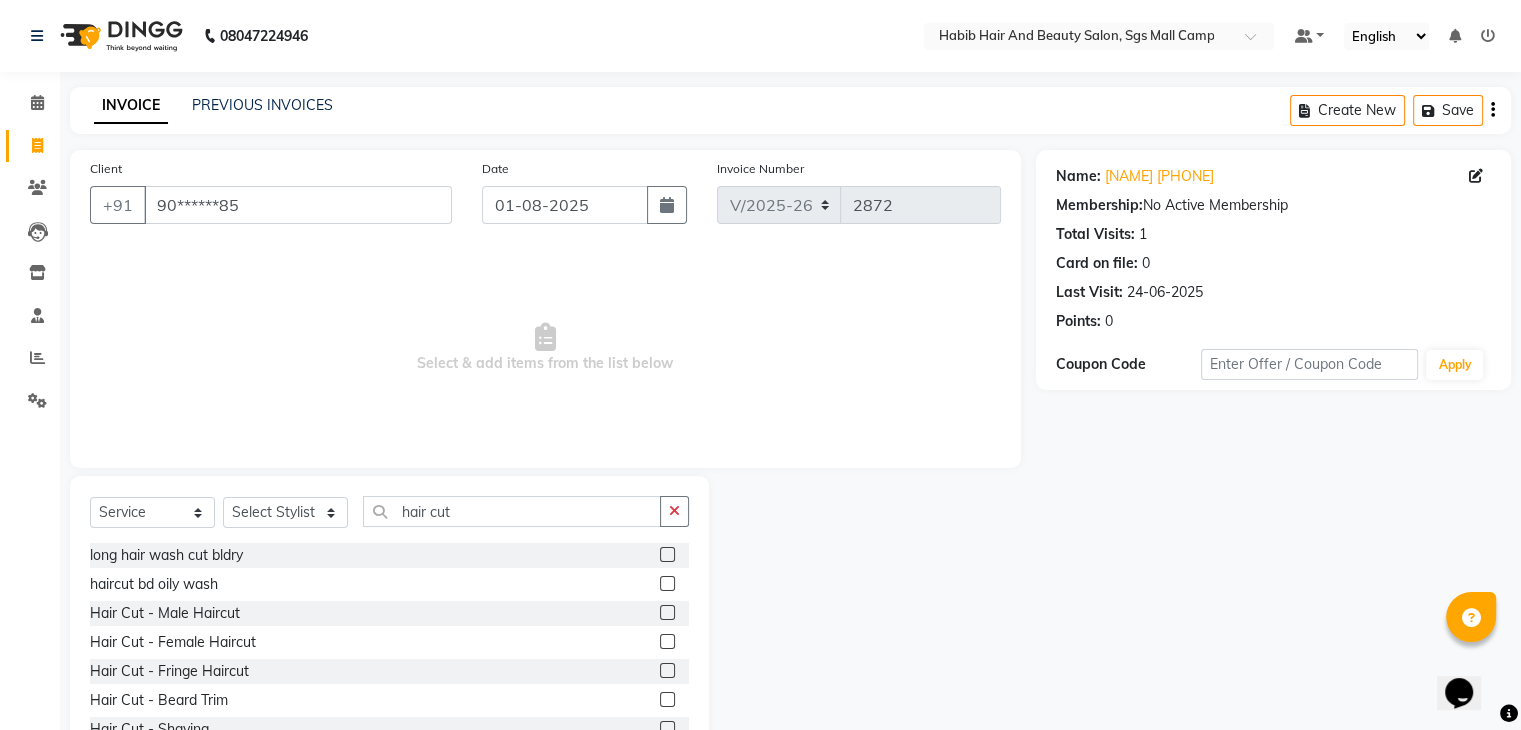 click 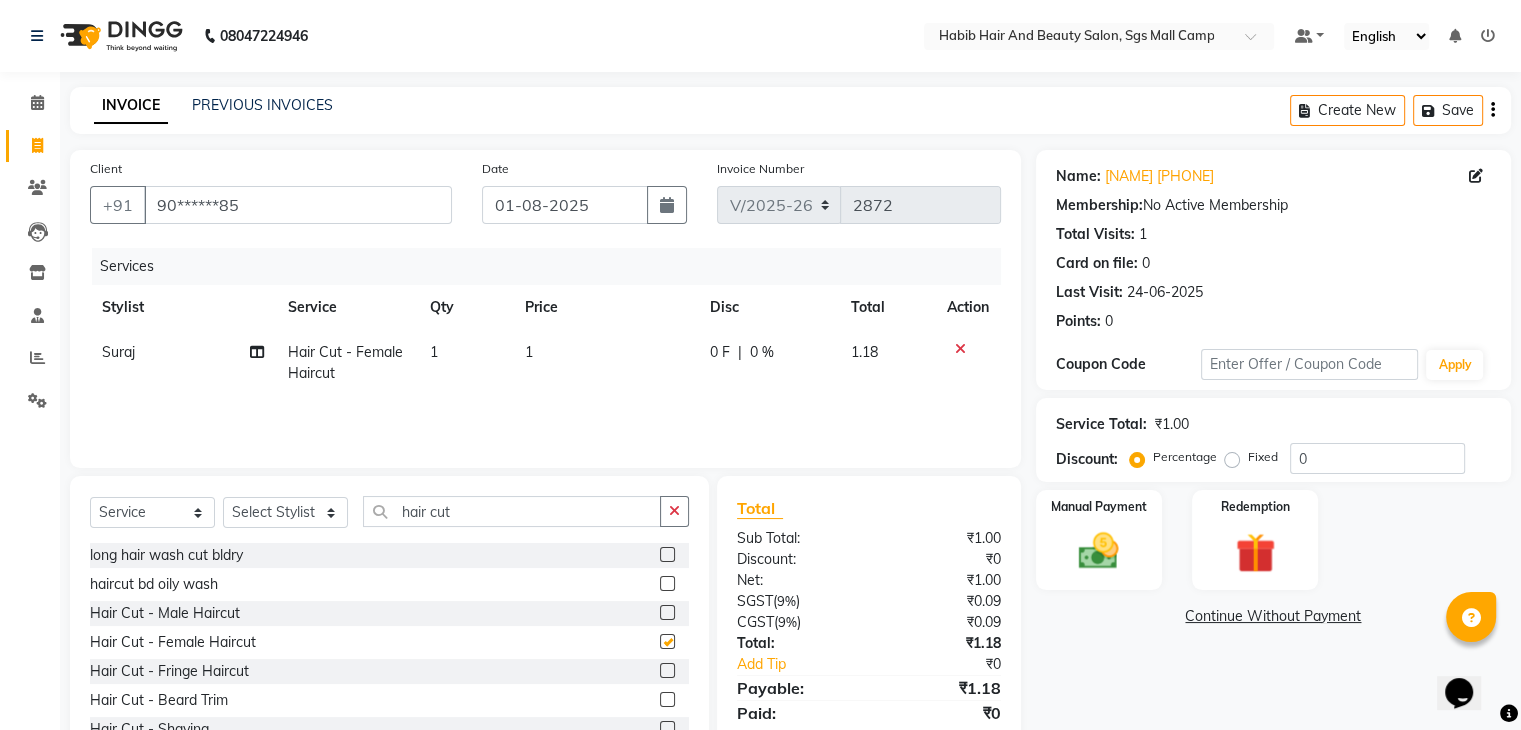 checkbox on "false" 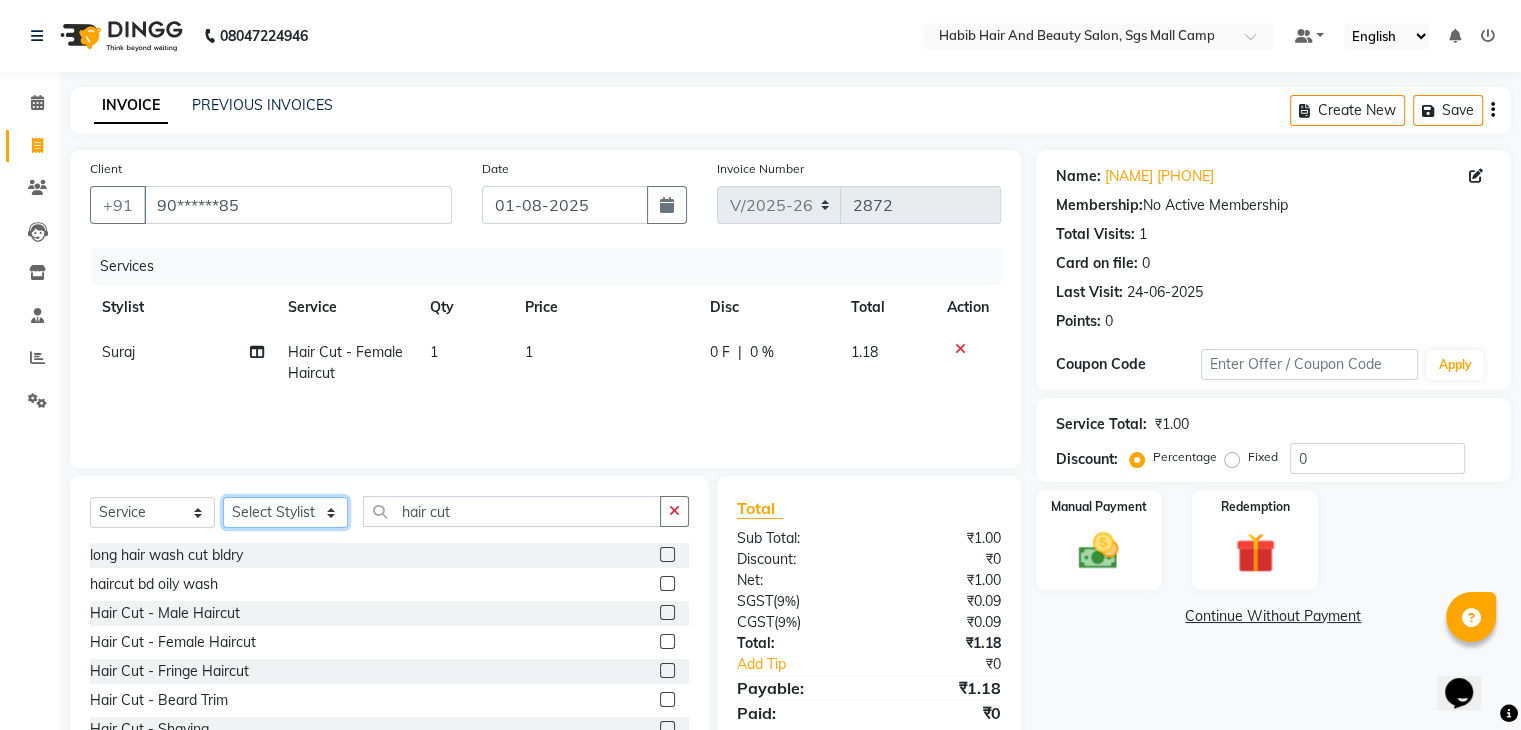 click on "Select Stylist [FIRST] [LAST] [FIRST]  [LAST] Manager [LAST]  [NAME] [NAME] [NAME] [NAME]  [NAME] [NAME] Polishing - Under Arms  Polishing - Half Hands  Polishing - Back  Polishing - Full Hands  Polishing - Full Legs  Polishing - Full Body  clean up  products  waxing  female nor hcut wsh bd  extra root touch  basic spa  long hair wash cut bldry  femal highlight  femal highlight  male wash  tip gel extention  gel polish  beard trimming  male blowdry   nail cutting  D-Tan/Bleach - Upper Lip  D-Tan/Bleach - Face & Neck  D-Tan/Bleach - Back Neck  D-Tan/Bleach - Under Arms  D-Tan/Bleach - Full Arms  D-Tan/Bleach - Full Legs  D-Tan/Bleach - Half Arms  D-Tan/Bleach - Full Back or Front  D-Tan/Bleach - Half Back or Stomach  D-Tan/Bleach - Feet or Palms  D-Tan/Bleach - Full Body  upperlips  upperlips wax  male globle  globle  Make-Up, Hairstyle And Saree Draping - Saree Draping  Make-Up, Hairstyle And Saree Draping - Make-up: Simple  facial" 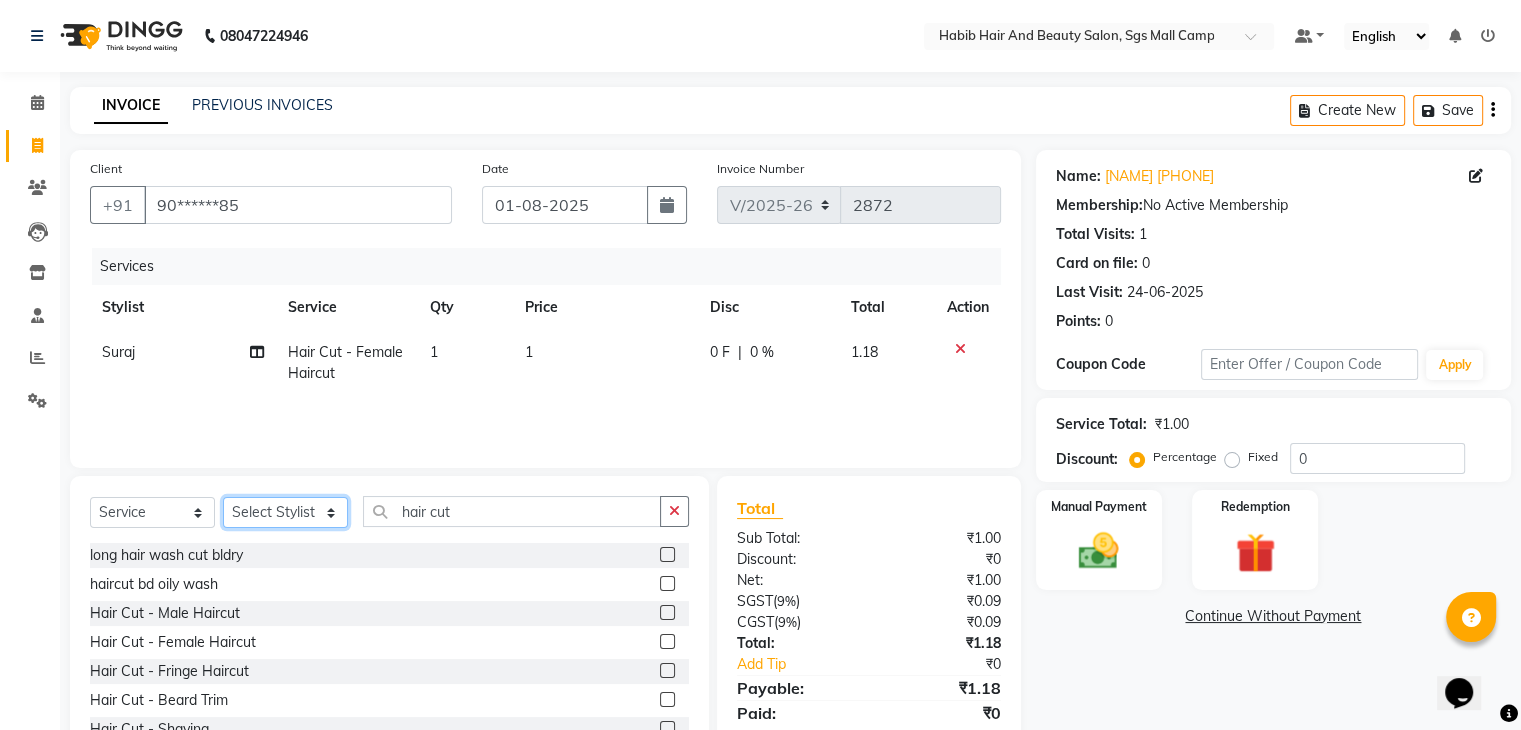 select on "81160" 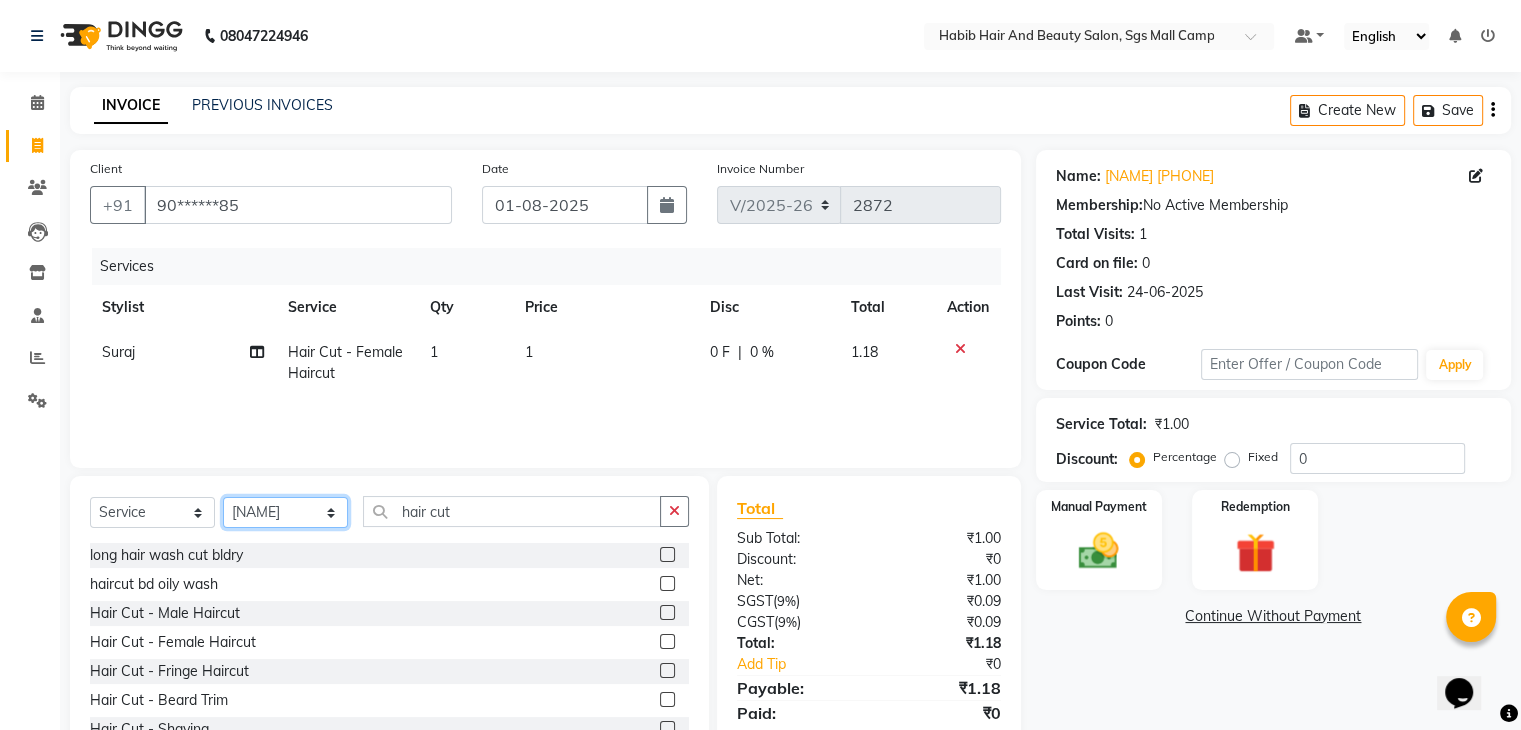 click on "Select Stylist [FIRST] [LAST] [FIRST]  [LAST] Manager [LAST]  [NAME] [NAME] [NAME] [NAME]  [NAME] [NAME] Polishing - Under Arms  Polishing - Half Hands  Polishing - Back  Polishing - Full Hands  Polishing - Full Legs  Polishing - Full Body  clean up  products  waxing  female nor hcut wsh bd  extra root touch  basic spa  long hair wash cut bldry  femal highlight  femal highlight  male wash  tip gel extention  gel polish  beard trimming  male blowdry   nail cutting  D-Tan/Bleach - Upper Lip  D-Tan/Bleach - Face & Neck  D-Tan/Bleach - Back Neck  D-Tan/Bleach - Under Arms  D-Tan/Bleach - Full Arms  D-Tan/Bleach - Full Legs  D-Tan/Bleach - Half Arms  D-Tan/Bleach - Full Back or Front  D-Tan/Bleach - Half Back or Stomach  D-Tan/Bleach - Feet or Palms  D-Tan/Bleach - Full Body  upperlips  upperlips wax  male globle  globle  Make-Up, Hairstyle And Saree Draping - Saree Draping  Make-Up, Hairstyle And Saree Draping - Make-up: Simple  facial" 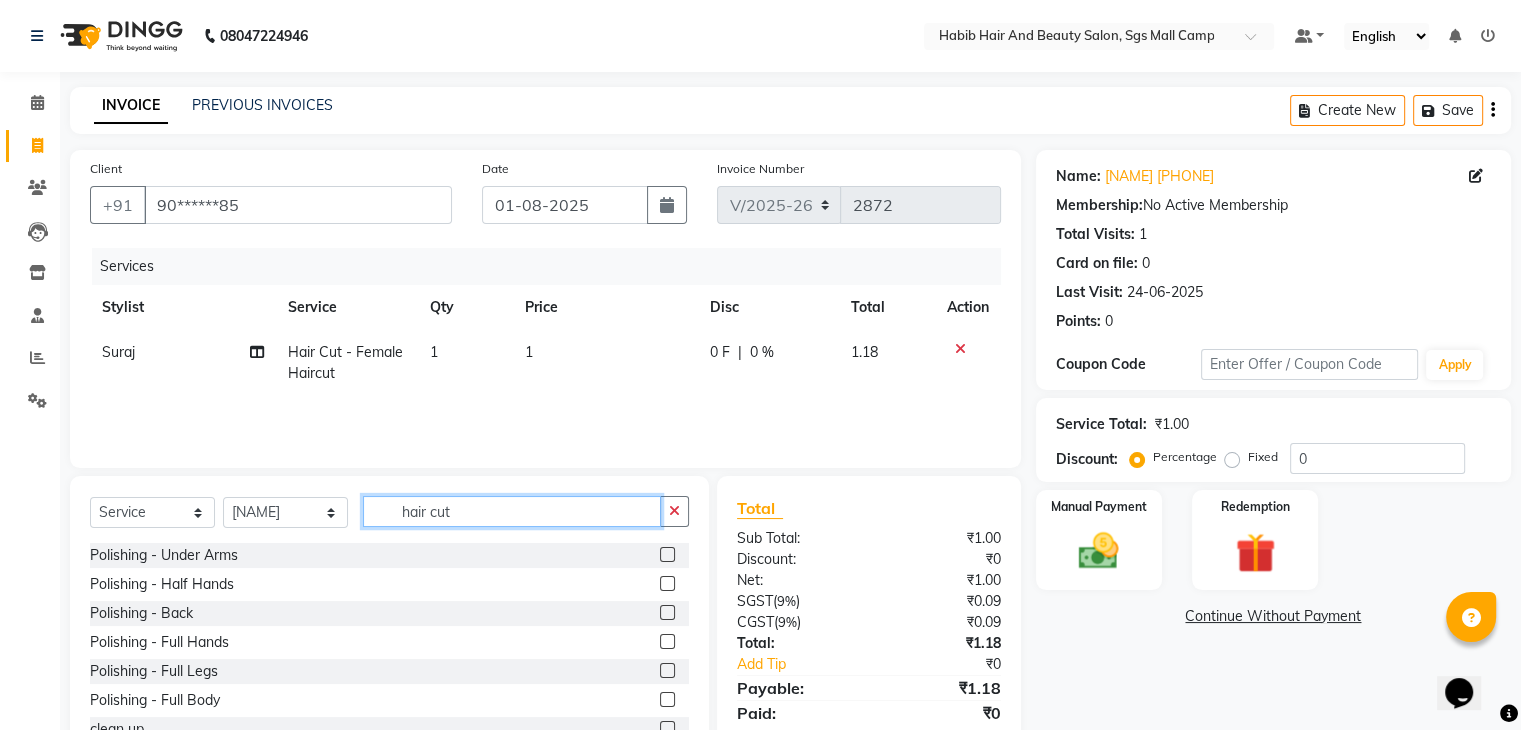 click on "hair cut" 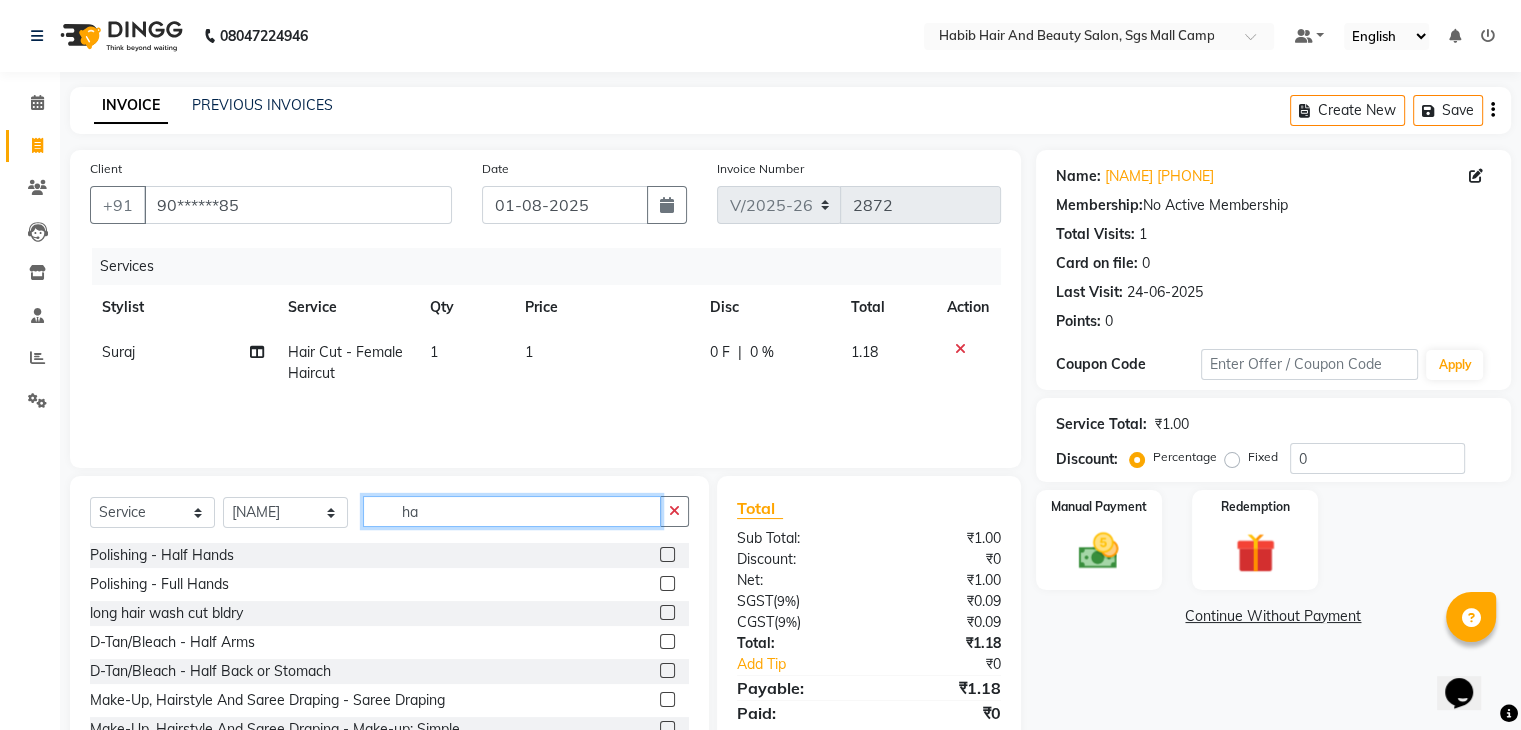 type on "h" 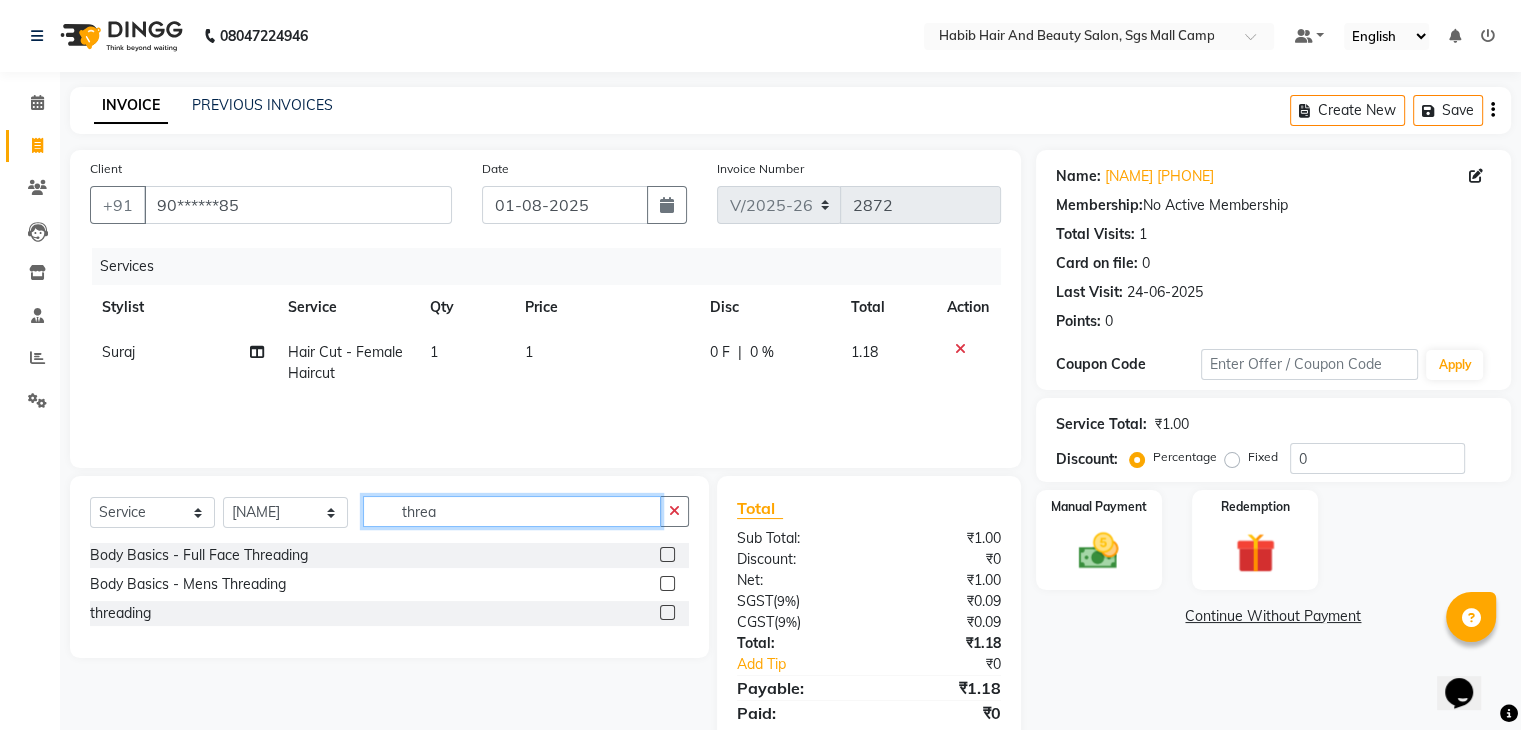 type on "threa" 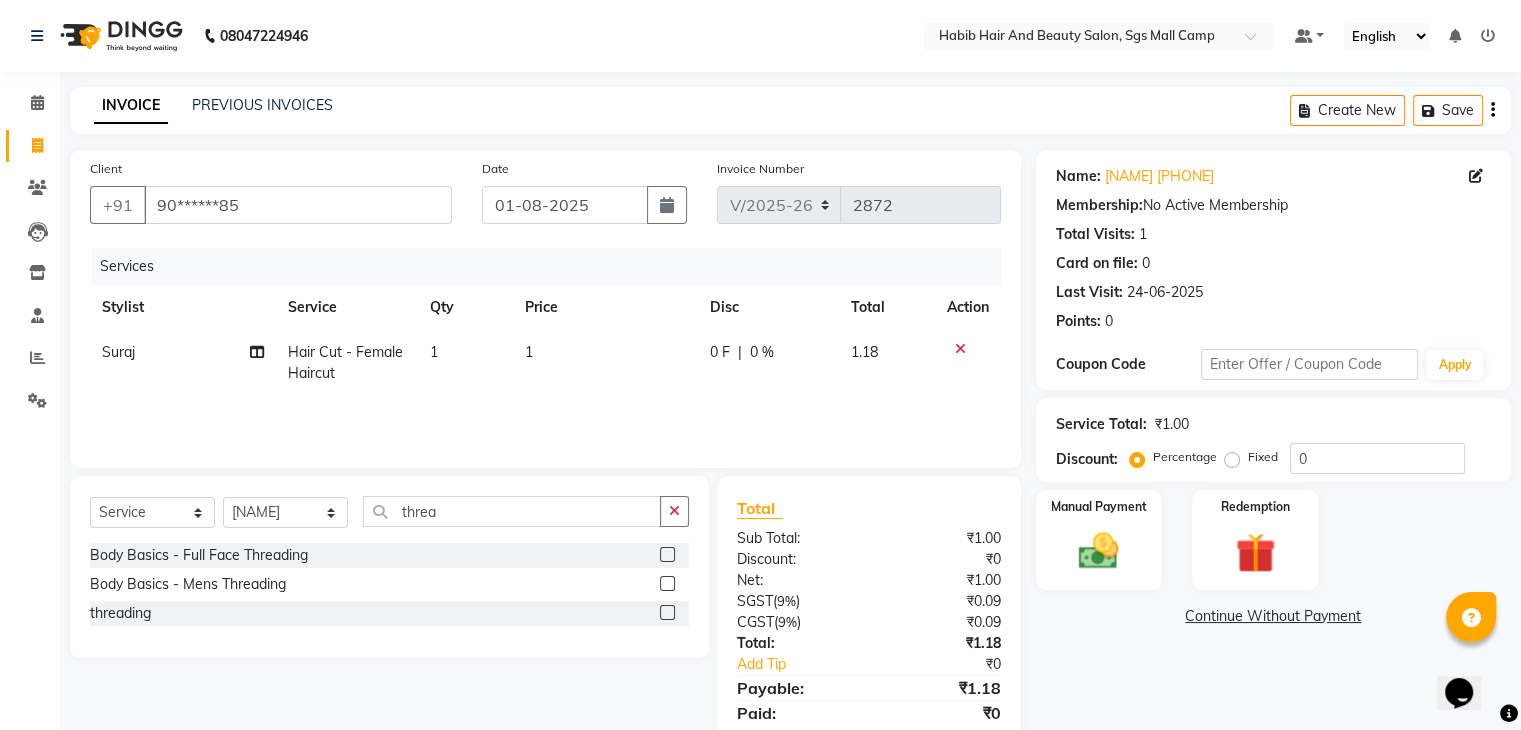 click 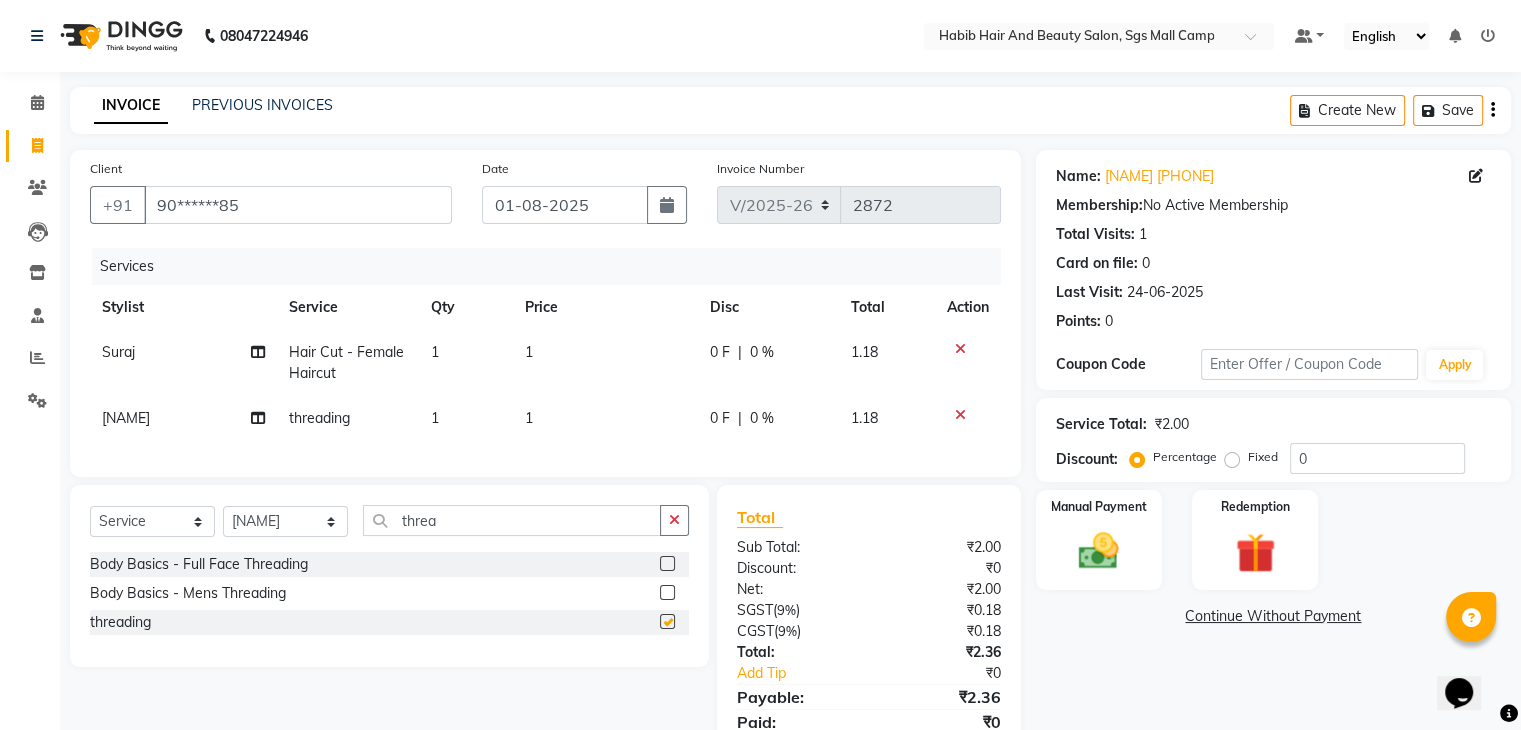 checkbox on "false" 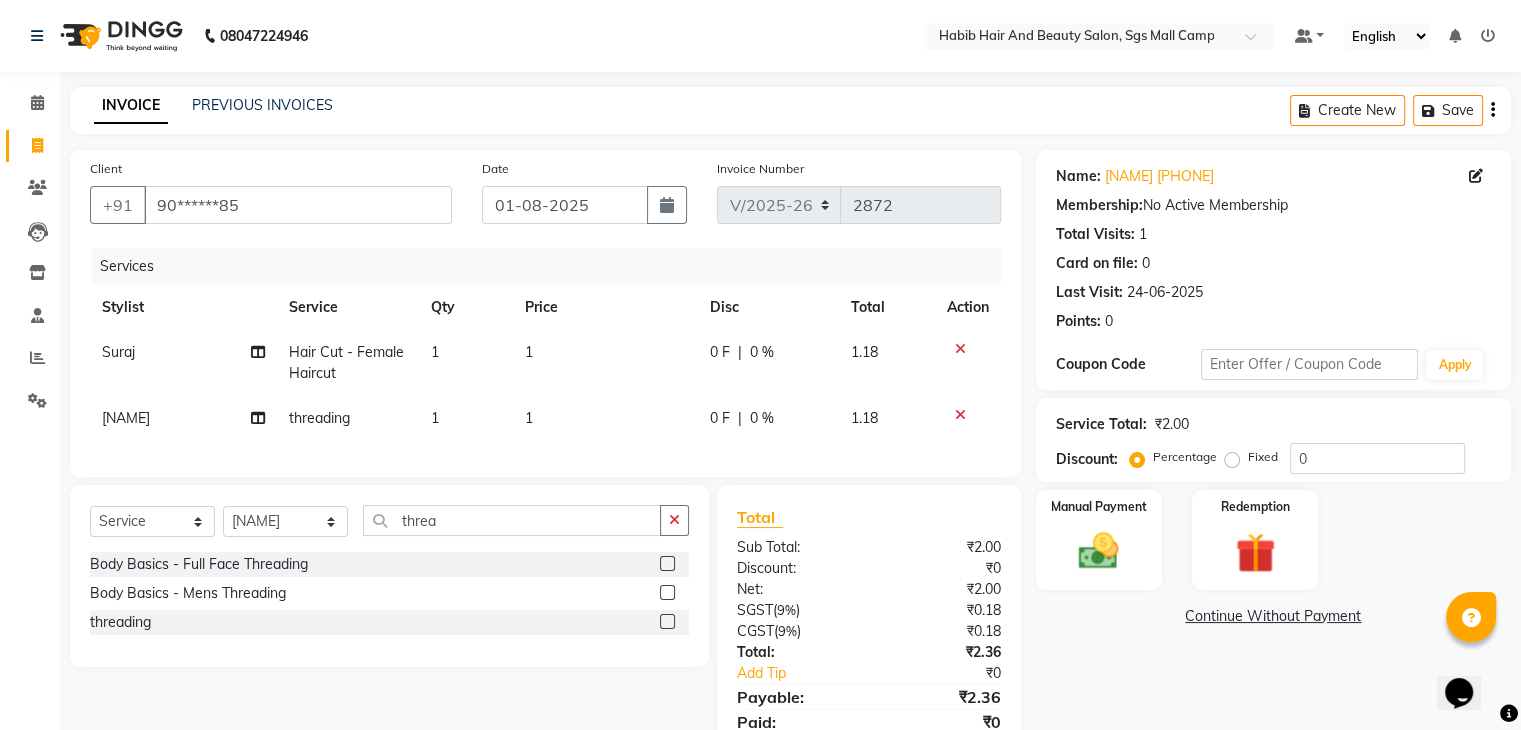 click on "1" 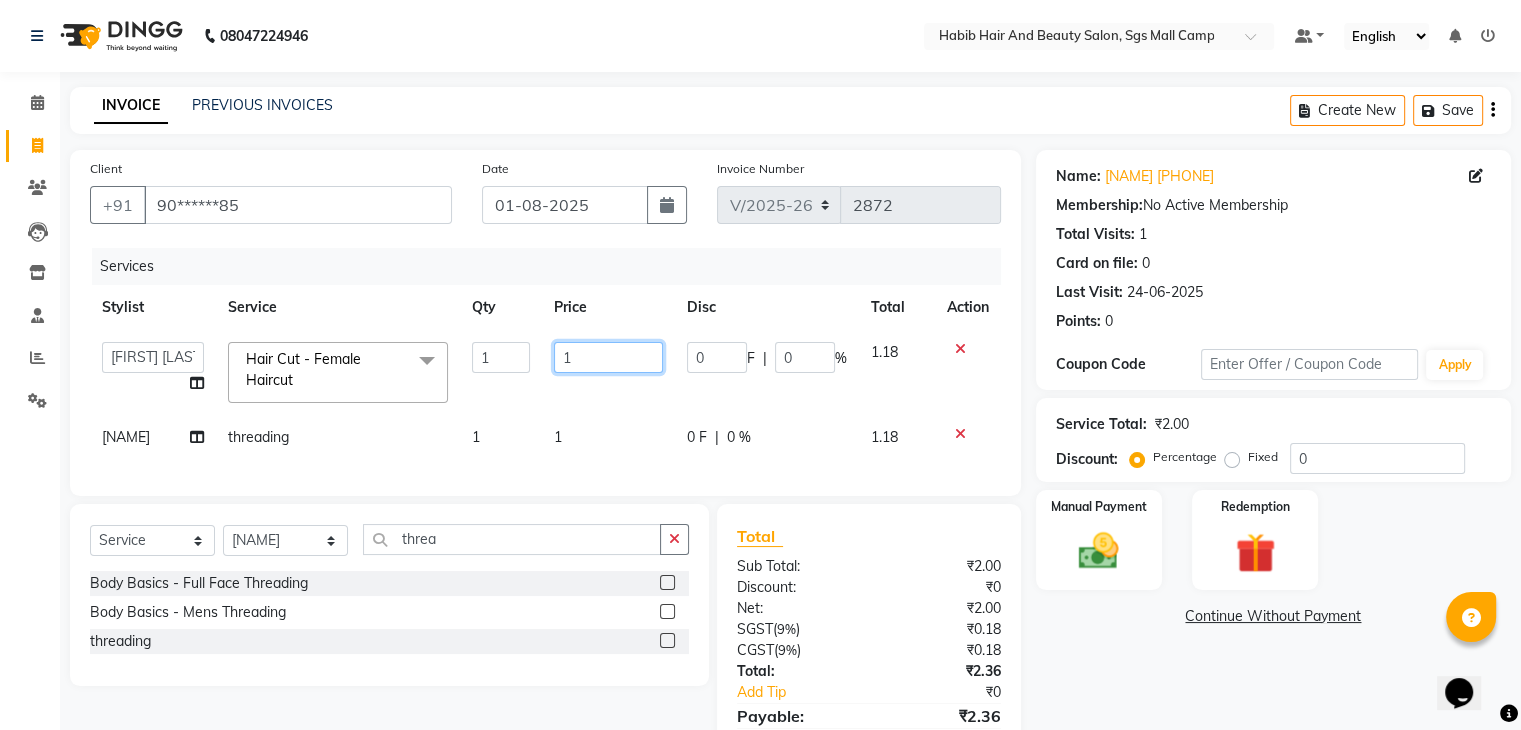 click on "1" 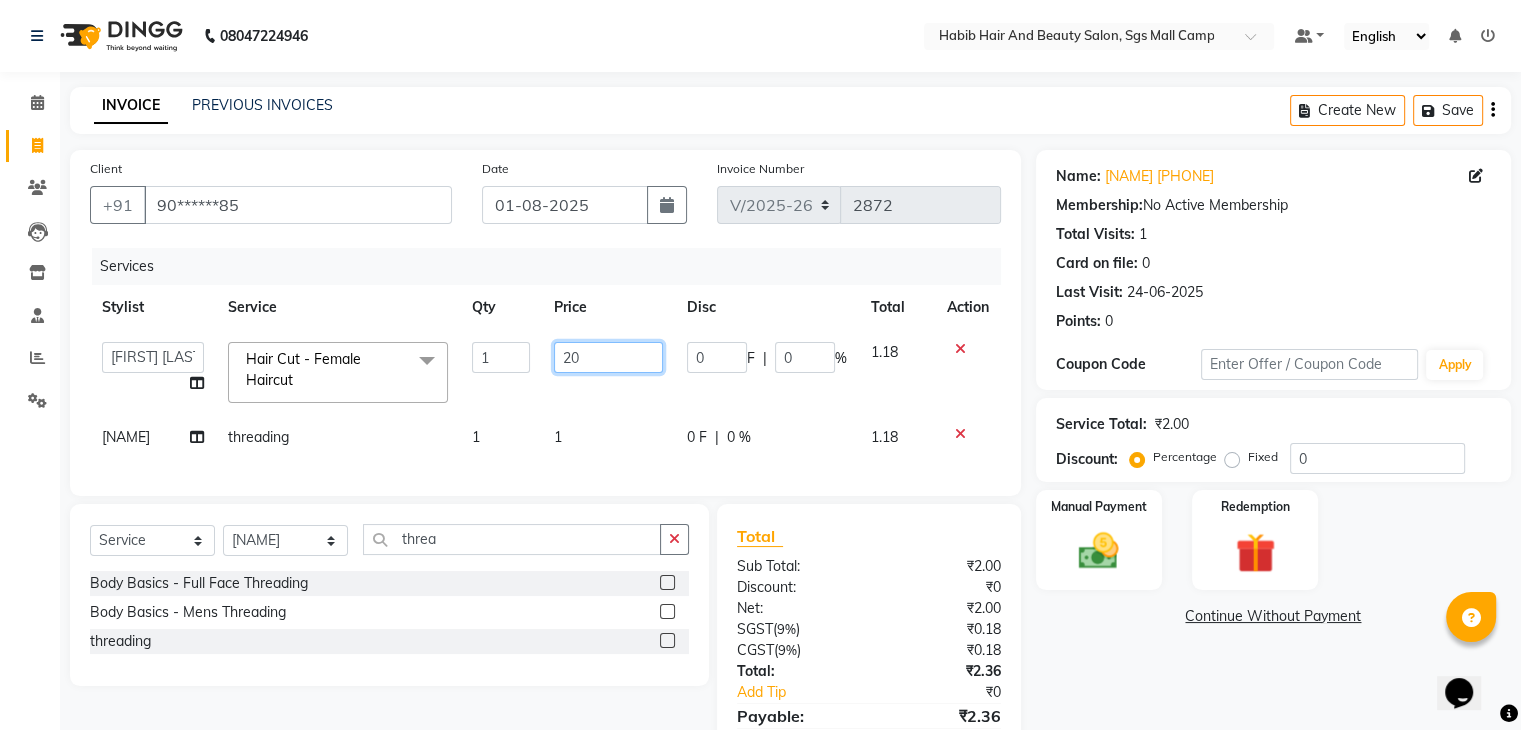type on "200" 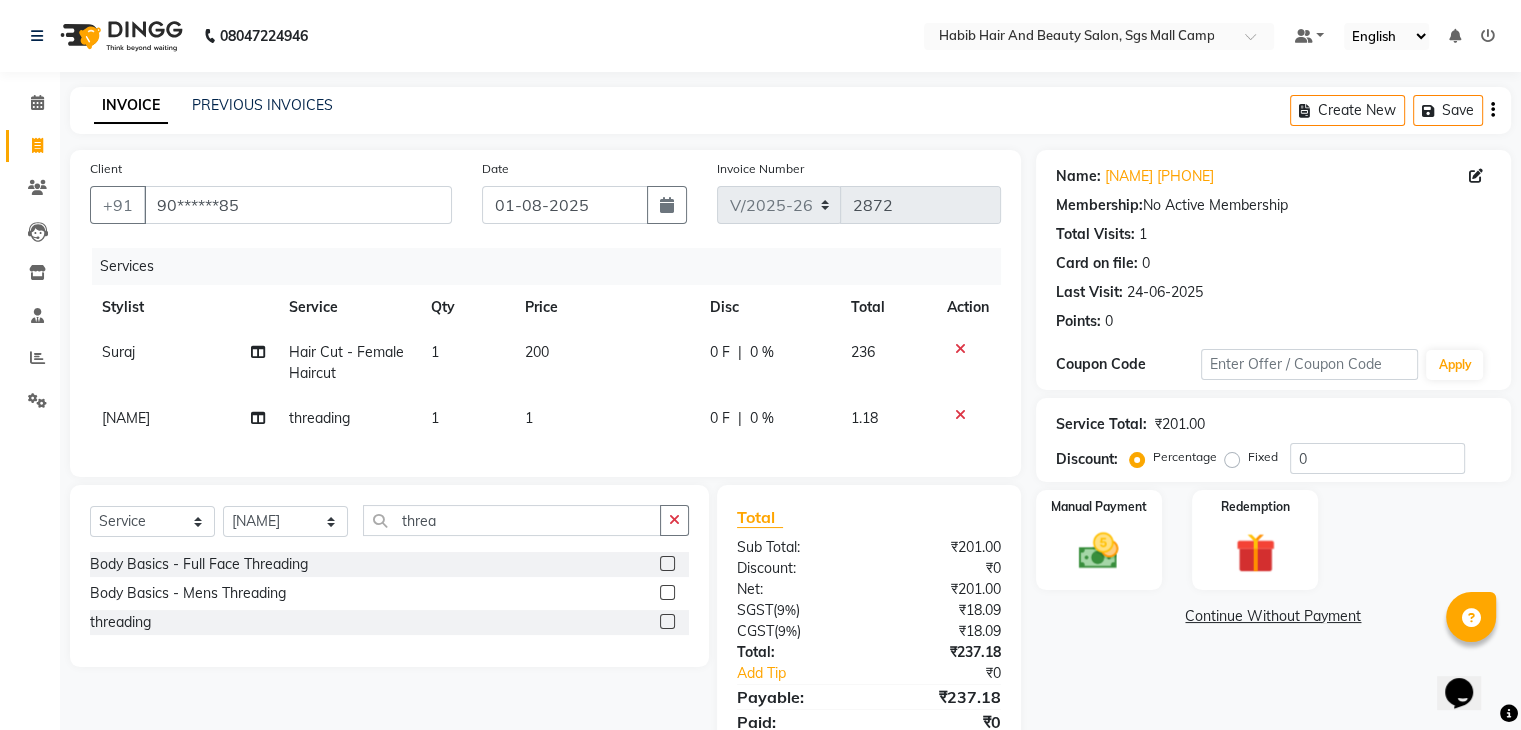 click on "1" 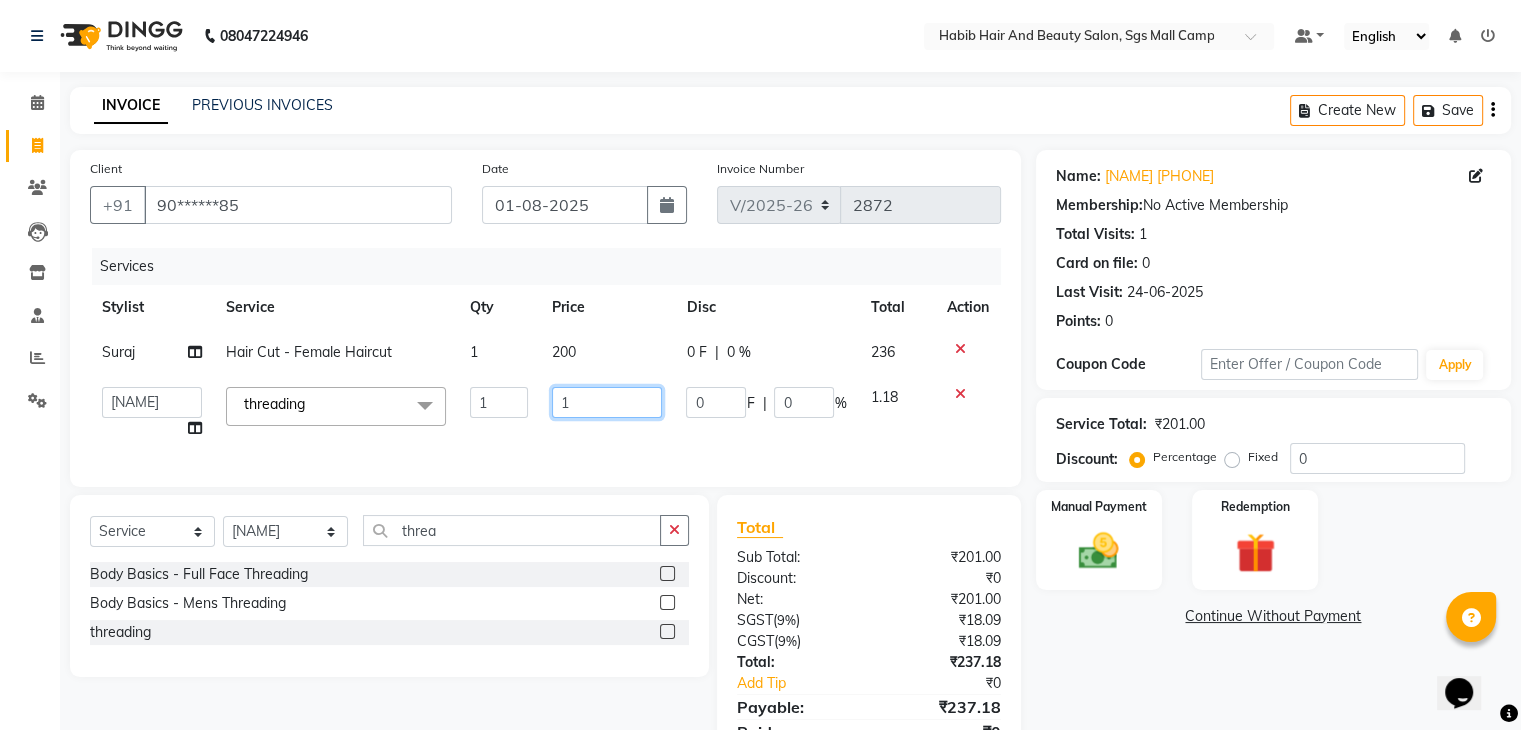 click on "1" 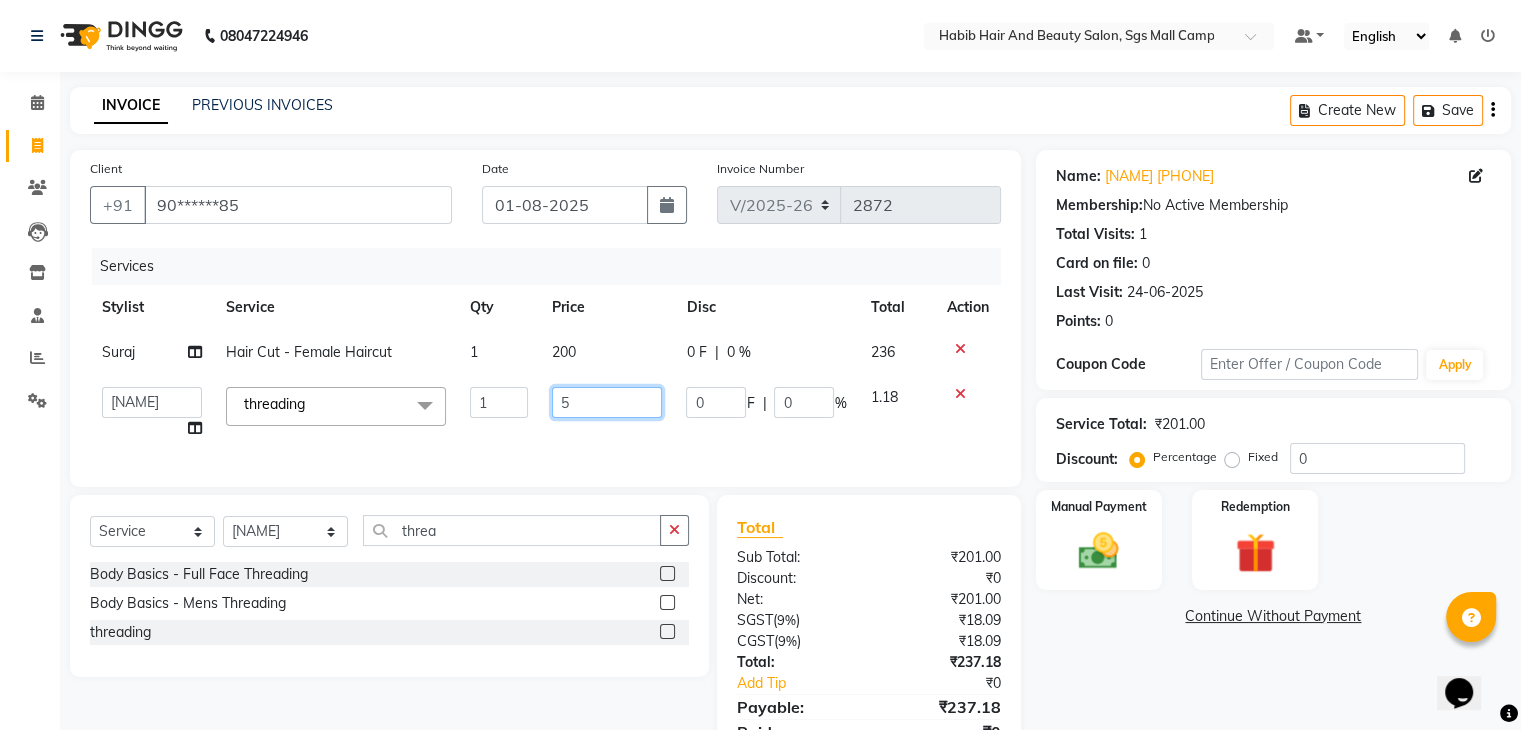 type on "51" 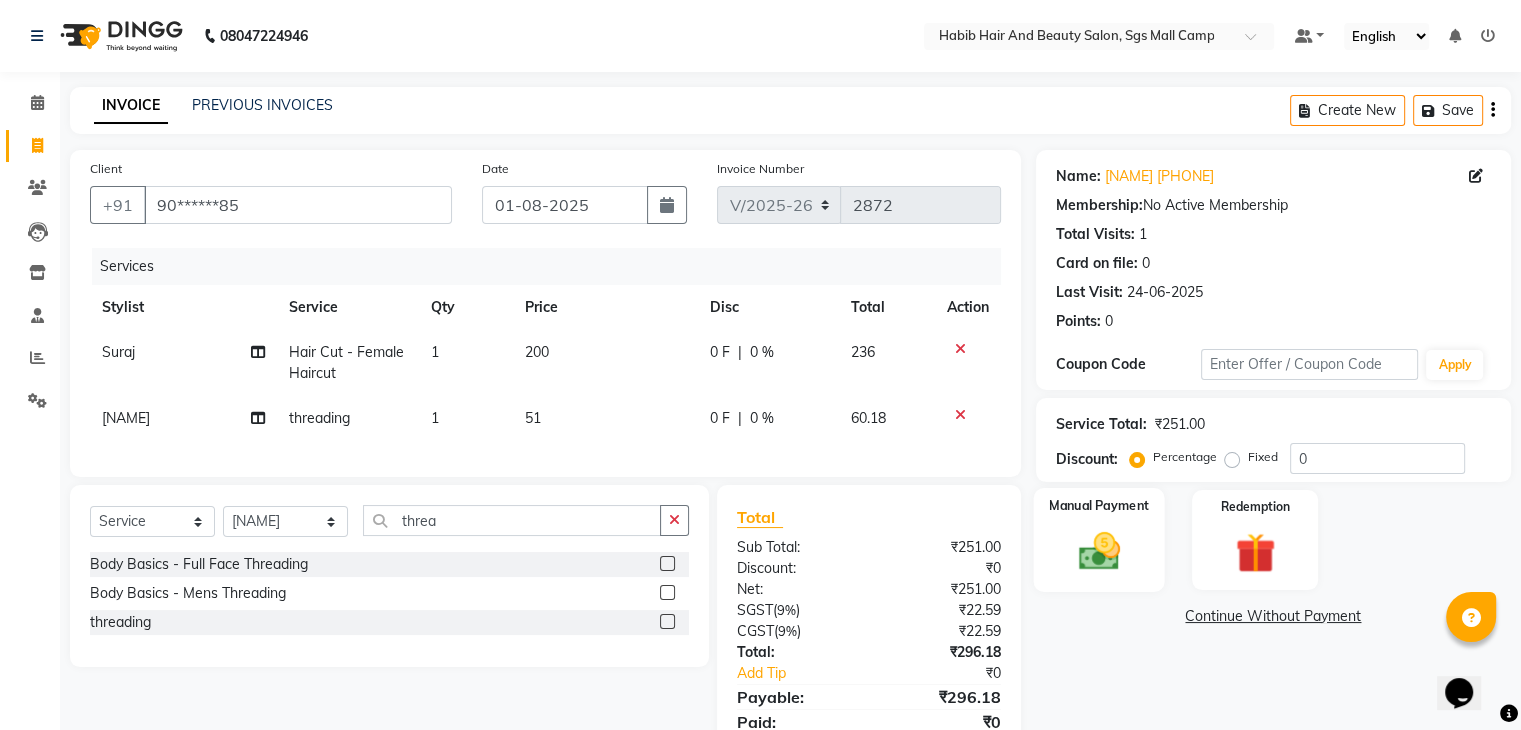 click 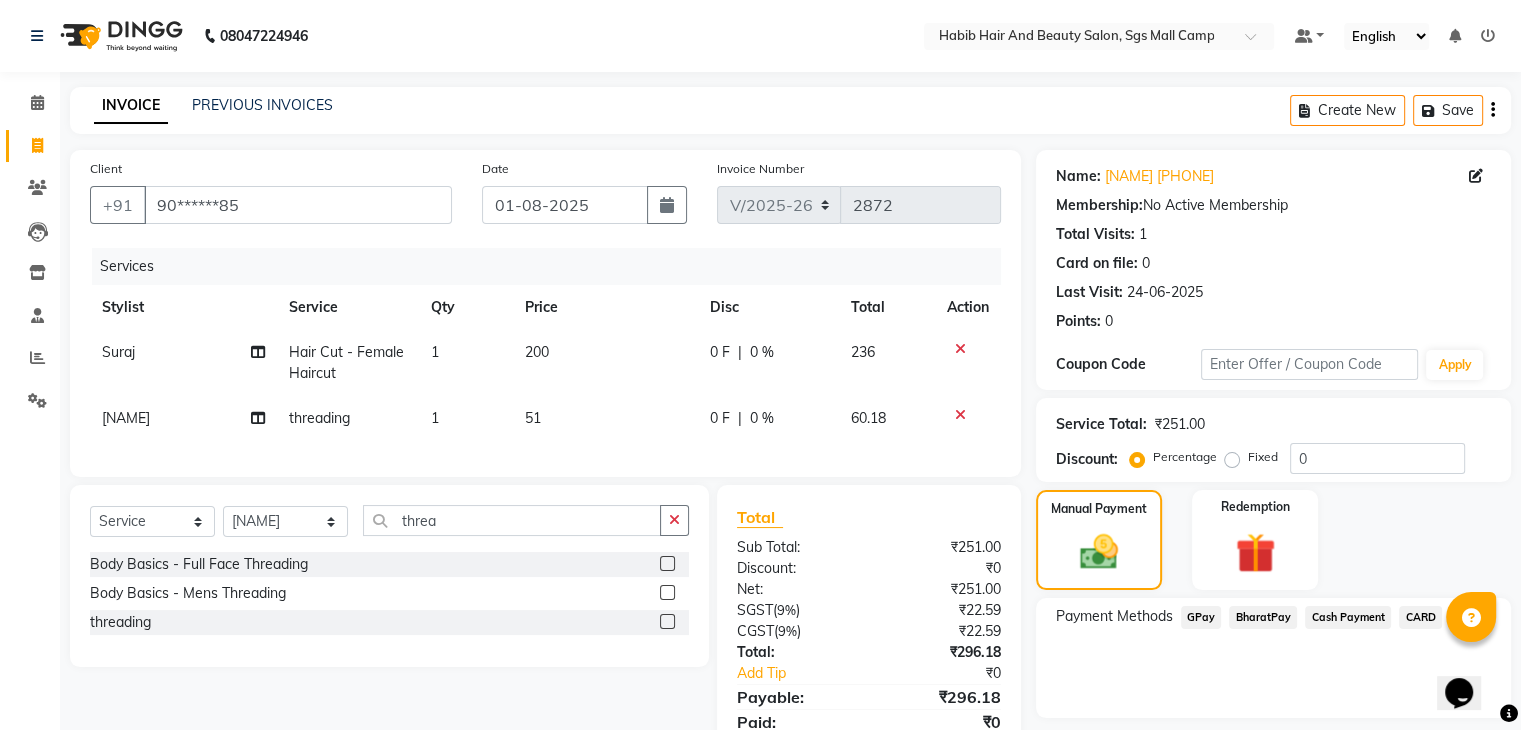 click on "BharatPay" 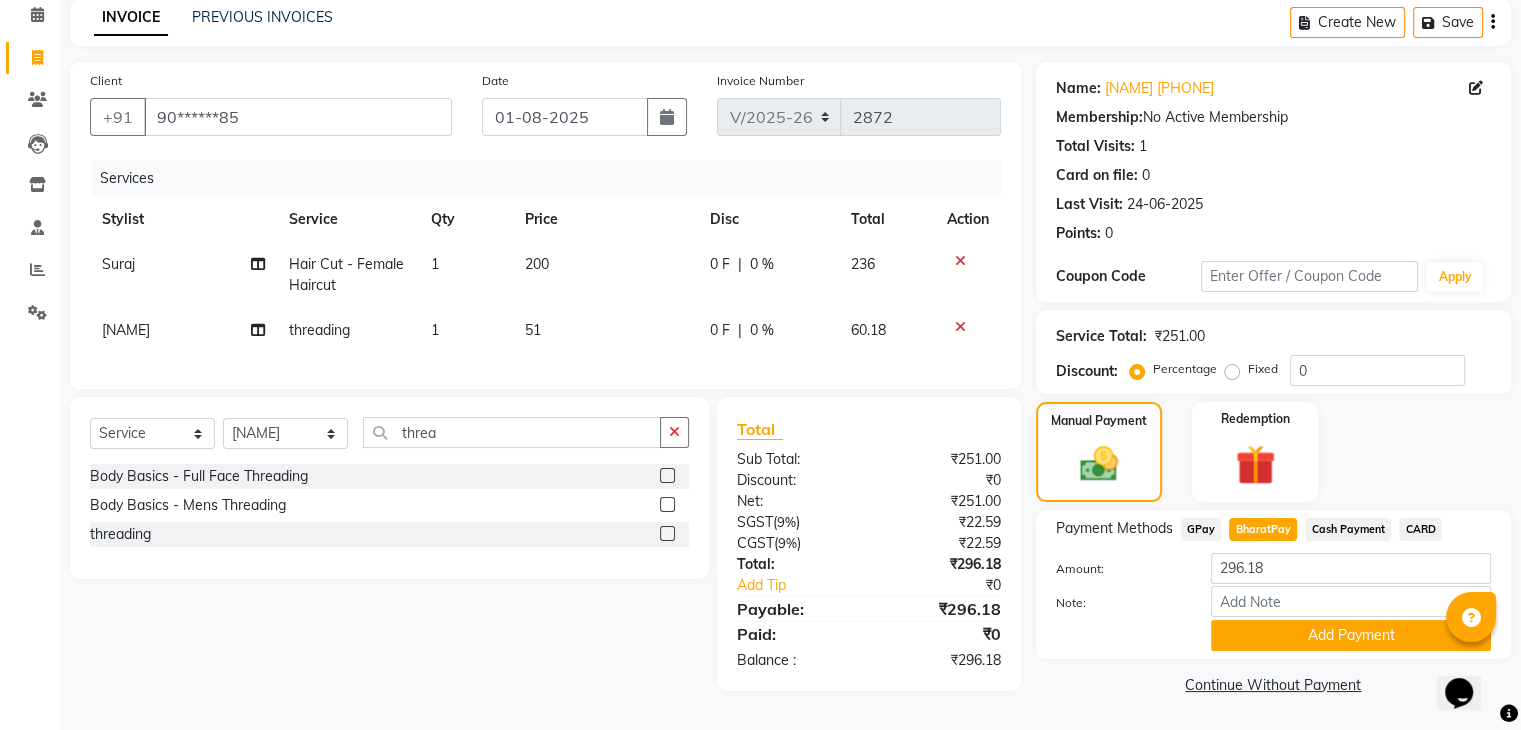 scroll, scrollTop: 95, scrollLeft: 0, axis: vertical 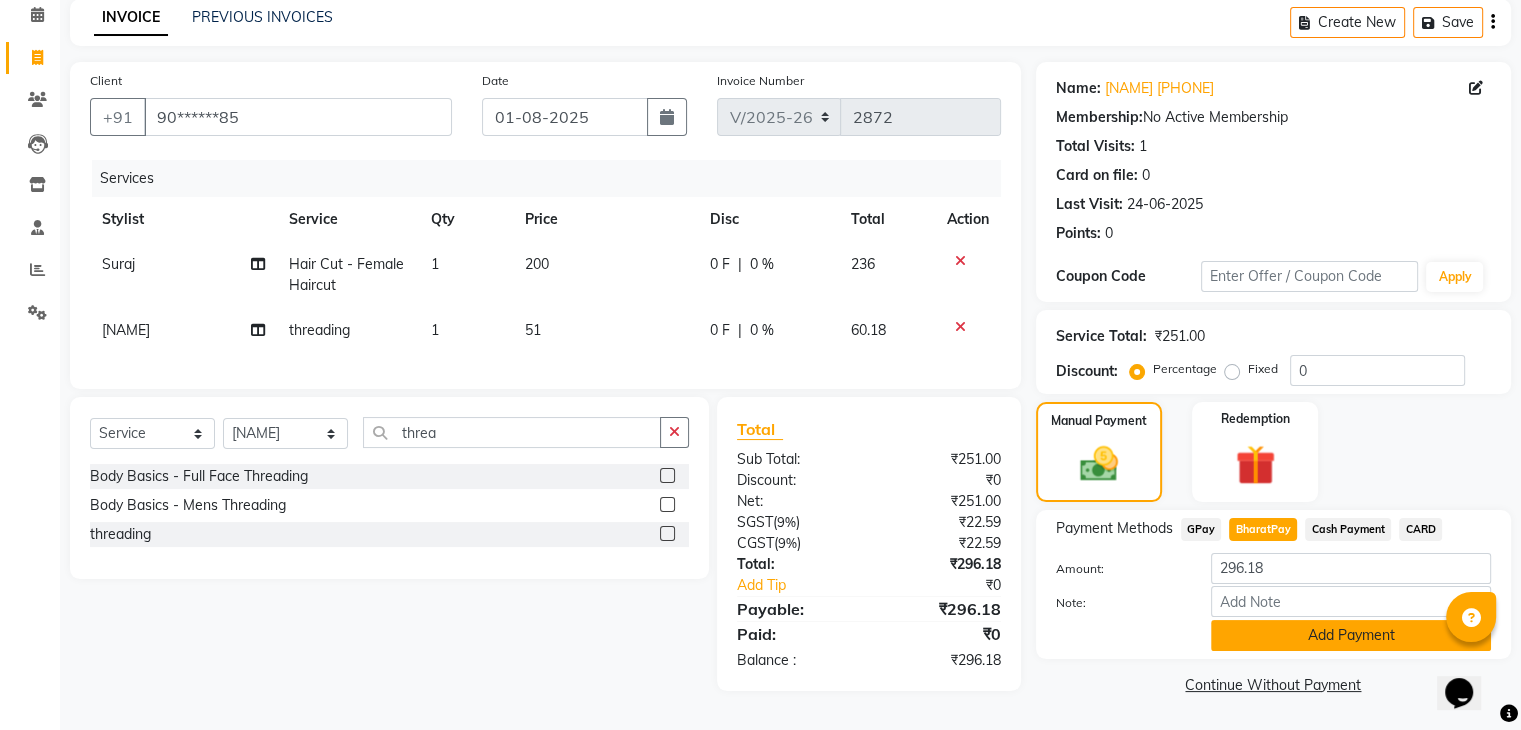 click on "Add Payment" 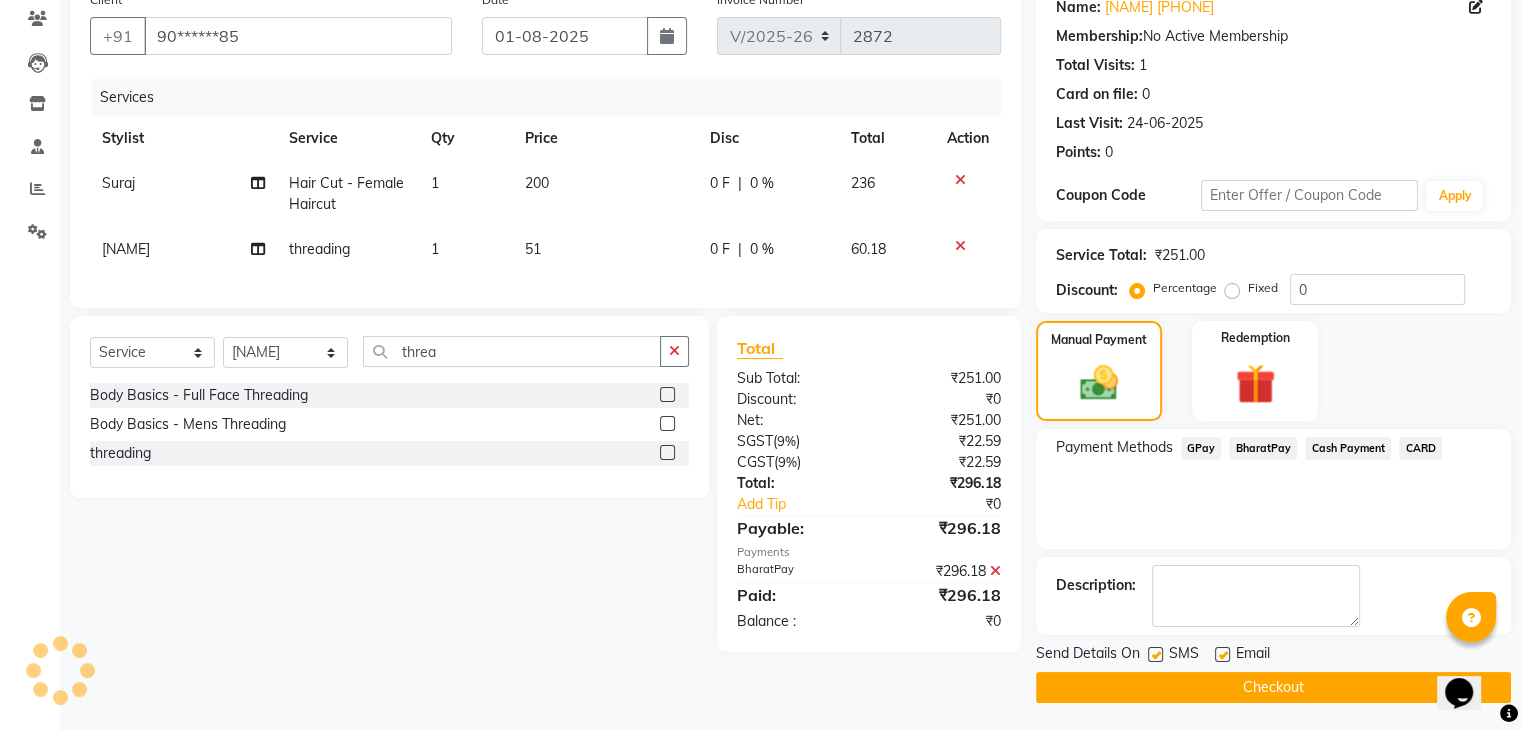 scroll, scrollTop: 171, scrollLeft: 0, axis: vertical 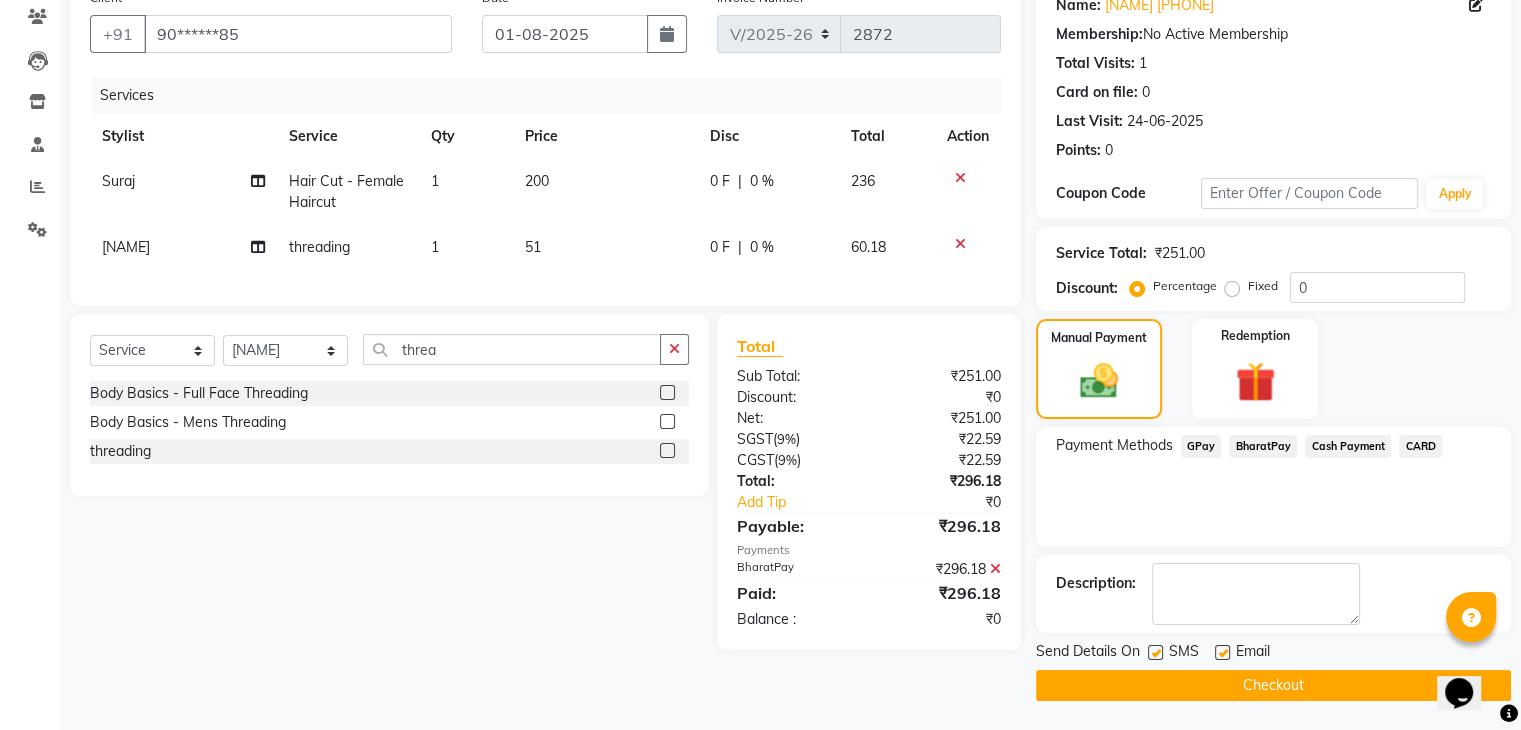 click on "Checkout" 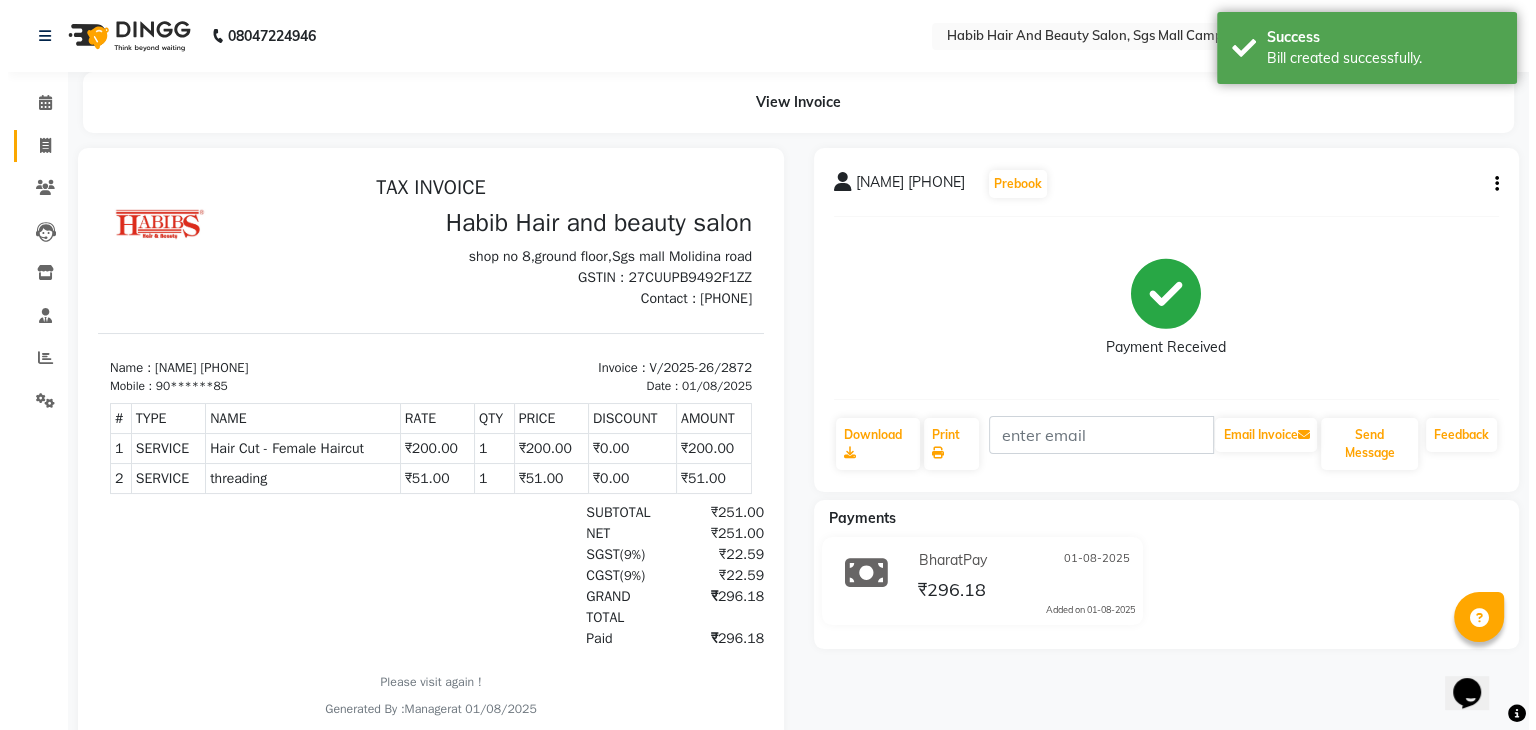 scroll, scrollTop: 0, scrollLeft: 0, axis: both 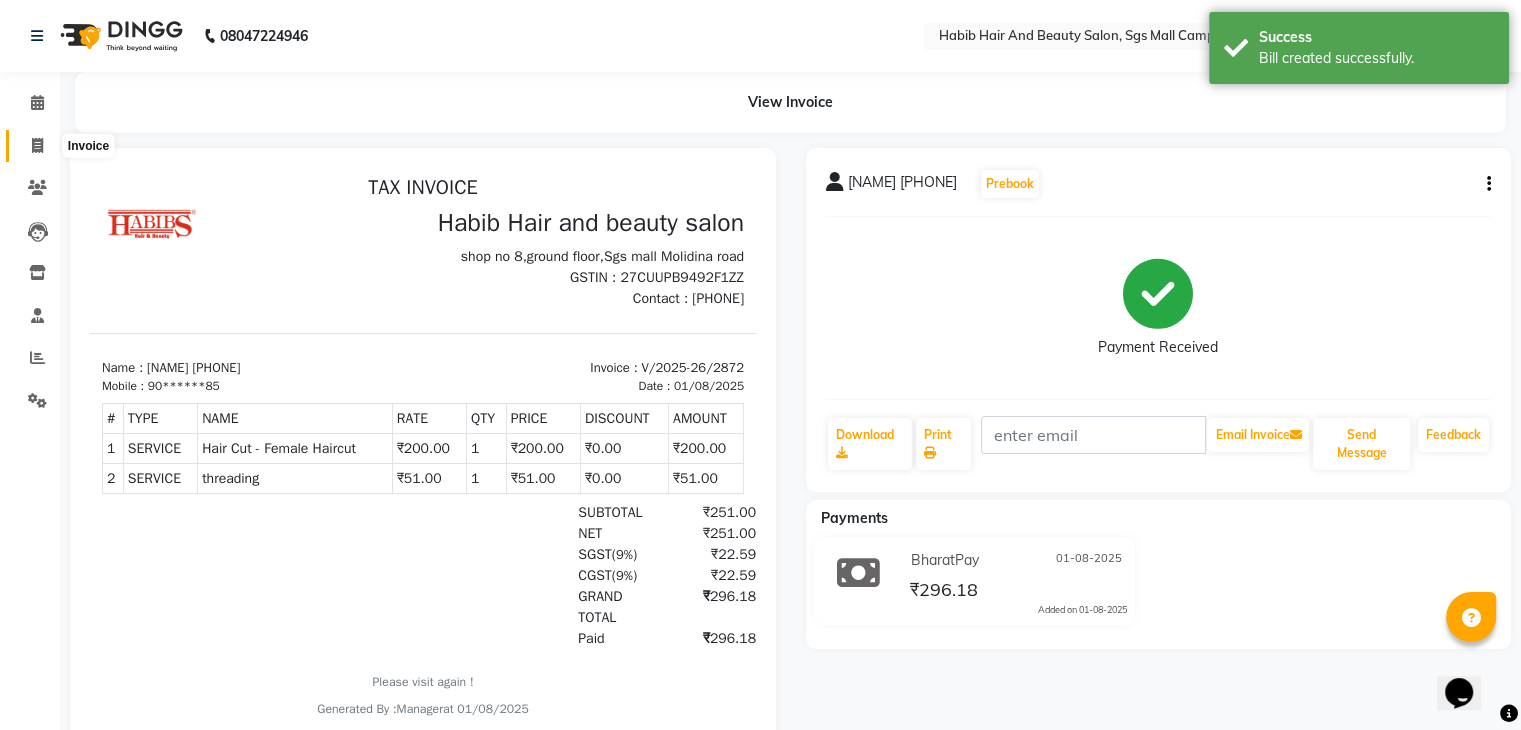 click 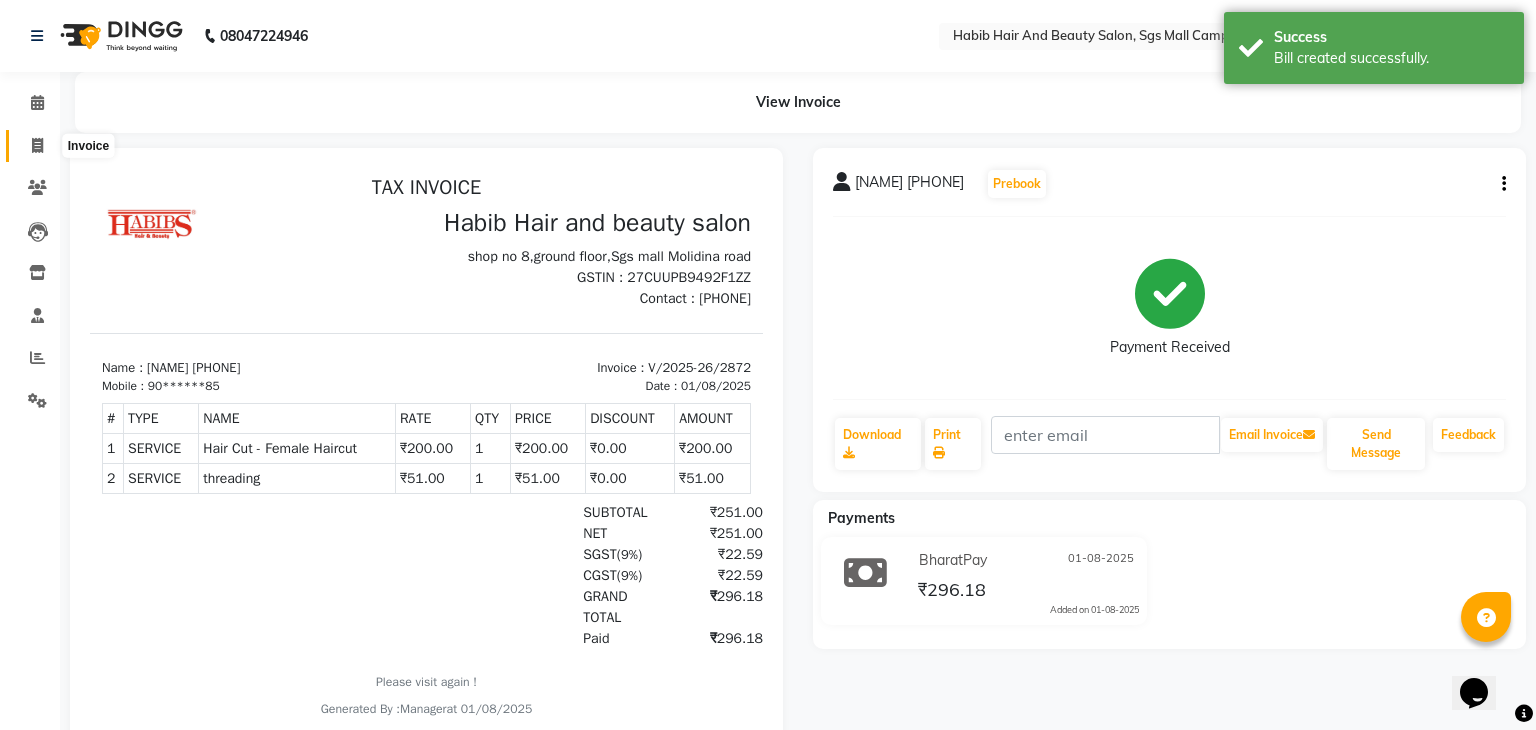 select on "service" 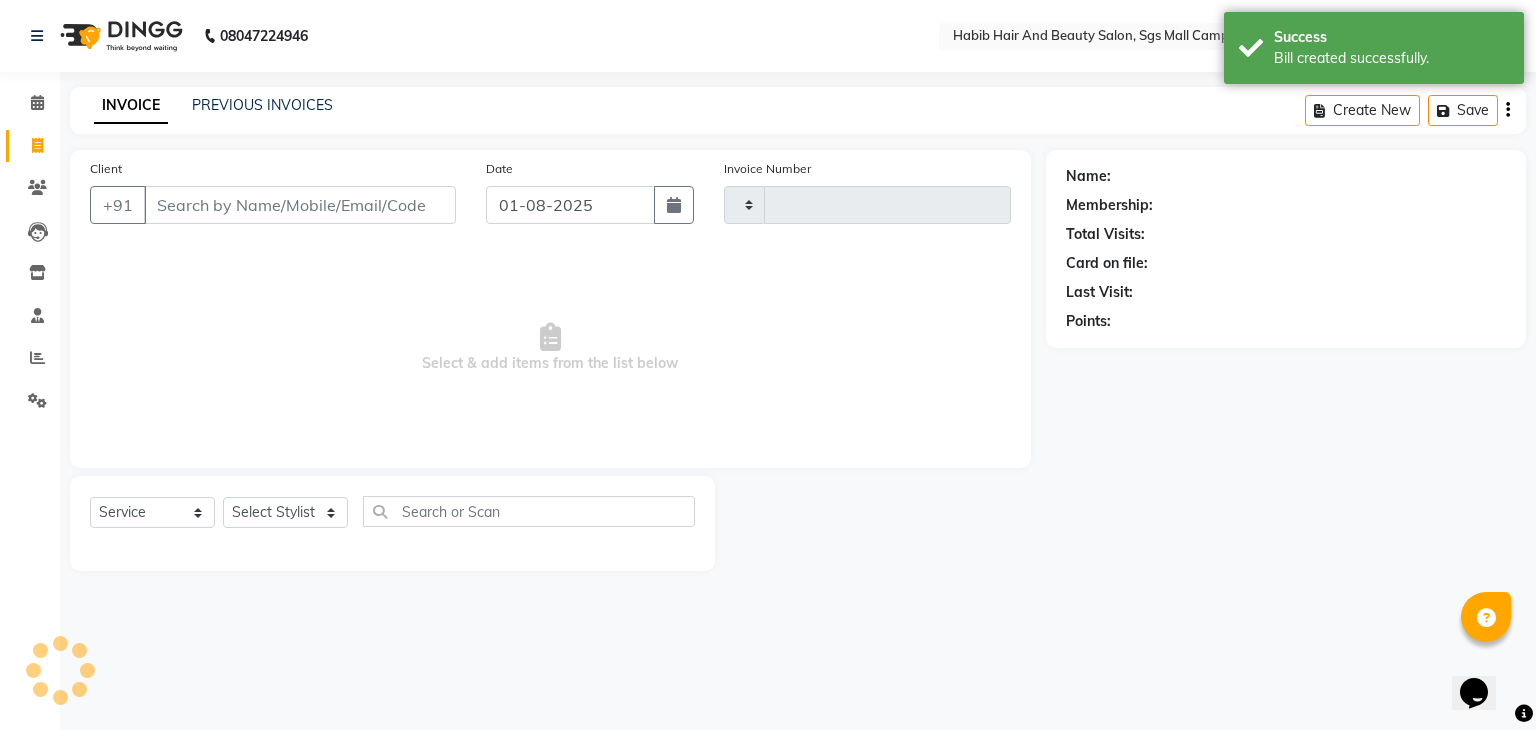 click on "Client" at bounding box center [300, 205] 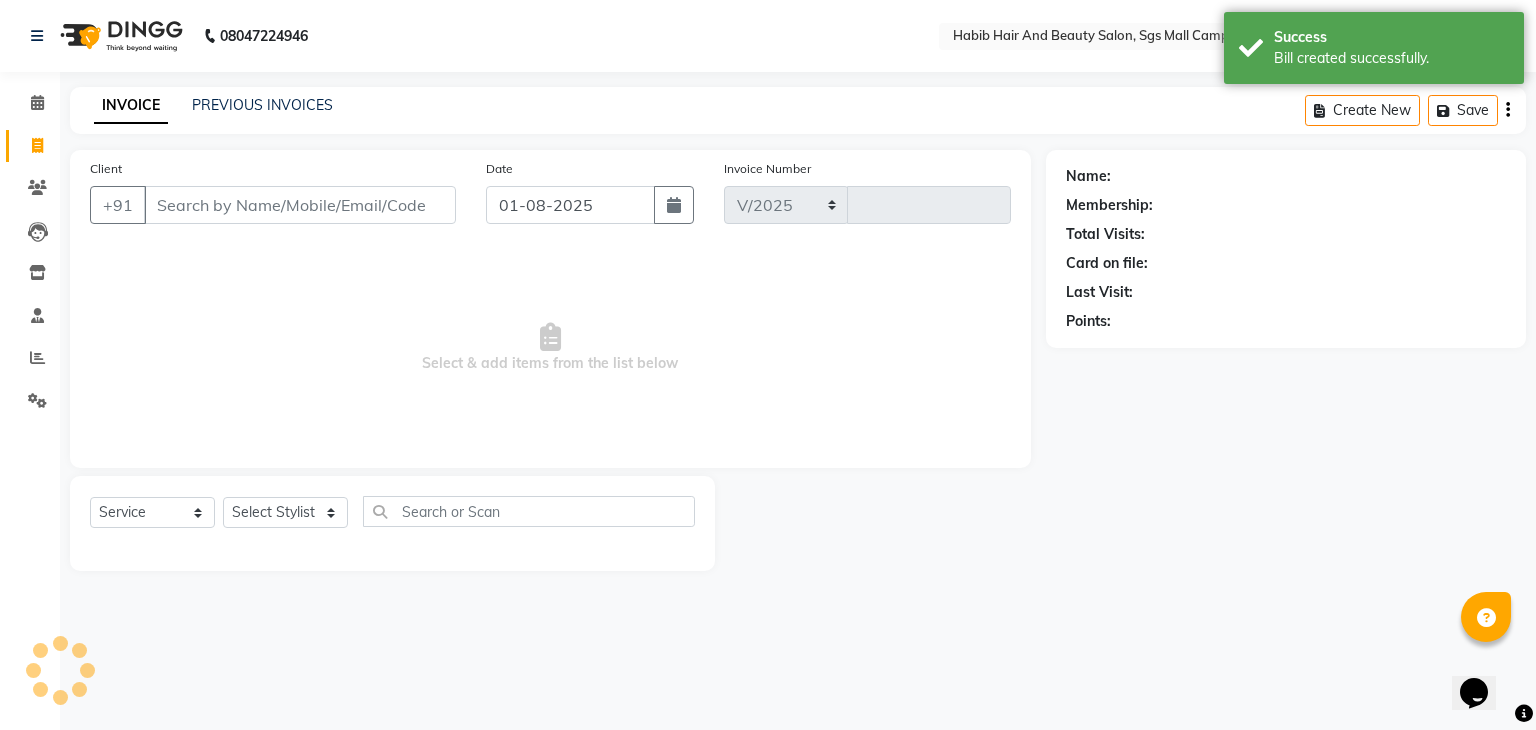 type on "7" 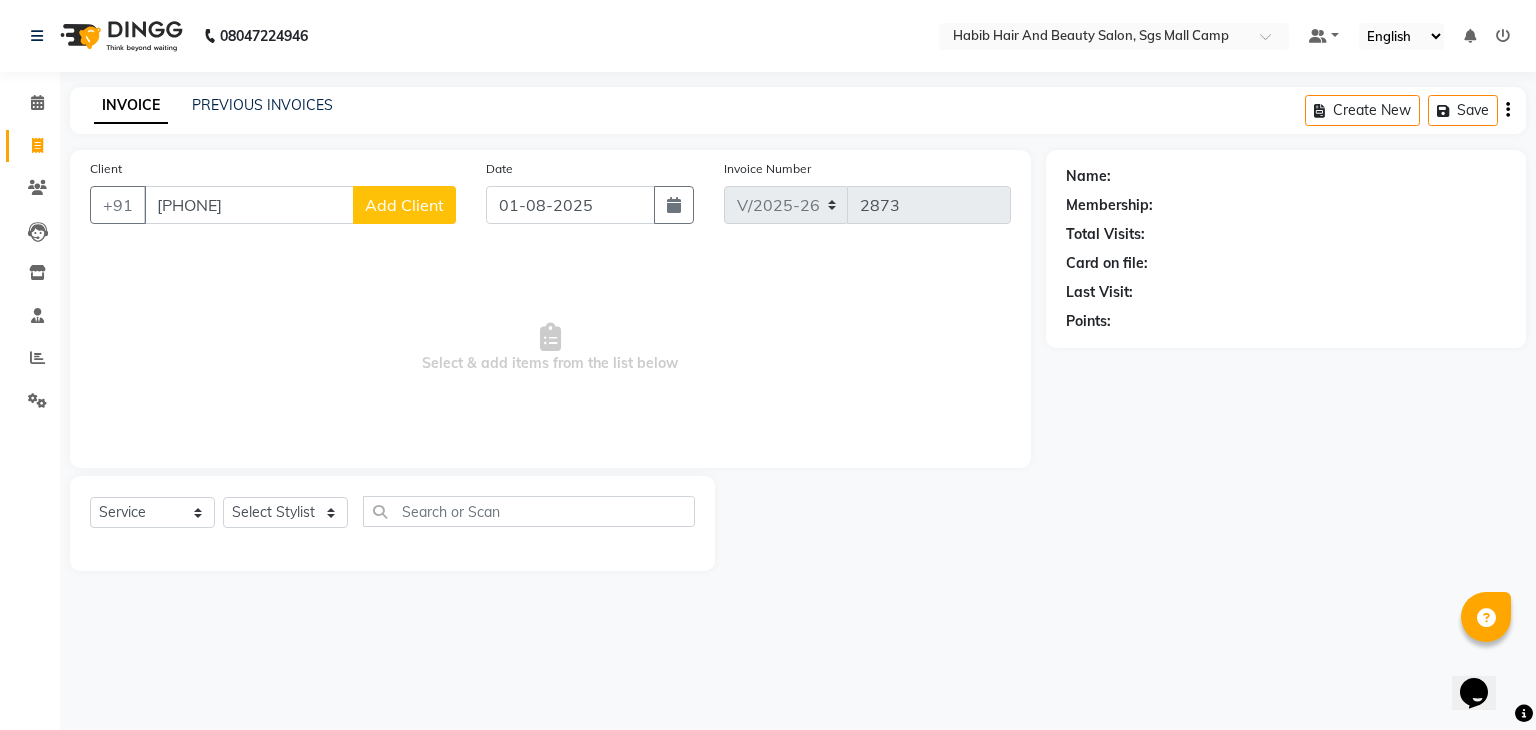 type on "[PHONE]" 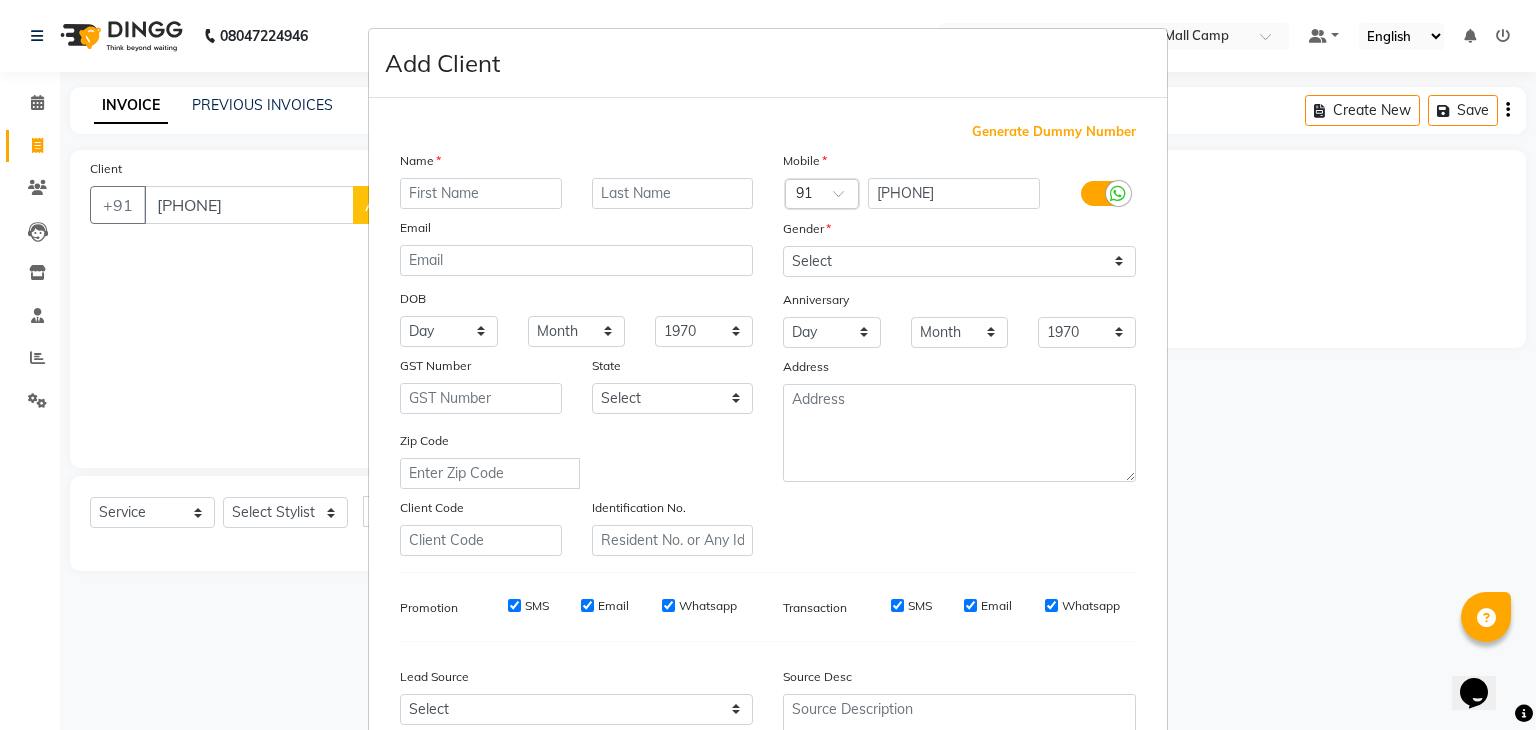 click on "Name" at bounding box center [576, 164] 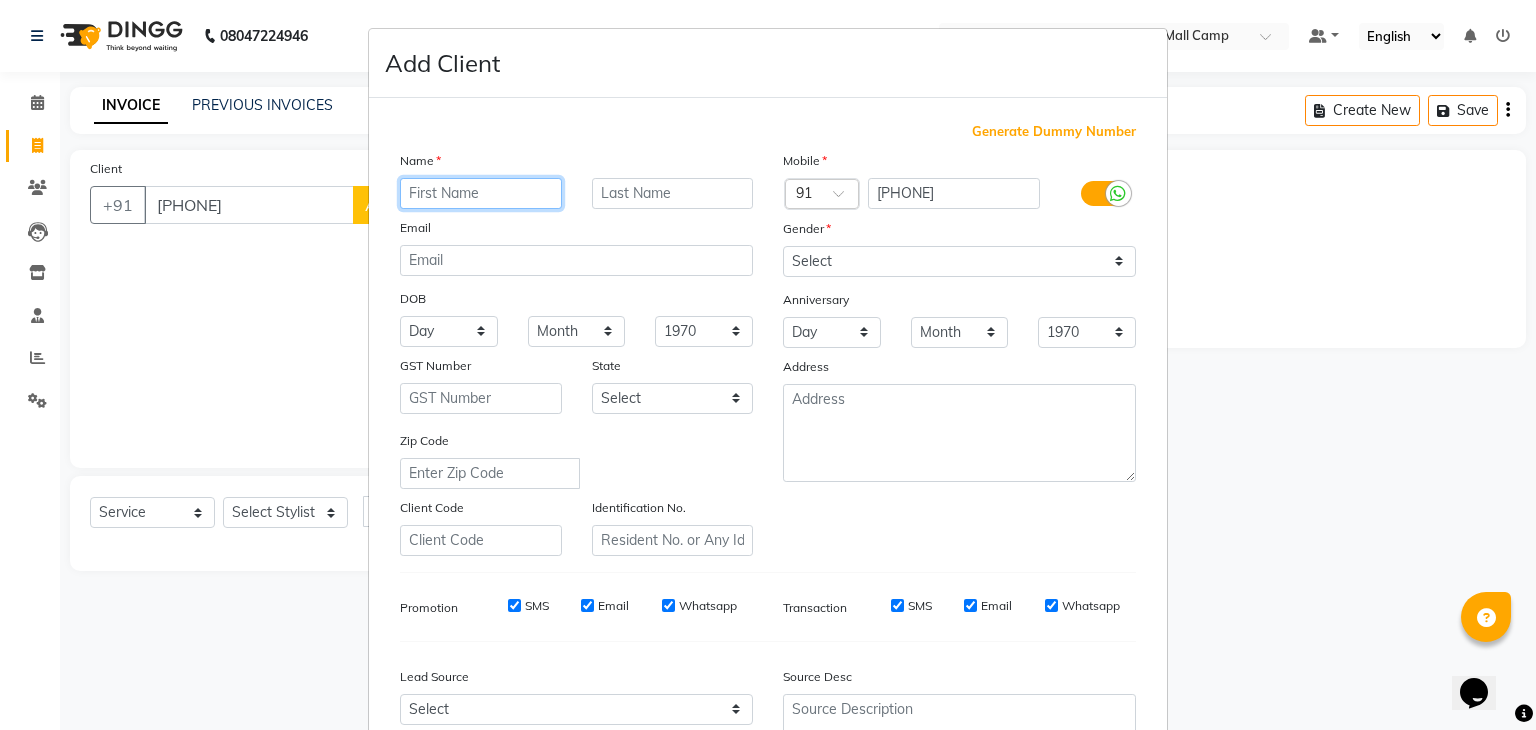 click at bounding box center (481, 193) 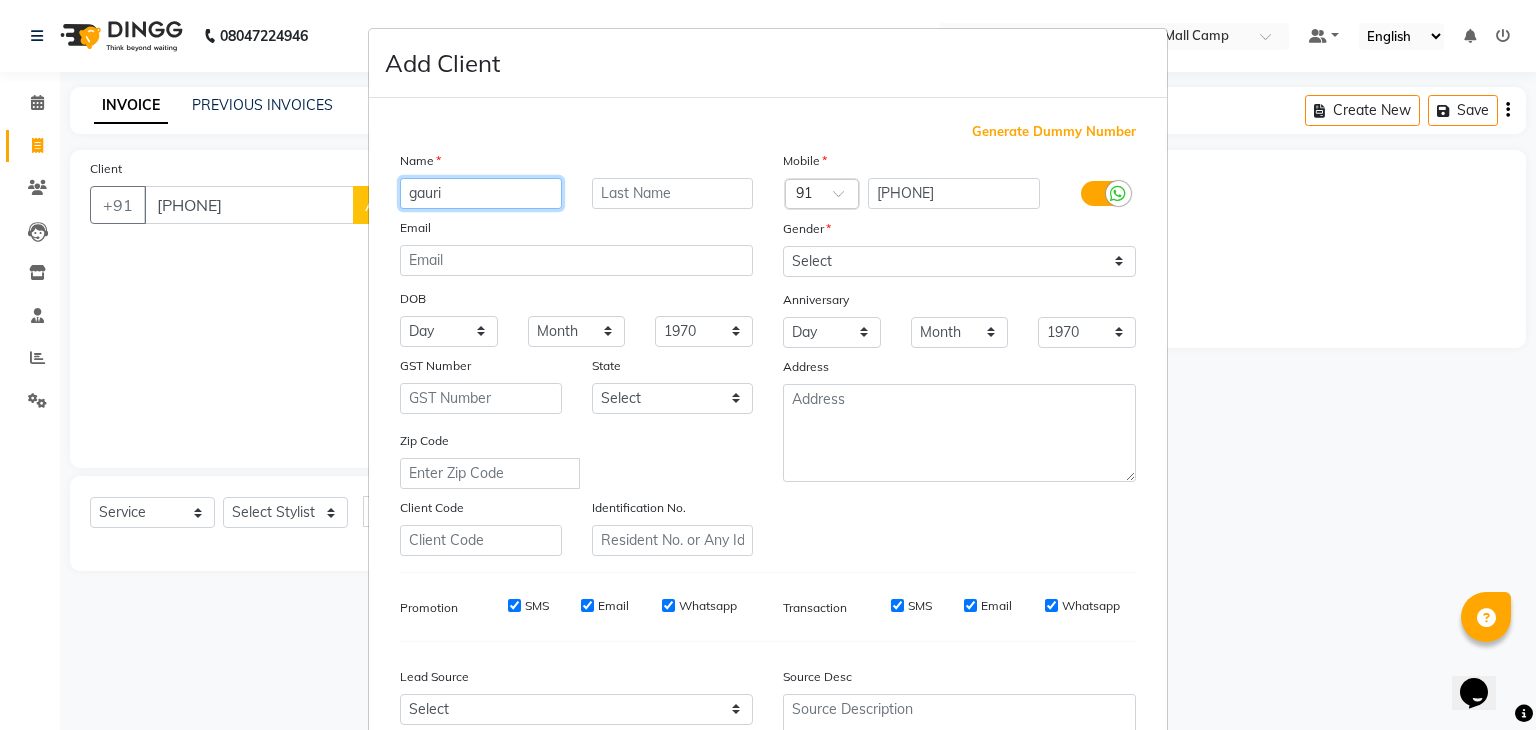 type on "gauri" 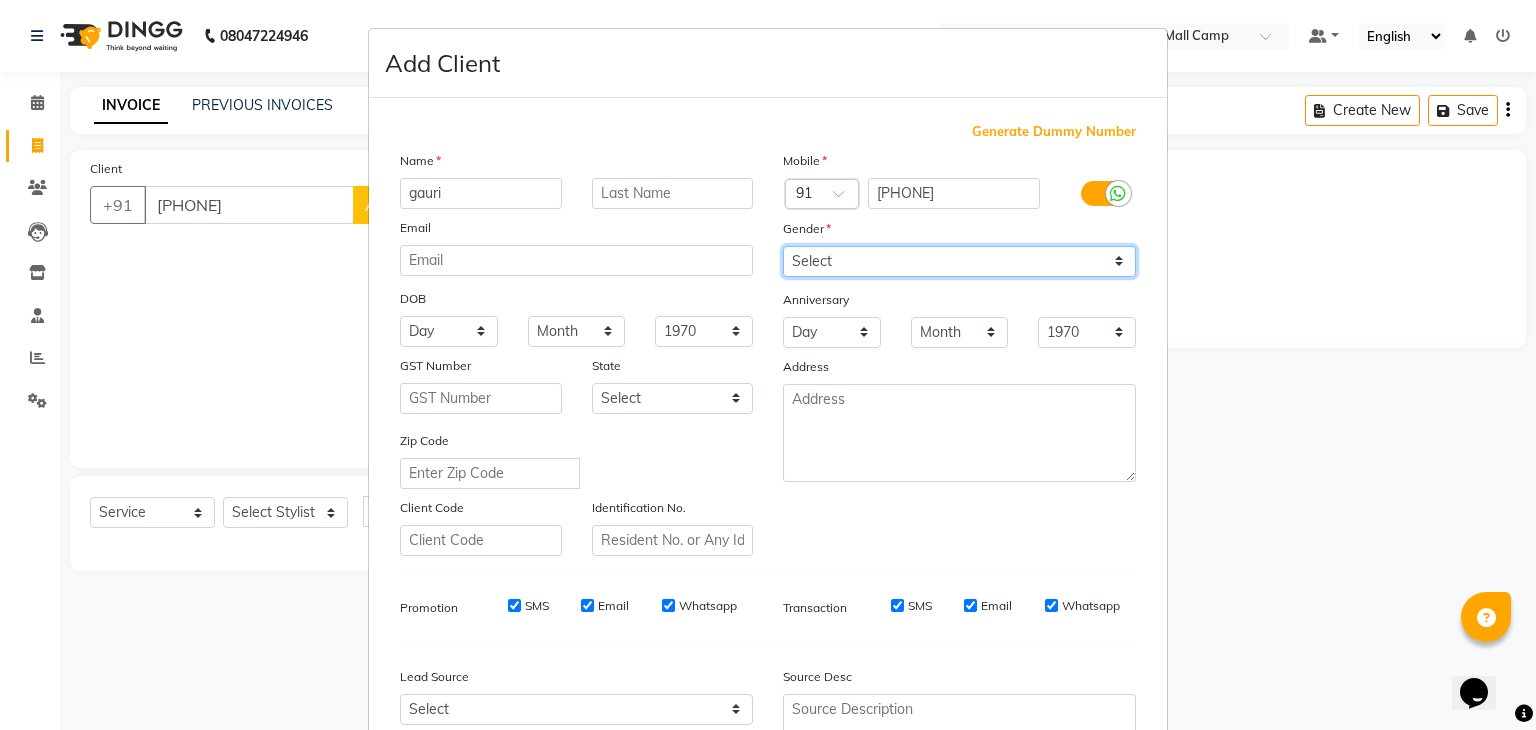 click on "Select Male Female Other Prefer Not To Say" at bounding box center [959, 261] 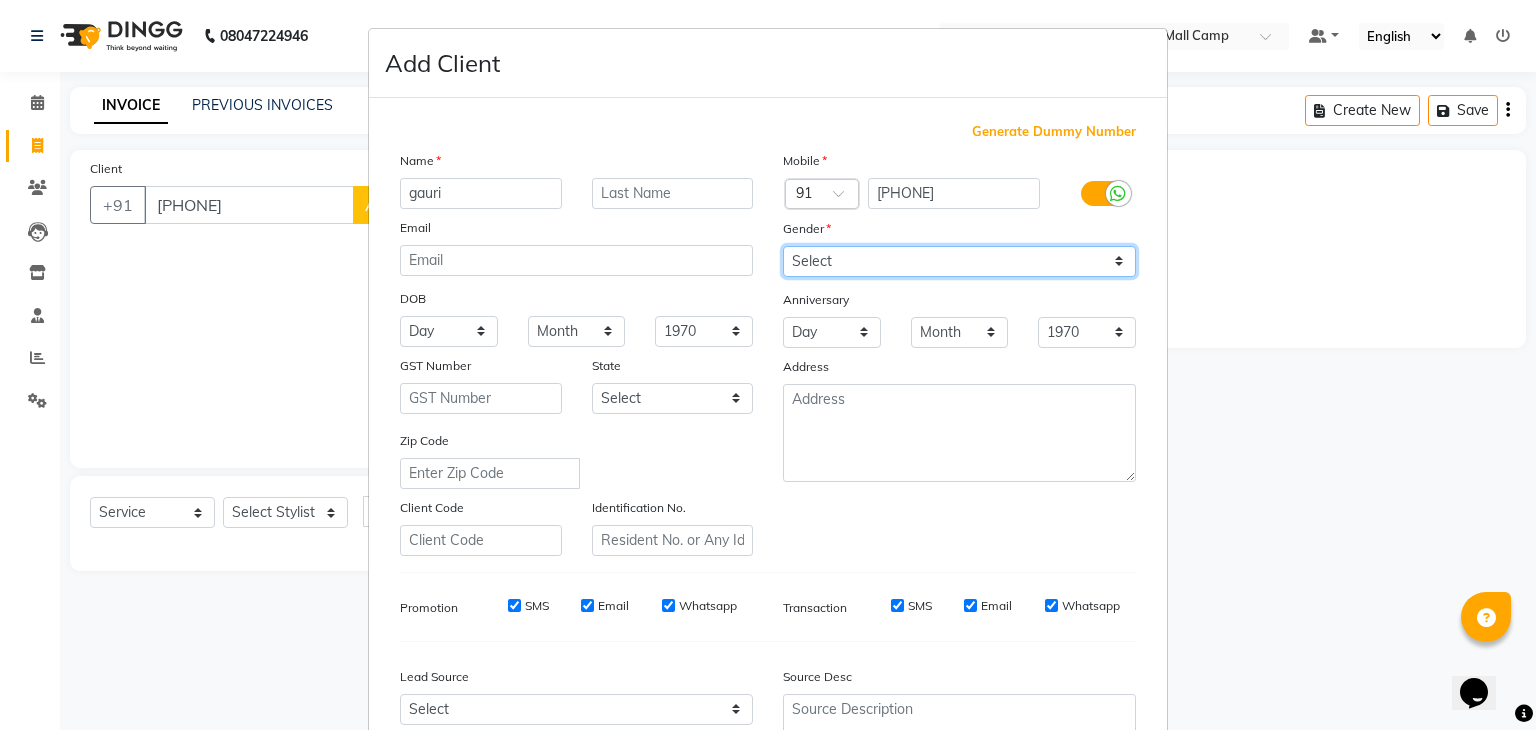select on "female" 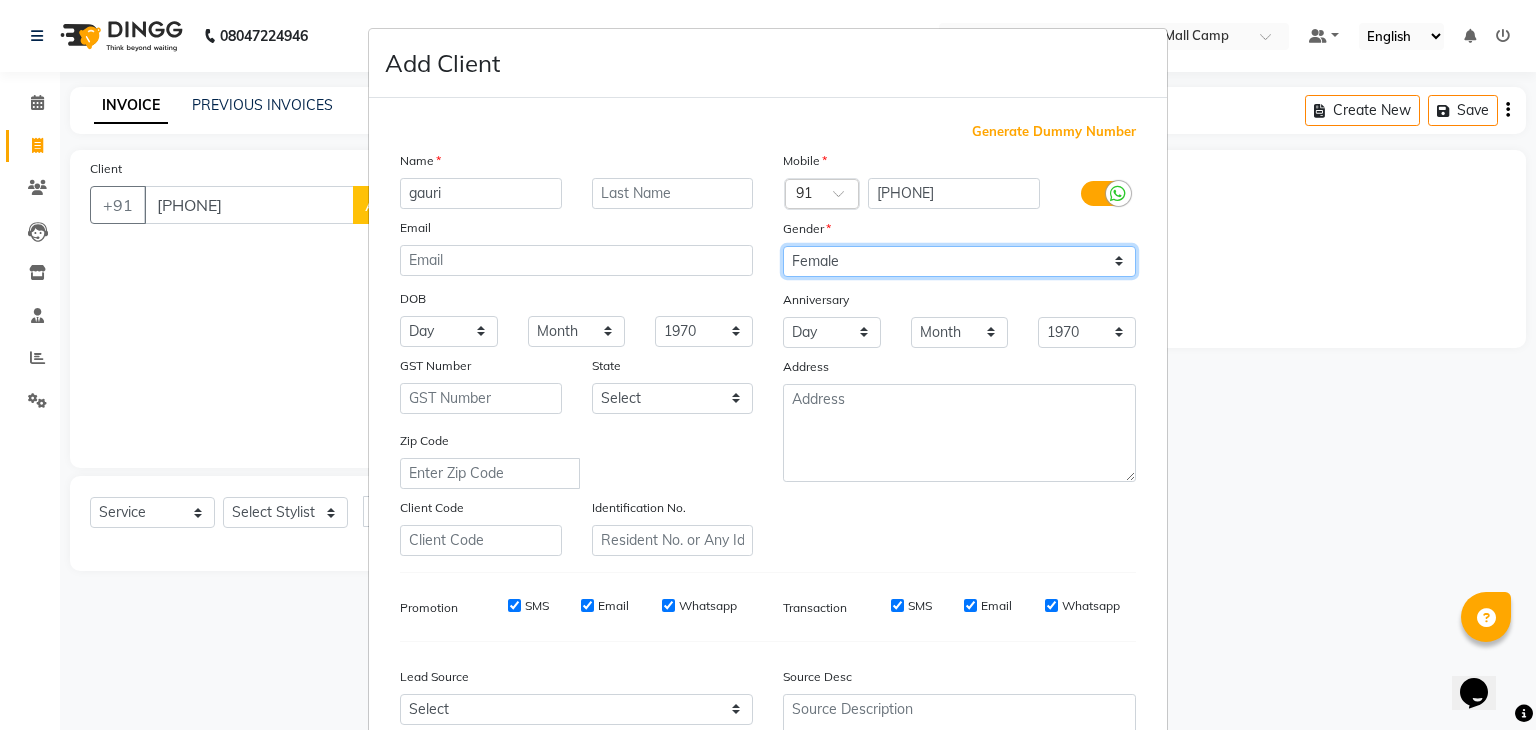 click on "Select Male Female Other Prefer Not To Say" at bounding box center (959, 261) 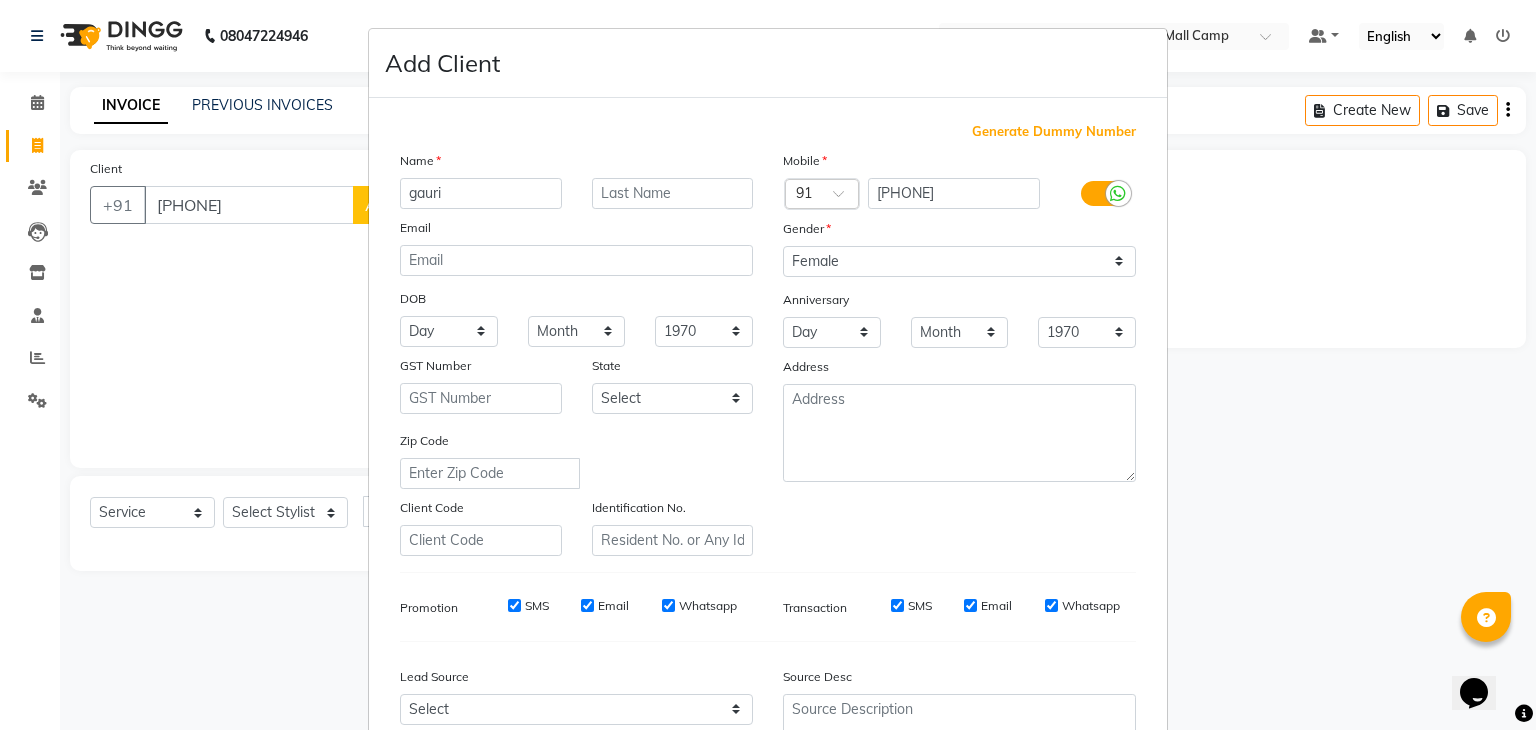 click on "Identification No." at bounding box center [673, 526] 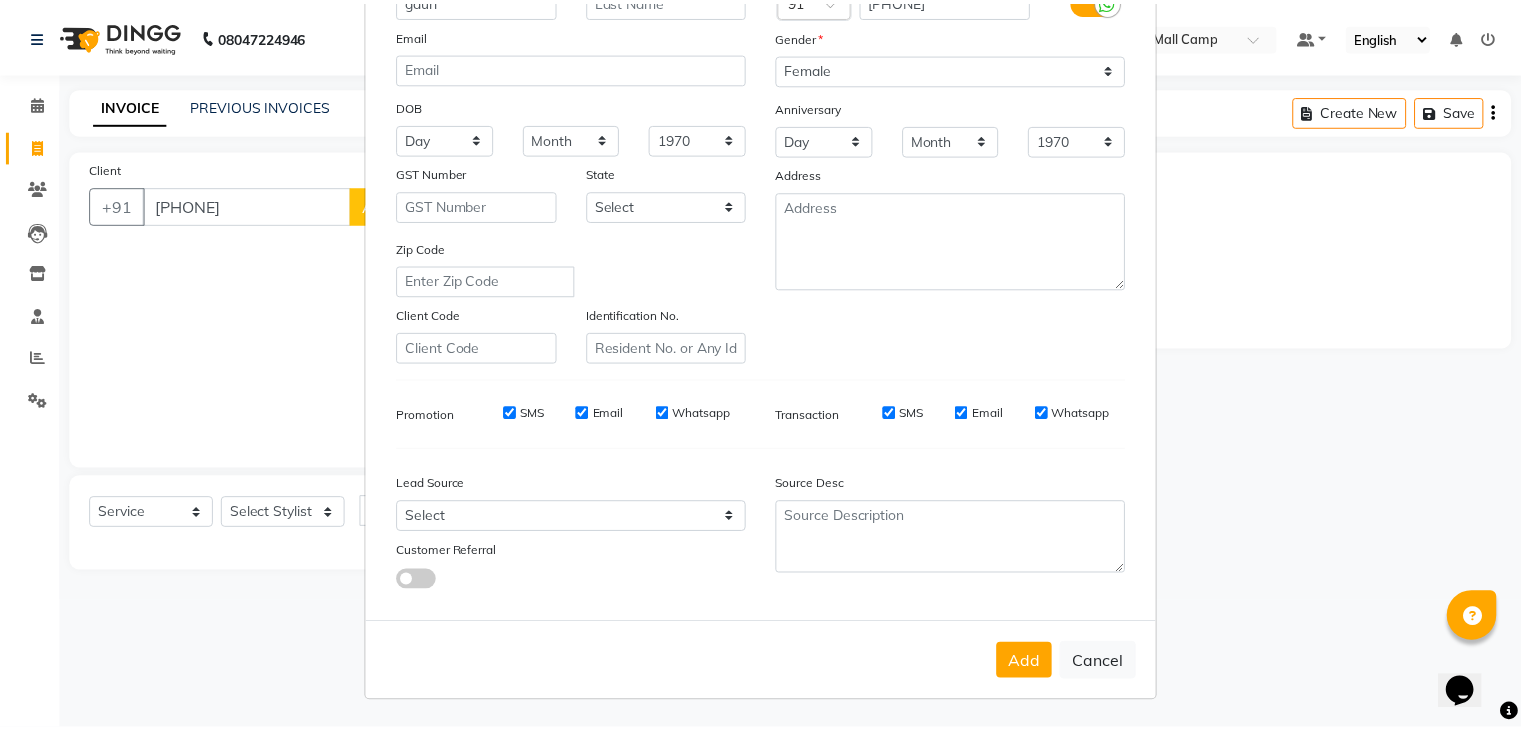 scroll, scrollTop: 203, scrollLeft: 0, axis: vertical 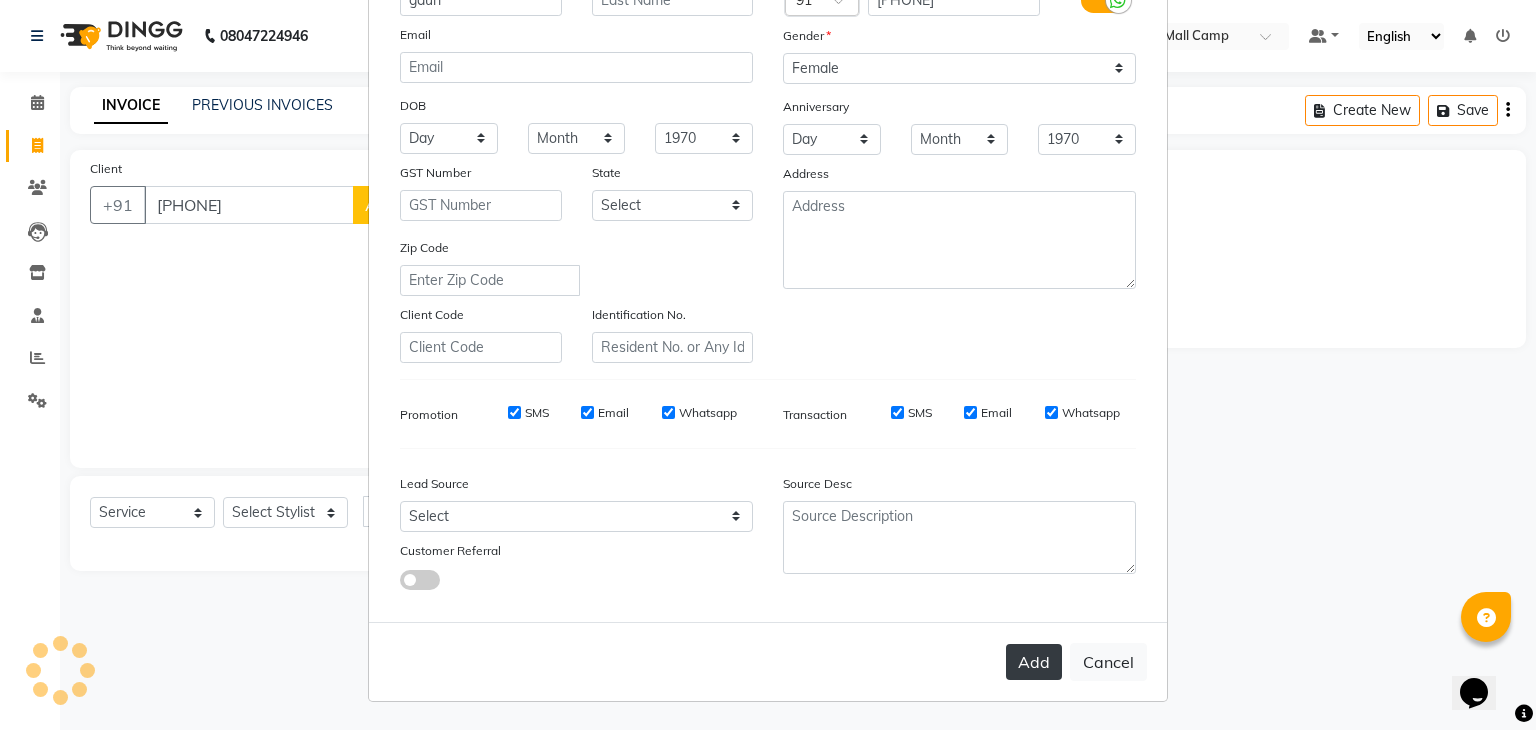 click on "Add" at bounding box center [1034, 662] 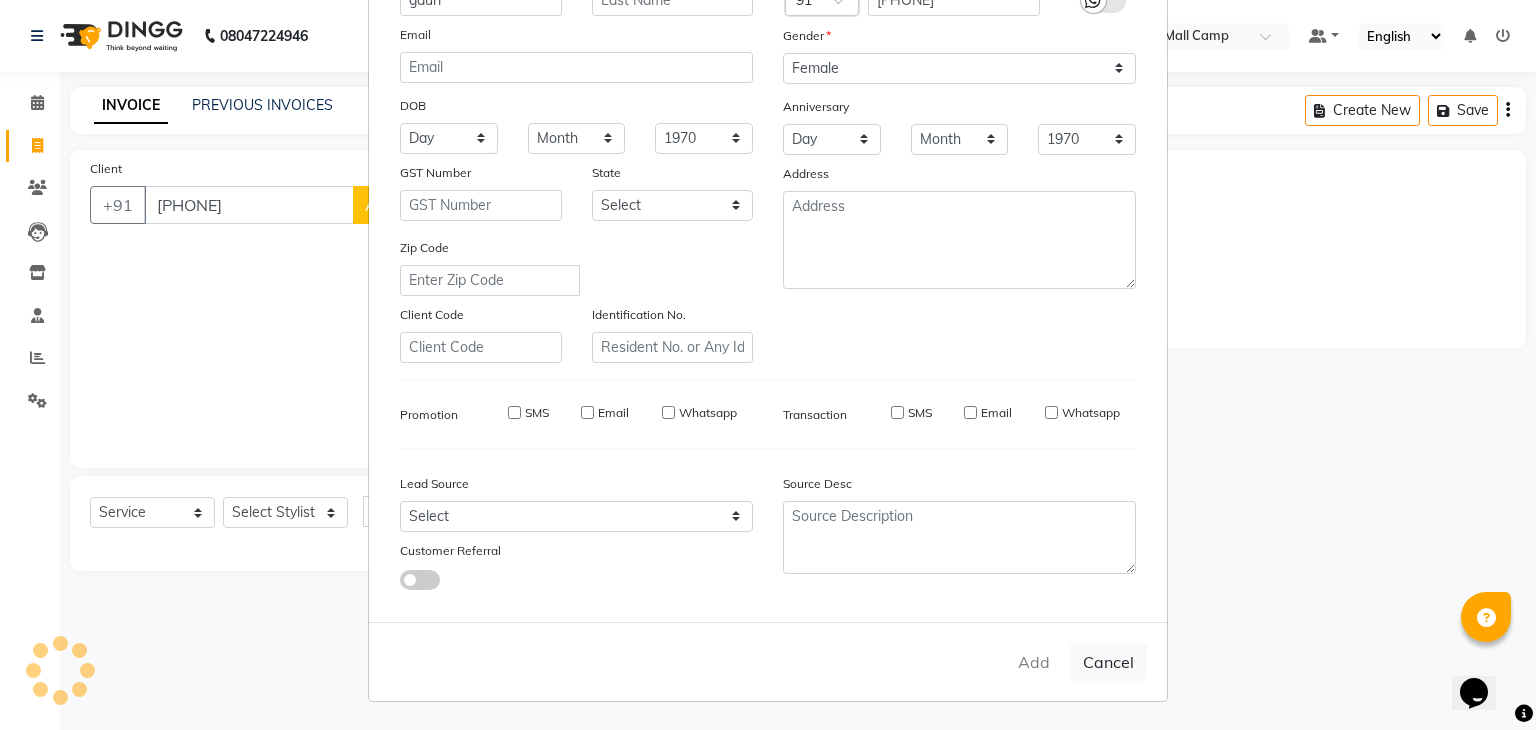 type on "79******92" 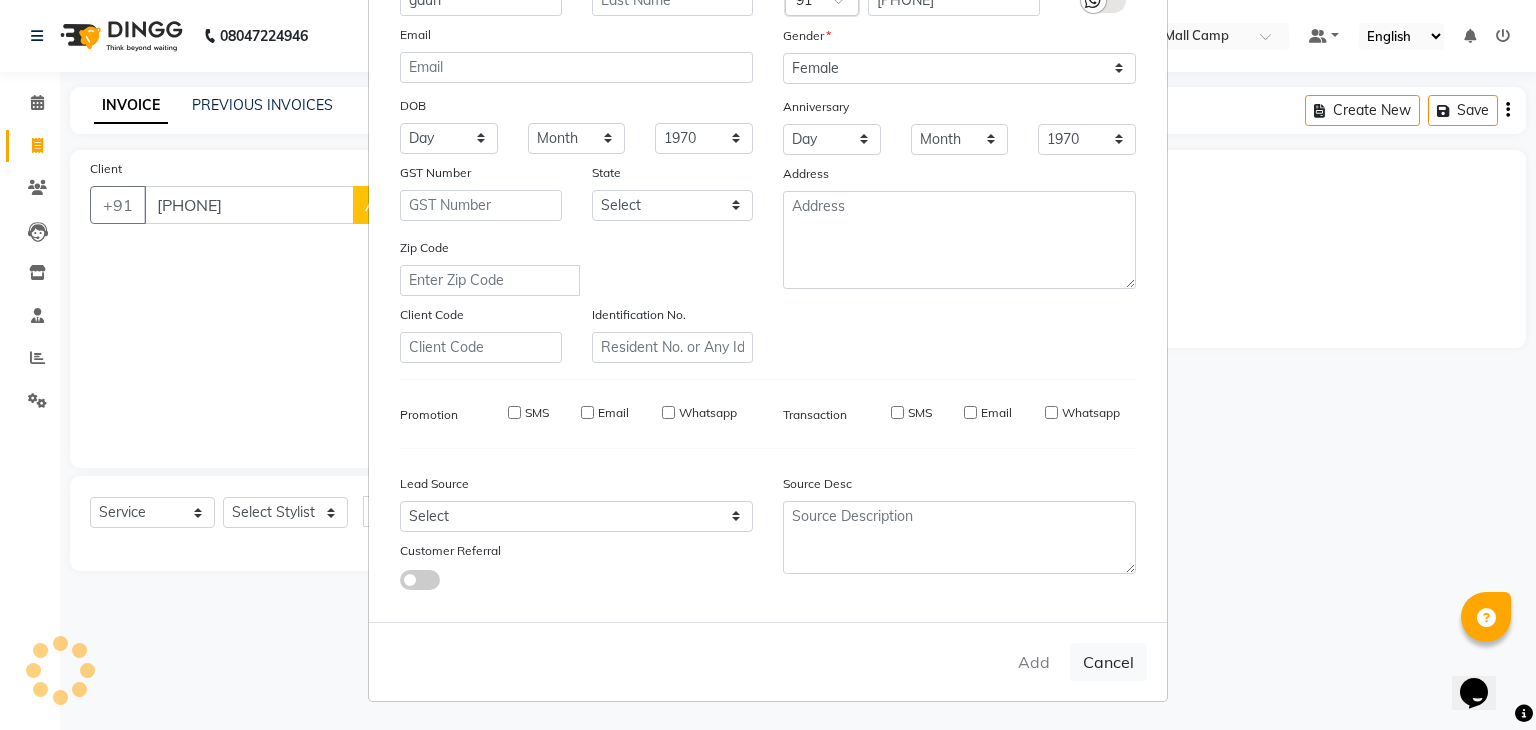 type 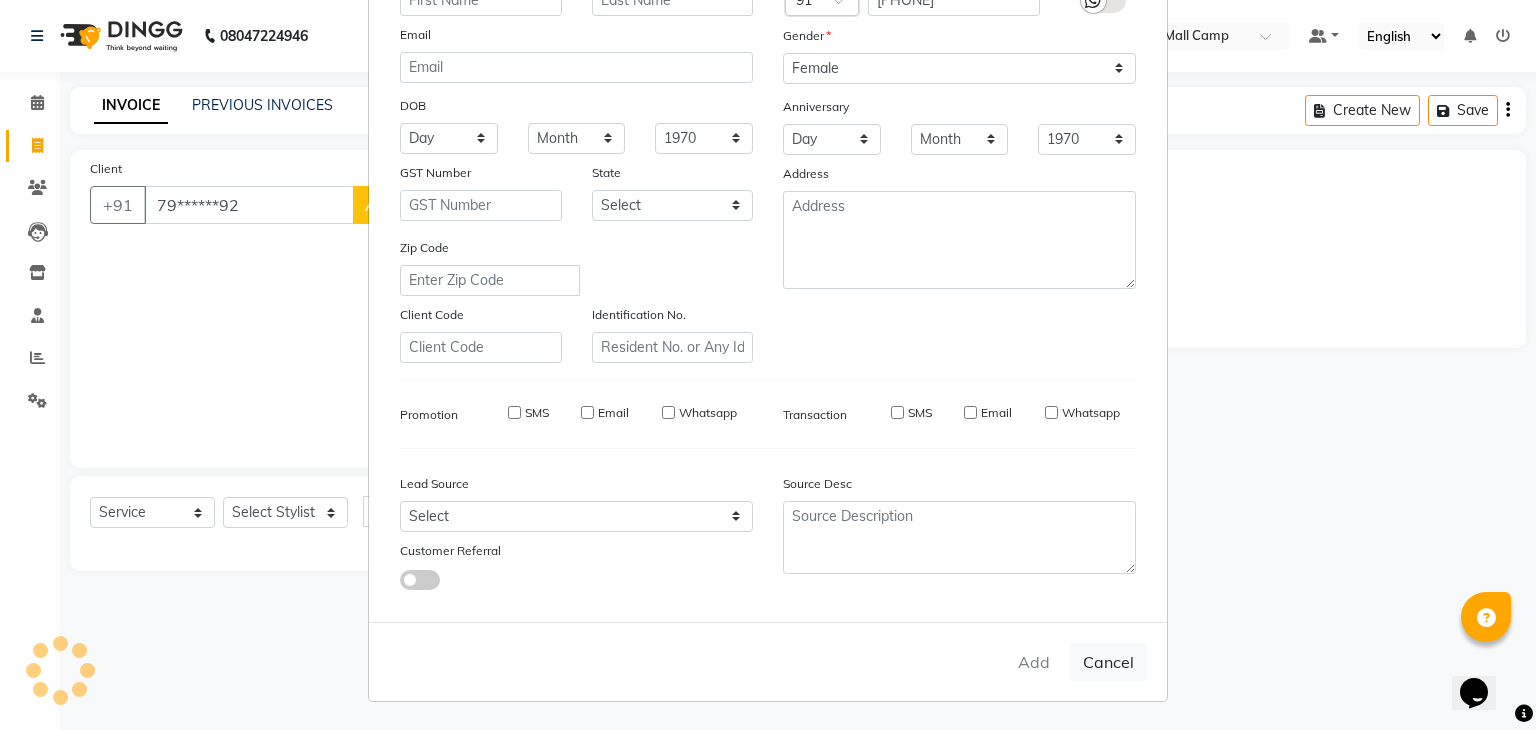 select 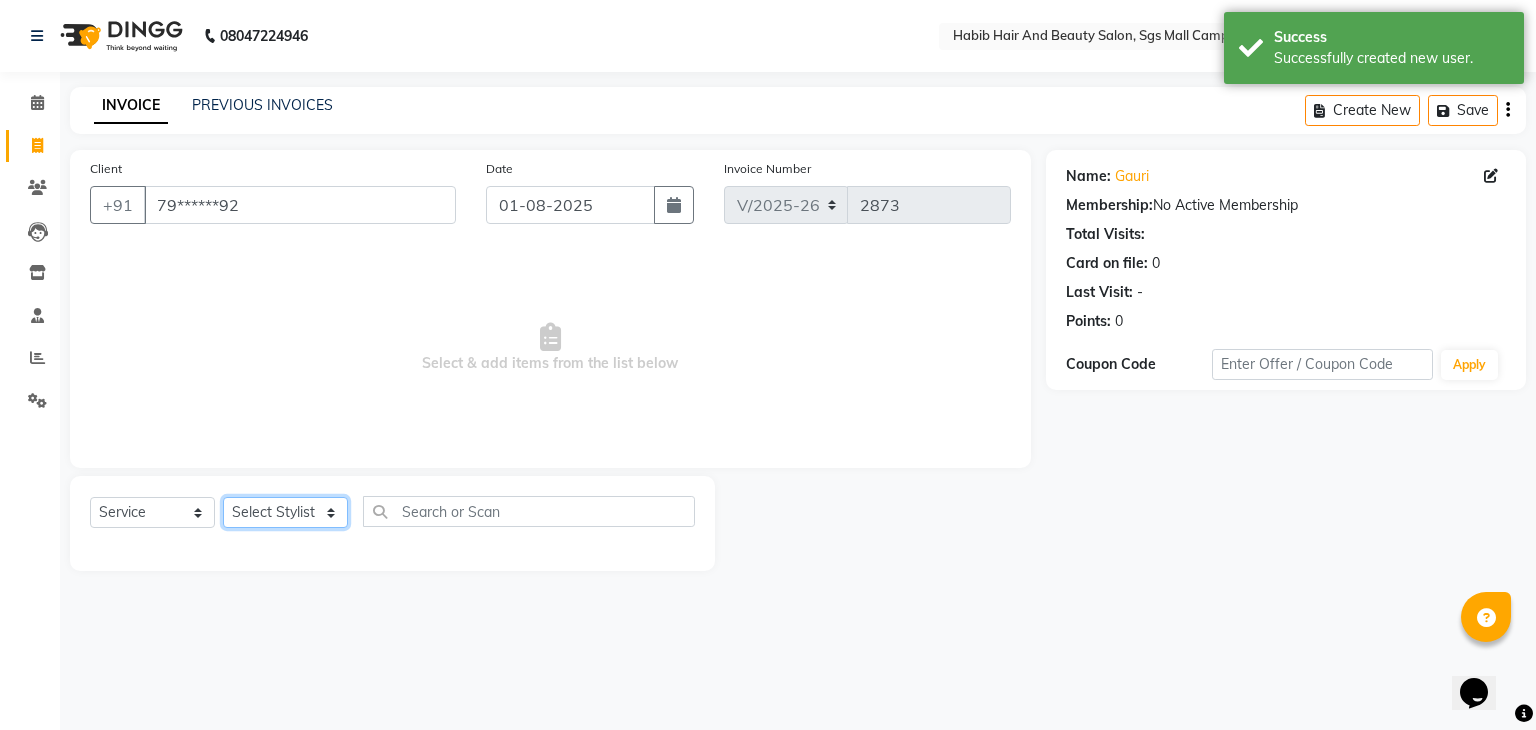 click on "Select Stylist [FIRST] [LAST] [FIRST]  [LAST] Manager [LAST]  [NAME] [NAME] [NAME] [NAME]  [NAME] [NAME] Polishing - Under Arms  Polishing - Half Hands  Polishing - Back  Polishing - Full Hands  Polishing - Full Legs  Polishing - Full Body  clean up  products  waxing  female nor hcut wsh bd  extra root touch  basic spa  long hair wash cut bldry  femal highlight  femal highlight  male wash  tip gel extention  gel polish  beard trimming  male blowdry   nail cutting  D-Tan/Bleach - Upper Lip  D-Tan/Bleach - Face & Neck  D-Tan/Bleach - Back Neck  D-Tan/Bleach - Under Arms  D-Tan/Bleach - Full Arms  D-Tan/Bleach - Full Legs  D-Tan/Bleach - Half Arms  D-Tan/Bleach - Full Back or Front  D-Tan/Bleach - Half Back or Stomach  D-Tan/Bleach - Feet or Palms  D-Tan/Bleach - Full Body  upperlips  upperlips wax  male globle  globle  Make-Up, Hairstyle And Saree Draping - Saree Draping  Make-Up, Hairstyle And Saree Draping - Make-up: Simple  facial" 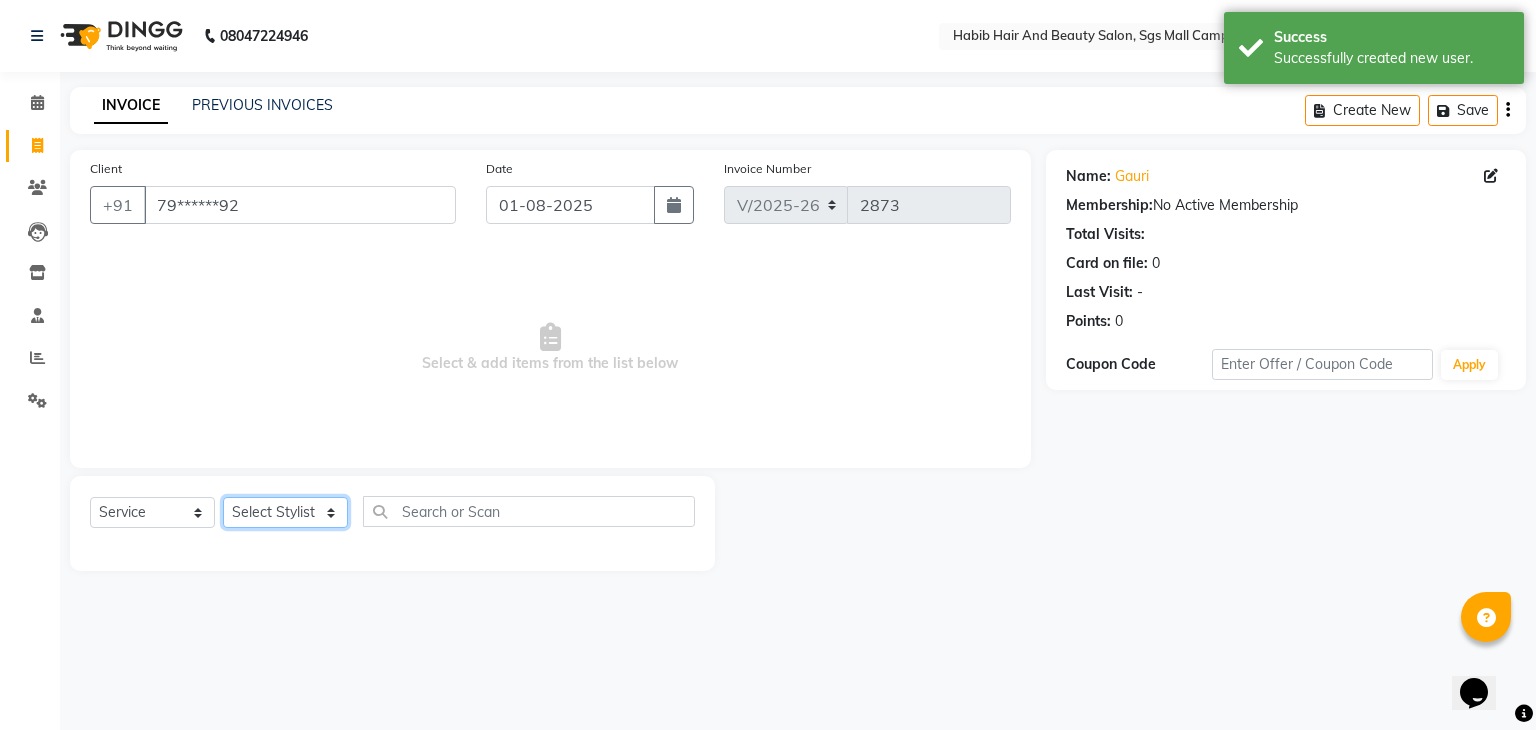 select on "81159" 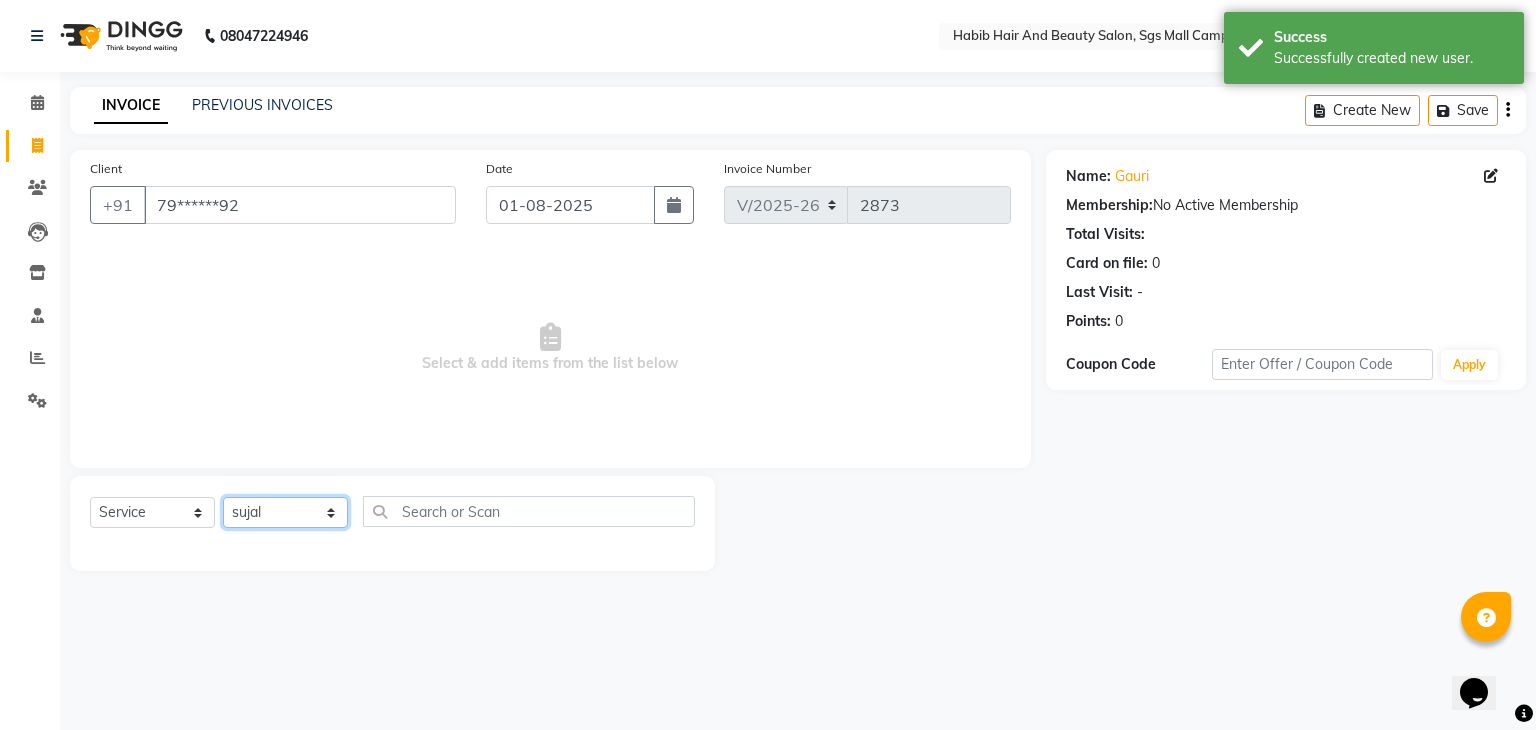 click on "Select Stylist [FIRST] [LAST] [FIRST]  [LAST] Manager [LAST]  [NAME] [NAME] [NAME] [NAME]  [NAME] [NAME] Polishing - Under Arms  Polishing - Half Hands  Polishing - Back  Polishing - Full Hands  Polishing - Full Legs  Polishing - Full Body  clean up  products  waxing  female nor hcut wsh bd  extra root touch  basic spa  long hair wash cut bldry  femal highlight  femal highlight  male wash  tip gel extention  gel polish  beard trimming  male blowdry   nail cutting  D-Tan/Bleach - Upper Lip  D-Tan/Bleach - Face & Neck  D-Tan/Bleach - Back Neck  D-Tan/Bleach - Under Arms  D-Tan/Bleach - Full Arms  D-Tan/Bleach - Full Legs  D-Tan/Bleach - Half Arms  D-Tan/Bleach - Full Back or Front  D-Tan/Bleach - Half Back or Stomach  D-Tan/Bleach - Feet or Palms  D-Tan/Bleach - Full Body  upperlips  upperlips wax  male globle  globle  Make-Up, Hairstyle And Saree Draping - Saree Draping  Make-Up, Hairstyle And Saree Draping - Make-up: Simple  facial" 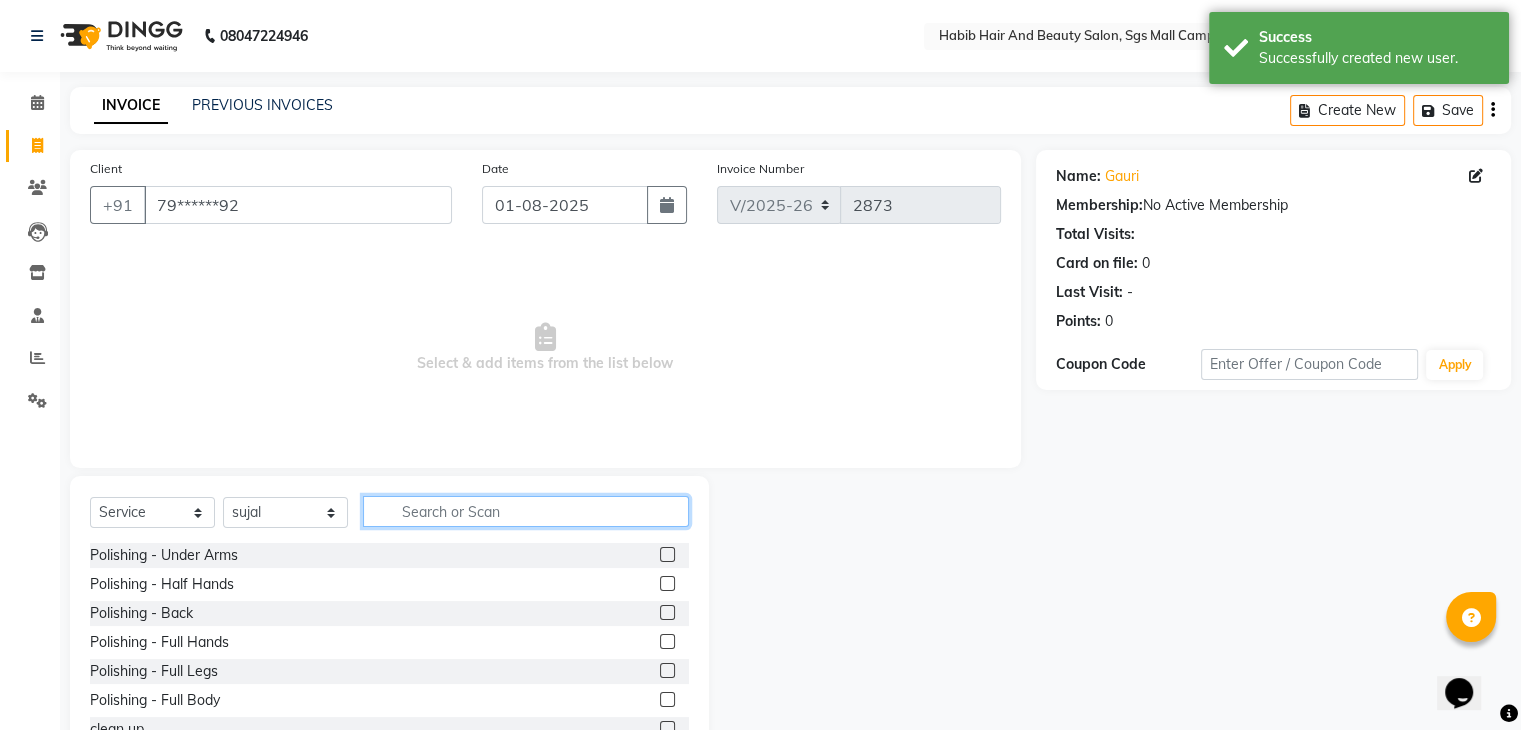 click 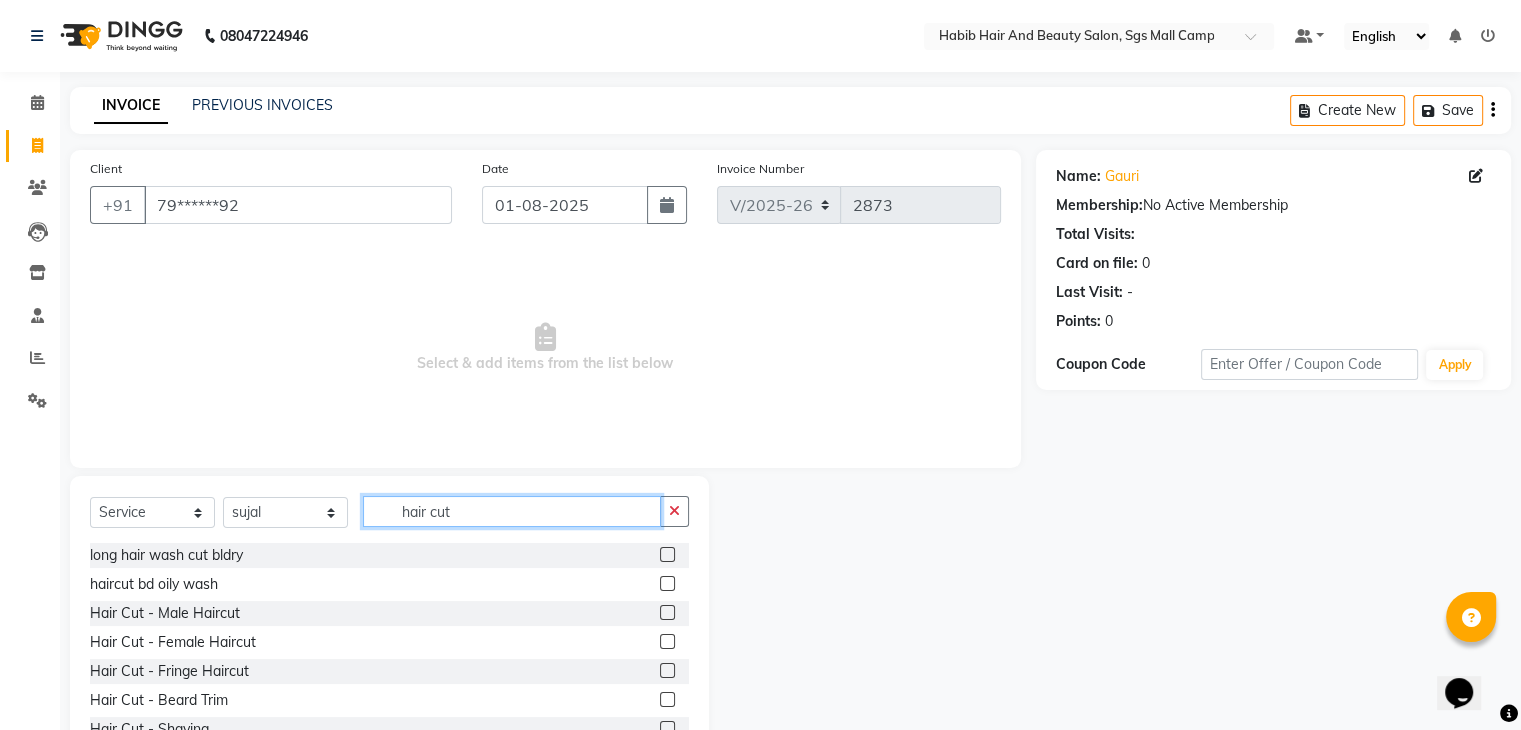 type on "hair cut" 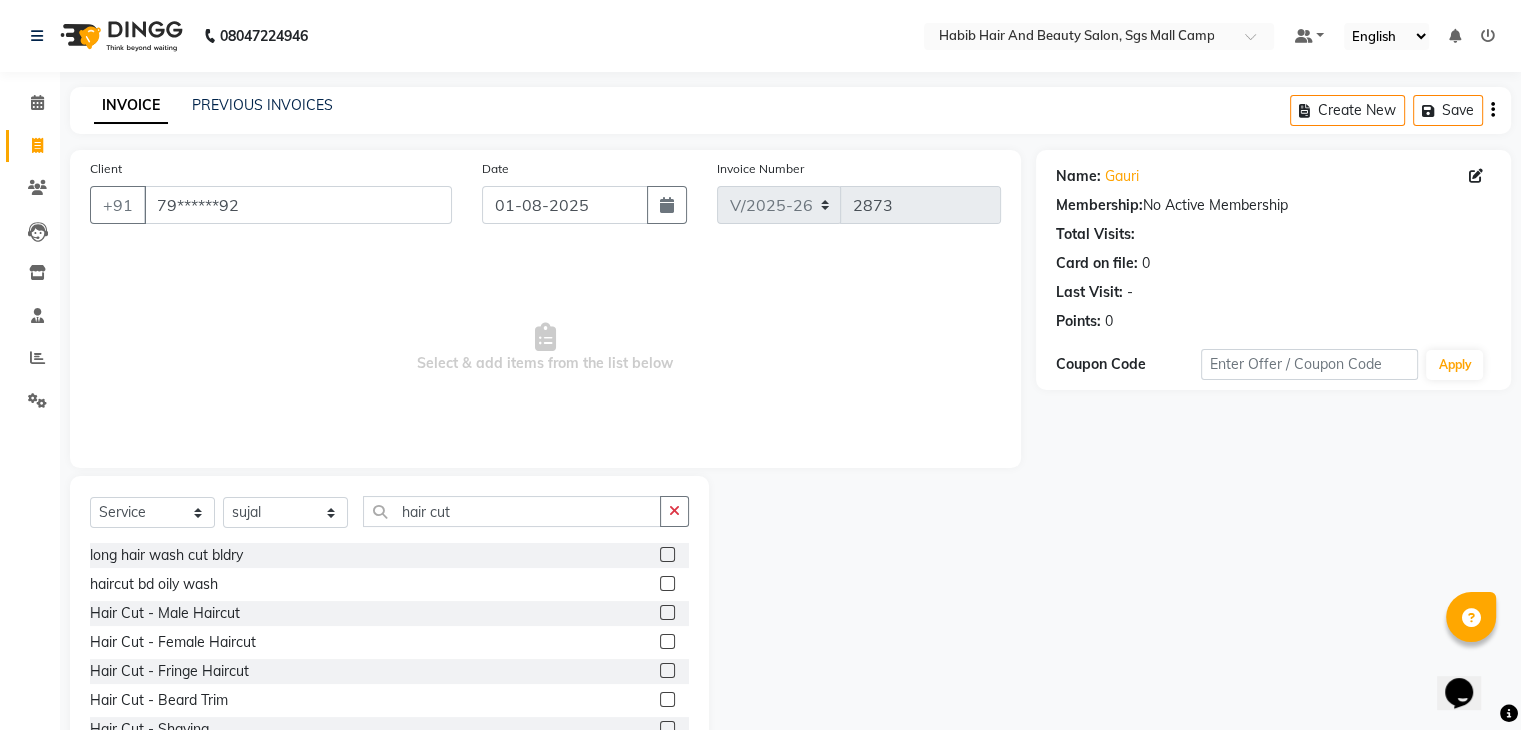 click 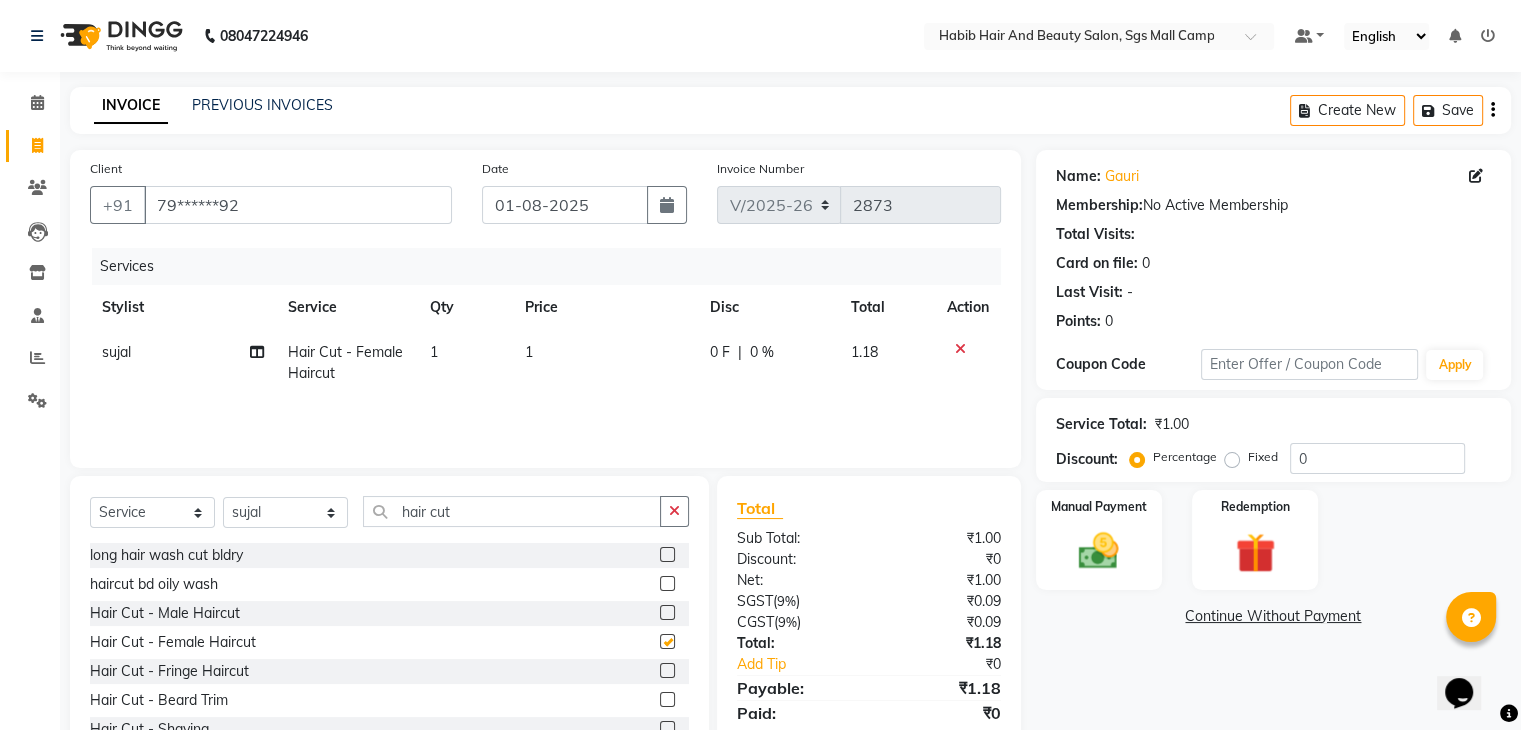 checkbox on "false" 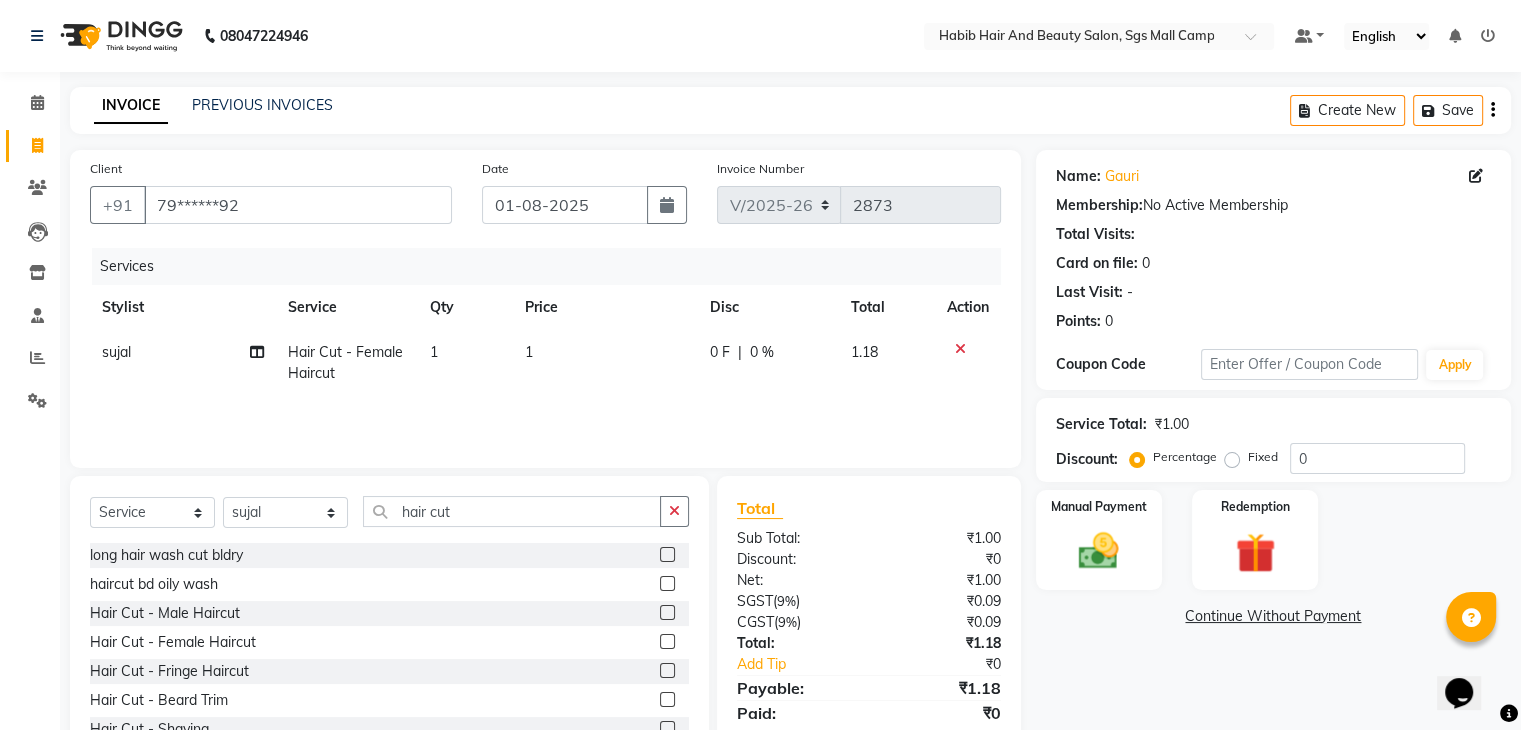 click on "1" 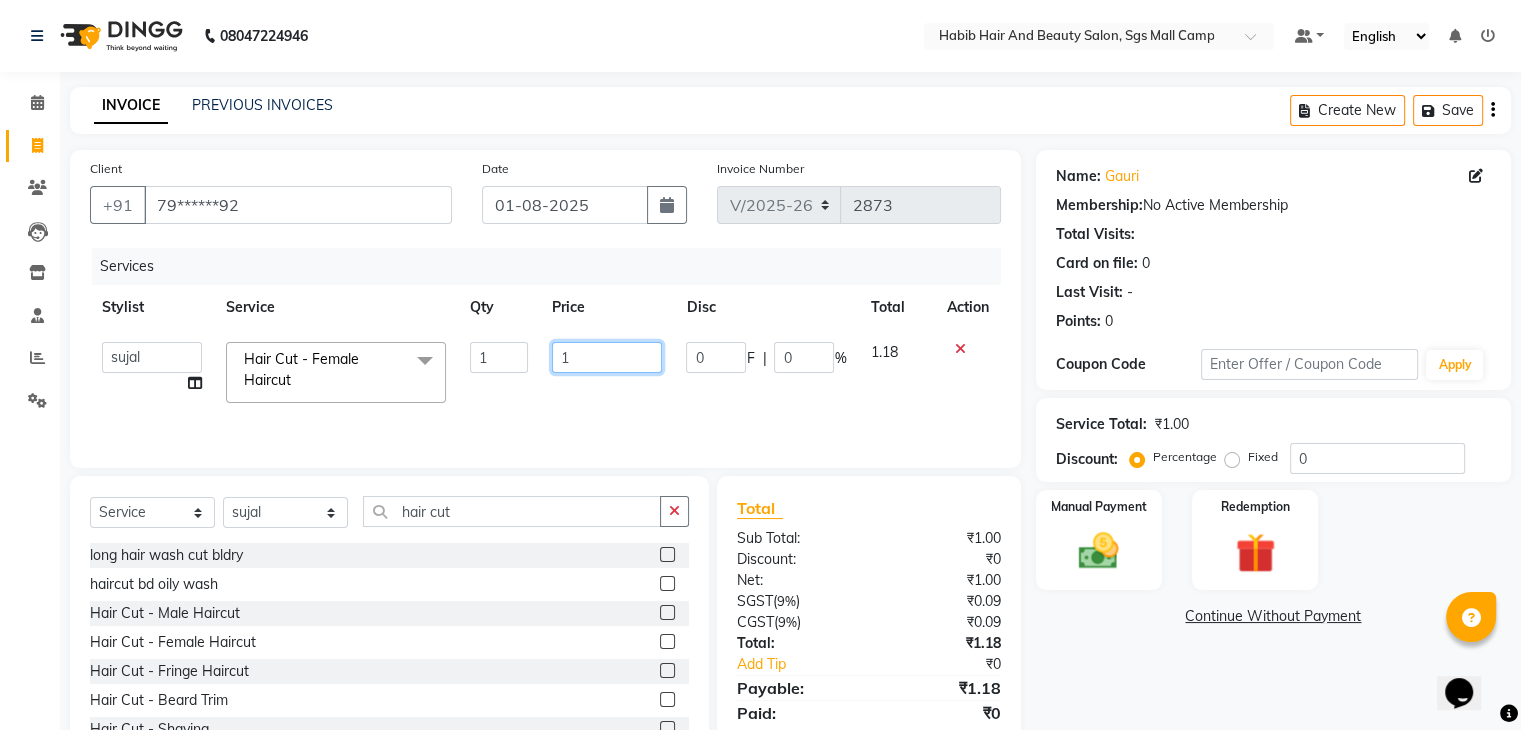click on "1" 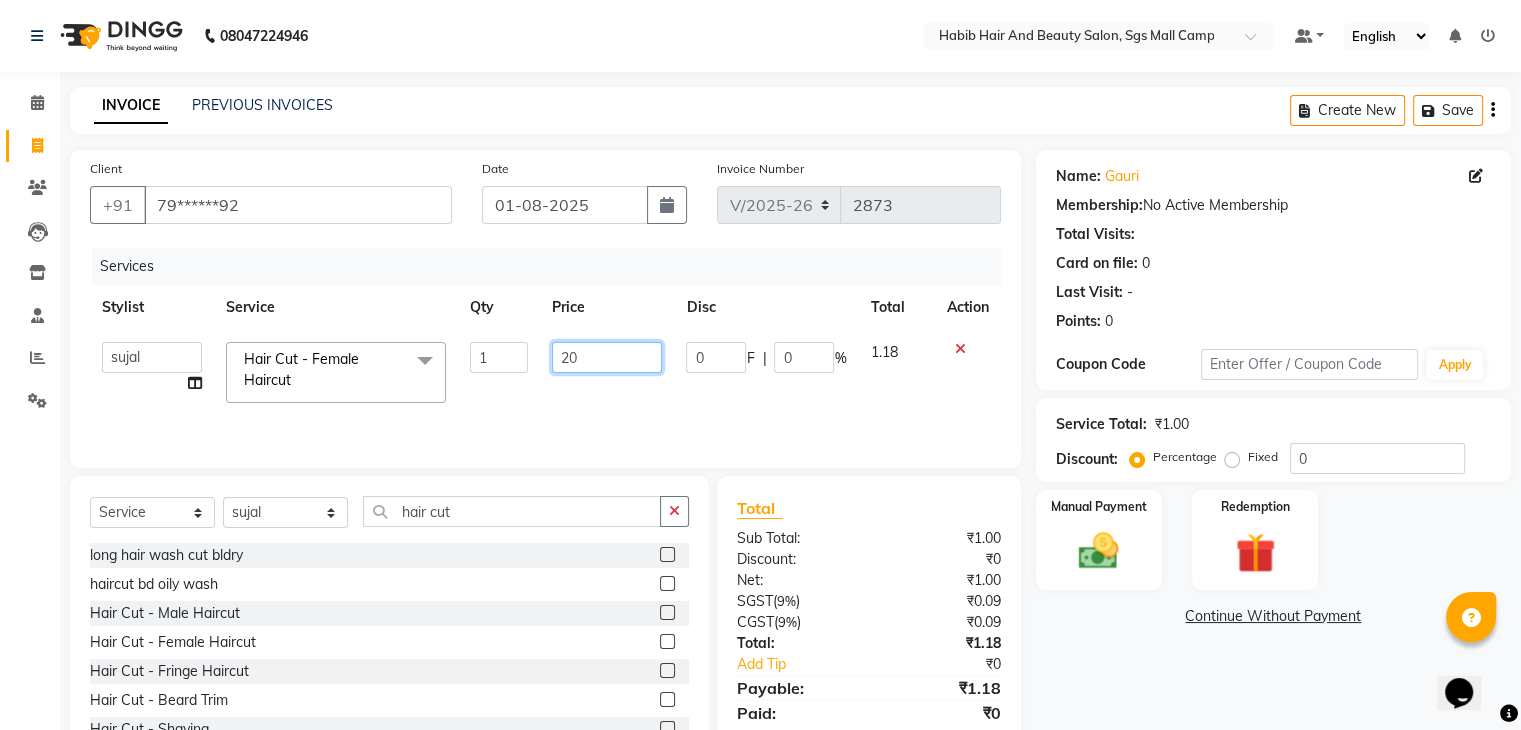 type on "200" 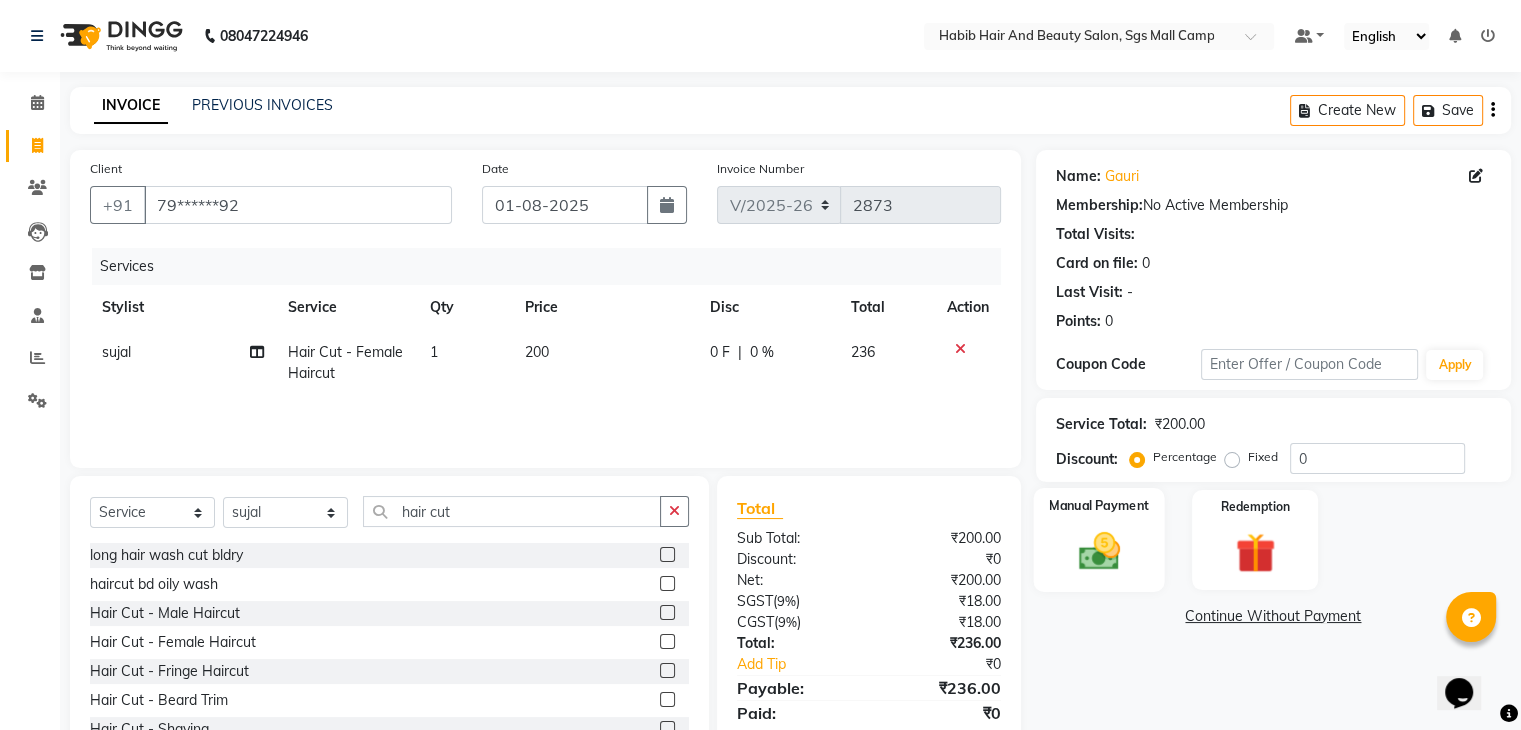 click on "Manual Payment" 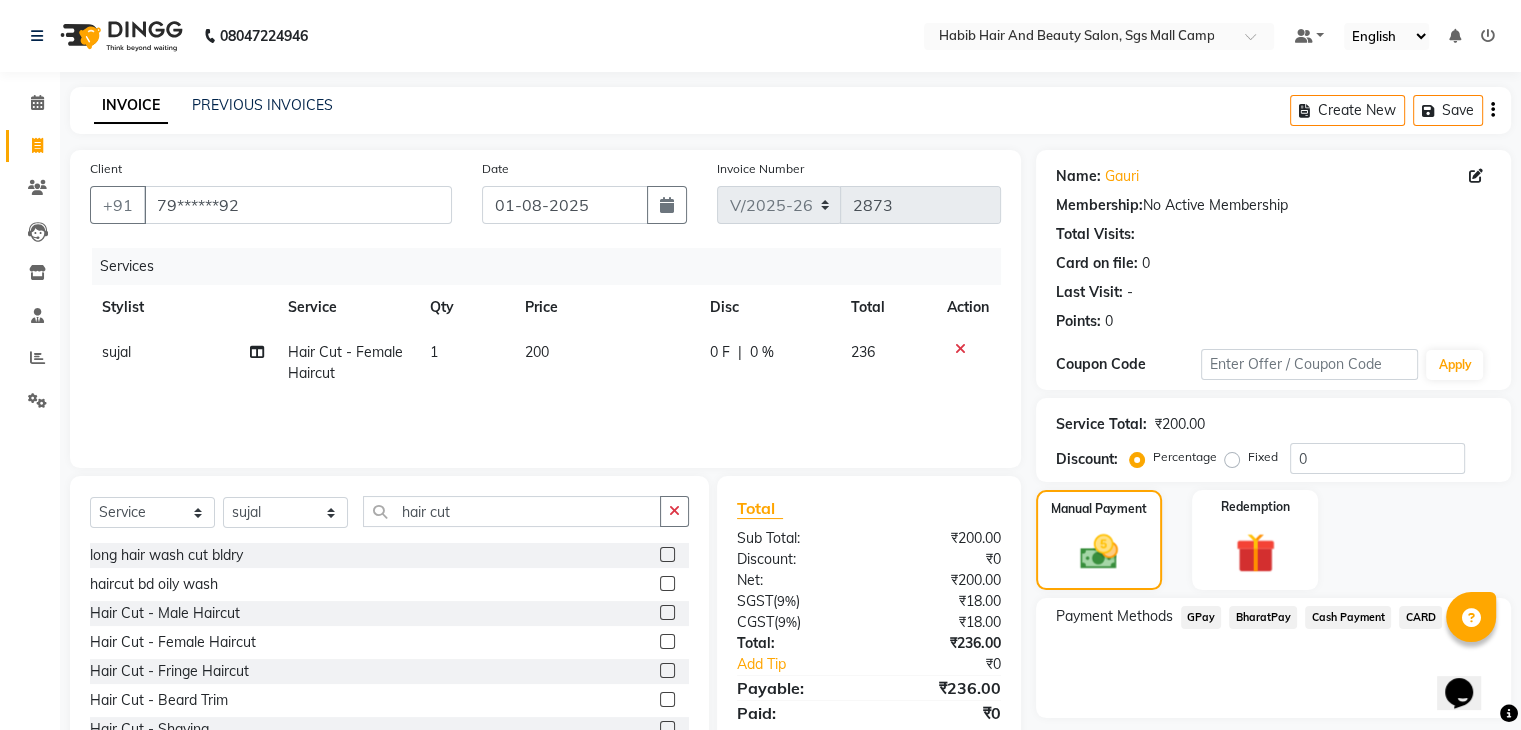 click on "BharatPay" 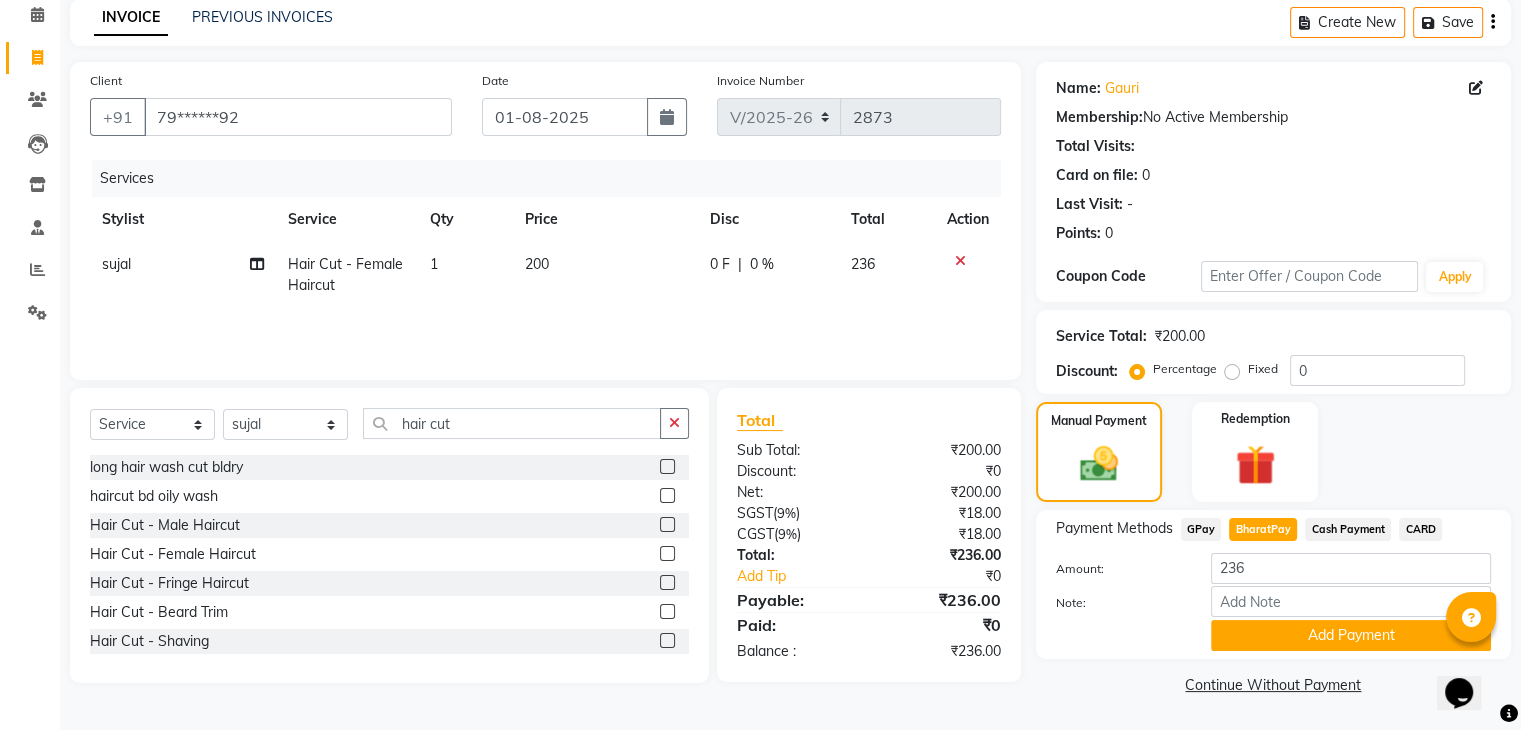 scroll, scrollTop: 89, scrollLeft: 0, axis: vertical 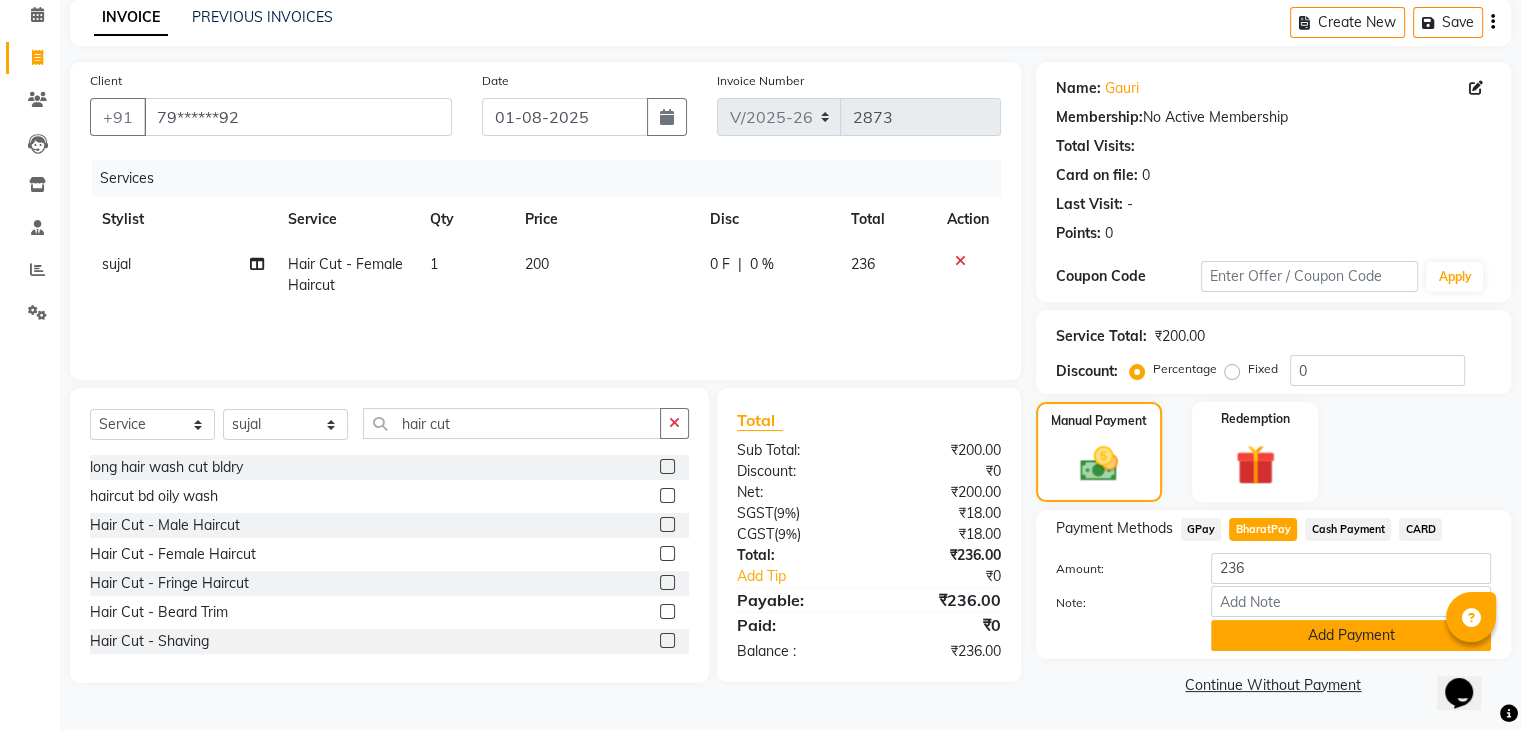 click on "Add Payment" 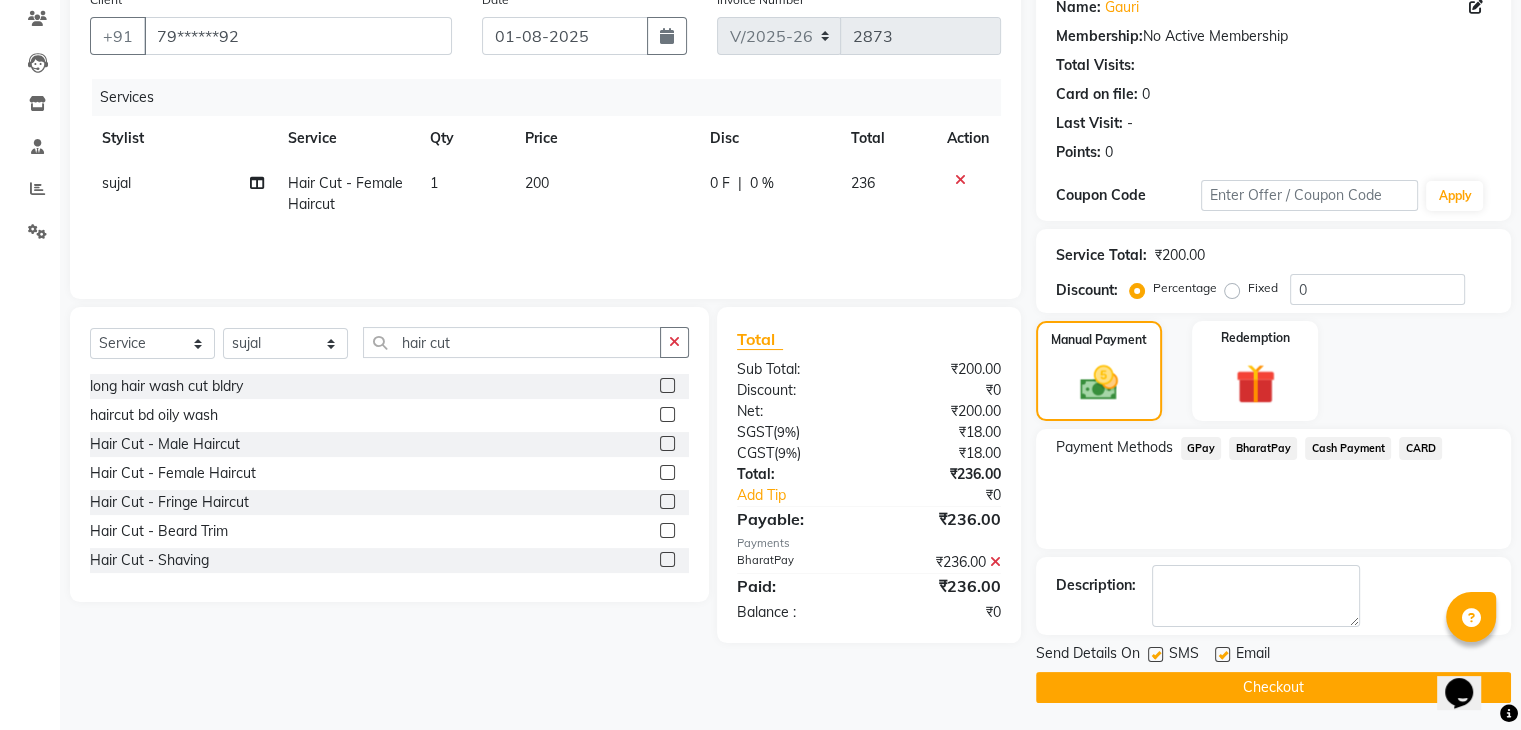 scroll, scrollTop: 171, scrollLeft: 0, axis: vertical 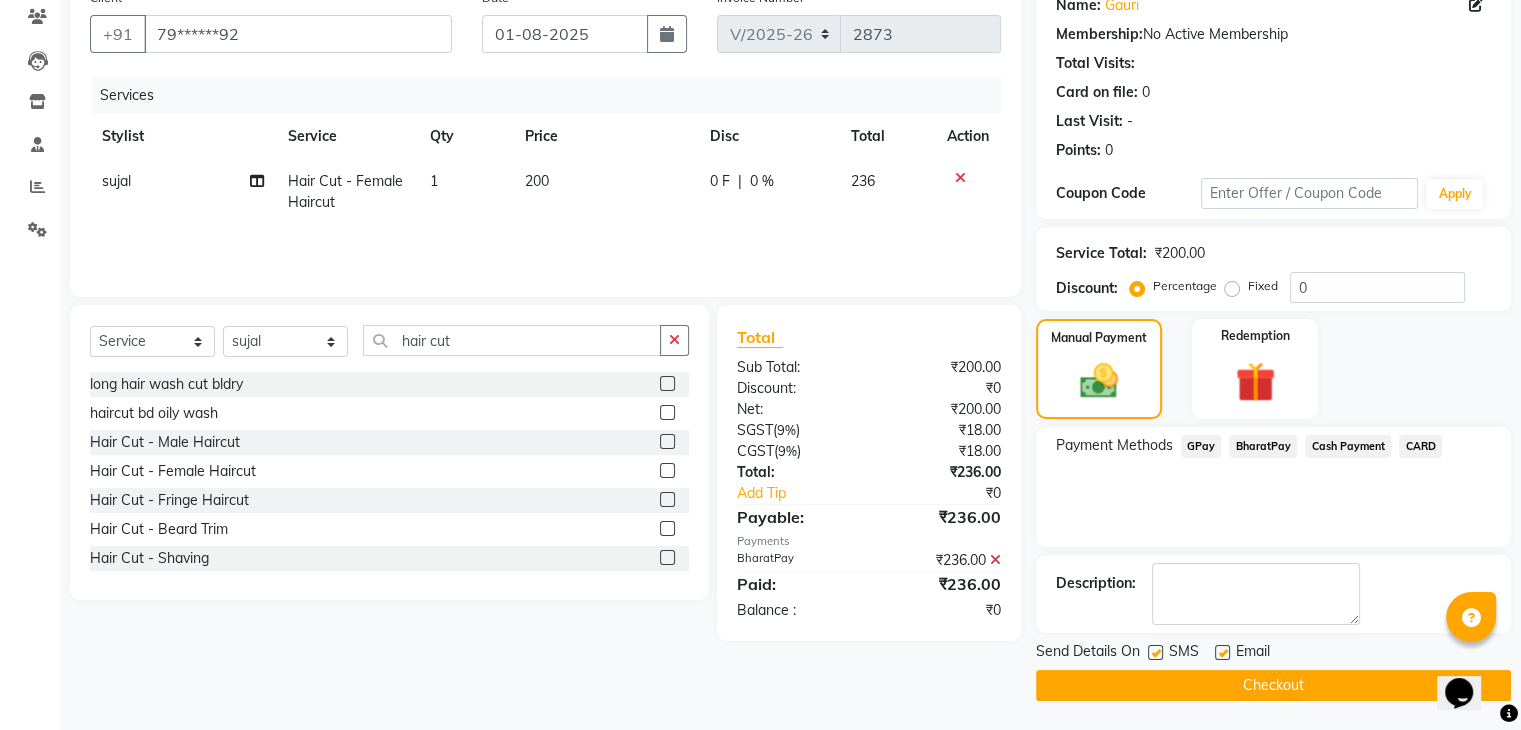 click on "Checkout" 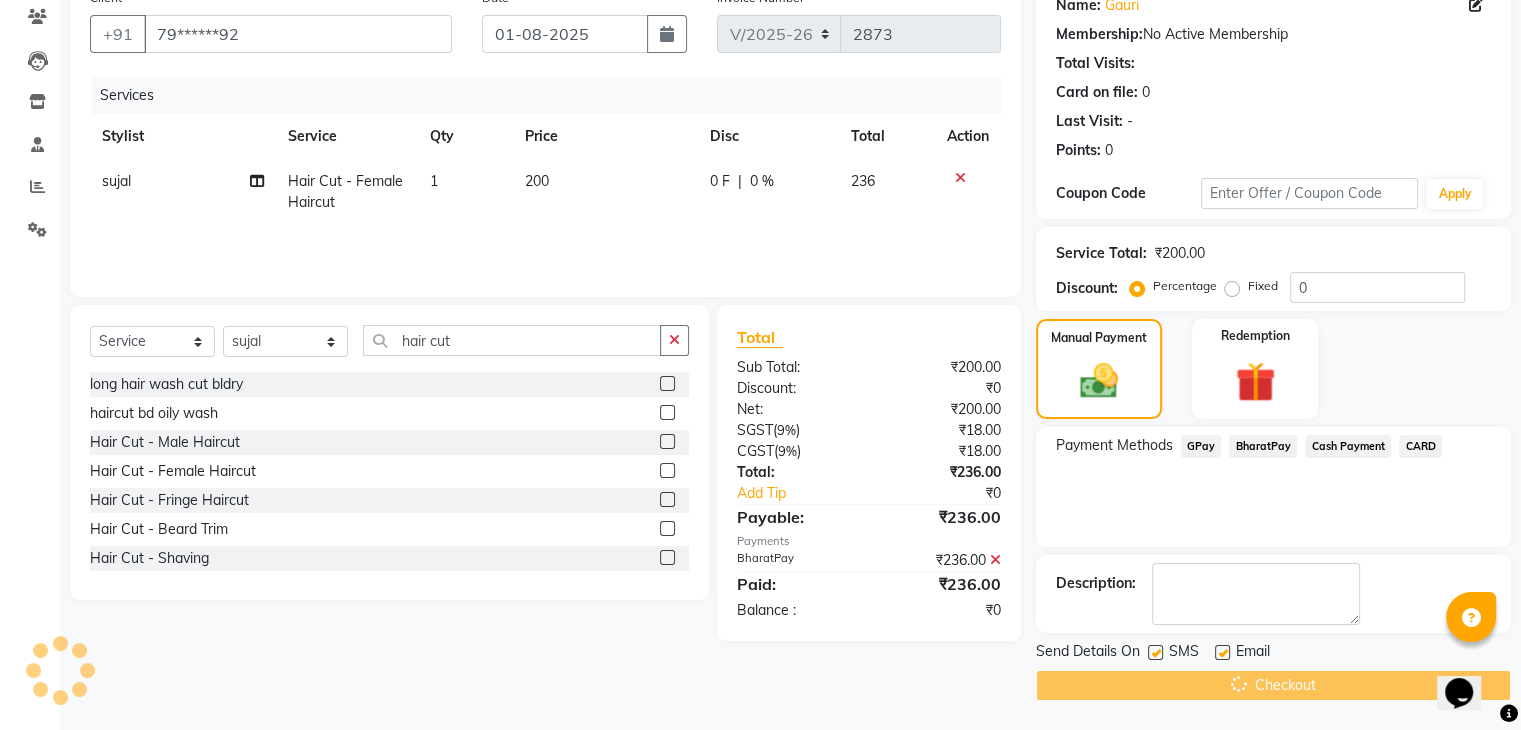 scroll, scrollTop: 0, scrollLeft: 0, axis: both 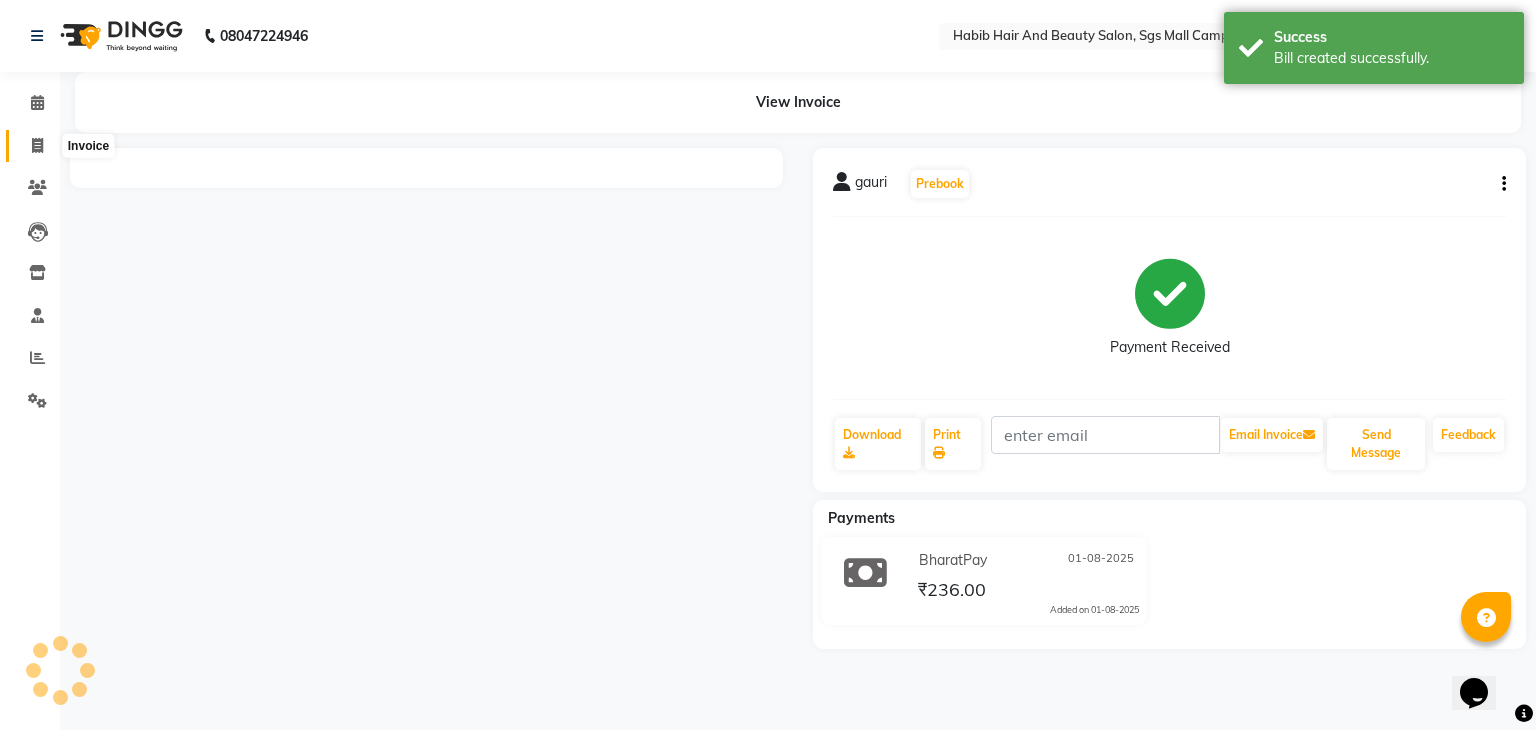 click 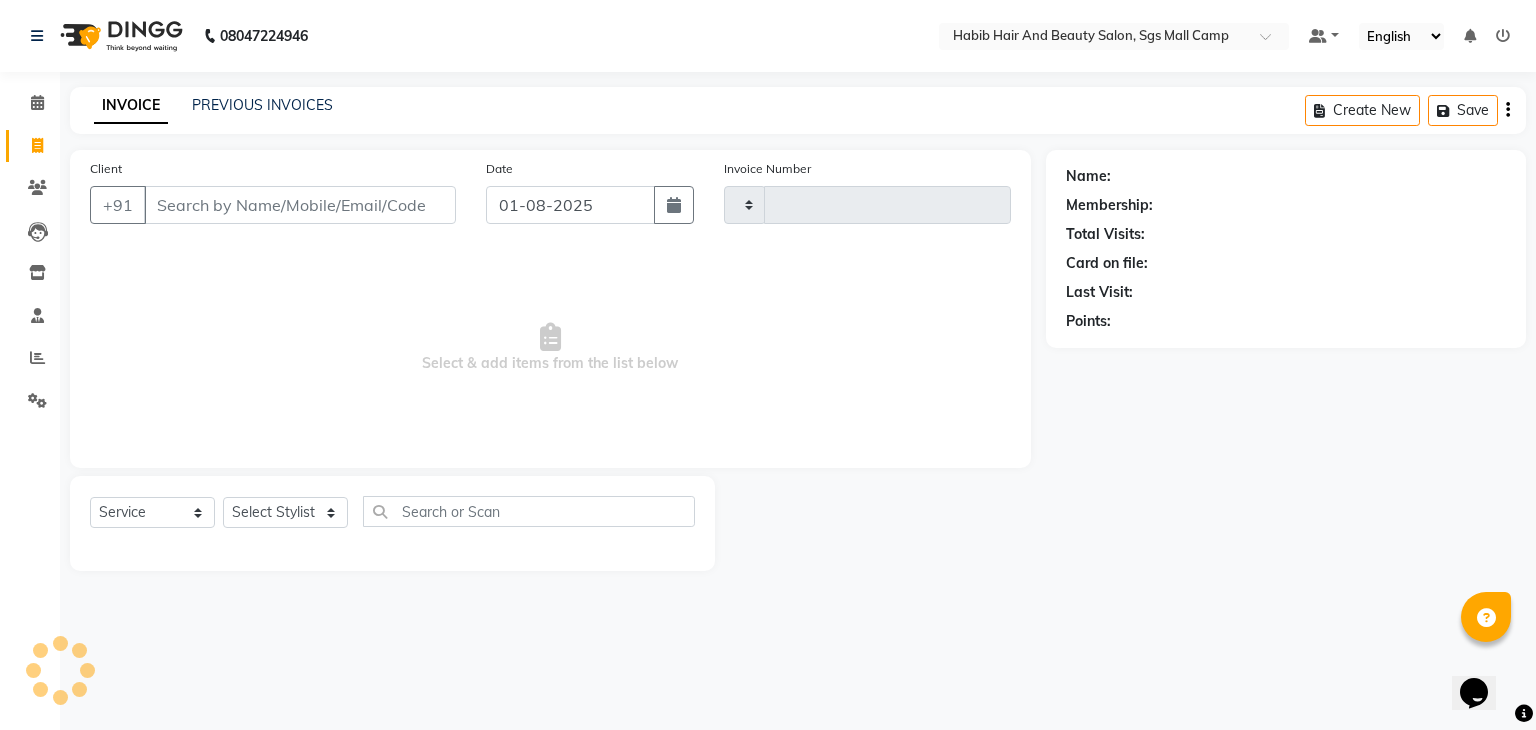click on "Client" at bounding box center [300, 205] 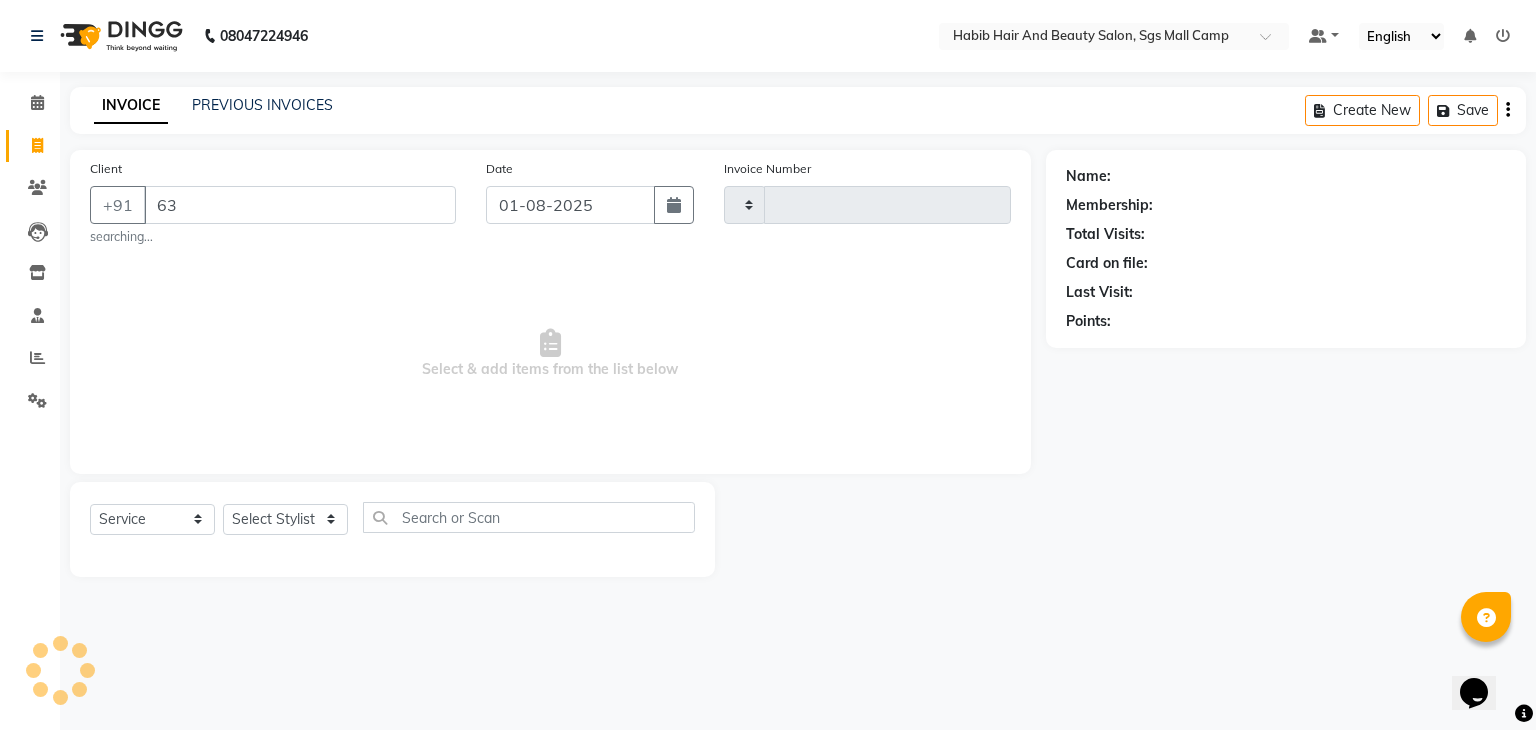 type on "6" 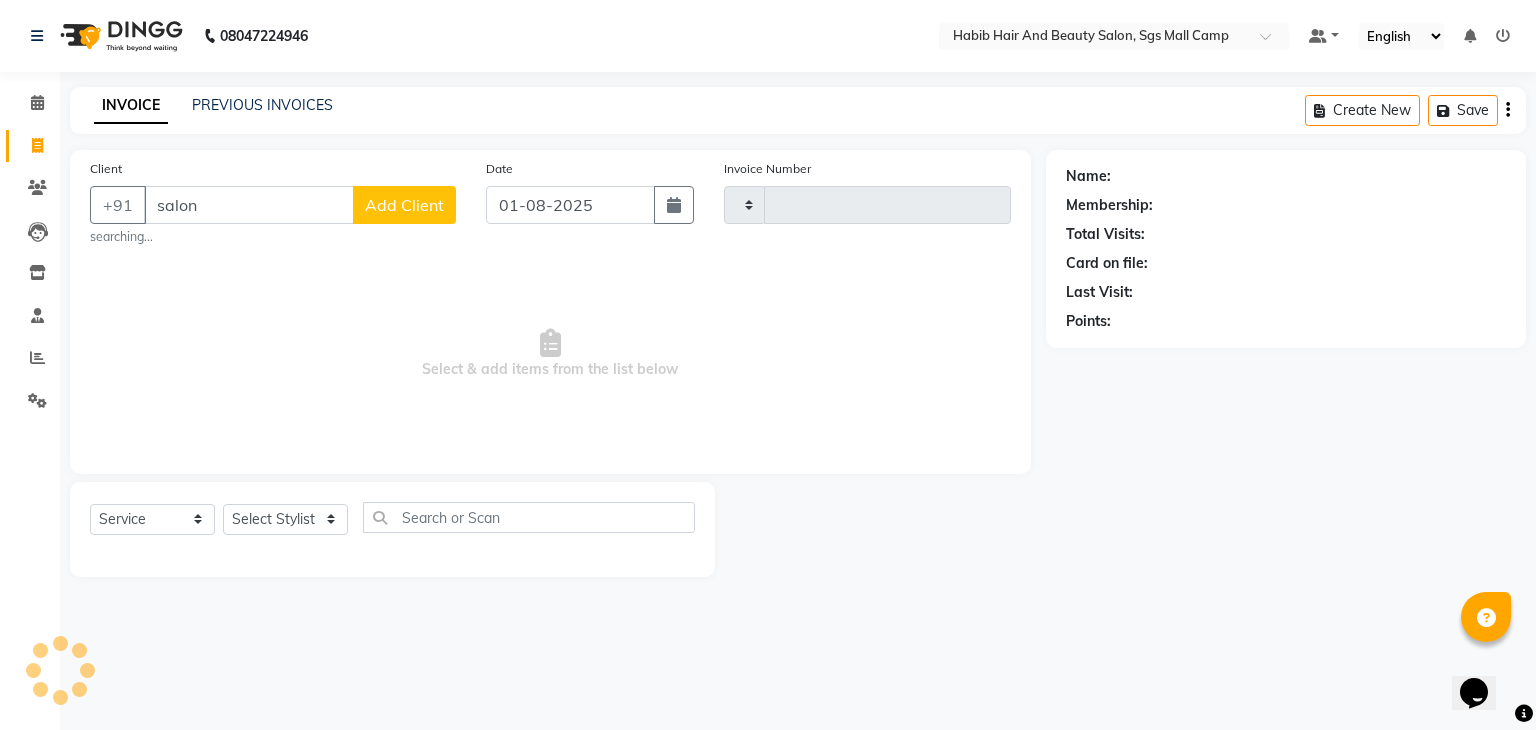 type on "salon" 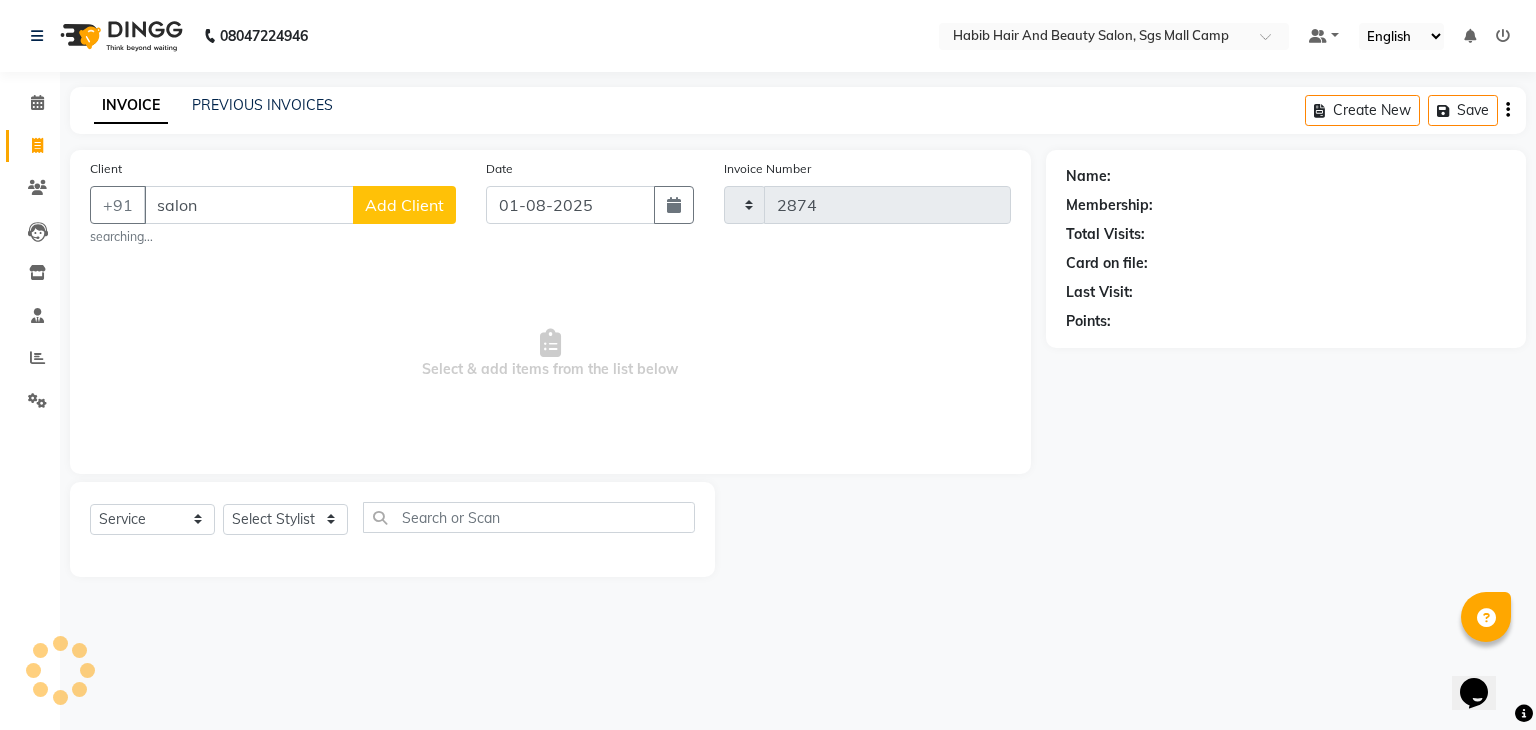 select on "8362" 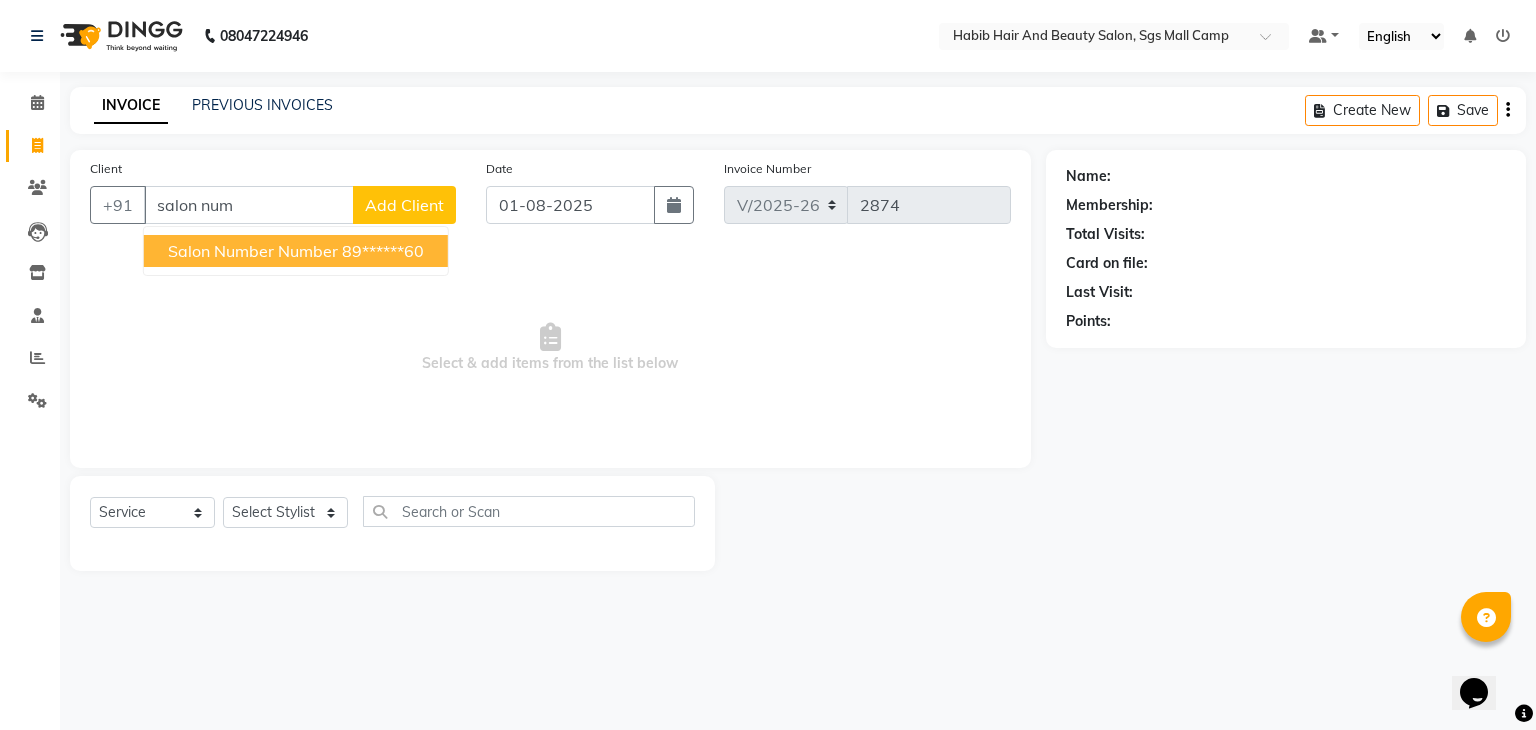 click on "salon number number" at bounding box center (253, 251) 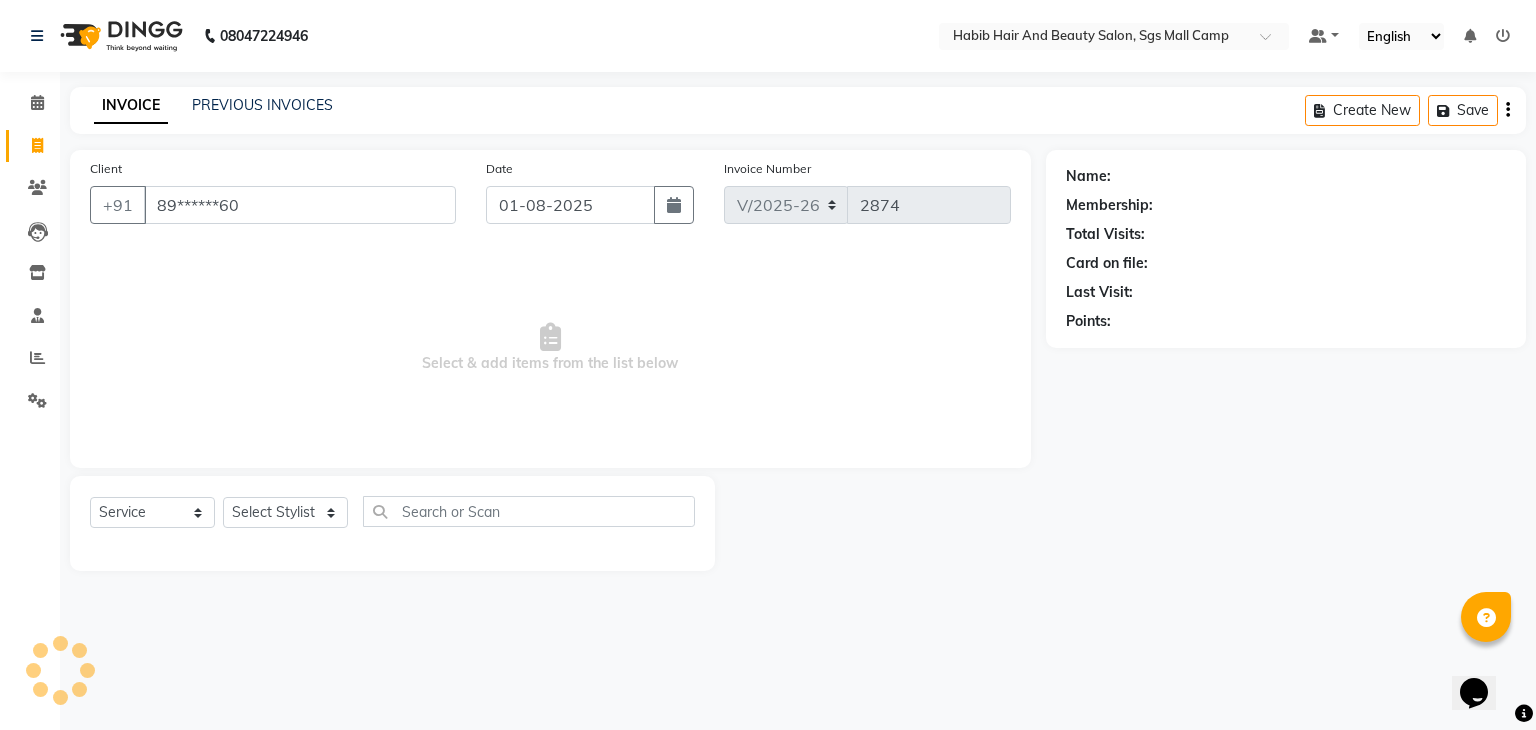 type on "89******60" 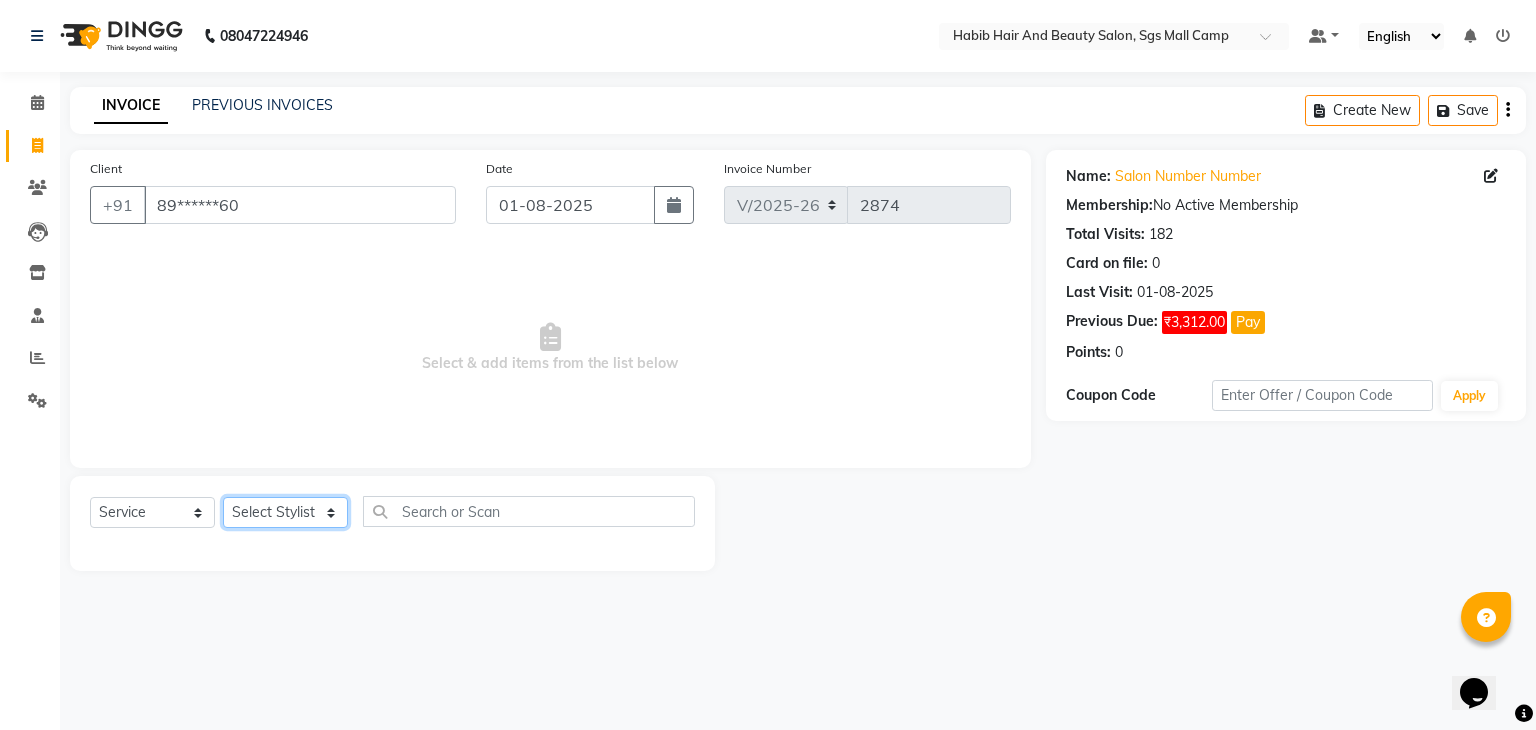 click on "Select Stylist [FIRST] [LAST] [FIRST]  [LAST] Manager [LAST]  [NAME] [NAME] [NAME] [NAME]  [NAME] [NAME] Polishing - Under Arms  Polishing - Half Hands  Polishing - Back  Polishing - Full Hands  Polishing - Full Legs  Polishing - Full Body  clean up  products  waxing  female nor hcut wsh bd  extra root touch  basic spa  long hair wash cut bldry  femal highlight  femal highlight  male wash  tip gel extention  gel polish  beard trimming  male blowdry   nail cutting  D-Tan/Bleach - Upper Lip  D-Tan/Bleach - Face & Neck  D-Tan/Bleach - Back Neck  D-Tan/Bleach - Under Arms  D-Tan/Bleach - Full Arms  D-Tan/Bleach - Full Legs  D-Tan/Bleach - Half Arms  D-Tan/Bleach - Full Back or Front  D-Tan/Bleach - Half Back or Stomach  D-Tan/Bleach - Feet or Palms  D-Tan/Bleach - Full Body  upperlips  upperlips wax  male globle  globle  Make-Up, Hairstyle And Saree Draping - Saree Draping  Make-Up, Hairstyle And Saree Draping - Make-up: Simple  facial" 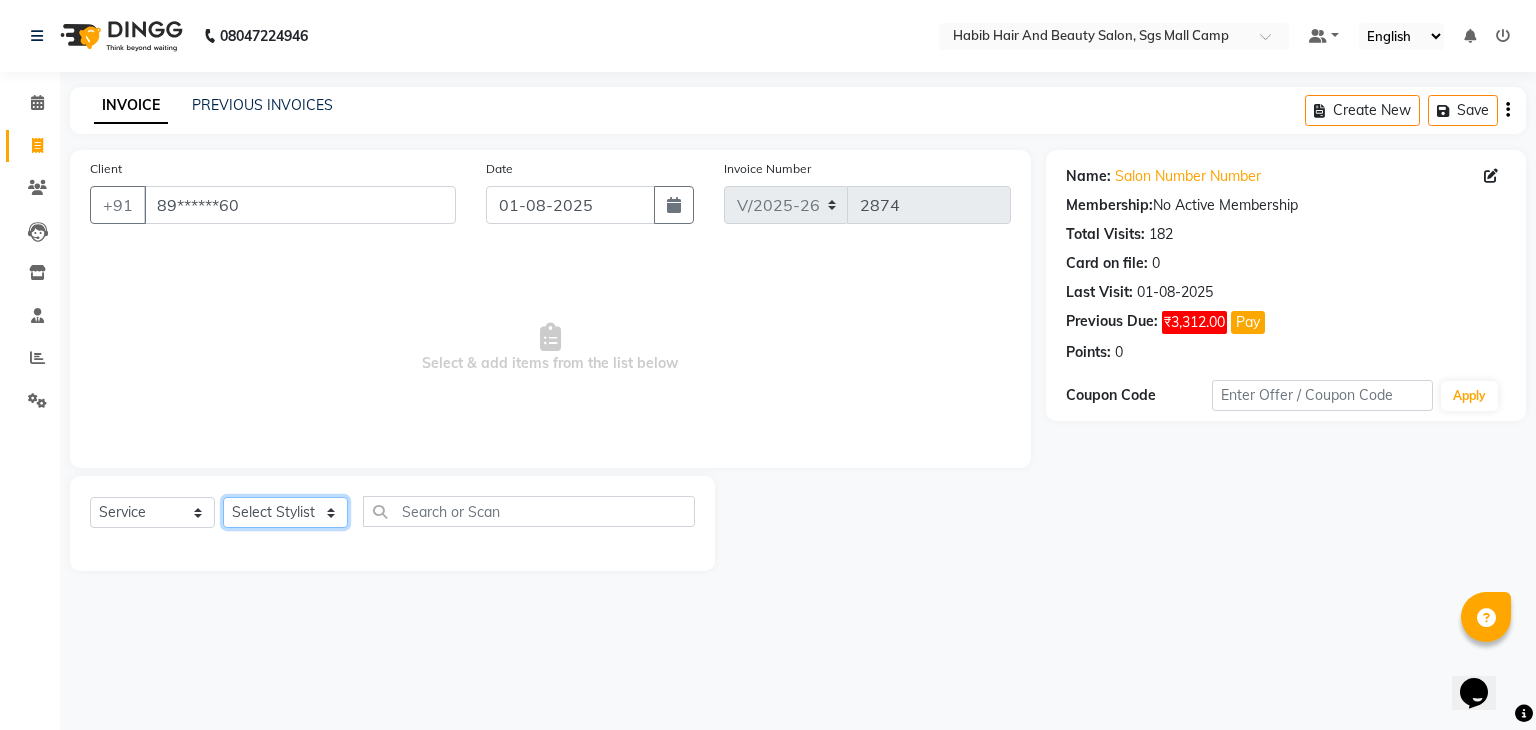 select on "81158" 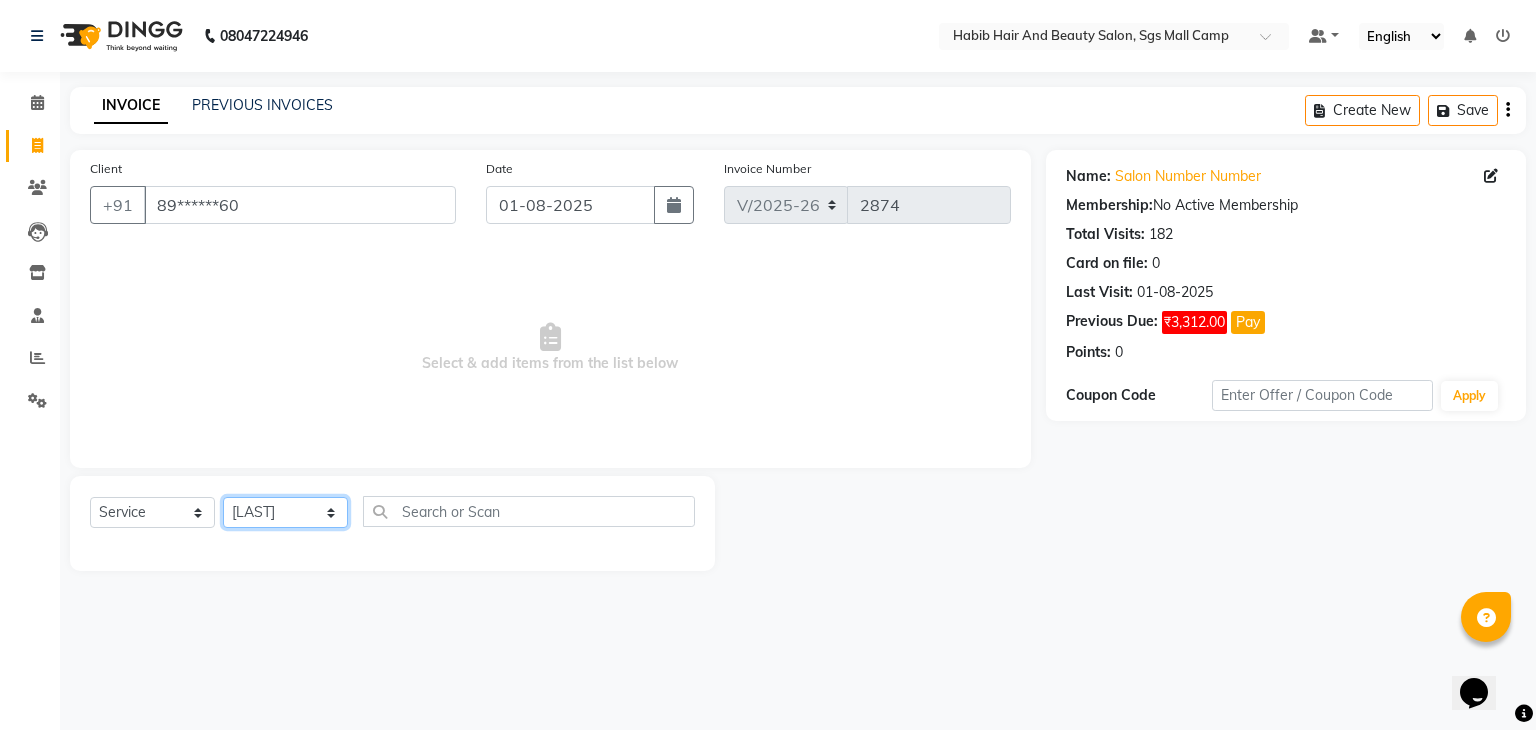 click on "Select Stylist [FIRST] [LAST] [FIRST]  [LAST] Manager [LAST]  [NAME] [NAME] [NAME] [NAME]  [NAME] [NAME] Polishing - Under Arms  Polishing - Half Hands  Polishing - Back  Polishing - Full Hands  Polishing - Full Legs  Polishing - Full Body  clean up  products  waxing  female nor hcut wsh bd  extra root touch  basic spa  long hair wash cut bldry  femal highlight  femal highlight  male wash  tip gel extention  gel polish  beard trimming  male blowdry   nail cutting  D-Tan/Bleach - Upper Lip  D-Tan/Bleach - Face & Neck  D-Tan/Bleach - Back Neck  D-Tan/Bleach - Under Arms  D-Tan/Bleach - Full Arms  D-Tan/Bleach - Full Legs  D-Tan/Bleach - Half Arms  D-Tan/Bleach - Full Back or Front  D-Tan/Bleach - Half Back or Stomach  D-Tan/Bleach - Feet or Palms  D-Tan/Bleach - Full Body  upperlips  upperlips wax  male globle  globle  Make-Up, Hairstyle And Saree Draping - Saree Draping  Make-Up, Hairstyle And Saree Draping - Make-up: Simple  facial" 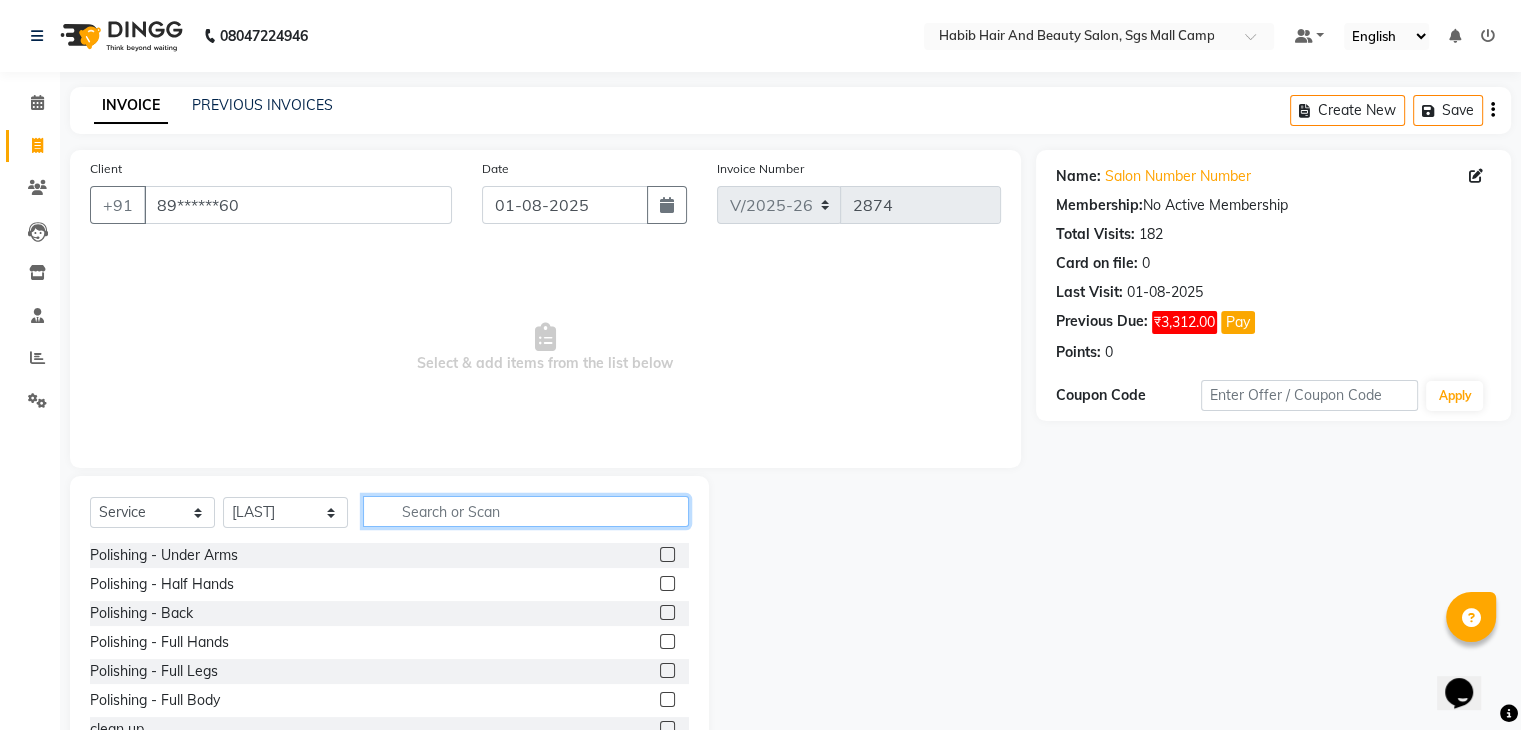 click 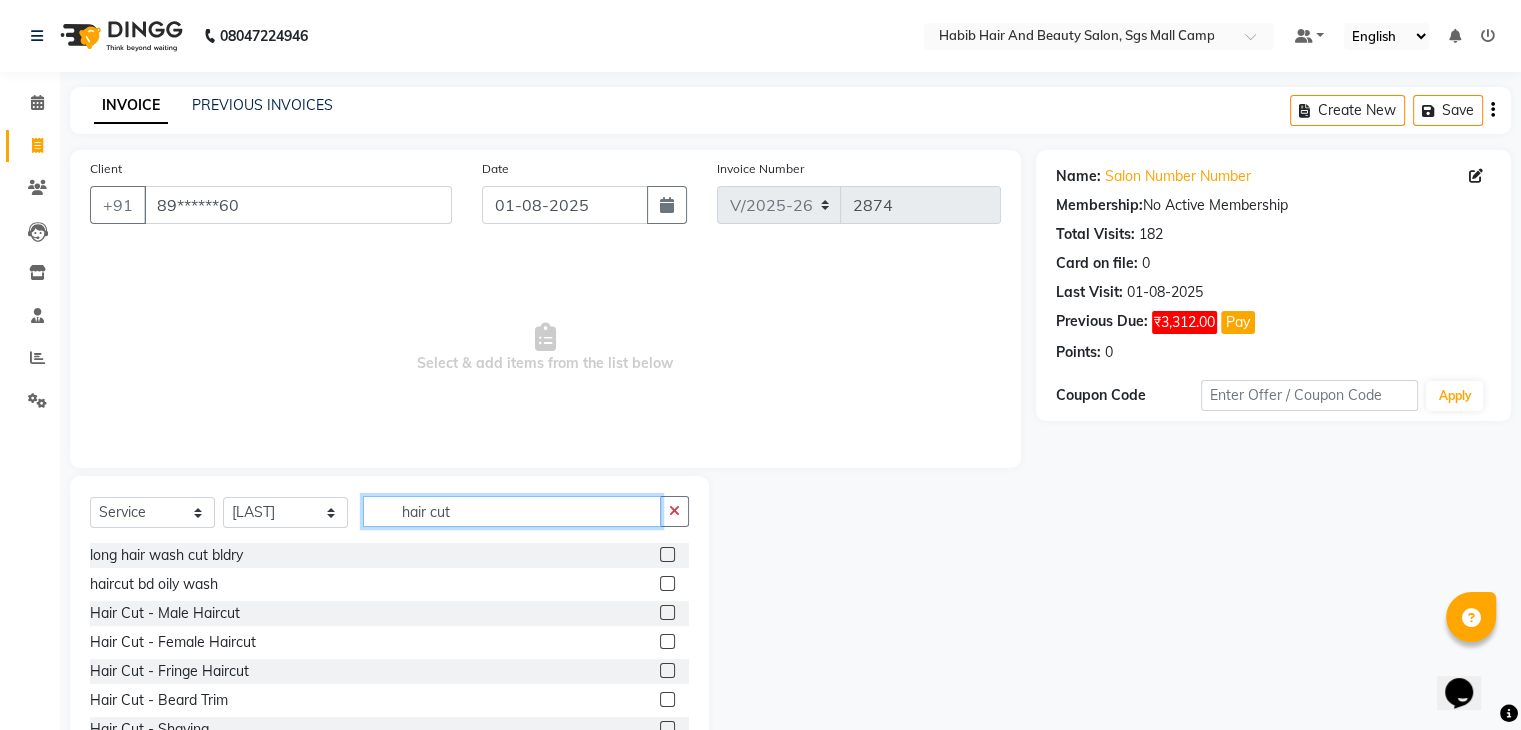 type on "hair cut" 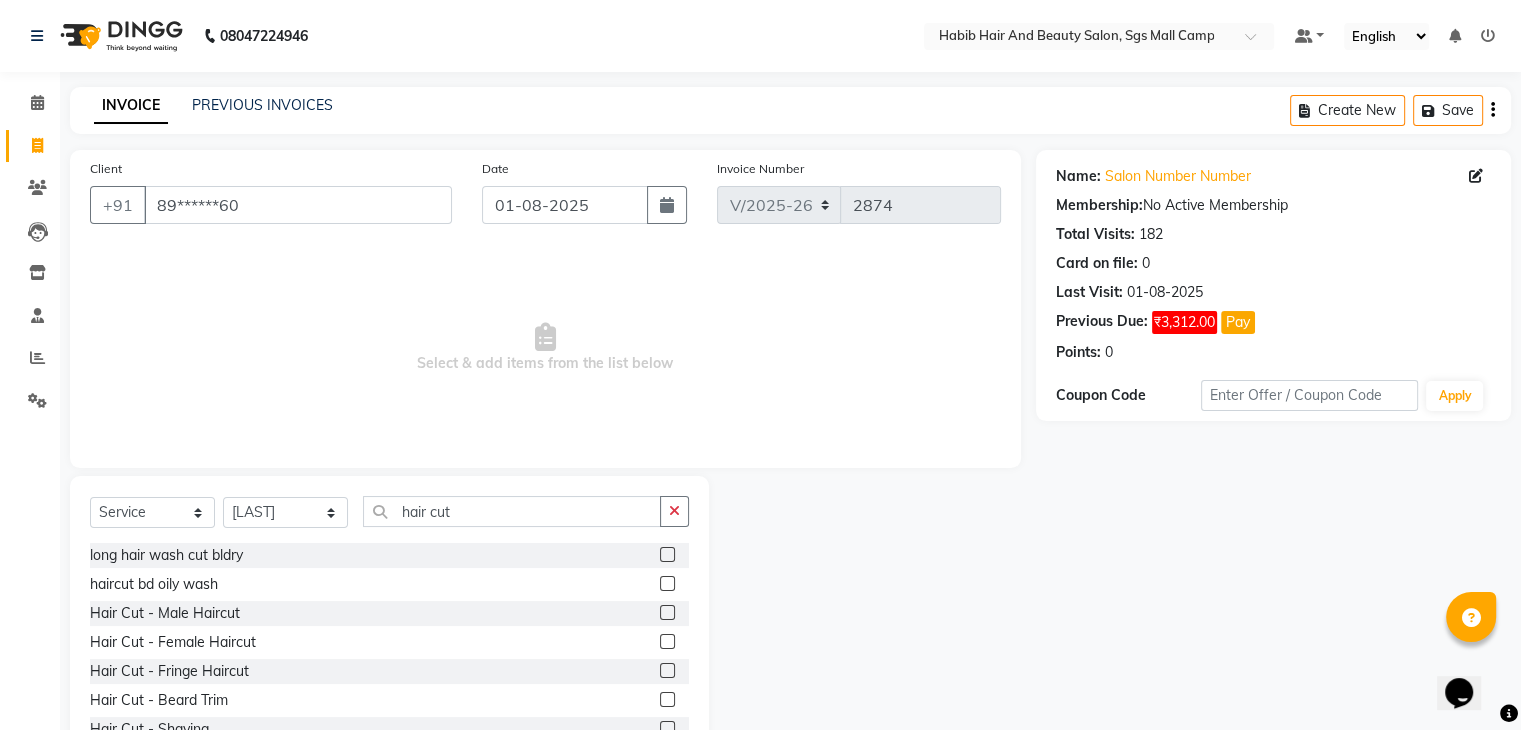 click 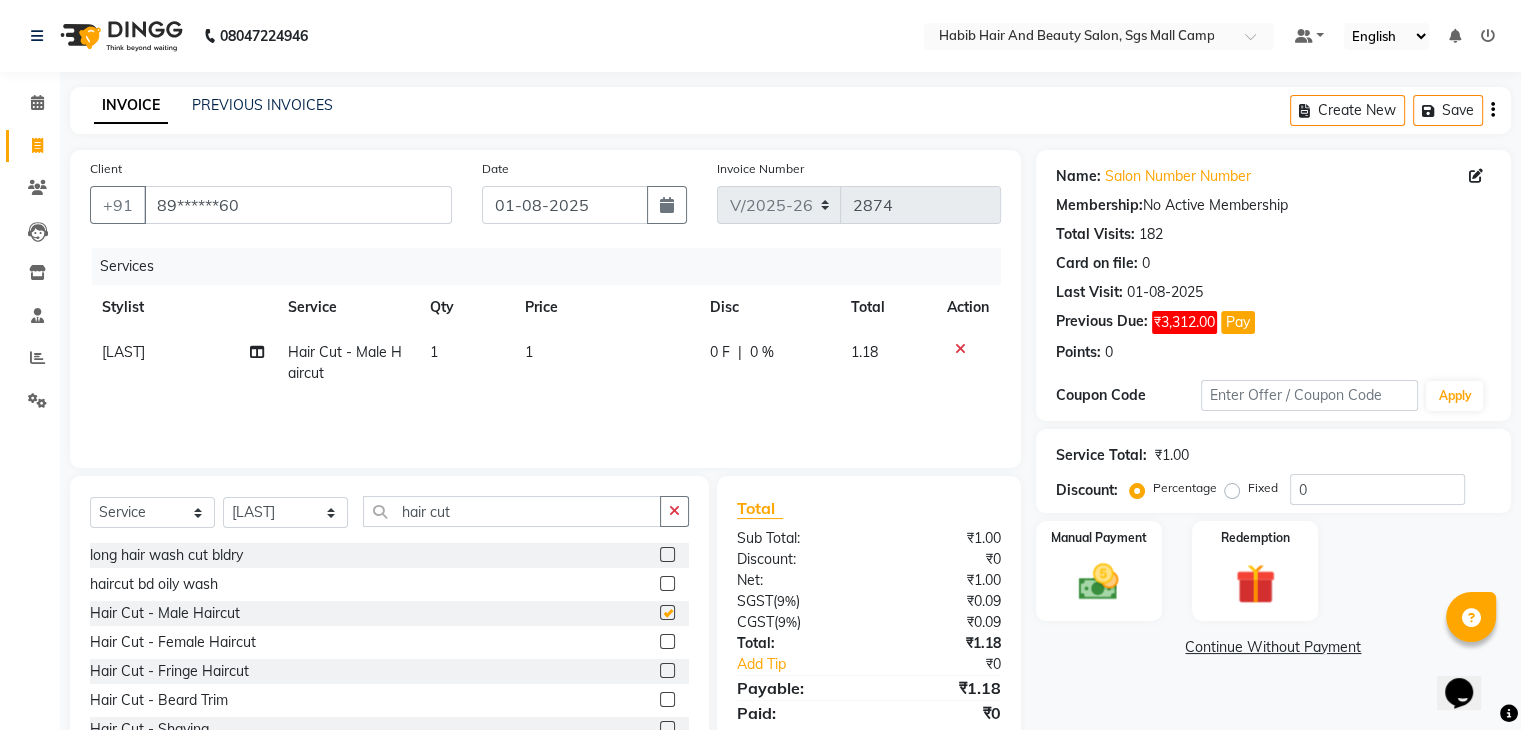 checkbox on "false" 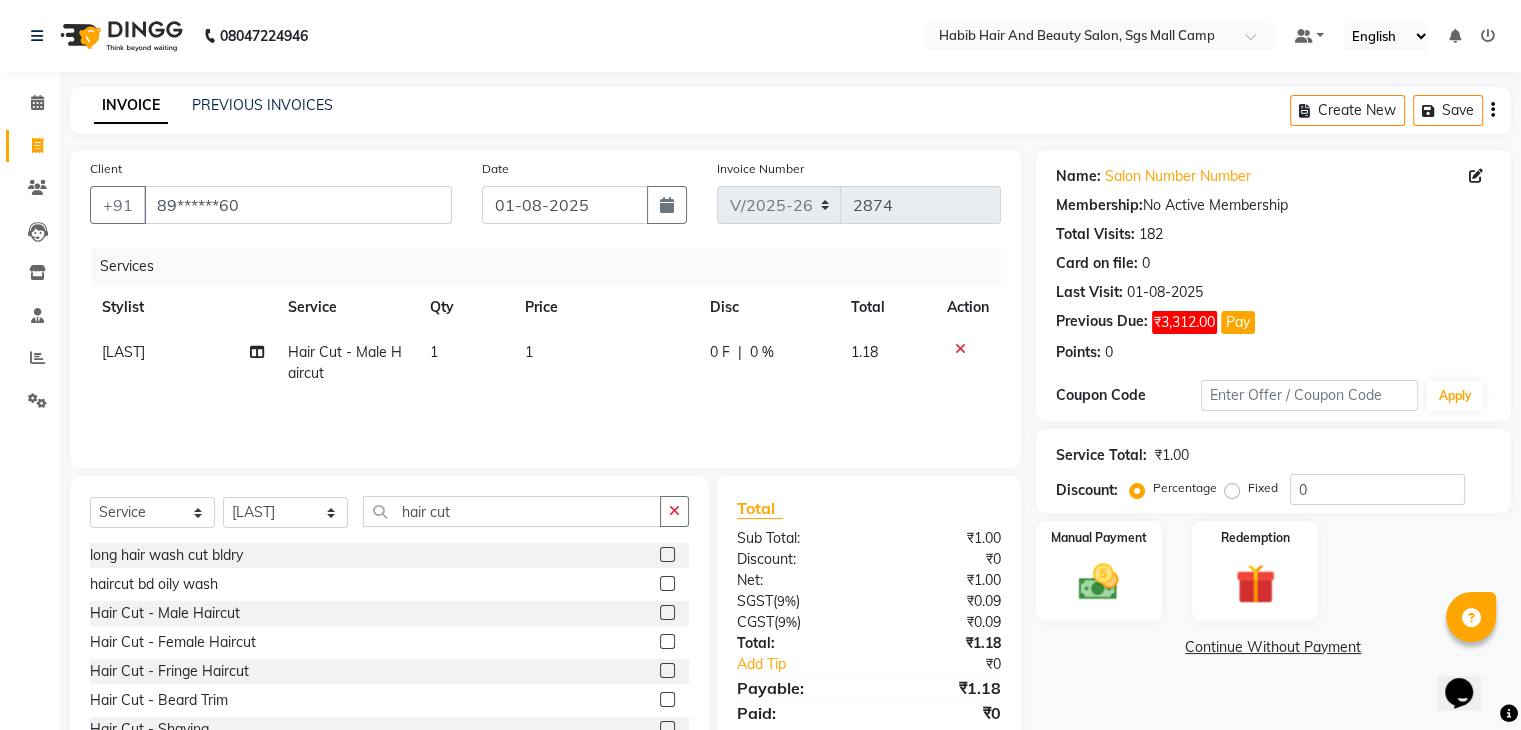 click on "1" 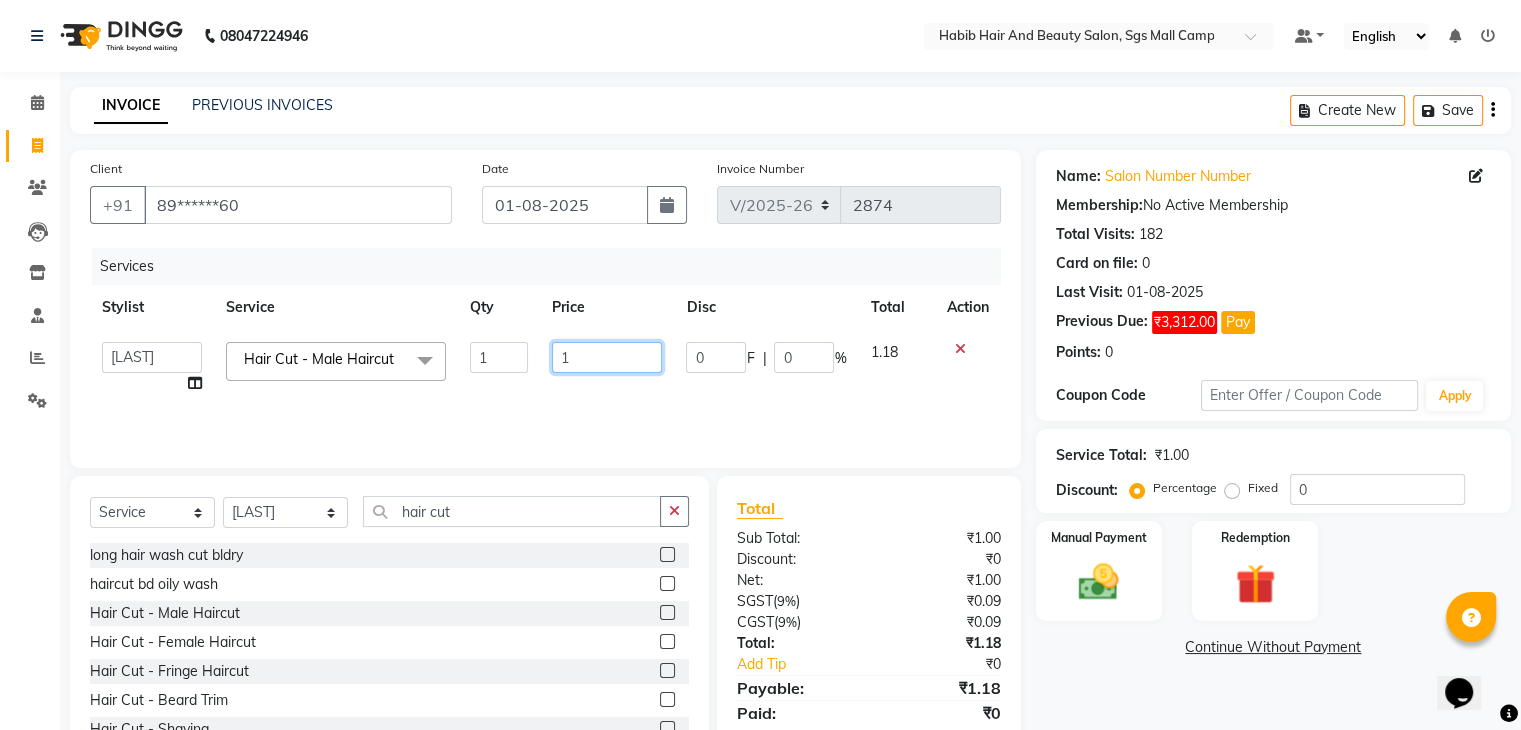 click on "1" 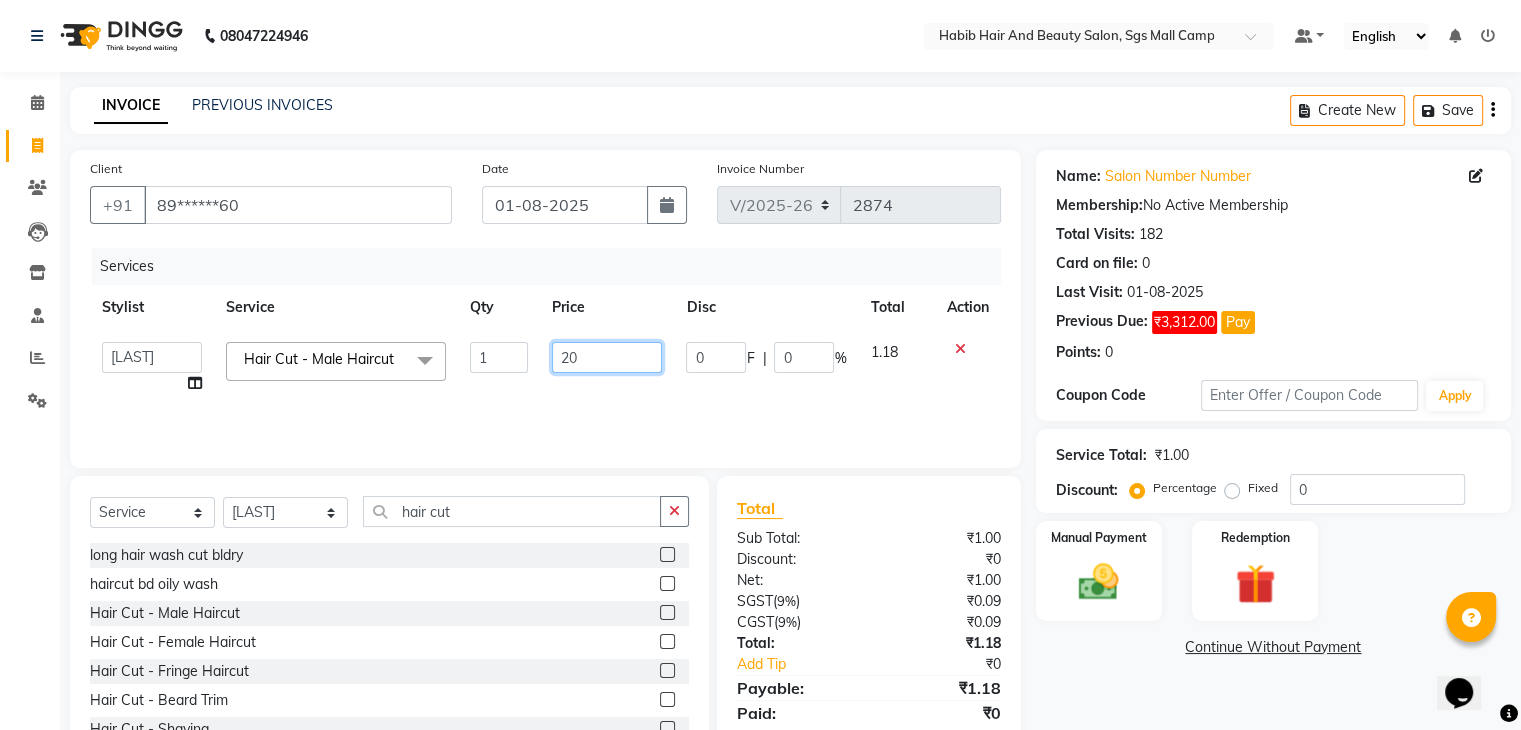 type on "200" 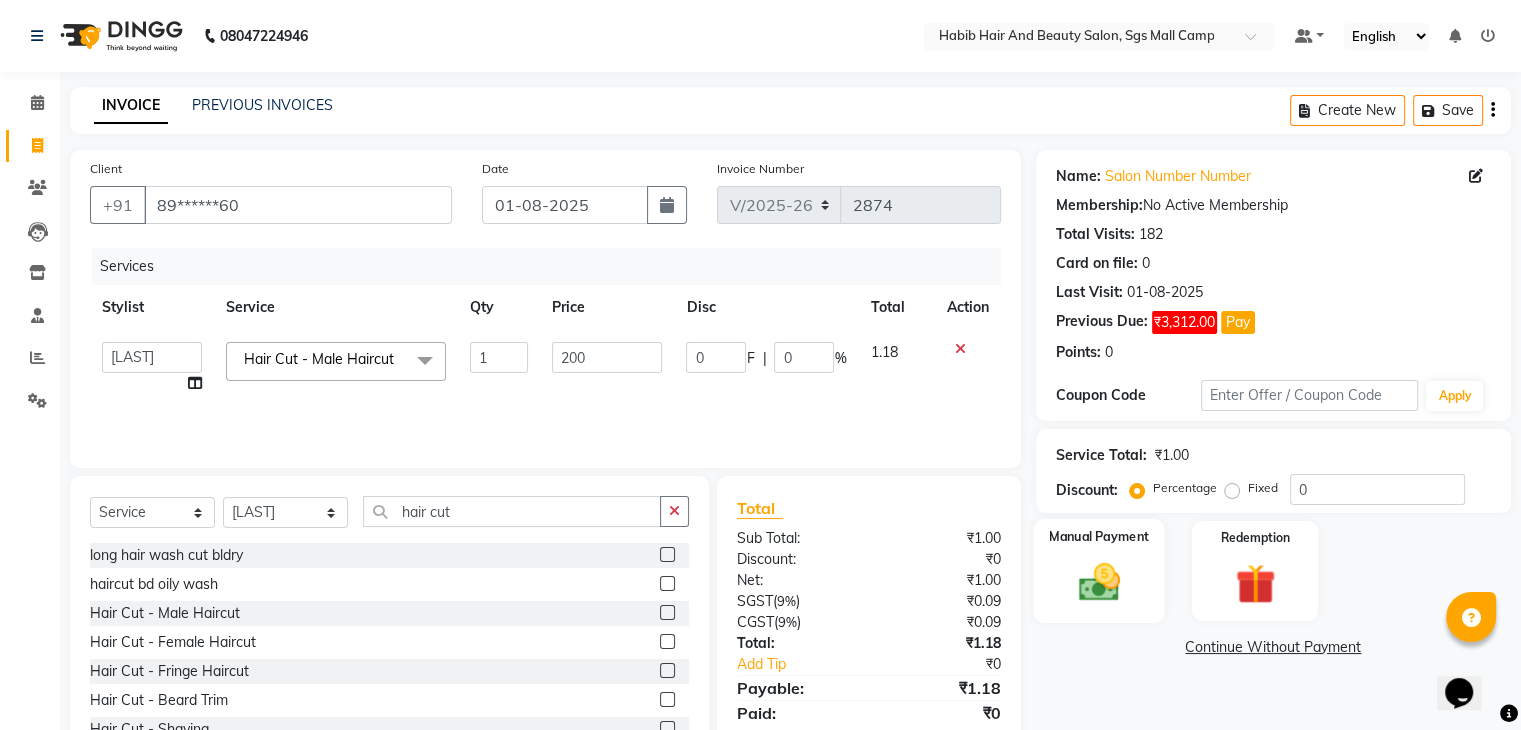 click on "Manual Payment" 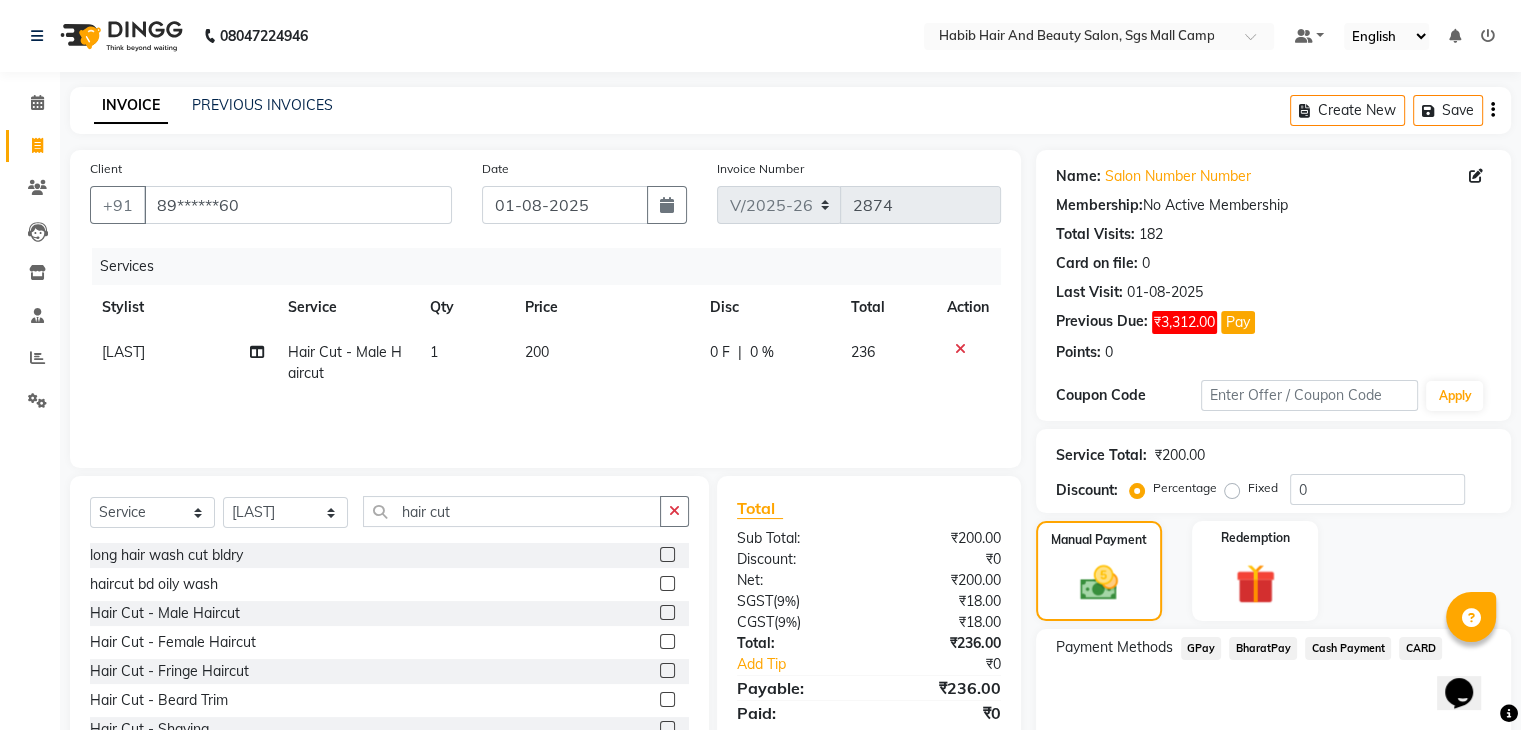 click on "BharatPay" 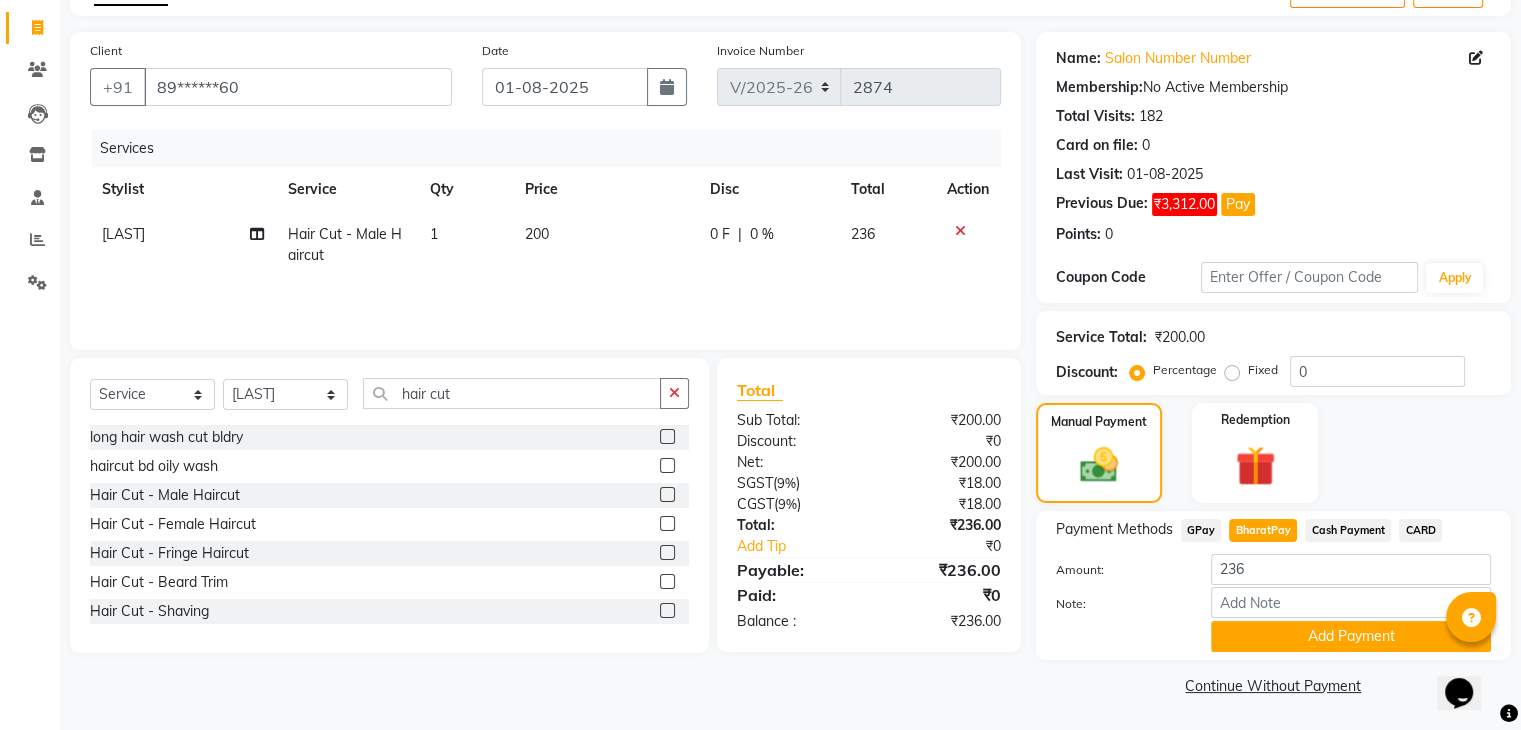 scroll, scrollTop: 120, scrollLeft: 0, axis: vertical 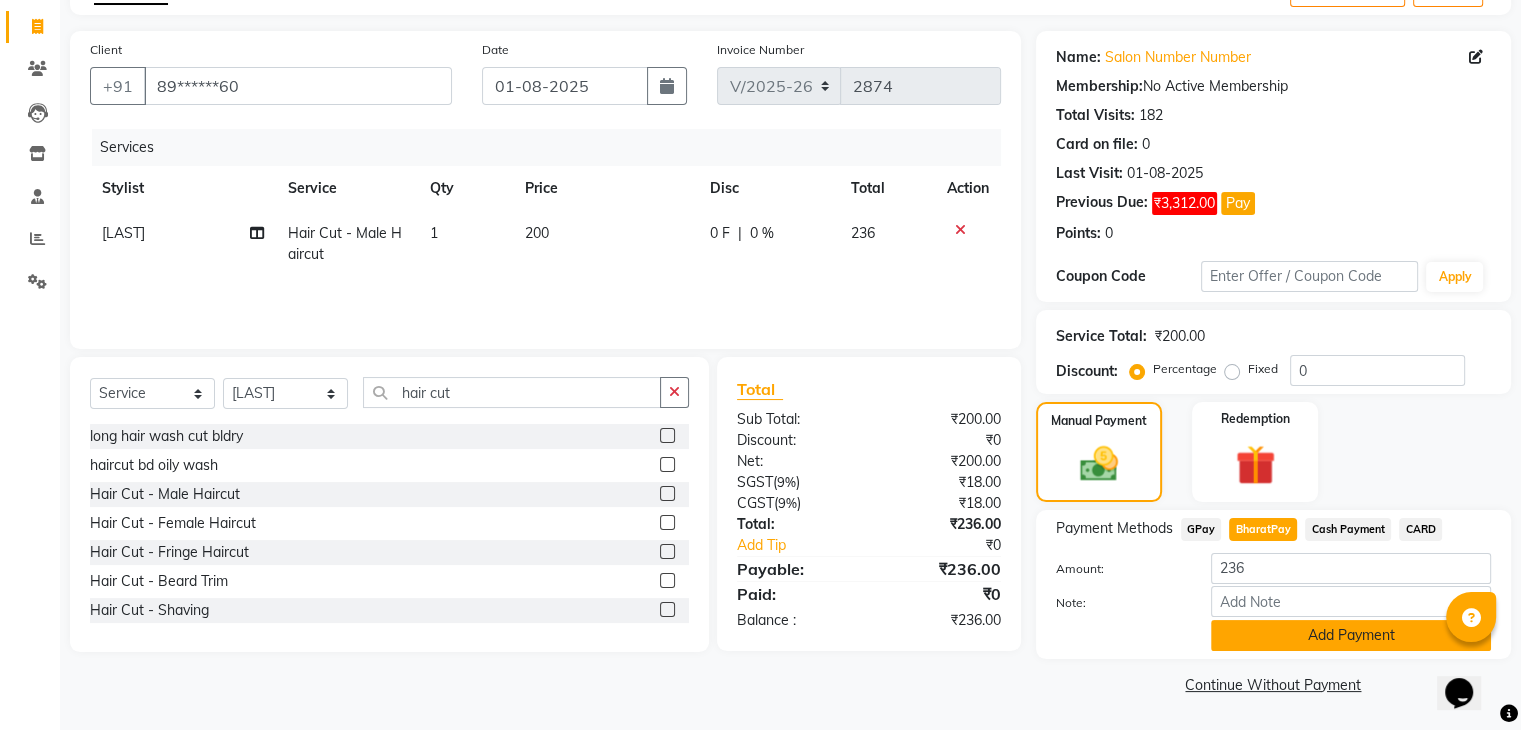 click on "Add Payment" 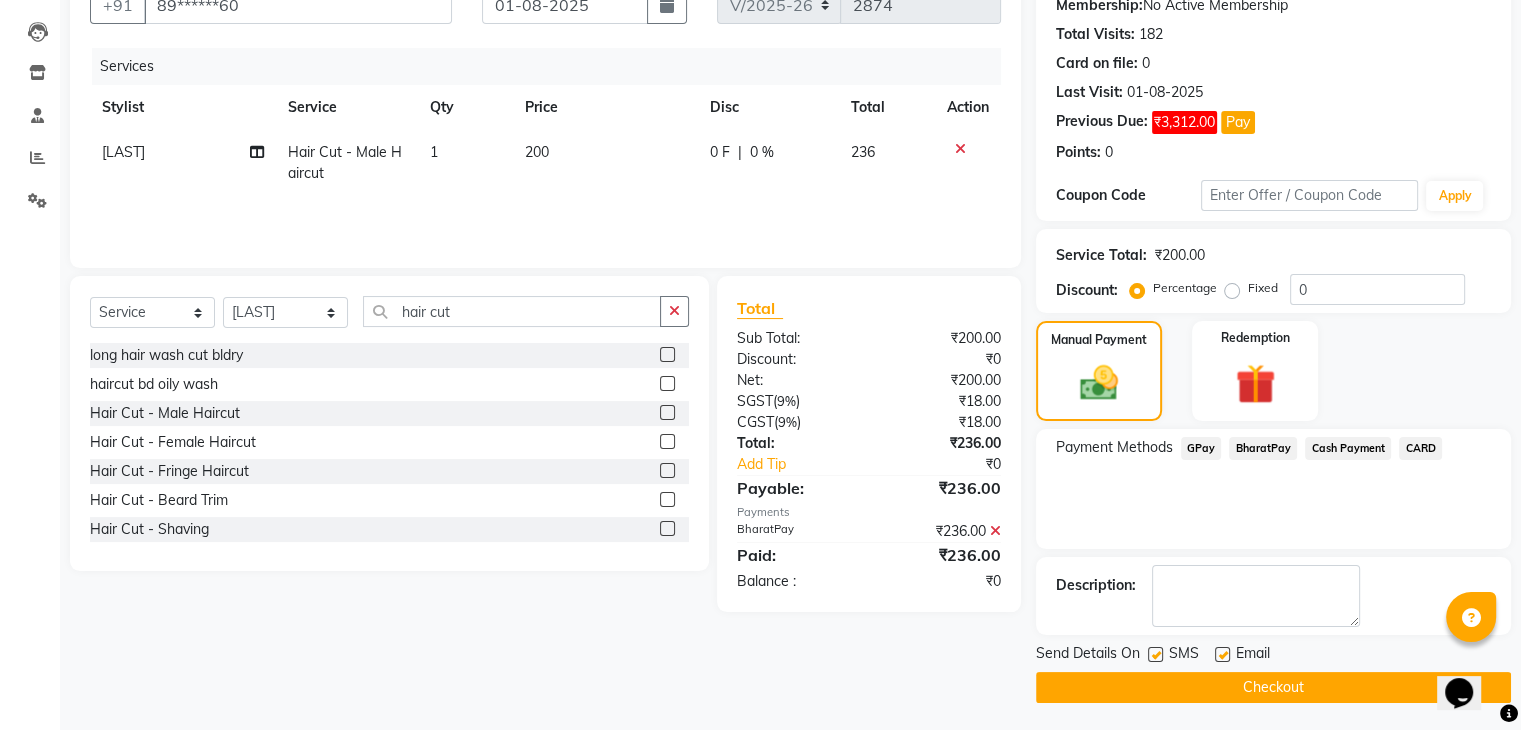scroll, scrollTop: 201, scrollLeft: 0, axis: vertical 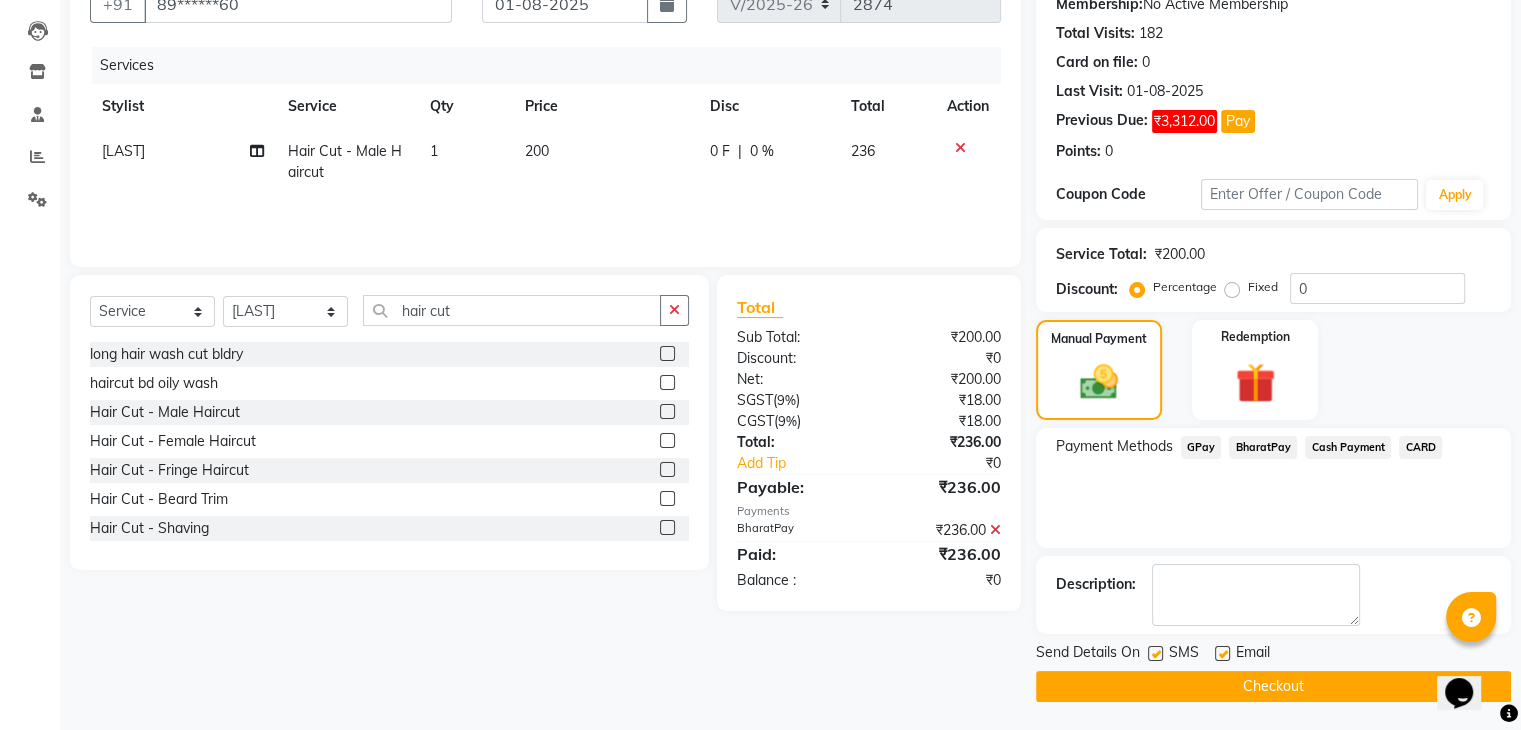 click on "Checkout" 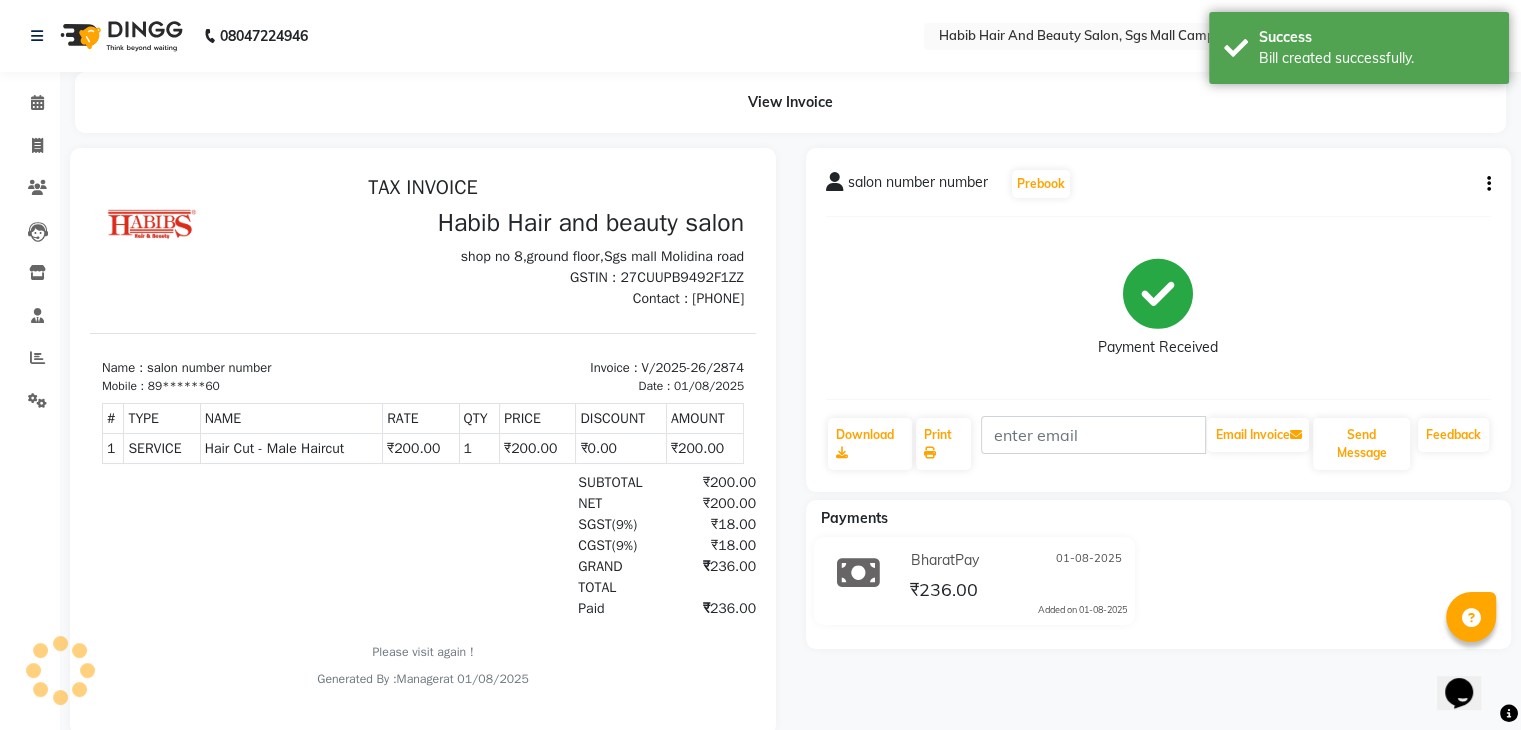 scroll, scrollTop: 0, scrollLeft: 0, axis: both 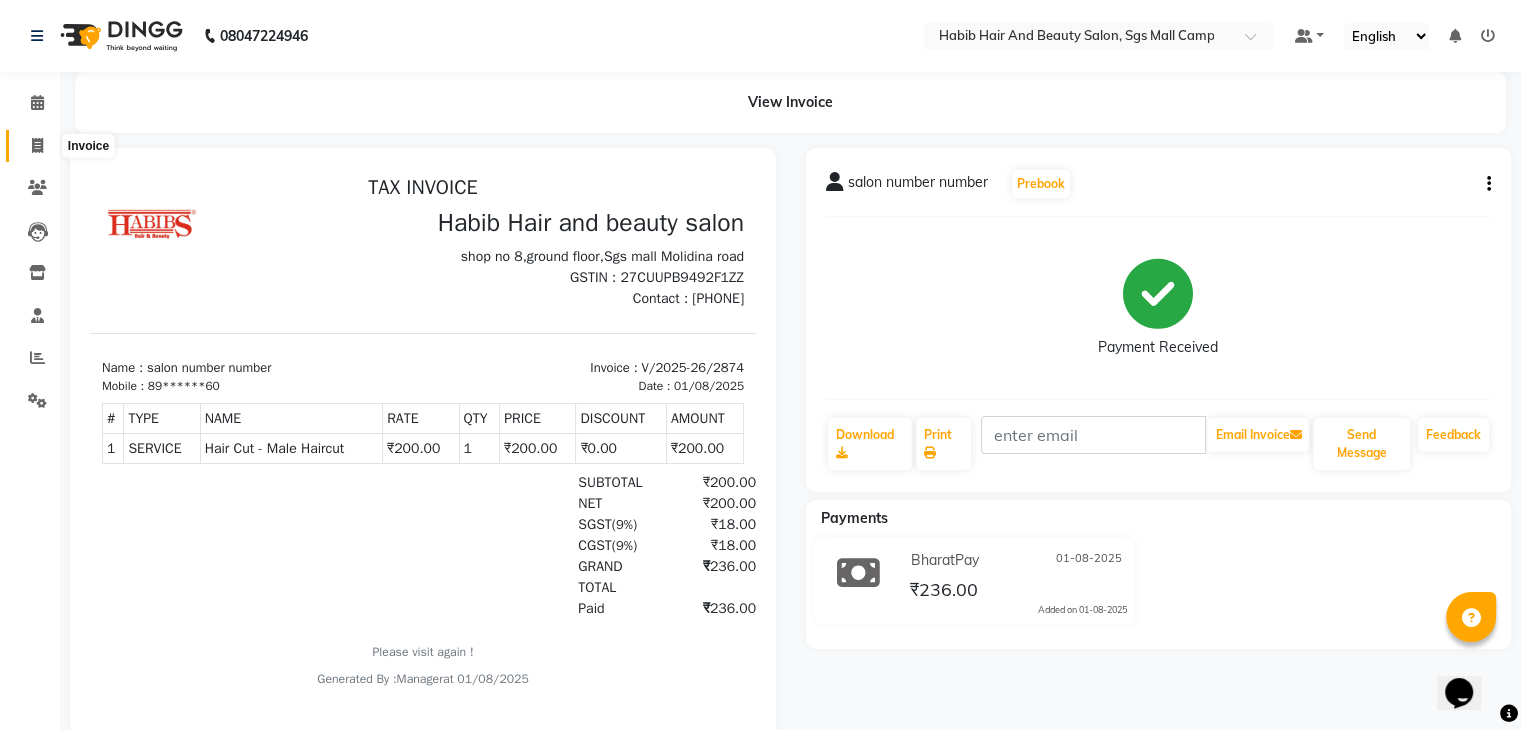 click 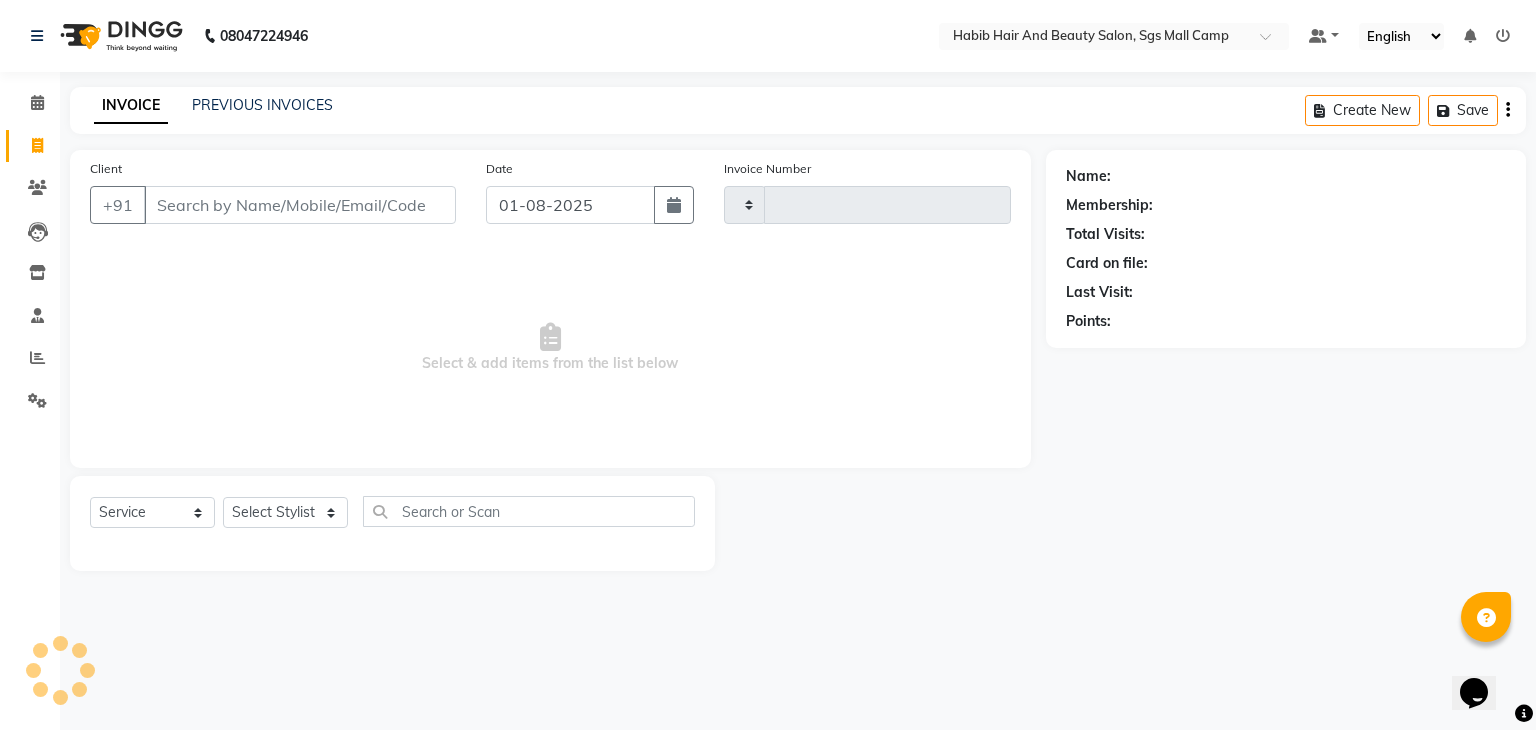 type on "2875" 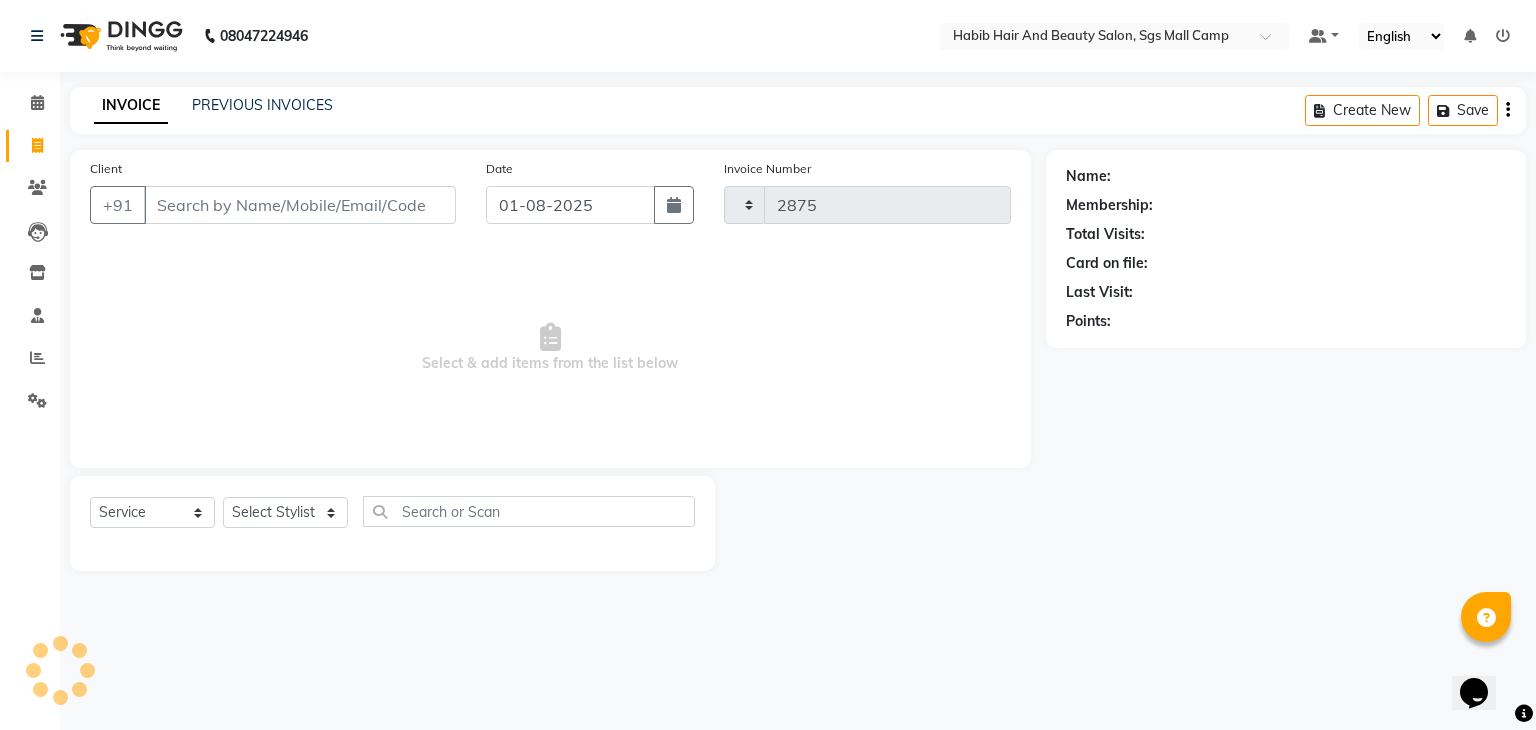 select on "8362" 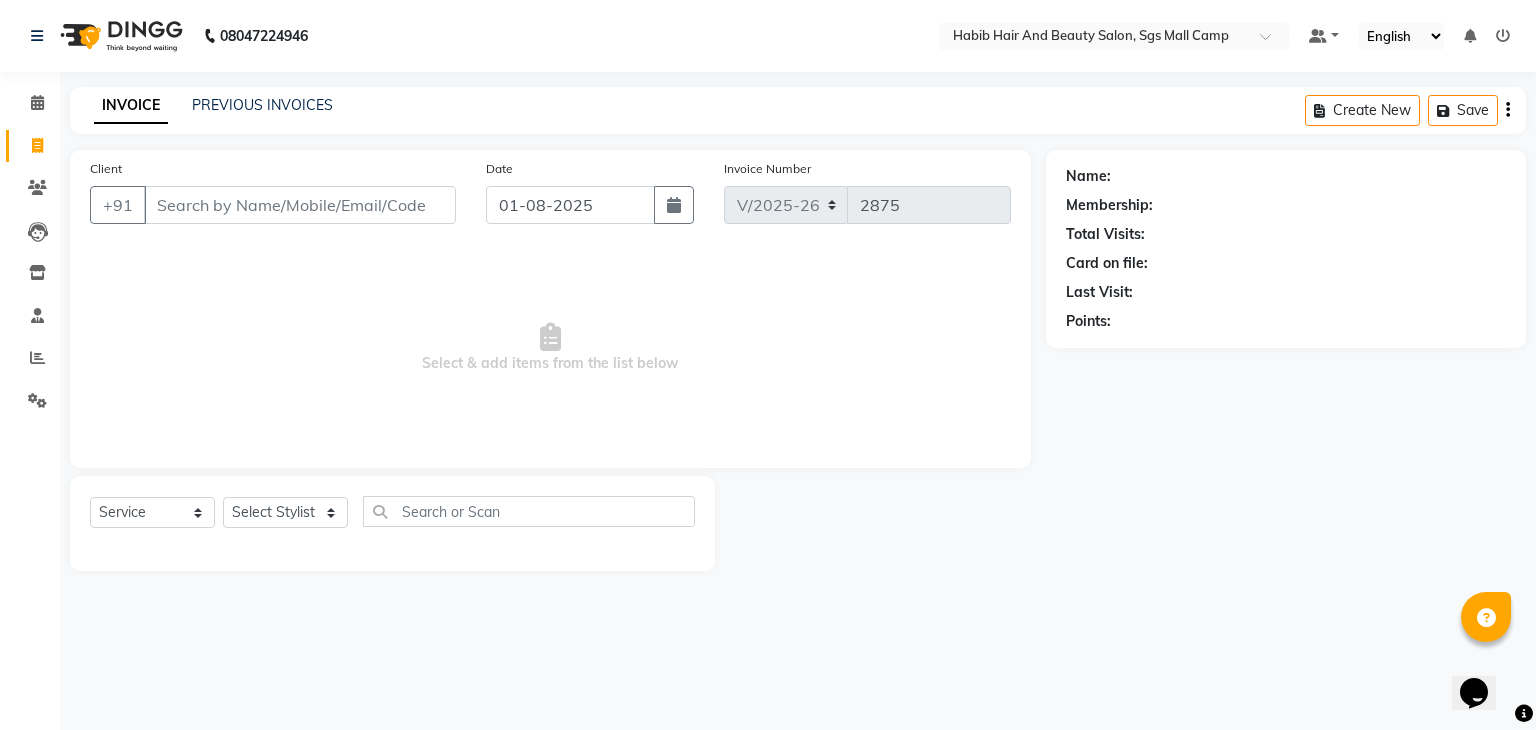 click on "Client" at bounding box center [300, 205] 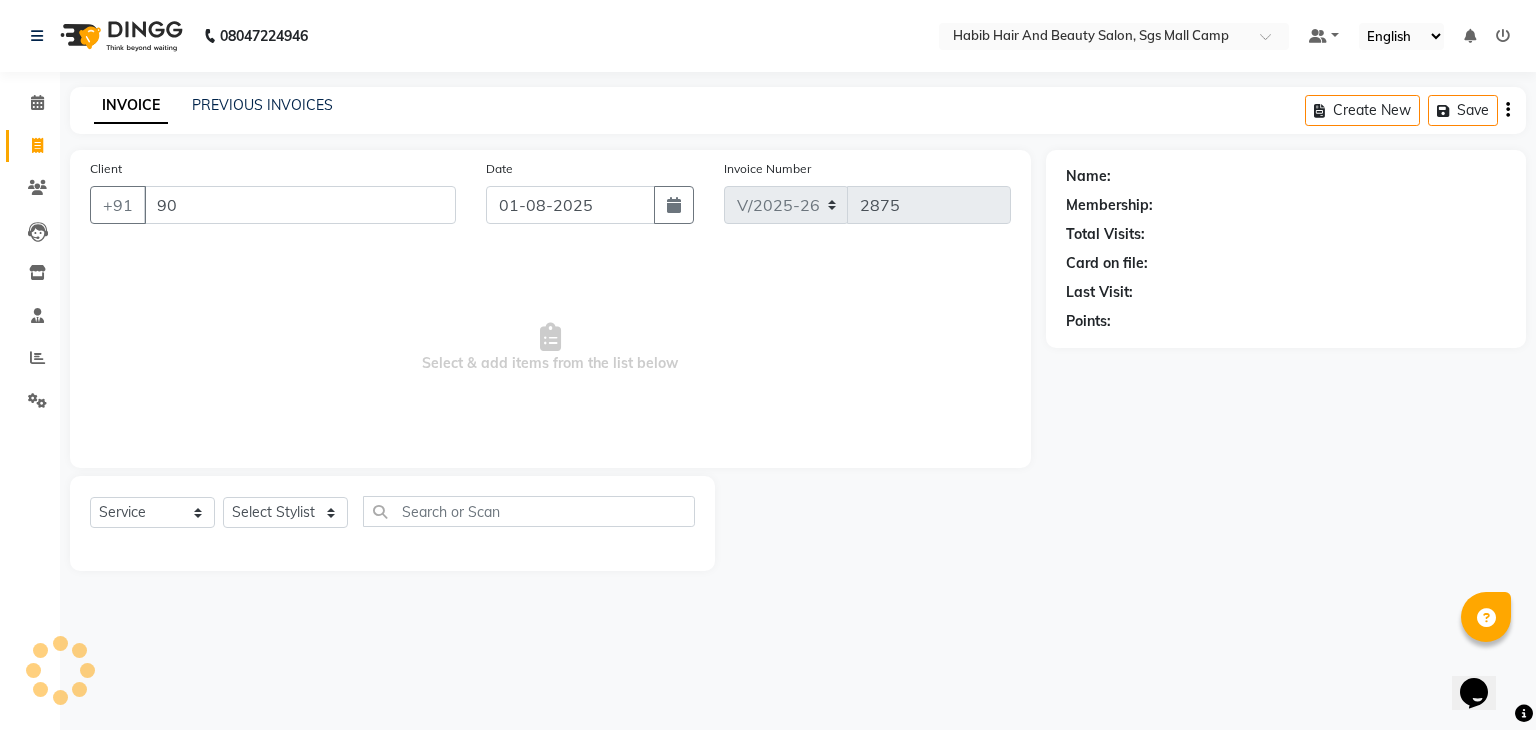 type on "9" 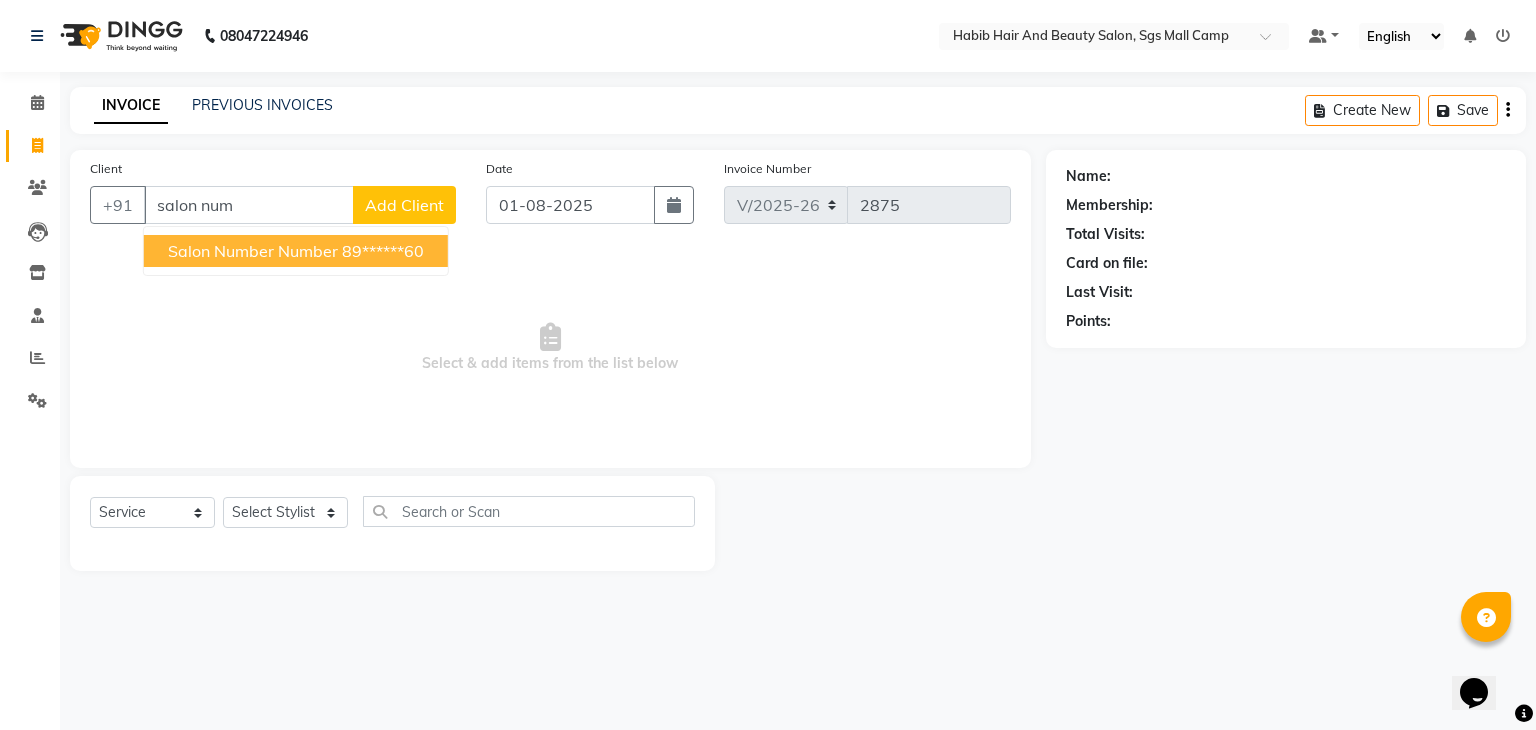 click on "salon number number" at bounding box center [253, 251] 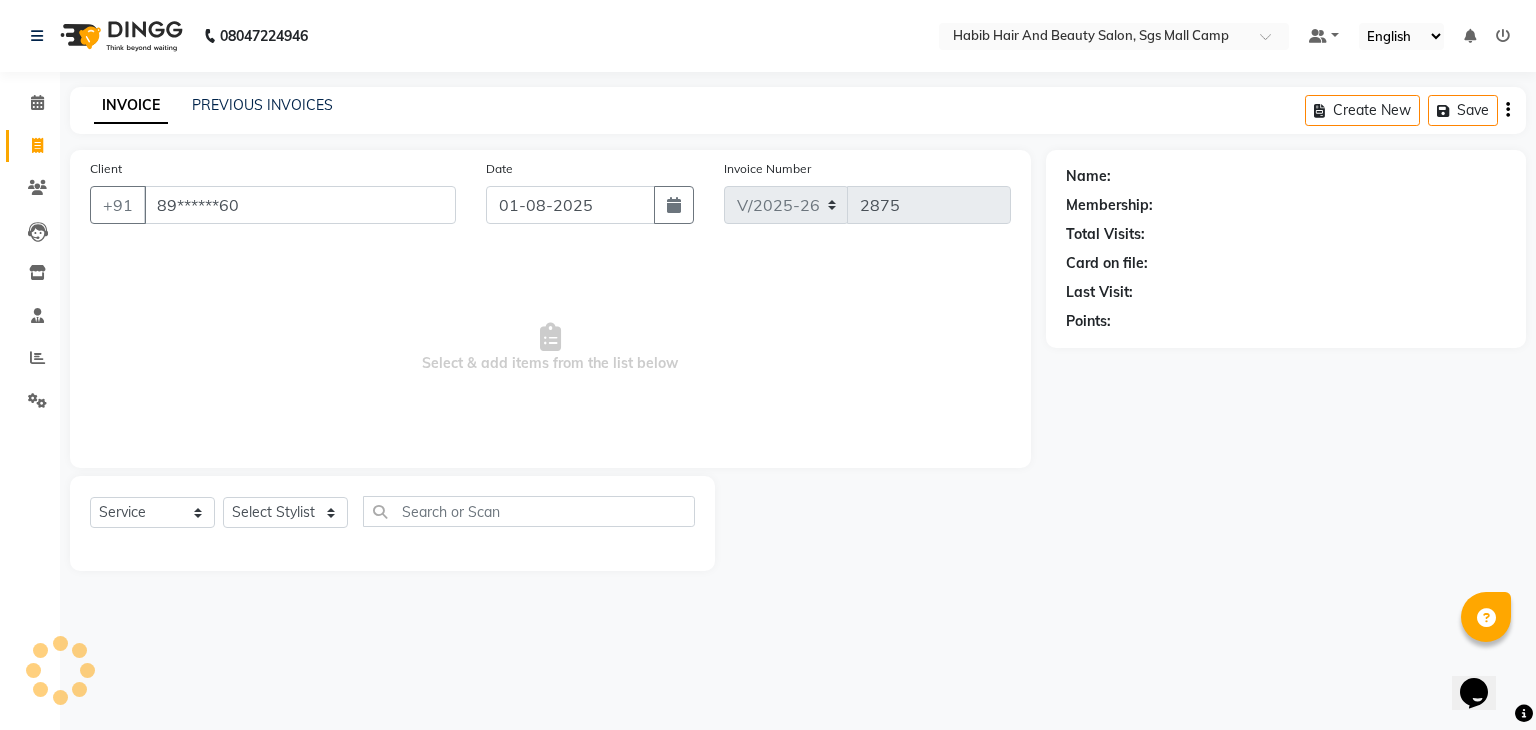 type on "89******60" 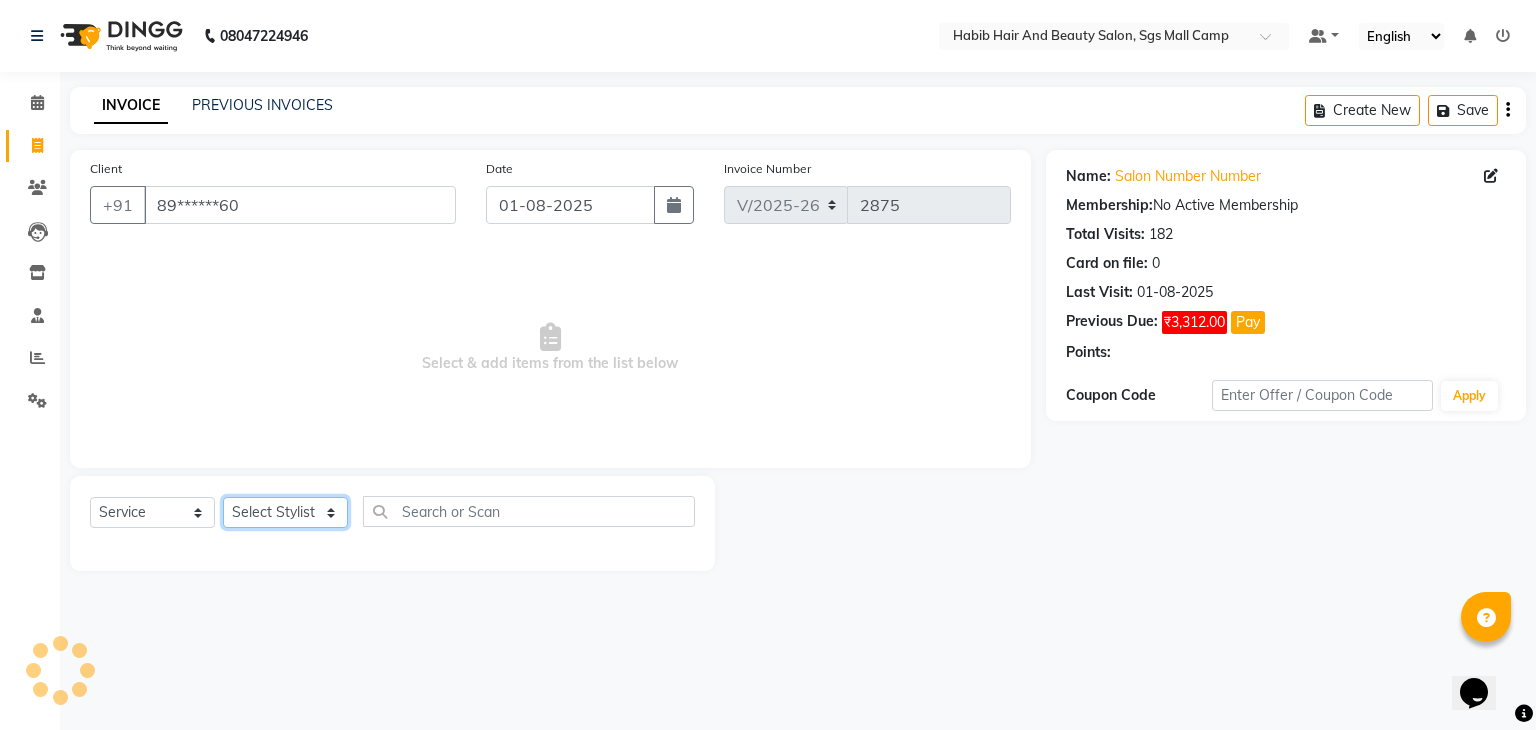 click on "Select Stylist [FIRST] [LAST] [FIRST]  [LAST] Manager [LAST]  [NAME] [NAME] [NAME] [NAME]  [NAME] [NAME] Polishing - Under Arms  Polishing - Half Hands  Polishing - Back  Polishing - Full Hands  Polishing - Full Legs  Polishing - Full Body  clean up  products  waxing  female nor hcut wsh bd  extra root touch  basic spa  long hair wash cut bldry  femal highlight  femal highlight  male wash  tip gel extention  gel polish  beard trimming  male blowdry   nail cutting  D-Tan/Bleach - Upper Lip  D-Tan/Bleach - Face & Neck  D-Tan/Bleach - Back Neck  D-Tan/Bleach - Under Arms  D-Tan/Bleach - Full Arms  D-Tan/Bleach - Full Legs  D-Tan/Bleach - Half Arms  D-Tan/Bleach - Full Back or Front  D-Tan/Bleach - Half Back or Stomach  D-Tan/Bleach - Feet or Palms  D-Tan/Bleach - Full Body  upperlips  upperlips wax  male globle  globle  Make-Up, Hairstyle And Saree Draping - Saree Draping  Make-Up, Hairstyle And Saree Draping - Make-up: Simple  facial" 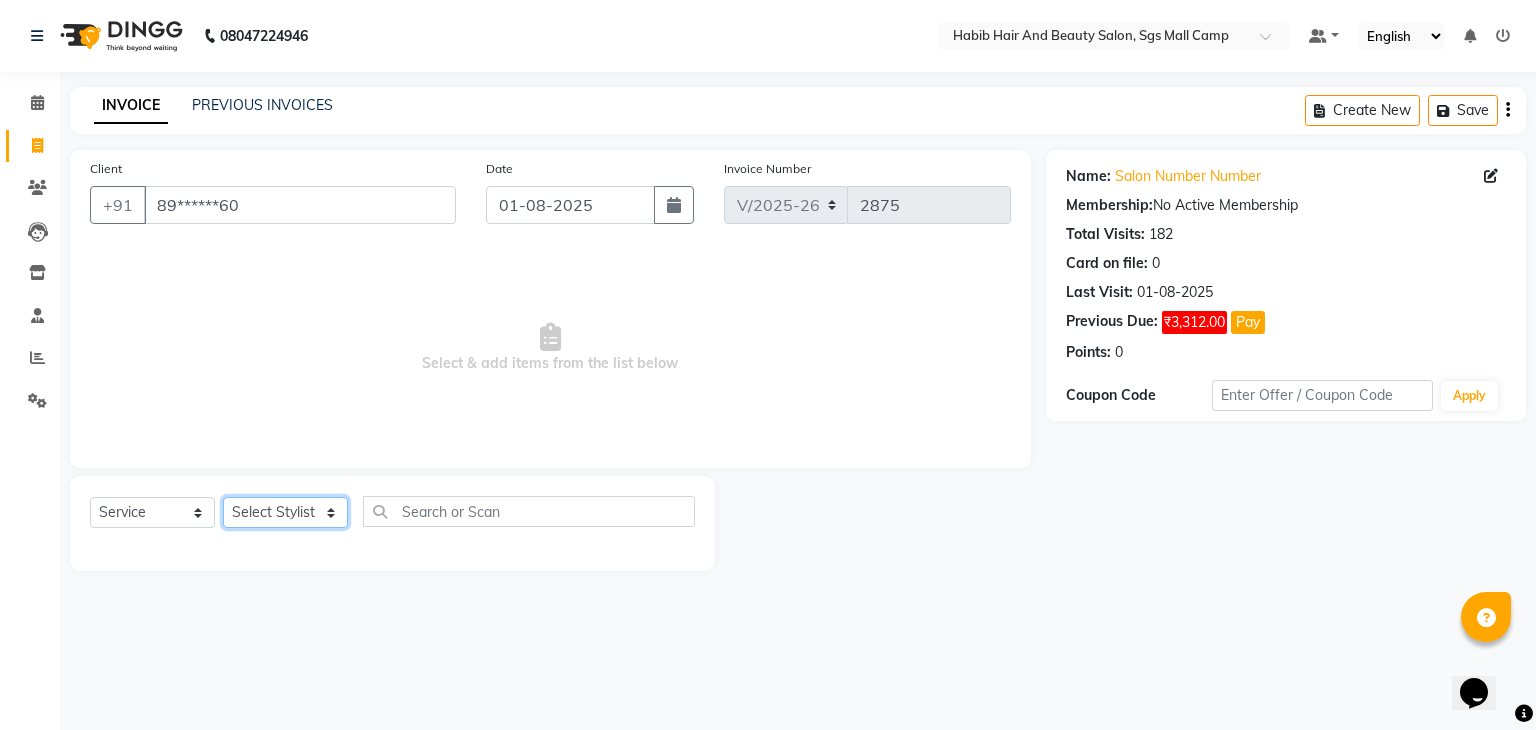 select on "81153" 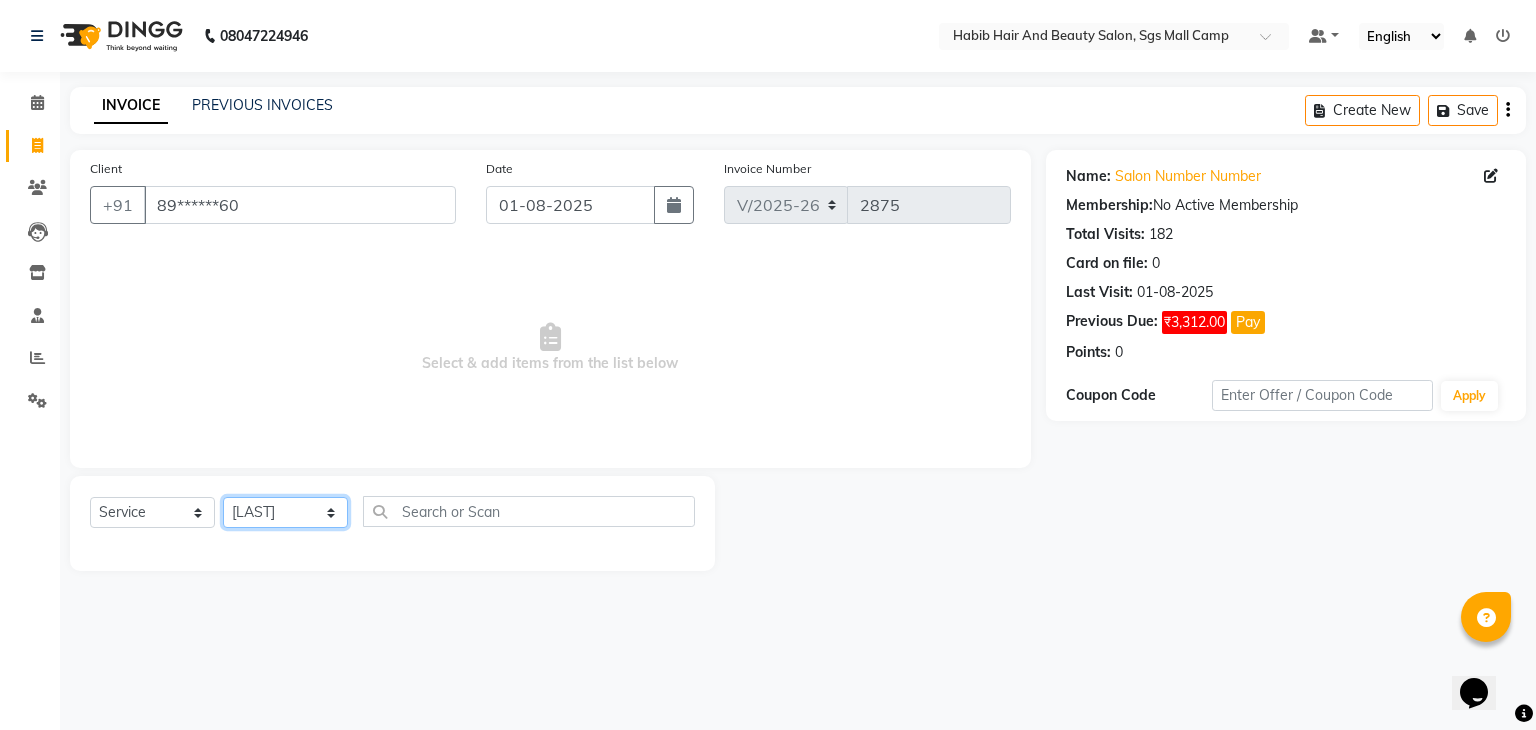 click on "Select Stylist [FIRST] [LAST] [FIRST]  [LAST] Manager [LAST]  [NAME] [NAME] [NAME] [NAME]  [NAME] [NAME] Polishing - Under Arms  Polishing - Half Hands  Polishing - Back  Polishing - Full Hands  Polishing - Full Legs  Polishing - Full Body  clean up  products  waxing  female nor hcut wsh bd  extra root touch  basic spa  long hair wash cut bldry  femal highlight  femal highlight  male wash  tip gel extention  gel polish  beard trimming  male blowdry   nail cutting  D-Tan/Bleach - Upper Lip  D-Tan/Bleach - Face & Neck  D-Tan/Bleach - Back Neck  D-Tan/Bleach - Under Arms  D-Tan/Bleach - Full Arms  D-Tan/Bleach - Full Legs  D-Tan/Bleach - Half Arms  D-Tan/Bleach - Full Back or Front  D-Tan/Bleach - Half Back or Stomach  D-Tan/Bleach - Feet or Palms  D-Tan/Bleach - Full Body  upperlips  upperlips wax  male globle  globle  Make-Up, Hairstyle And Saree Draping - Saree Draping  Make-Up, Hairstyle And Saree Draping - Make-up: Simple  facial" 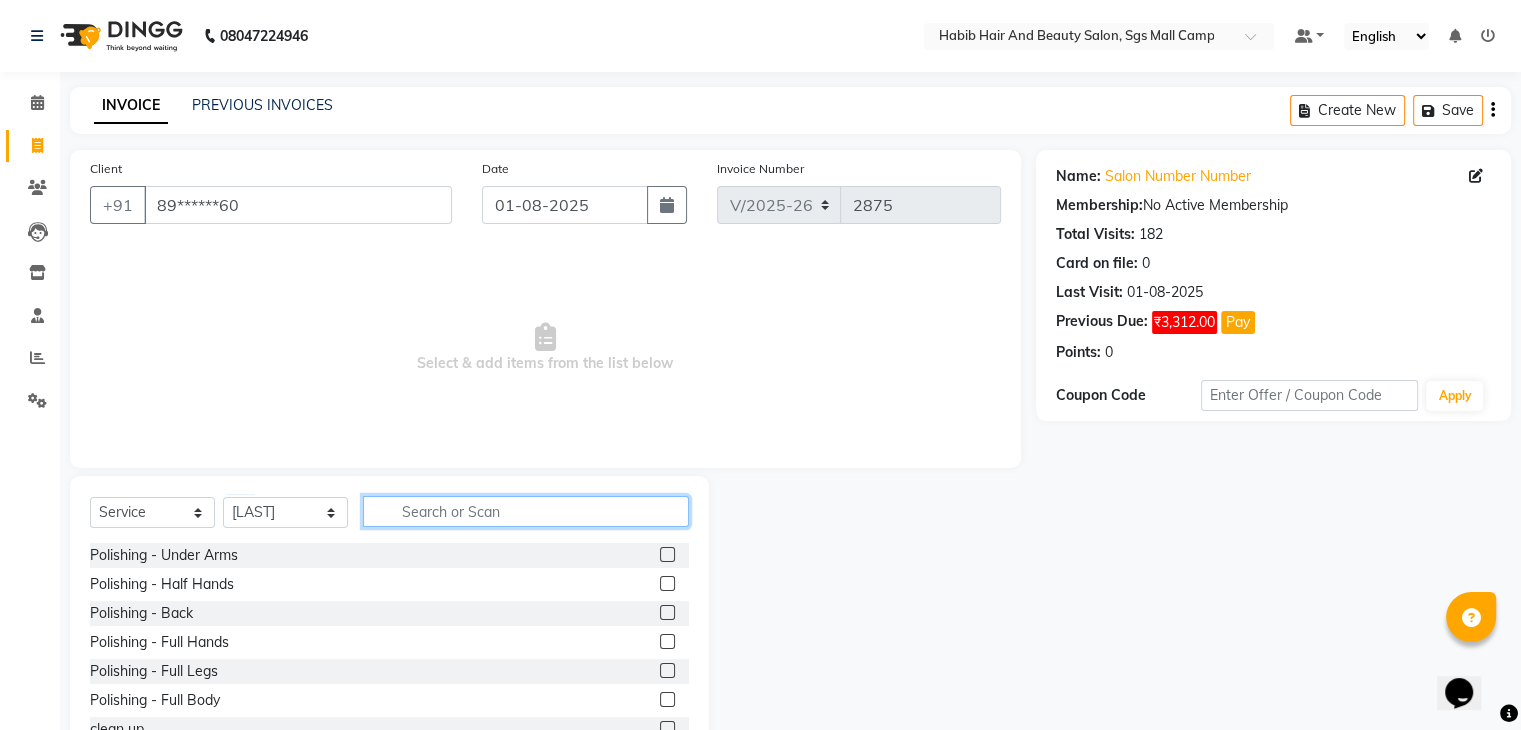 click 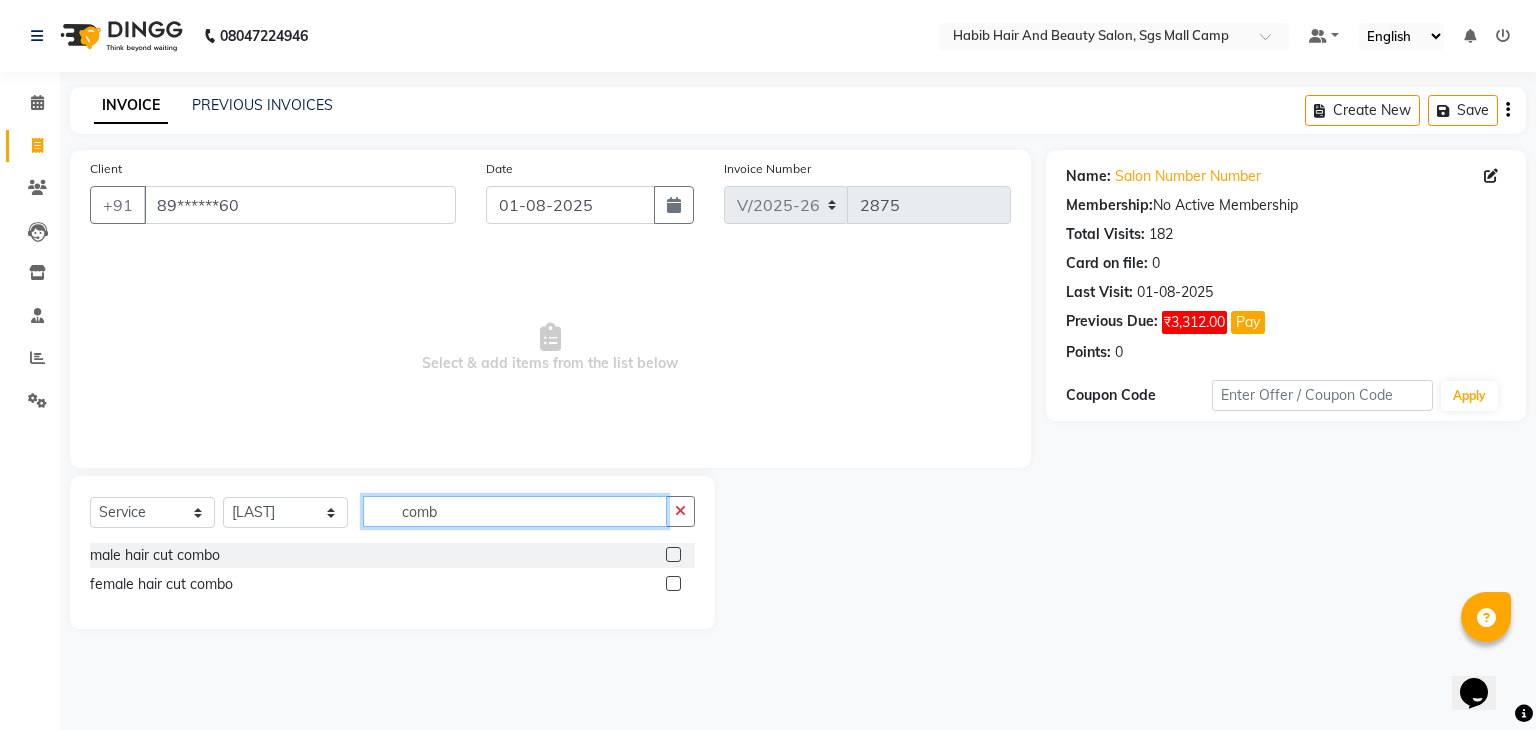 type on "comb" 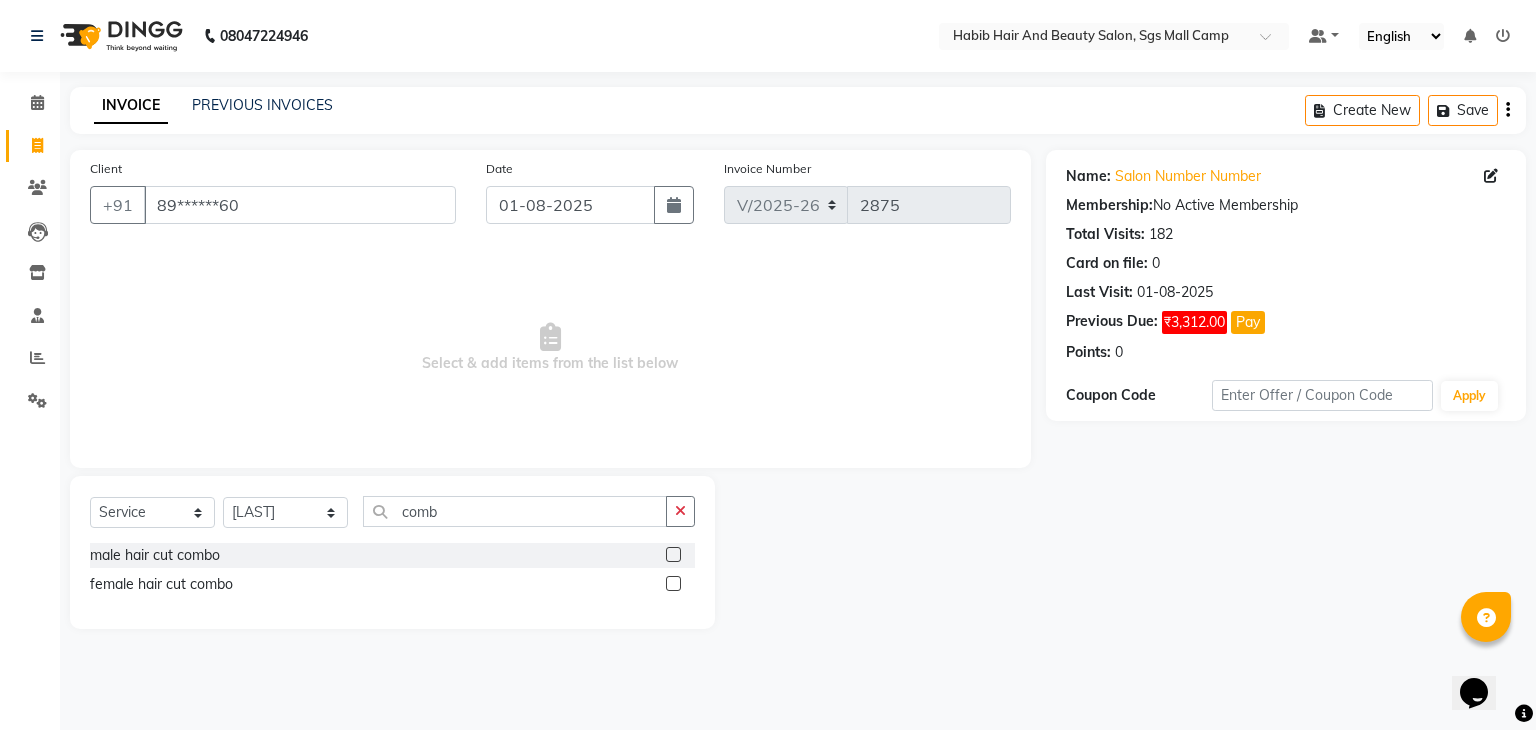 click 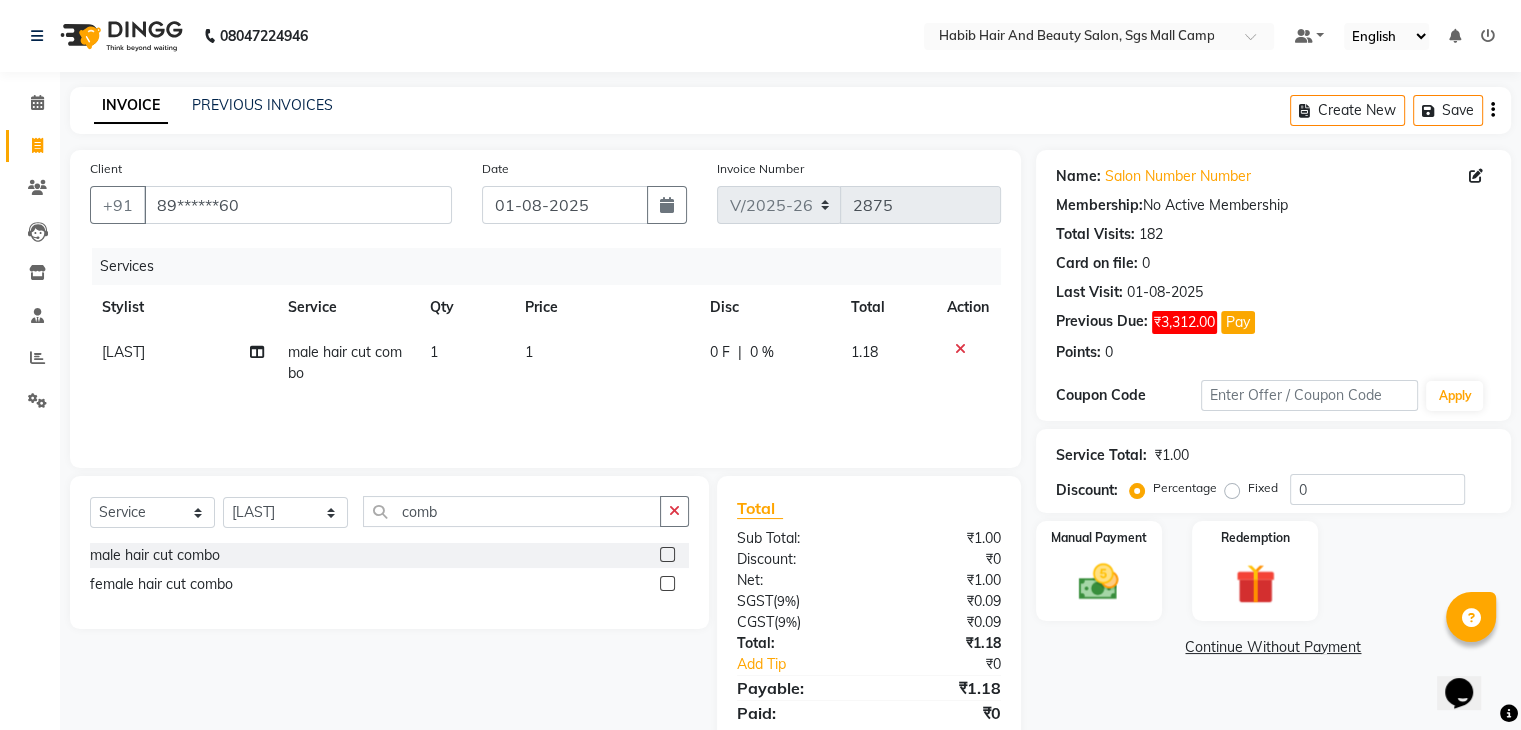 click 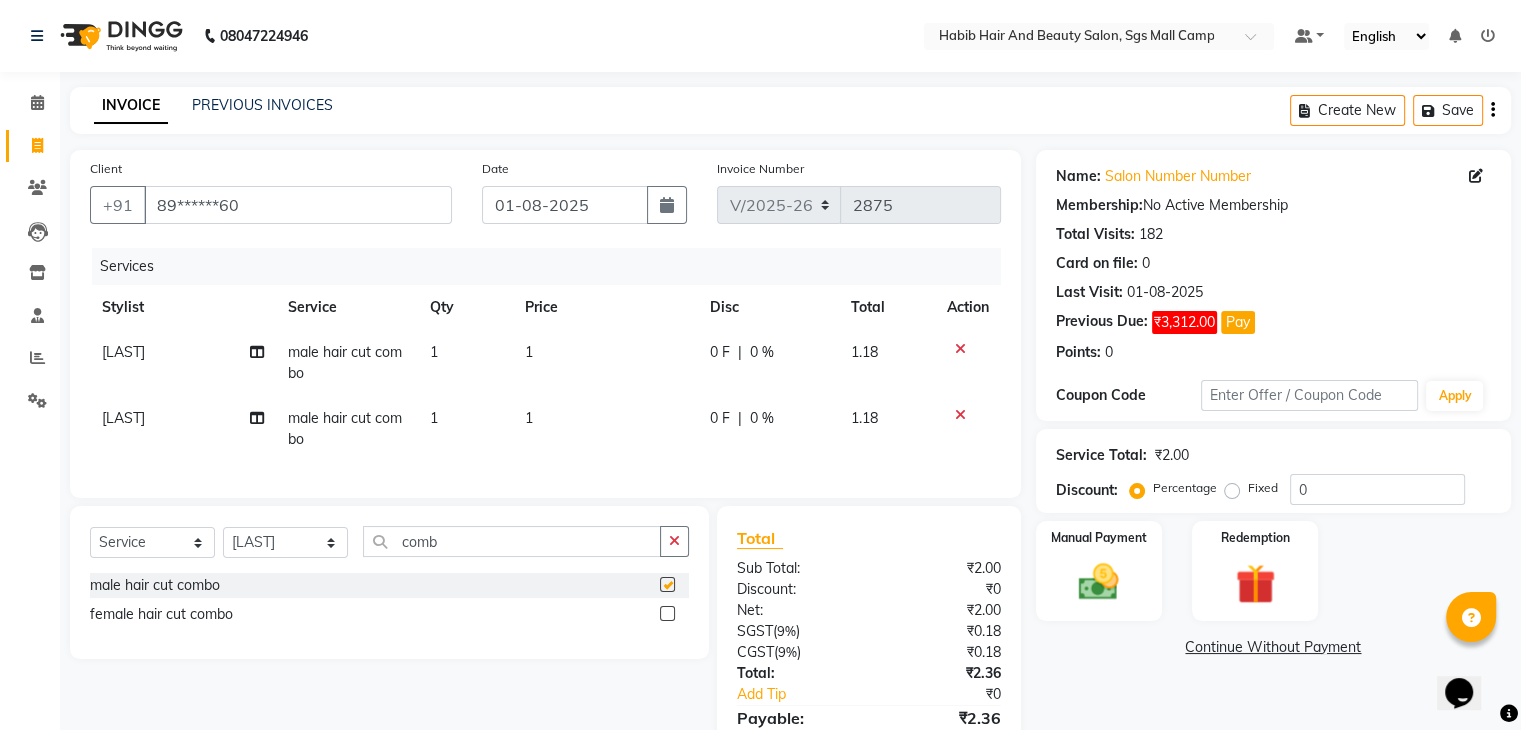 checkbox on "false" 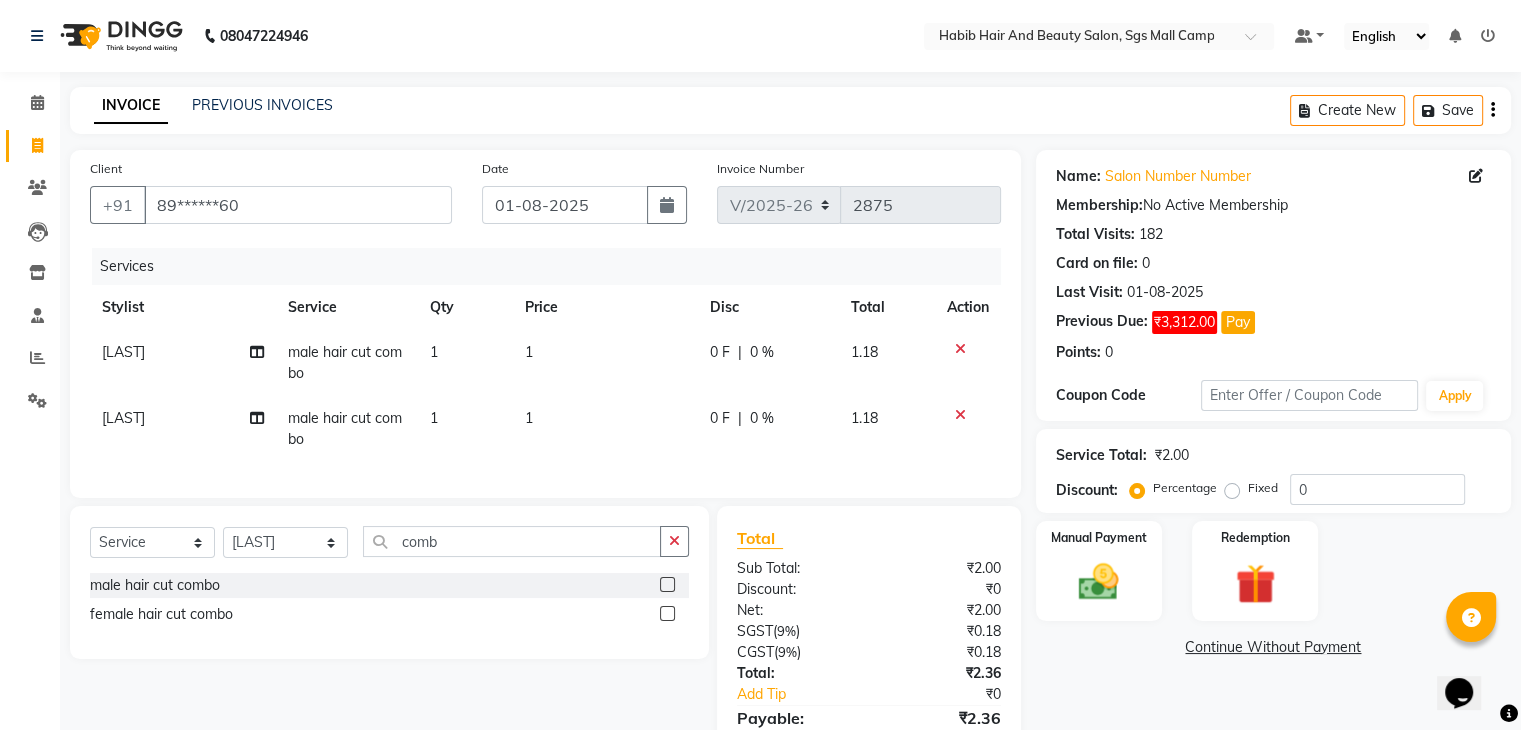 click 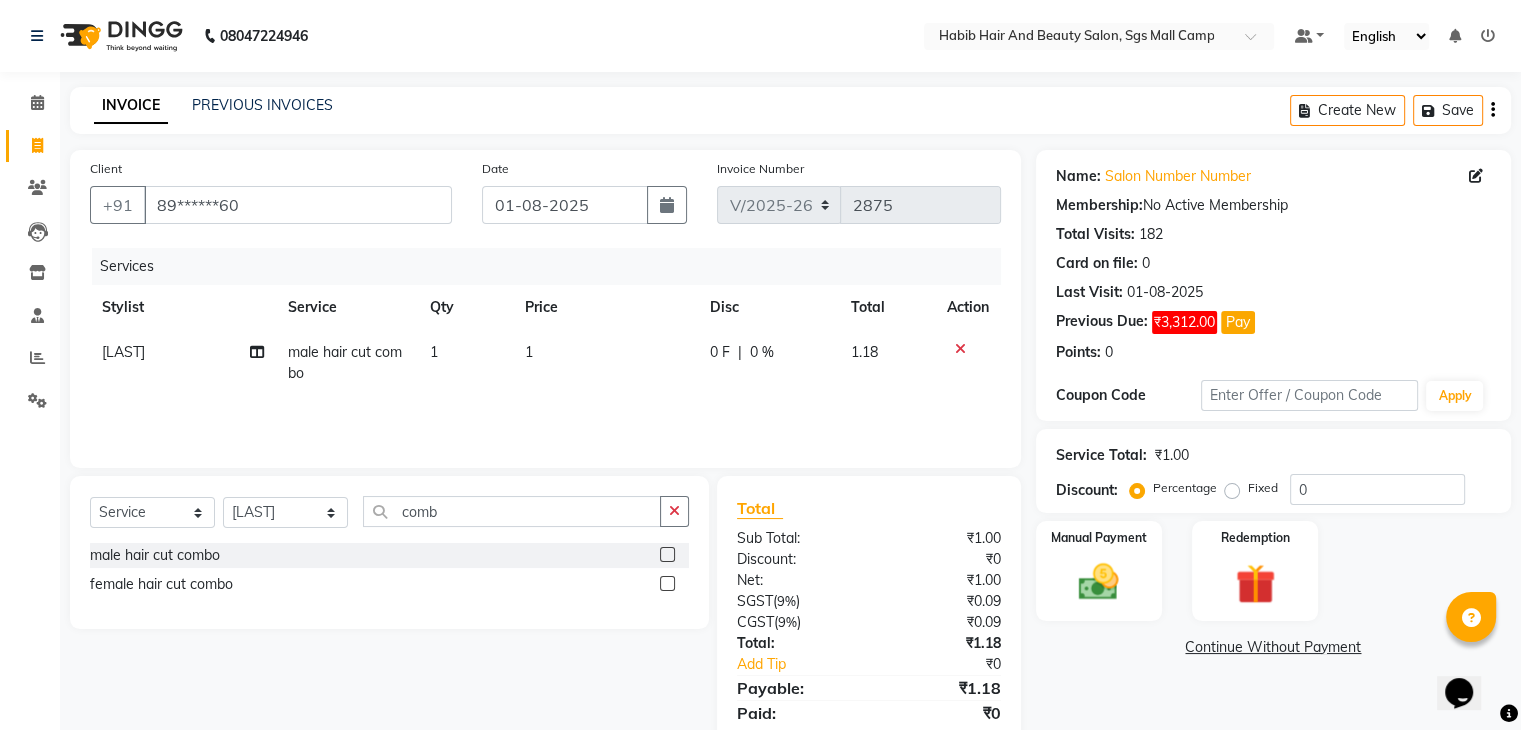 click on "1" 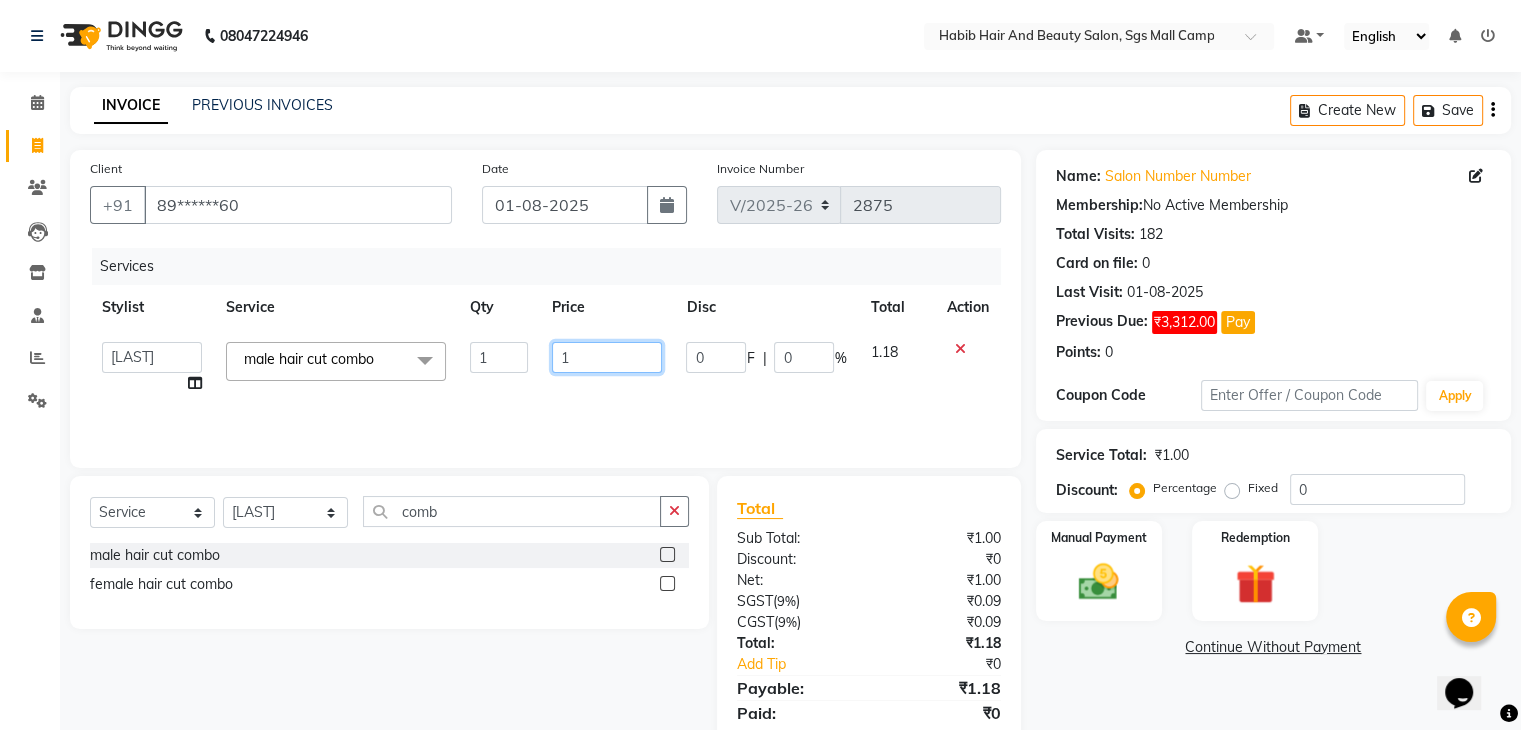 click on "1" 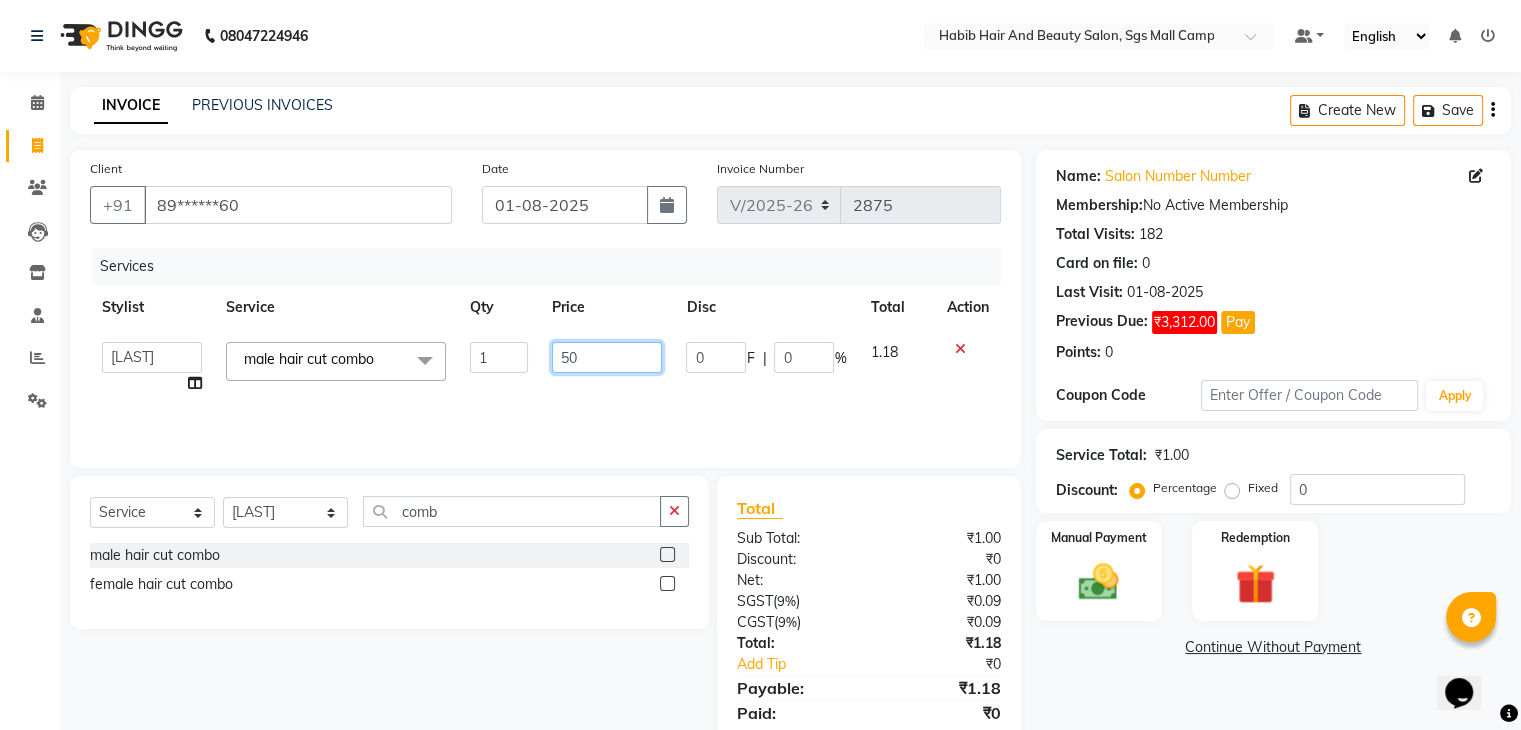 type on "500" 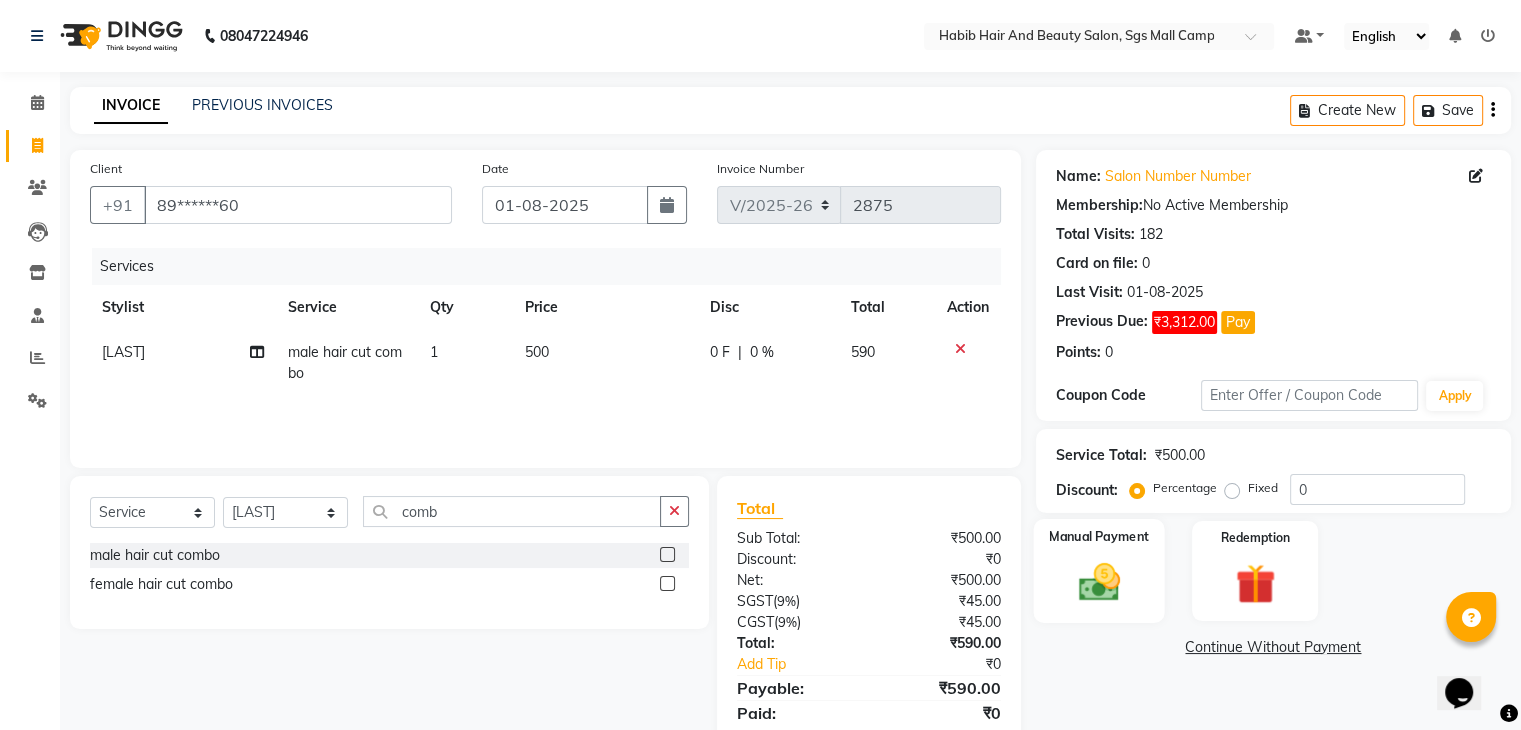 click on "Manual Payment" 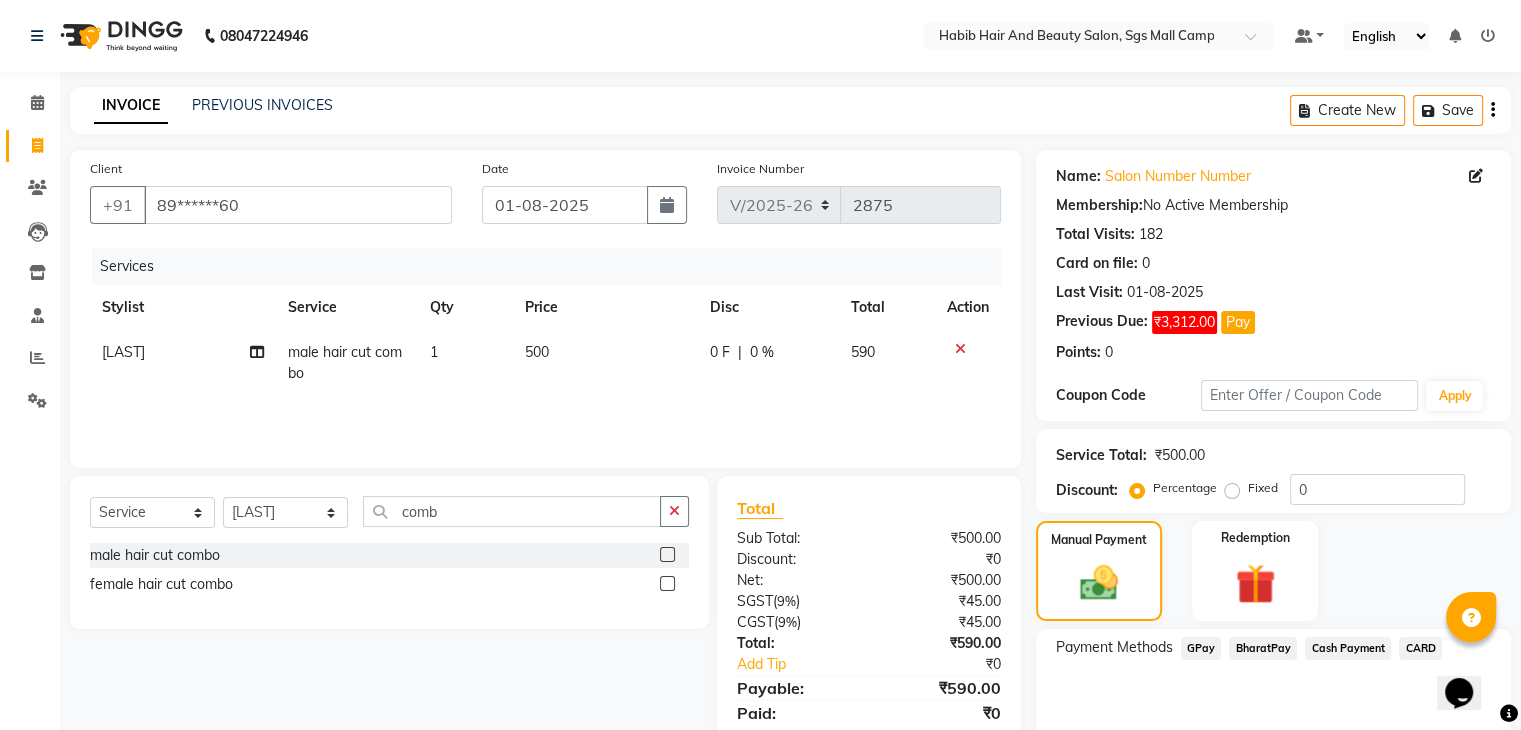 click on "BharatPay" 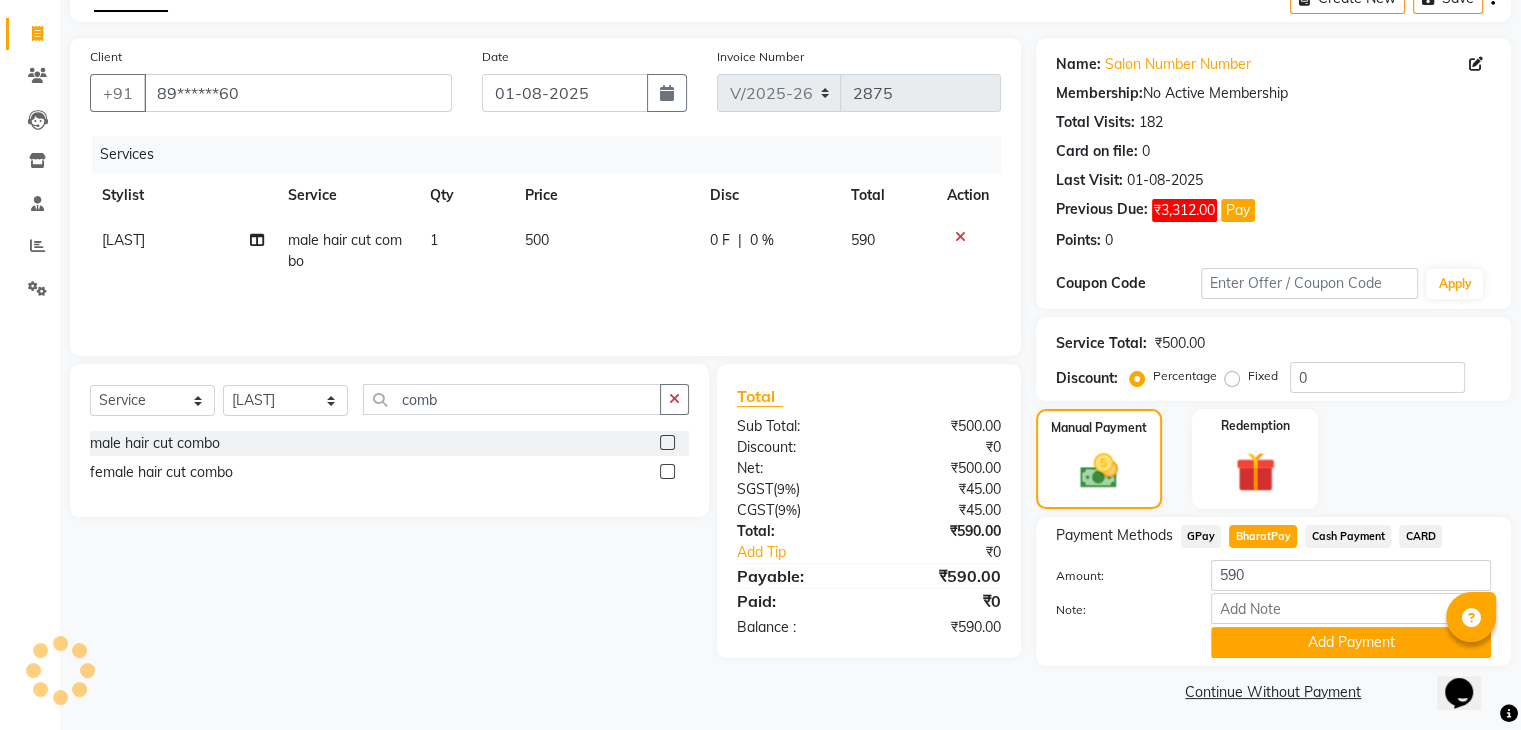 scroll, scrollTop: 120, scrollLeft: 0, axis: vertical 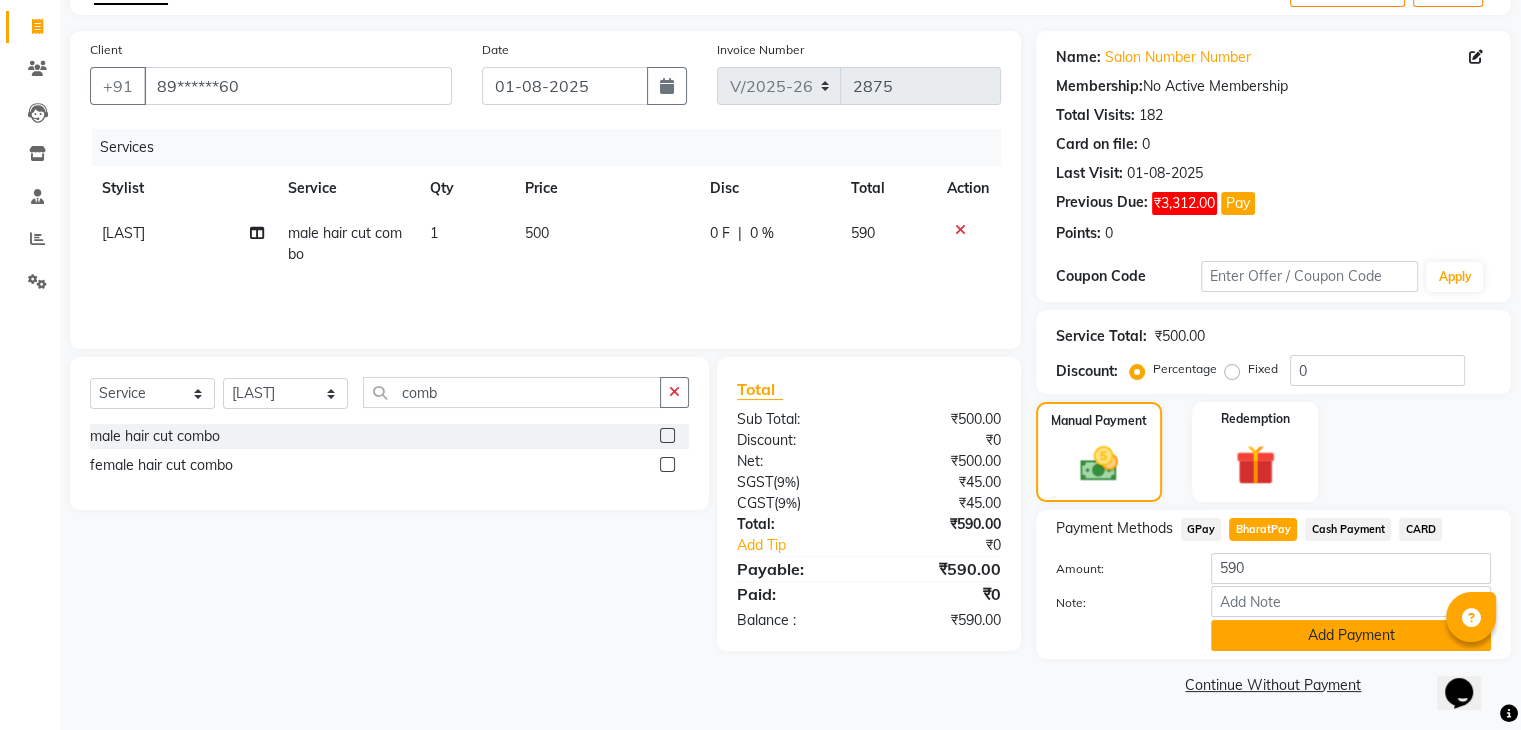 click on "Add Payment" 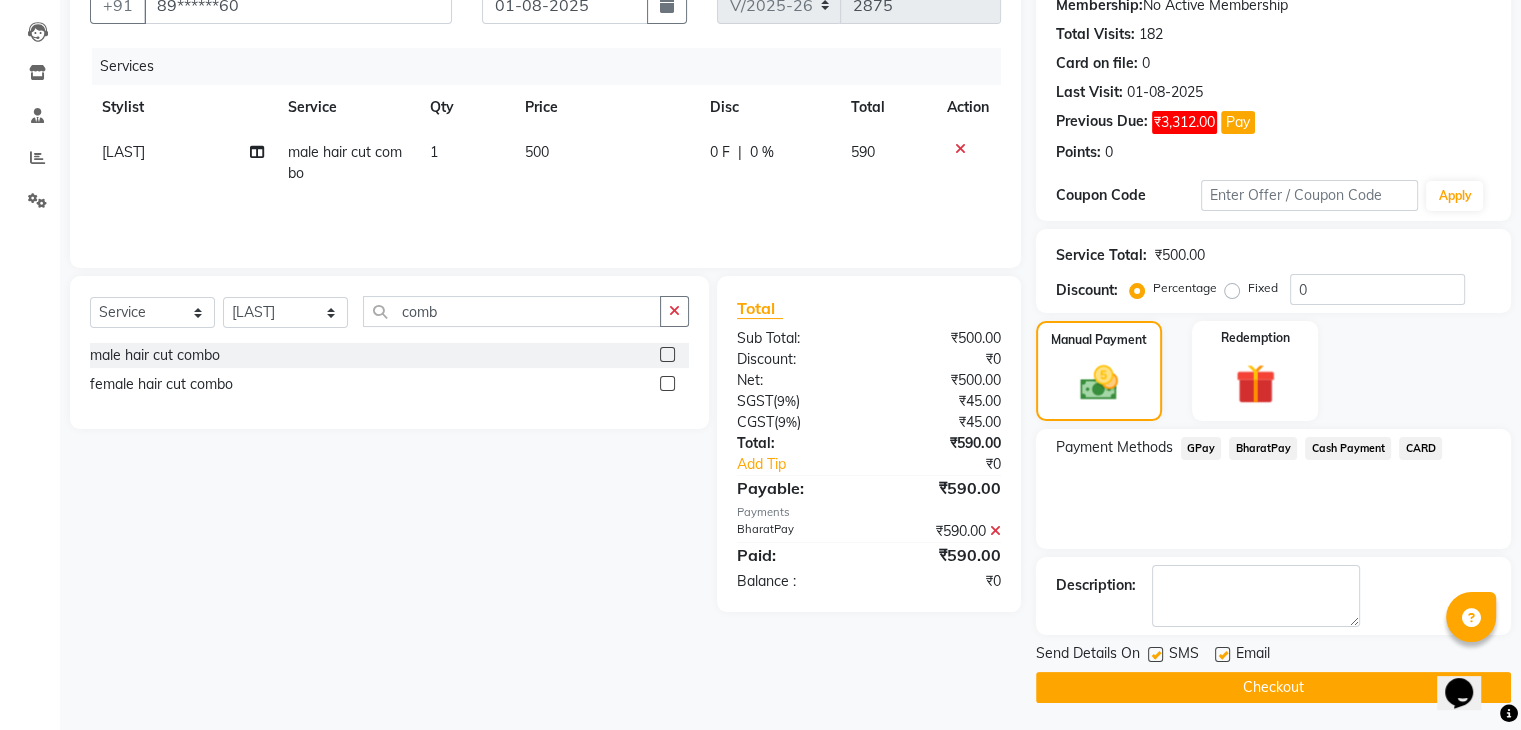scroll, scrollTop: 201, scrollLeft: 0, axis: vertical 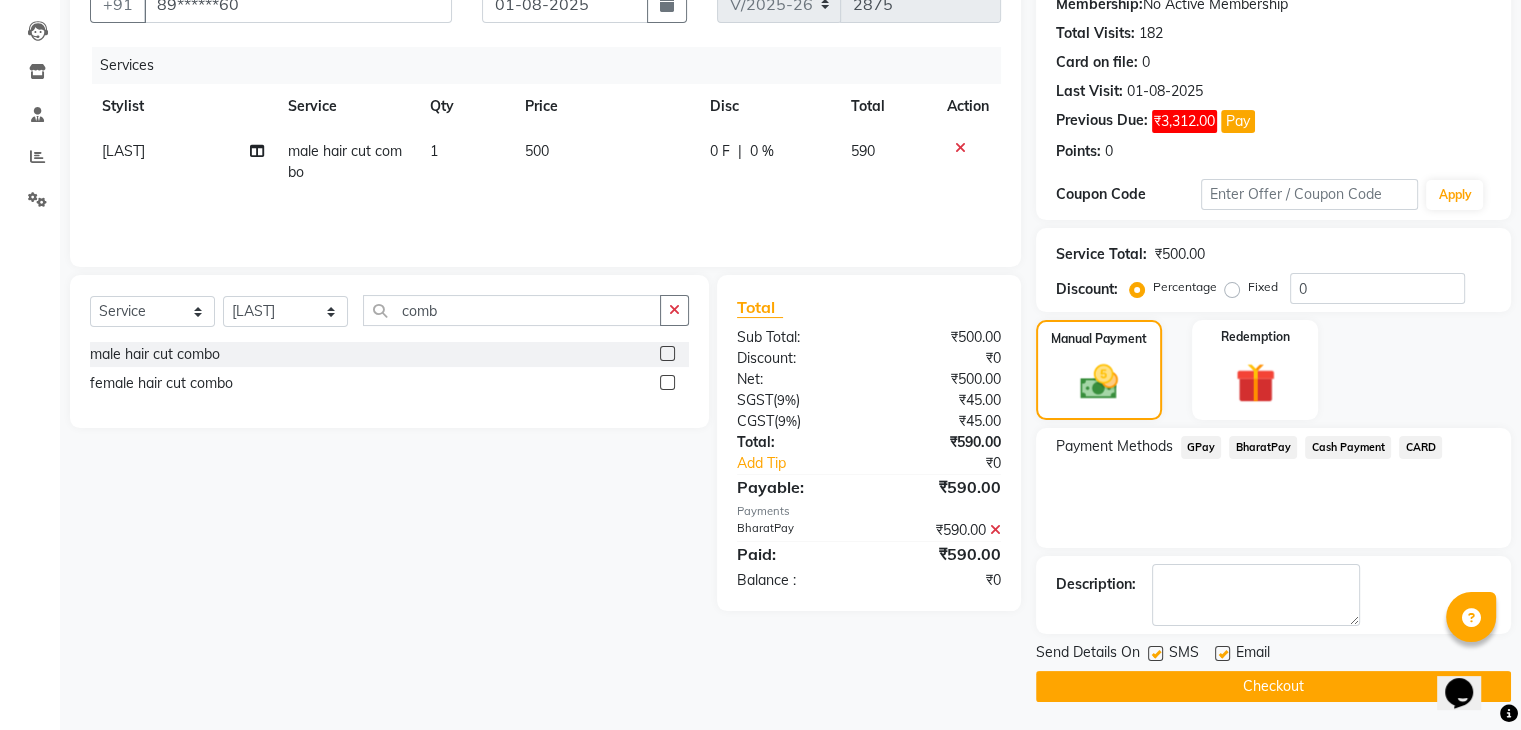 click on "Checkout" 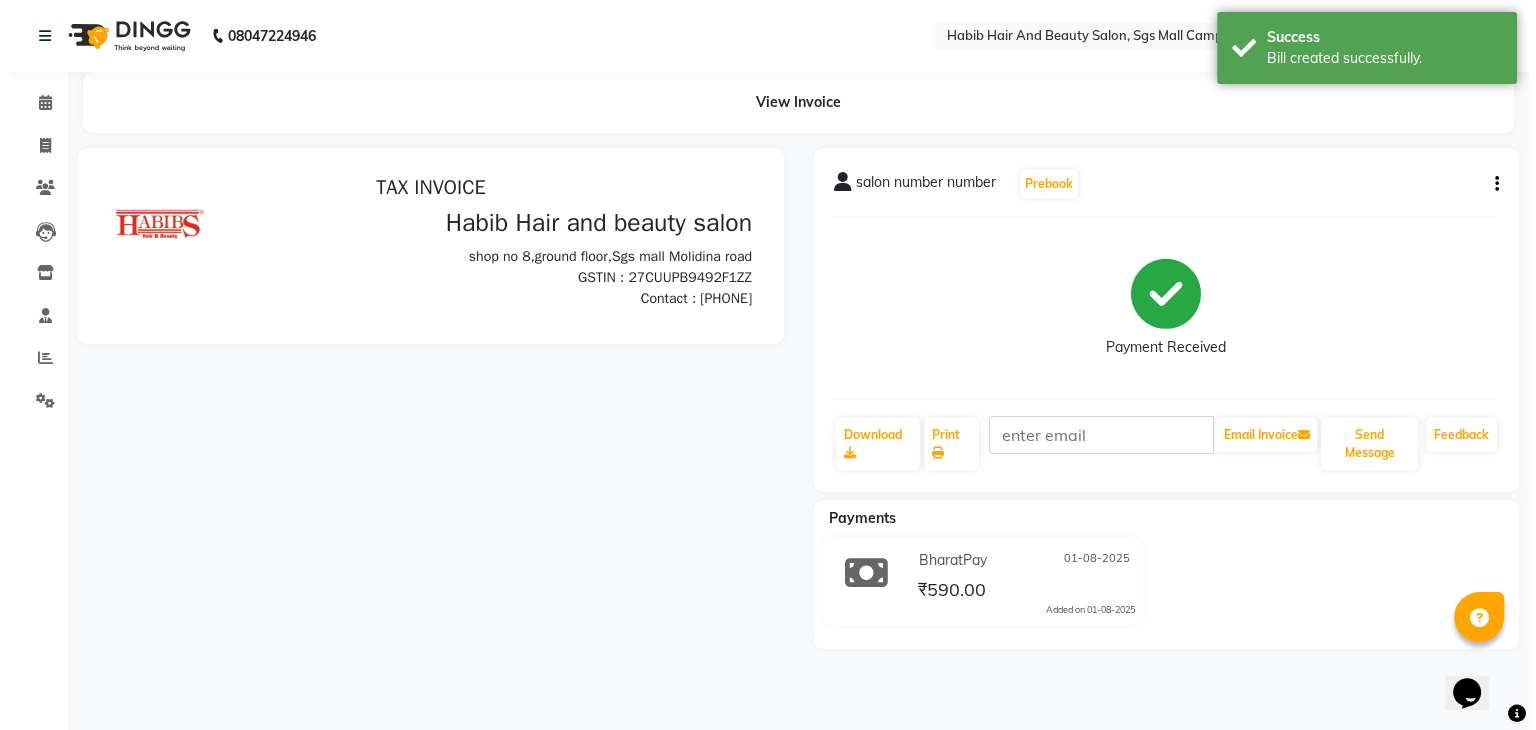 scroll, scrollTop: 0, scrollLeft: 0, axis: both 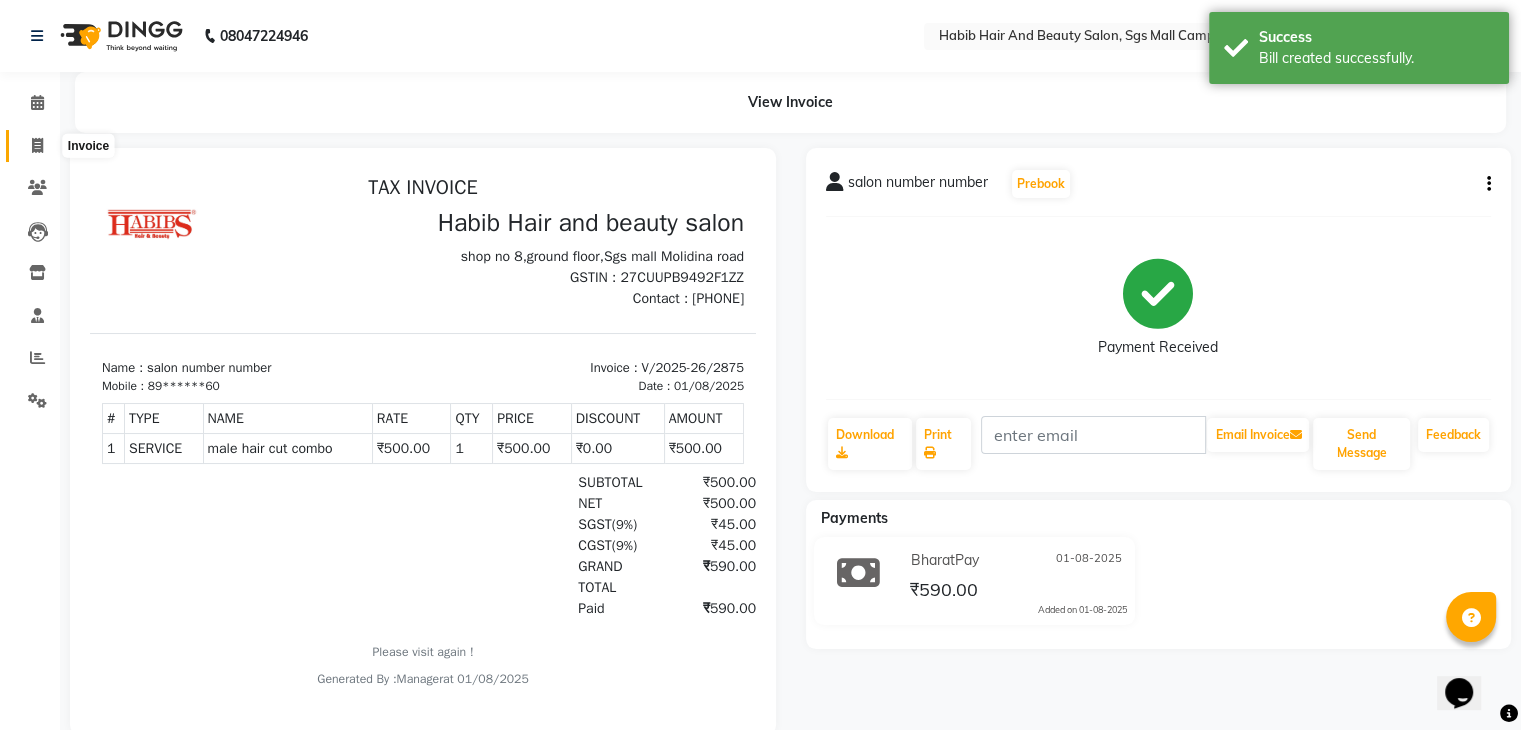 click 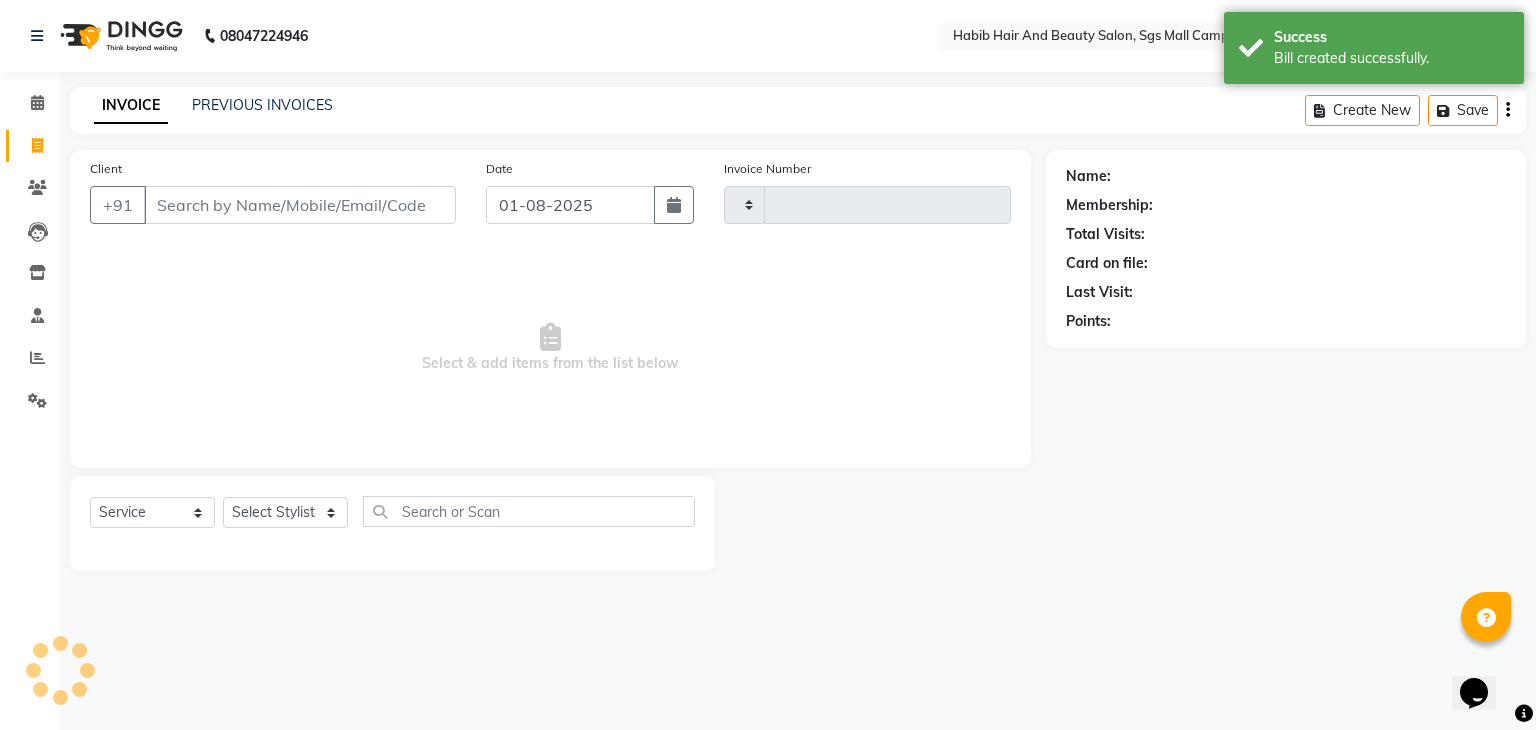 click on "Client" at bounding box center (300, 205) 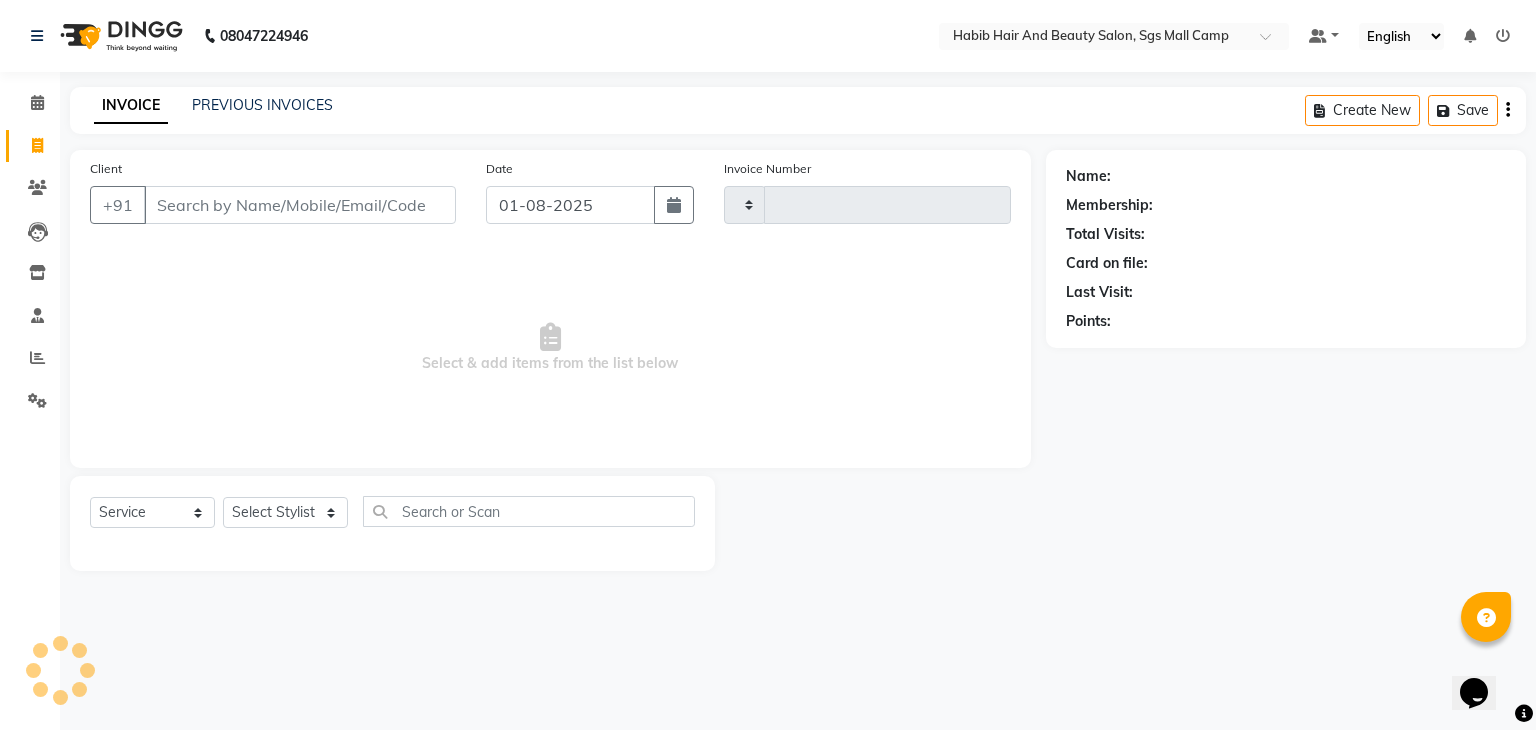 type on "2876" 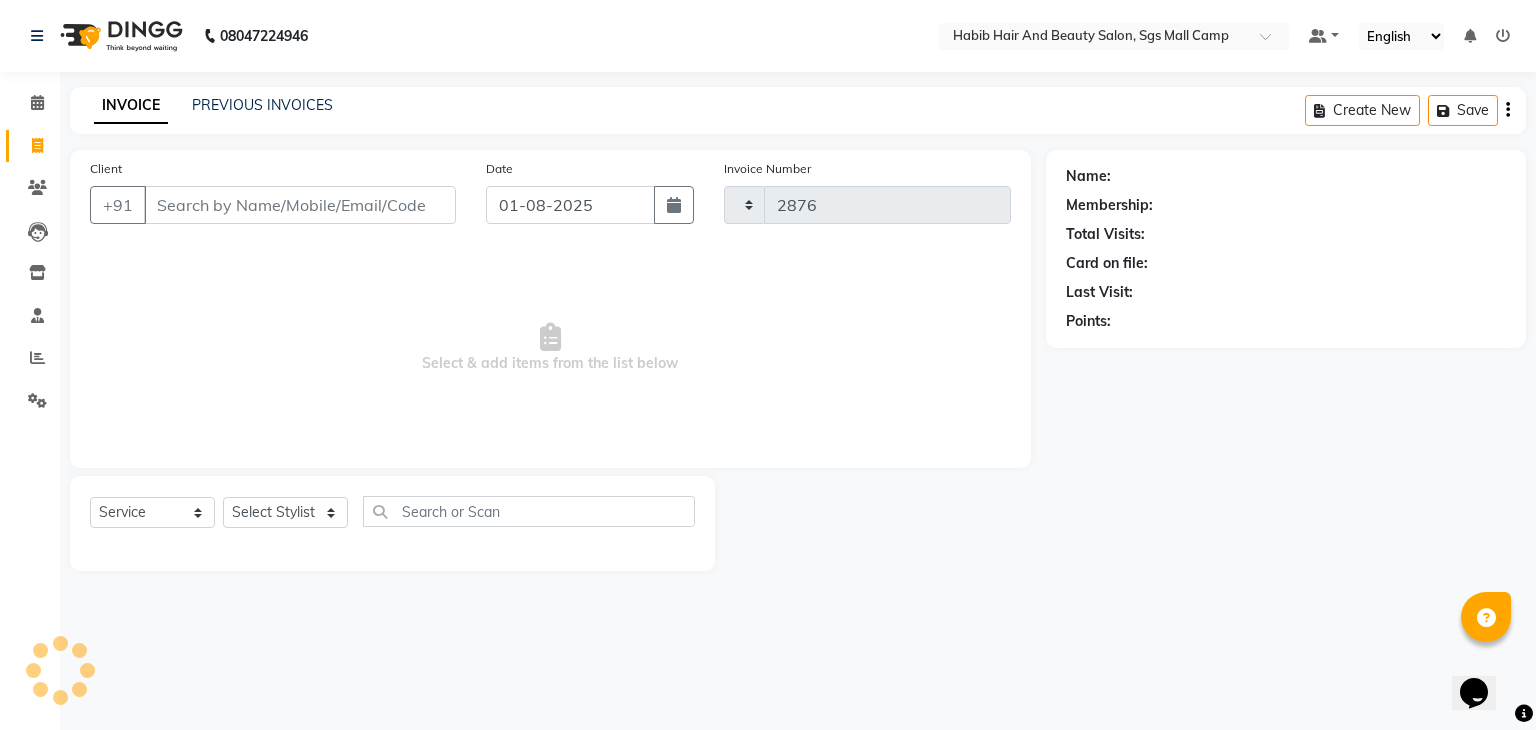 select on "8362" 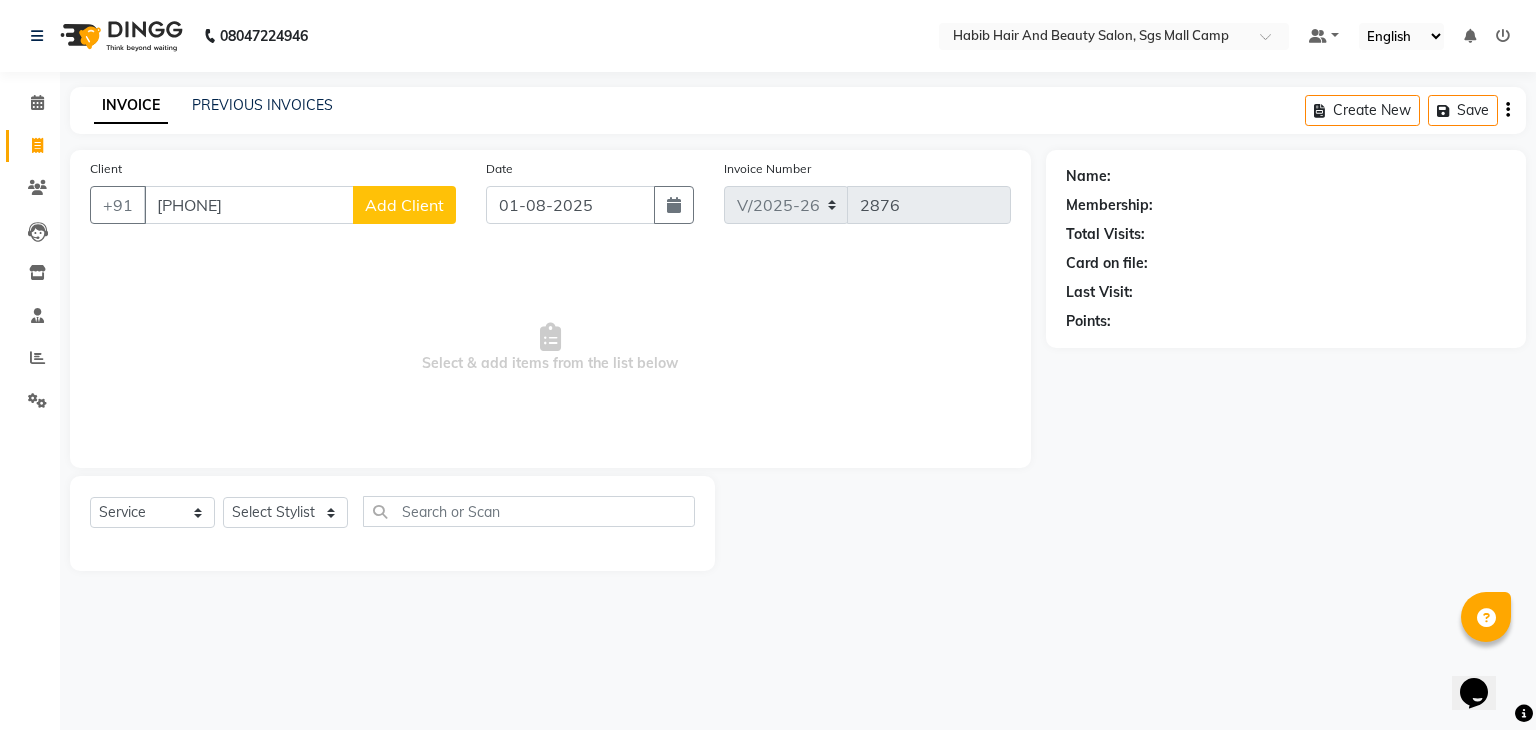 type on "[PHONE]" 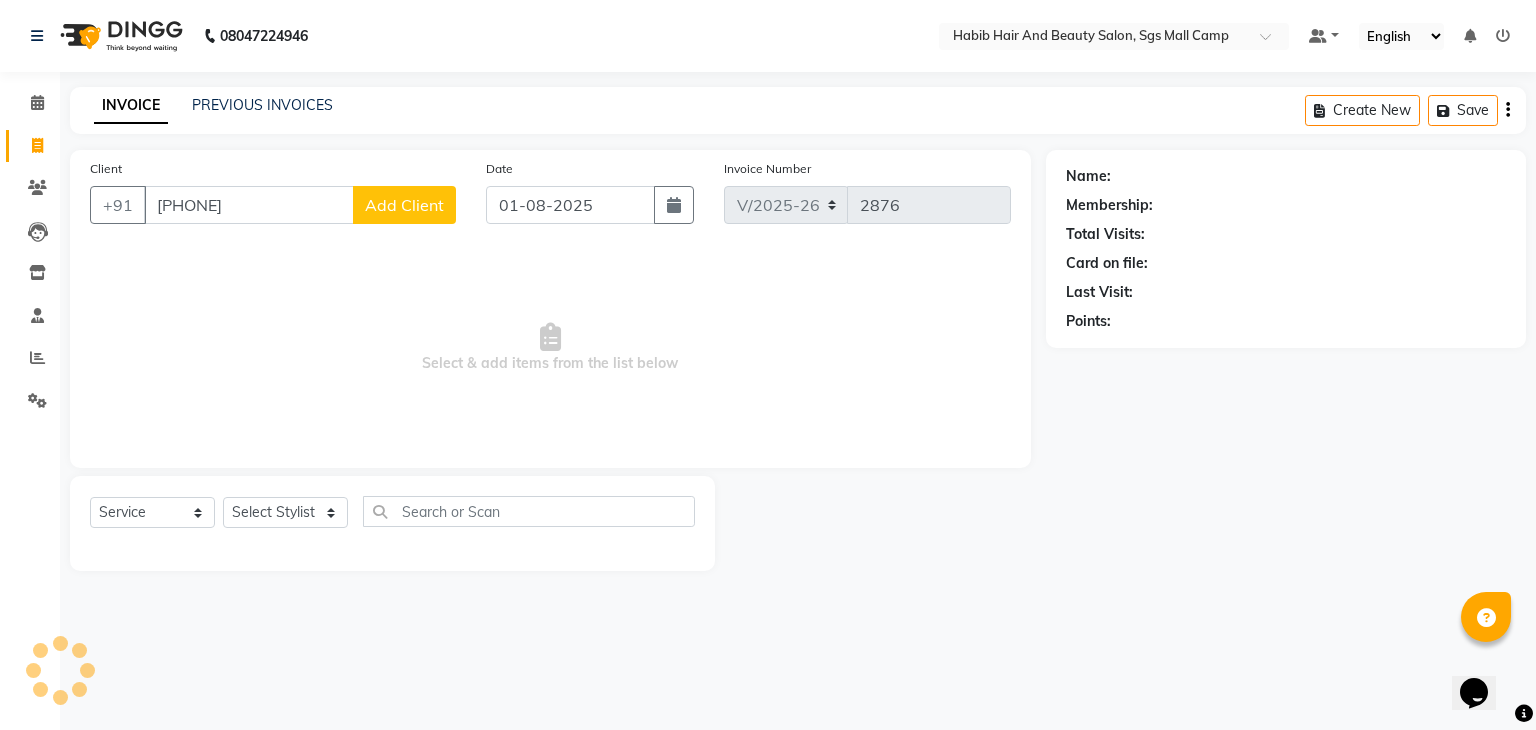 click on "Add Client" 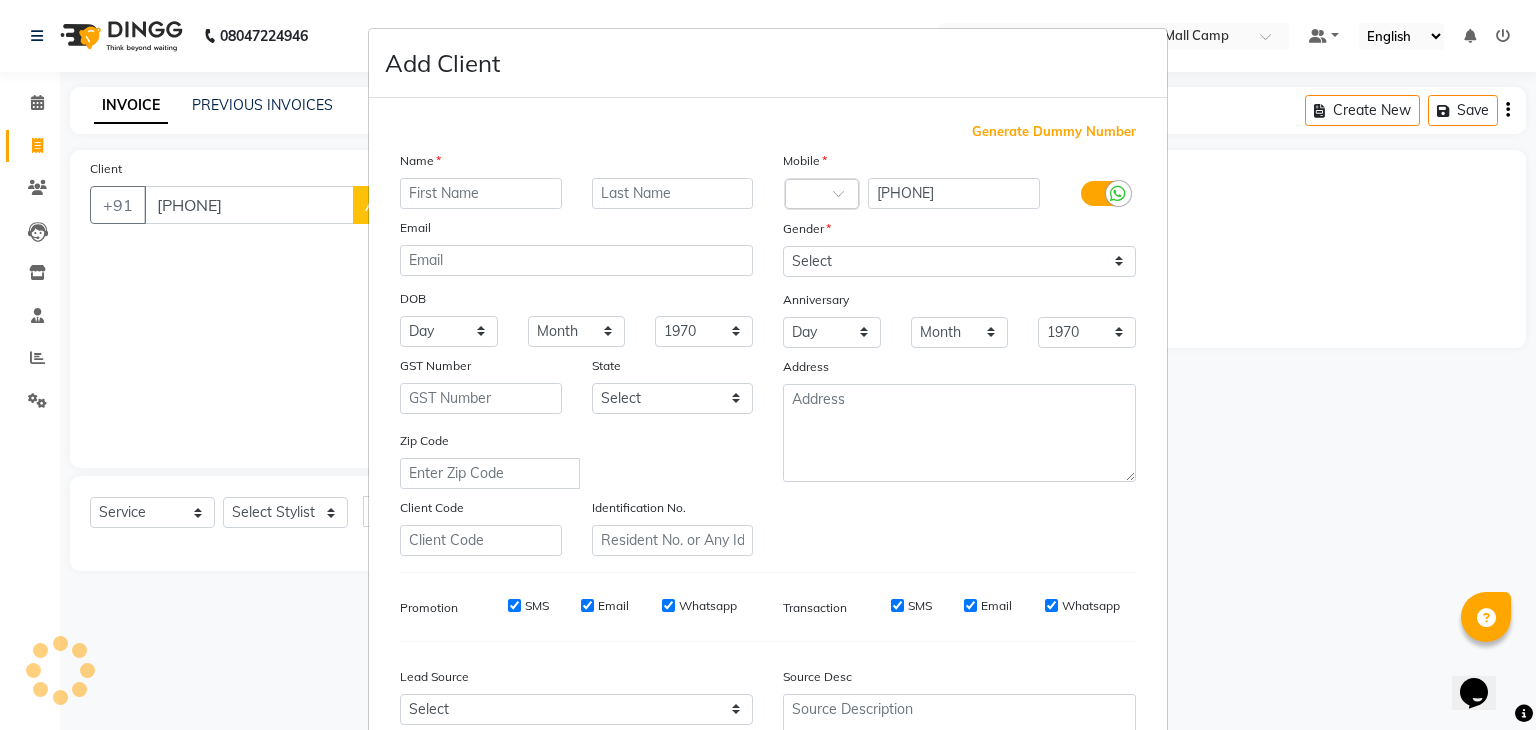 click at bounding box center [481, 193] 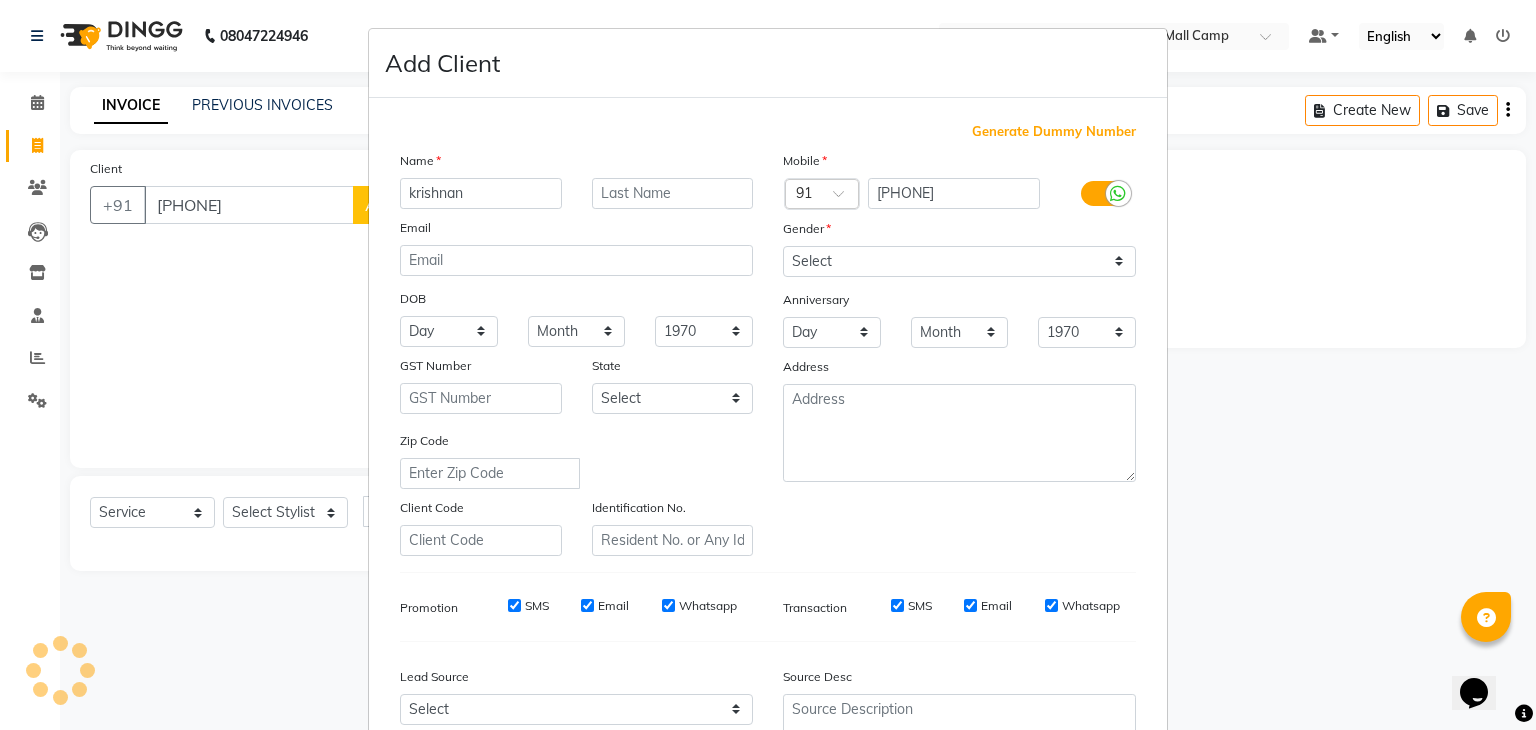 type on "krishnan" 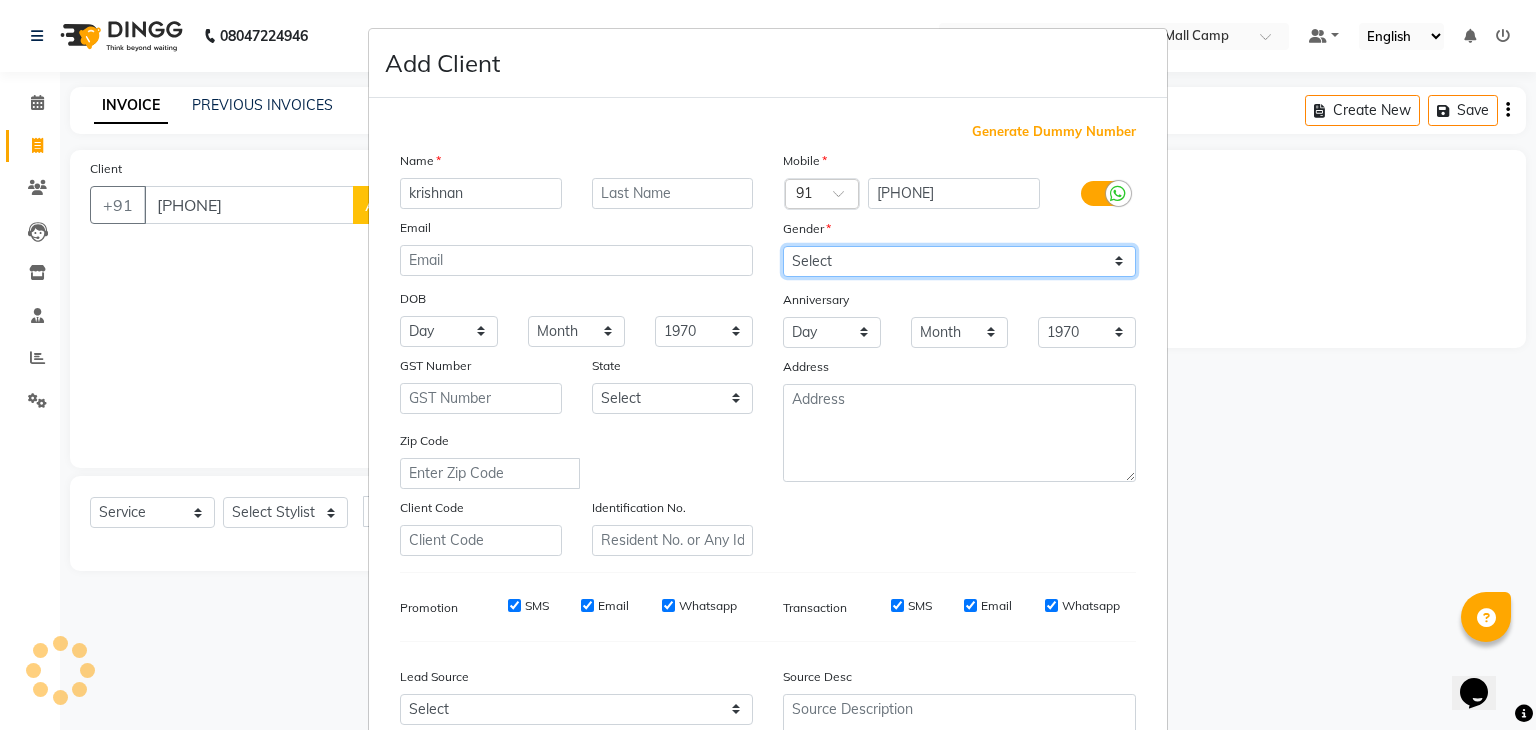 click on "Select Male Female Other Prefer Not To Say" at bounding box center (959, 261) 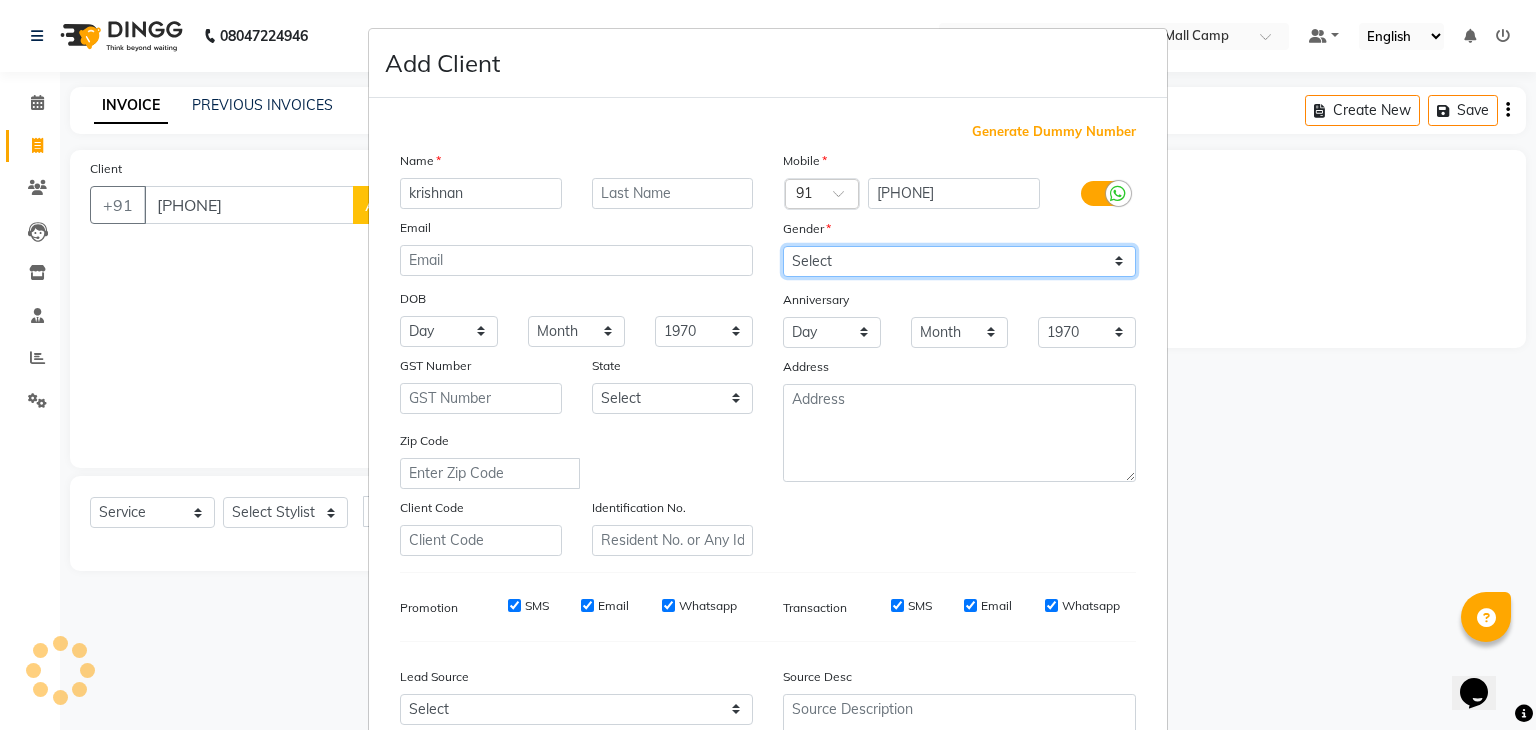select on "male" 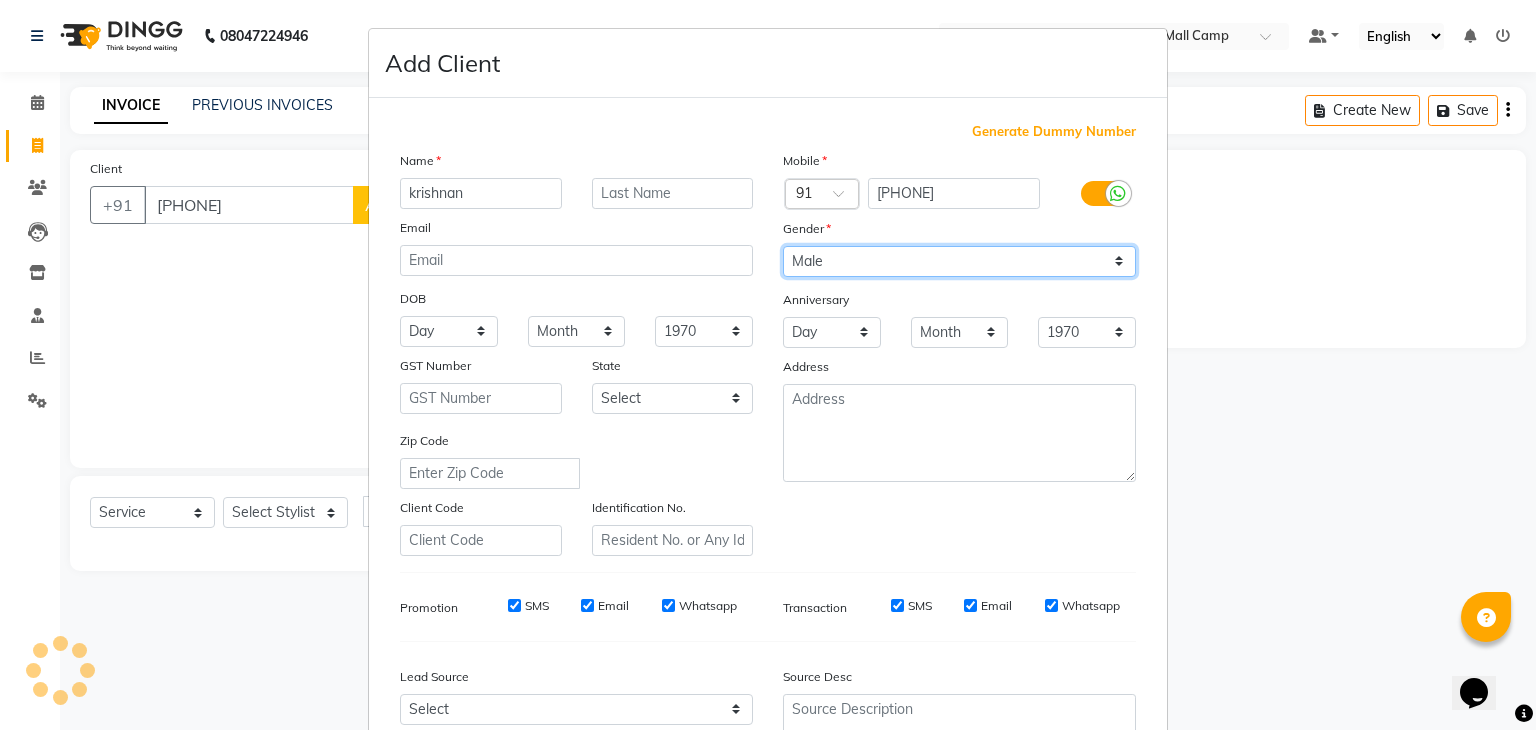 click on "Select Male Female Other Prefer Not To Say" at bounding box center (959, 261) 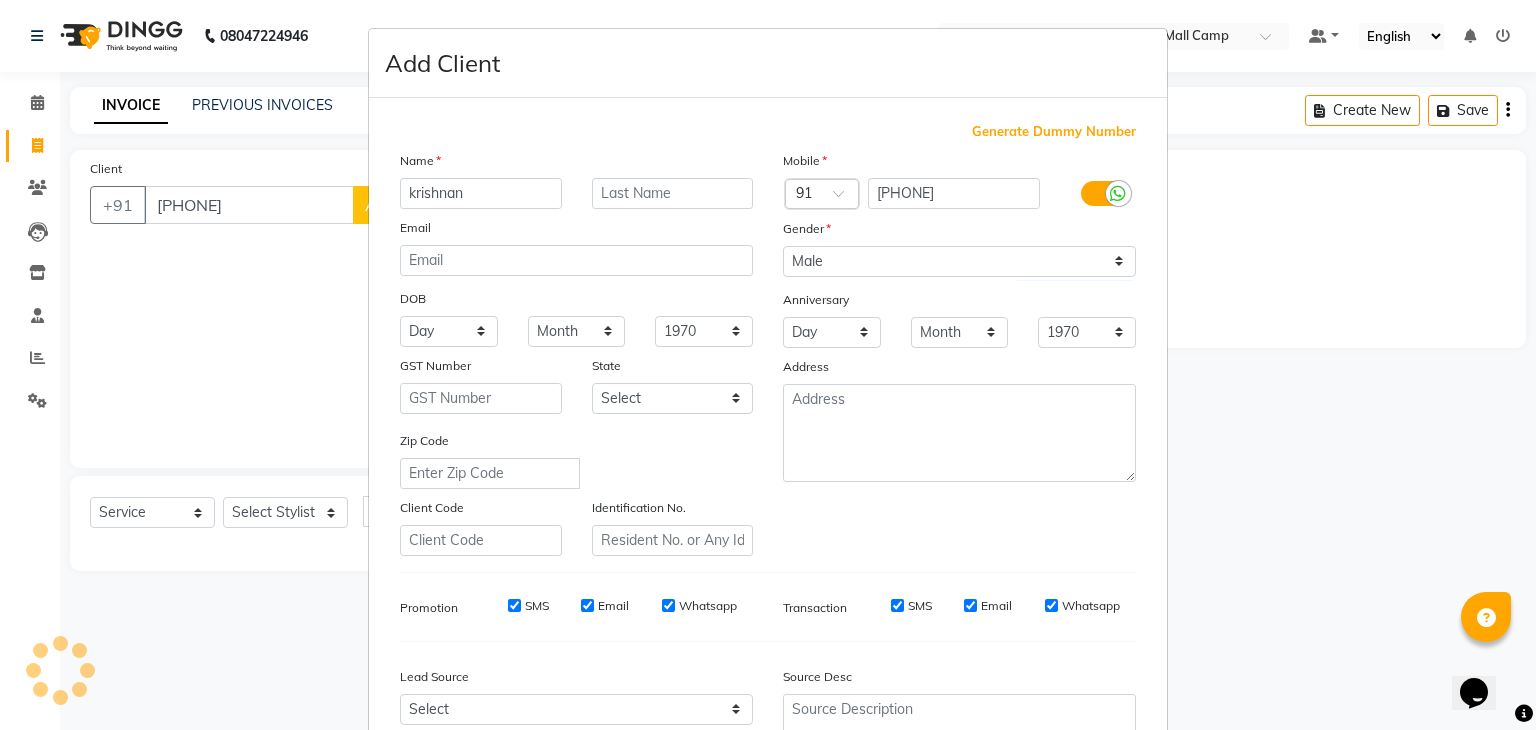 click on "Promotion SMS Email Whatsapp" at bounding box center [576, 607] 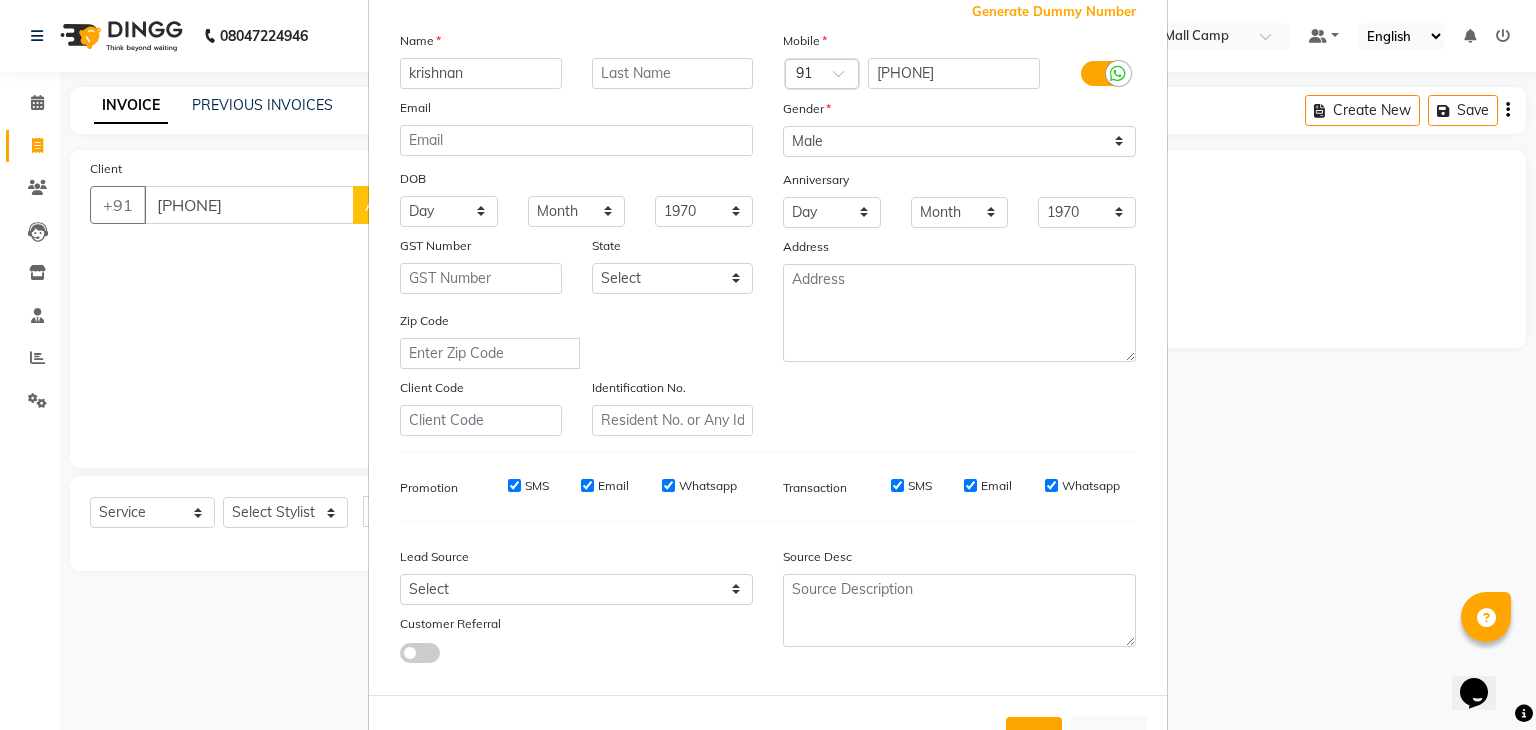 scroll, scrollTop: 160, scrollLeft: 0, axis: vertical 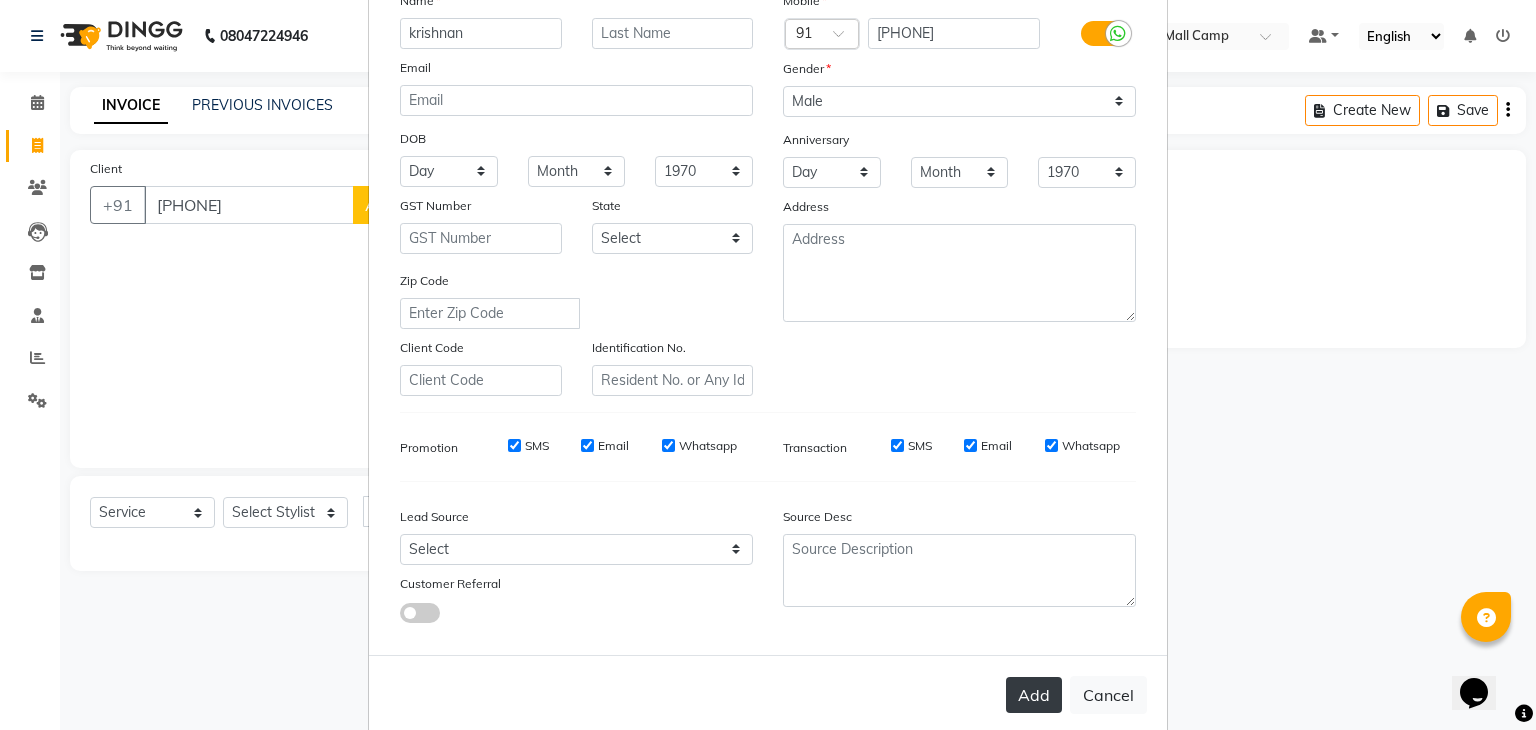 click on "Add" at bounding box center (1034, 695) 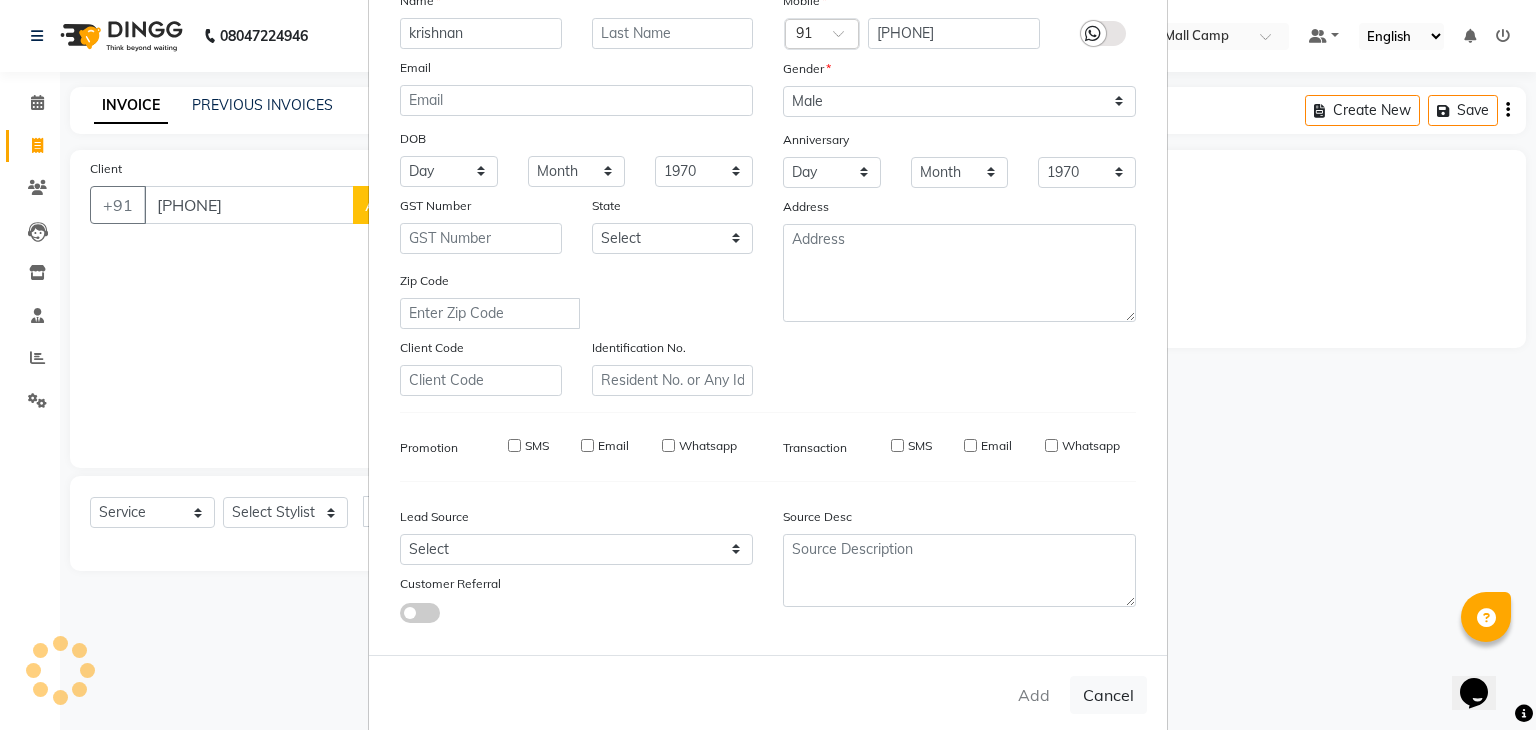type on "97******16" 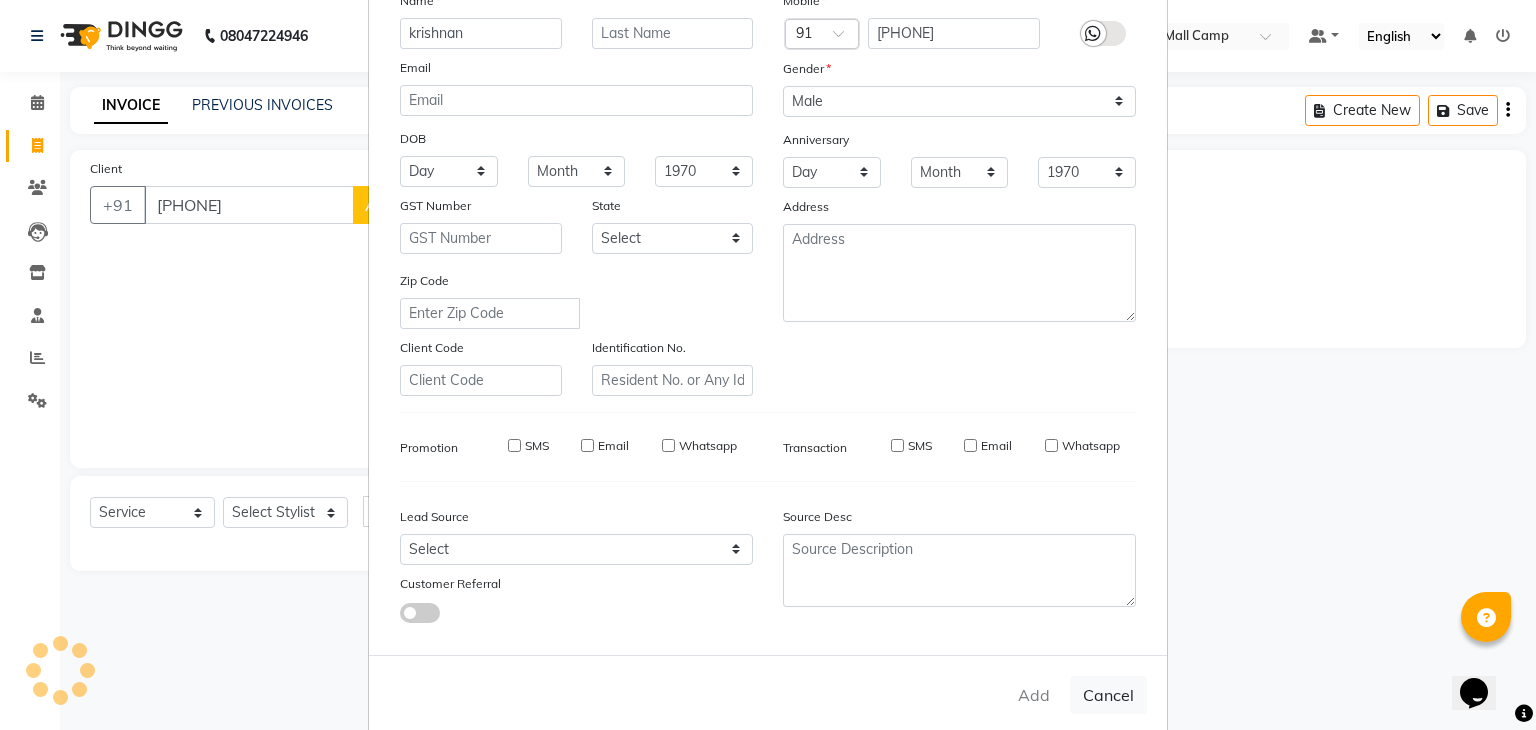 type 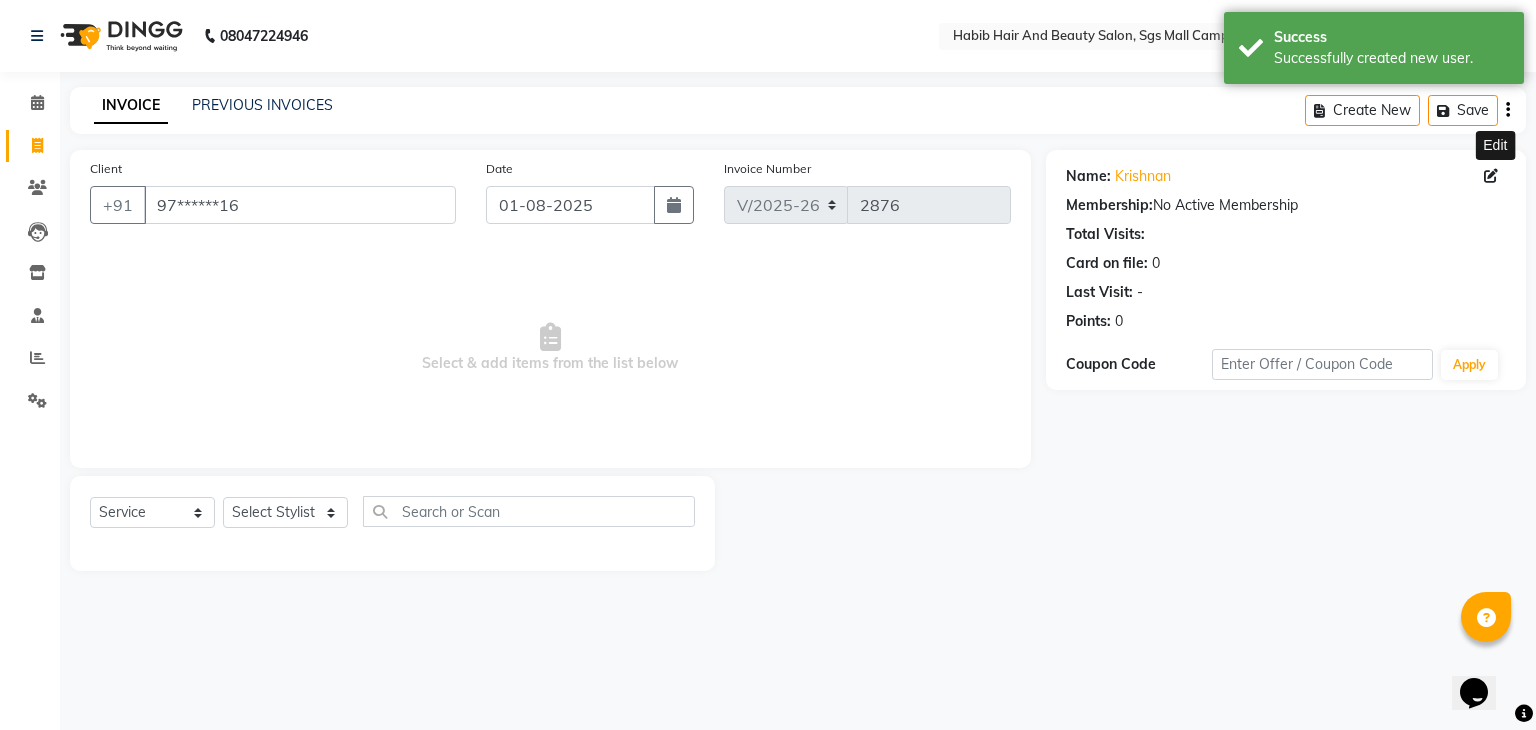 click 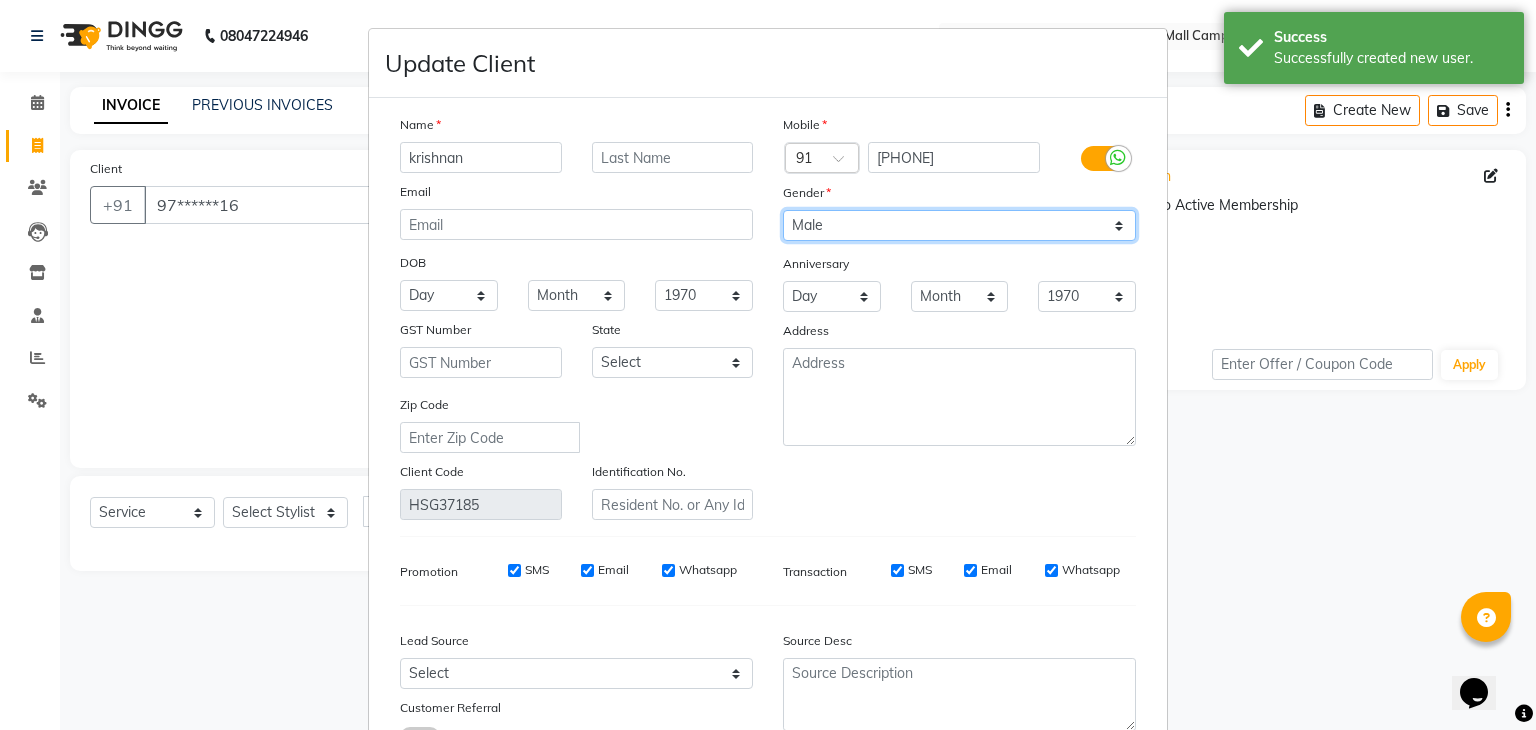 click on "Select Male Female Other Prefer Not To Say" at bounding box center [959, 225] 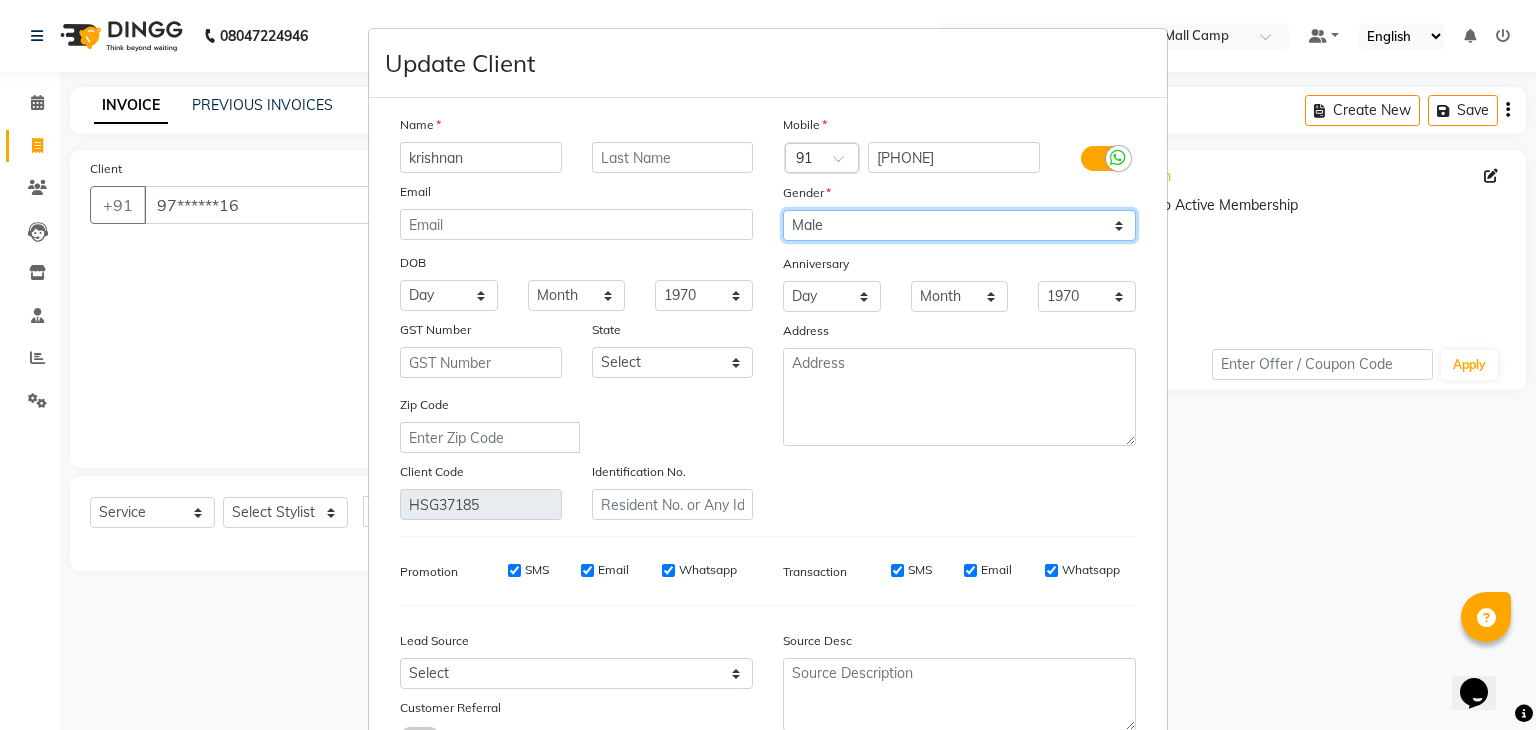 select on "female" 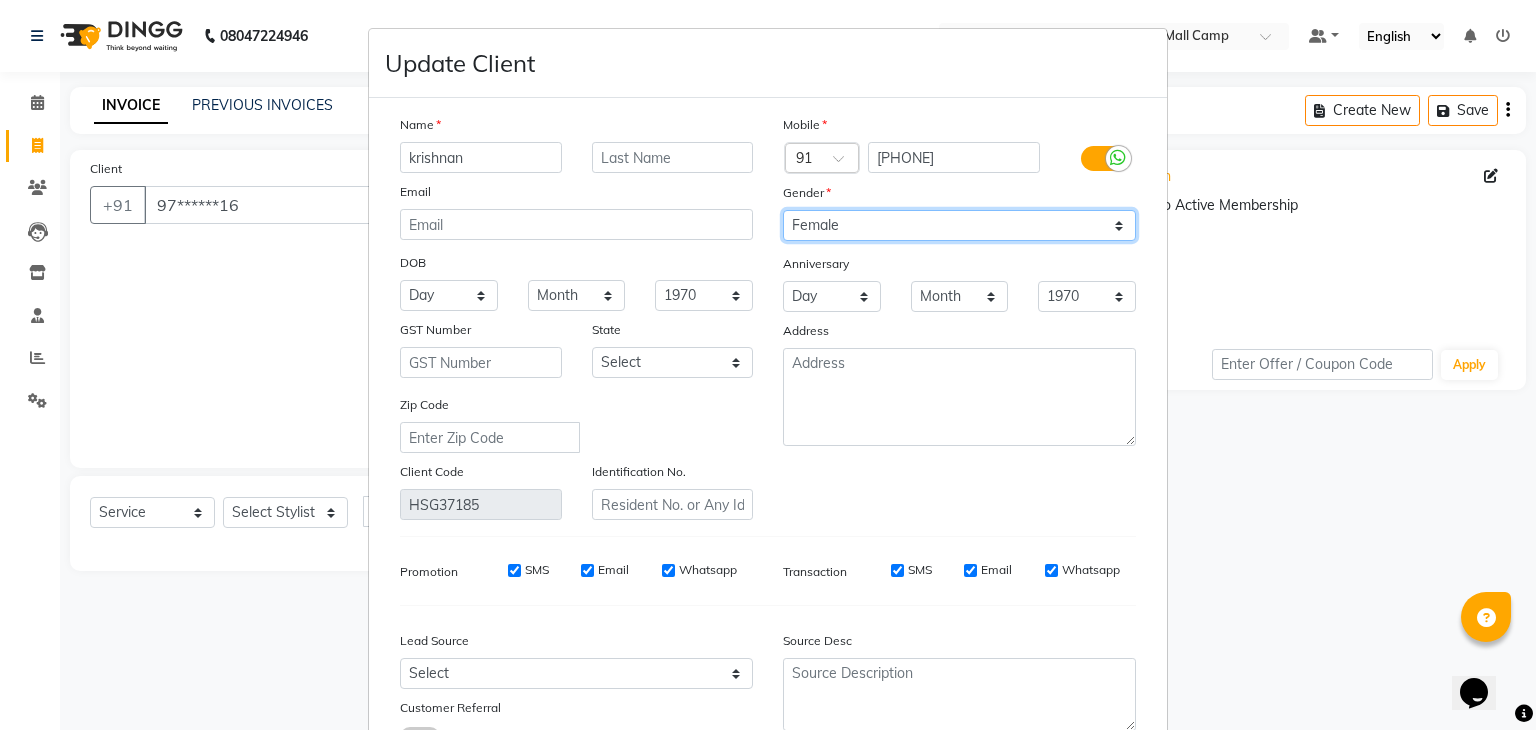 click on "Select Male Female Other Prefer Not To Say" at bounding box center [959, 225] 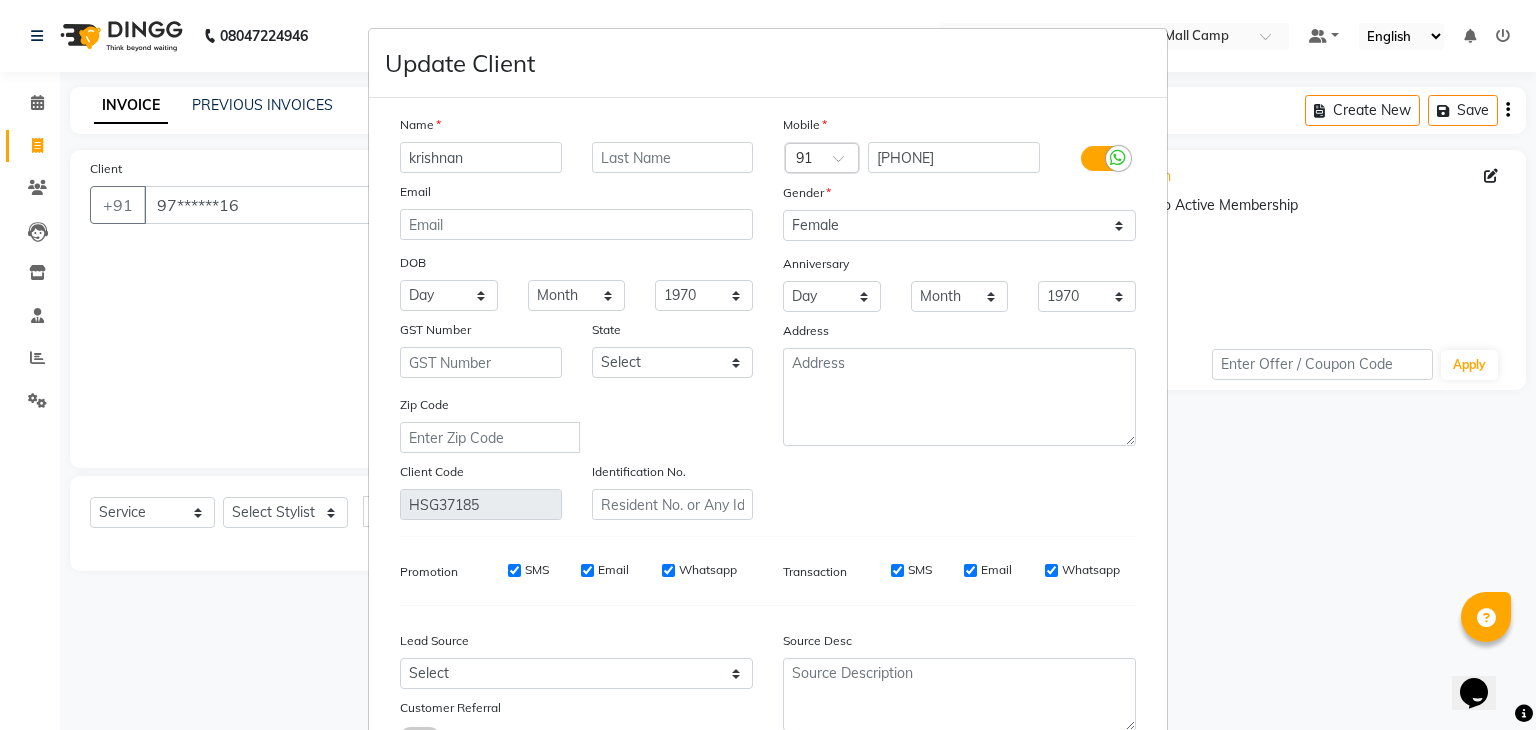 click on "Name [NAME] Email DOB Day 01 02 03 04 05 06 07 08 09 10 11 12 13 14 15 16 17 18 19 20 21 22 23 24 25 26 27 28 29 30 31 Month January February March April May June July August September October November December 1940 1941 1942 1943 1944 1945 1946 1947 1948 1949 1950 1951 1952 1953 1954 1955 1956 1957 1958 1959 1960 1961 1962 1963 1964 1965 1966 1967 1968 1969 1970 1971 1972 1973 1974 1975 1976 1977 1978 1979 1980 1981 1982 1983 1984 1985 1986 1987 1988 1989 1990 1991 1992 1993 1994 1995 1996 1997 1998 1999 2000 2001 2002 2003 2004 2005 2006 2007 2008 2009 2010 2011 2012 2013 2014 2015 2016 2017 2018 2019 2020 2021 2022 2023 2024 GST Number State Select Andaman and Nicobar Islands Andhra Pradesh Arunachal Pradesh Assam Bihar Chandigarh Chhattisgarh Dadra and Nagar Haveli Daman and Diu Delhi Goa Gujarat Haryana Himachal Pradesh Jammu and Kashmir Jharkhand Karnataka Kerala Lakshadweep Madhya Pradesh Maharashtra Manipur Meghalaya Mizoram Nagaland Odisha Pondicherry Punjab Rajasthan Sikkim" at bounding box center (768, 438) 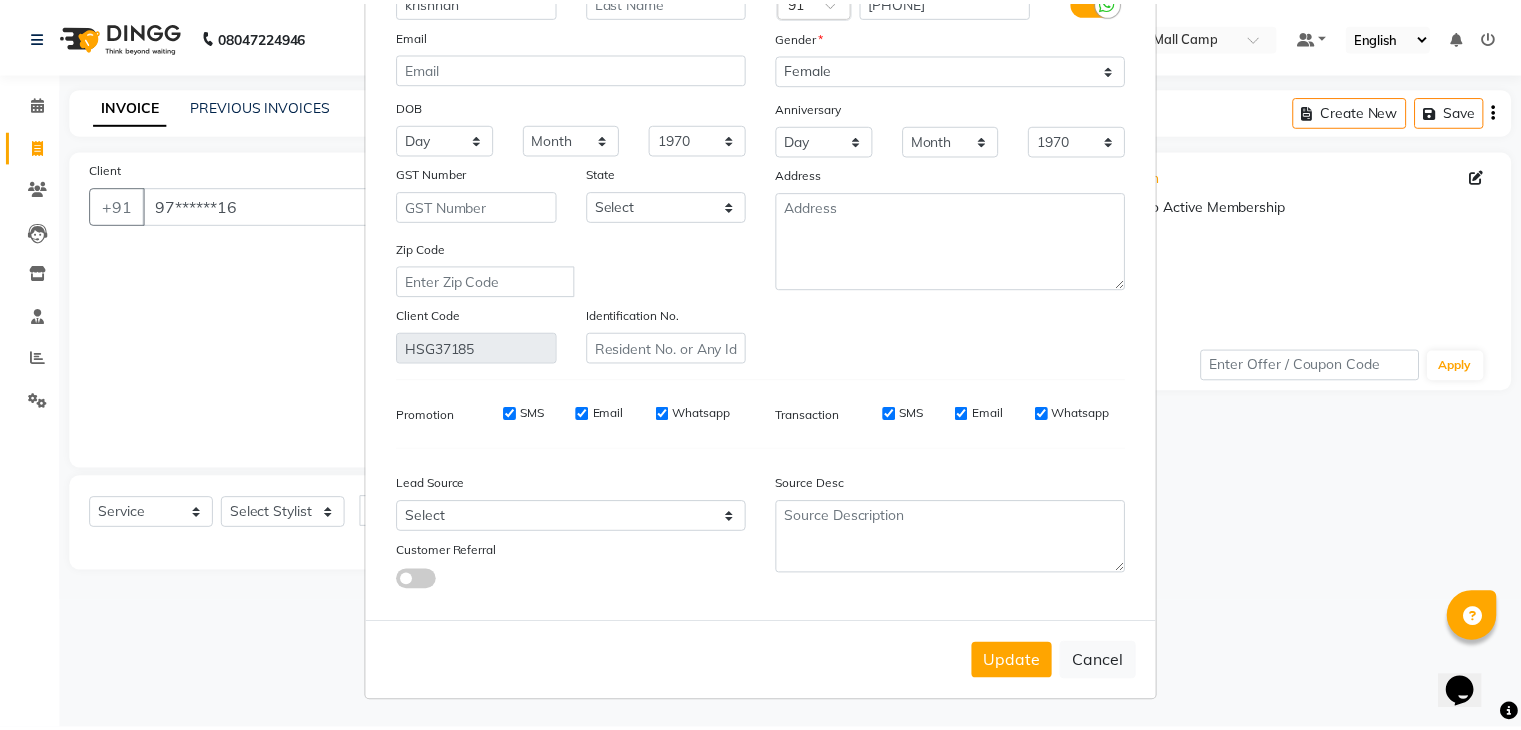 scroll, scrollTop: 168, scrollLeft: 0, axis: vertical 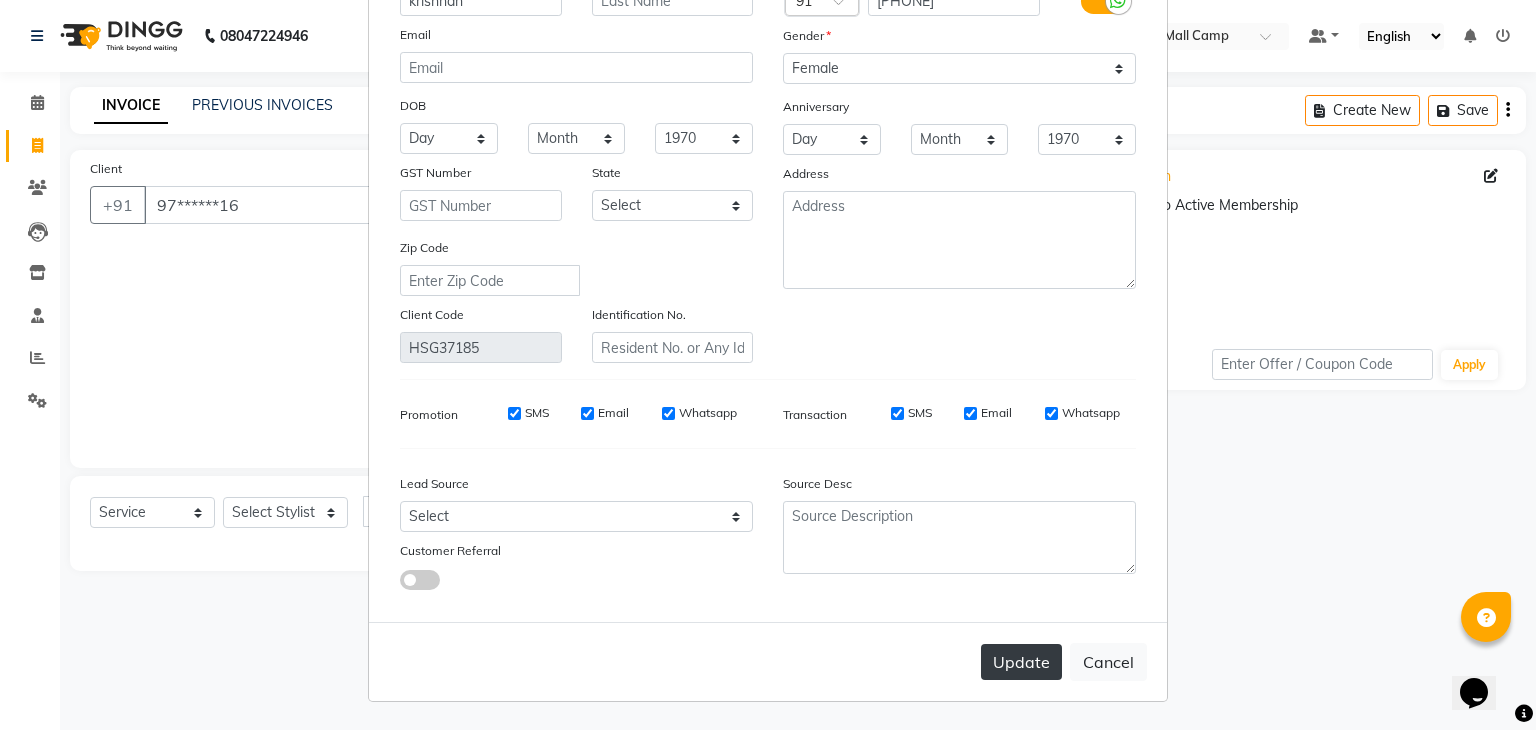 click on "Update" at bounding box center (1021, 662) 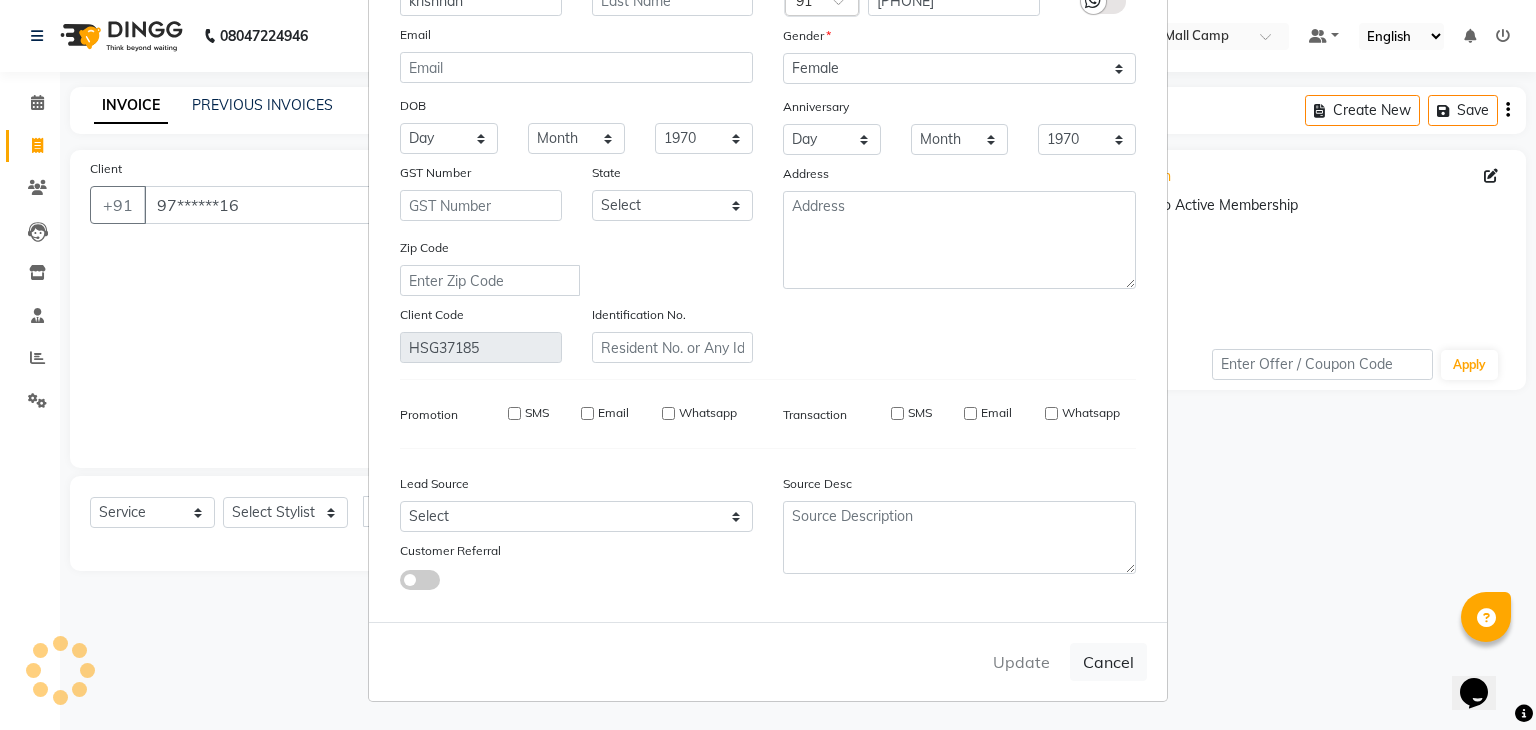 type 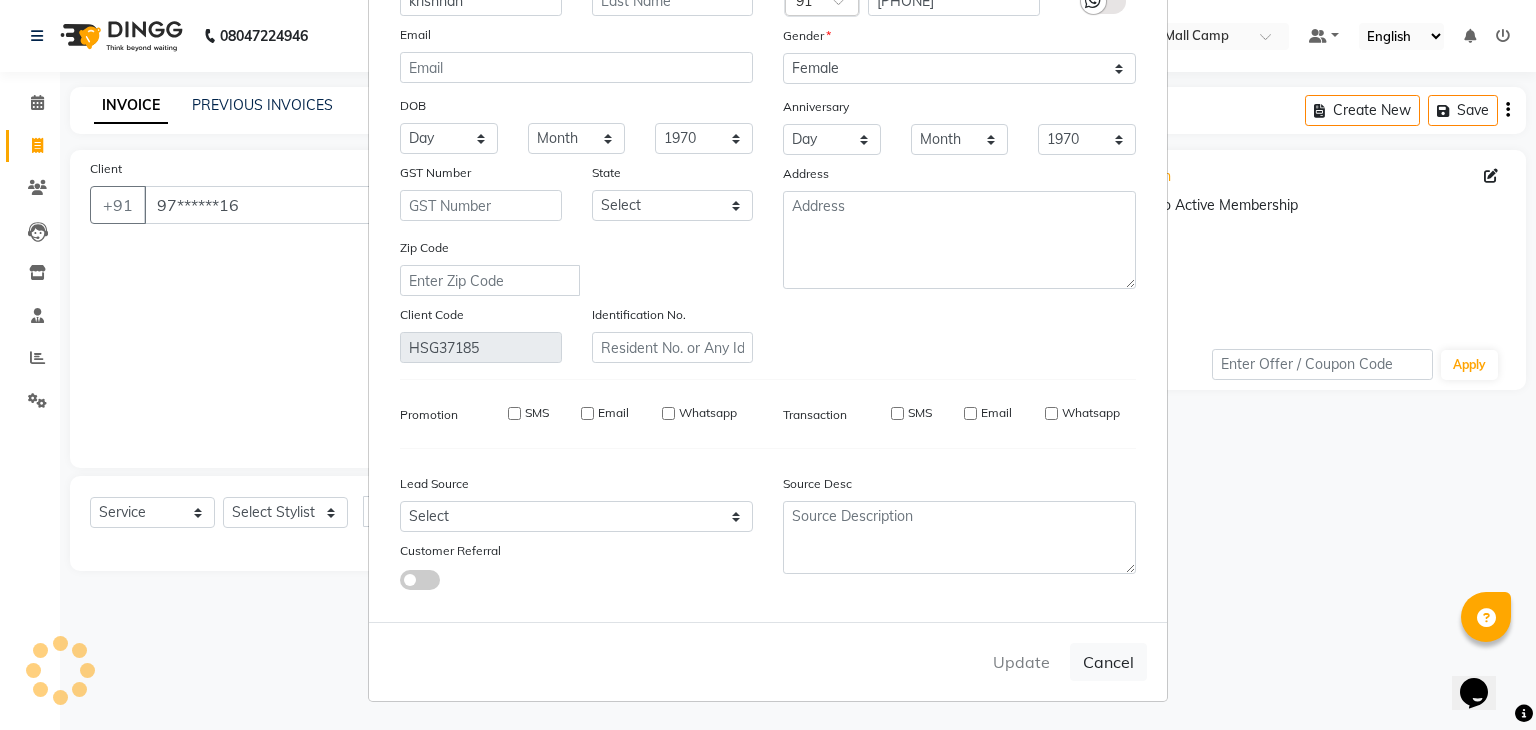 select 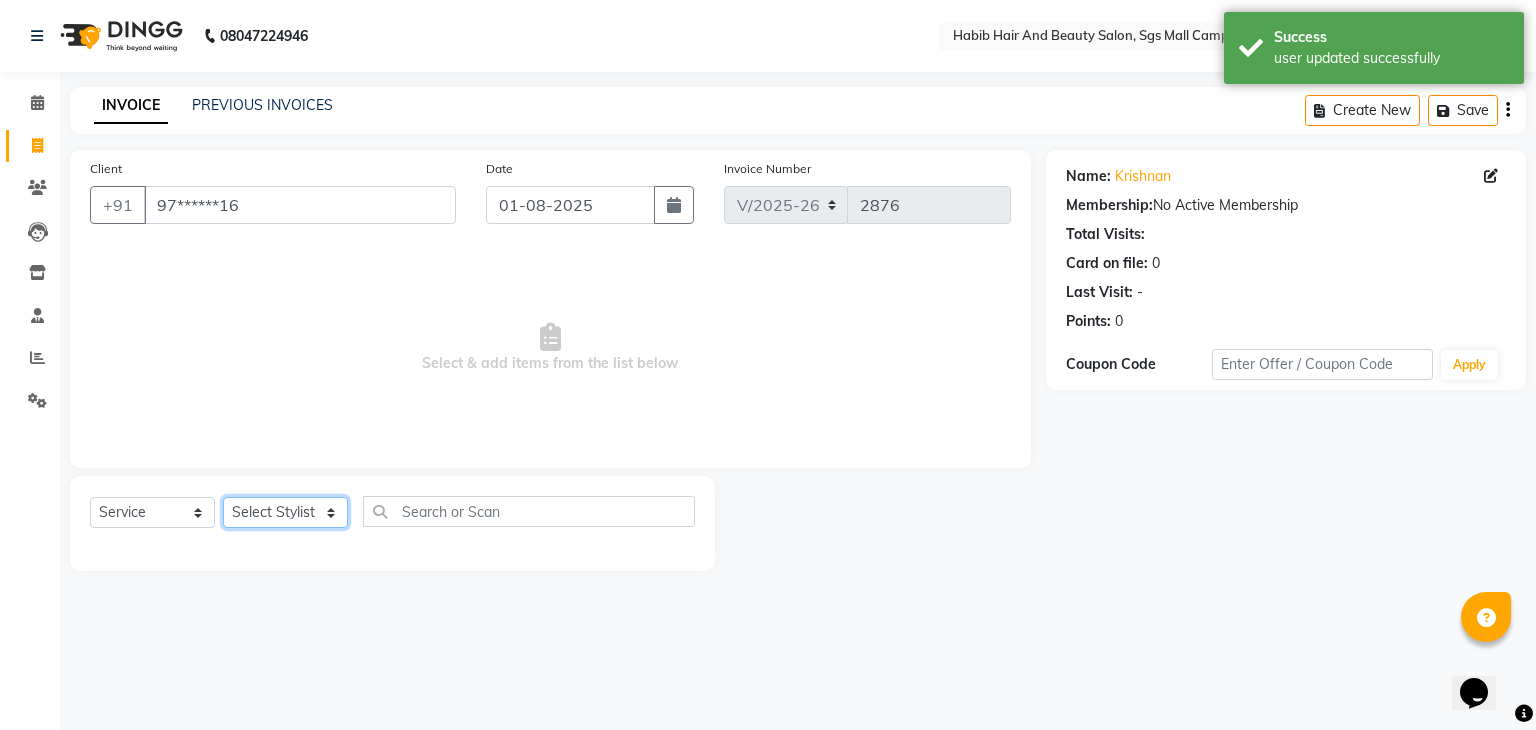 click on "Select Stylist [FIRST] [LAST] [FIRST]  [LAST] Manager [LAST]  [NAME] [NAME] [NAME] [NAME]  [NAME] [NAME] Polishing - Under Arms  Polishing - Half Hands  Polishing - Back  Polishing - Full Hands  Polishing - Full Legs  Polishing - Full Body  clean up  products  waxing  female nor hcut wsh bd  extra root touch  basic spa  long hair wash cut bldry  femal highlight  femal highlight  male wash  tip gel extention  gel polish  beard trimming  male blowdry   nail cutting  D-Tan/Bleach - Upper Lip  D-Tan/Bleach - Face & Neck  D-Tan/Bleach - Back Neck  D-Tan/Bleach - Under Arms  D-Tan/Bleach - Full Arms  D-Tan/Bleach - Full Legs  D-Tan/Bleach - Half Arms  D-Tan/Bleach - Full Back or Front  D-Tan/Bleach - Half Back or Stomach  D-Tan/Bleach - Feet or Palms  D-Tan/Bleach - Full Body  upperlips  upperlips wax  male globle  globle  Make-Up, Hairstyle And Saree Draping - Saree Draping  Make-Up, Hairstyle And Saree Draping - Make-up: Simple  facial" 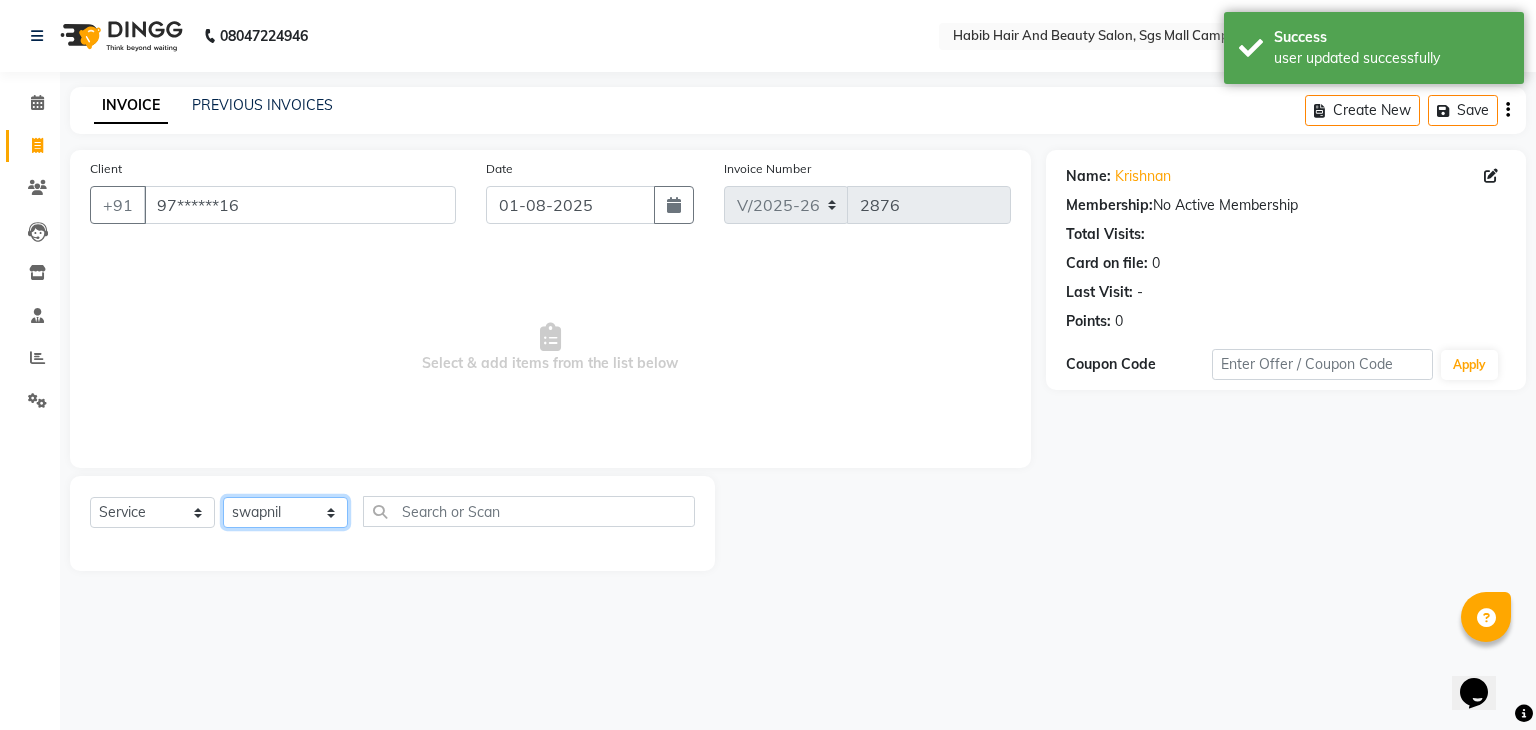 click on "Select Stylist [FIRST] [LAST] [FIRST]  [LAST] Manager [LAST]  [NAME] [NAME] [NAME] [NAME]  [NAME] [NAME] Polishing - Under Arms  Polishing - Half Hands  Polishing - Back  Polishing - Full Hands  Polishing - Full Legs  Polishing - Full Body  clean up  products  waxing  female nor hcut wsh bd  extra root touch  basic spa  long hair wash cut bldry  femal highlight  femal highlight  male wash  tip gel extention  gel polish  beard trimming  male blowdry   nail cutting  D-Tan/Bleach - Upper Lip  D-Tan/Bleach - Face & Neck  D-Tan/Bleach - Back Neck  D-Tan/Bleach - Under Arms  D-Tan/Bleach - Full Arms  D-Tan/Bleach - Full Legs  D-Tan/Bleach - Half Arms  D-Tan/Bleach - Full Back or Front  D-Tan/Bleach - Half Back or Stomach  D-Tan/Bleach - Feet or Palms  D-Tan/Bleach - Full Body  upperlips  upperlips wax  male globle  globle  Make-Up, Hairstyle And Saree Draping - Saree Draping  Make-Up, Hairstyle And Saree Draping - Make-up: Simple  facial" 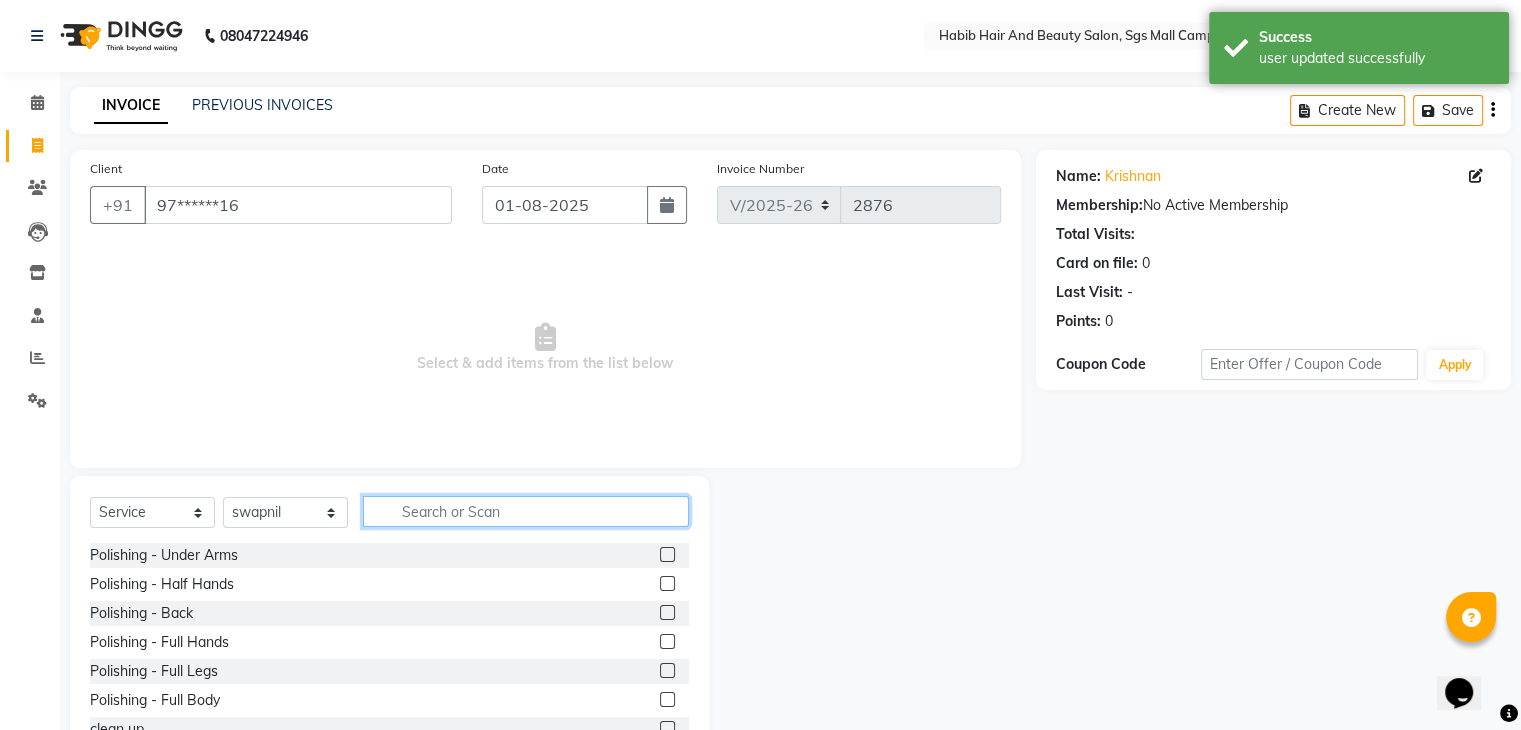 click 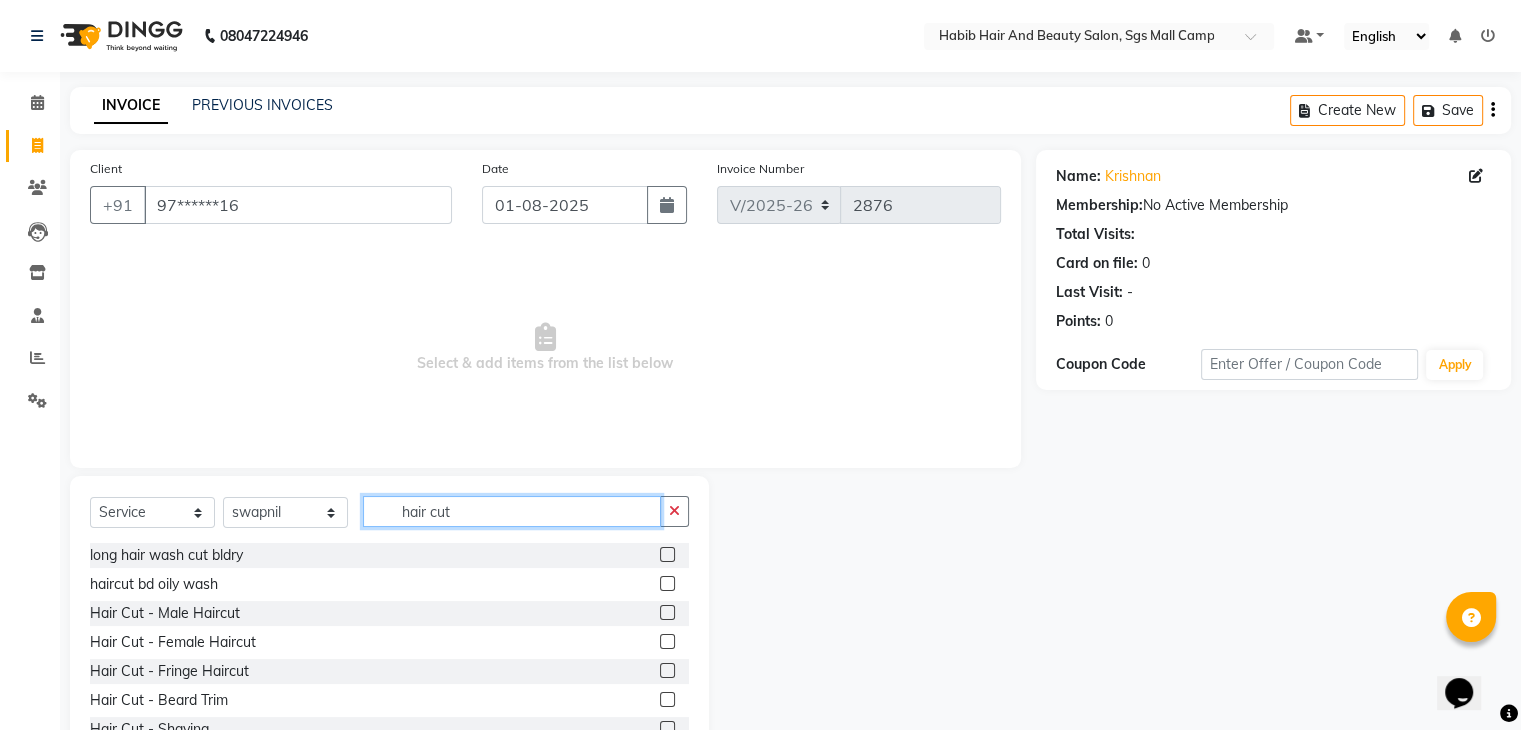 type on "hair cut" 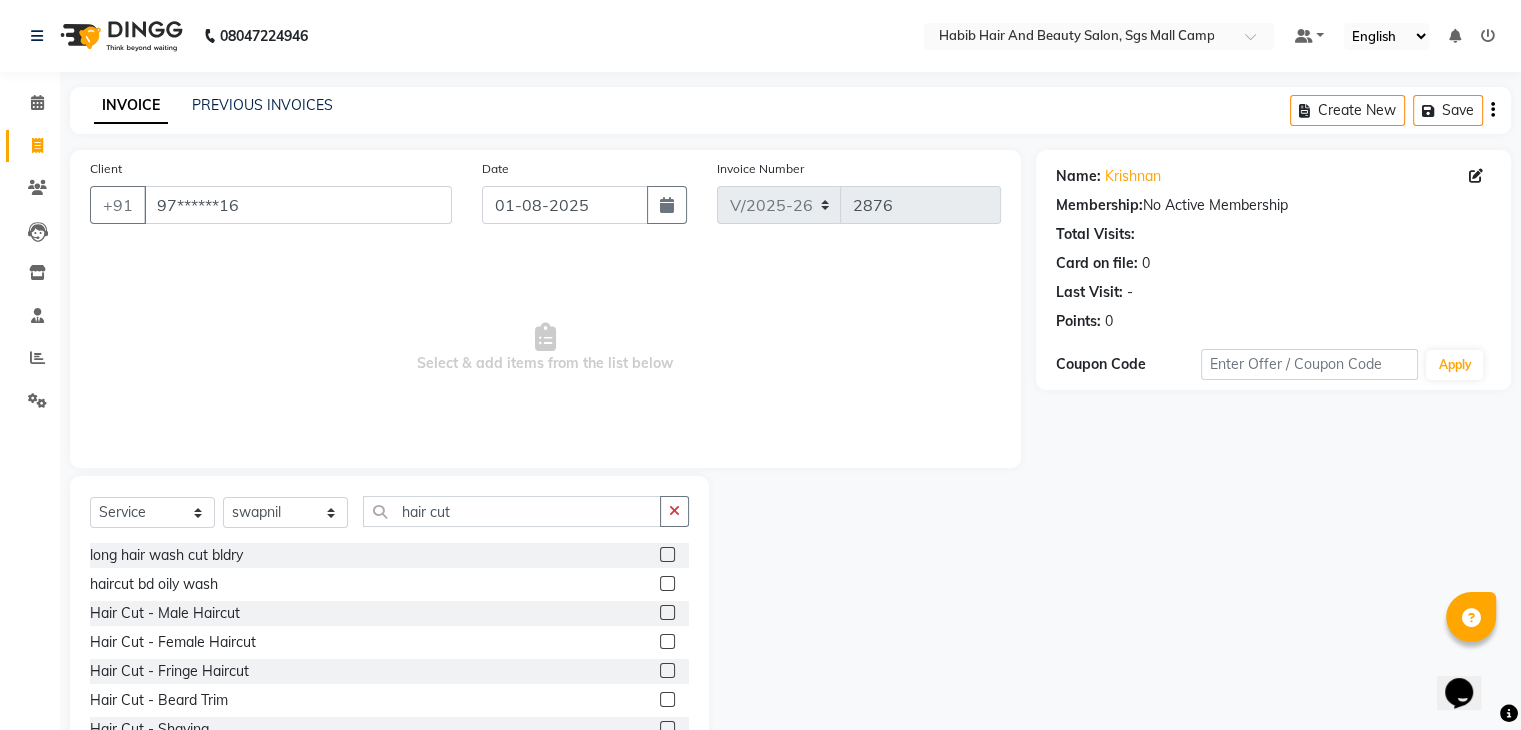 click 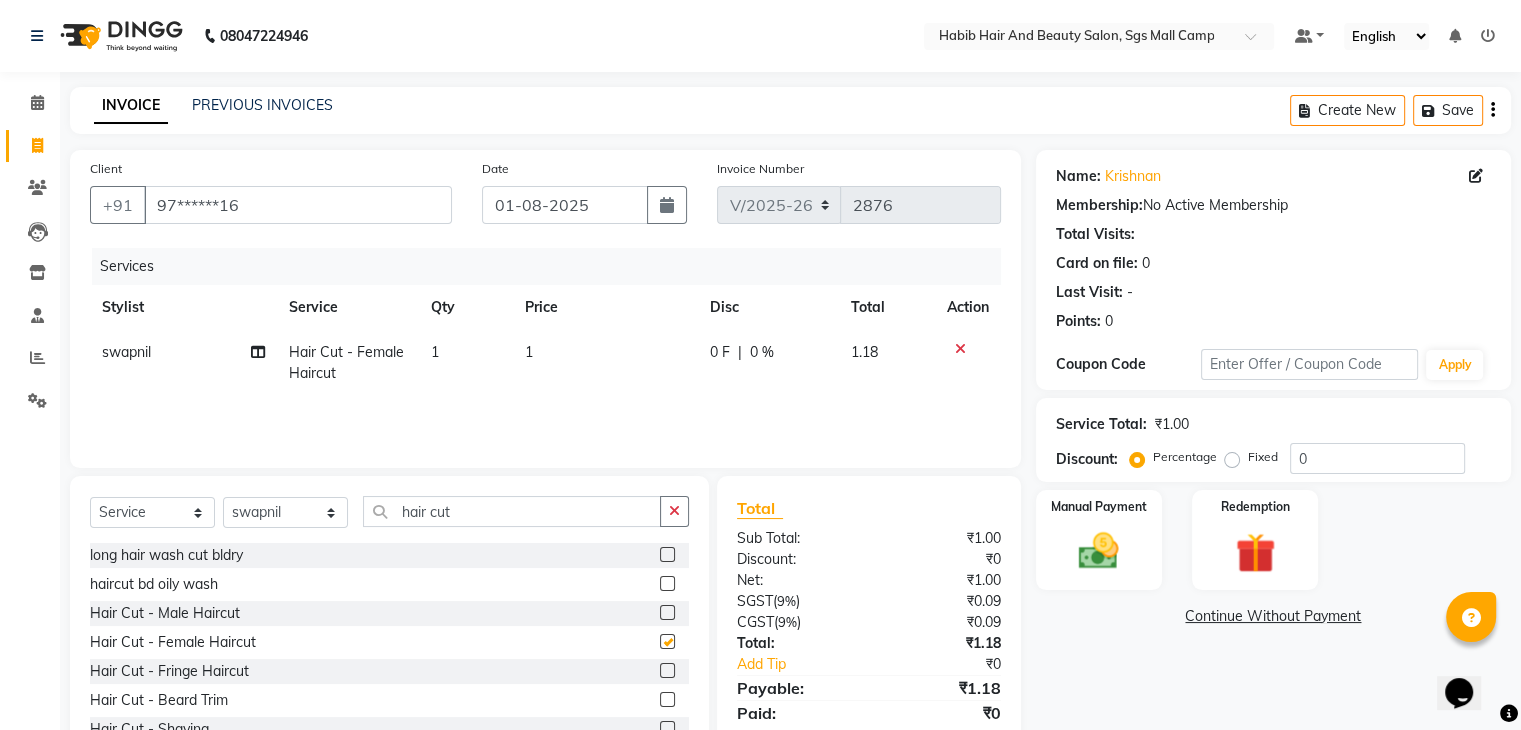 checkbox on "false" 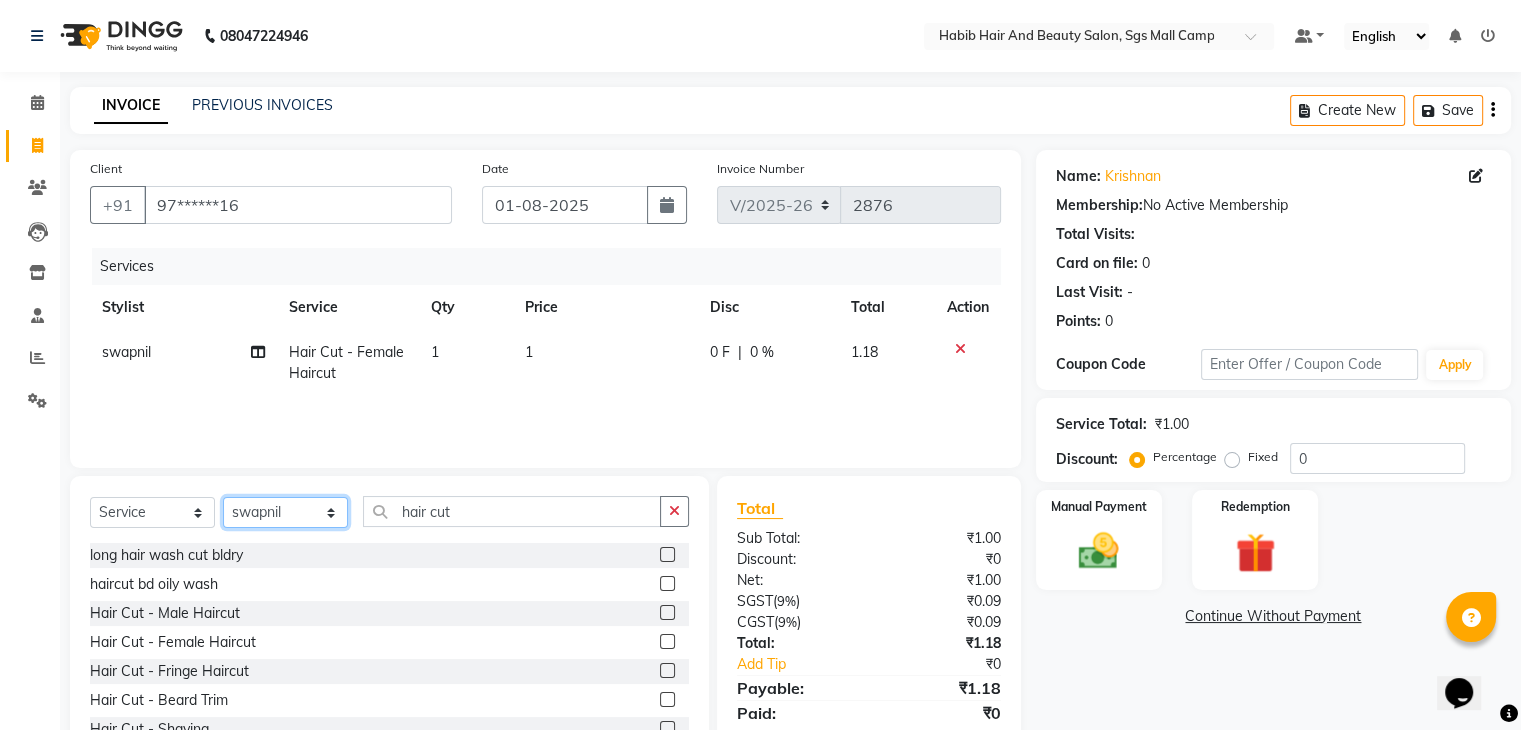 click on "Select Stylist [FIRST] [LAST] [FIRST]  [LAST] Manager [LAST]  [NAME] [NAME] [NAME] [NAME]  [NAME] [NAME] Polishing - Under Arms  Polishing - Half Hands  Polishing - Back  Polishing - Full Hands  Polishing - Full Legs  Polishing - Full Body  clean up  products  waxing  female nor hcut wsh bd  extra root touch  basic spa  long hair wash cut bldry  femal highlight  femal highlight  male wash  tip gel extention  gel polish  beard trimming  male blowdry   nail cutting  D-Tan/Bleach - Upper Lip  D-Tan/Bleach - Face & Neck  D-Tan/Bleach - Back Neck  D-Tan/Bleach - Under Arms  D-Tan/Bleach - Full Arms  D-Tan/Bleach - Full Legs  D-Tan/Bleach - Half Arms  D-Tan/Bleach - Full Back or Front  D-Tan/Bleach - Half Back or Stomach  D-Tan/Bleach - Feet or Palms  D-Tan/Bleach - Full Body  upperlips  upperlips wax  male globle  globle  Make-Up, Hairstyle And Saree Draping - Saree Draping  Make-Up, Hairstyle And Saree Draping - Make-up: Simple  facial" 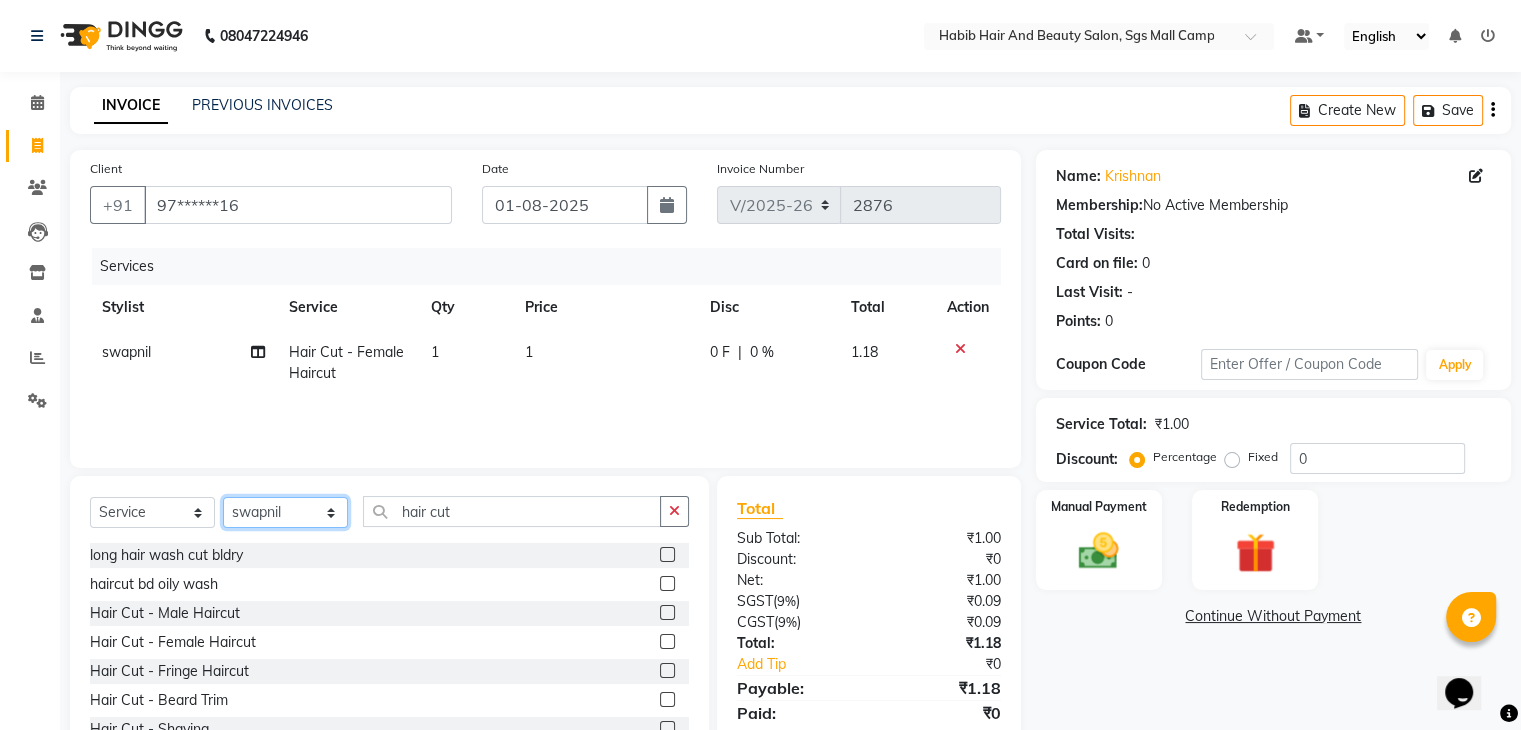 select on "[PHONE]" 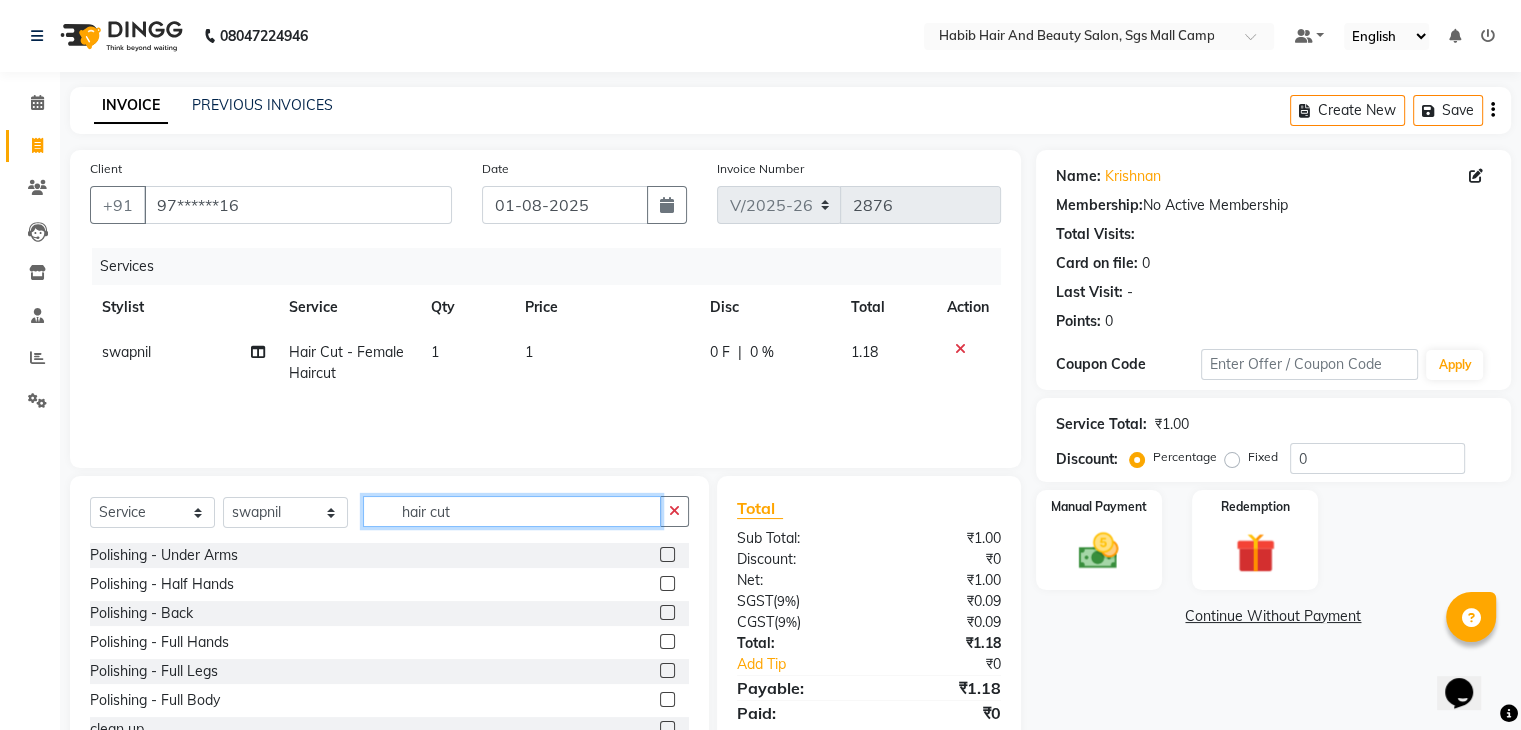 click on "hair cut" 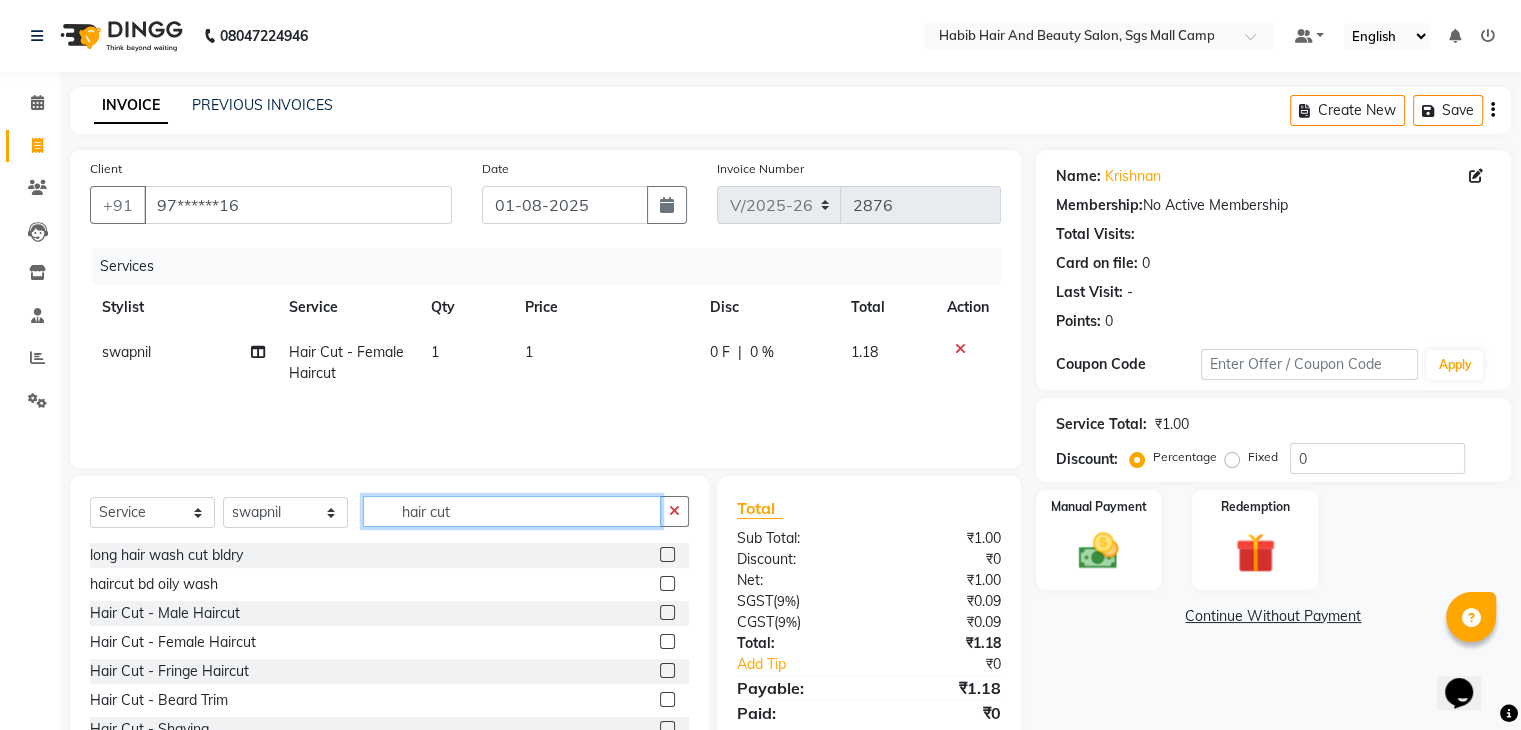 type on "hair cut" 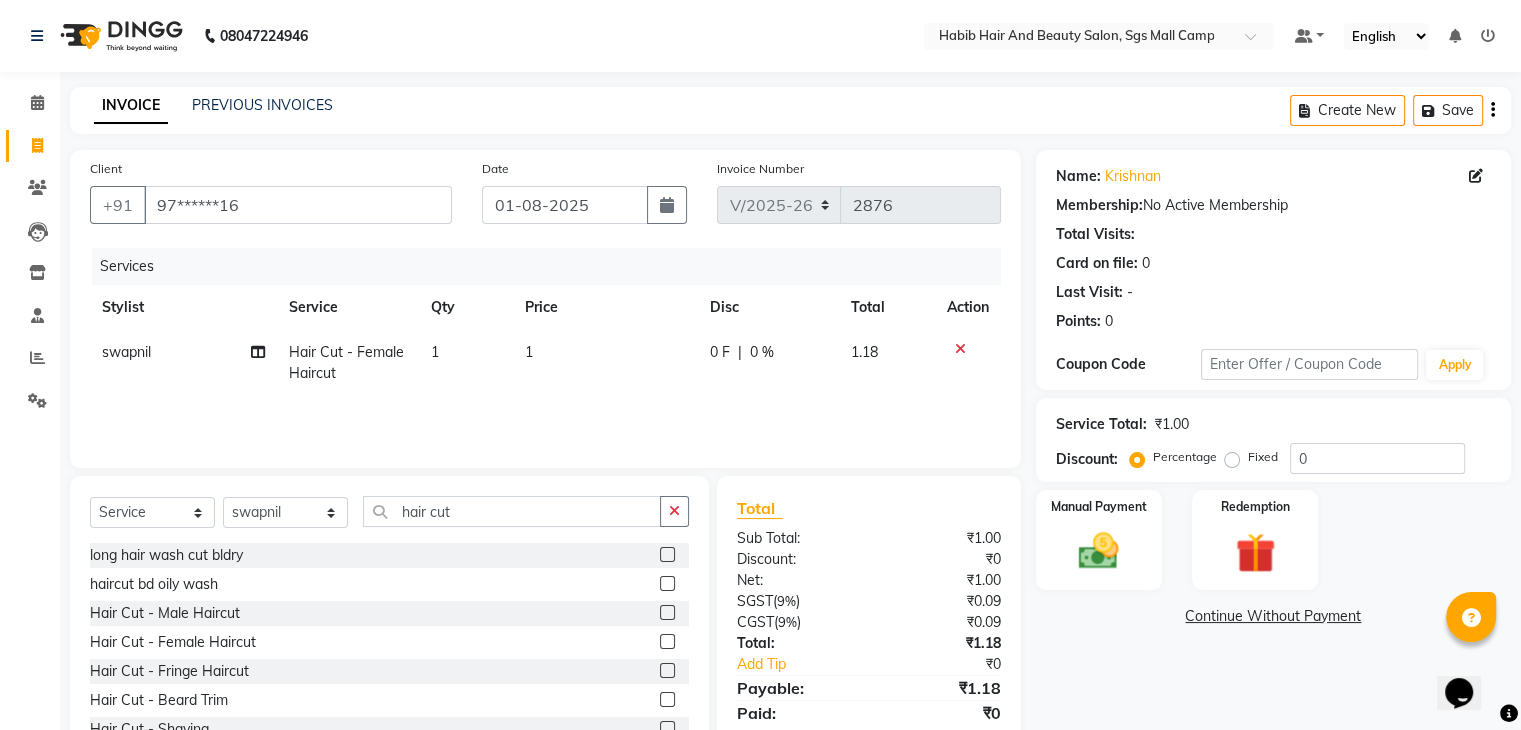 click 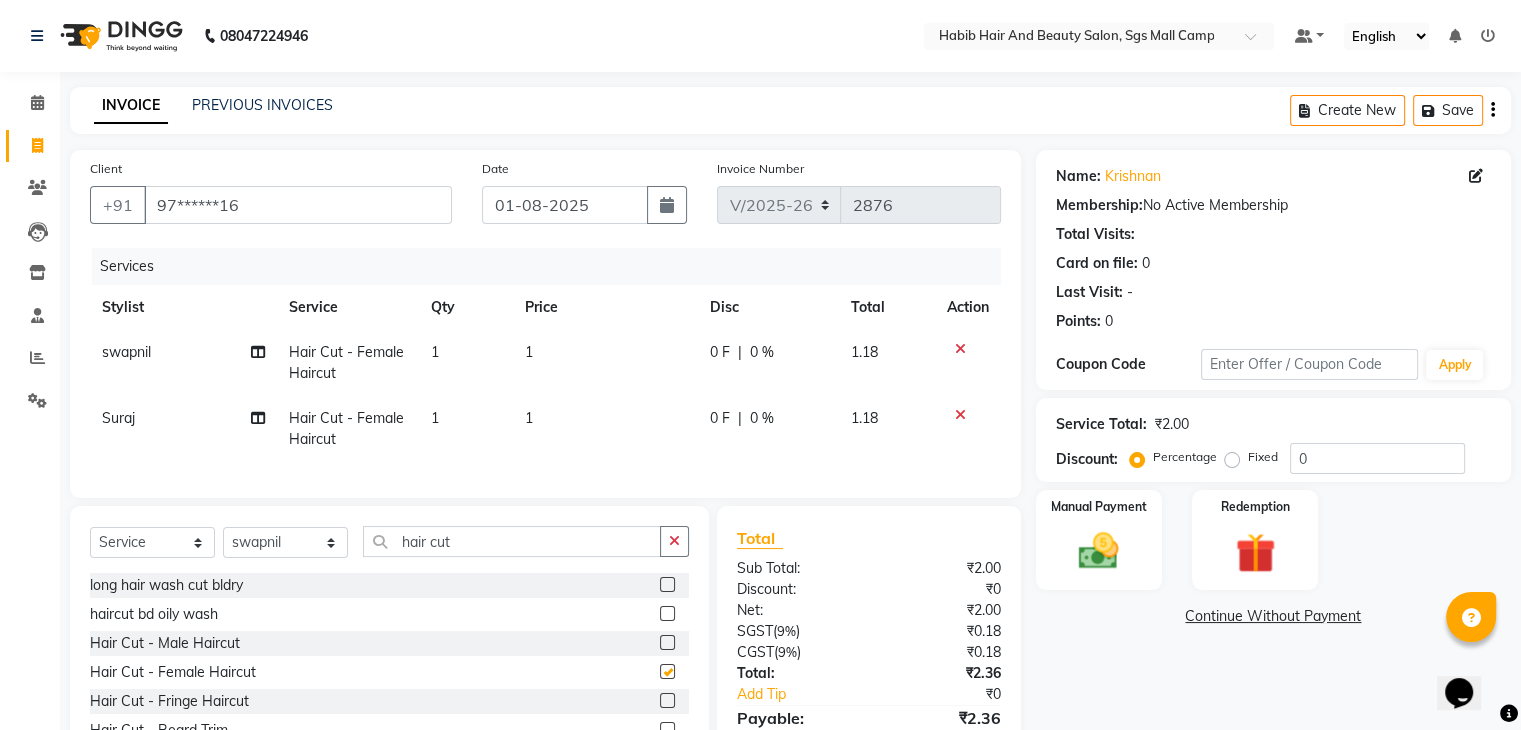 checkbox on "false" 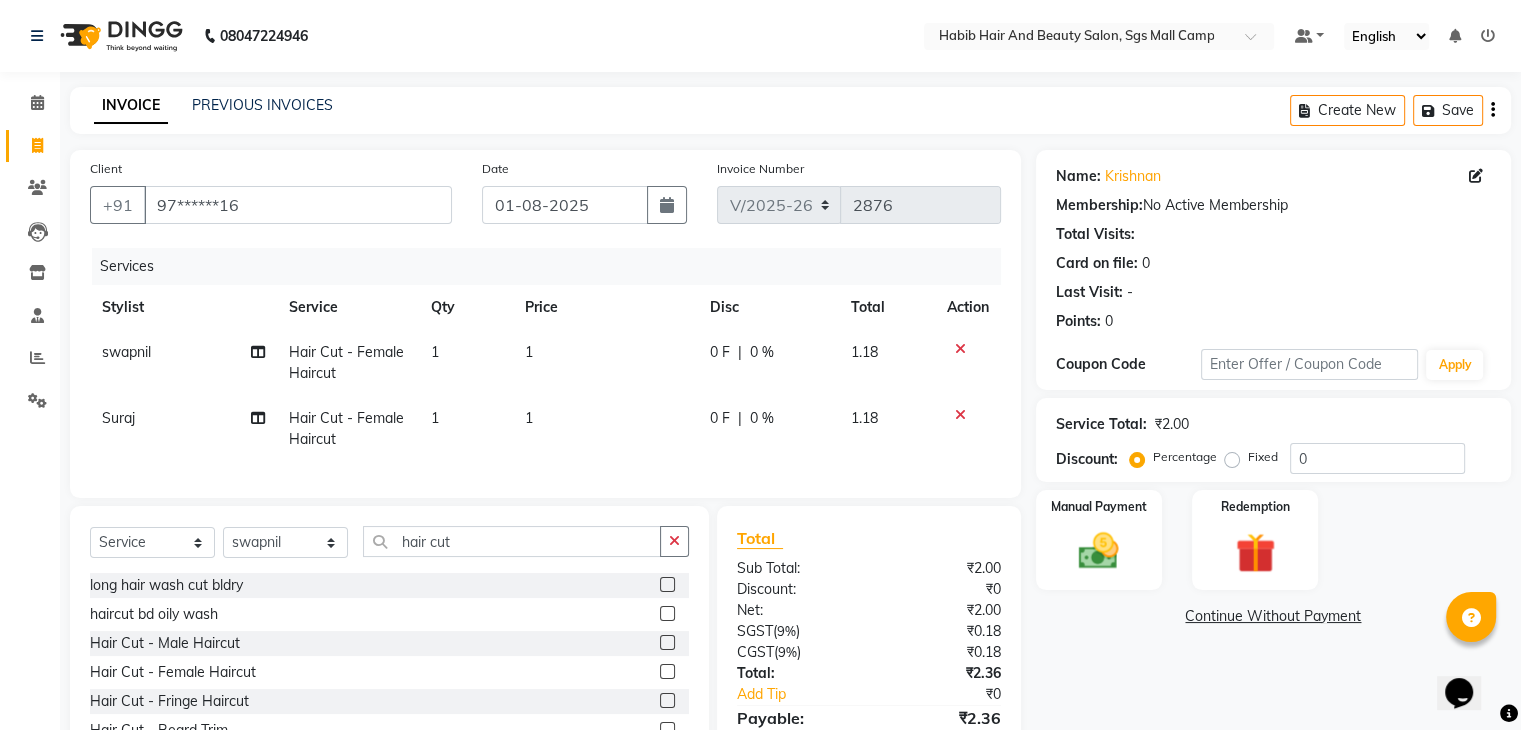 click on "1" 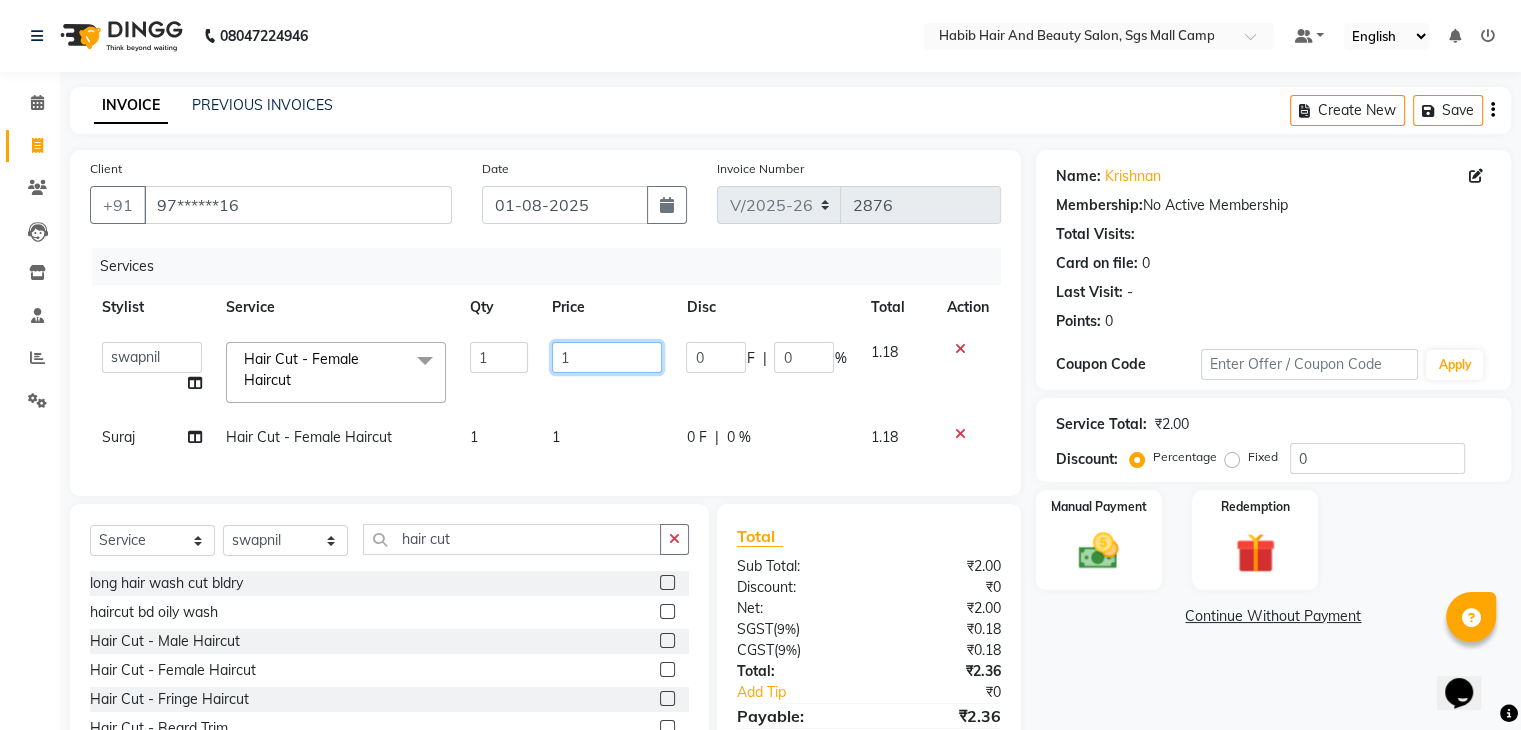 click on "1" 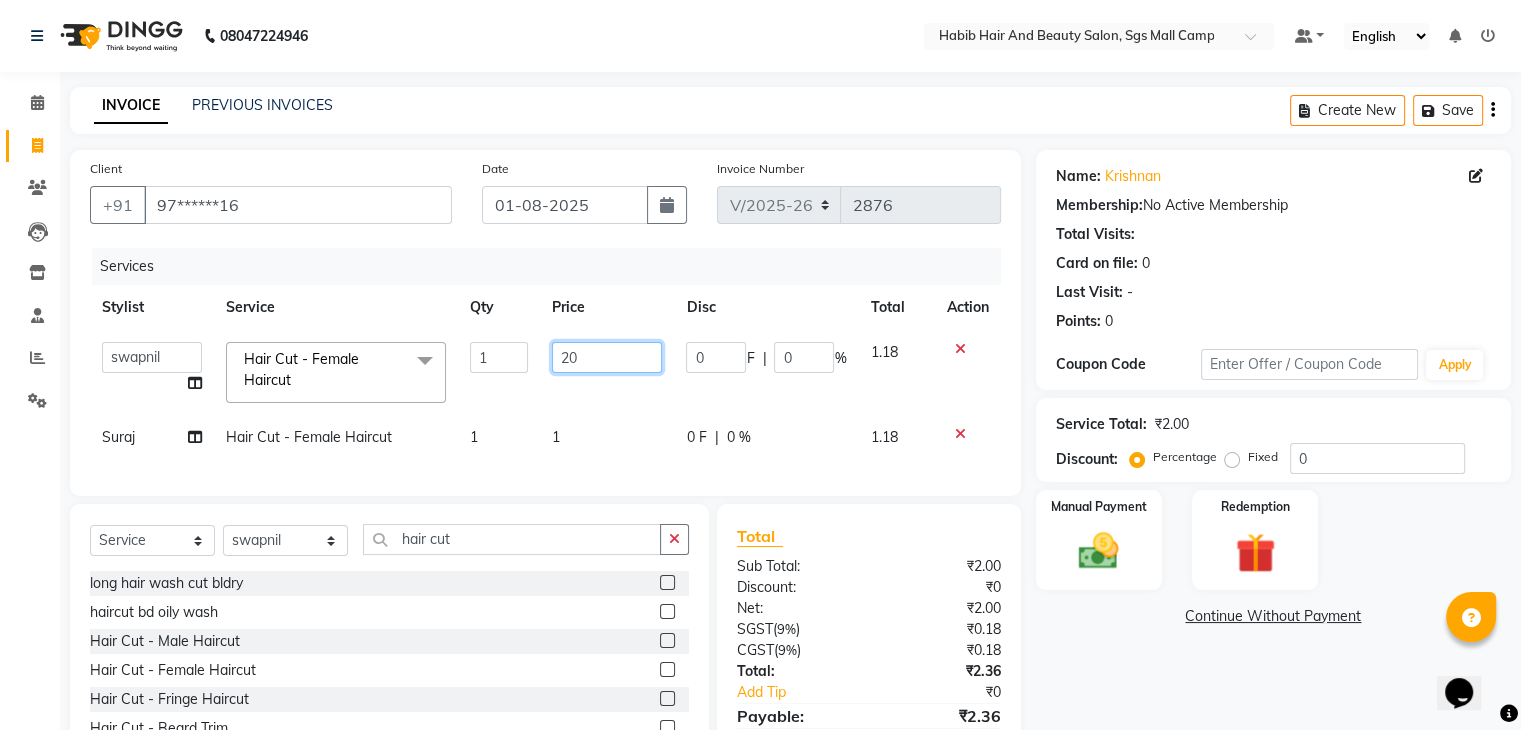 type on "200" 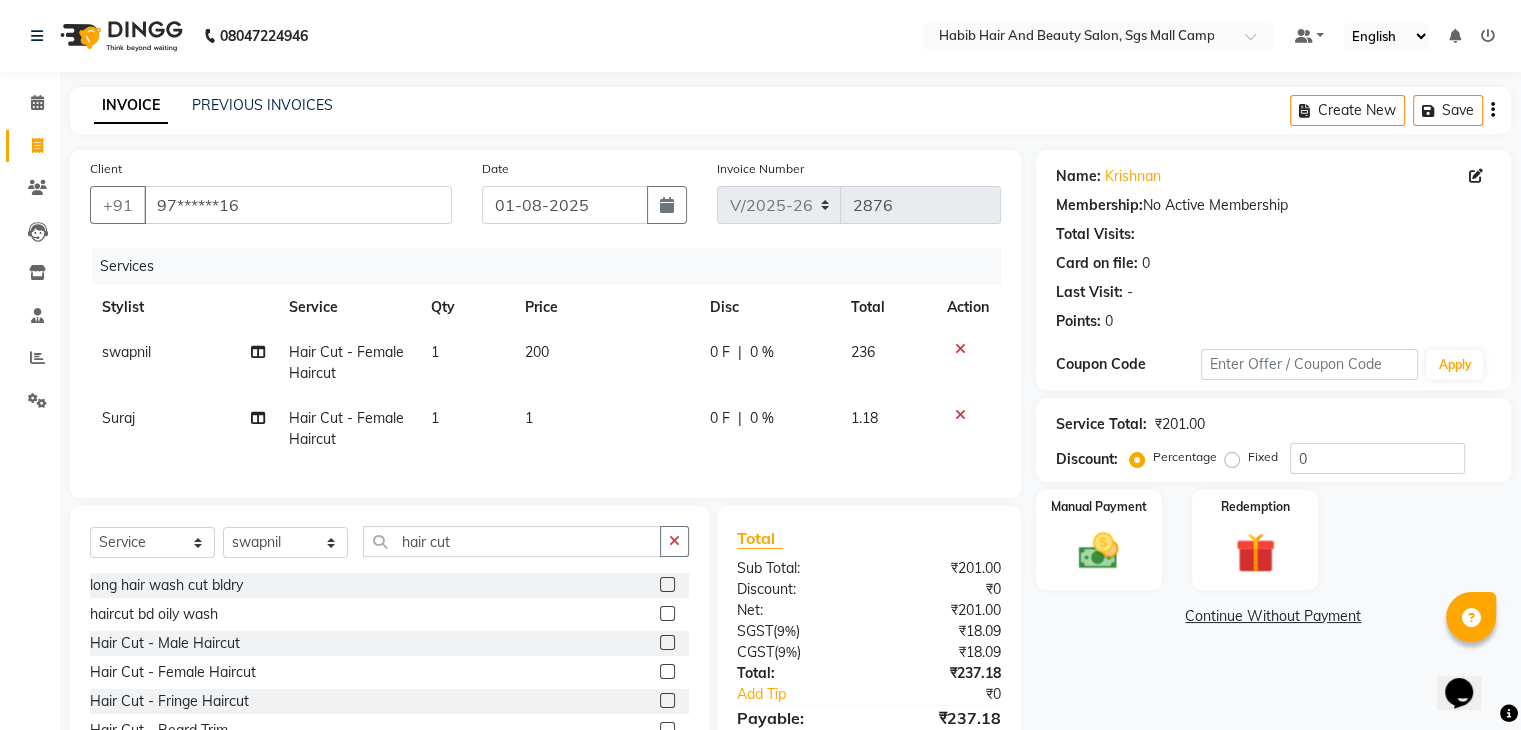click on "1" 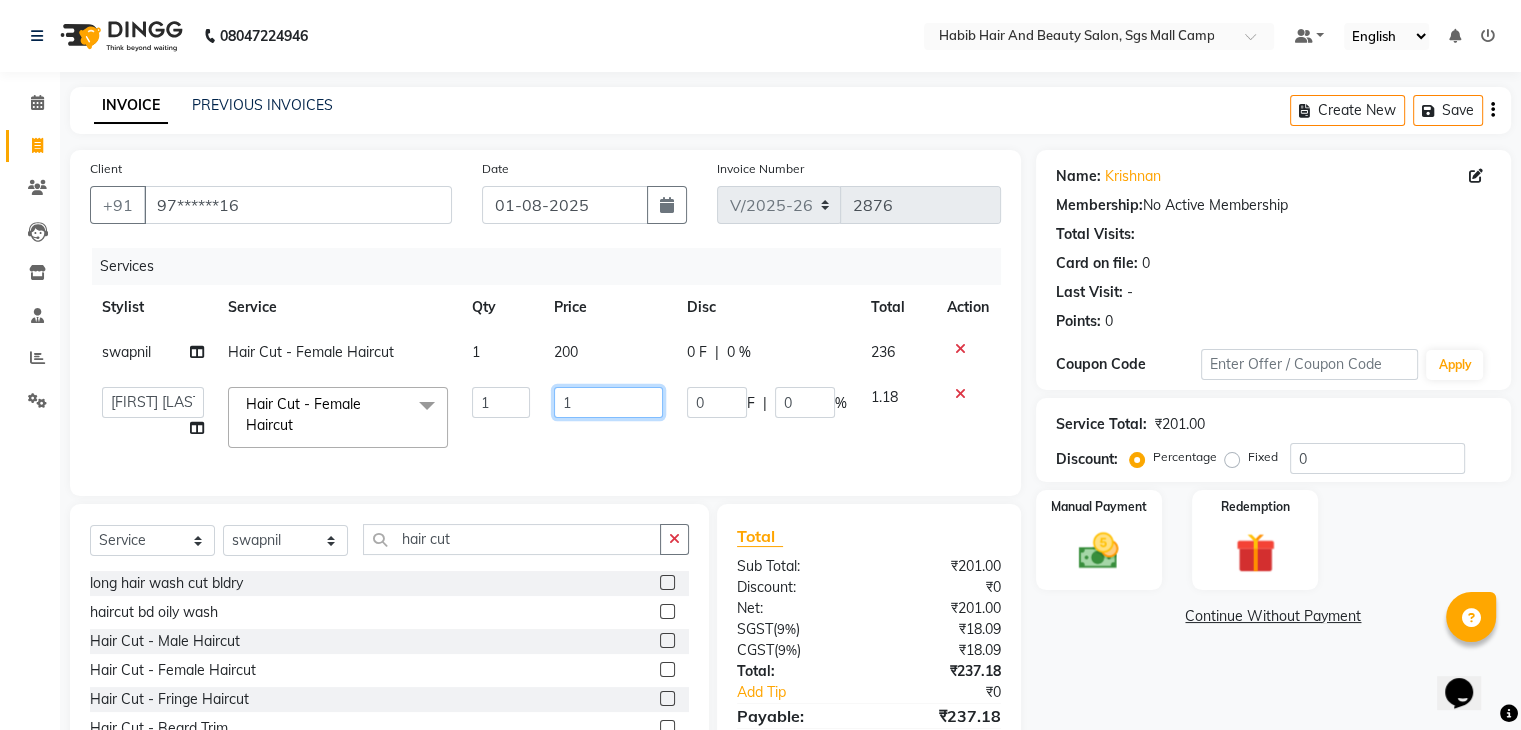 click on "1" 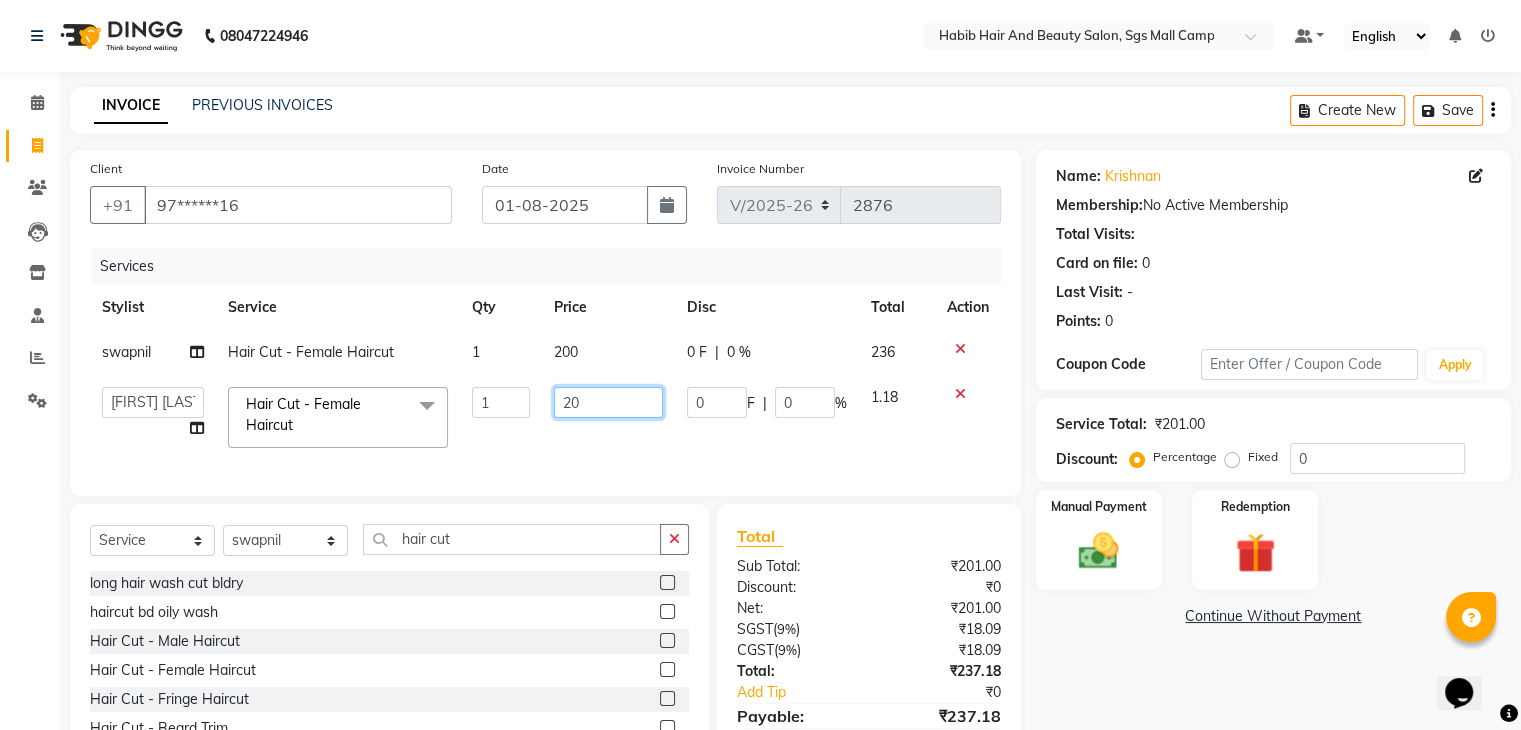 type on "200" 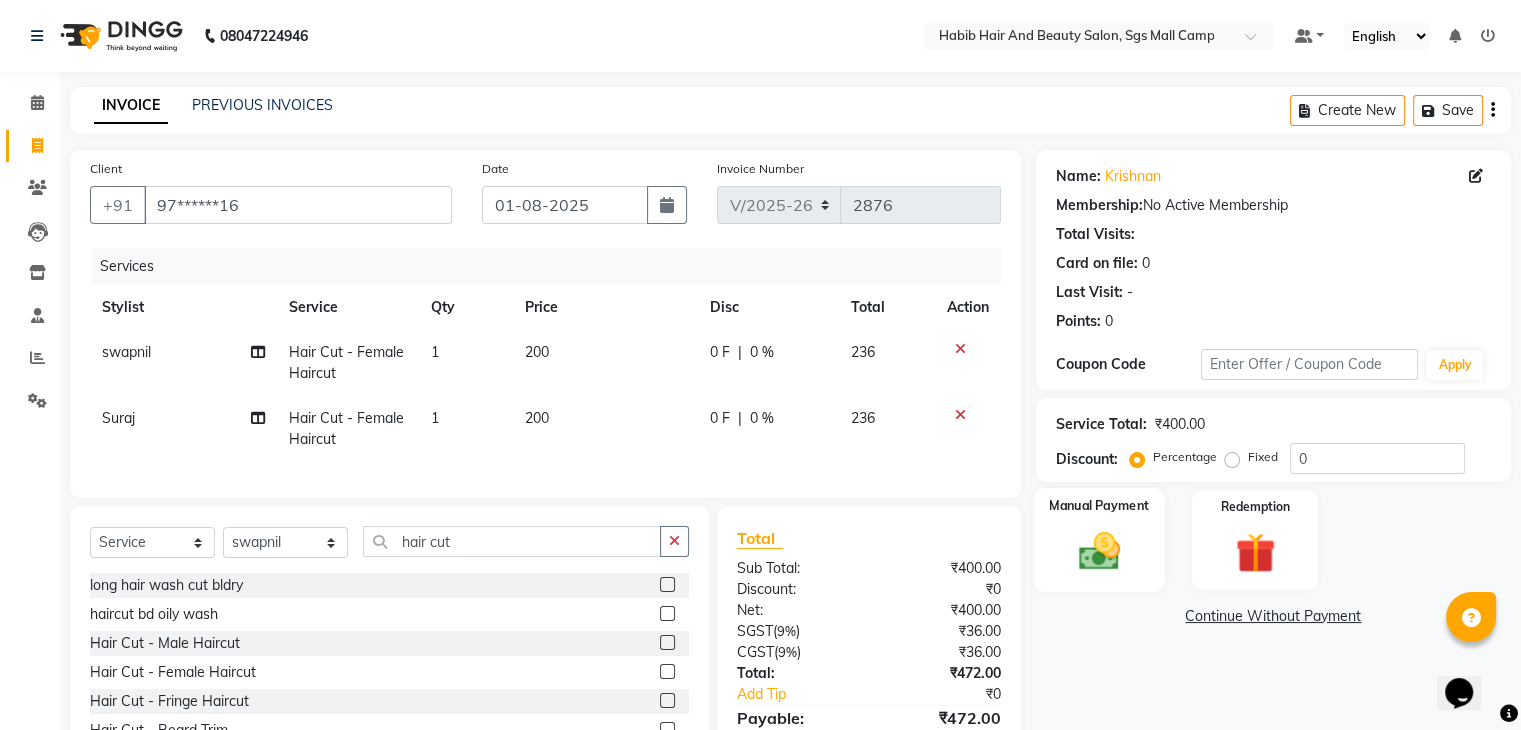 click 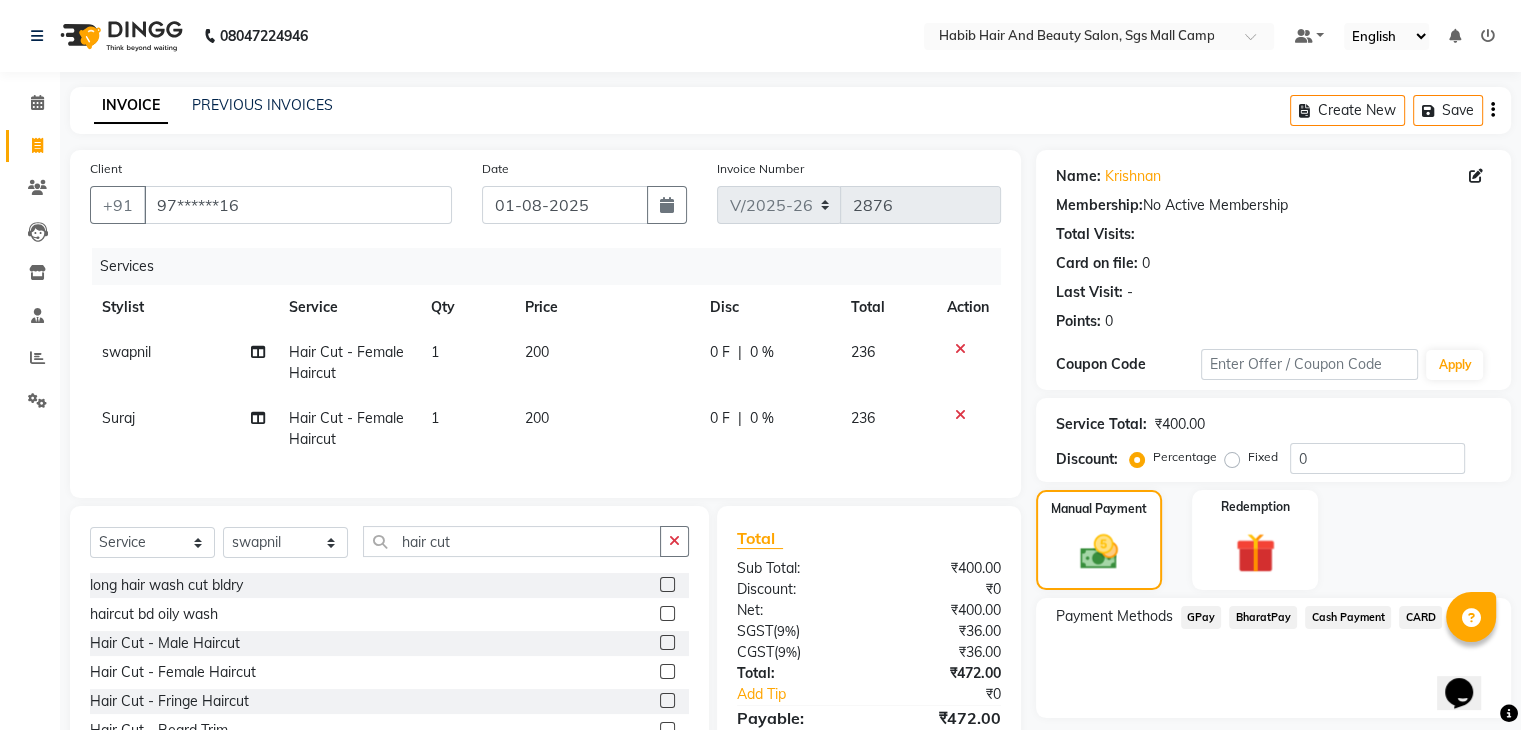 click on "CARD" 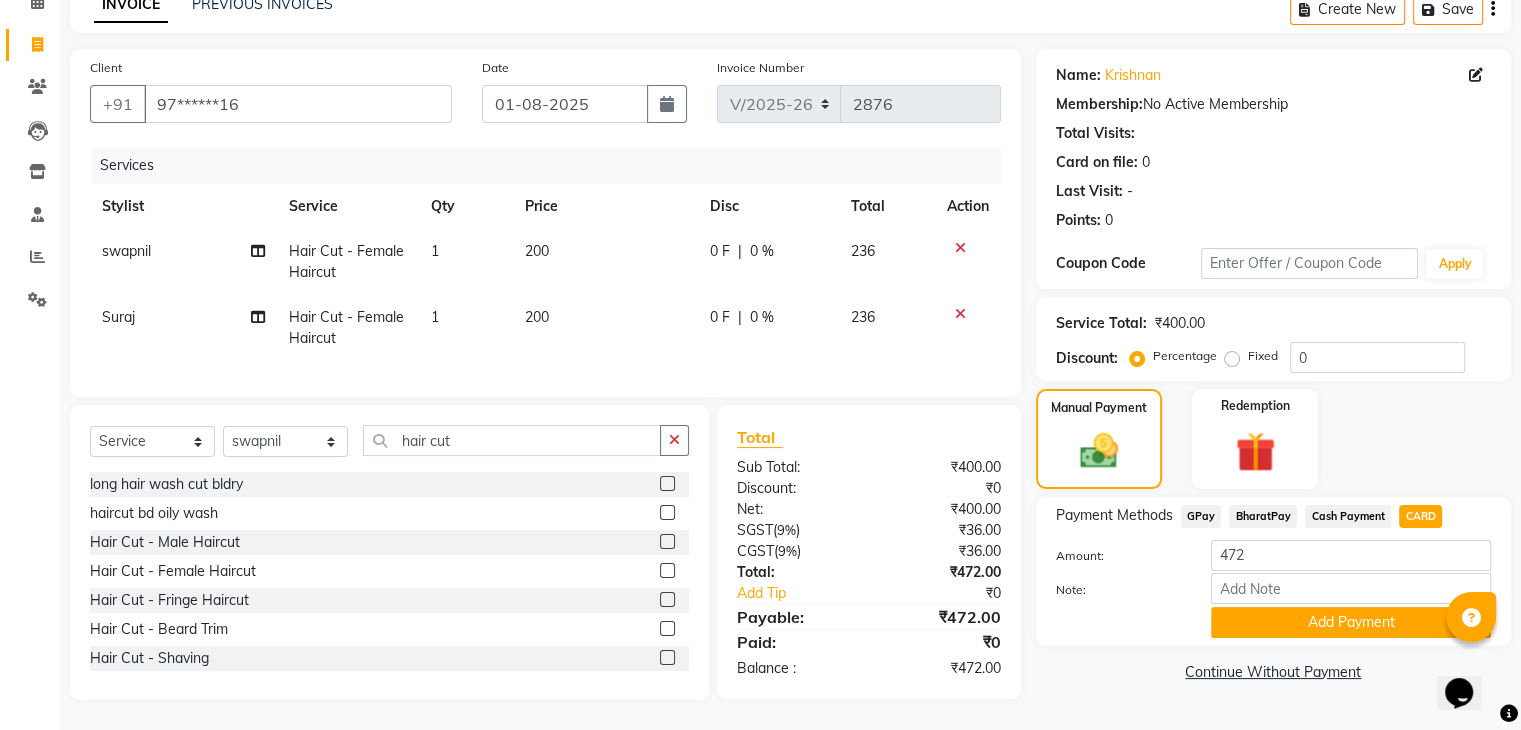 scroll, scrollTop: 117, scrollLeft: 0, axis: vertical 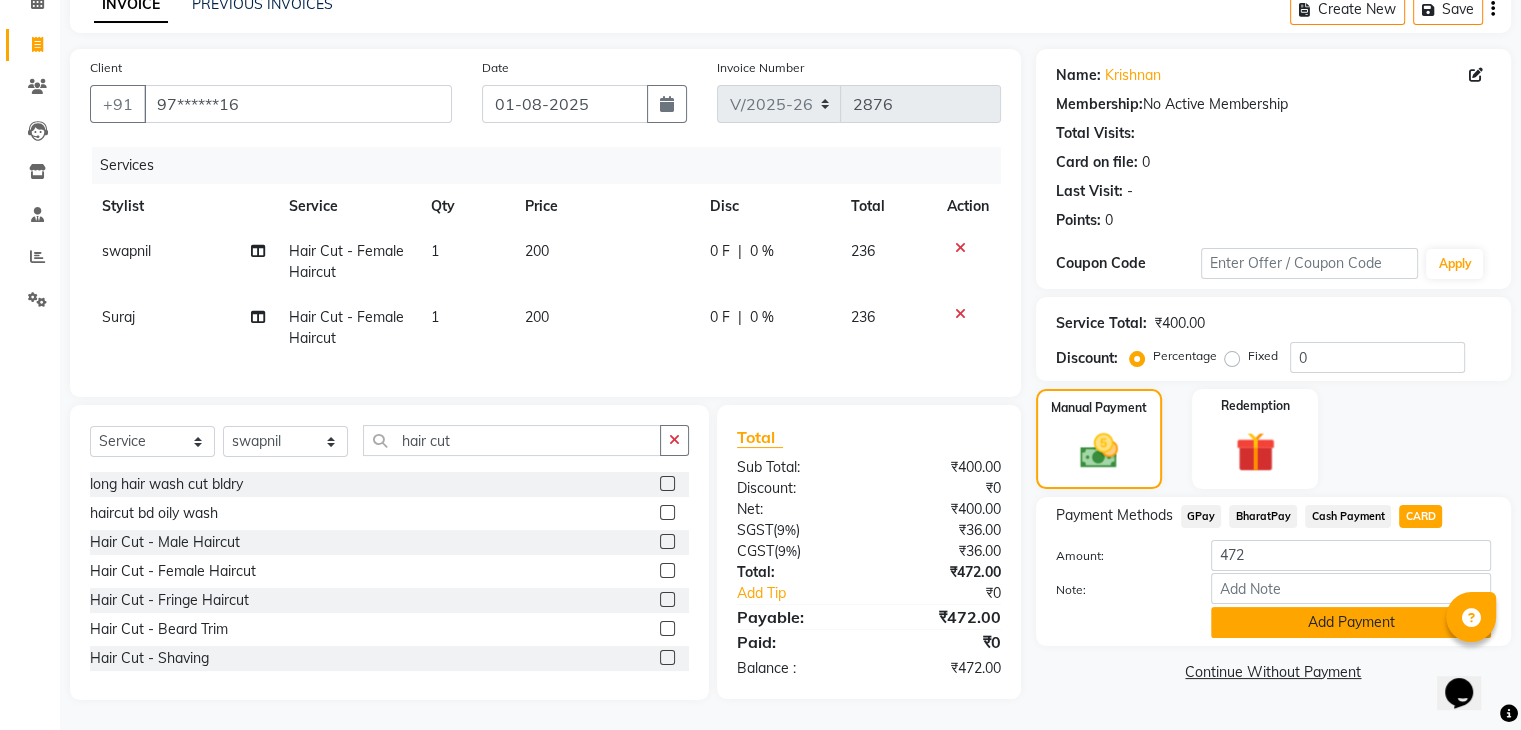 click on "Add Payment" 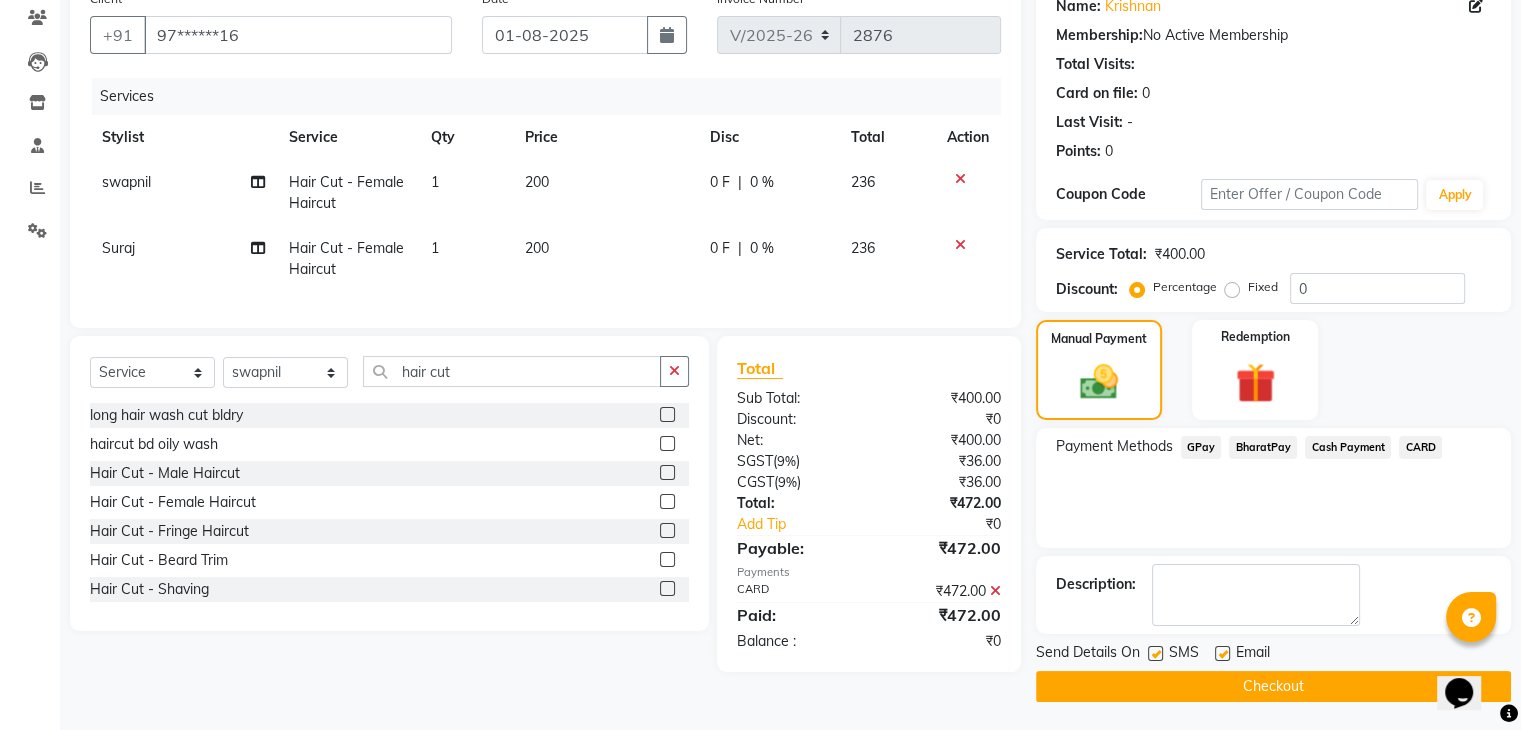 scroll, scrollTop: 171, scrollLeft: 0, axis: vertical 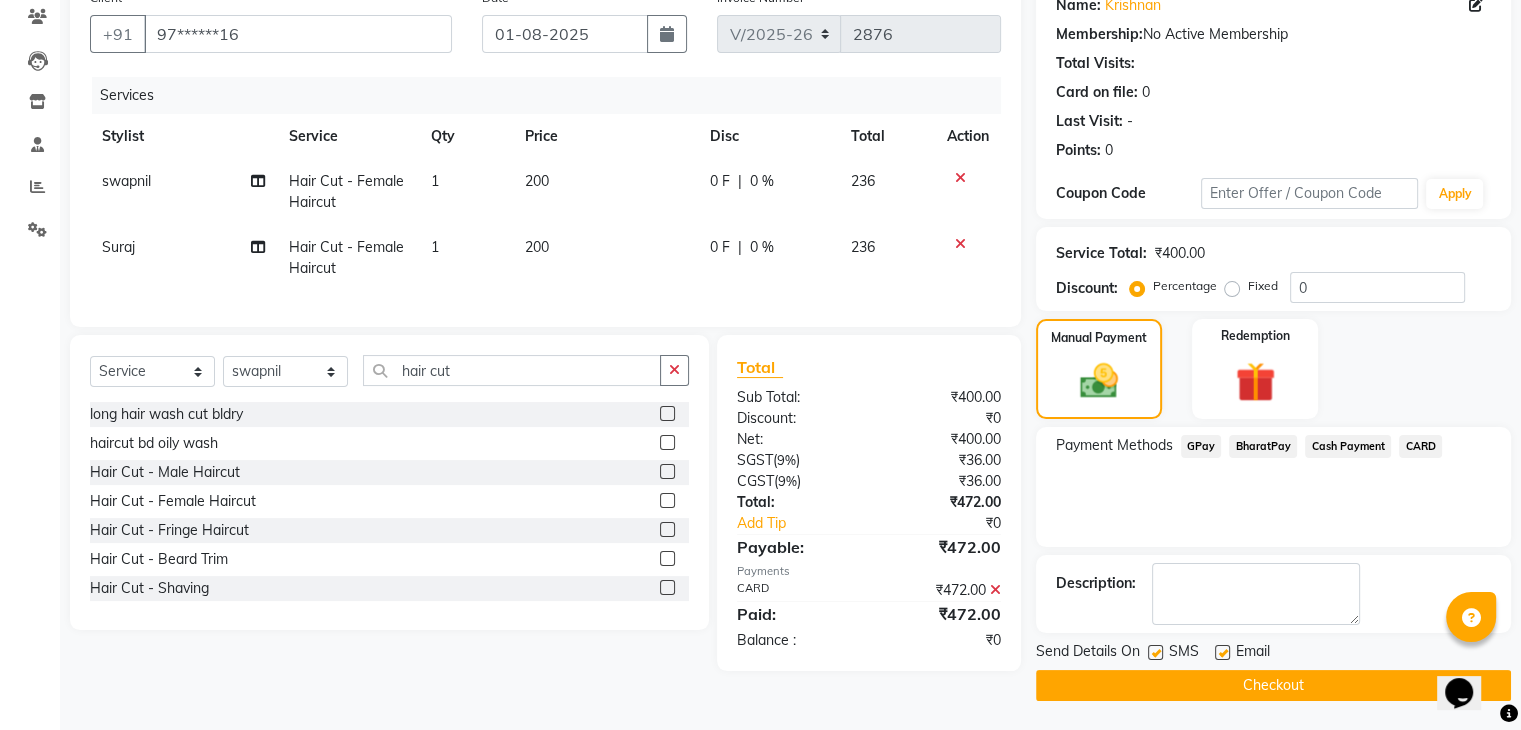 click on "Checkout" 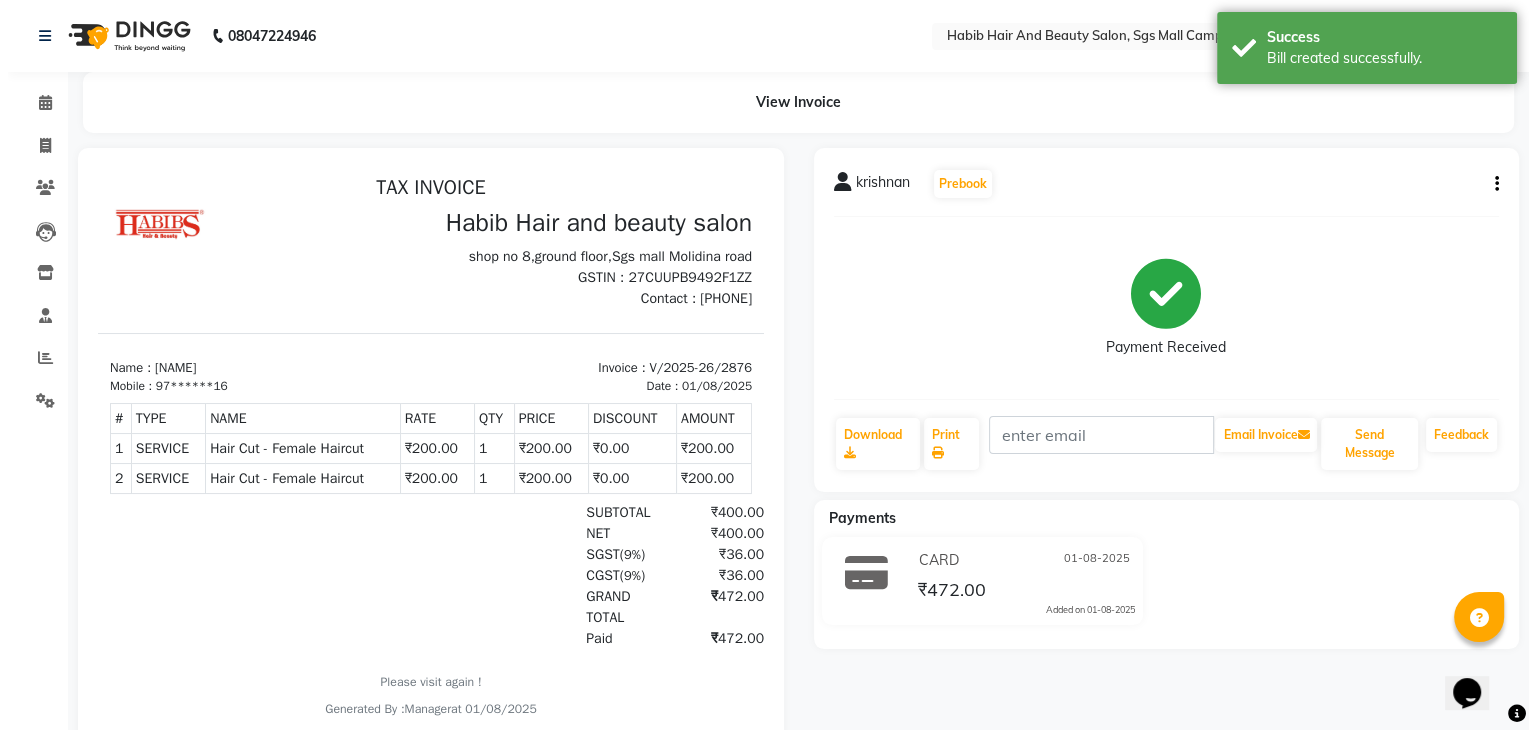 scroll, scrollTop: 0, scrollLeft: 0, axis: both 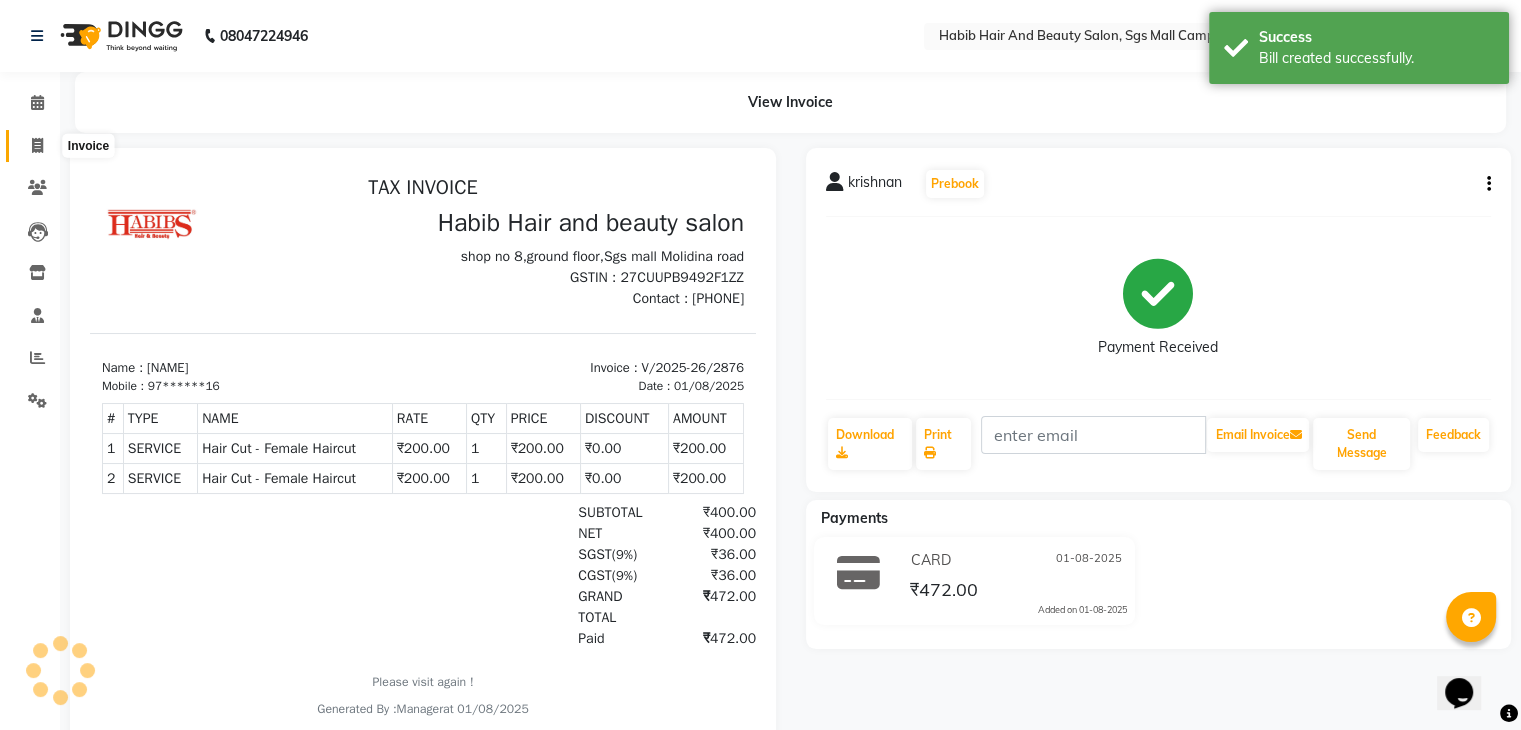 click 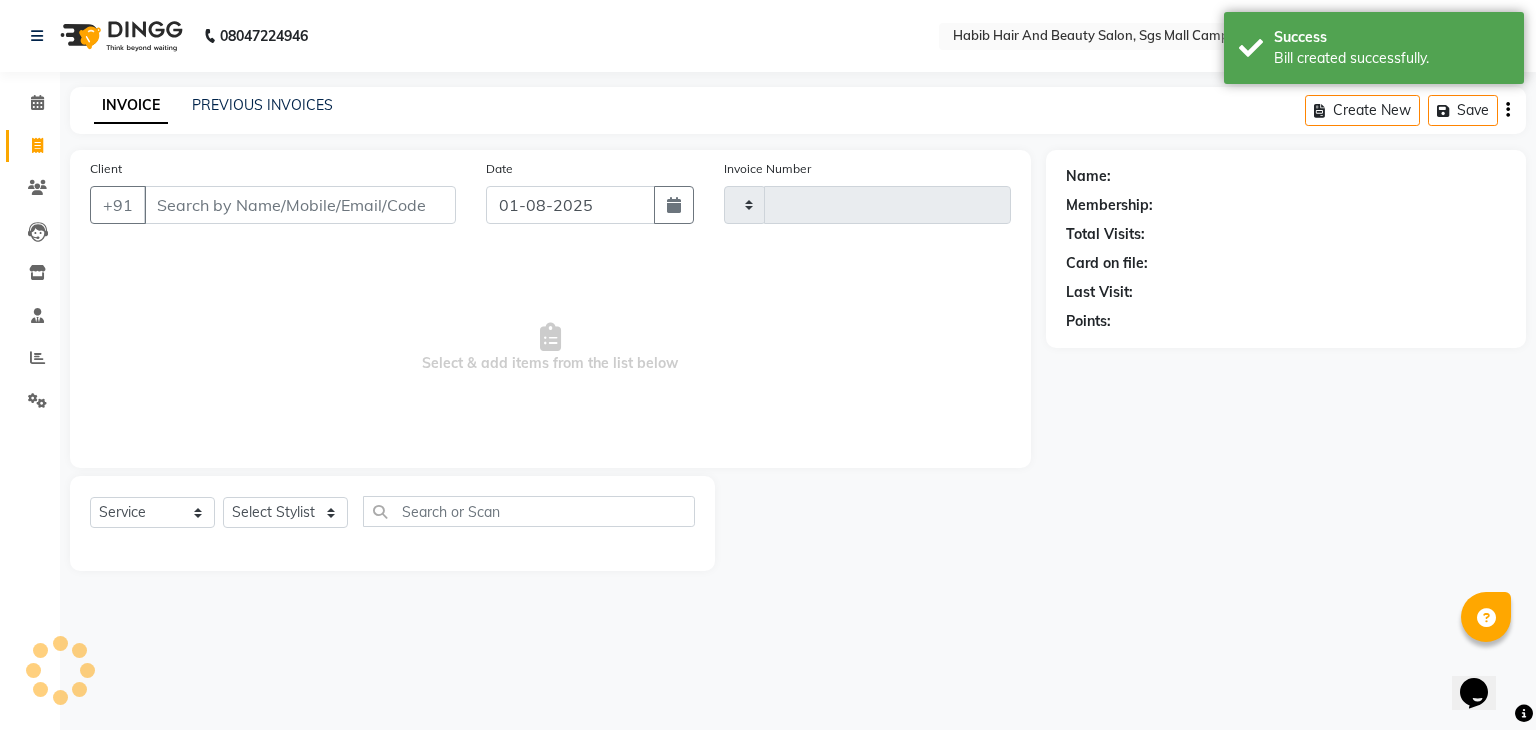 click on "Client" at bounding box center [300, 205] 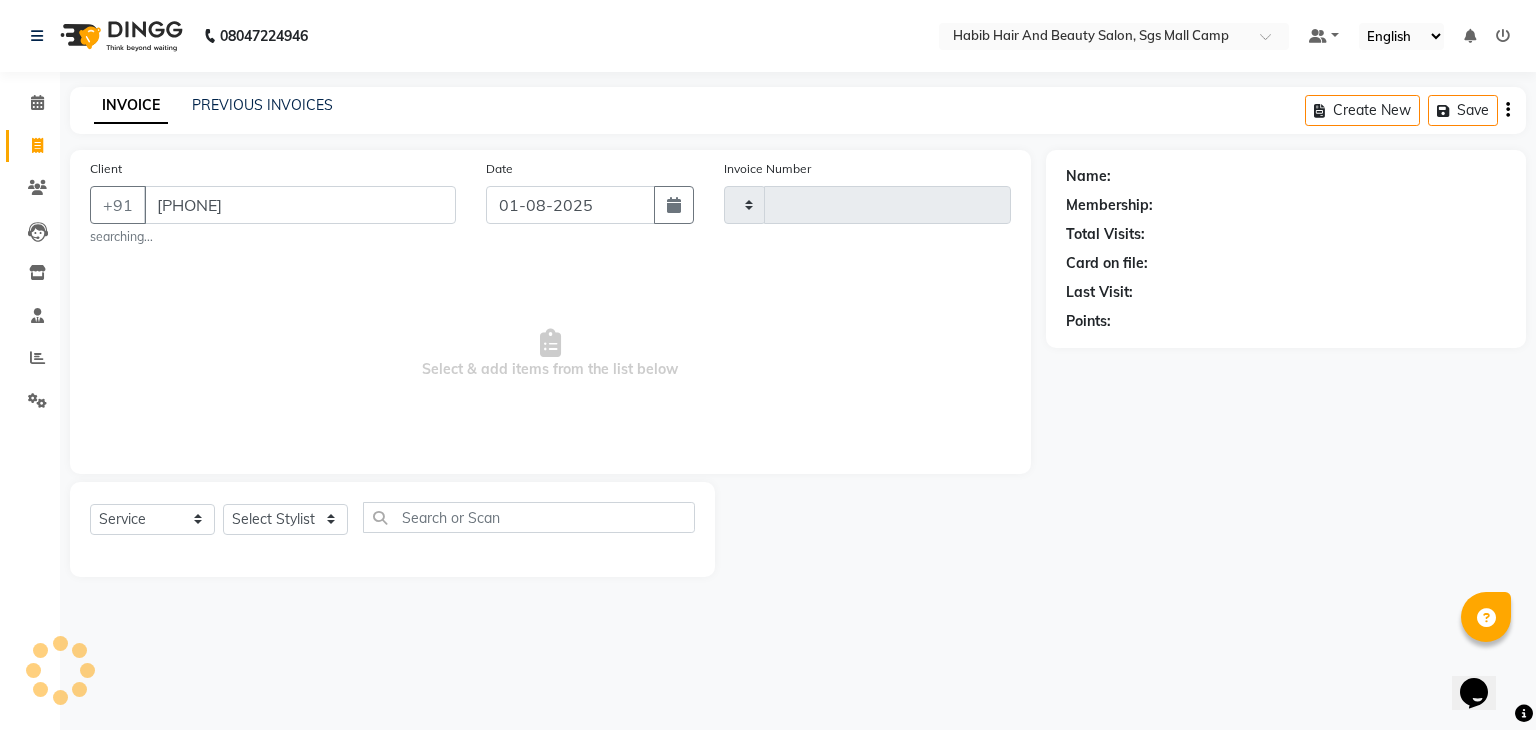 type on "[PHONE]" 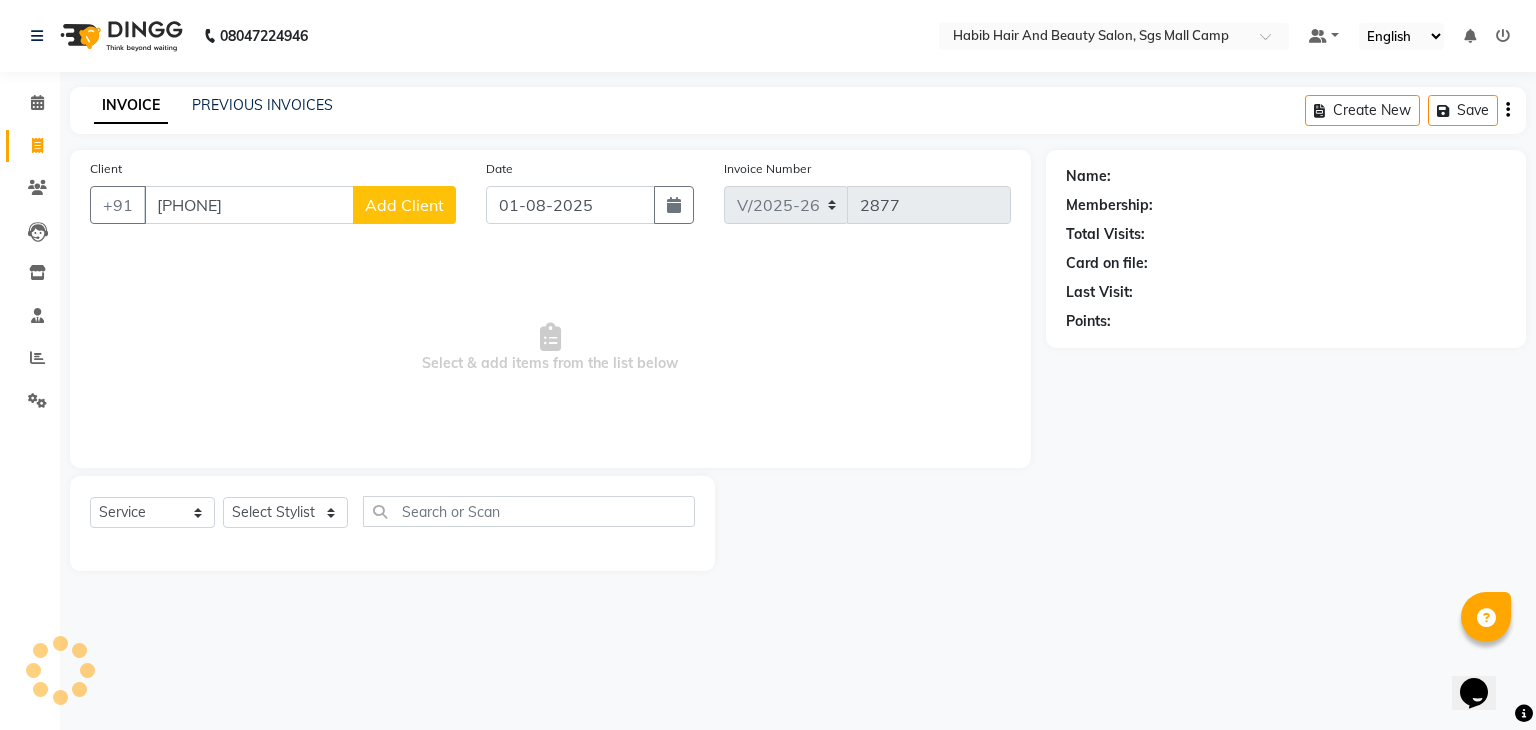click on "Add Client" 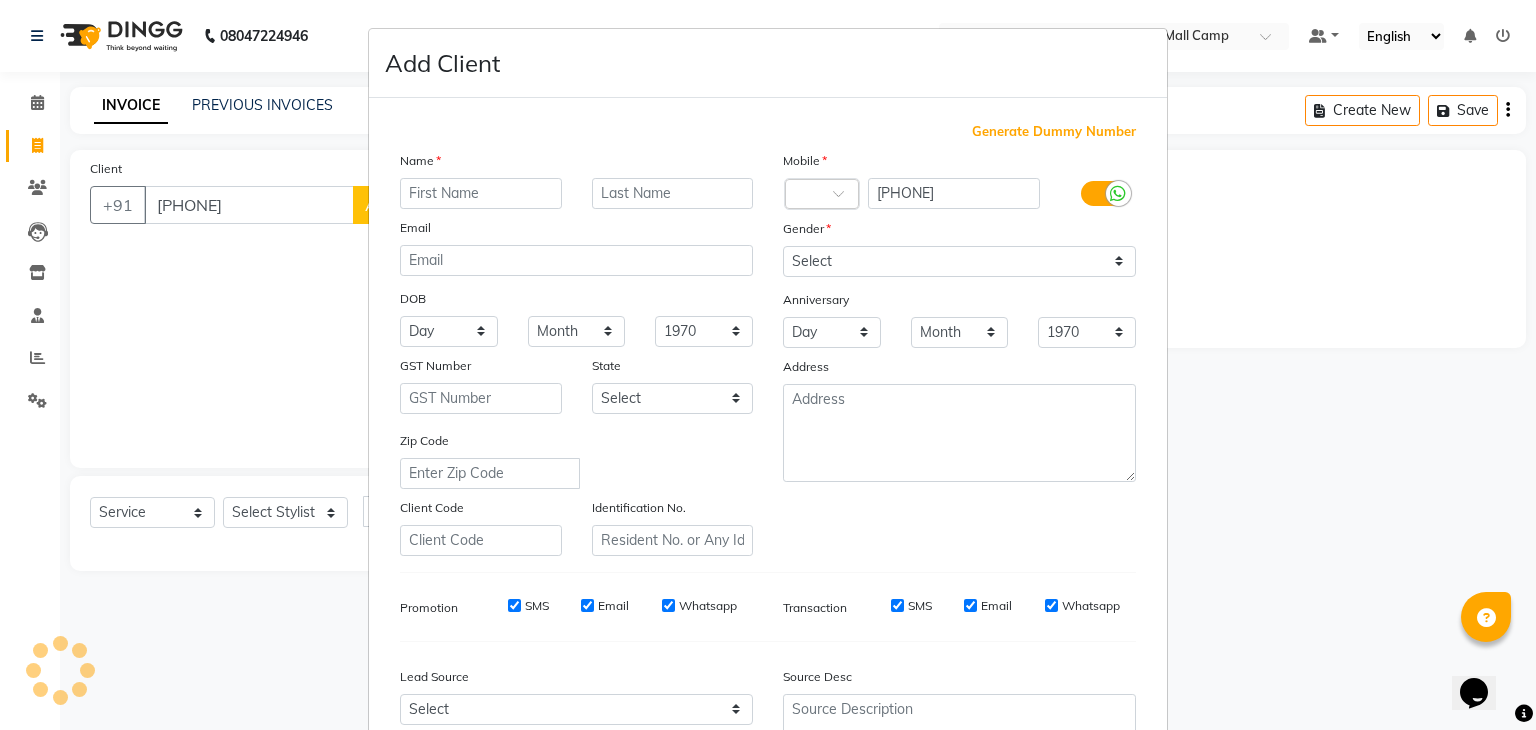 click at bounding box center [481, 193] 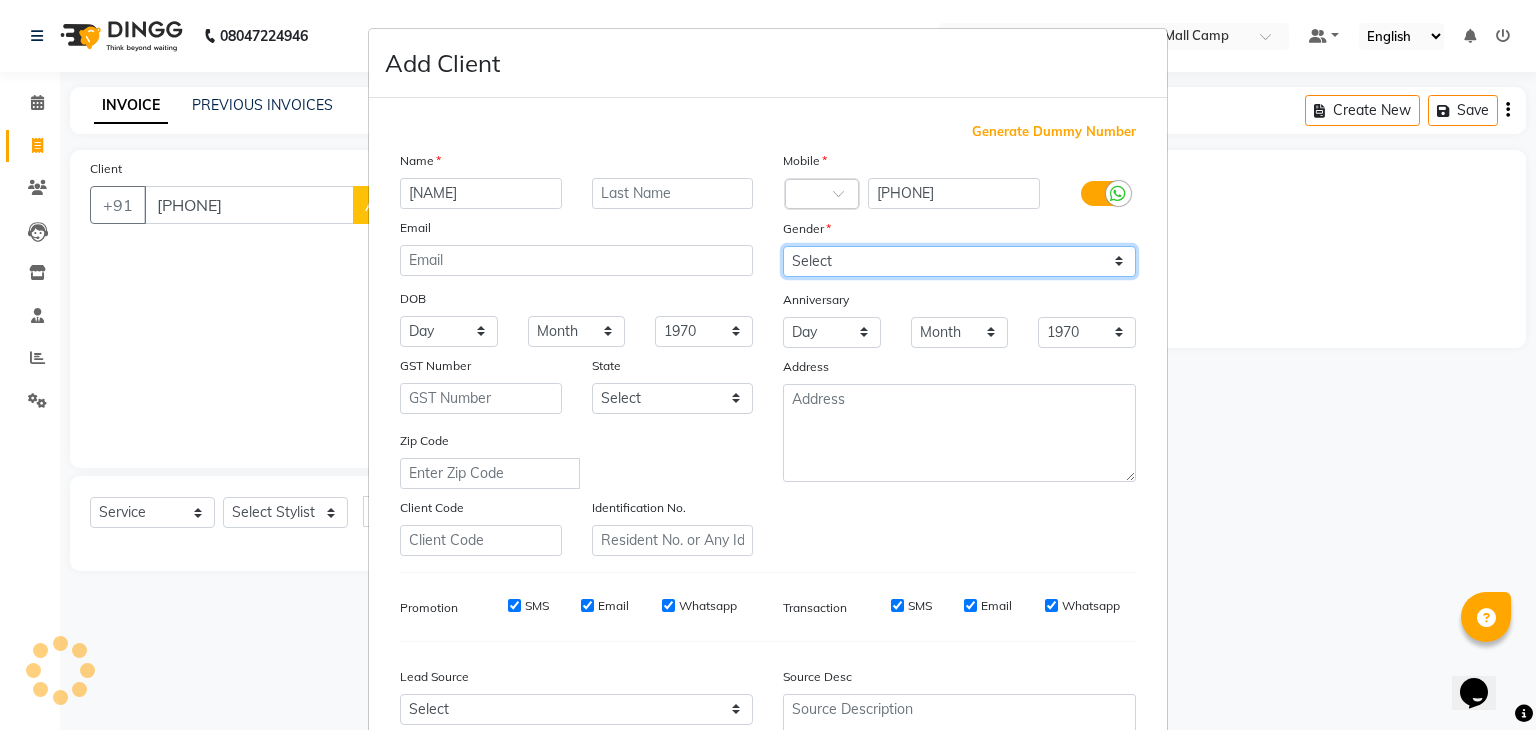 click on "Select Male Female Other Prefer Not To Say" at bounding box center [959, 261] 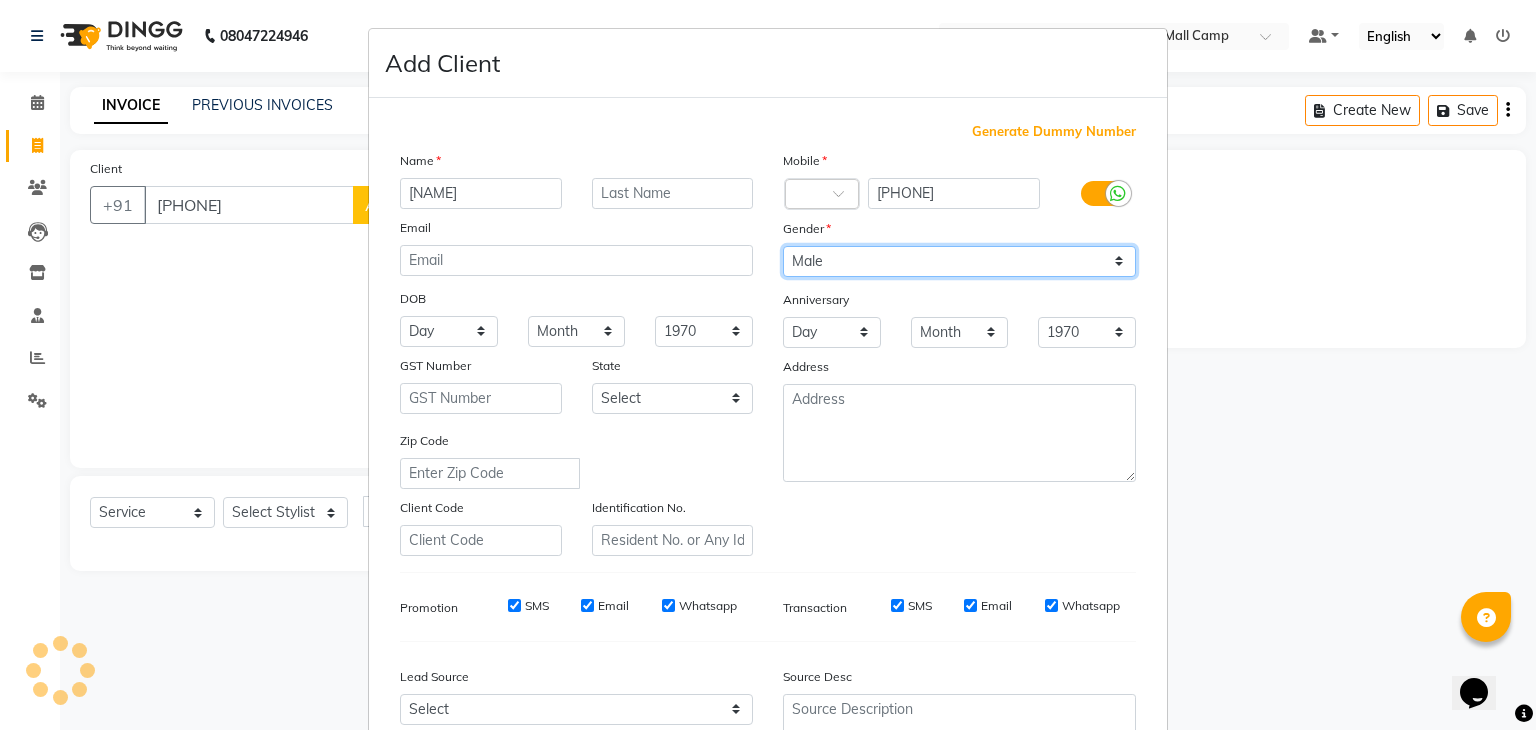 click on "Select Male Female Other Prefer Not To Say" at bounding box center [959, 261] 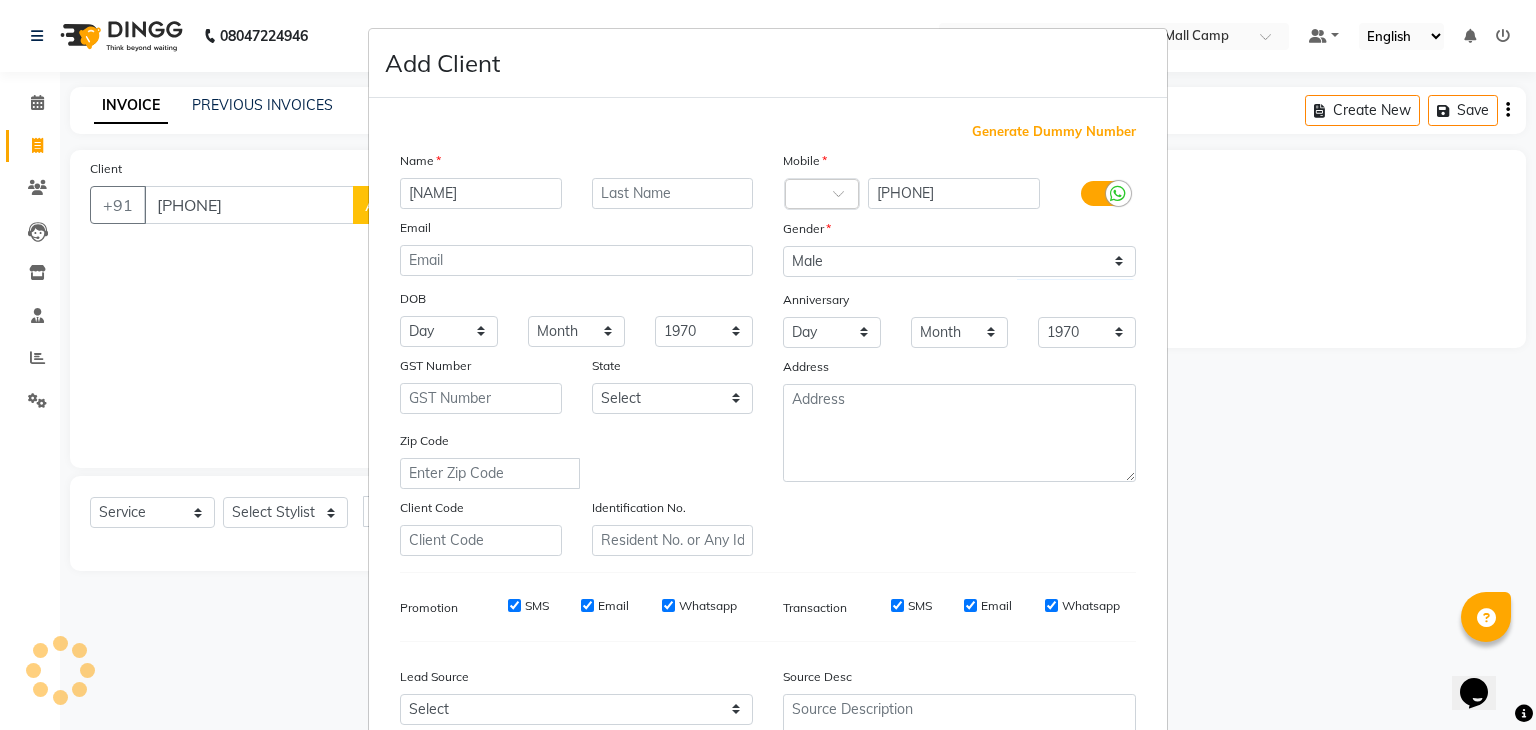 click on "Identification No." at bounding box center [673, 526] 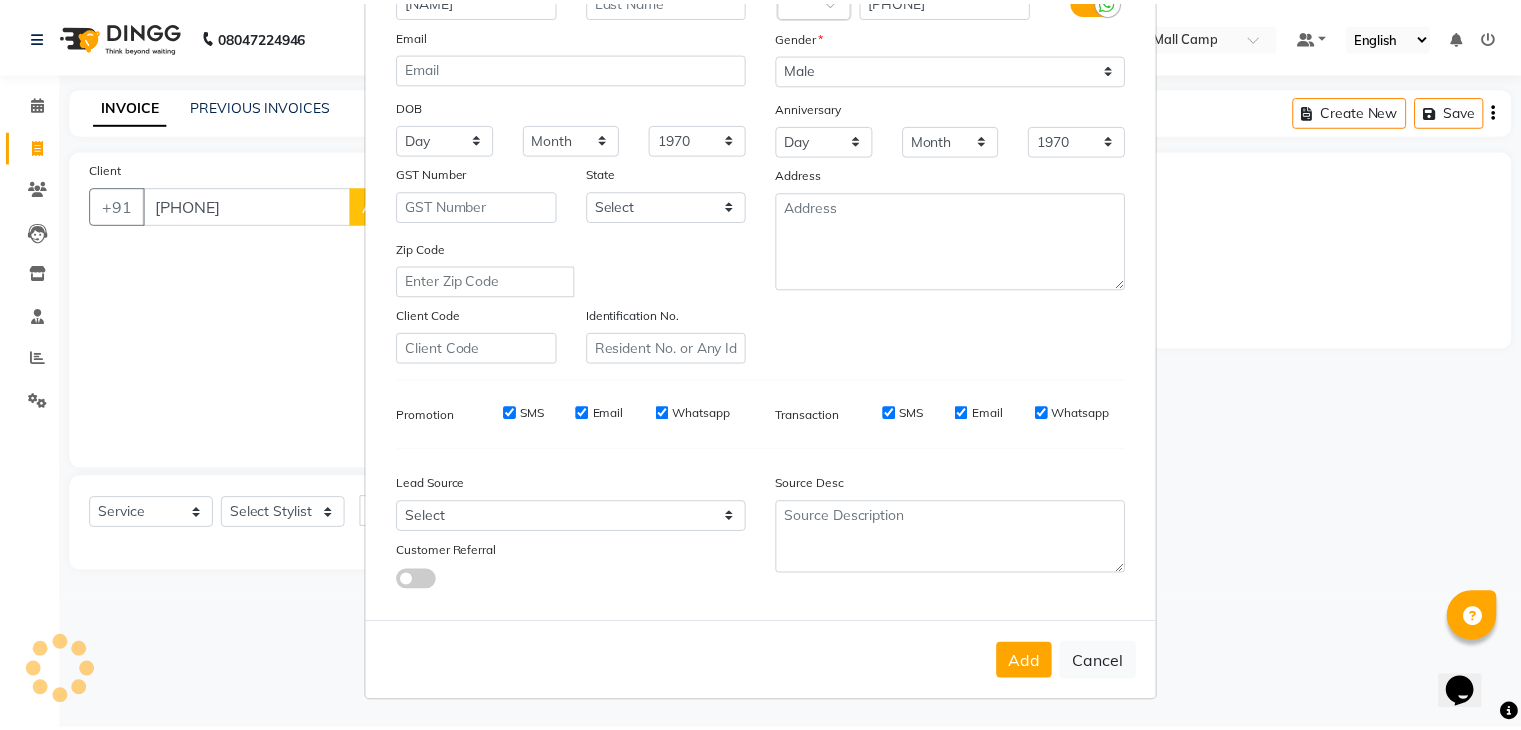 scroll, scrollTop: 200, scrollLeft: 0, axis: vertical 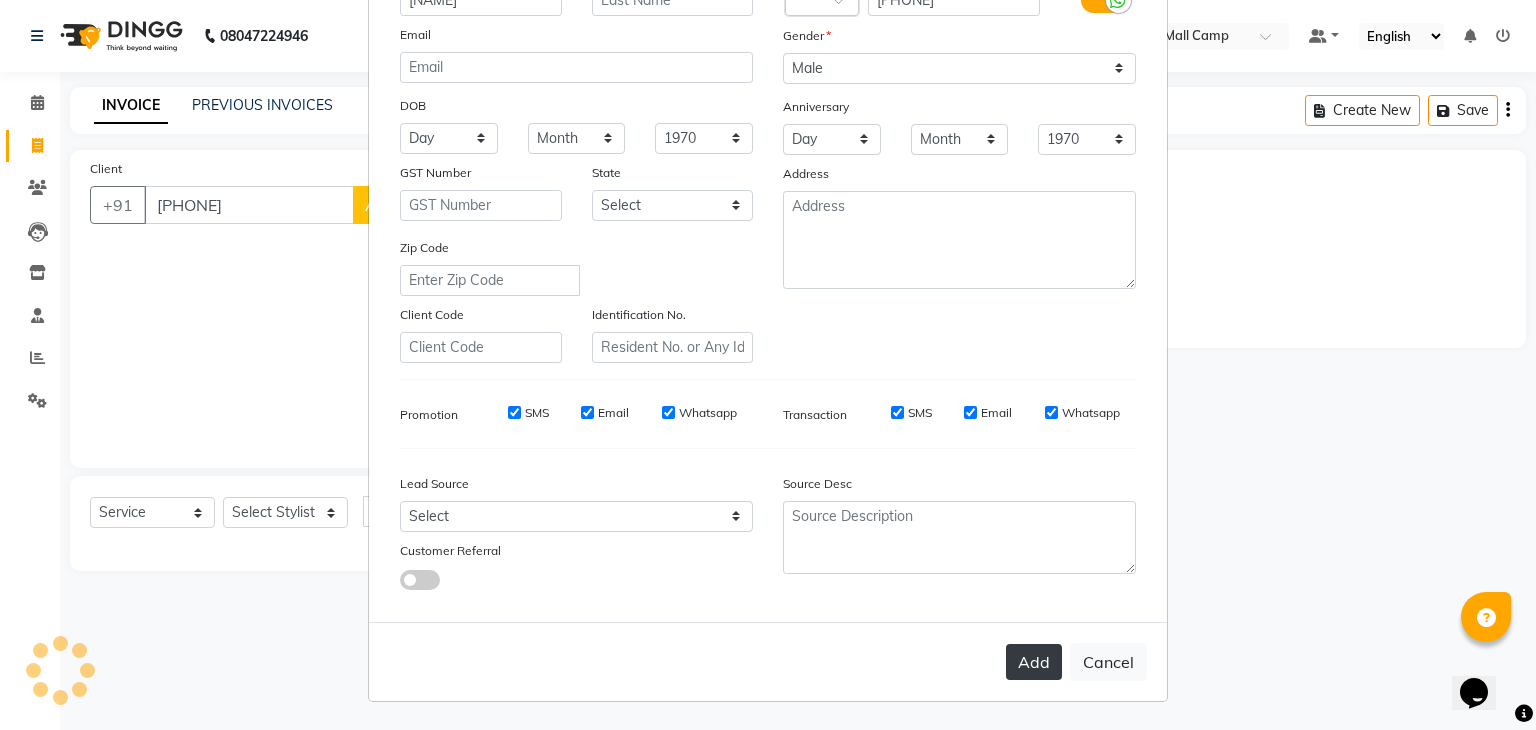 click on "Add" at bounding box center [1034, 662] 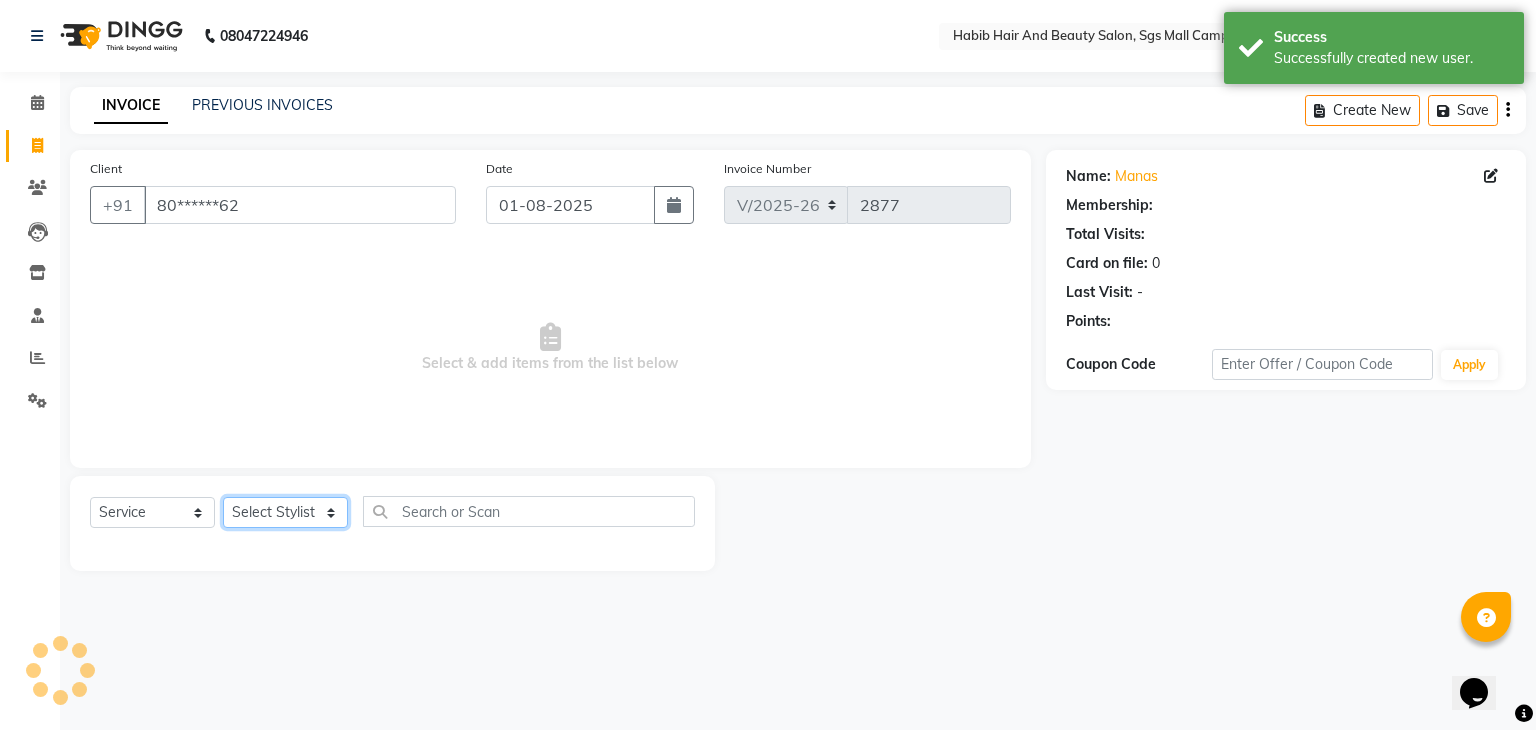 click on "Select Stylist [FIRST] [LAST] [FIRST]  [LAST] Manager [LAST]  [NAME] [NAME] [NAME] [NAME]  [NAME] [NAME] Polishing - Under Arms  Polishing - Half Hands  Polishing - Back  Polishing - Full Hands  Polishing - Full Legs  Polishing - Full Body  clean up  products  waxing  female nor hcut wsh bd  extra root touch  basic spa  long hair wash cut bldry  femal highlight  femal highlight  male wash  tip gel extention  gel polish  beard trimming  male blowdry   nail cutting  D-Tan/Bleach - Upper Lip  D-Tan/Bleach - Face & Neck  D-Tan/Bleach - Back Neck  D-Tan/Bleach - Under Arms  D-Tan/Bleach - Full Arms  D-Tan/Bleach - Full Legs  D-Tan/Bleach - Half Arms  D-Tan/Bleach - Full Back or Front  D-Tan/Bleach - Half Back or Stomach  D-Tan/Bleach - Feet or Palms  D-Tan/Bleach - Full Body  upperlips  upperlips wax  male globle  globle  Make-Up, Hairstyle And Saree Draping - Saree Draping  Make-Up, Hairstyle And Saree Draping - Make-up: Simple  facial" 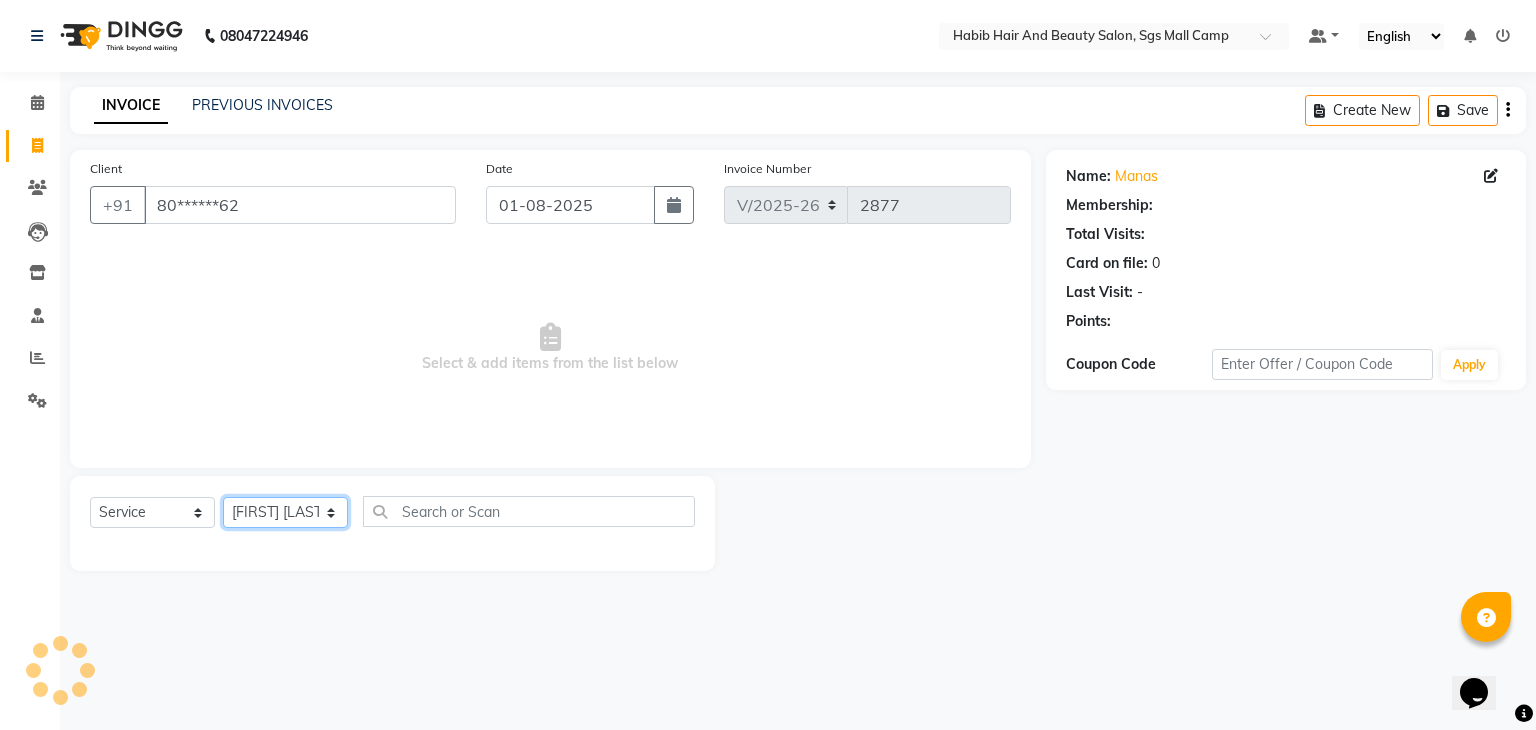 click on "Select Stylist [FIRST] [LAST] [FIRST]  [LAST] Manager [LAST]  [NAME] [NAME] [NAME] [NAME]  [NAME] [NAME] Polishing - Under Arms  Polishing - Half Hands  Polishing - Back  Polishing - Full Hands  Polishing - Full Legs  Polishing - Full Body  clean up  products  waxing  female nor hcut wsh bd  extra root touch  basic spa  long hair wash cut bldry  femal highlight  femal highlight  male wash  tip gel extention  gel polish  beard trimming  male blowdry   nail cutting  D-Tan/Bleach - Upper Lip  D-Tan/Bleach - Face & Neck  D-Tan/Bleach - Back Neck  D-Tan/Bleach - Under Arms  D-Tan/Bleach - Full Arms  D-Tan/Bleach - Full Legs  D-Tan/Bleach - Half Arms  D-Tan/Bleach - Full Back or Front  D-Tan/Bleach - Half Back or Stomach  D-Tan/Bleach - Feet or Palms  D-Tan/Bleach - Full Body  upperlips  upperlips wax  male globle  globle  Make-Up, Hairstyle And Saree Draping - Saree Draping  Make-Up, Hairstyle And Saree Draping - Make-up: Simple  facial" 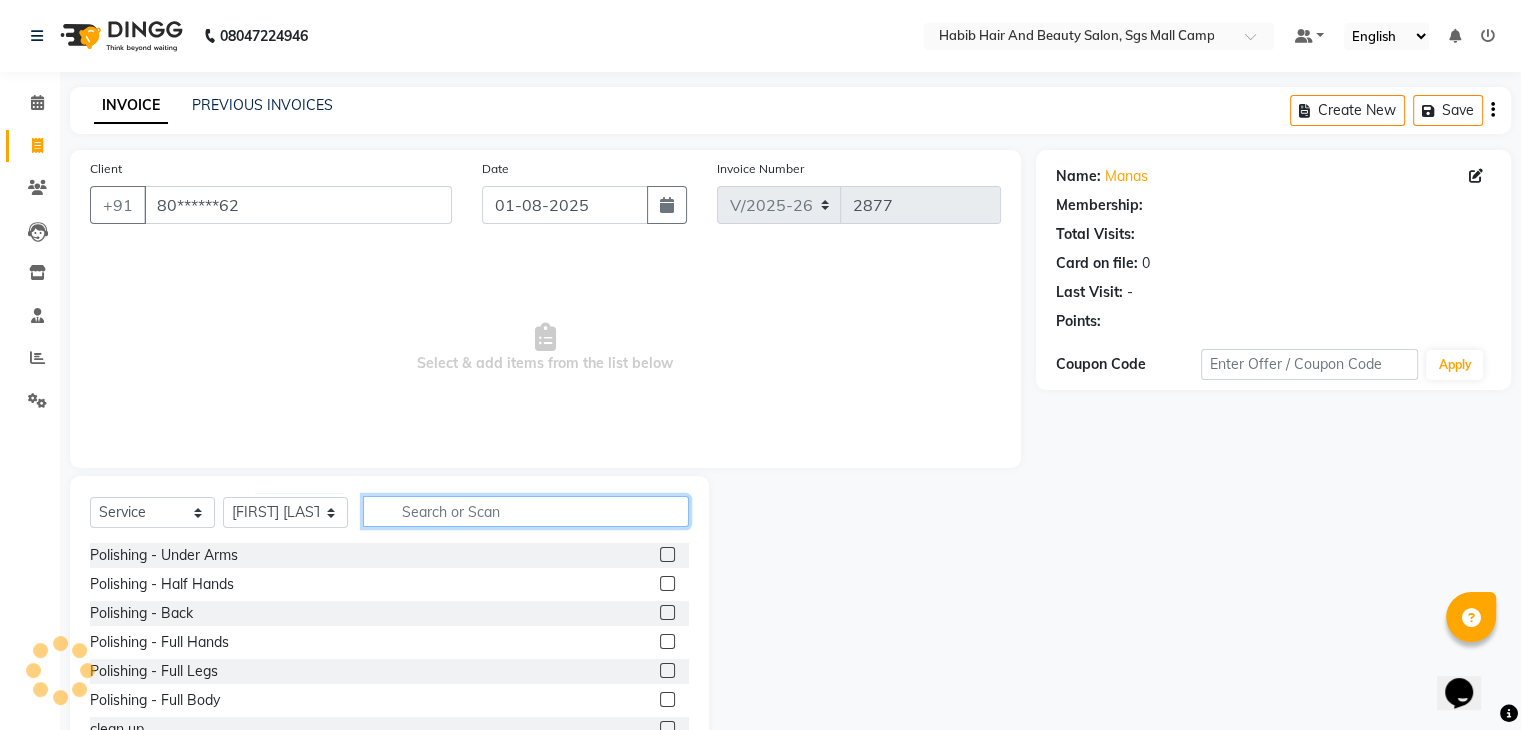 click 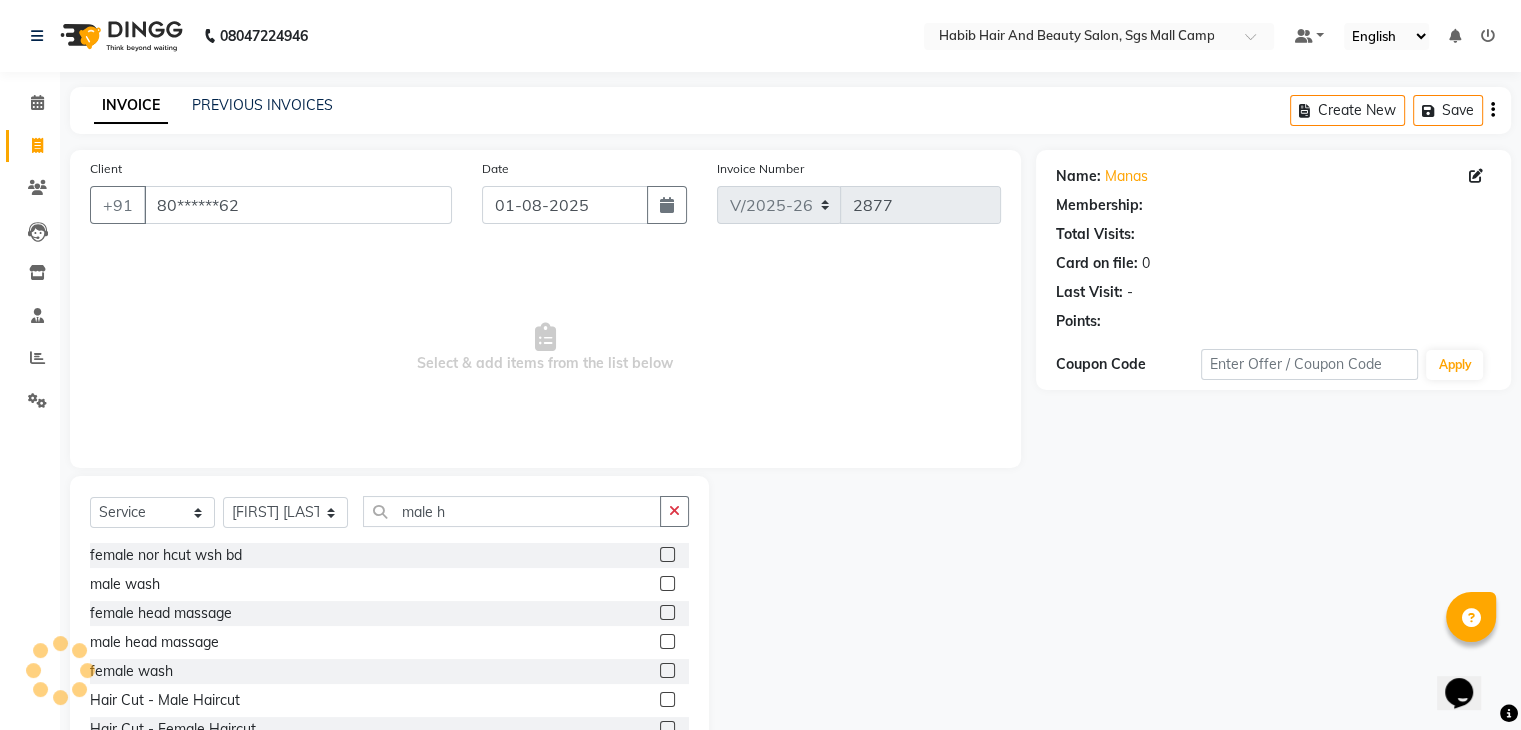 click 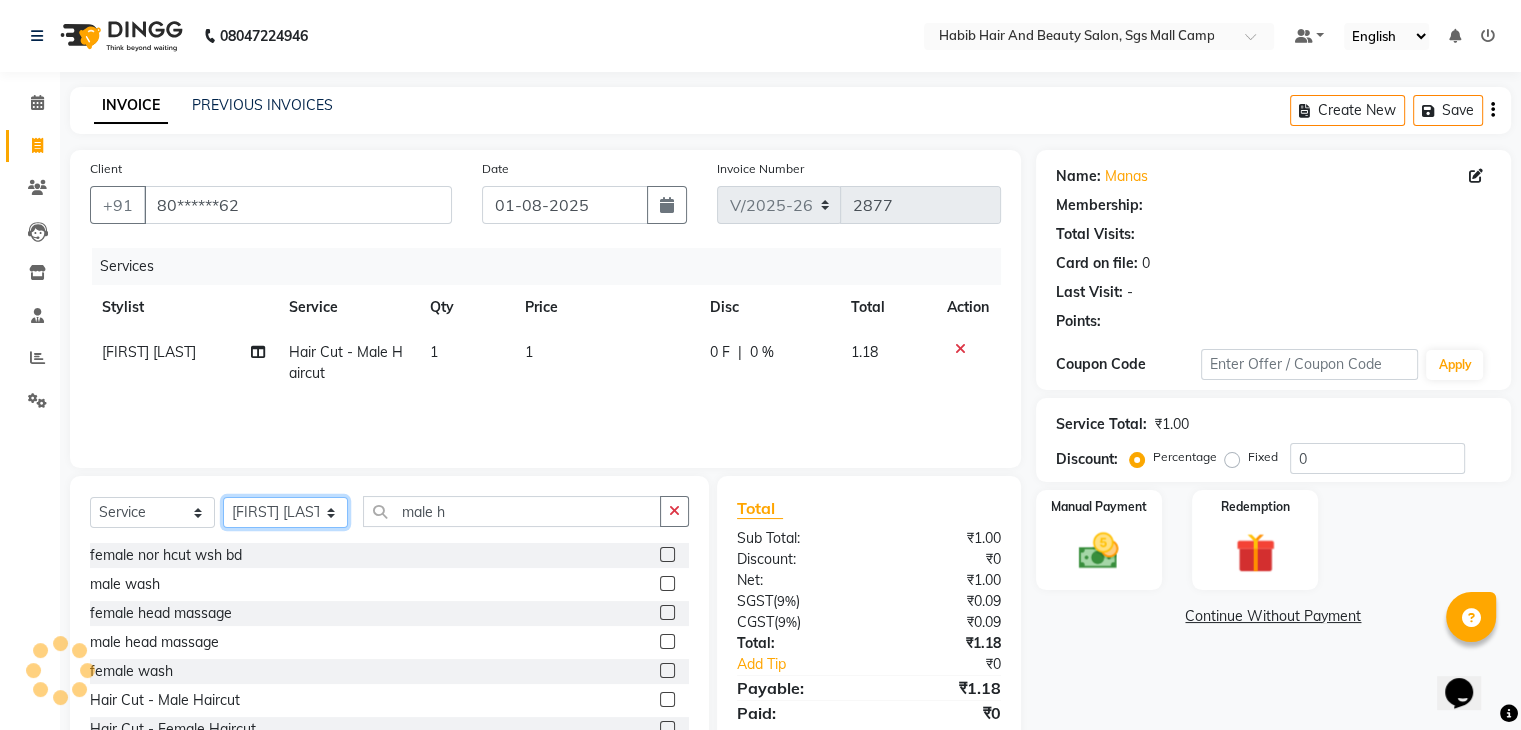 click on "Select Stylist [FIRST] [LAST] [FIRST]  [LAST] Manager [LAST]  [NAME] [NAME] [NAME] [NAME]  [NAME] [NAME] Polishing - Under Arms  Polishing - Half Hands  Polishing - Back  Polishing - Full Hands  Polishing - Full Legs  Polishing - Full Body  clean up  products  waxing  female nor hcut wsh bd  extra root touch  basic spa  long hair wash cut bldry  femal highlight  femal highlight  male wash  tip gel extention  gel polish  beard trimming  male blowdry   nail cutting  D-Tan/Bleach - Upper Lip  D-Tan/Bleach - Face & Neck  D-Tan/Bleach - Back Neck  D-Tan/Bleach - Under Arms  D-Tan/Bleach - Full Arms  D-Tan/Bleach - Full Legs  D-Tan/Bleach - Half Arms  D-Tan/Bleach - Full Back or Front  D-Tan/Bleach - Half Back or Stomach  D-Tan/Bleach - Feet or Palms  D-Tan/Bleach - Full Body  upperlips  upperlips wax  male globle  globle  Make-Up, Hairstyle And Saree Draping - Saree Draping  Make-Up, Hairstyle And Saree Draping - Make-up: Simple  facial" 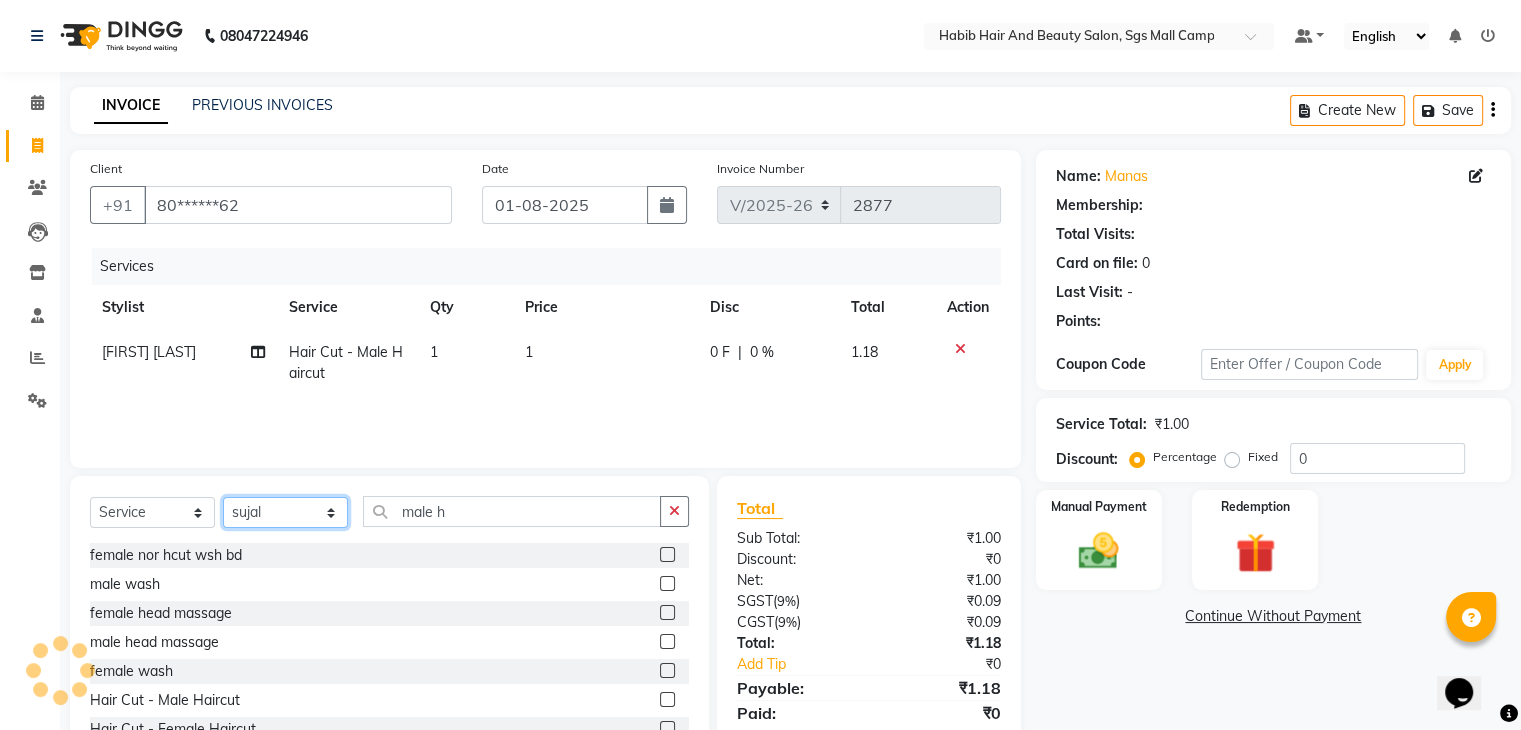 click on "Select Stylist [FIRST] [LAST] [FIRST]  [LAST] Manager [LAST]  [NAME] [NAME] [NAME] [NAME]  [NAME] [NAME] Polishing - Under Arms  Polishing - Half Hands  Polishing - Back  Polishing - Full Hands  Polishing - Full Legs  Polishing - Full Body  clean up  products  waxing  female nor hcut wsh bd  extra root touch  basic spa  long hair wash cut bldry  femal highlight  femal highlight  male wash  tip gel extention  gel polish  beard trimming  male blowdry   nail cutting  D-Tan/Bleach - Upper Lip  D-Tan/Bleach - Face & Neck  D-Tan/Bleach - Back Neck  D-Tan/Bleach - Under Arms  D-Tan/Bleach - Full Arms  D-Tan/Bleach - Full Legs  D-Tan/Bleach - Half Arms  D-Tan/Bleach - Full Back or Front  D-Tan/Bleach - Half Back or Stomach  D-Tan/Bleach - Feet or Palms  D-Tan/Bleach - Full Body  upperlips  upperlips wax  male globle  globle  Make-Up, Hairstyle And Saree Draping - Saree Draping  Make-Up, Hairstyle And Saree Draping - Make-up: Simple  facial" 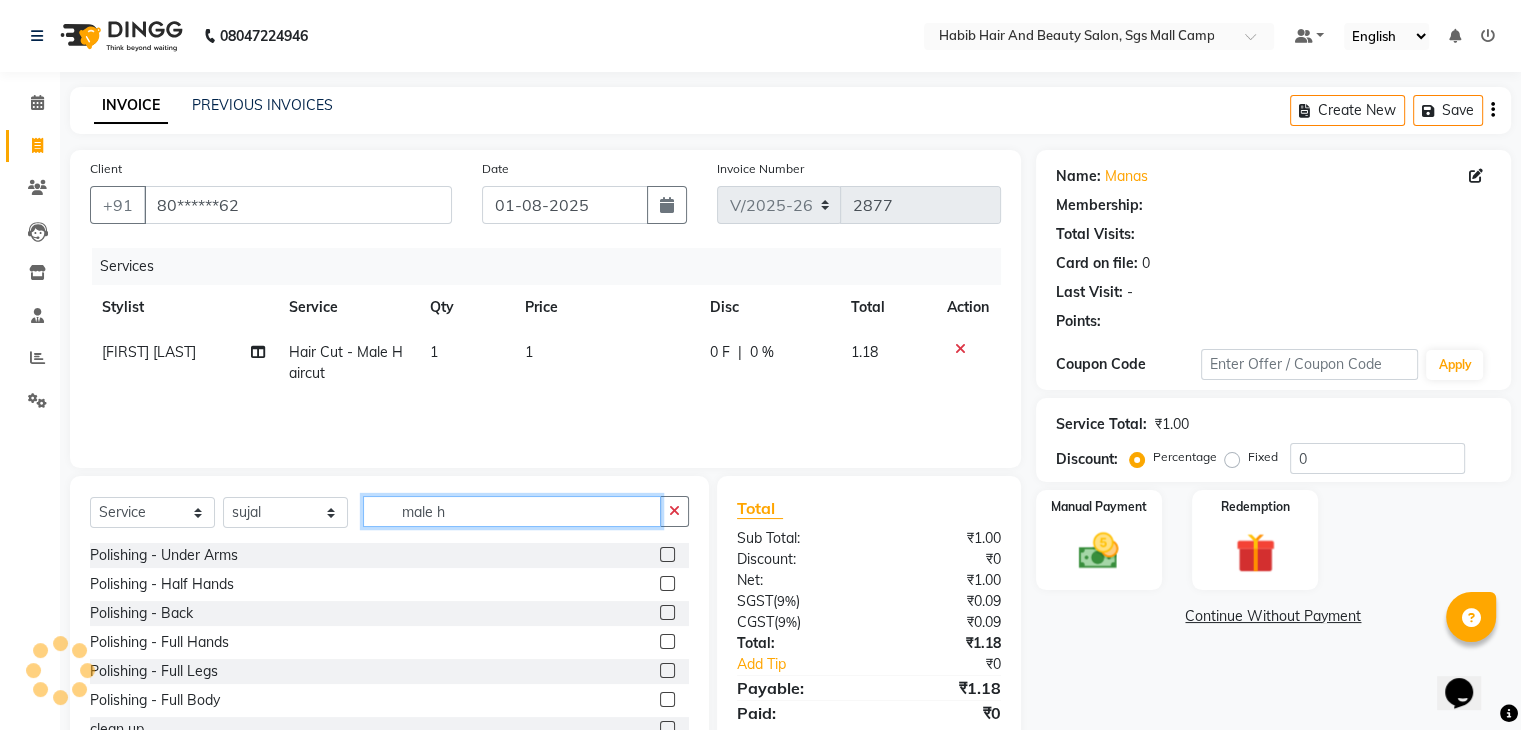 click on "male h" 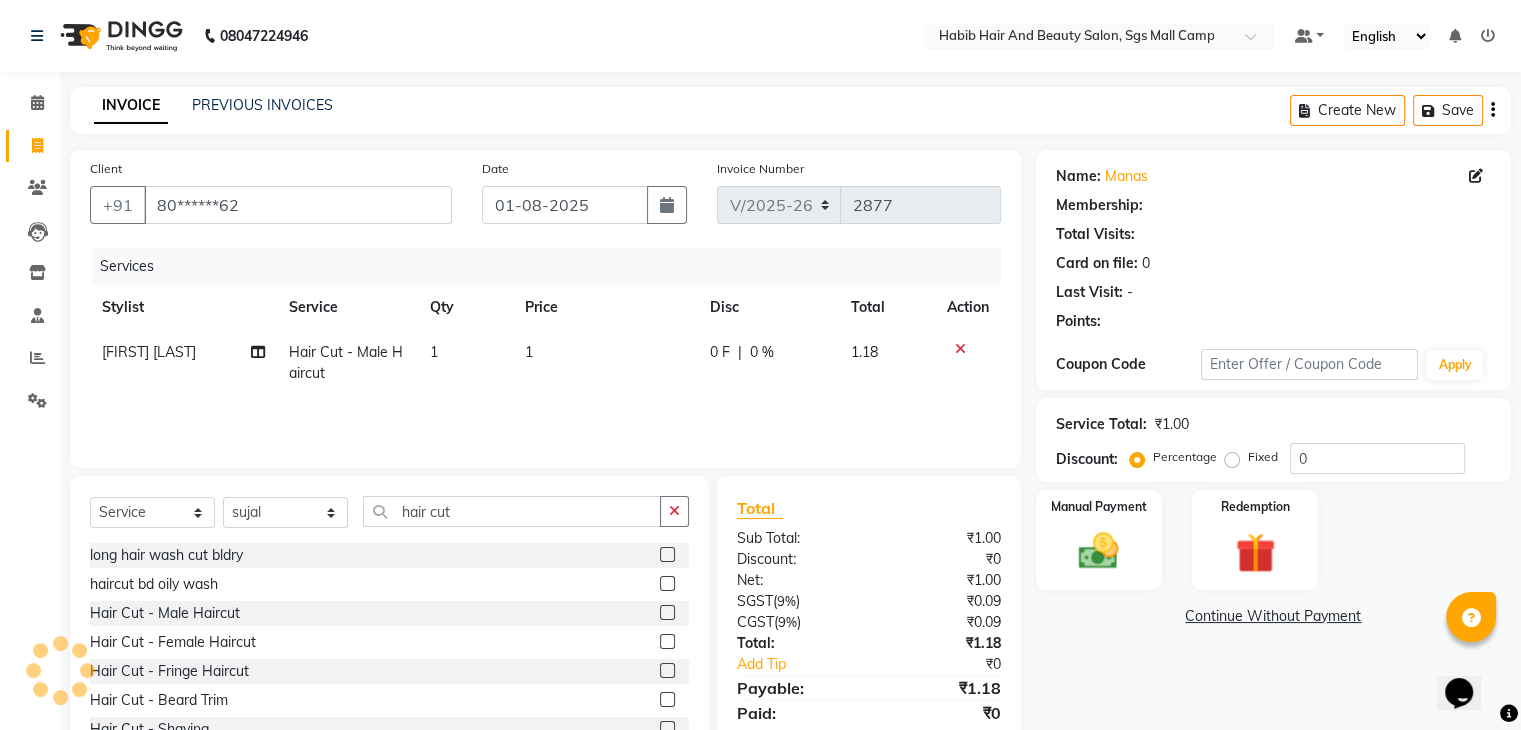click 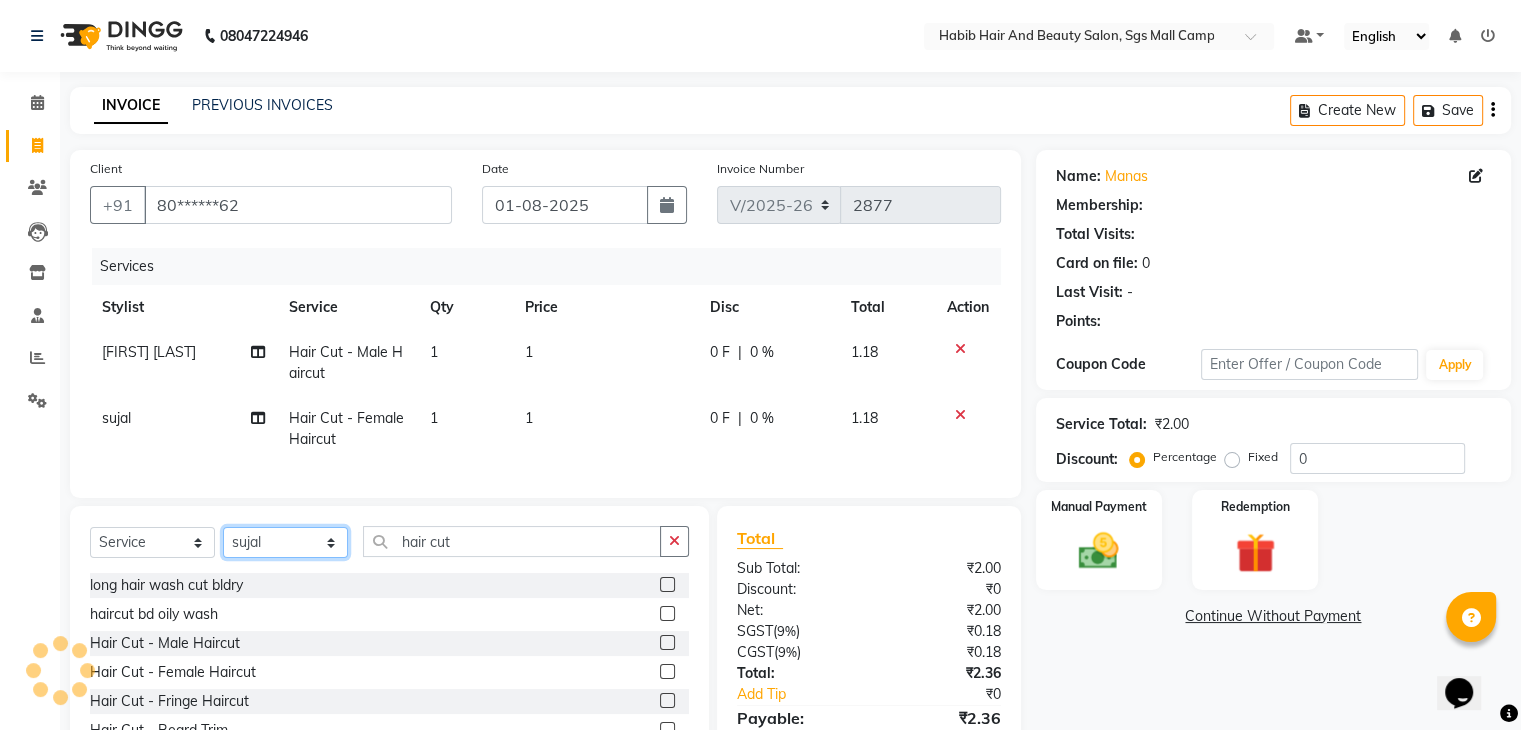 click on "Select Stylist [FIRST] [LAST] [FIRST]  [LAST] Manager [LAST]  [NAME] [NAME] [NAME] [NAME]  [NAME] [NAME] Polishing - Under Arms  Polishing - Half Hands  Polishing - Back  Polishing - Full Hands  Polishing - Full Legs  Polishing - Full Body  clean up  products  waxing  female nor hcut wsh bd  extra root touch  basic spa  long hair wash cut bldry  femal highlight  femal highlight  male wash  tip gel extention  gel polish  beard trimming  male blowdry   nail cutting  D-Tan/Bleach - Upper Lip  D-Tan/Bleach - Face & Neck  D-Tan/Bleach - Back Neck  D-Tan/Bleach - Under Arms  D-Tan/Bleach - Full Arms  D-Tan/Bleach - Full Legs  D-Tan/Bleach - Half Arms  D-Tan/Bleach - Full Back or Front  D-Tan/Bleach - Half Back or Stomach  D-Tan/Bleach - Feet or Palms  D-Tan/Bleach - Full Body  upperlips  upperlips wax  male globle  globle  Make-Up, Hairstyle And Saree Draping - Saree Draping  Make-Up, Hairstyle And Saree Draping - Make-up: Simple  facial" 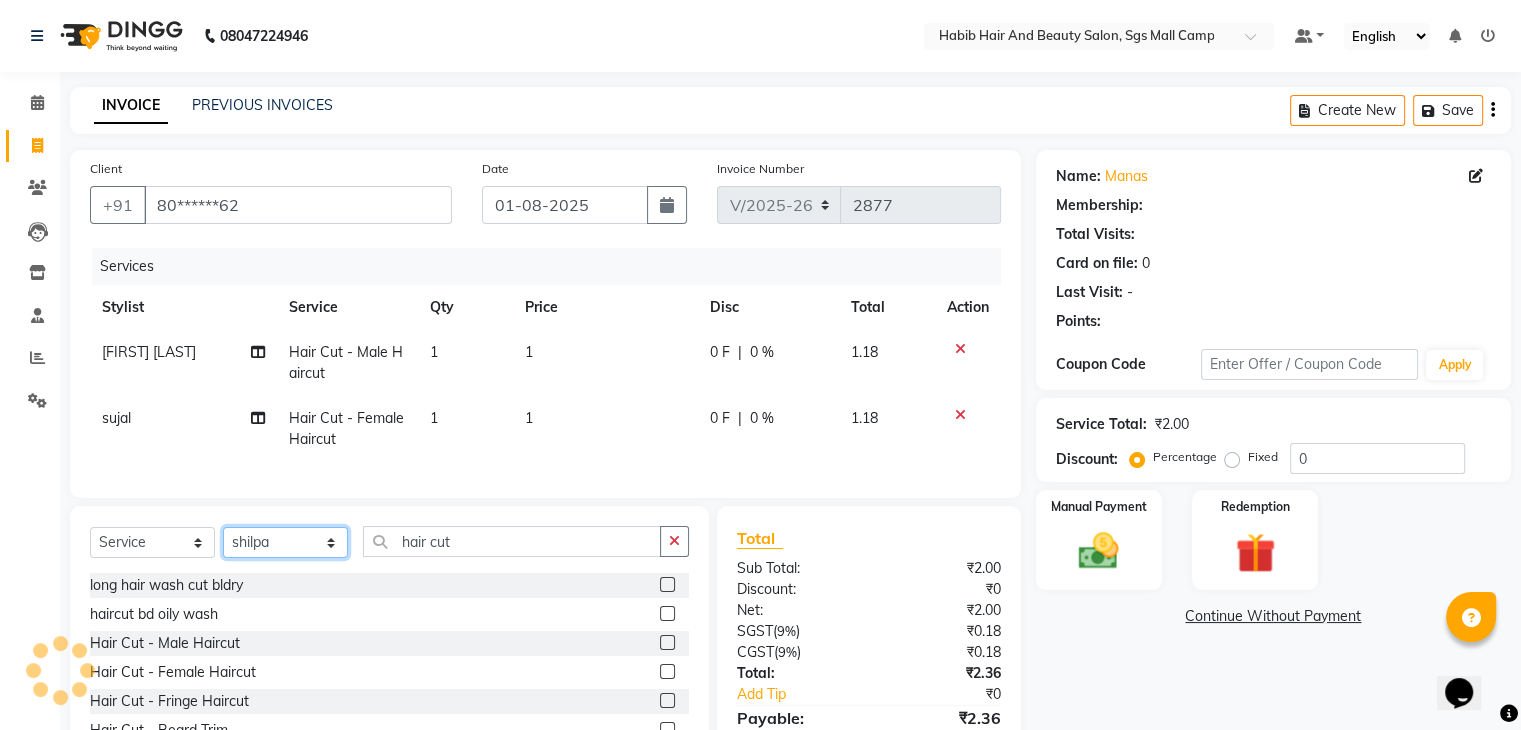 click on "Select Stylist [FIRST] [LAST] [FIRST]  [LAST] Manager [LAST]  [NAME] [NAME] [NAME] [NAME]  [NAME] [NAME] Polishing - Under Arms  Polishing - Half Hands  Polishing - Back  Polishing - Full Hands  Polishing - Full Legs  Polishing - Full Body  clean up  products  waxing  female nor hcut wsh bd  extra root touch  basic spa  long hair wash cut bldry  femal highlight  femal highlight  male wash  tip gel extention  gel polish  beard trimming  male blowdry   nail cutting  D-Tan/Bleach - Upper Lip  D-Tan/Bleach - Face & Neck  D-Tan/Bleach - Back Neck  D-Tan/Bleach - Under Arms  D-Tan/Bleach - Full Arms  D-Tan/Bleach - Full Legs  D-Tan/Bleach - Half Arms  D-Tan/Bleach - Full Back or Front  D-Tan/Bleach - Half Back or Stomach  D-Tan/Bleach - Feet or Palms  D-Tan/Bleach - Full Body  upperlips  upperlips wax  male globle  globle  Make-Up, Hairstyle And Saree Draping - Saree Draping  Make-Up, Hairstyle And Saree Draping - Make-up: Simple  facial" 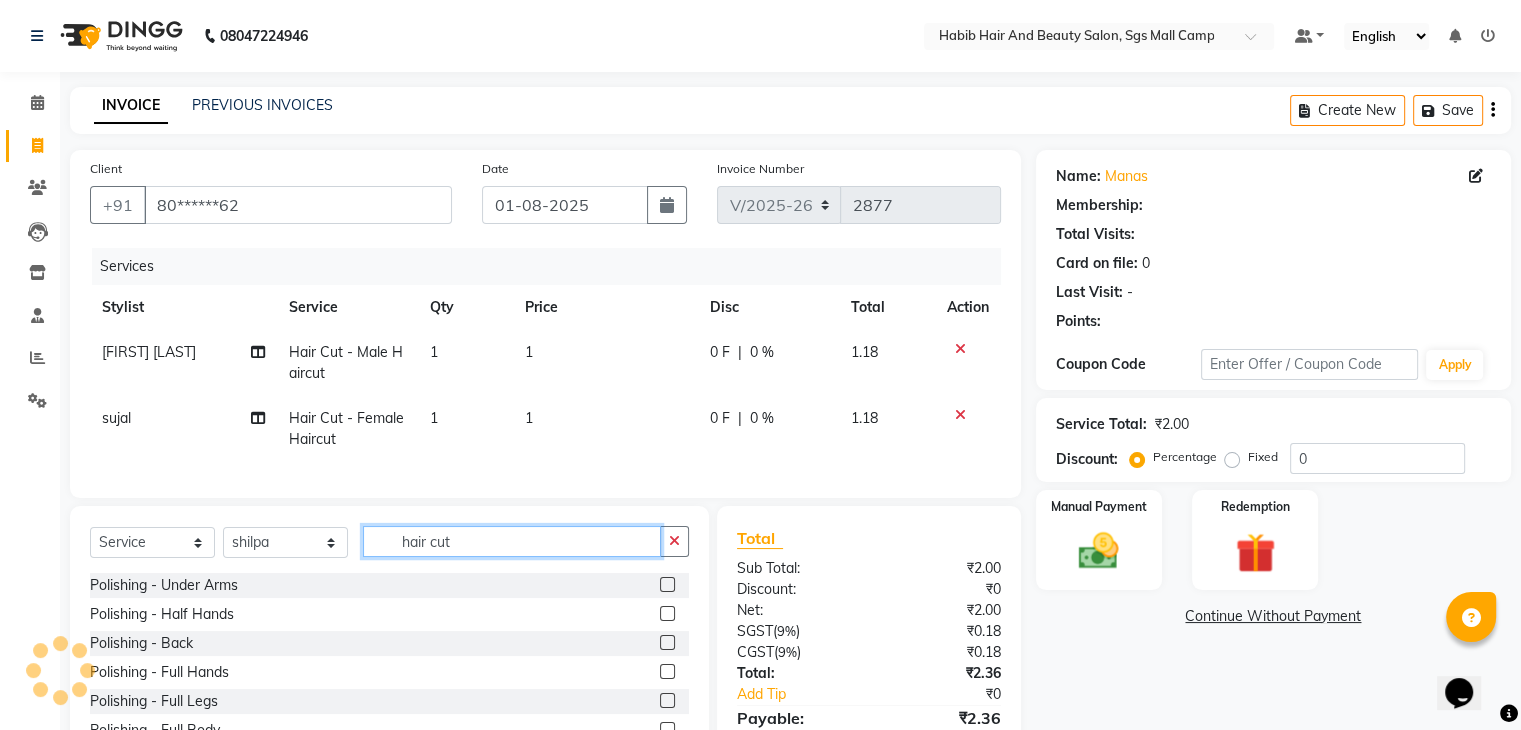 click on "hair cut" 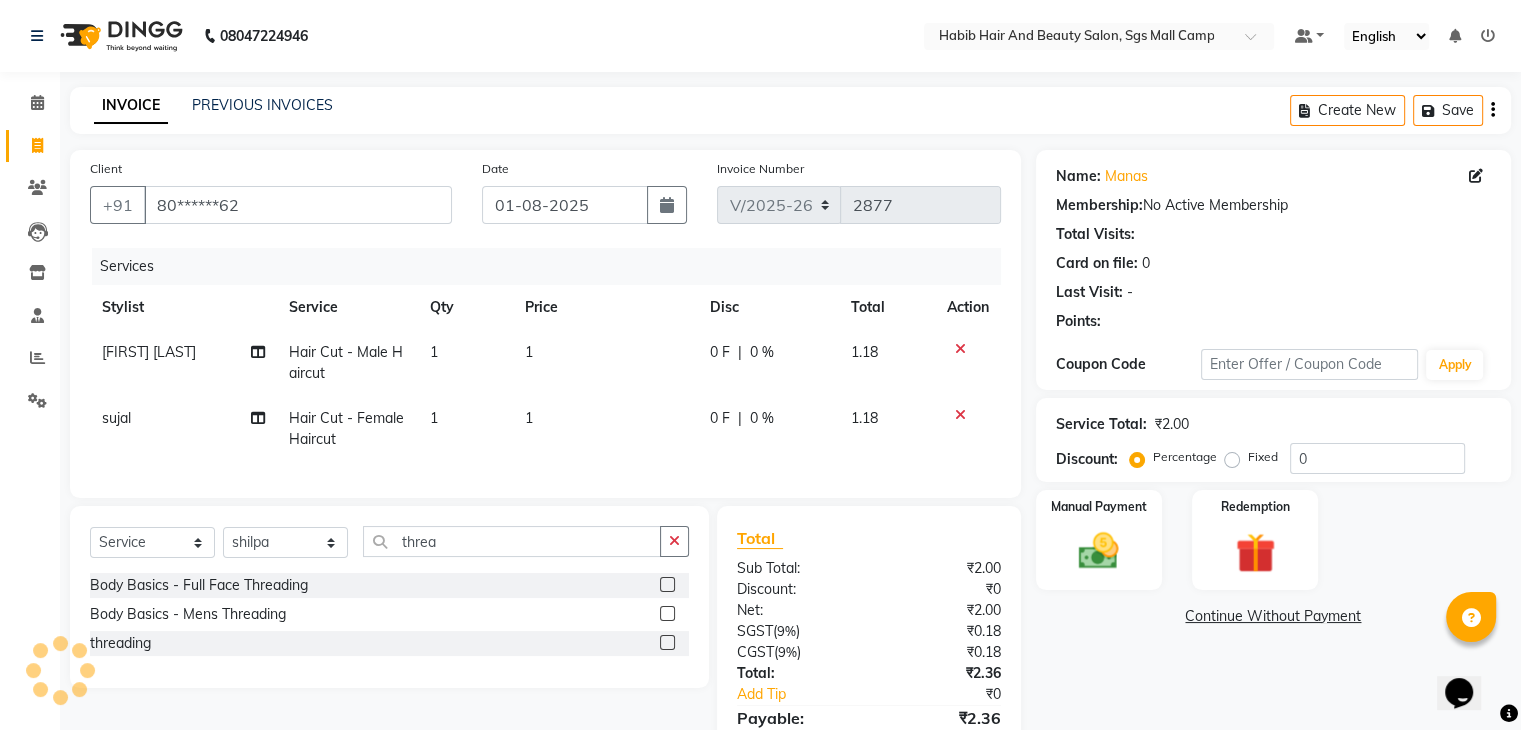 click 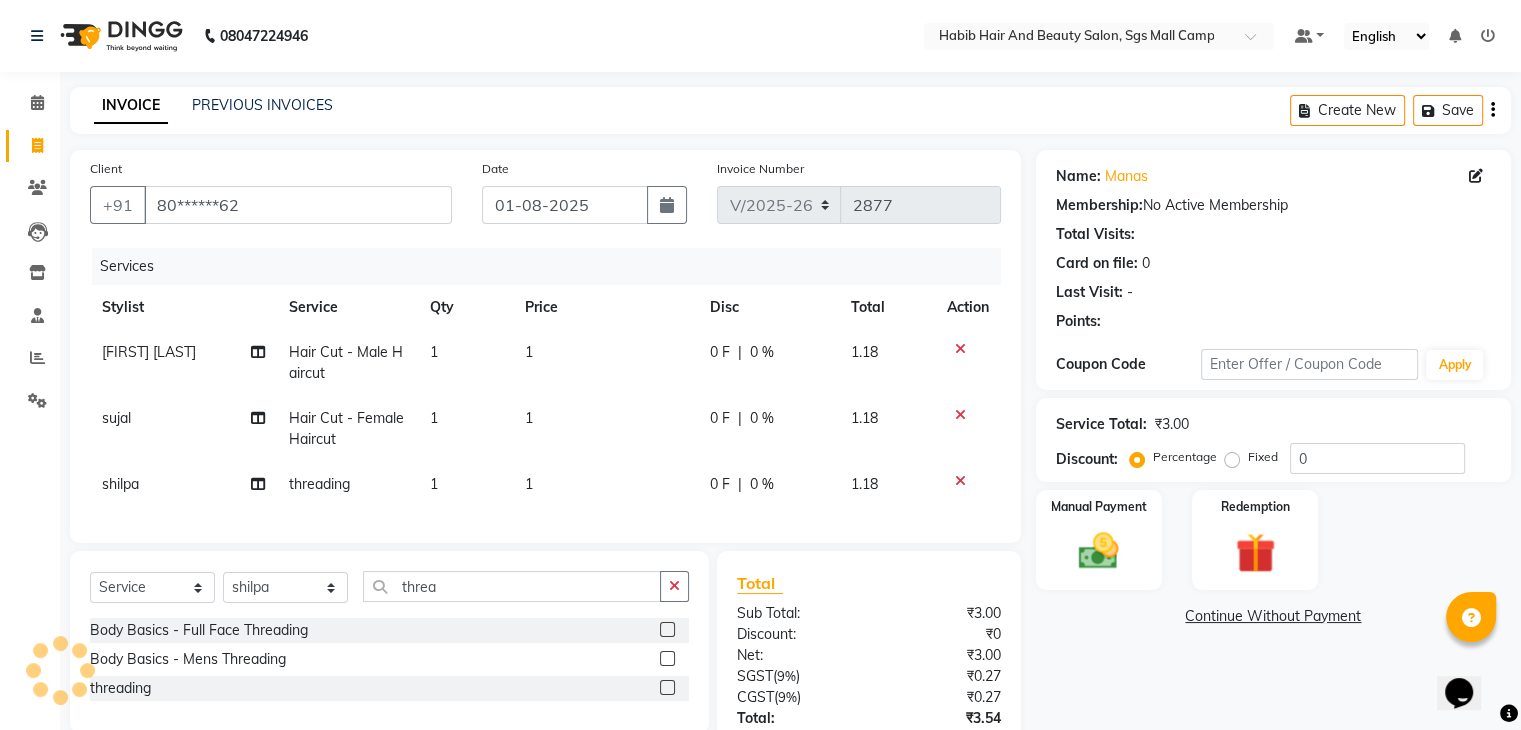 click on "1" 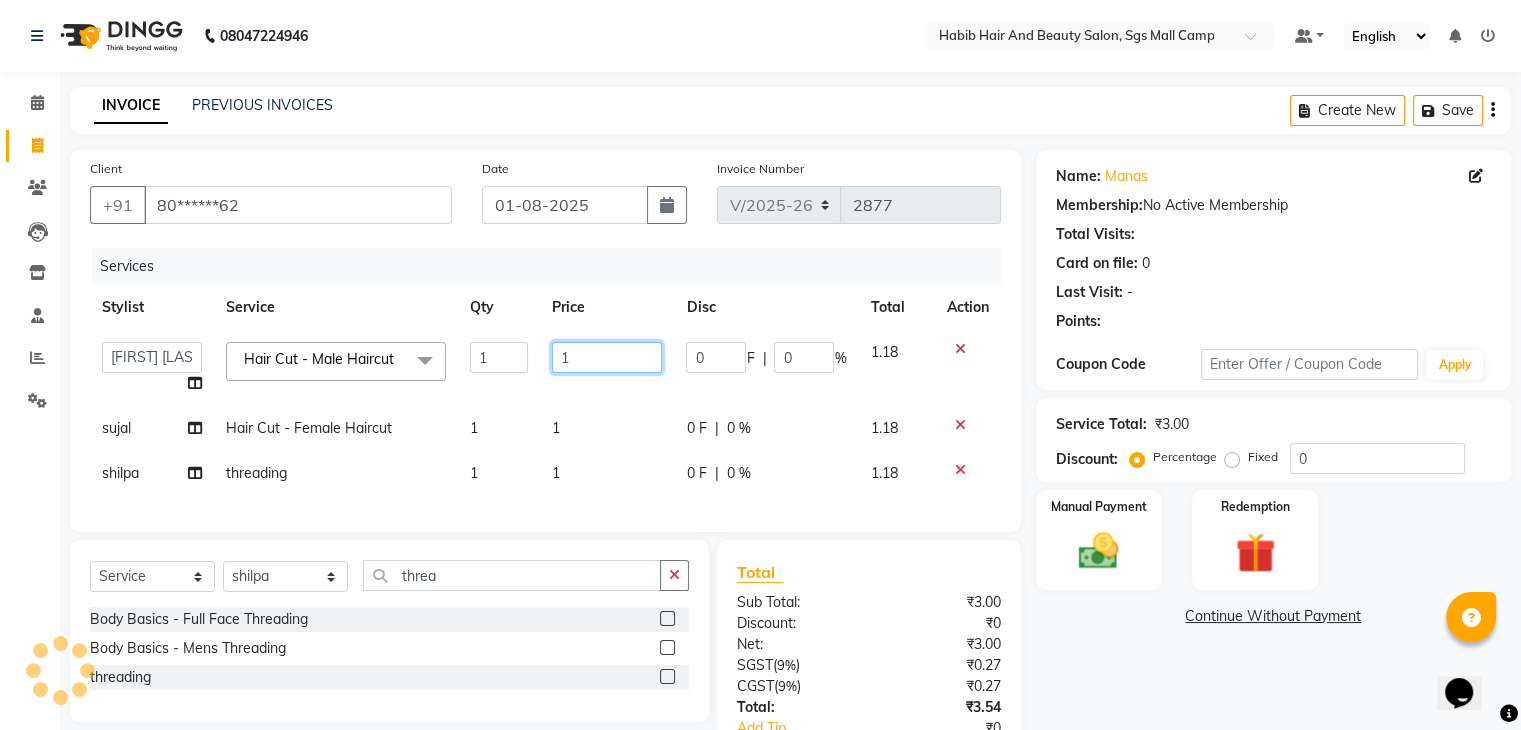 click on "1" 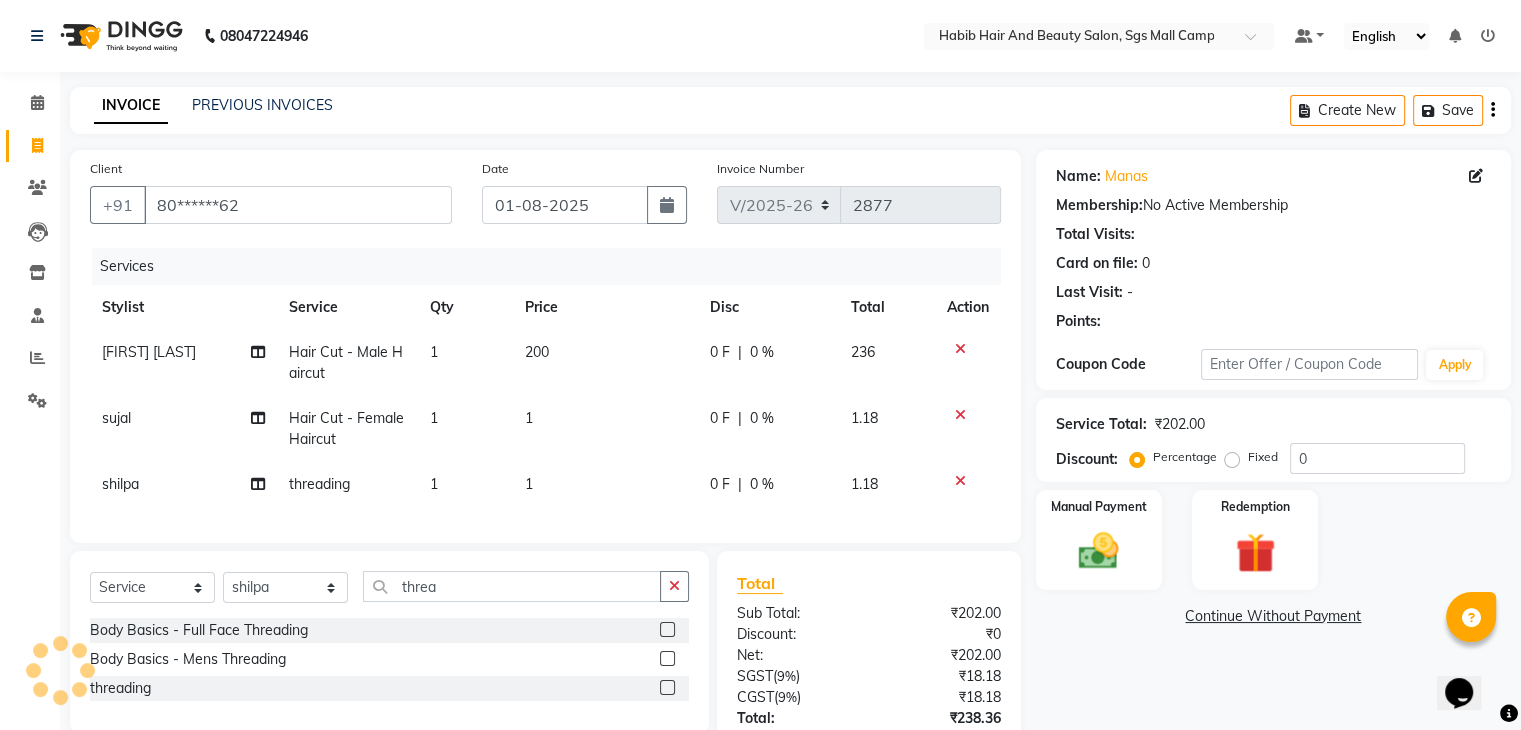 click on "1" 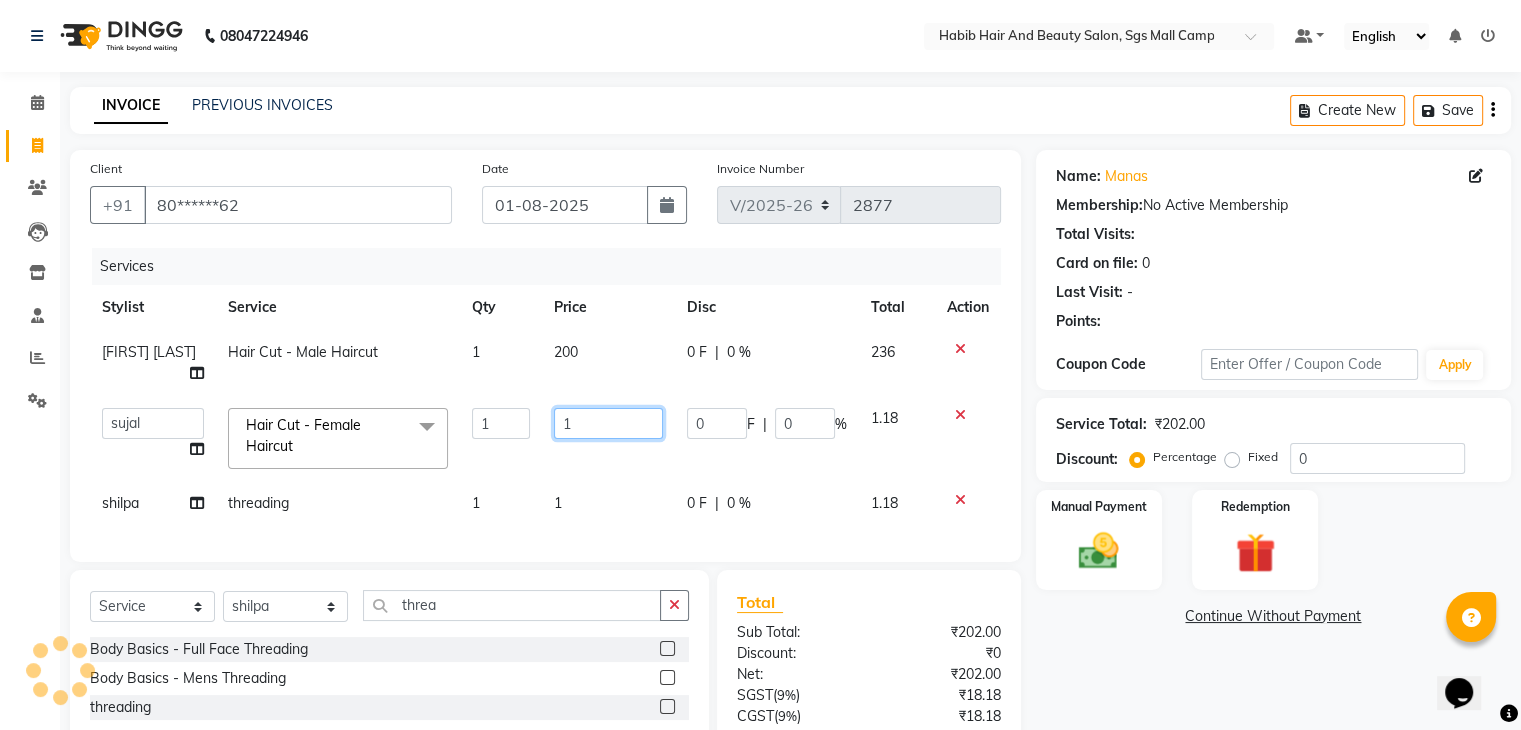 click on "1" 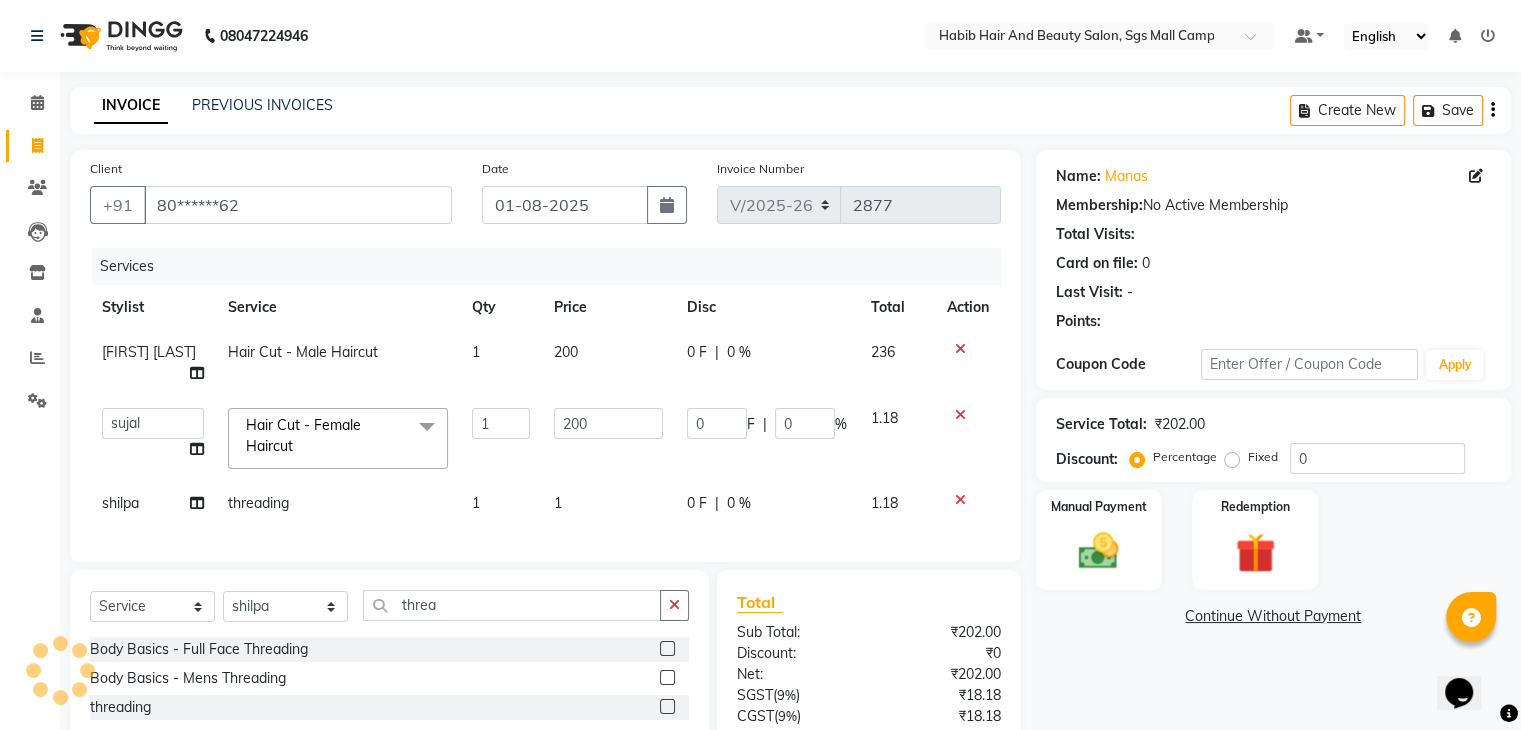 click on "1" 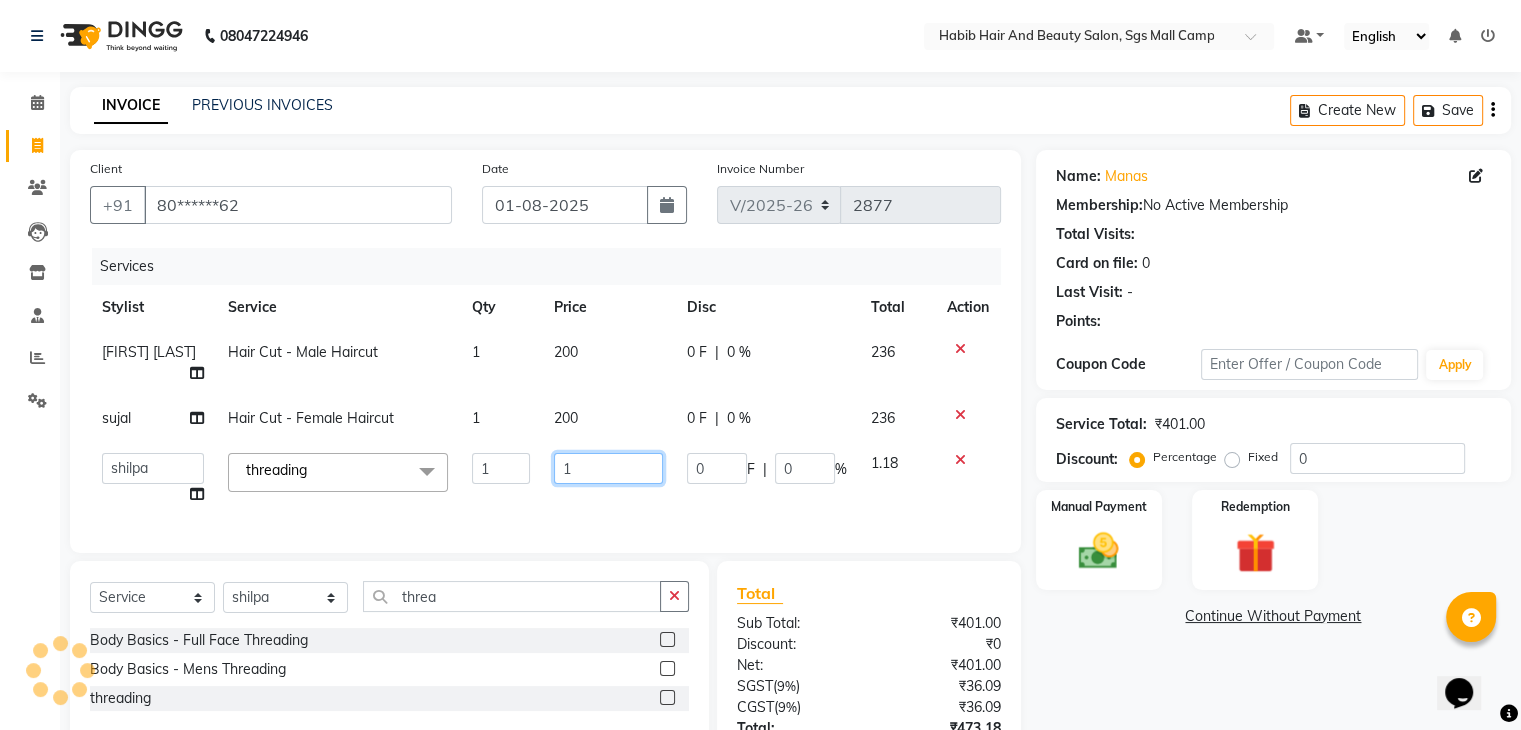 click on "1" 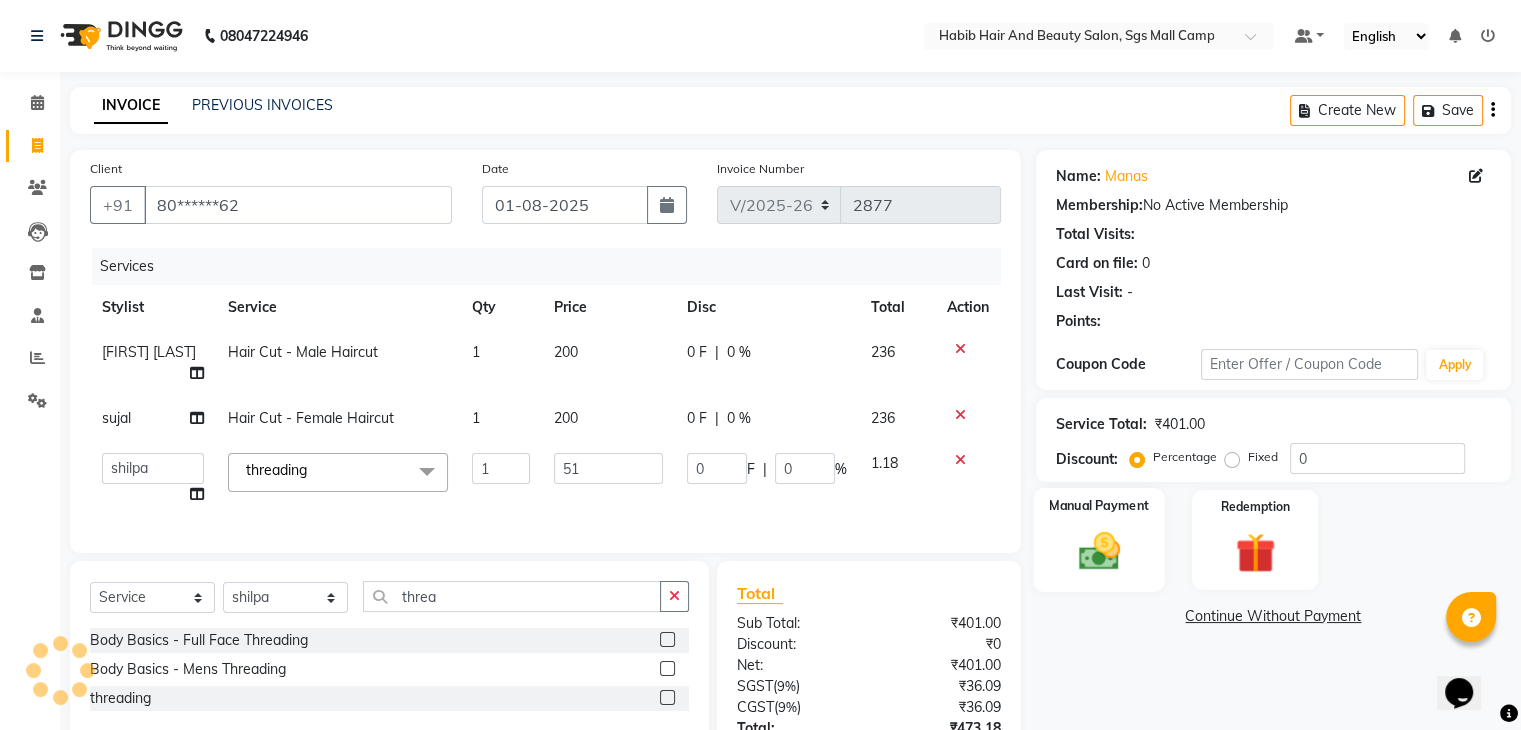 click 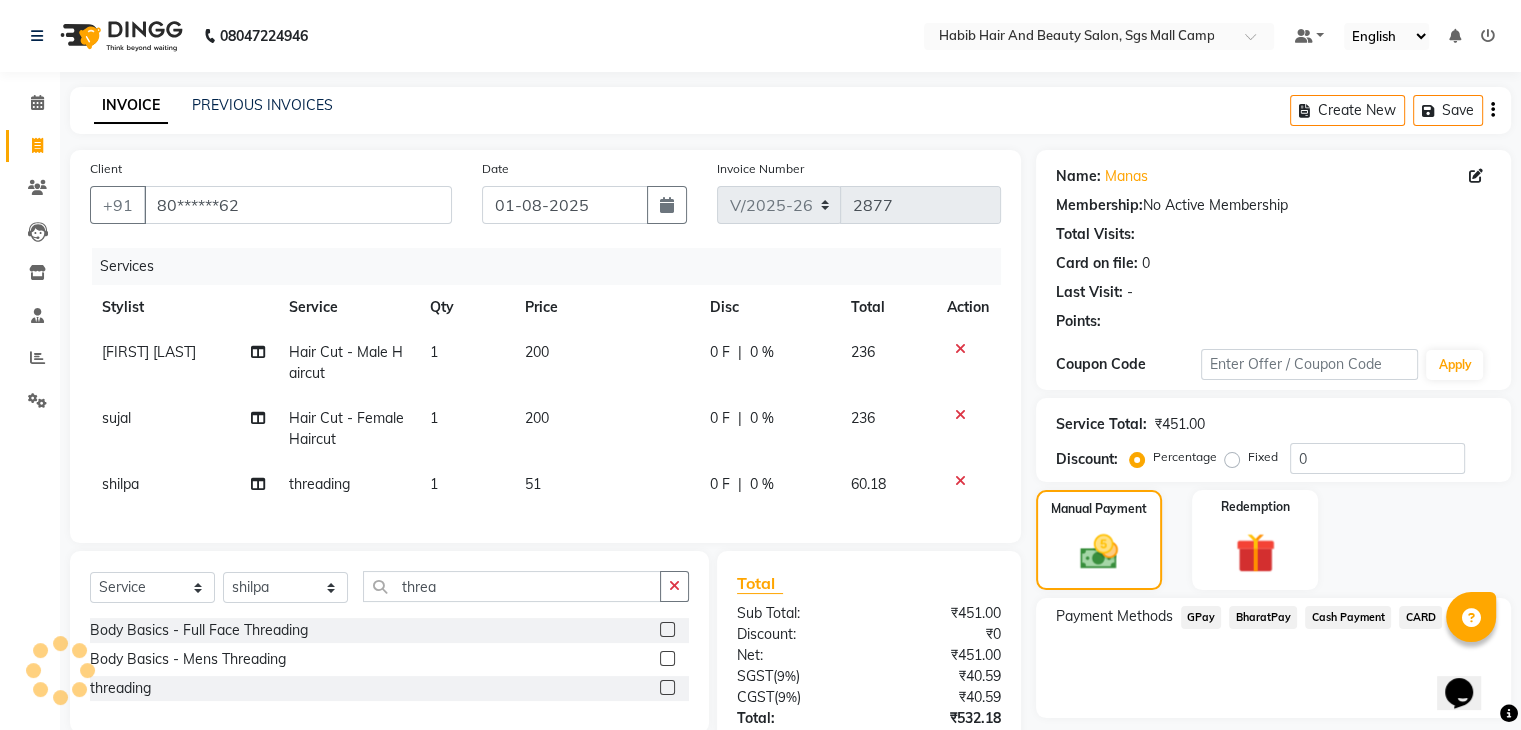 click on "CARD" 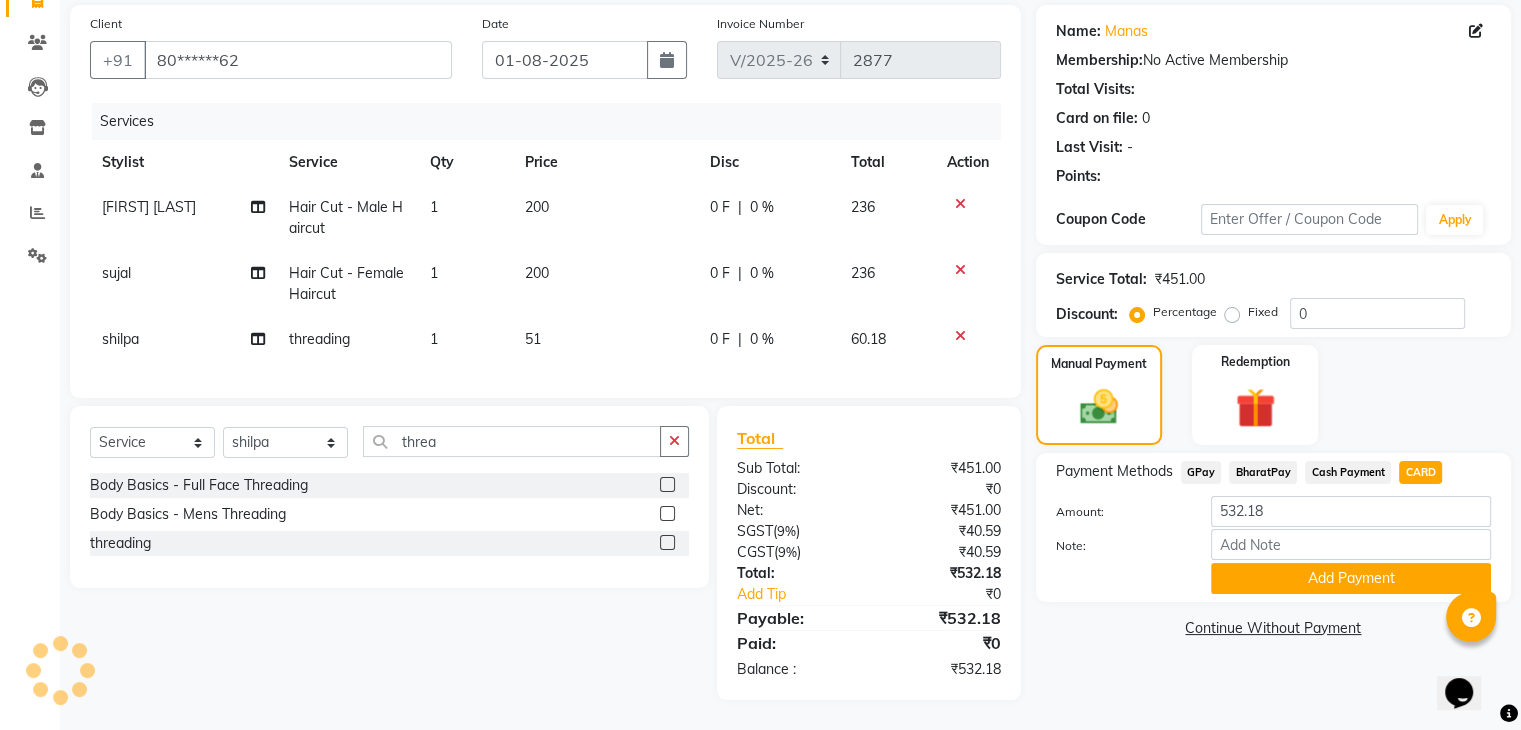 scroll, scrollTop: 161, scrollLeft: 0, axis: vertical 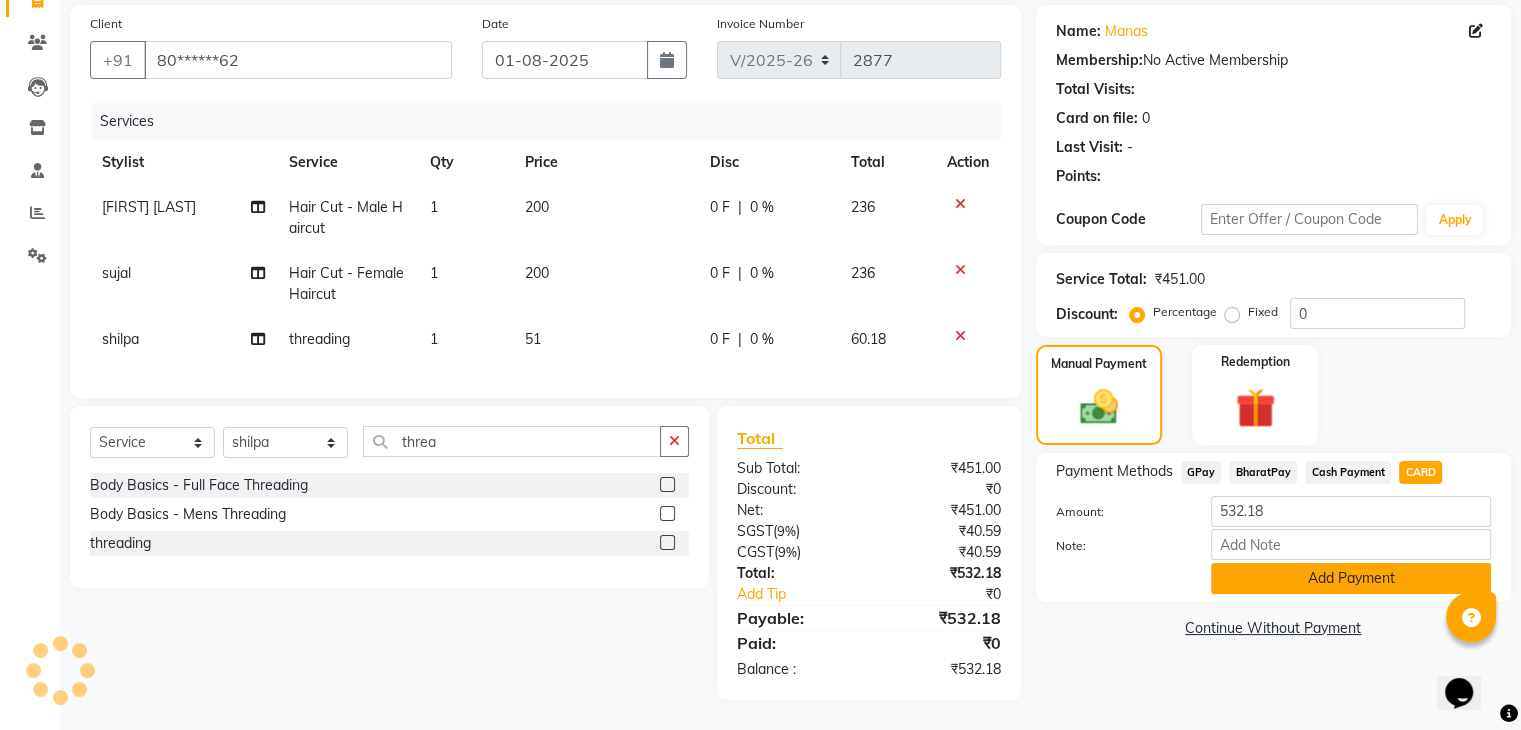 click on "Add Payment" 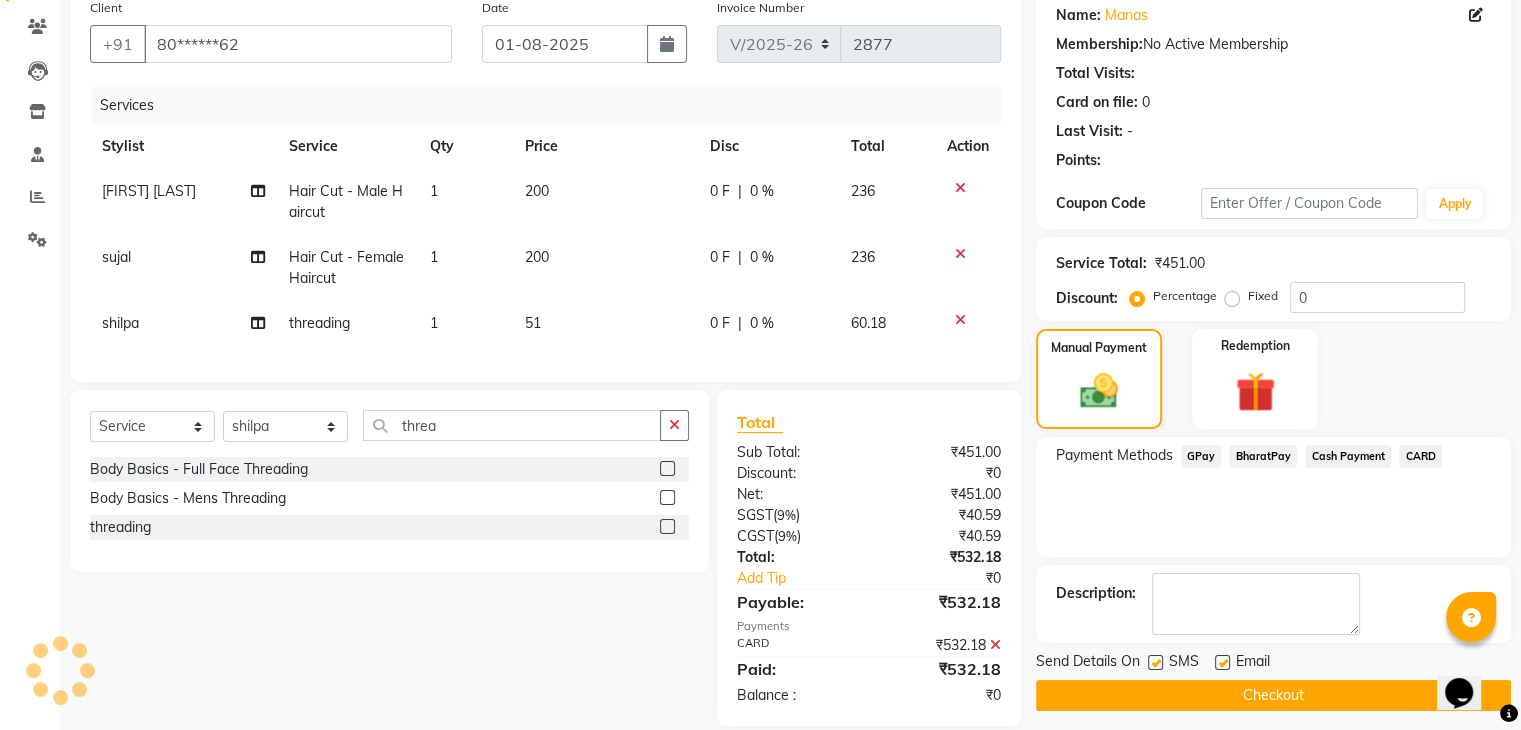 click on "Checkout" 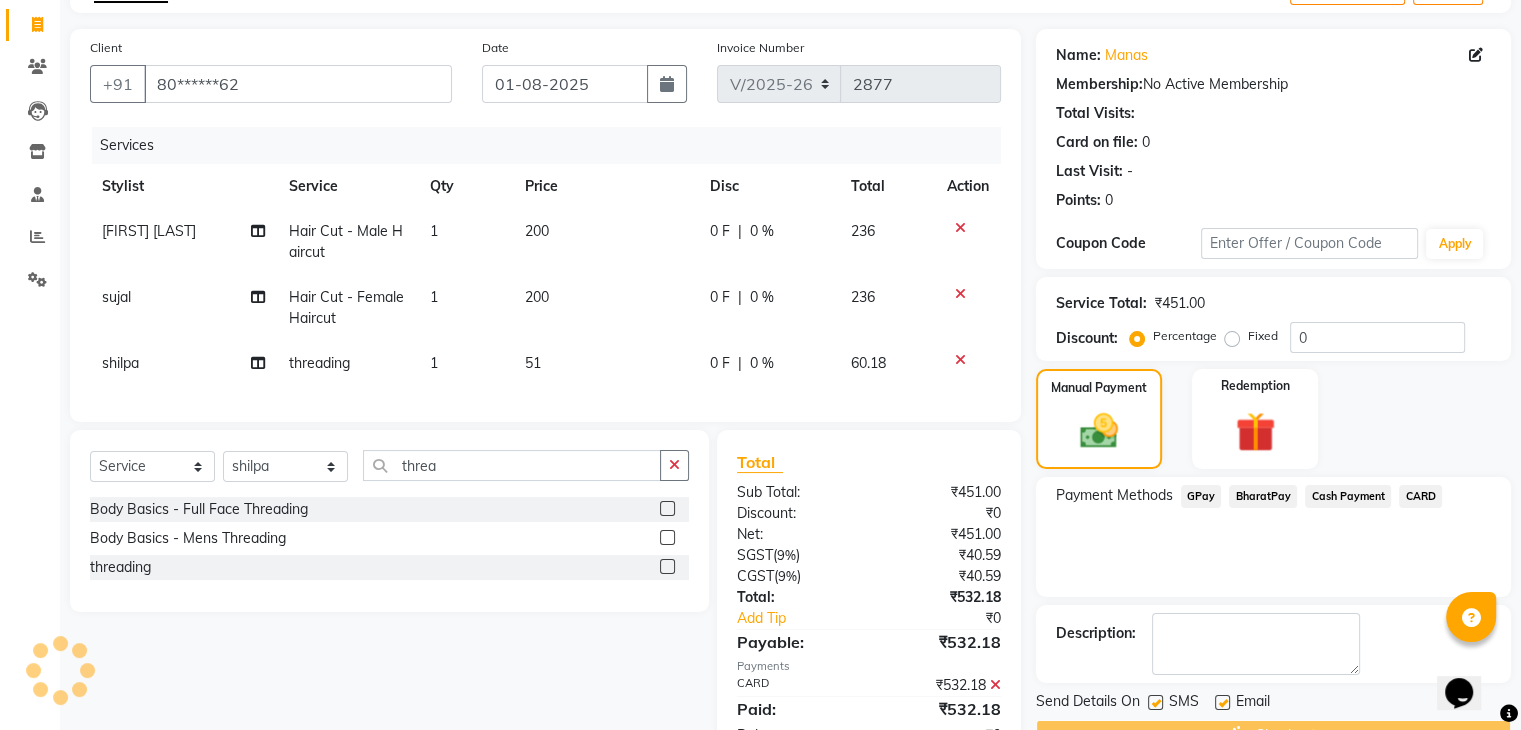 scroll, scrollTop: 95, scrollLeft: 0, axis: vertical 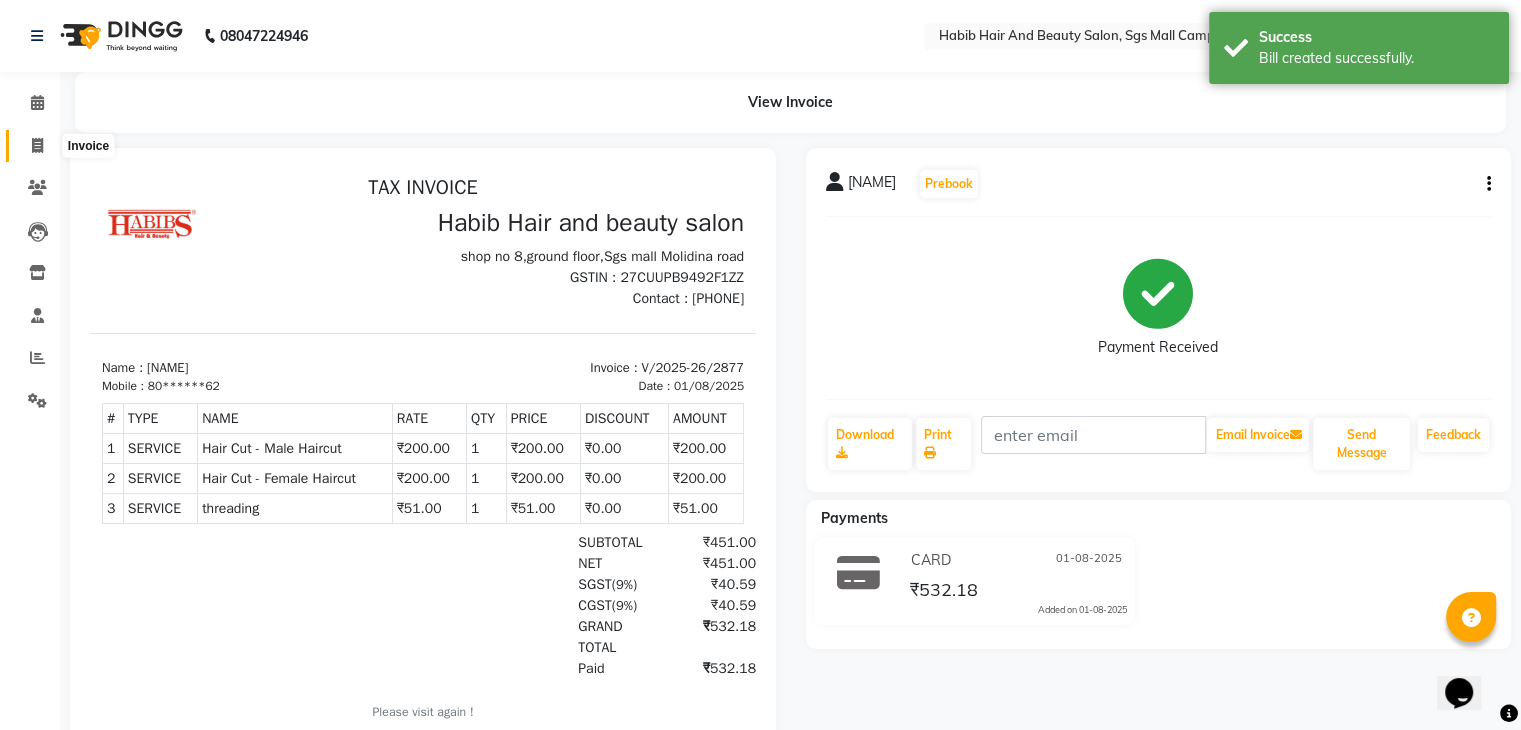 click 